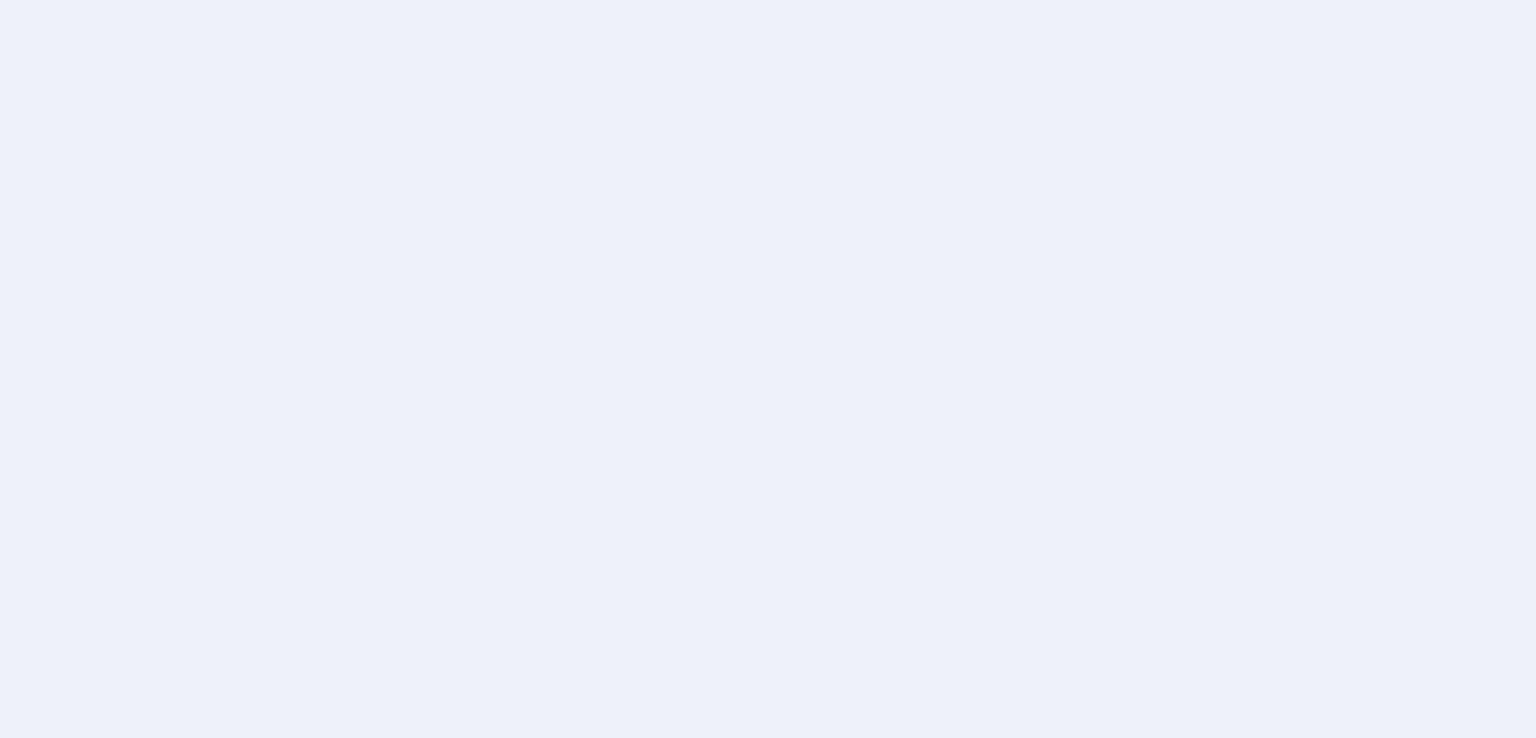 scroll, scrollTop: 0, scrollLeft: 0, axis: both 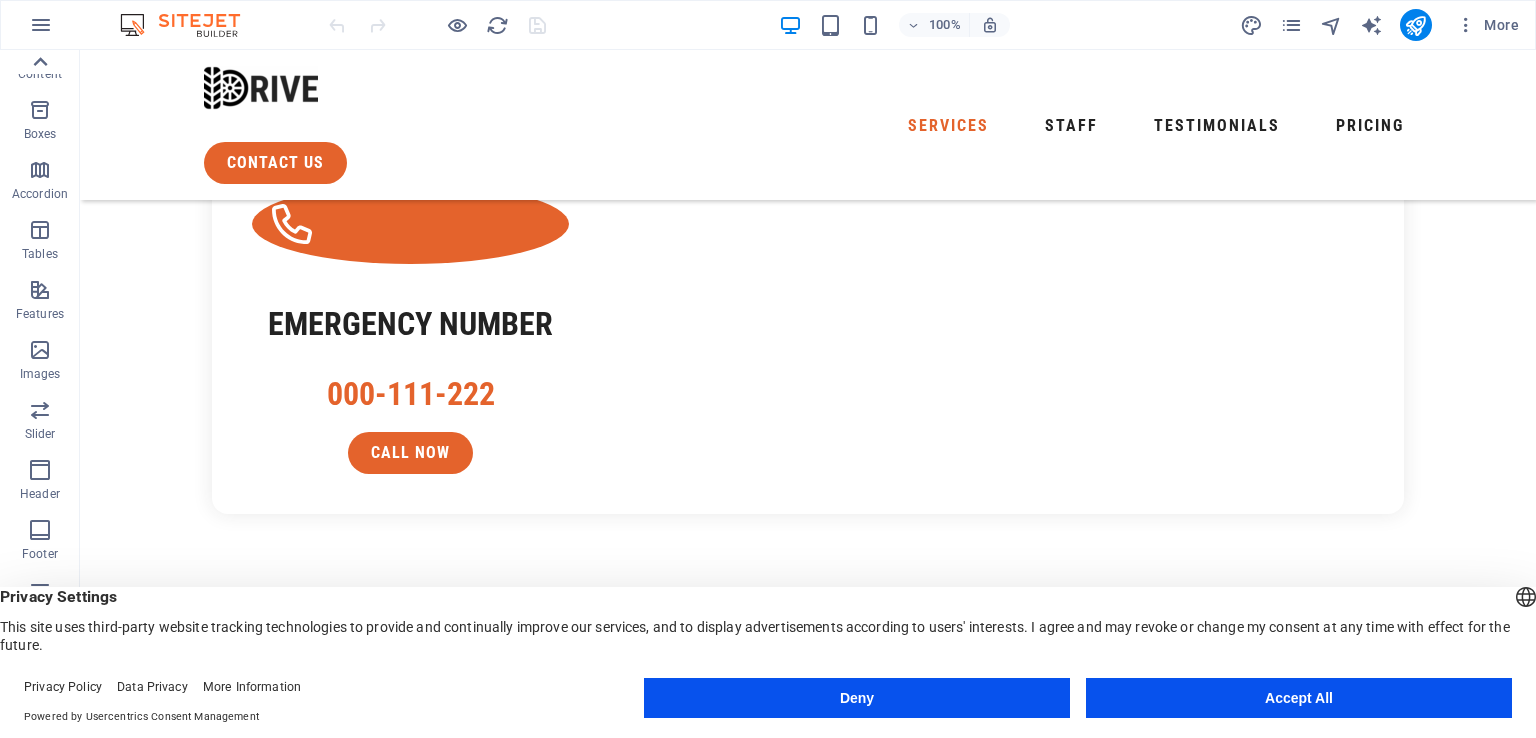 click at bounding box center (40, 62) 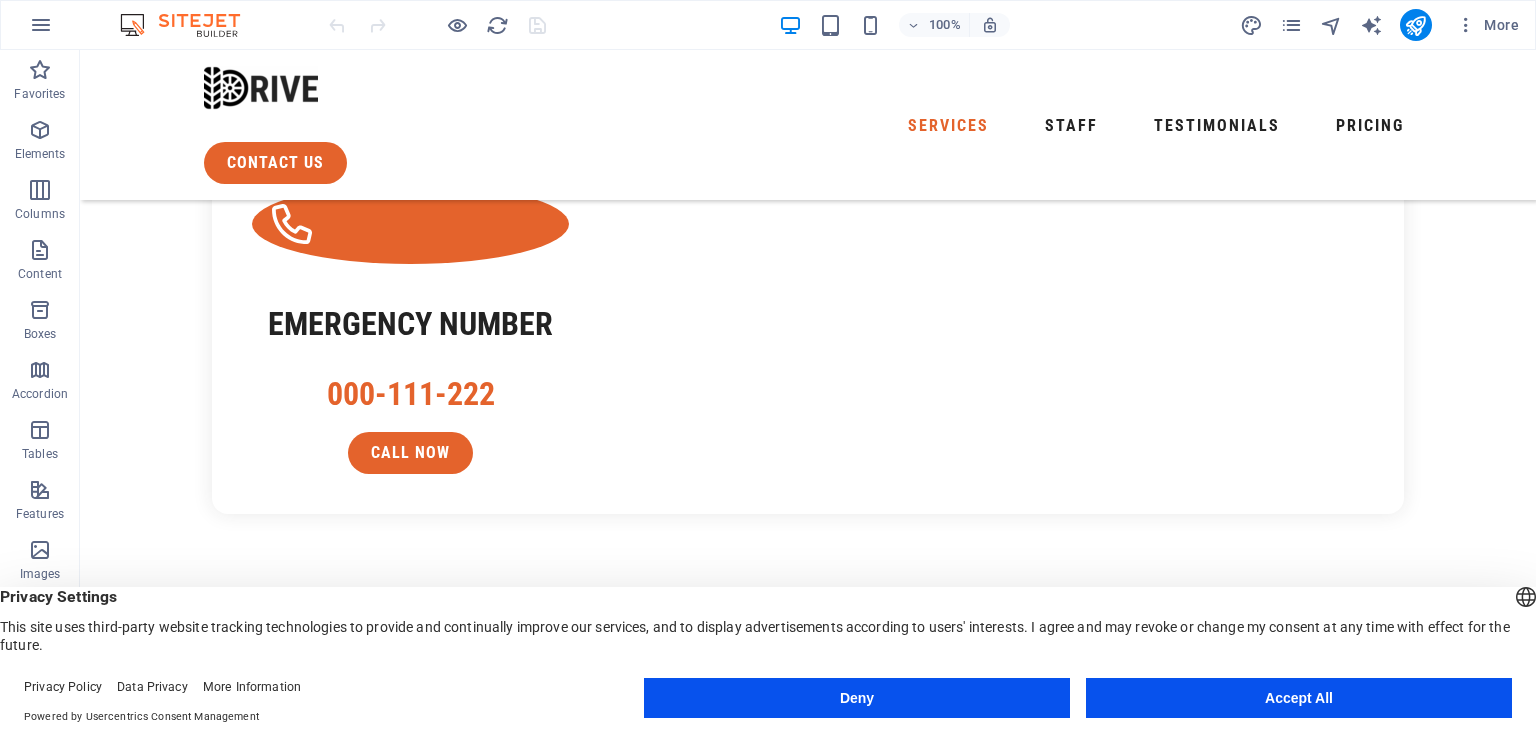 click on "Favorites" at bounding box center (40, 82) 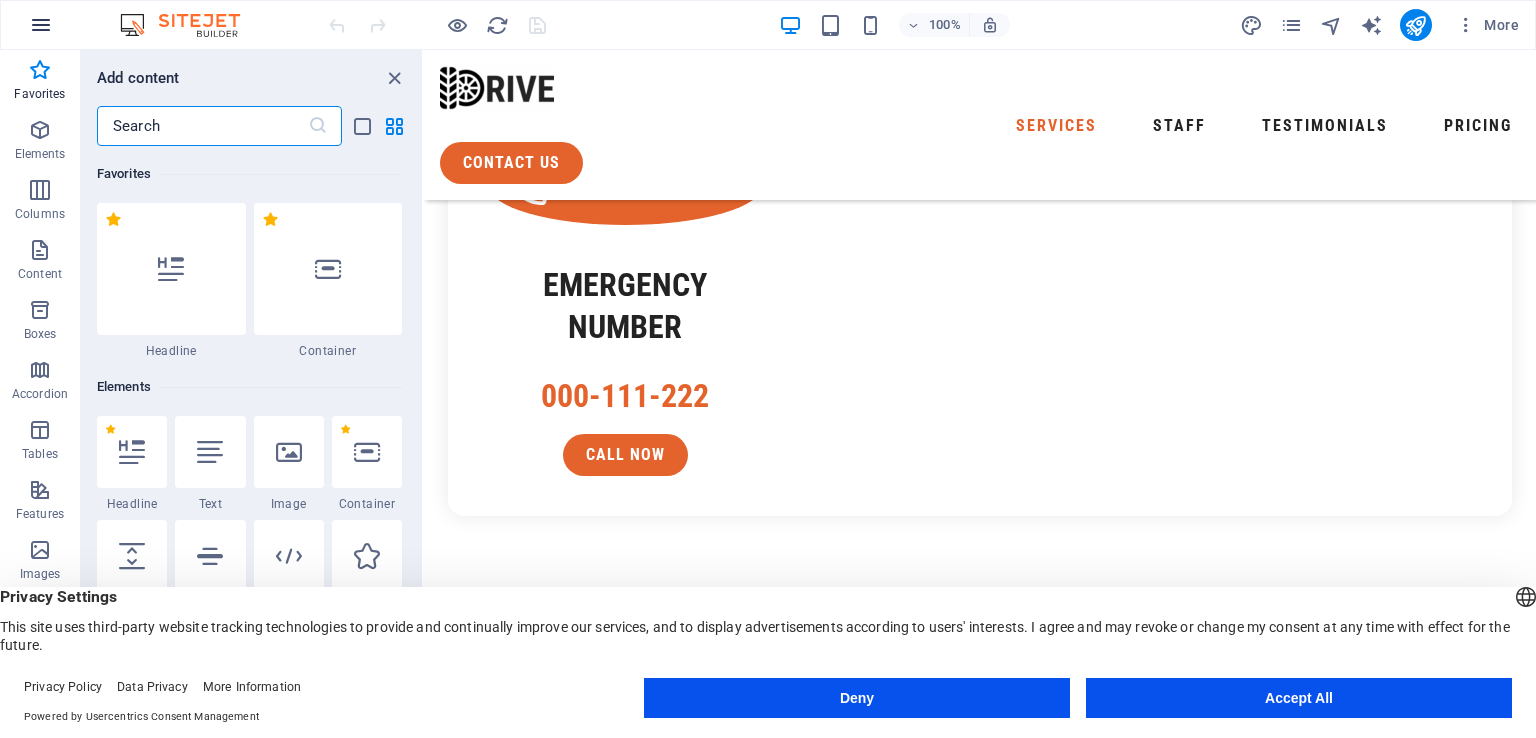 click at bounding box center (41, 25) 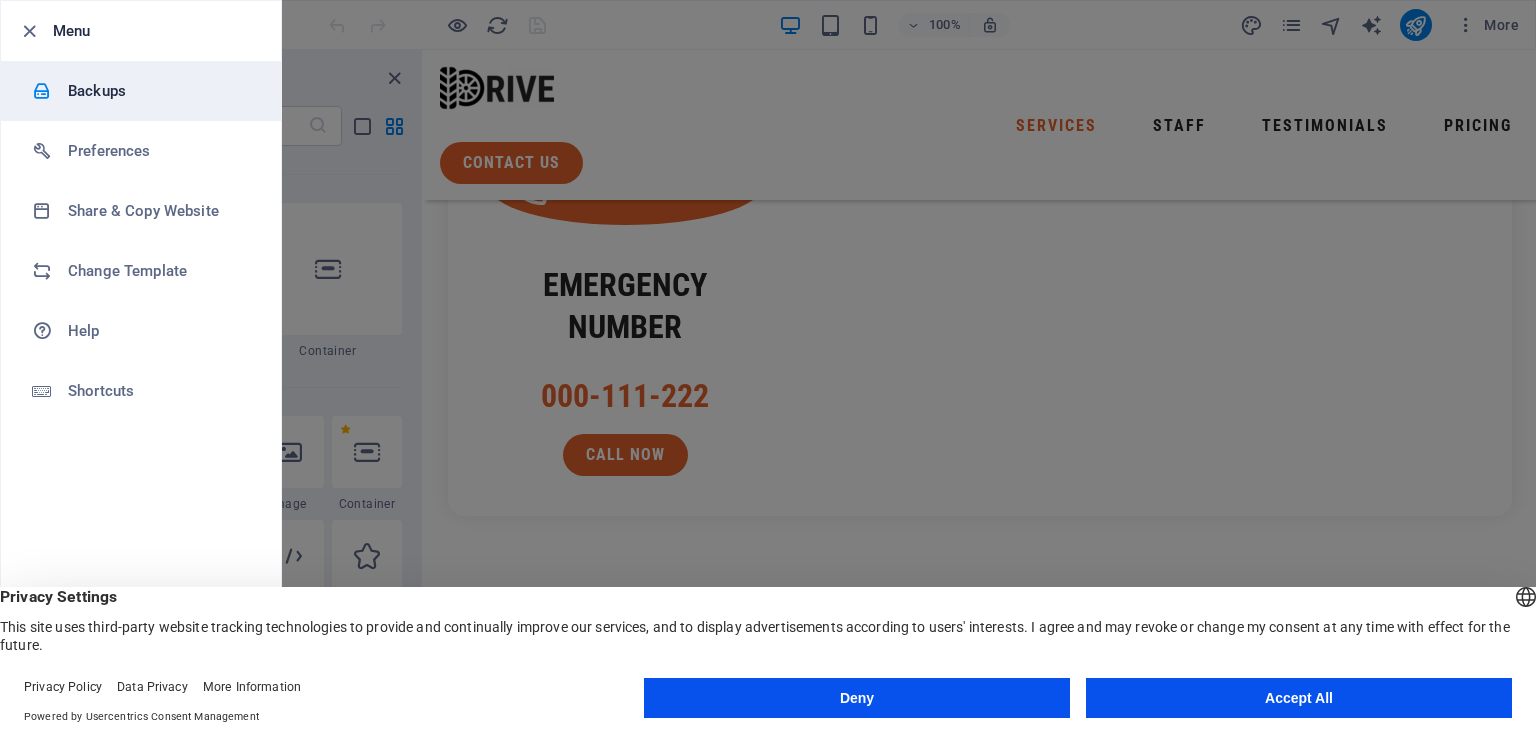 scroll, scrollTop: 2681, scrollLeft: 0, axis: vertical 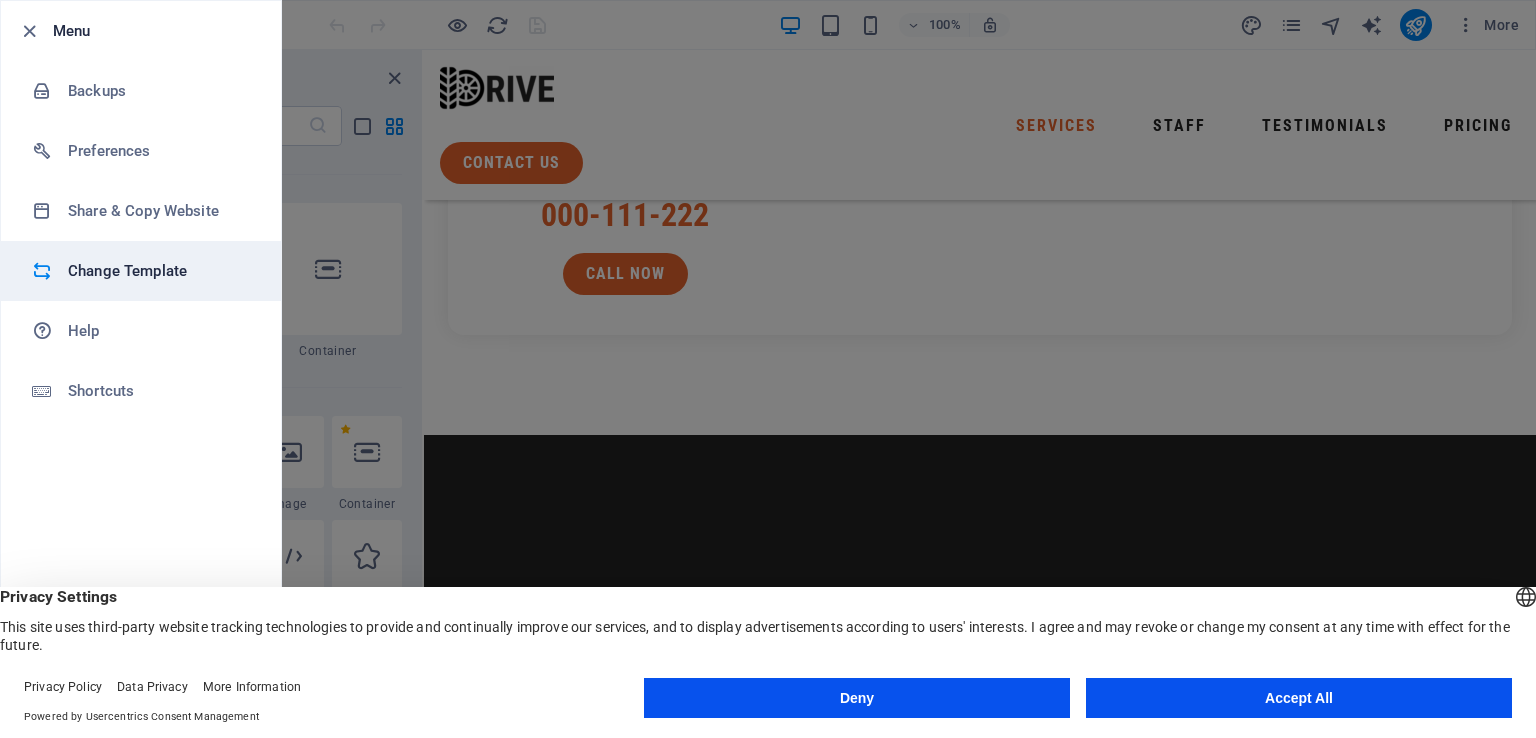 click on "Change Template" at bounding box center (160, 271) 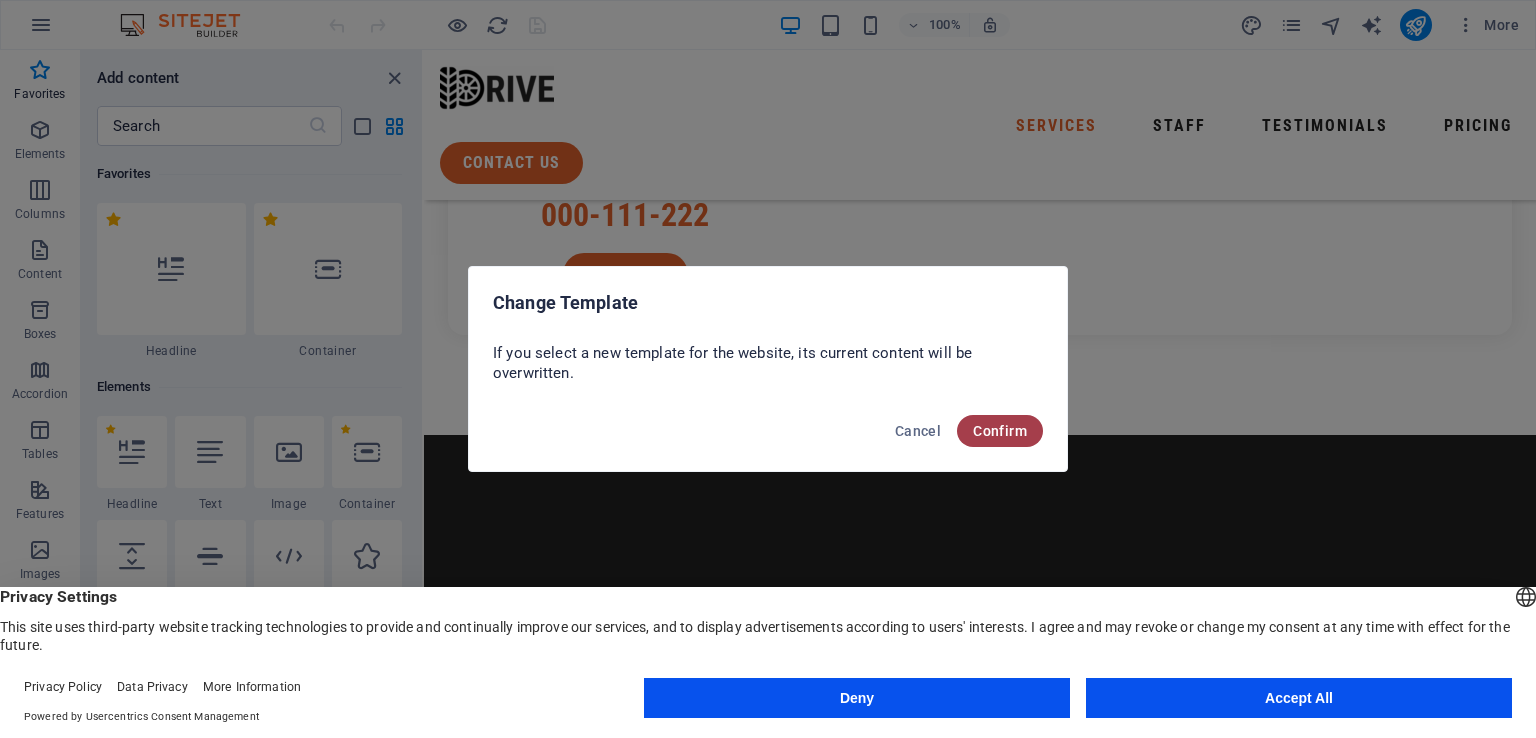 click on "Confirm" at bounding box center (1000, 431) 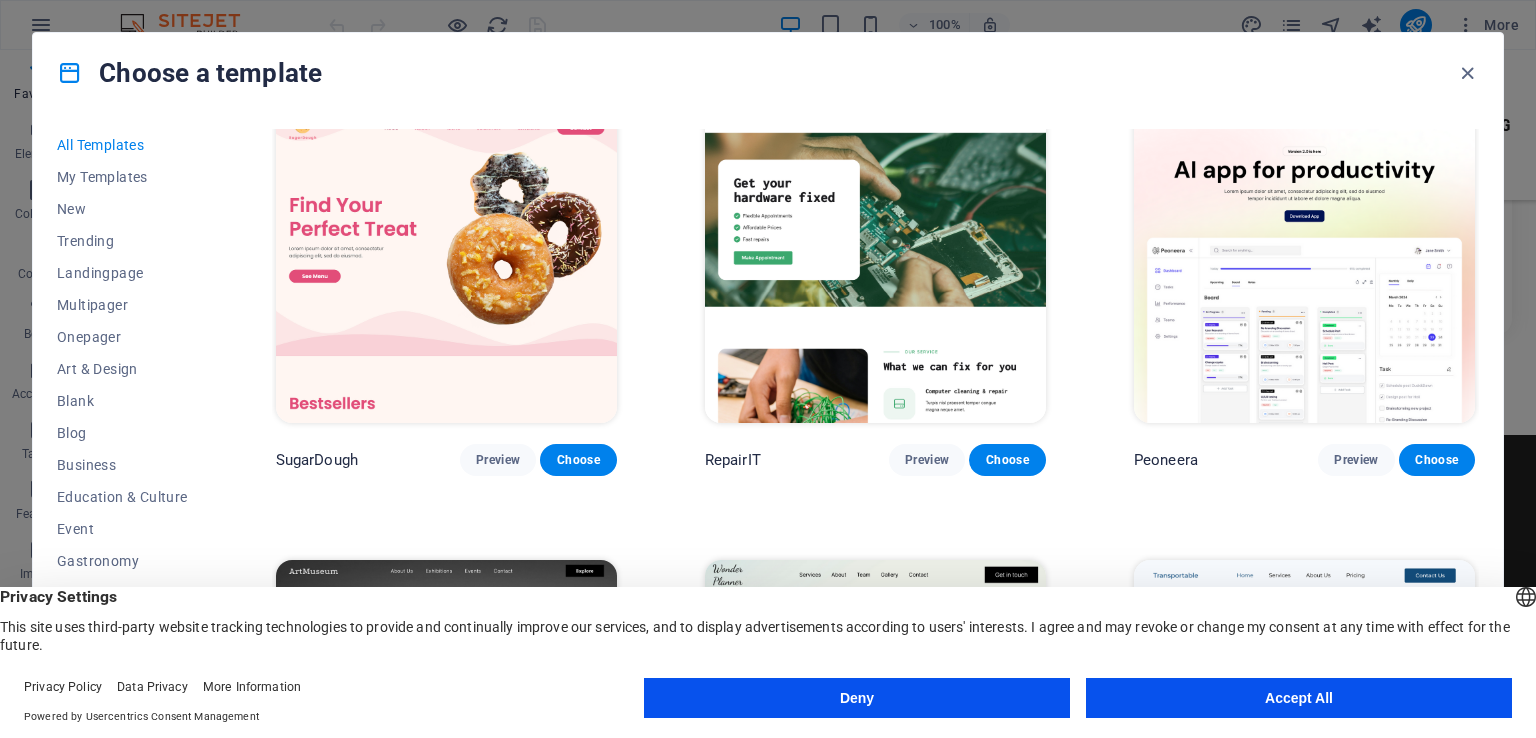 scroll, scrollTop: 0, scrollLeft: 0, axis: both 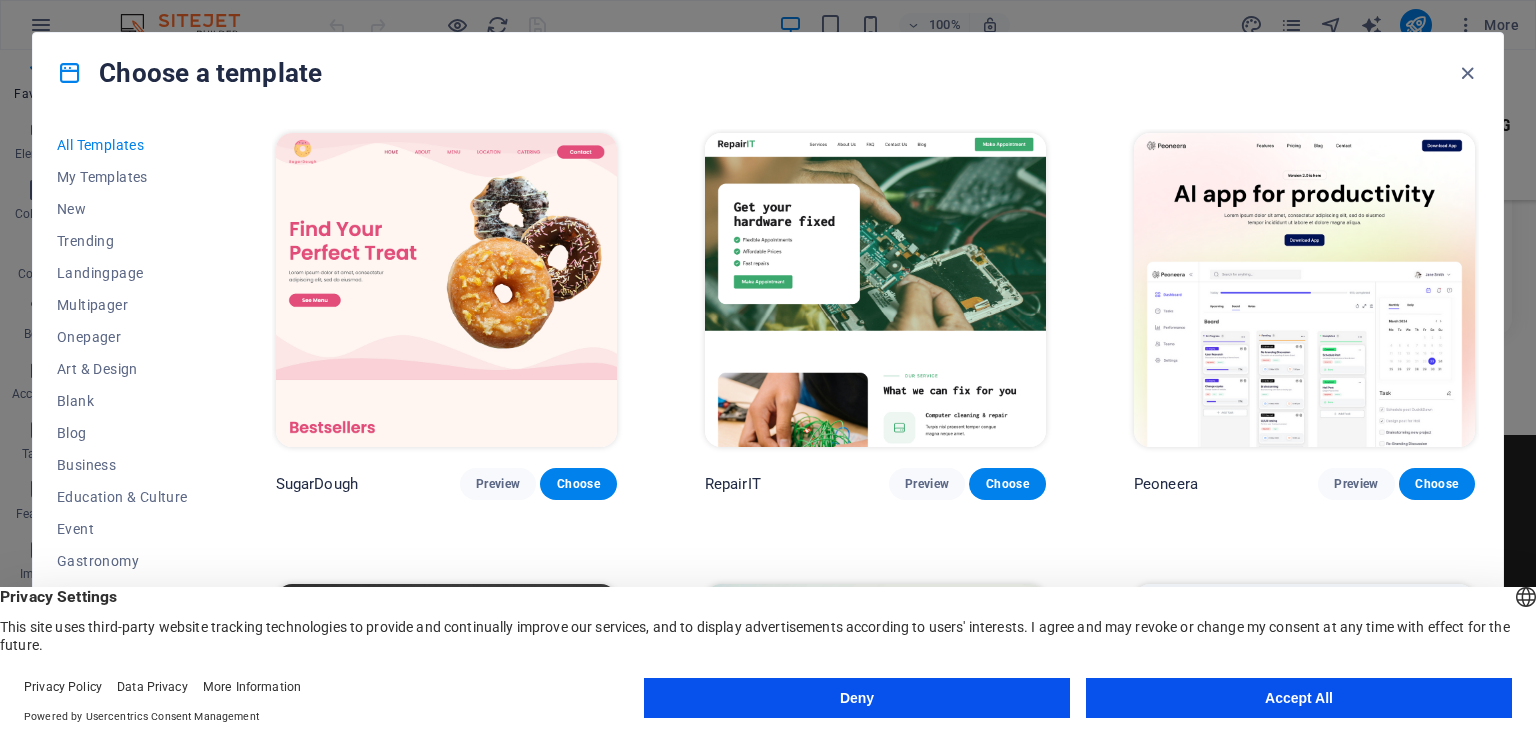 click at bounding box center [1304, 290] 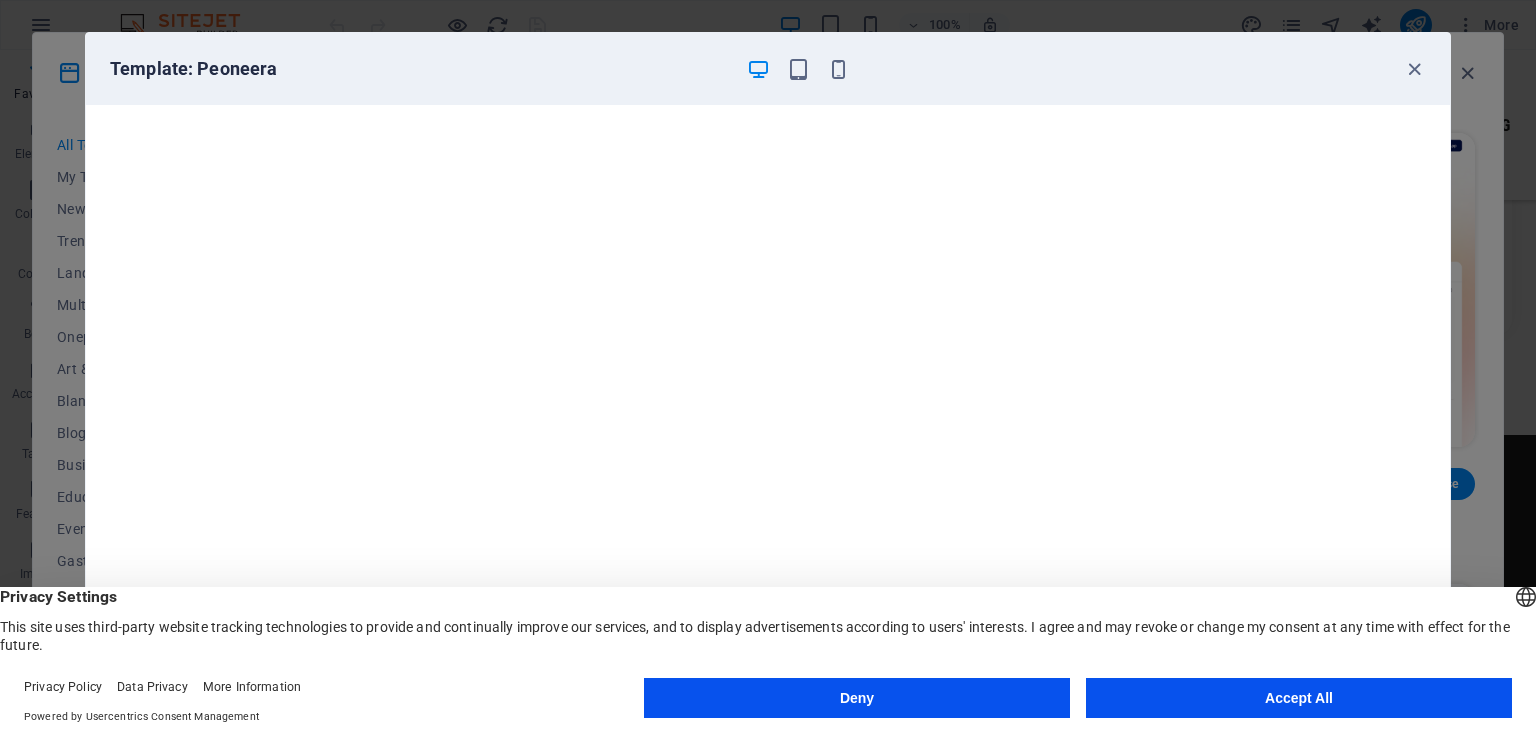 click on "Accept All" at bounding box center (1299, 698) 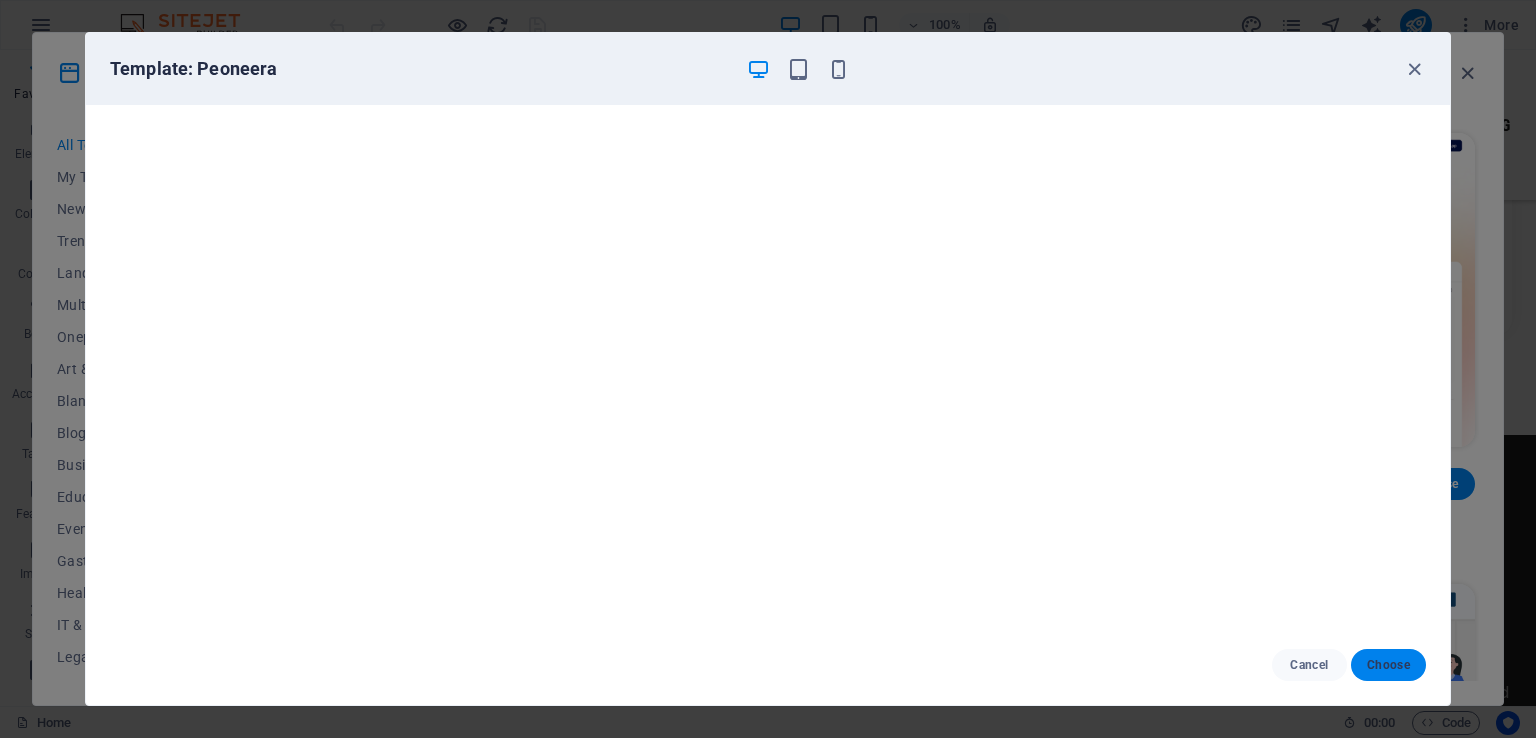 click on "Choose" at bounding box center (1388, 665) 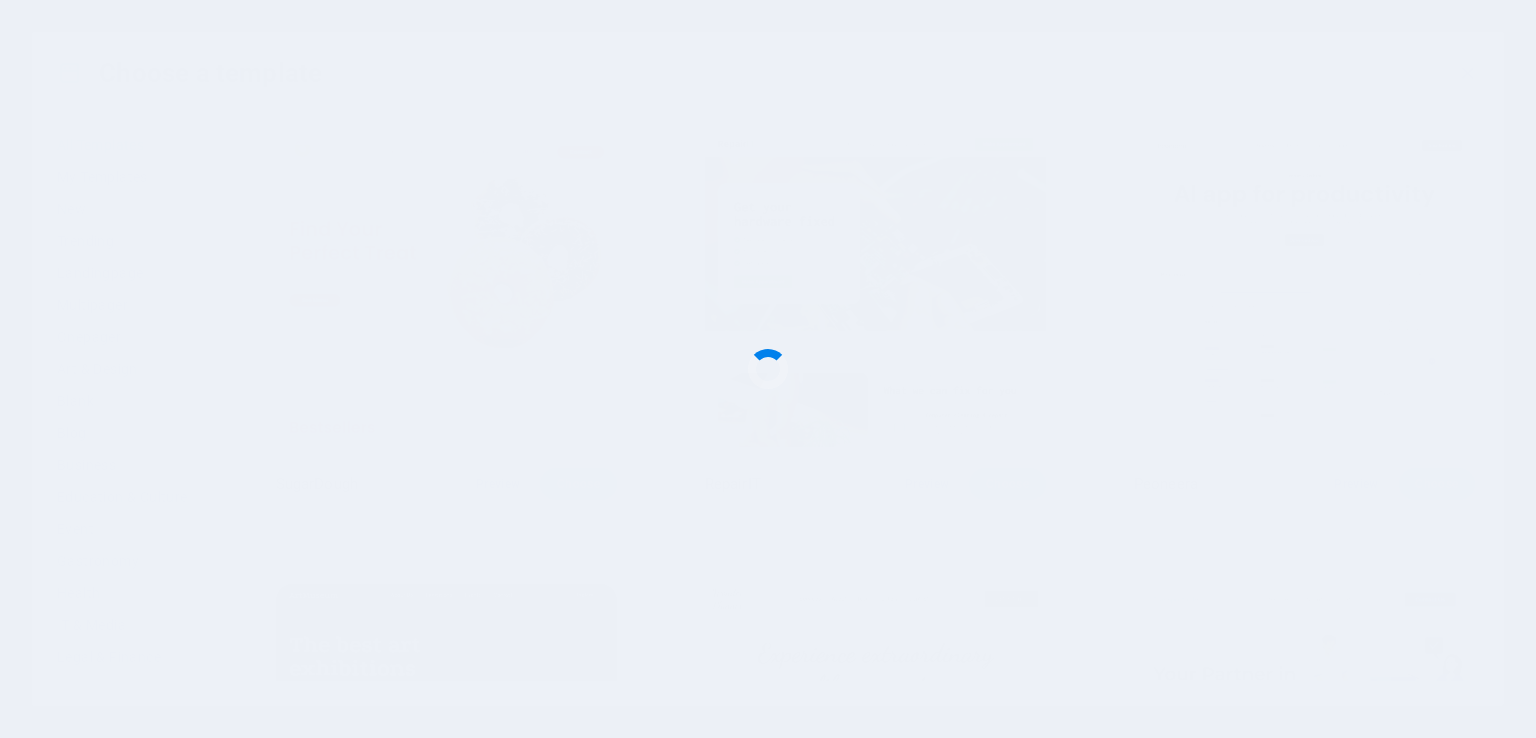 scroll, scrollTop: 2500, scrollLeft: 0, axis: vertical 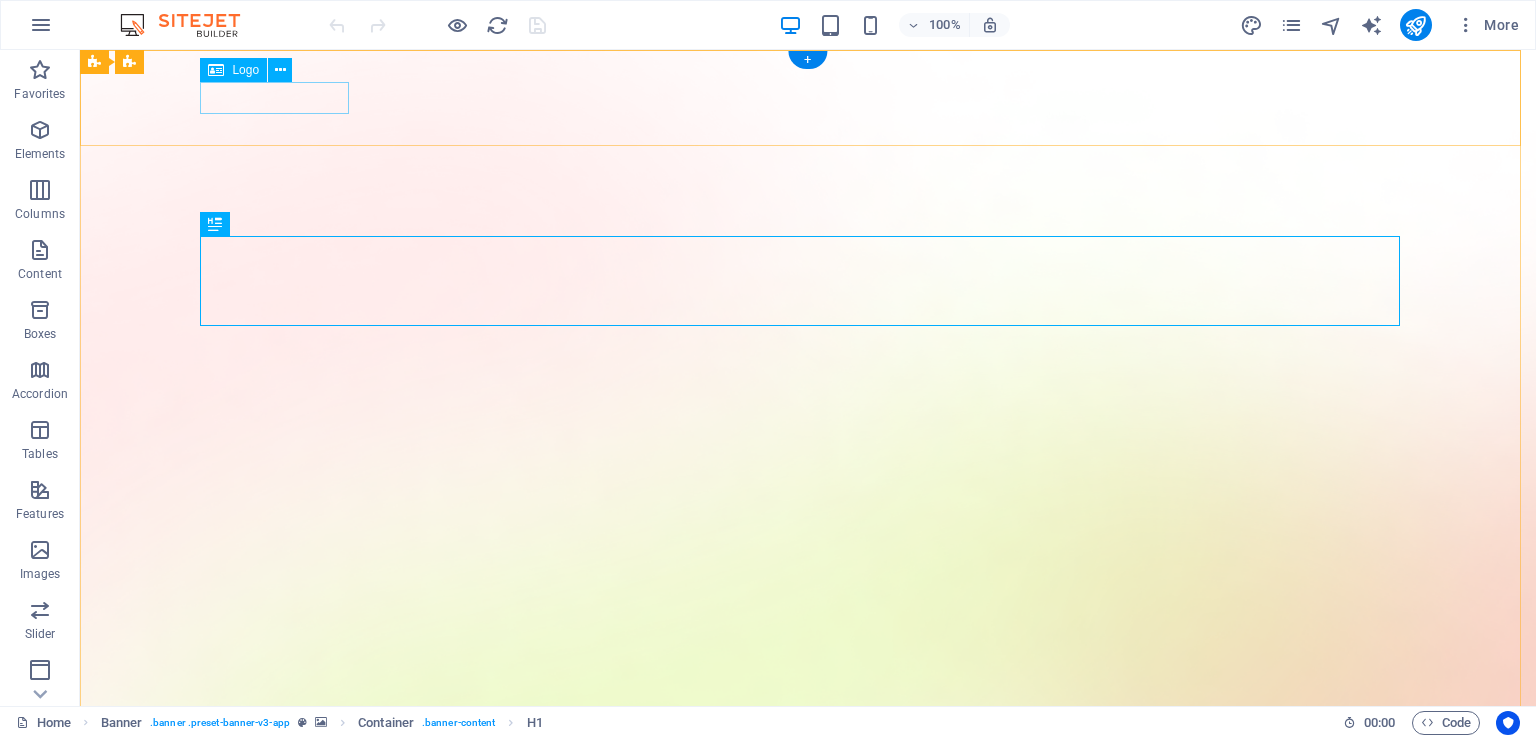 click at bounding box center (808, 1513) 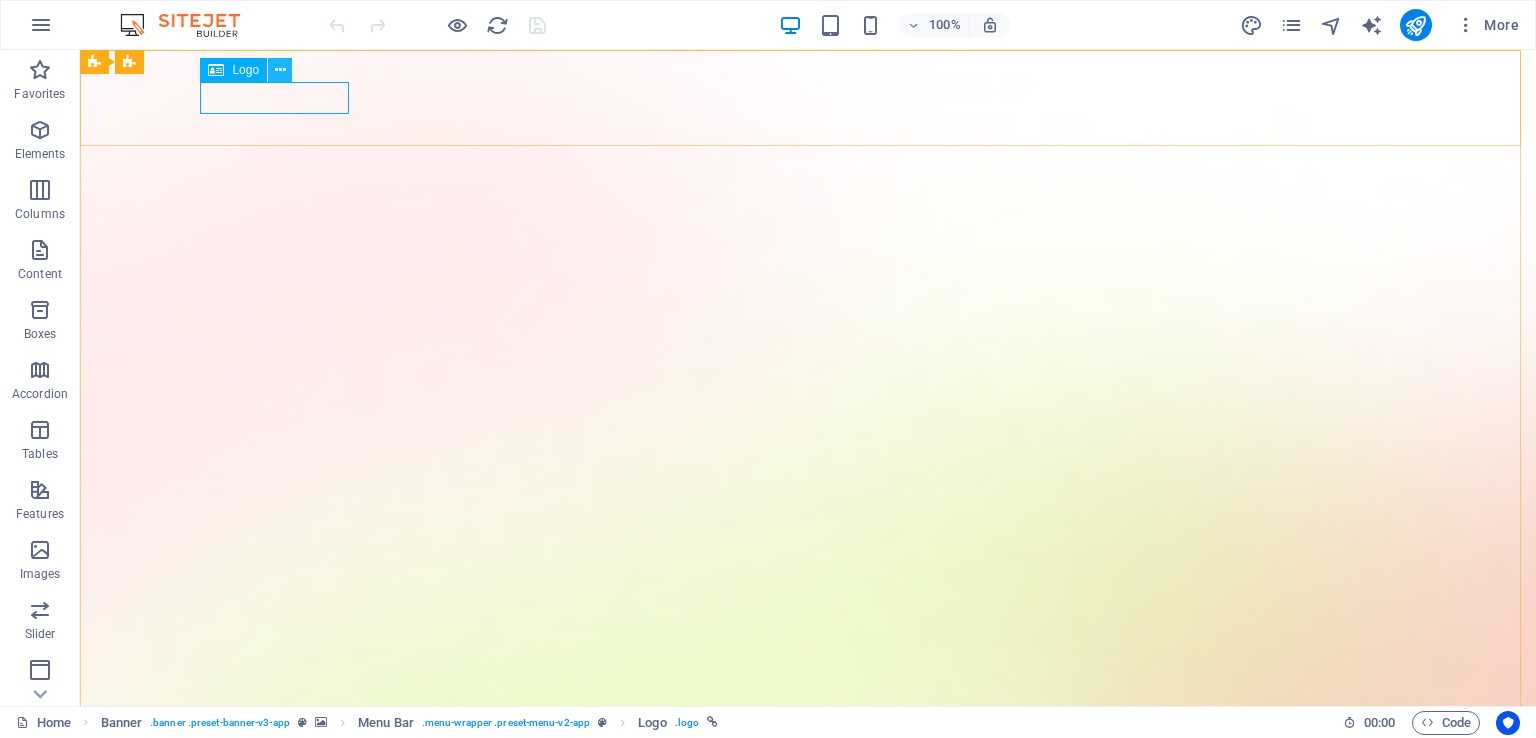 click at bounding box center [280, 70] 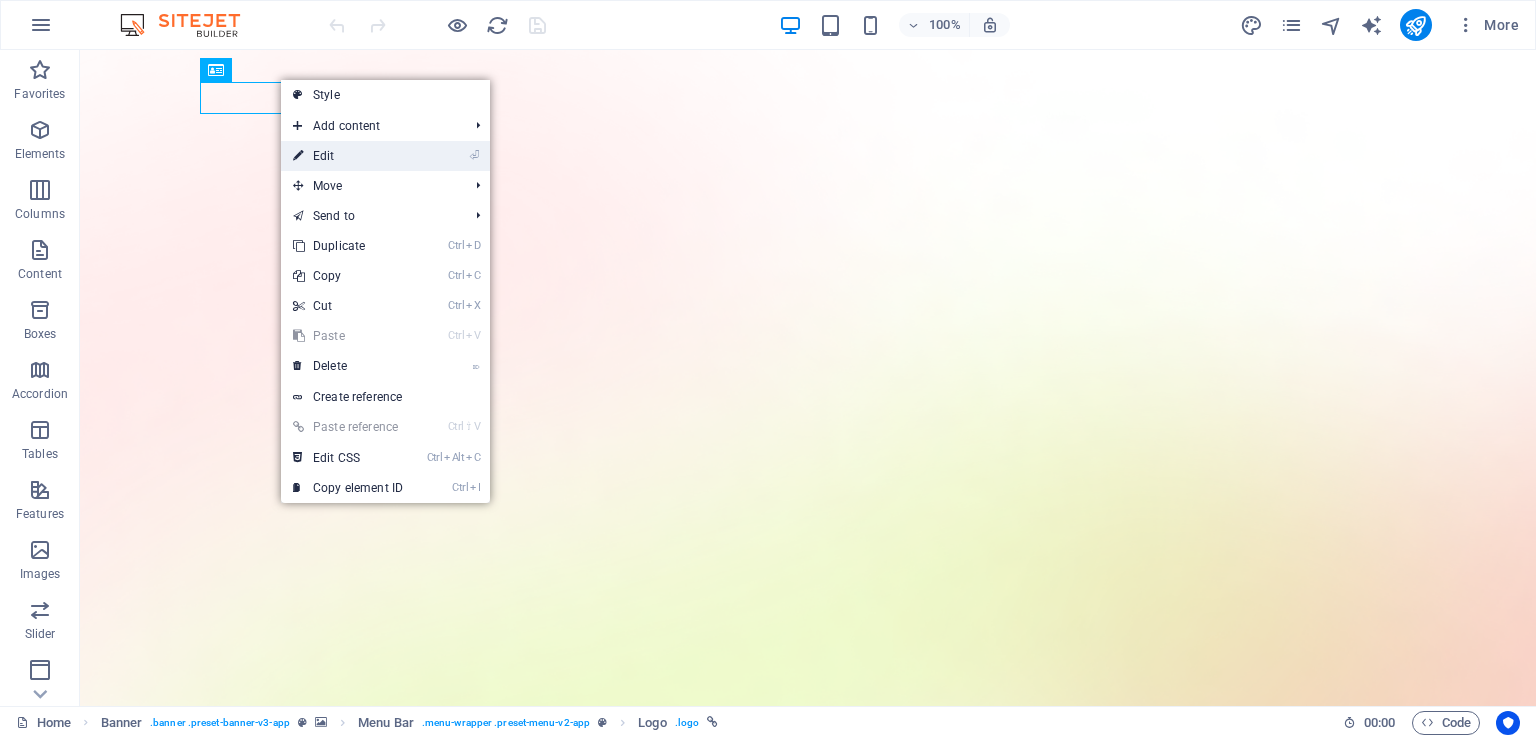 click on "⏎  Edit" at bounding box center [348, 156] 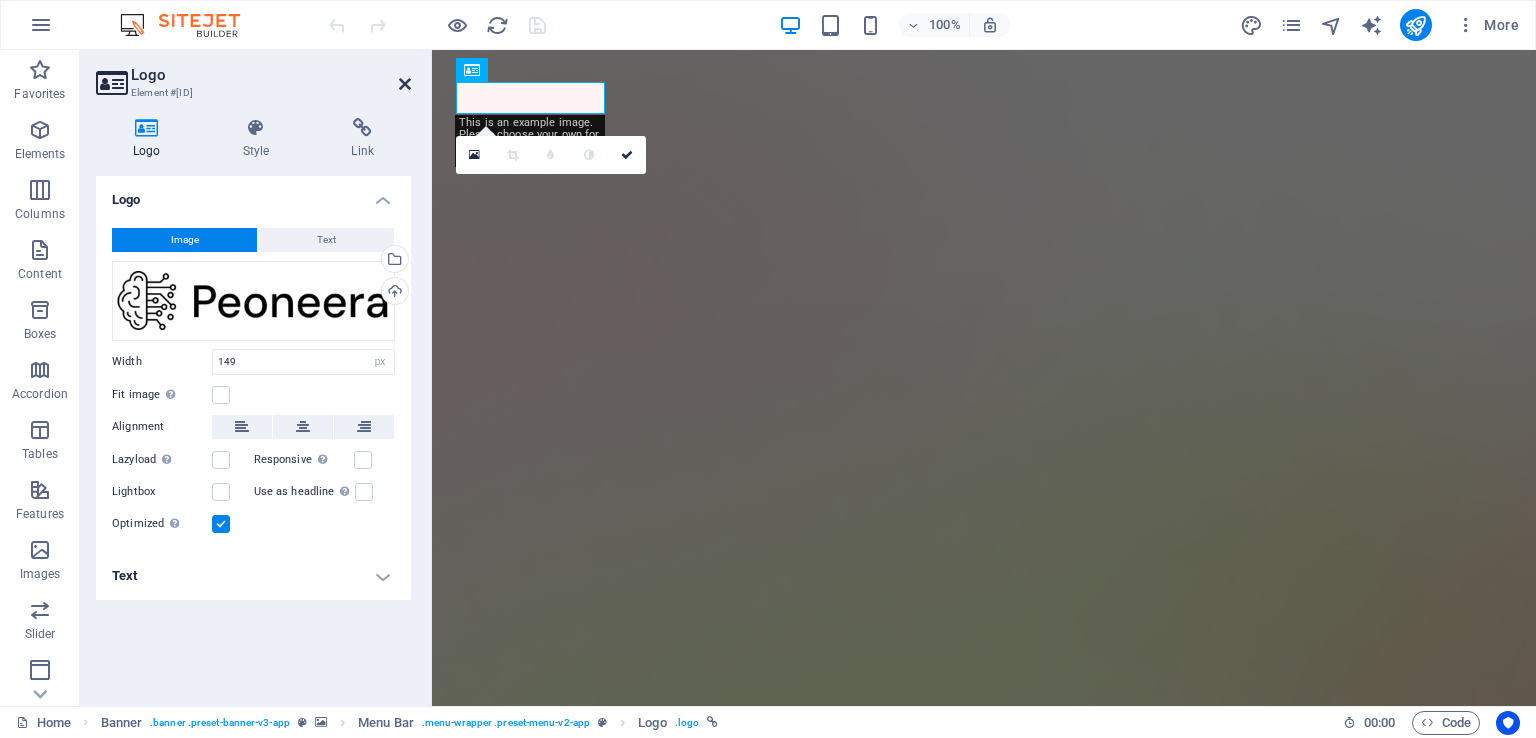 click at bounding box center (405, 84) 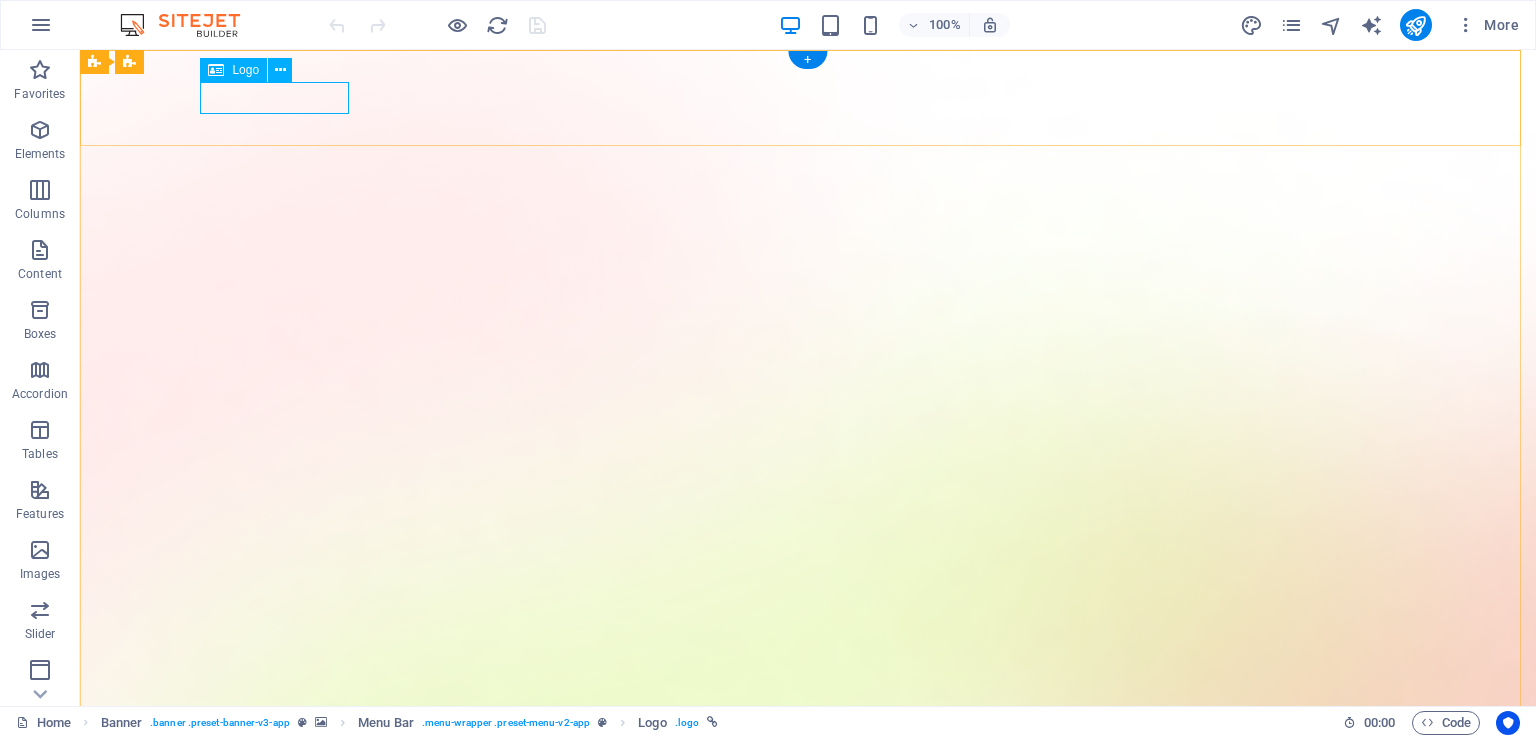 click at bounding box center [808, 1513] 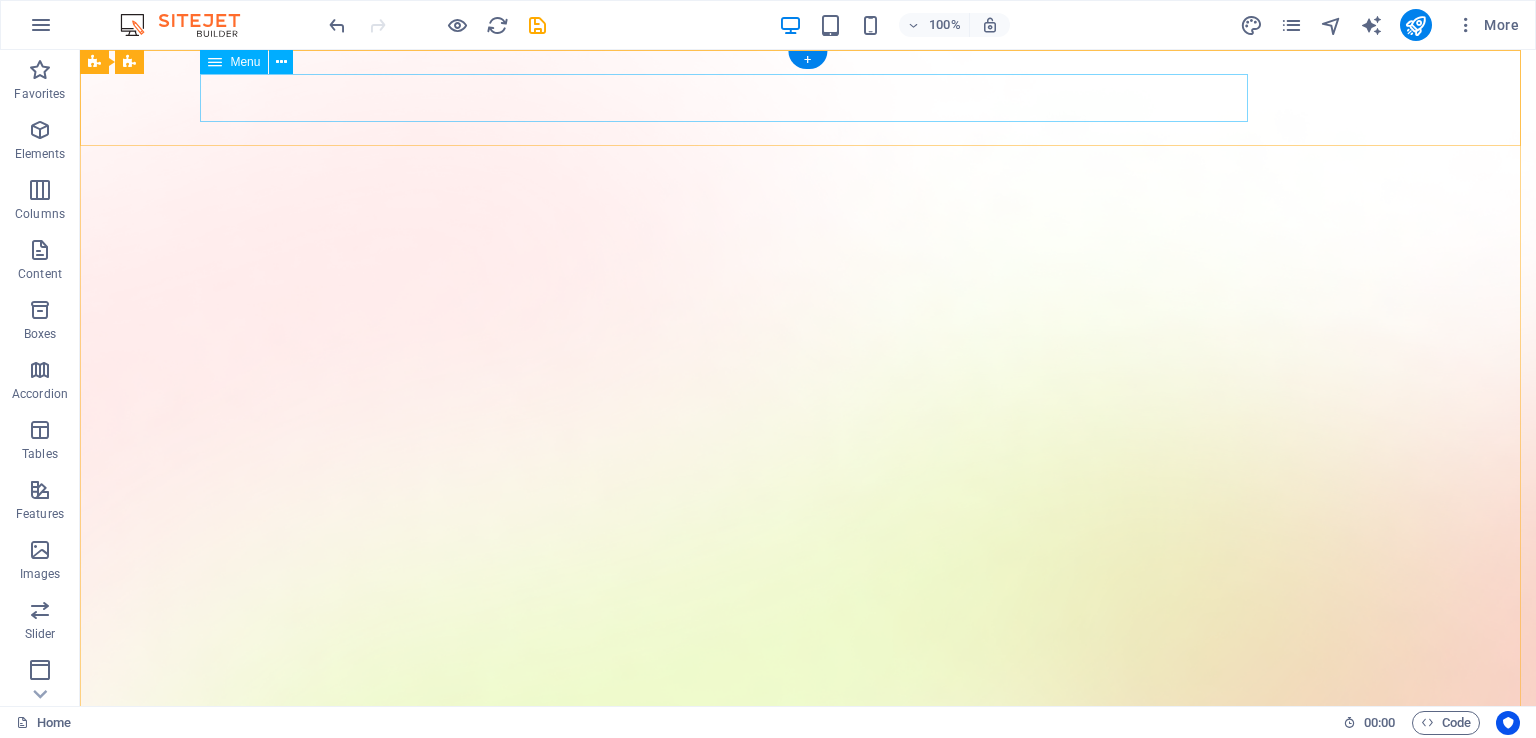 click on "Features Pricing Blog Contact" at bounding box center [808, 1521] 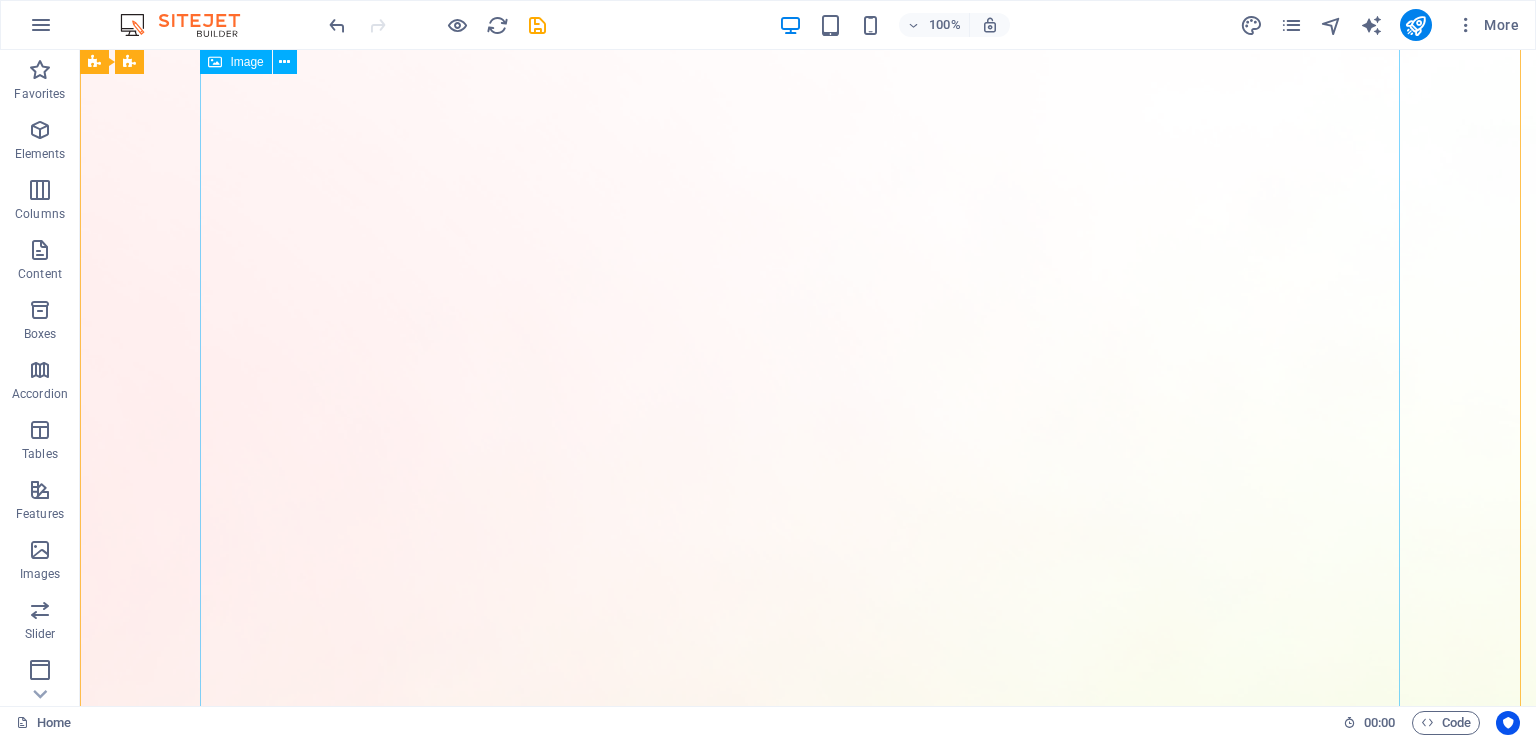 scroll, scrollTop: 0, scrollLeft: 0, axis: both 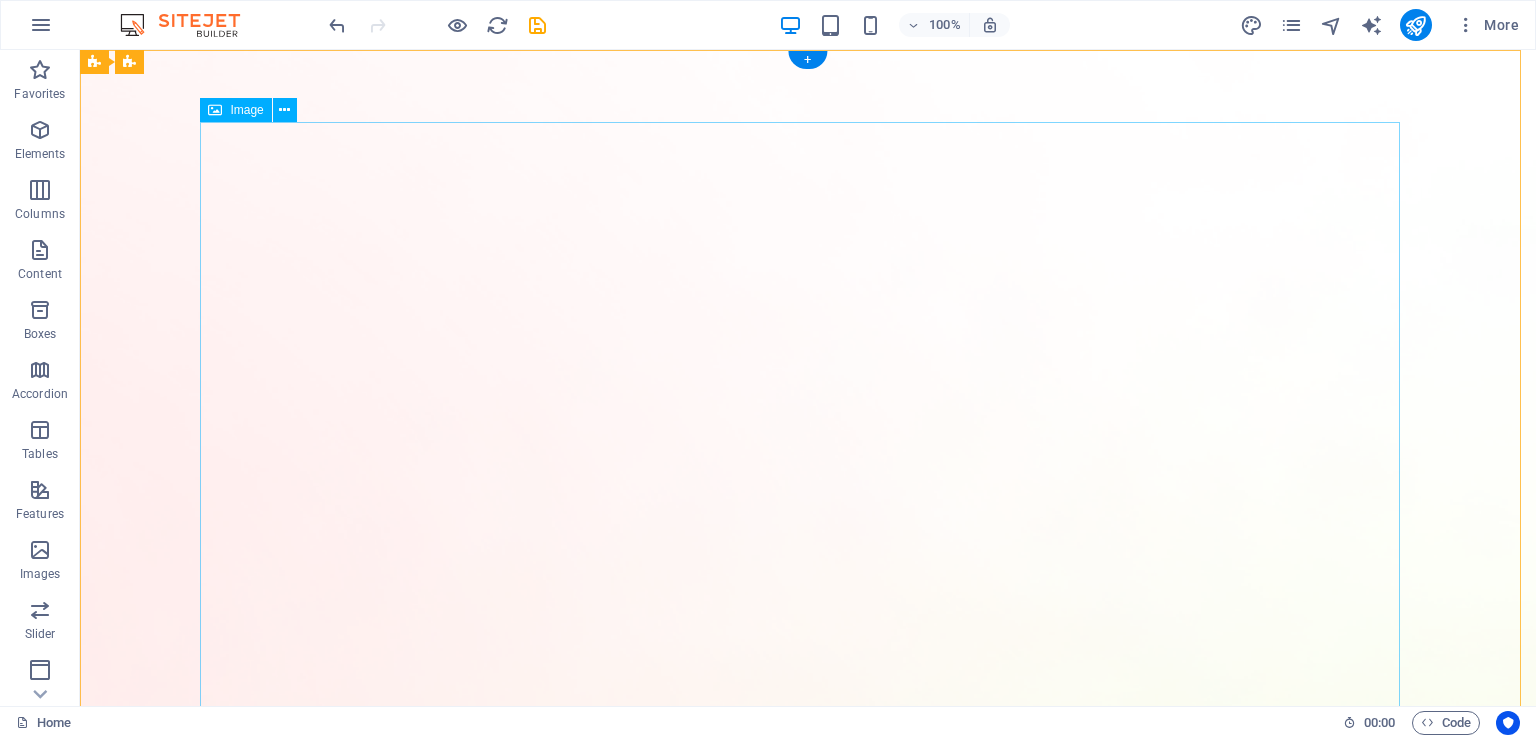 click at bounding box center [808, 4589] 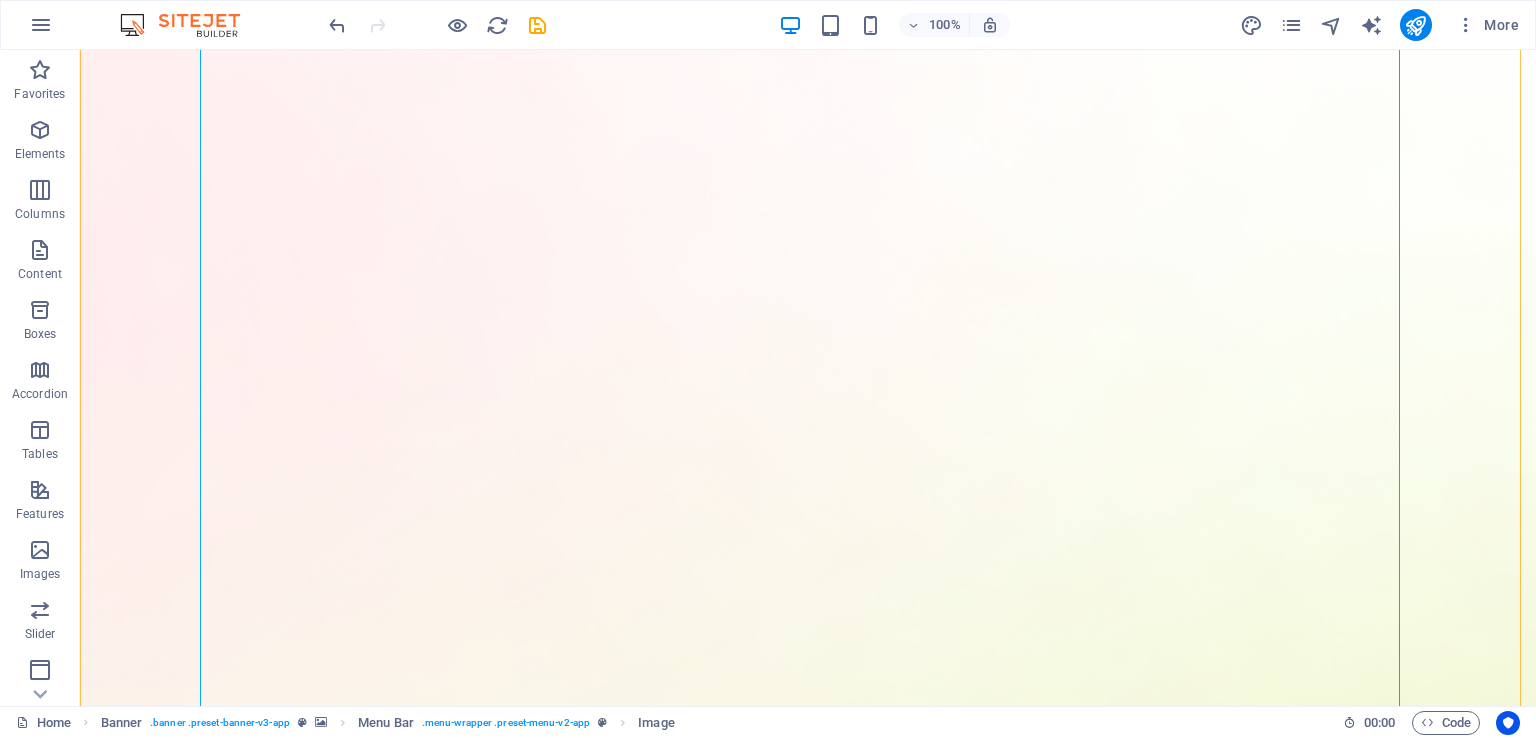 scroll, scrollTop: 400, scrollLeft: 0, axis: vertical 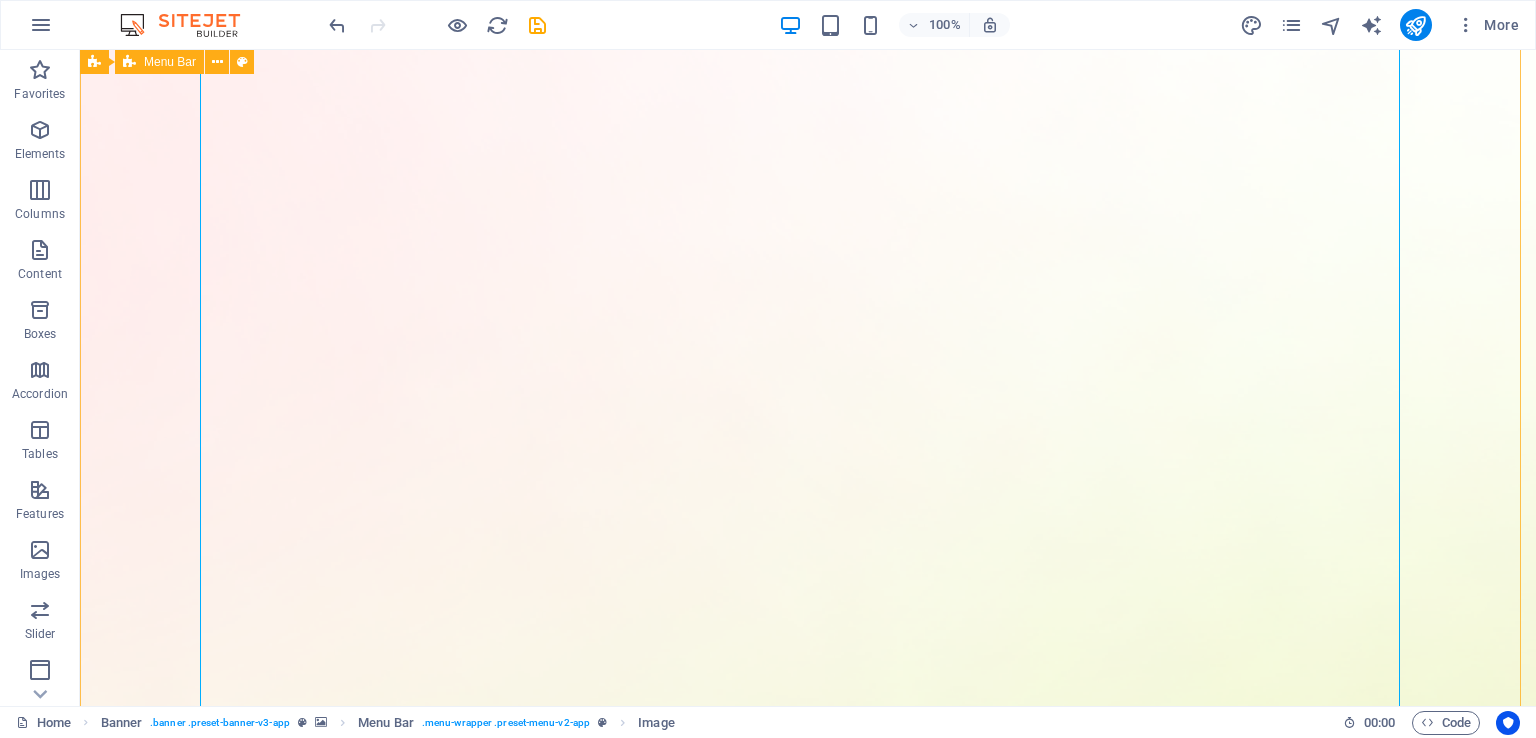 drag, startPoint x: 134, startPoint y: 444, endPoint x: 128, endPoint y: 418, distance: 26.683329 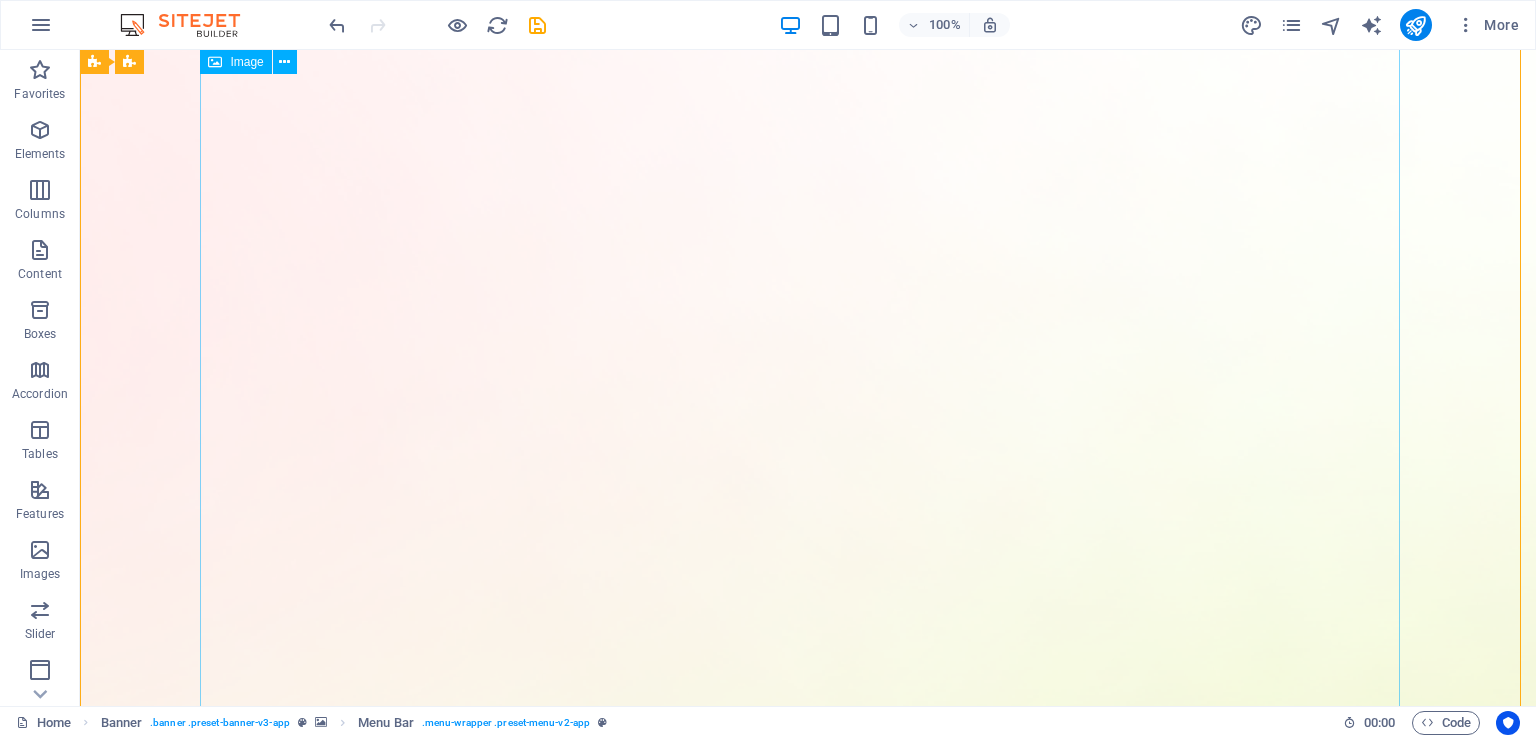 scroll, scrollTop: 300, scrollLeft: 0, axis: vertical 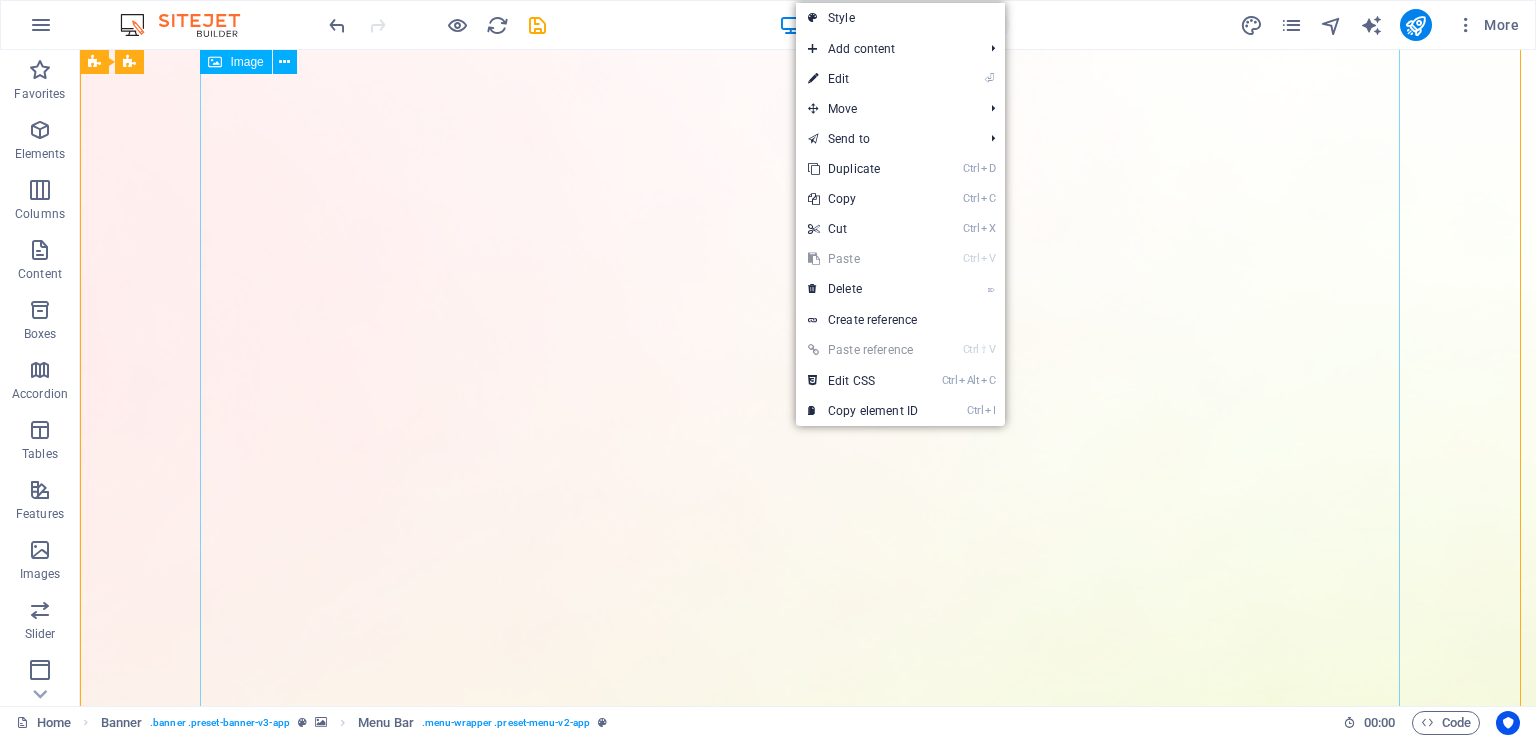 click at bounding box center (808, 4289) 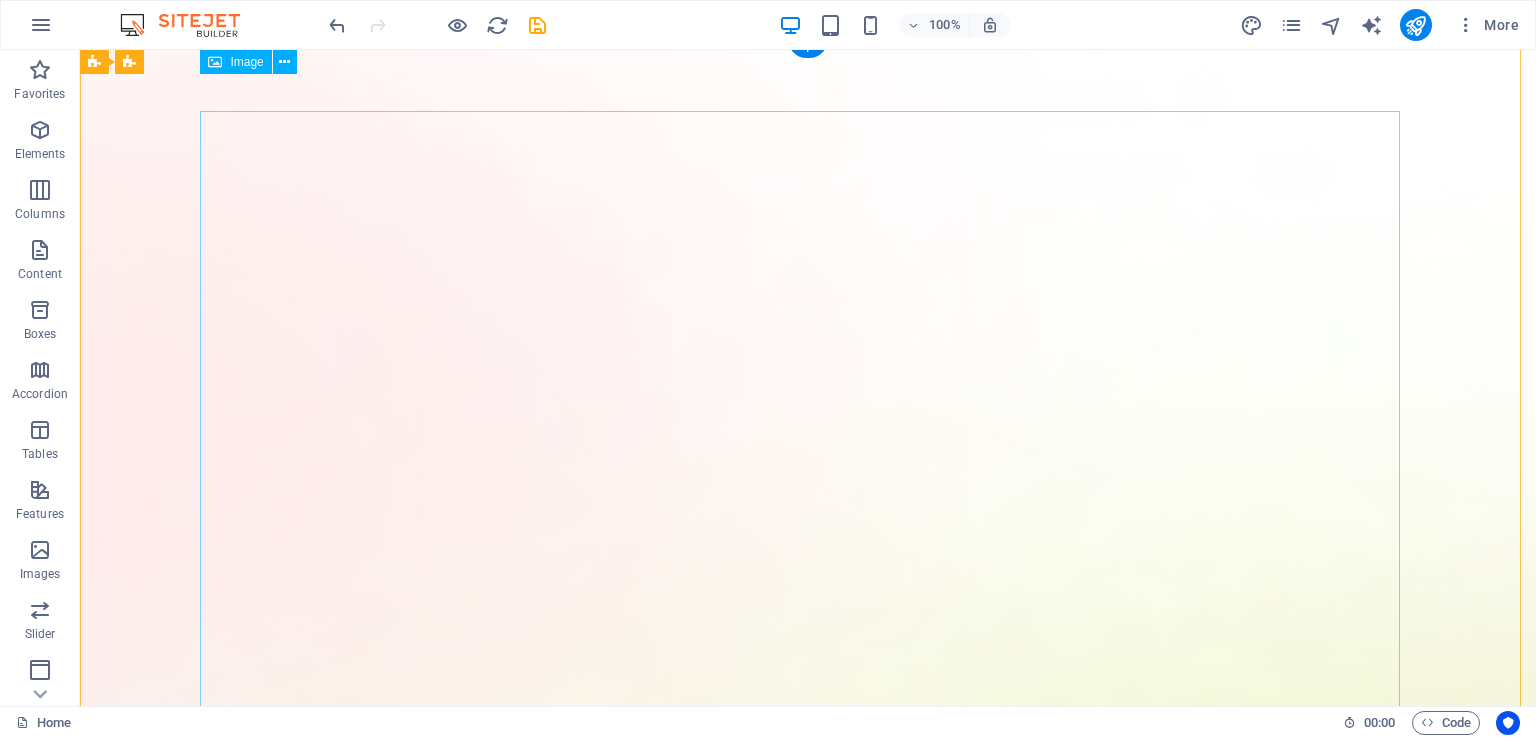 scroll, scrollTop: 0, scrollLeft: 0, axis: both 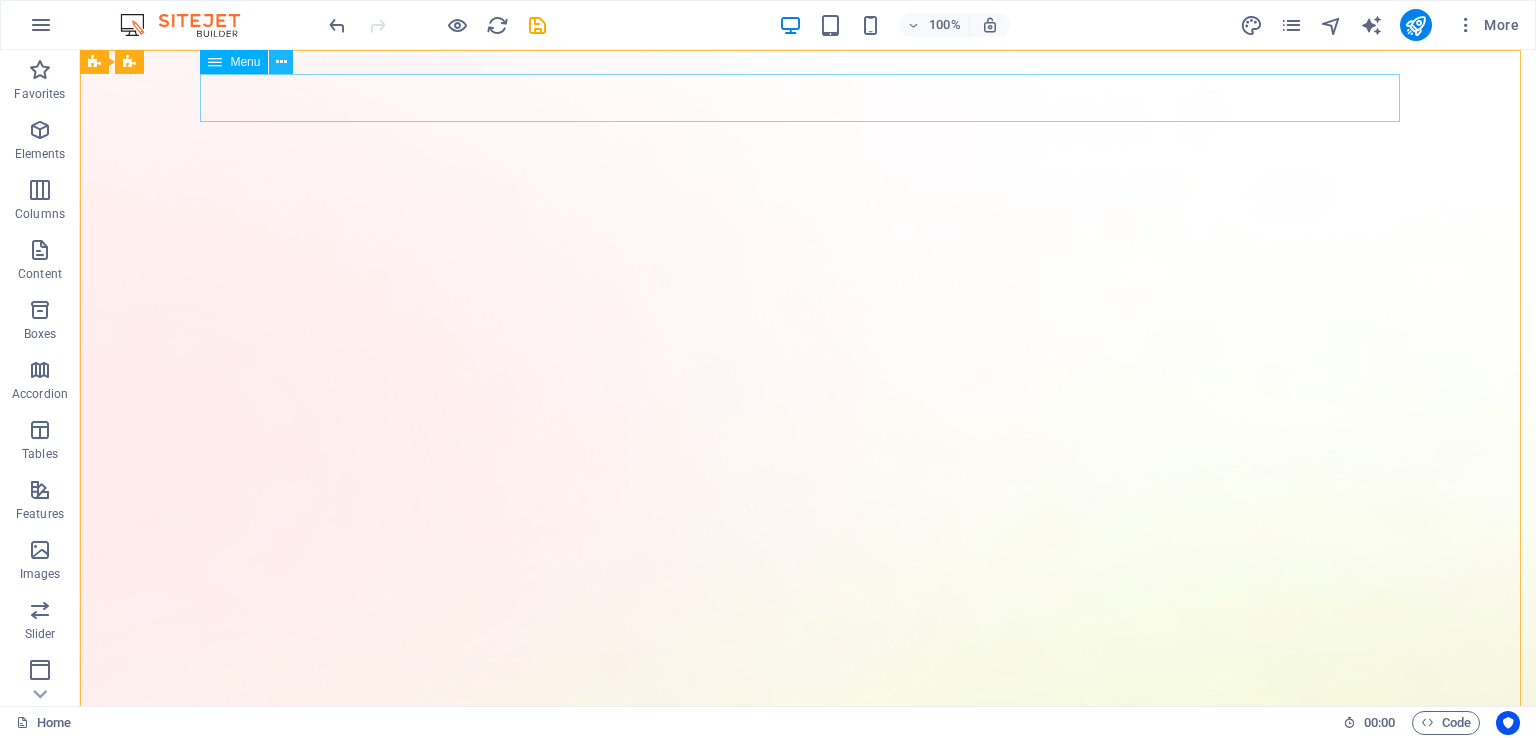 click at bounding box center (281, 62) 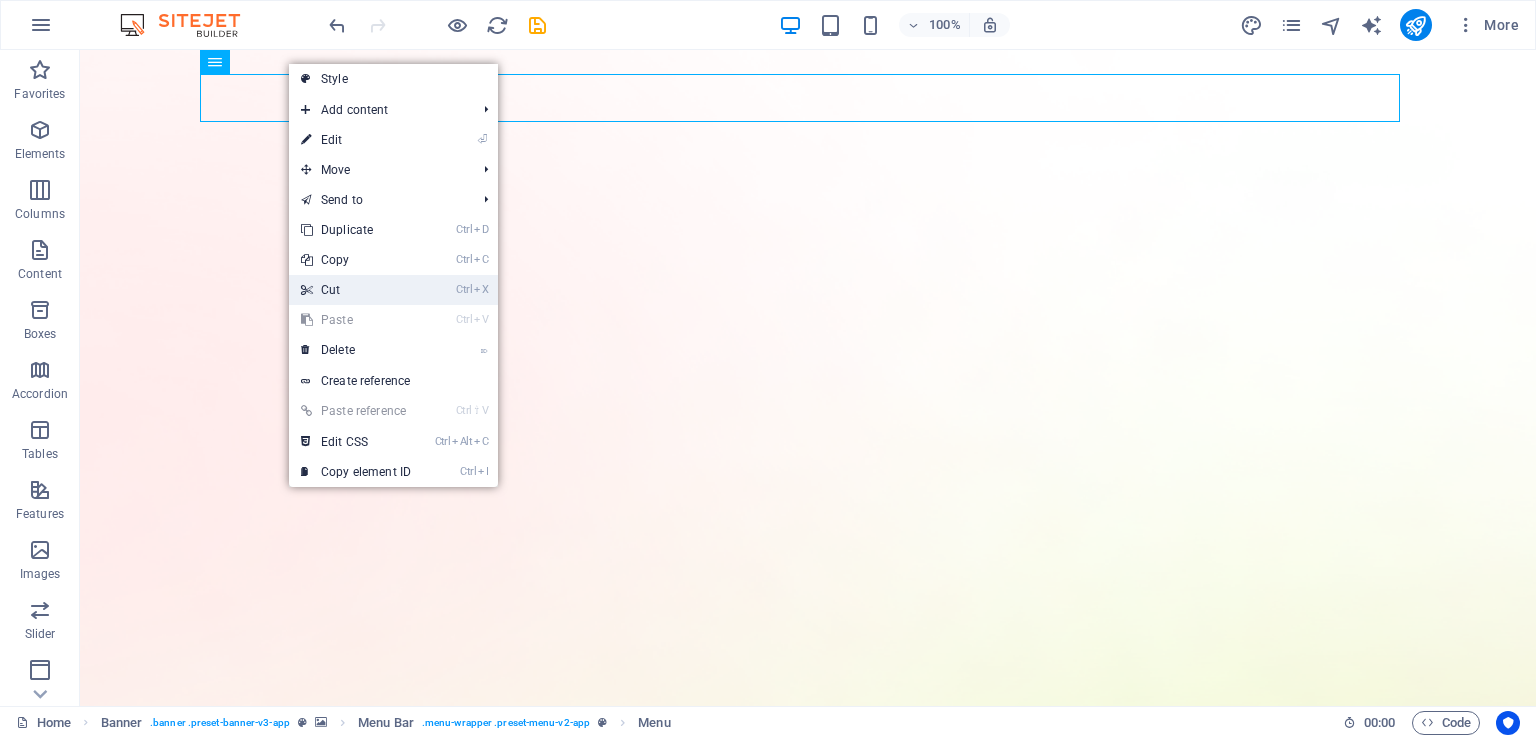 click on "Ctrl X  Cut" at bounding box center (356, 290) 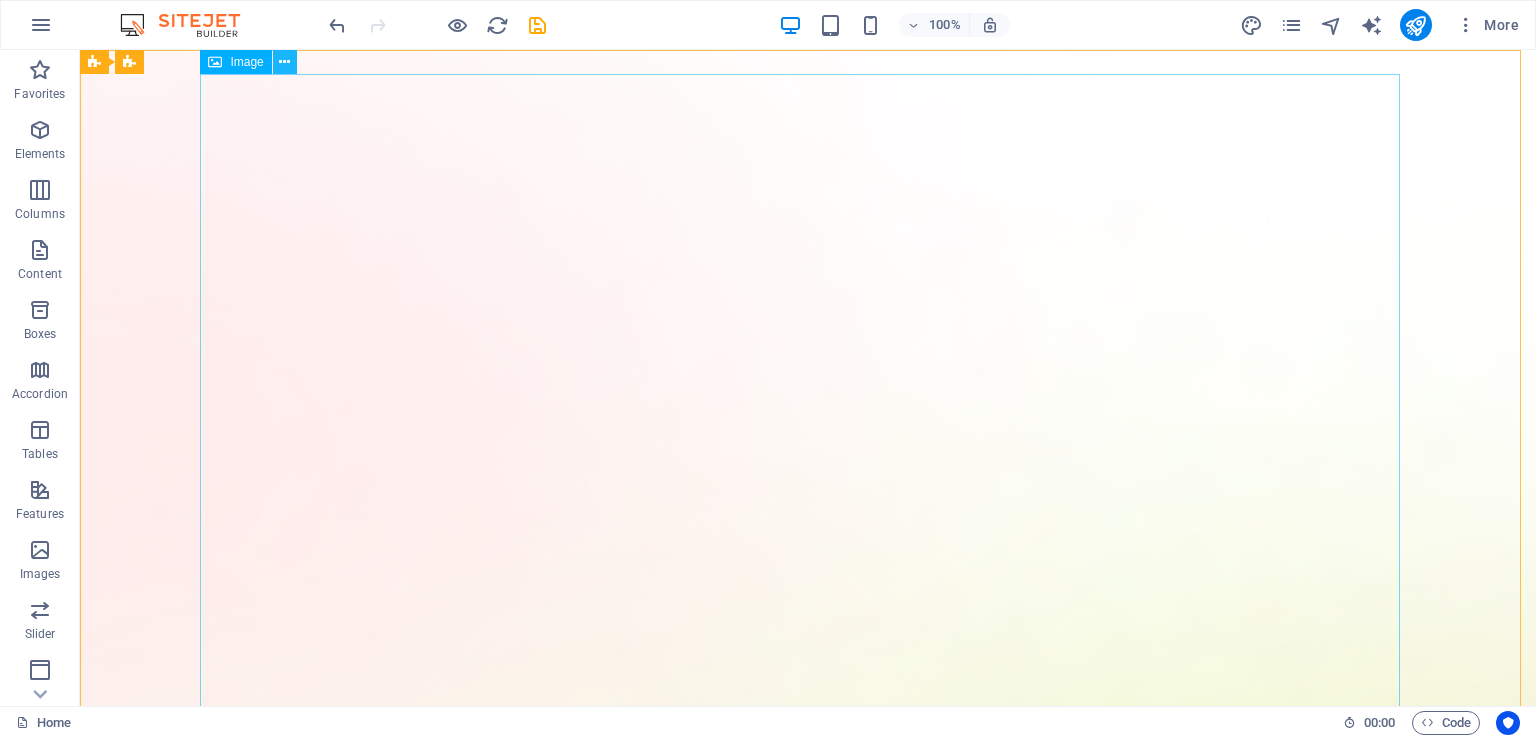 click at bounding box center (284, 62) 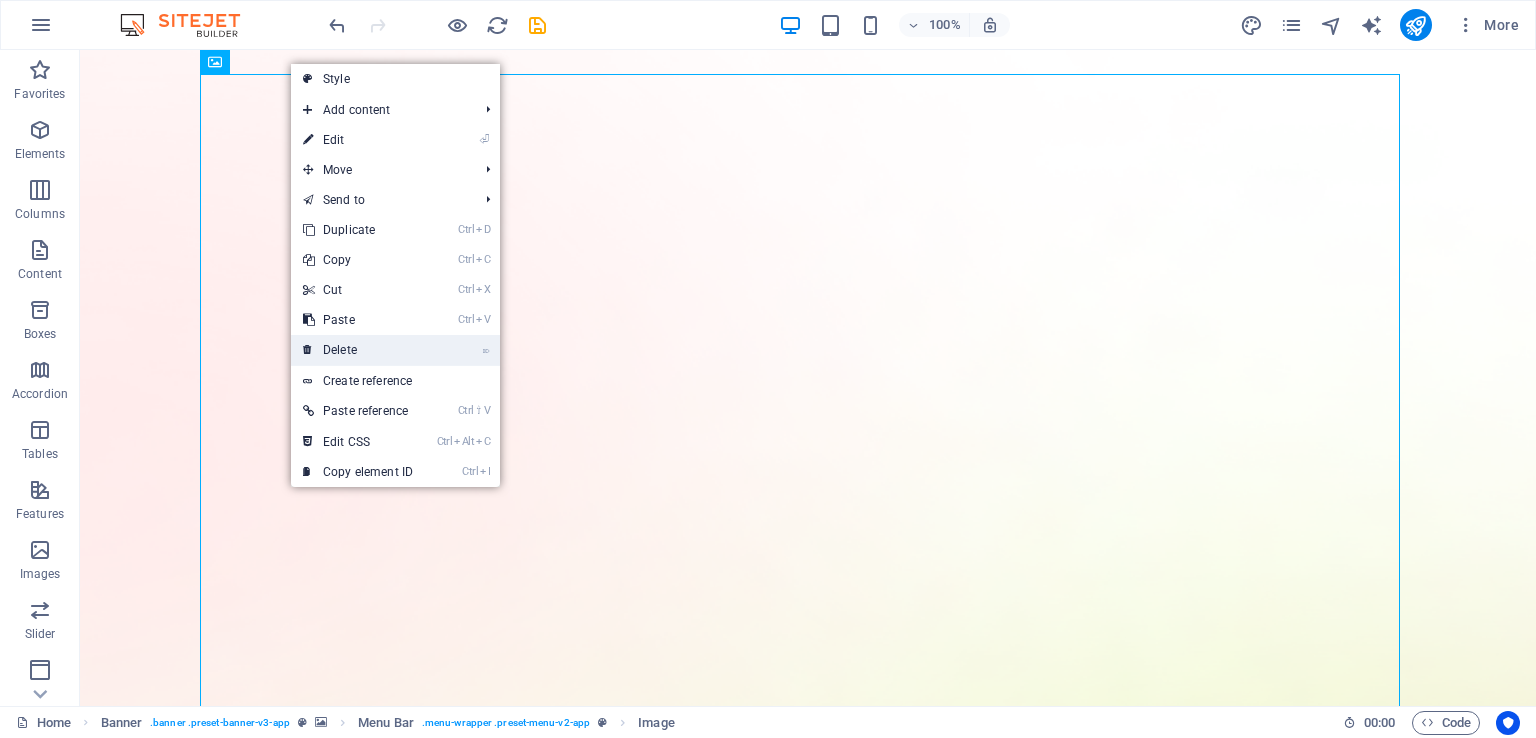 click on "⌦  Delete" at bounding box center (358, 350) 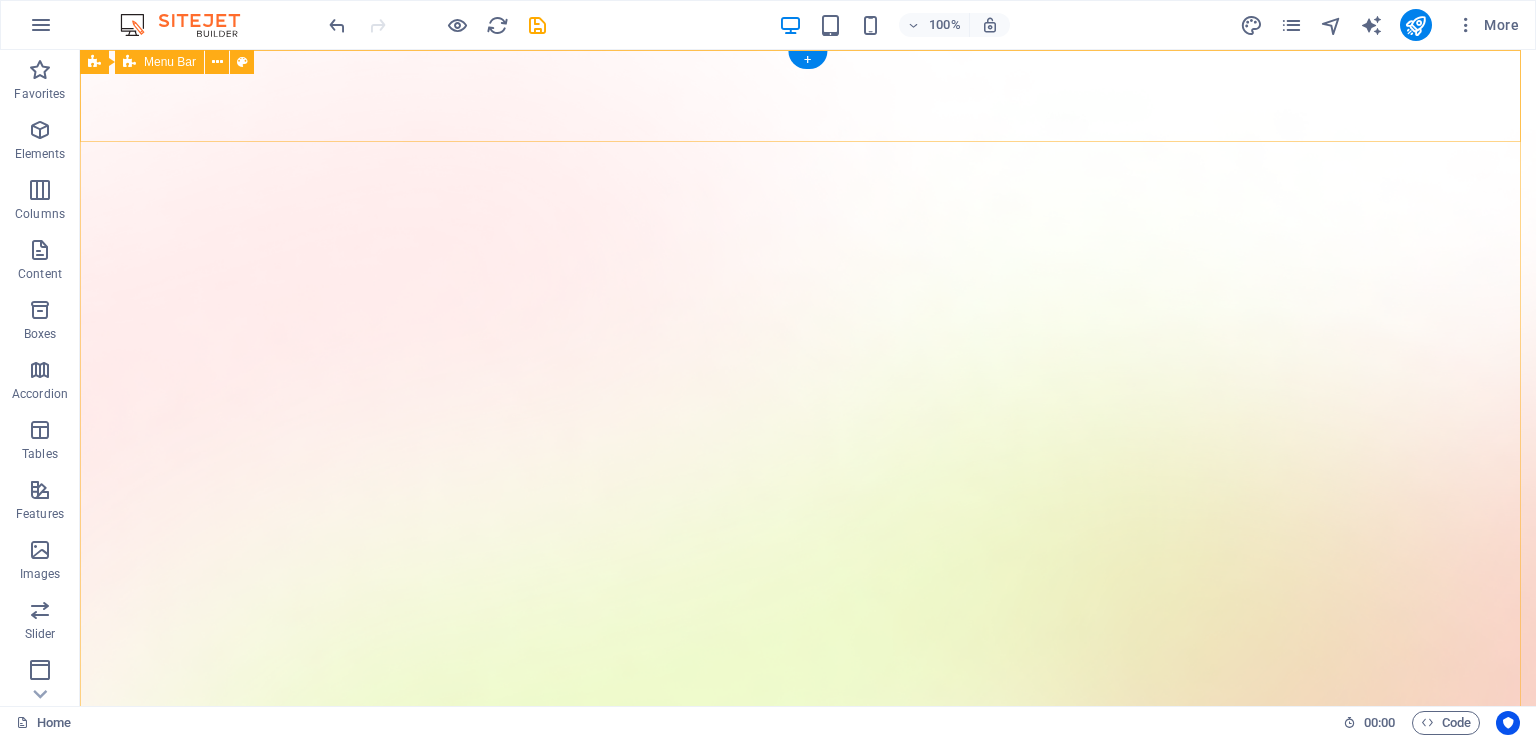 click on "Download App" at bounding box center [808, 1515] 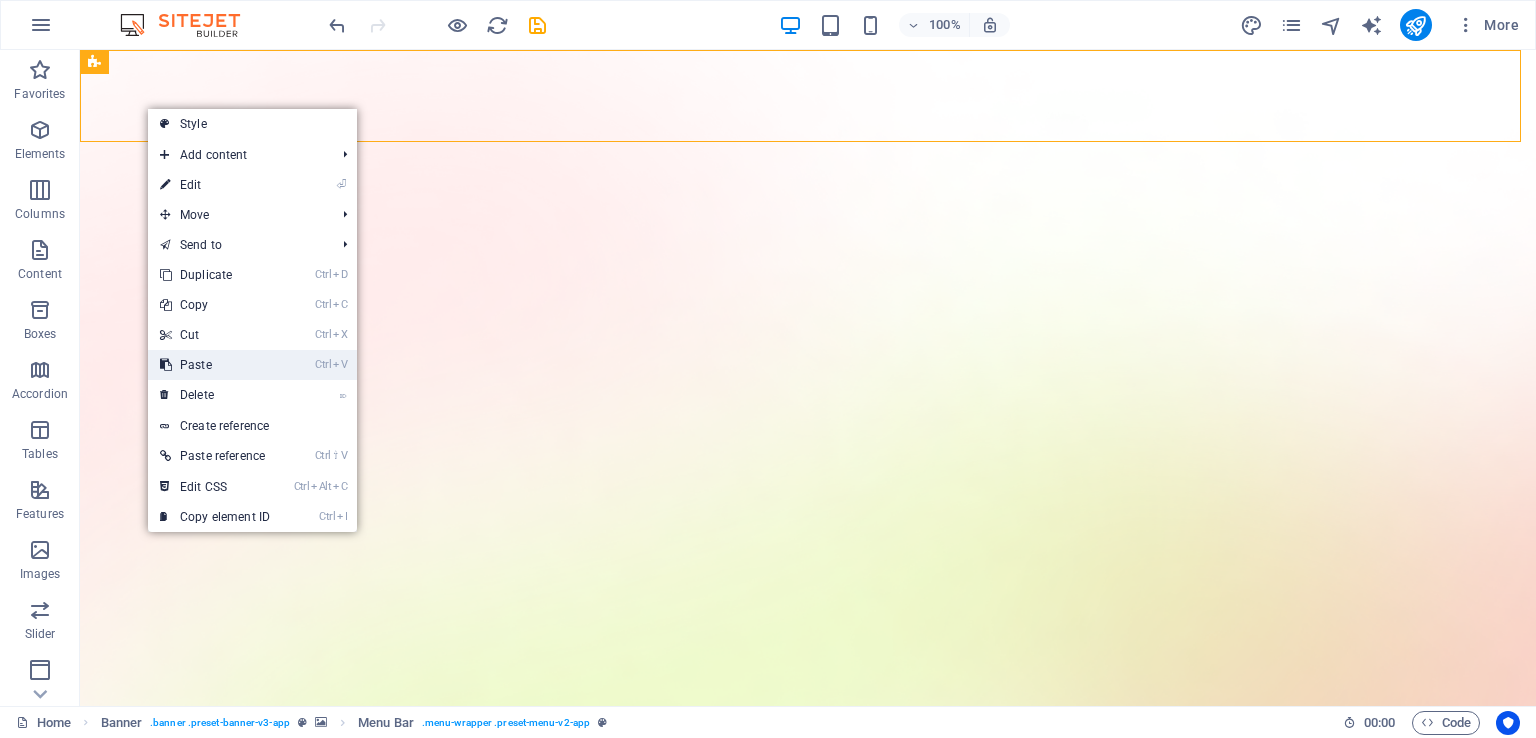 click on "Ctrl V  Paste" at bounding box center (215, 365) 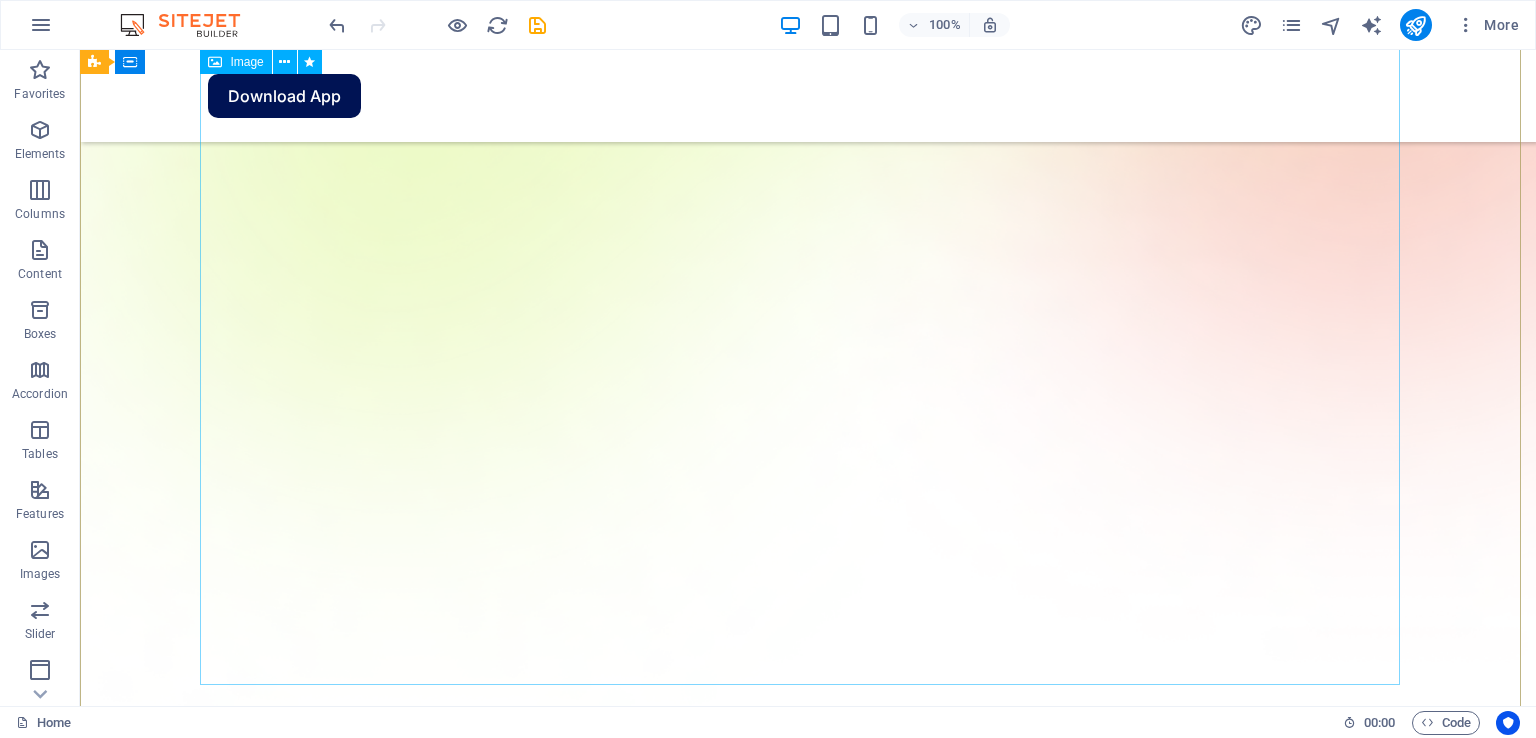 scroll, scrollTop: 0, scrollLeft: 0, axis: both 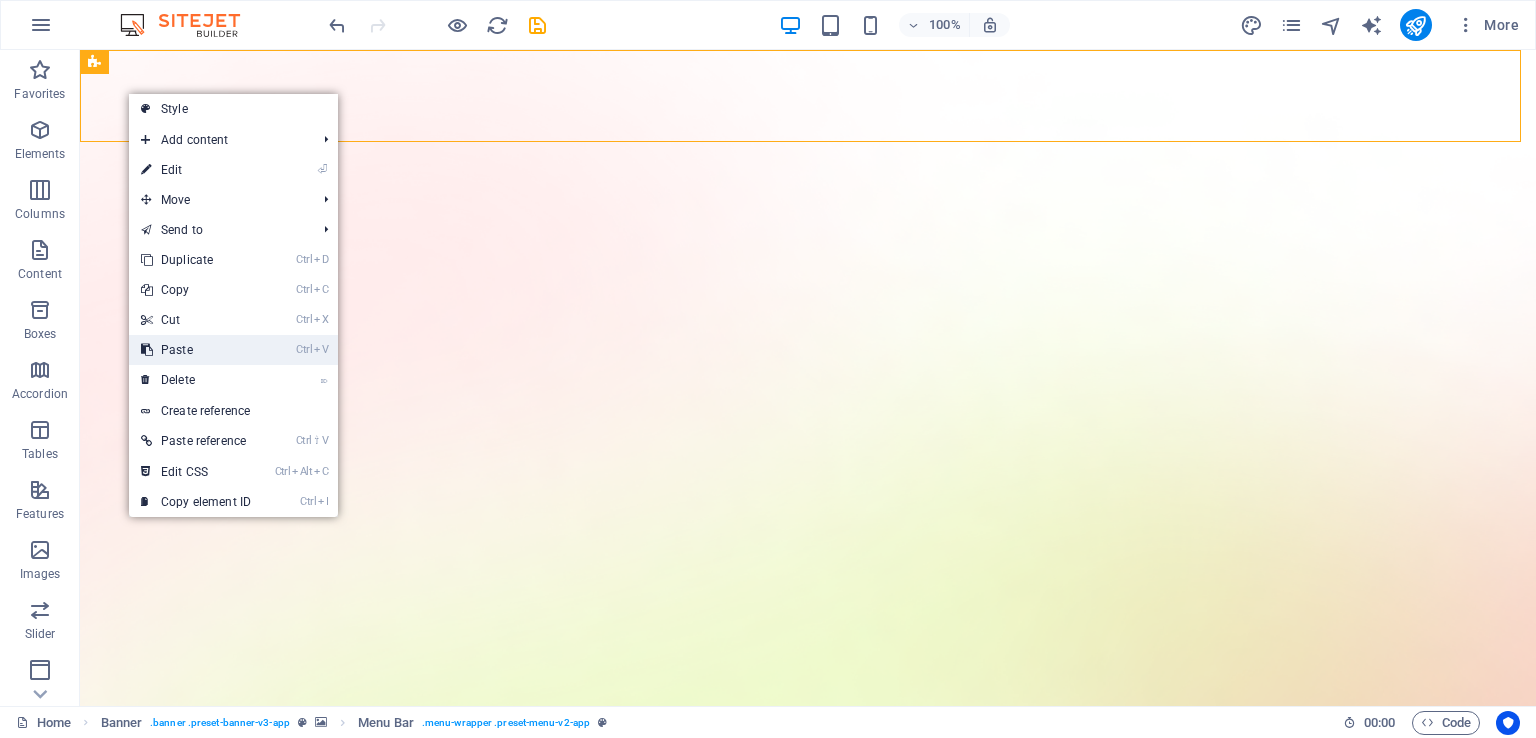 click on "Ctrl V  Paste" at bounding box center [196, 350] 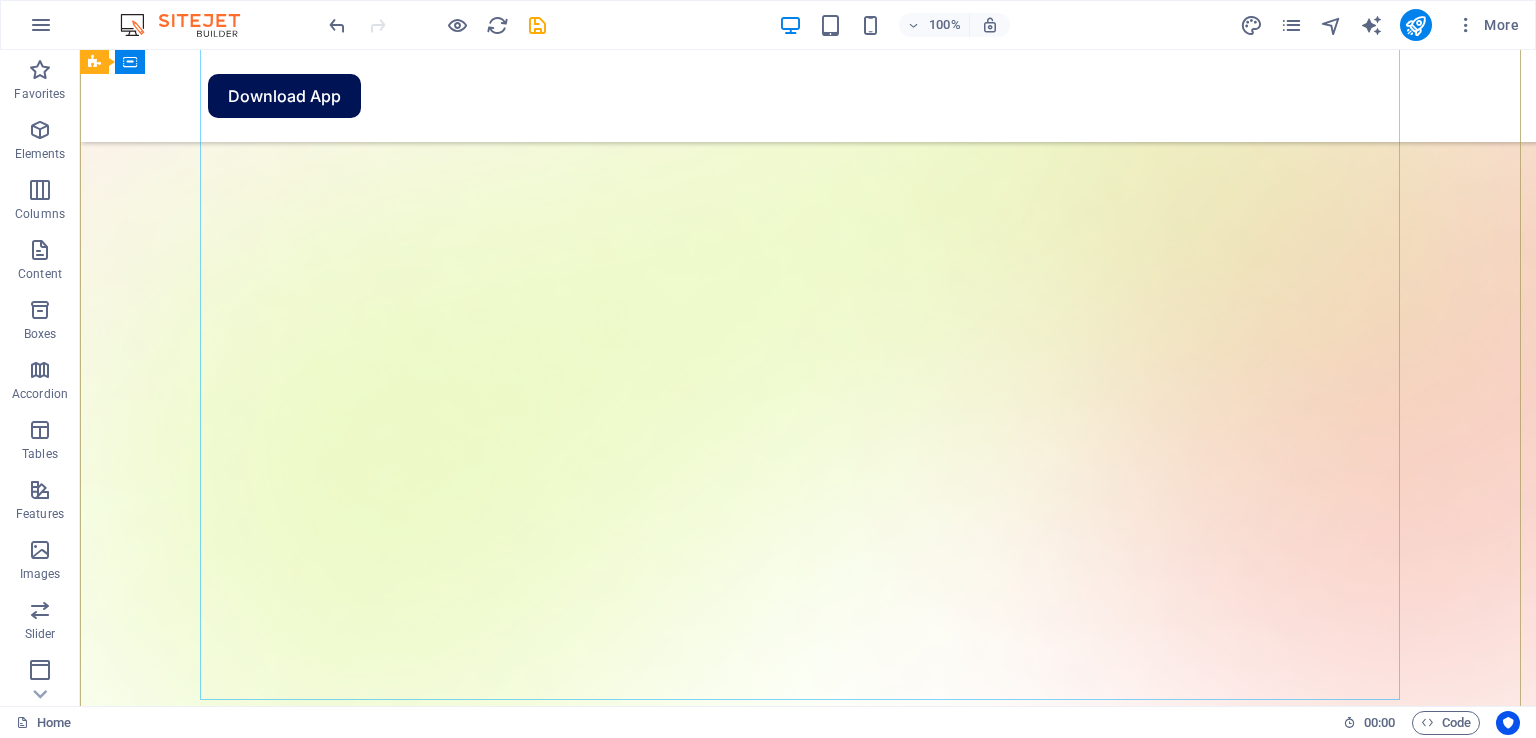 scroll, scrollTop: 1100, scrollLeft: 0, axis: vertical 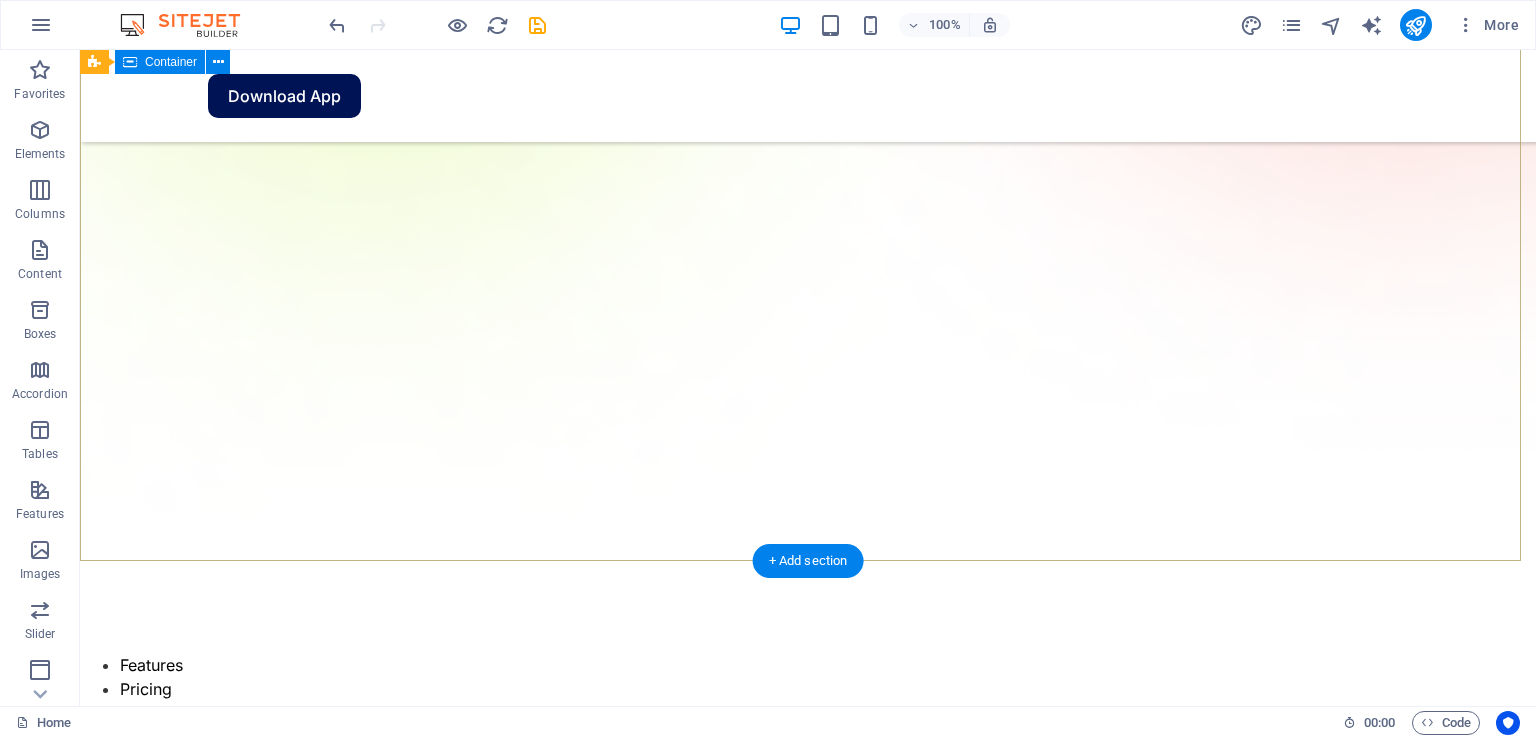 click on "Version 2.0 is here AI app for productivity Lorem ipsum dolor sit amet, consectetur adipiscing elit, sed do eiusmod tempor incididunt ut labore et dolore magna aliqua. Download App" at bounding box center [808, 1495] 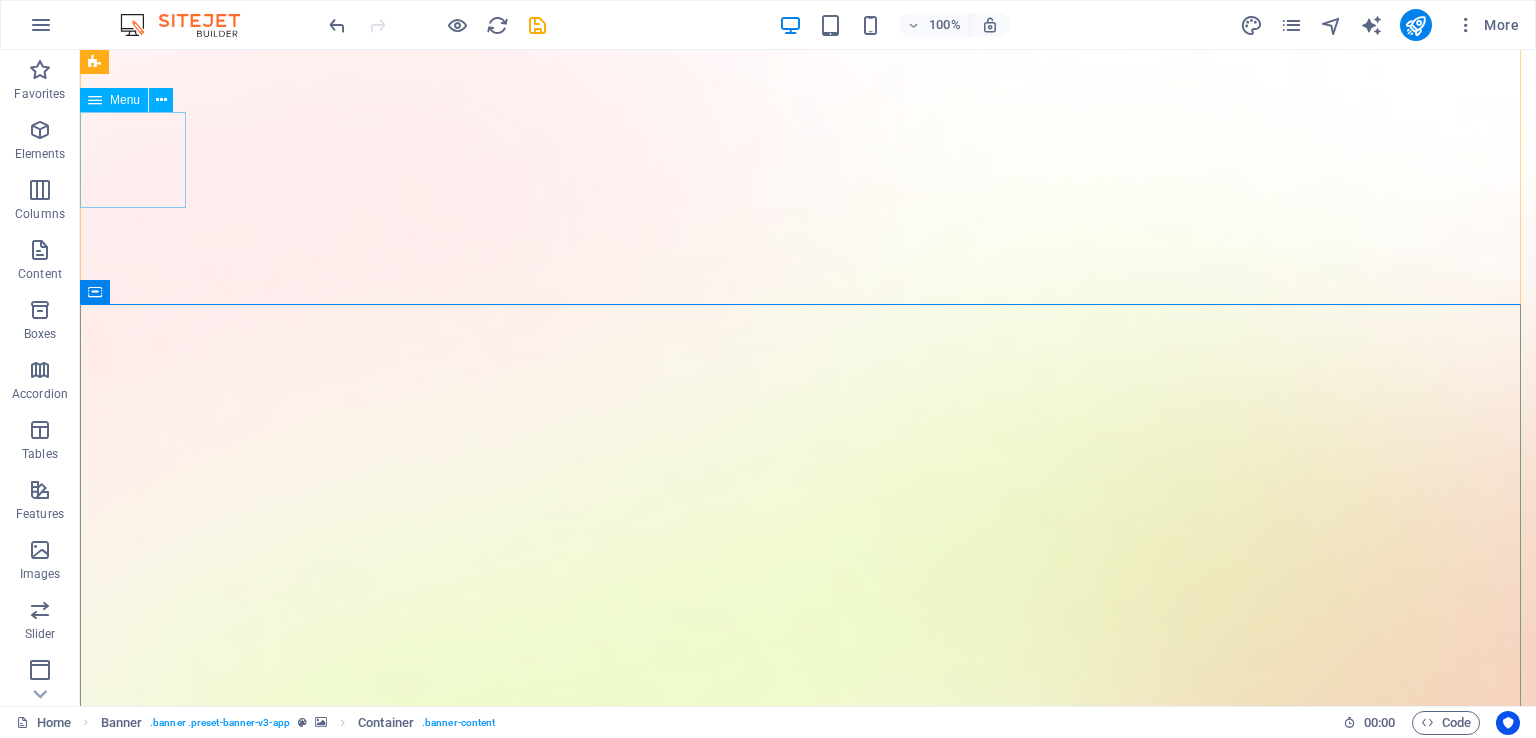 scroll, scrollTop: 0, scrollLeft: 0, axis: both 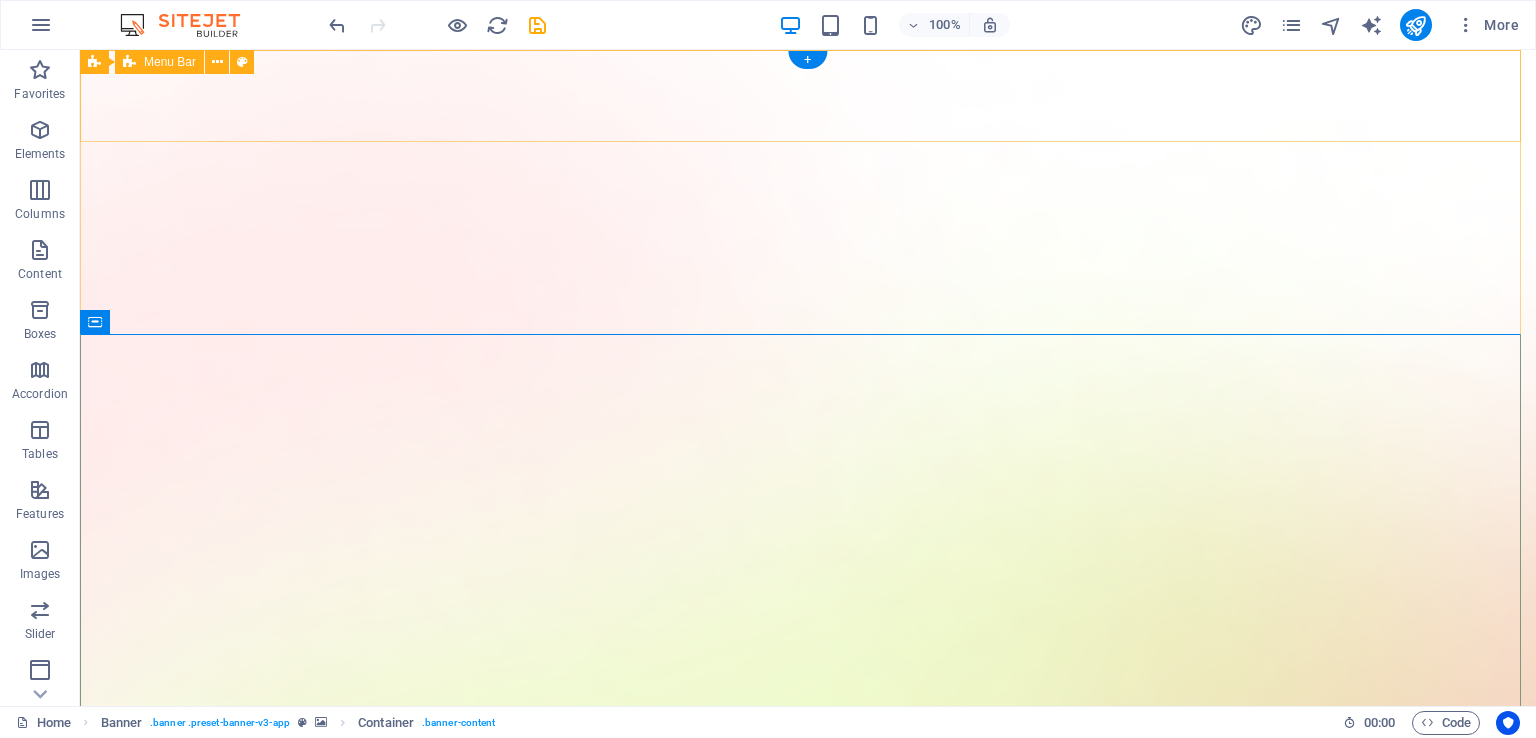 click on "Download App" at bounding box center (808, 1707) 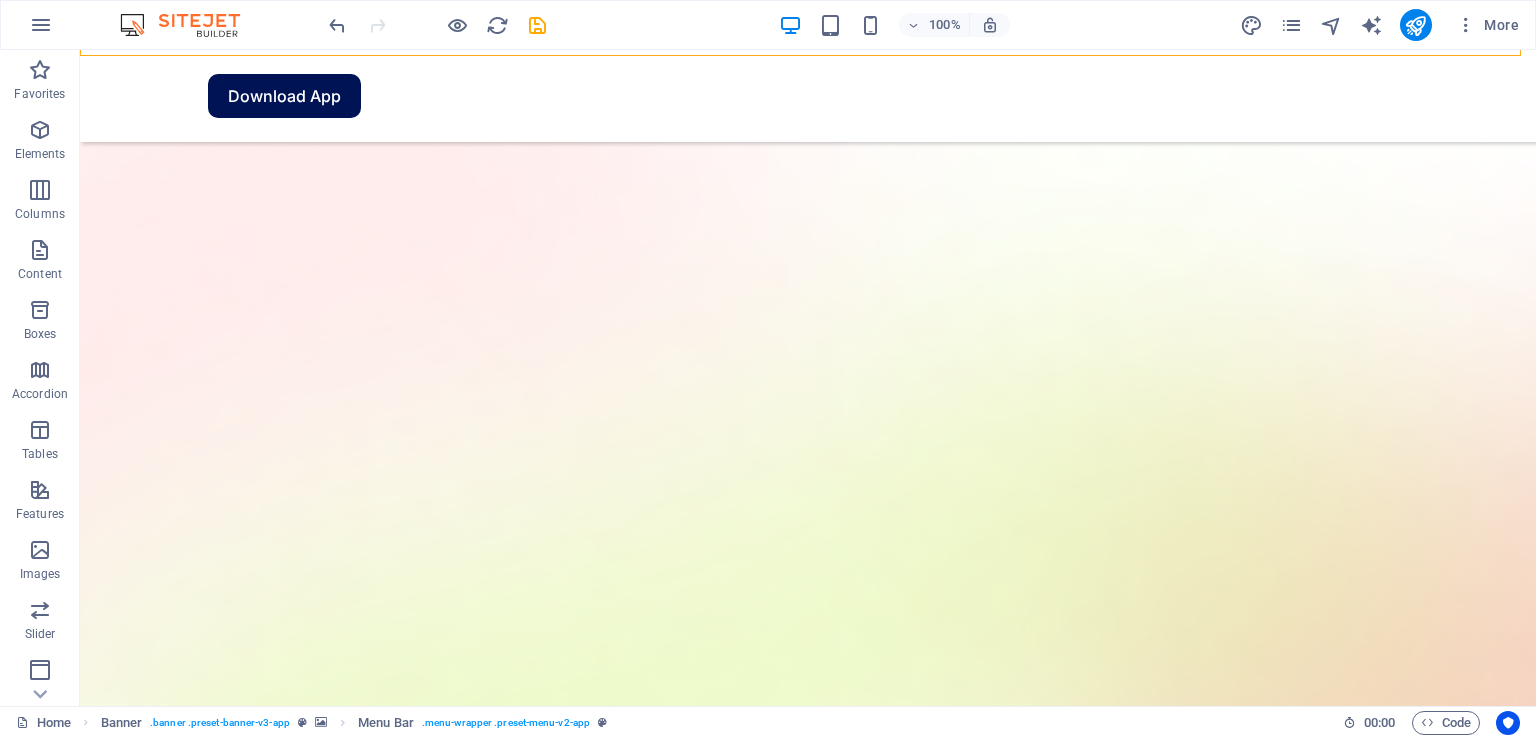 scroll, scrollTop: 100, scrollLeft: 0, axis: vertical 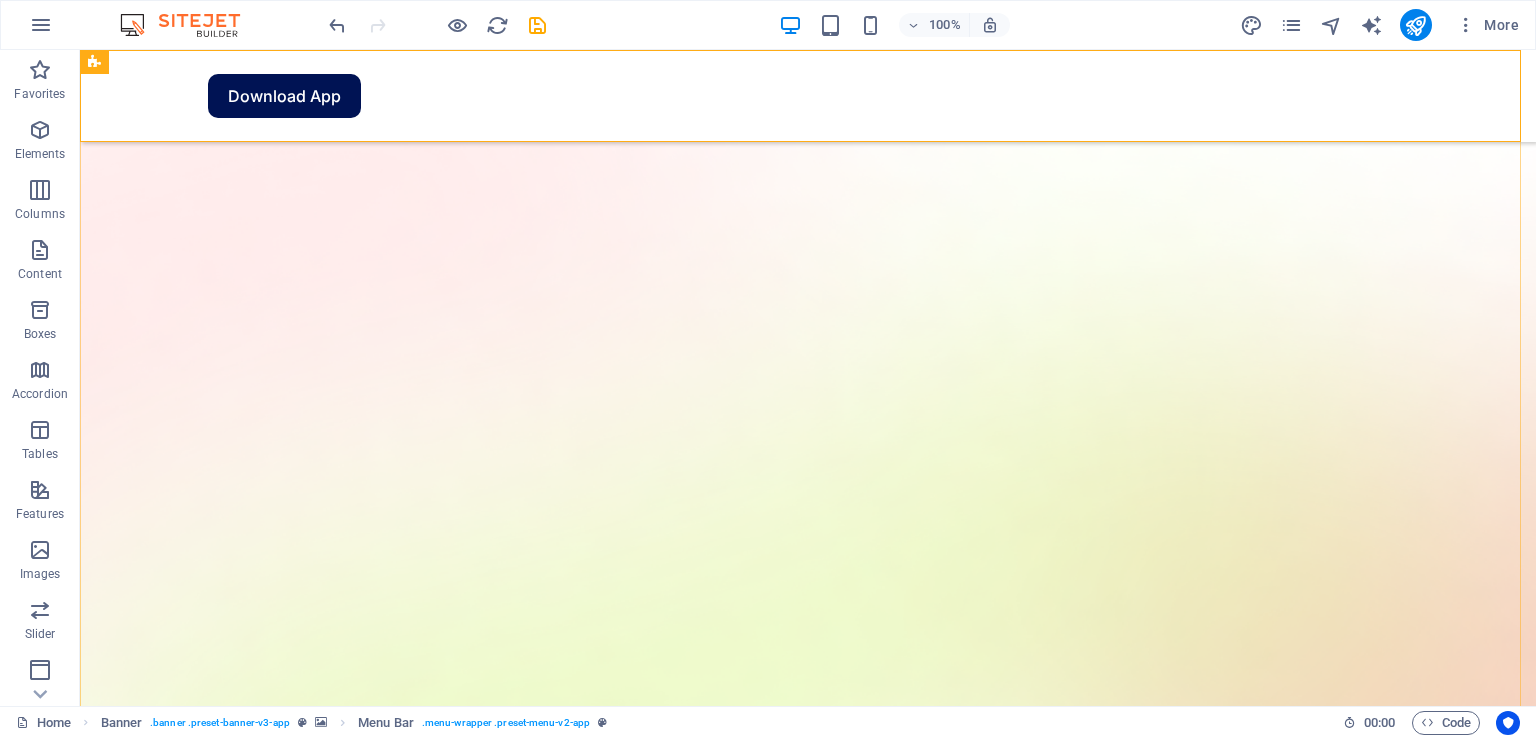 click on "Download App" at bounding box center [808, 96] 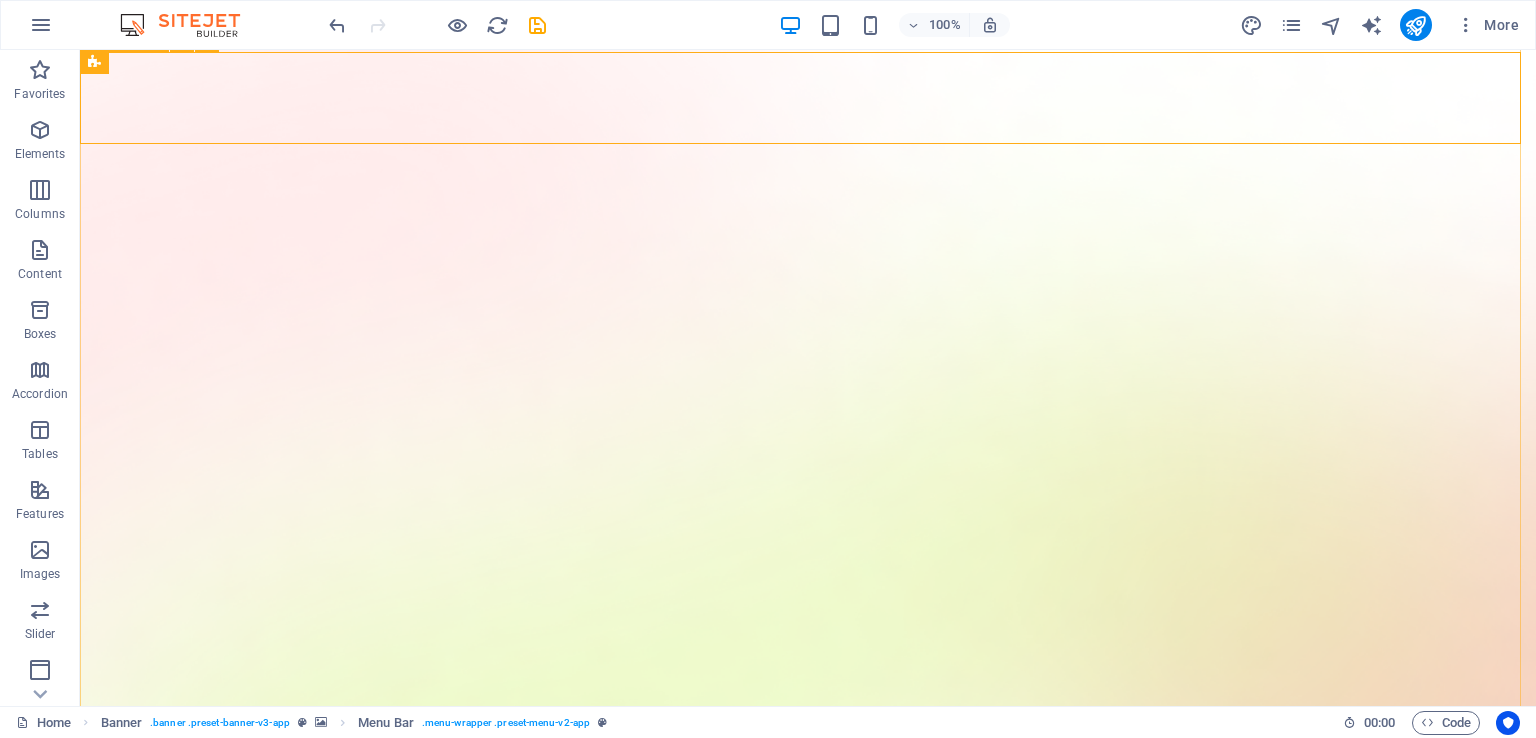 scroll, scrollTop: 0, scrollLeft: 0, axis: both 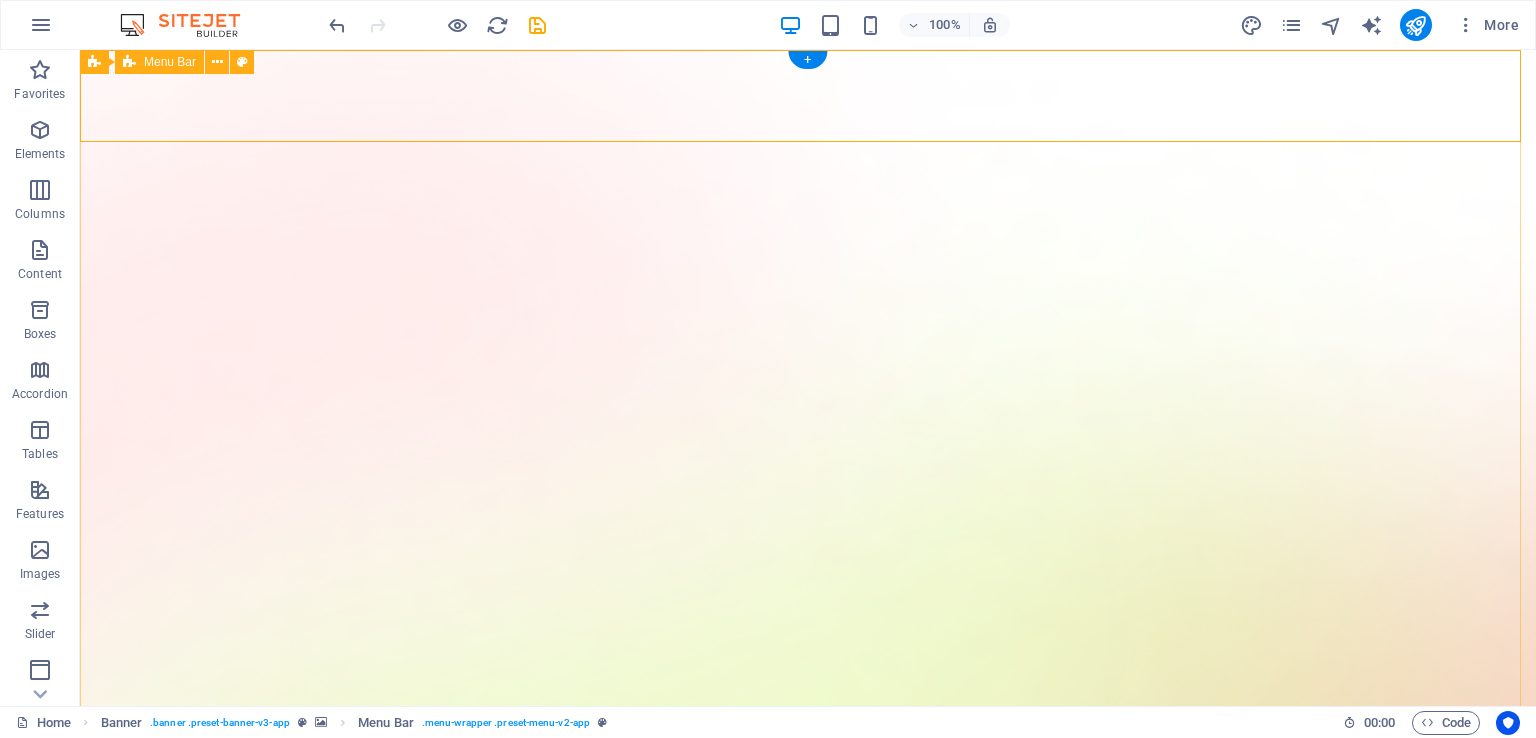 click on "Download App" at bounding box center (808, 1707) 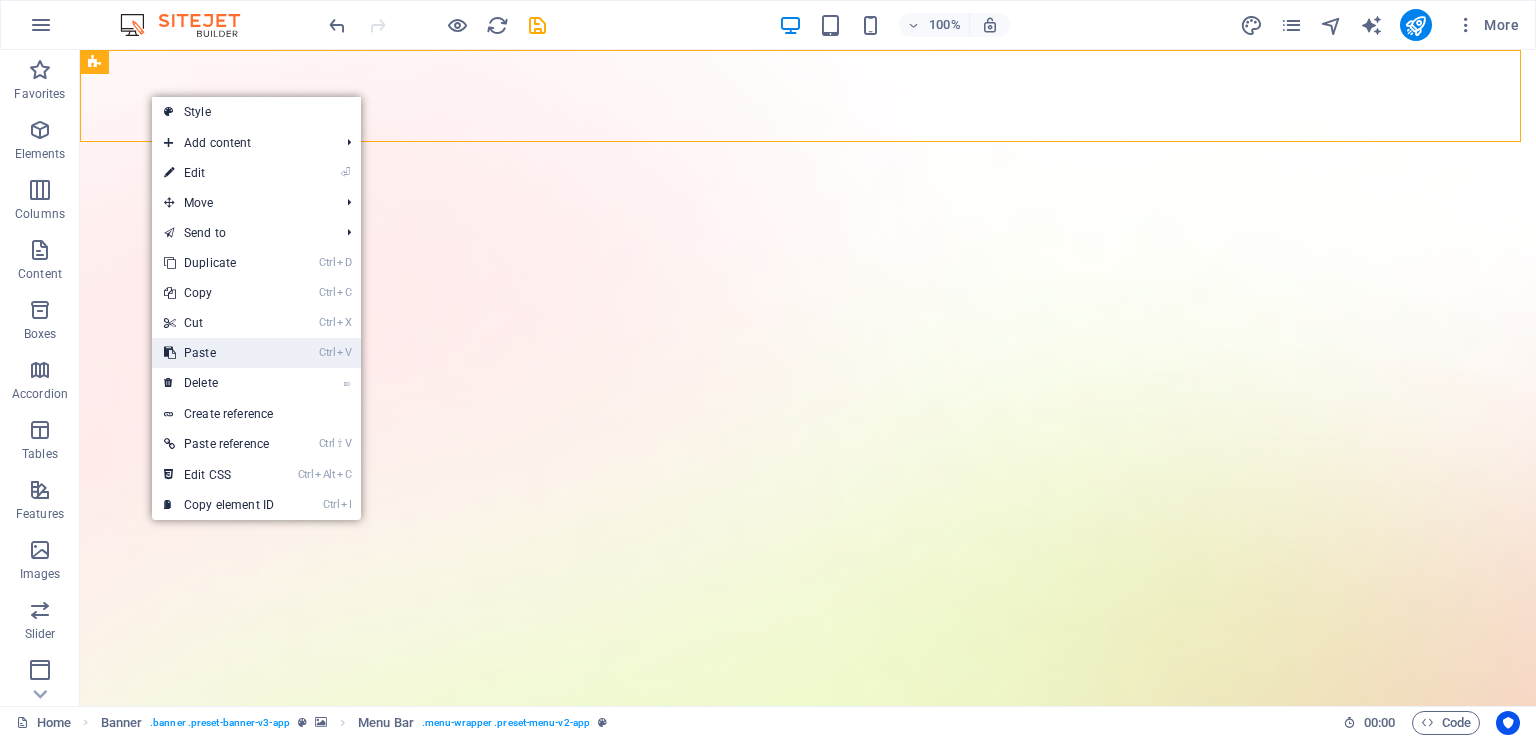 click on "Ctrl V  Paste" at bounding box center (219, 353) 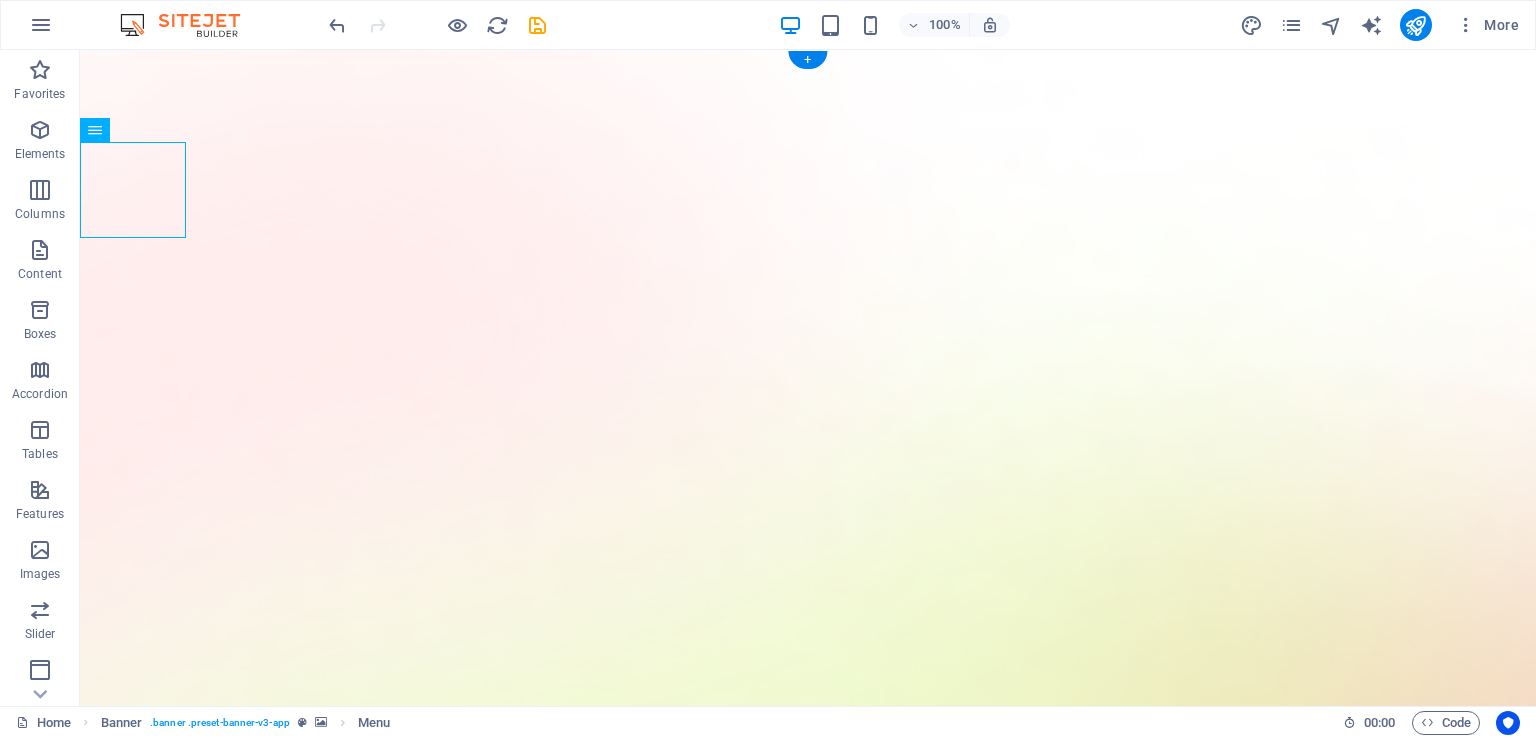 click at bounding box center [808, 903] 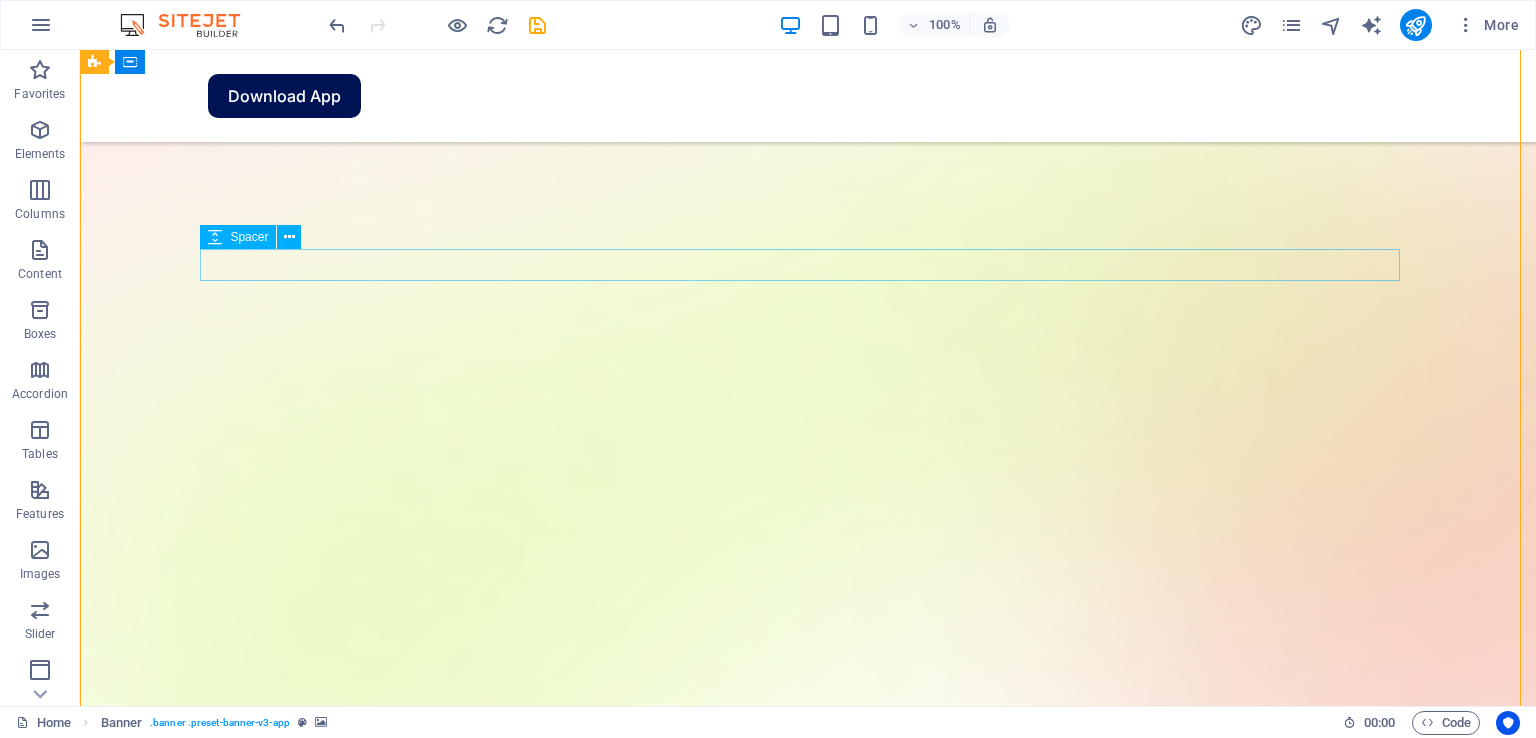 scroll, scrollTop: 600, scrollLeft: 0, axis: vertical 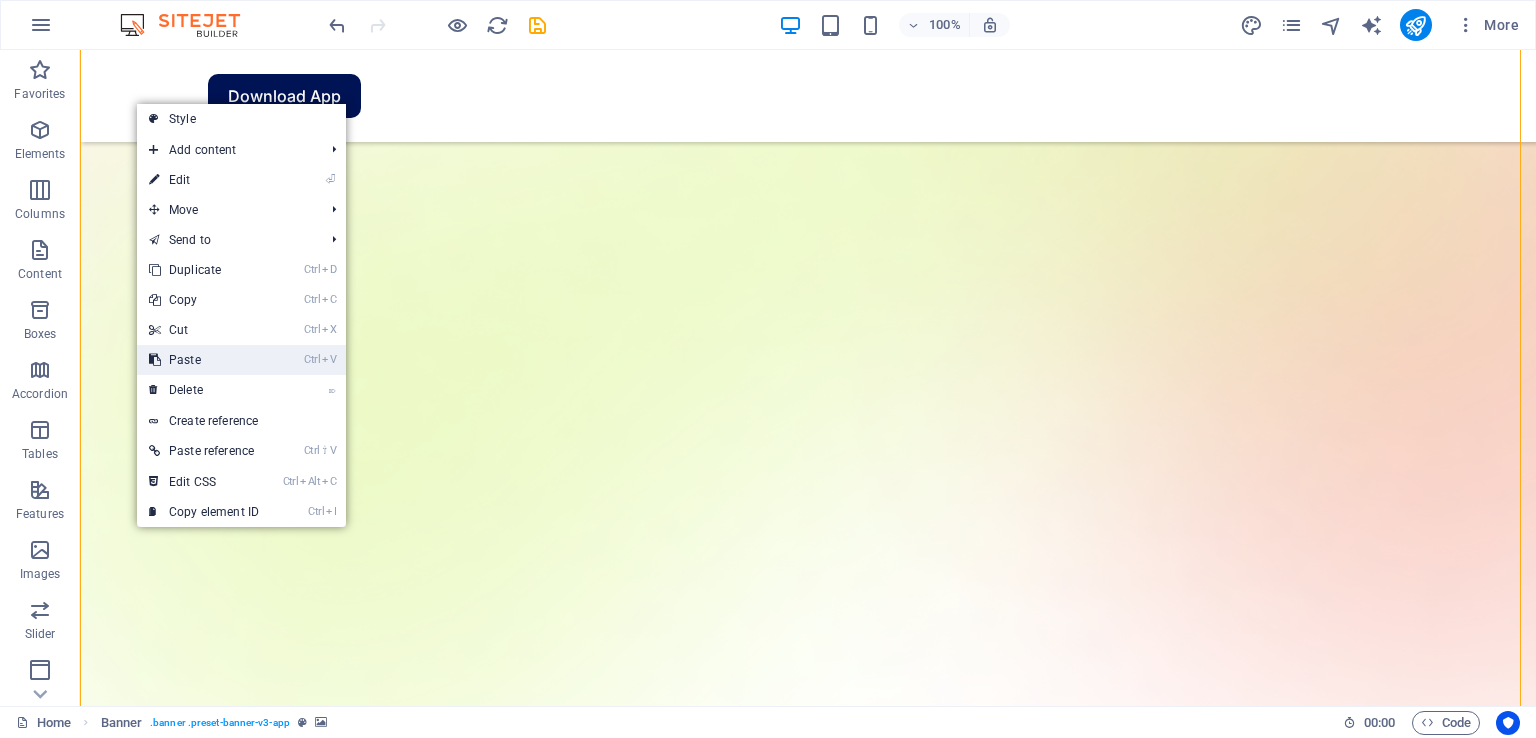 click on "Ctrl V  Paste" at bounding box center [204, 360] 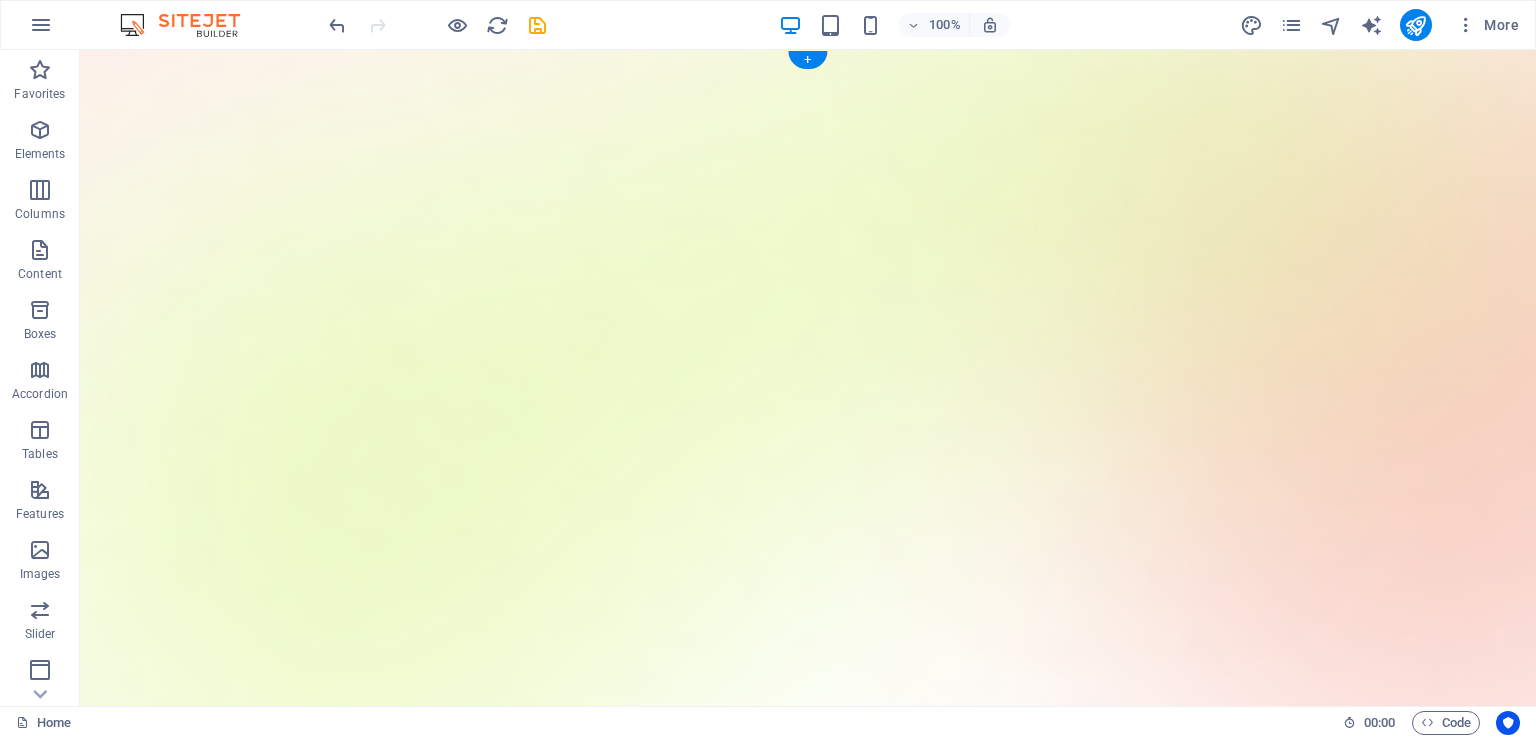 scroll, scrollTop: 0, scrollLeft: 0, axis: both 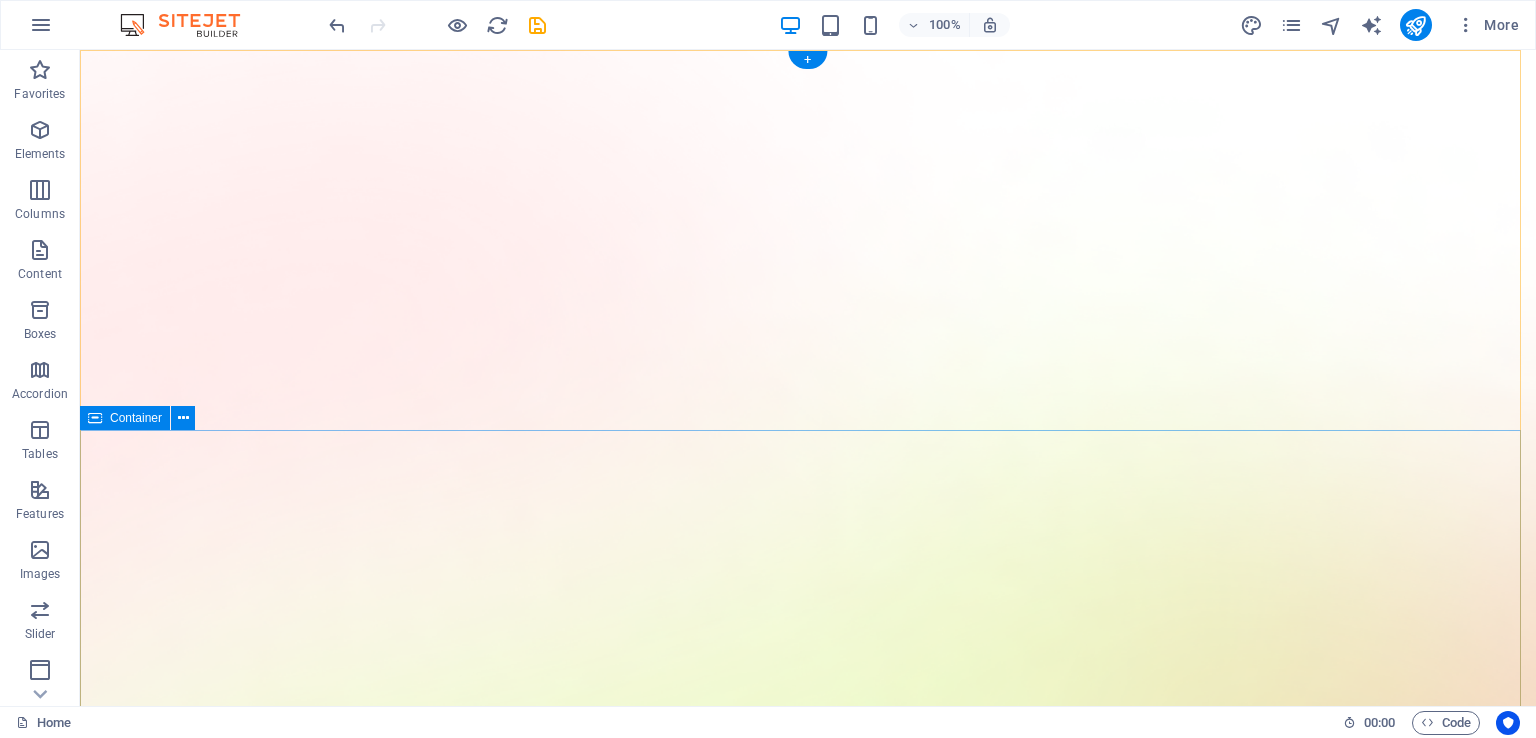 click on "Version 2.0 is here AI app for productivity Lorem ipsum dolor sit amet, consectetur adipiscing elit, sed do eiusmod tempor incididunt ut labore et dolore magna aliqua. Download App" at bounding box center (808, 2787) 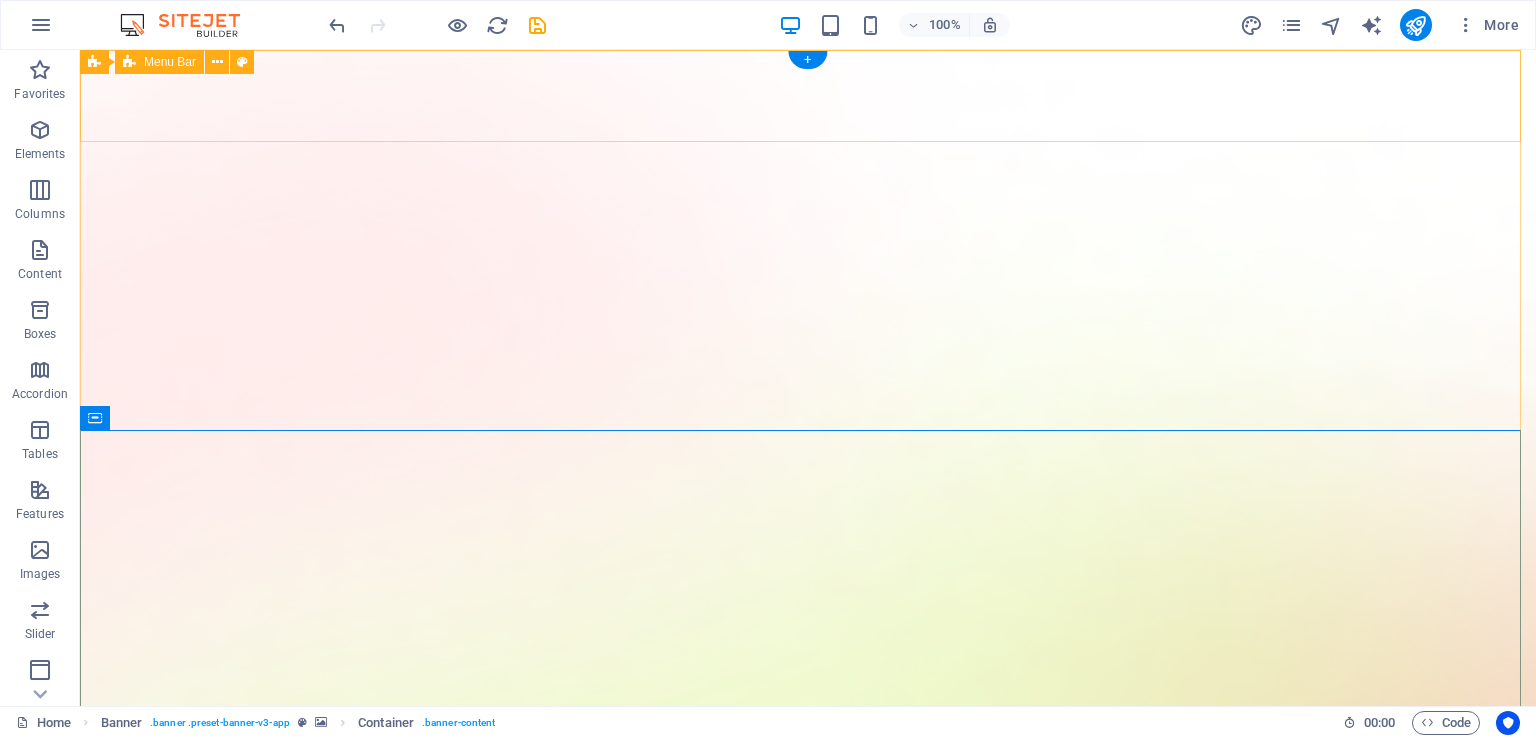 click on "Download App" at bounding box center [808, 1803] 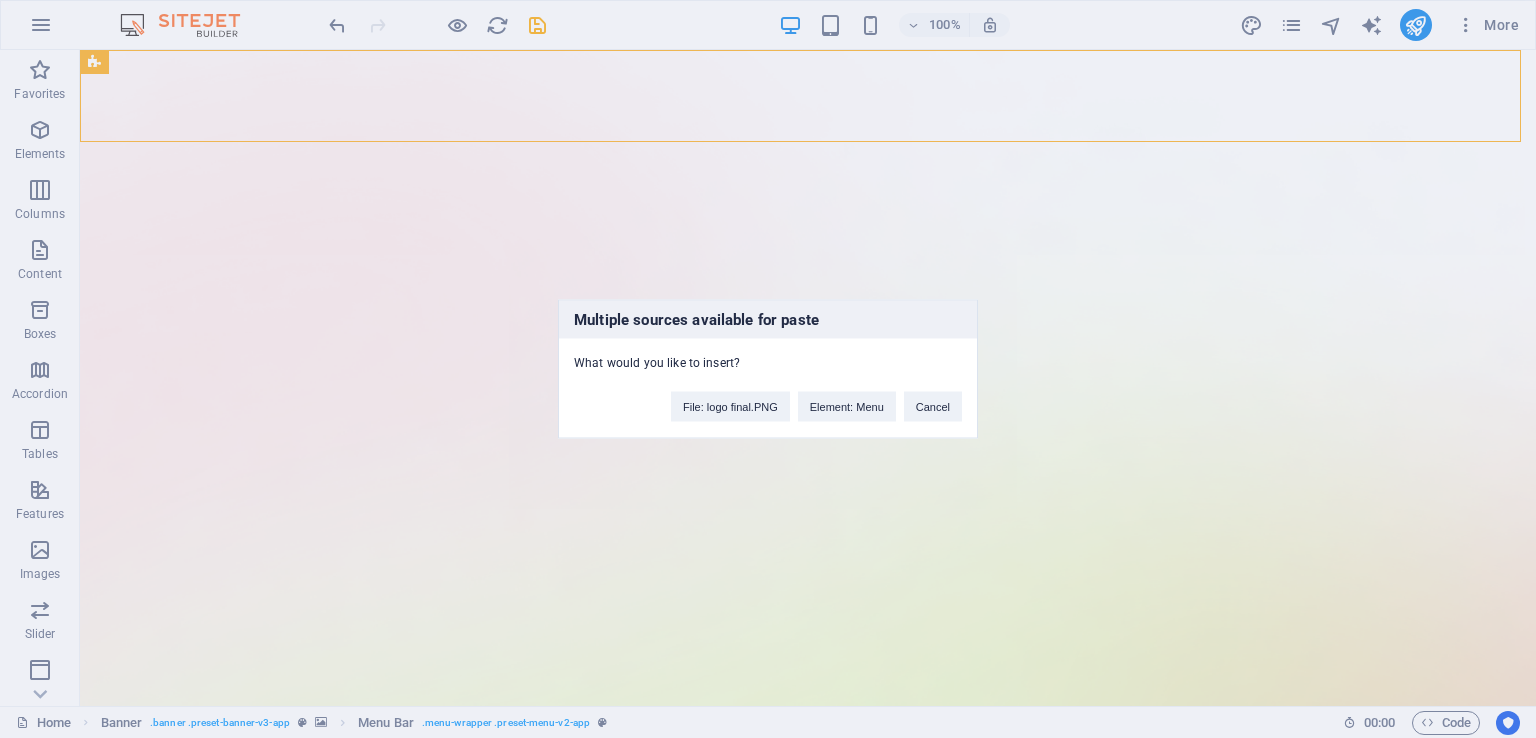 type 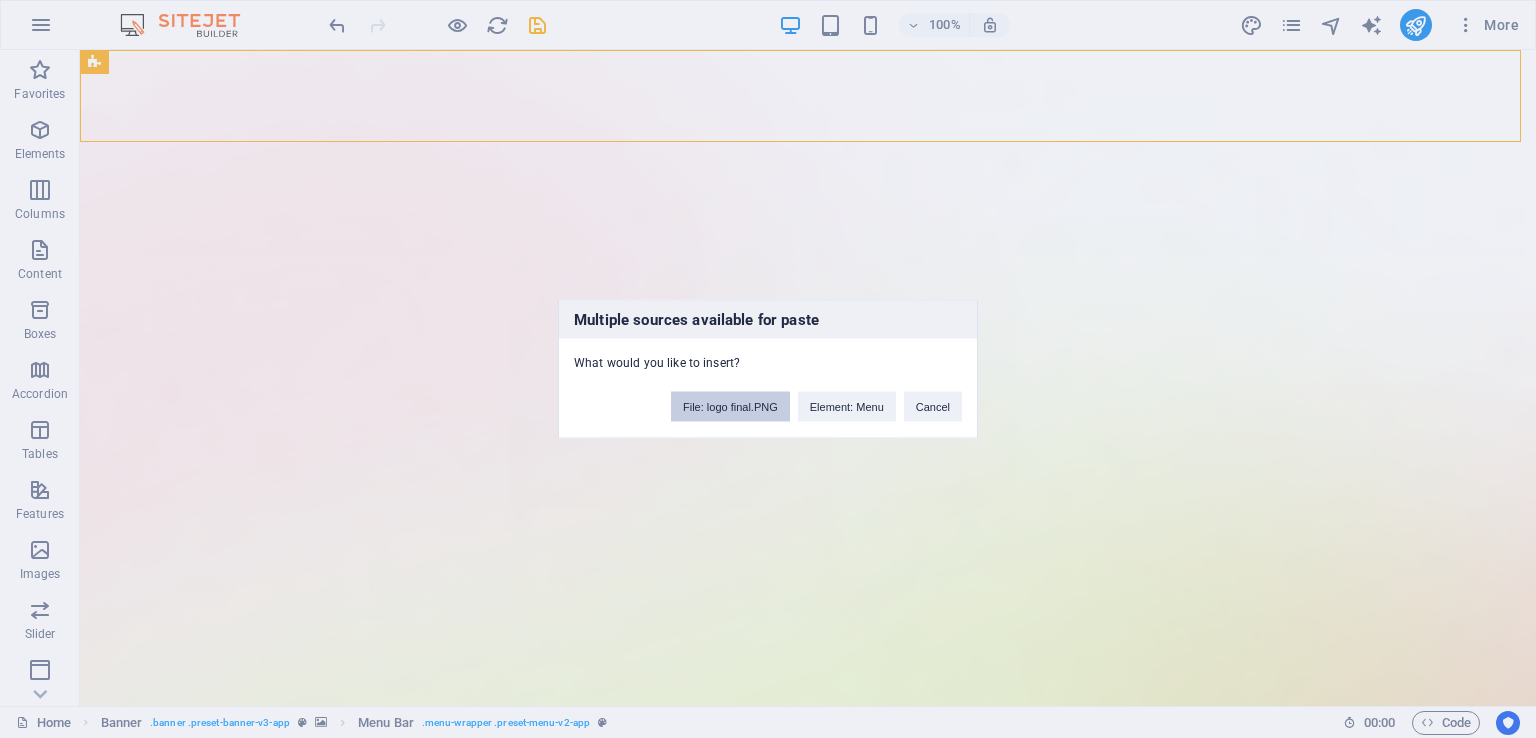 click on "File: logo final.PNG" at bounding box center [730, 407] 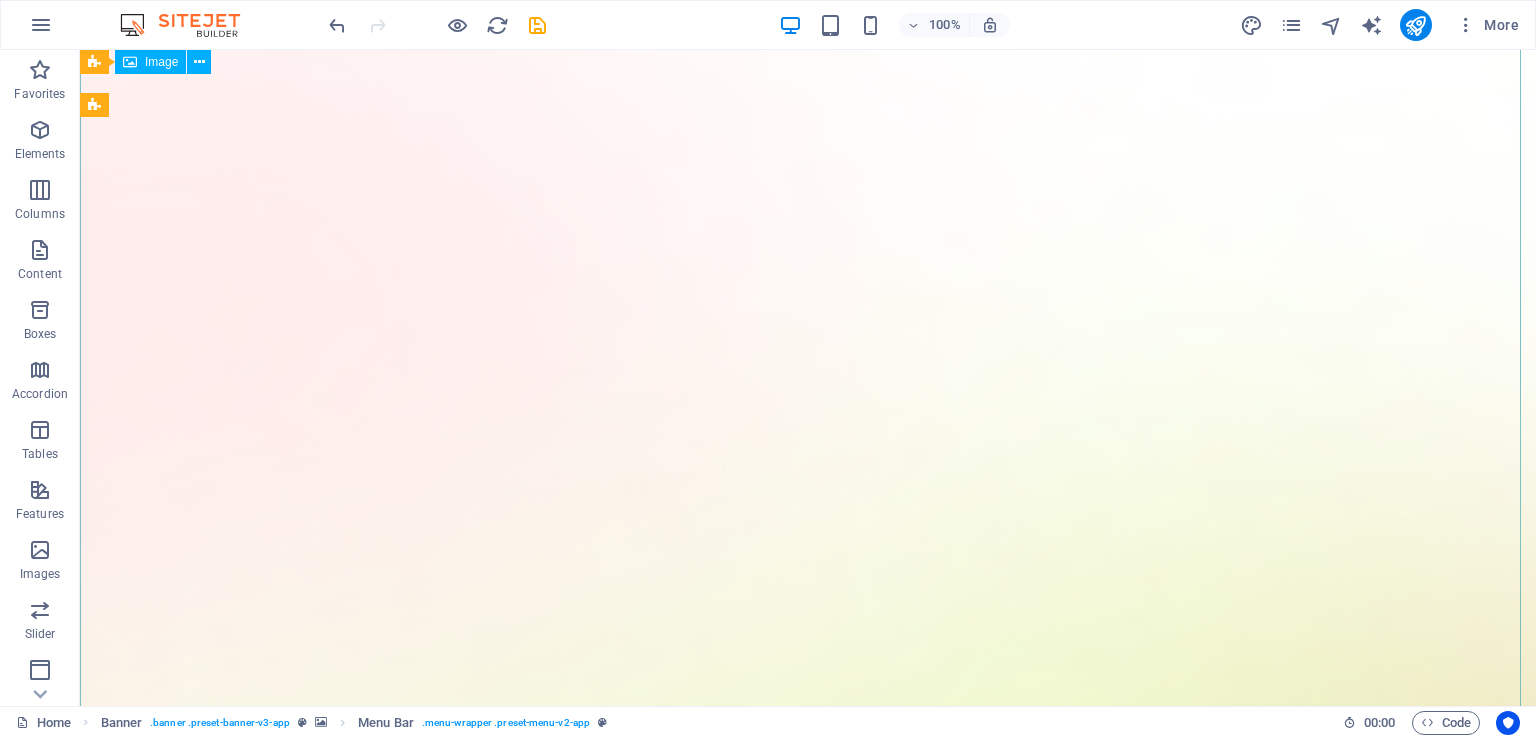 scroll, scrollTop: 0, scrollLeft: 0, axis: both 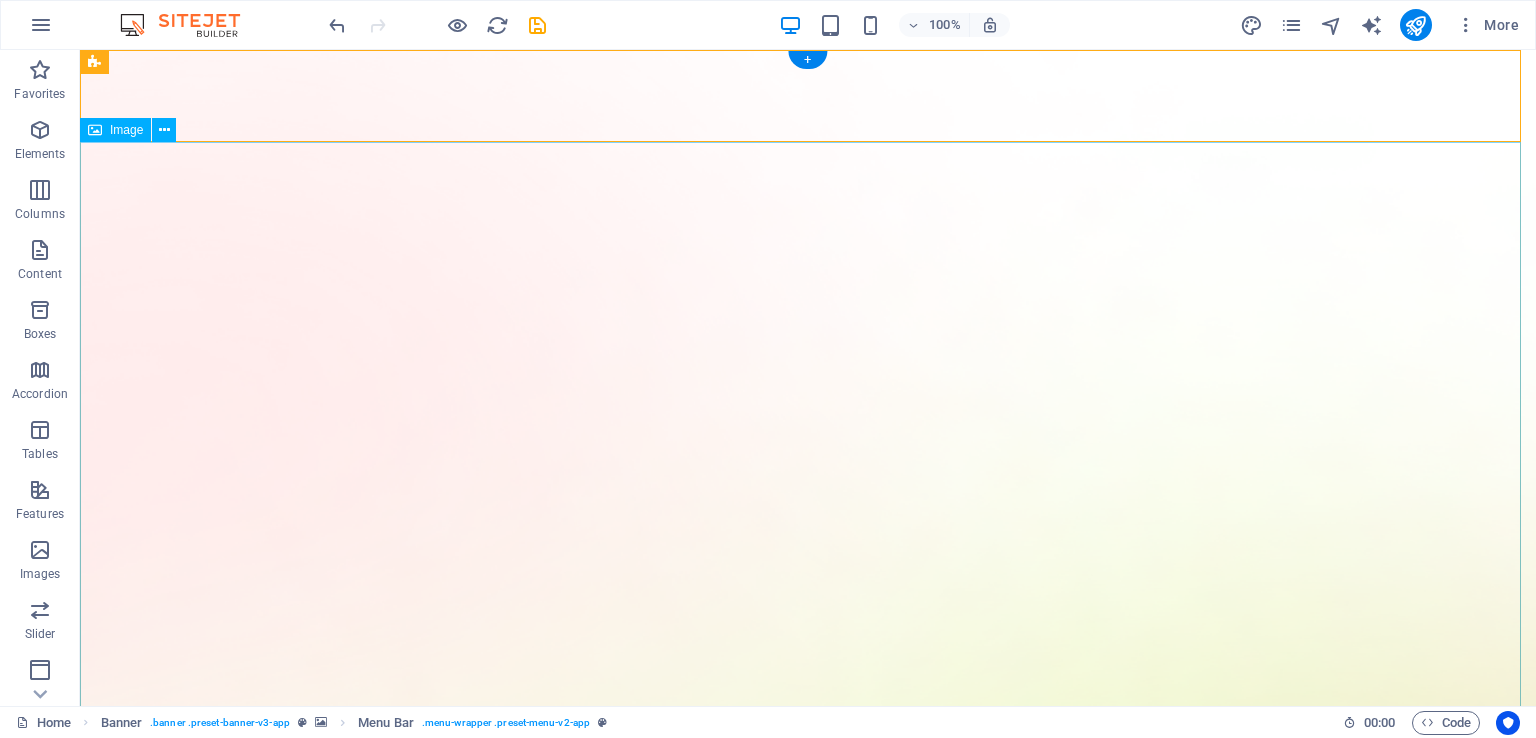 click at bounding box center (808, 2807) 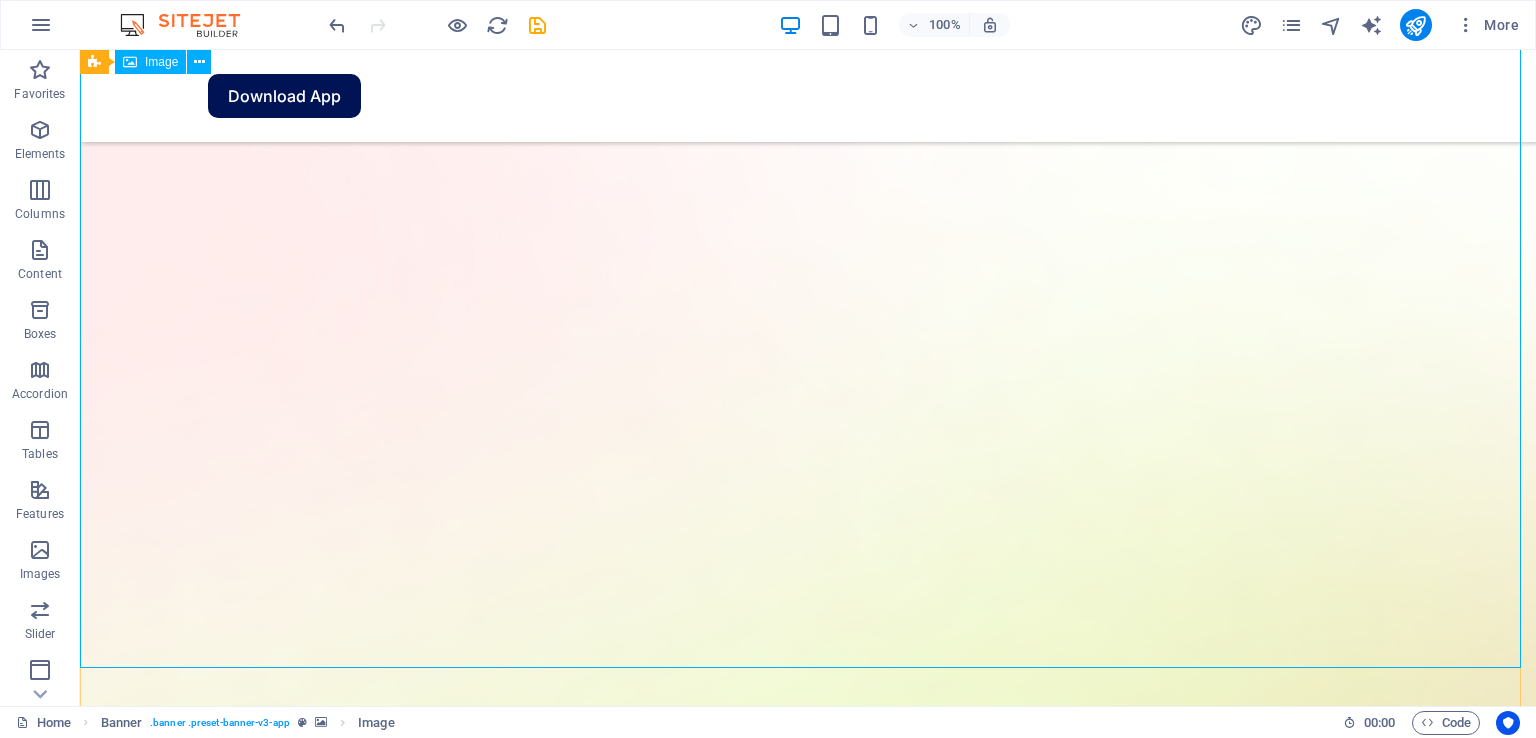 scroll, scrollTop: 100, scrollLeft: 0, axis: vertical 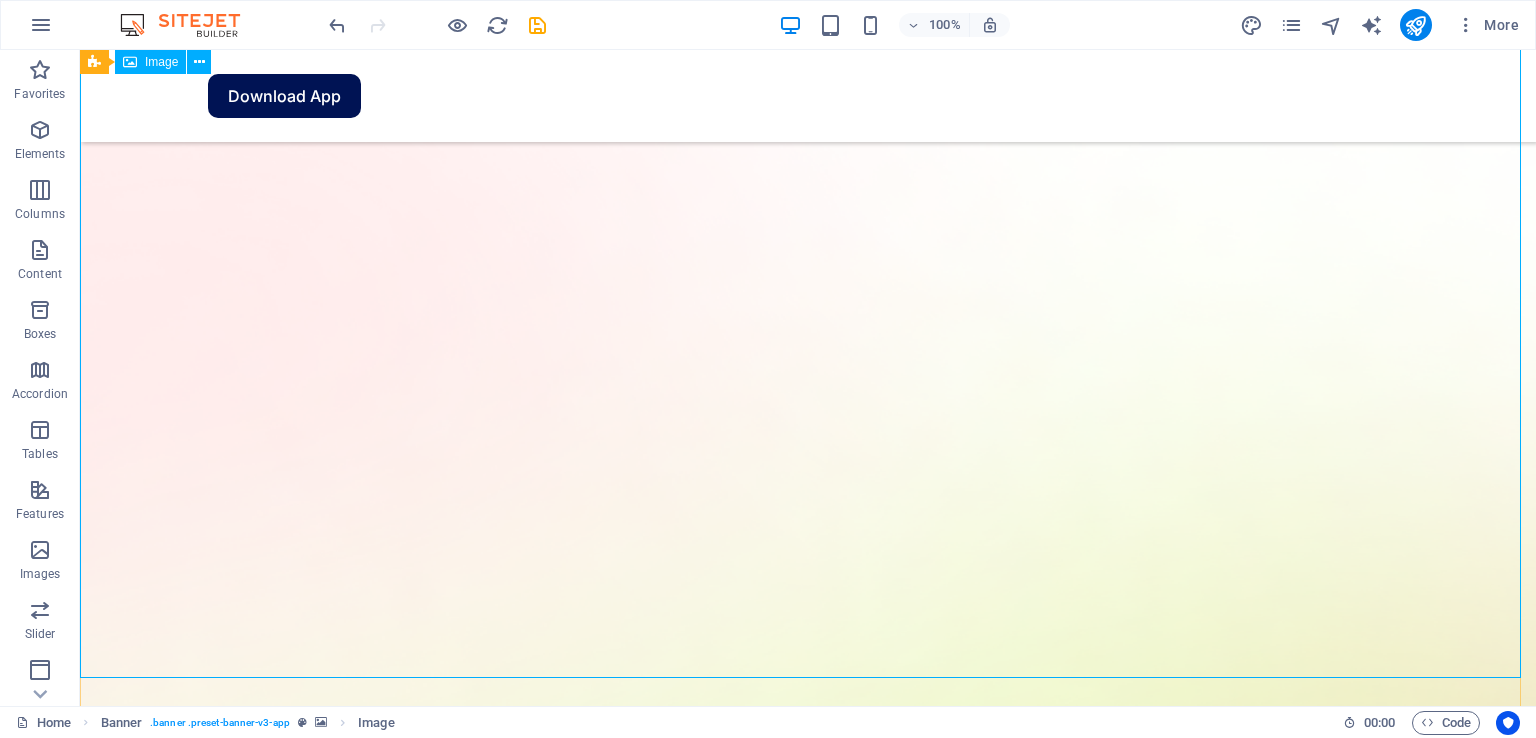 click at bounding box center (808, 2661) 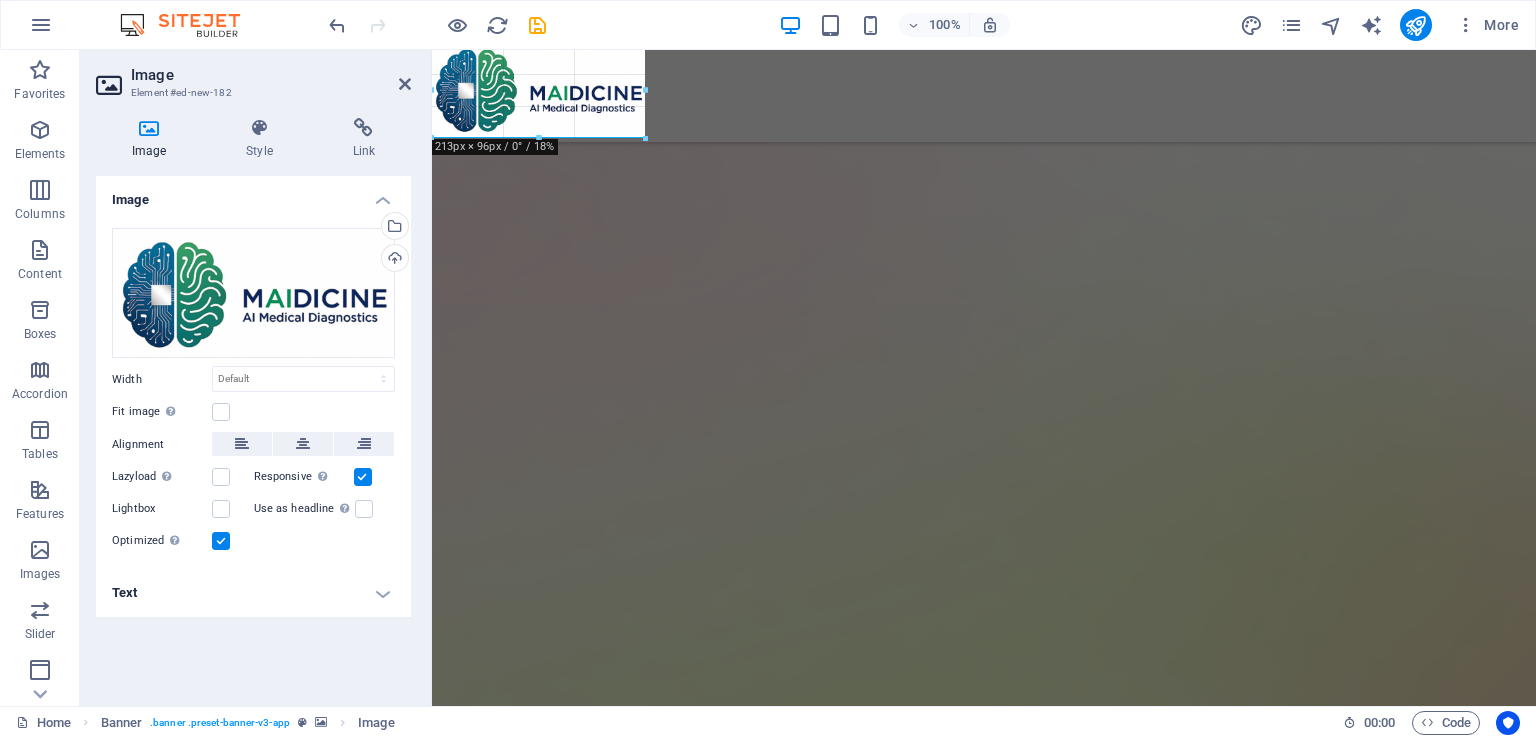drag, startPoint x: 1516, startPoint y: 521, endPoint x: 640, endPoint y: 66, distance: 987.1175 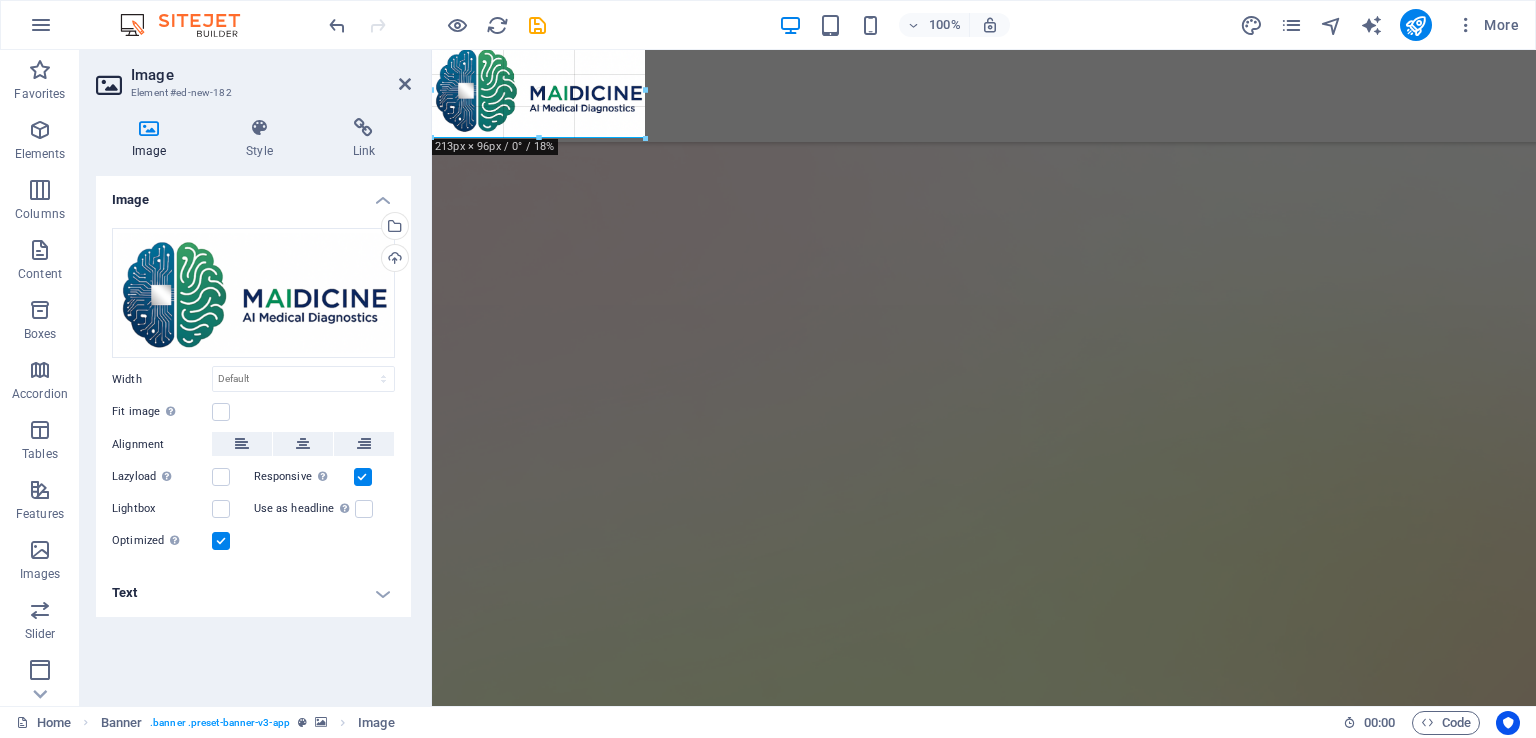 type on "213" 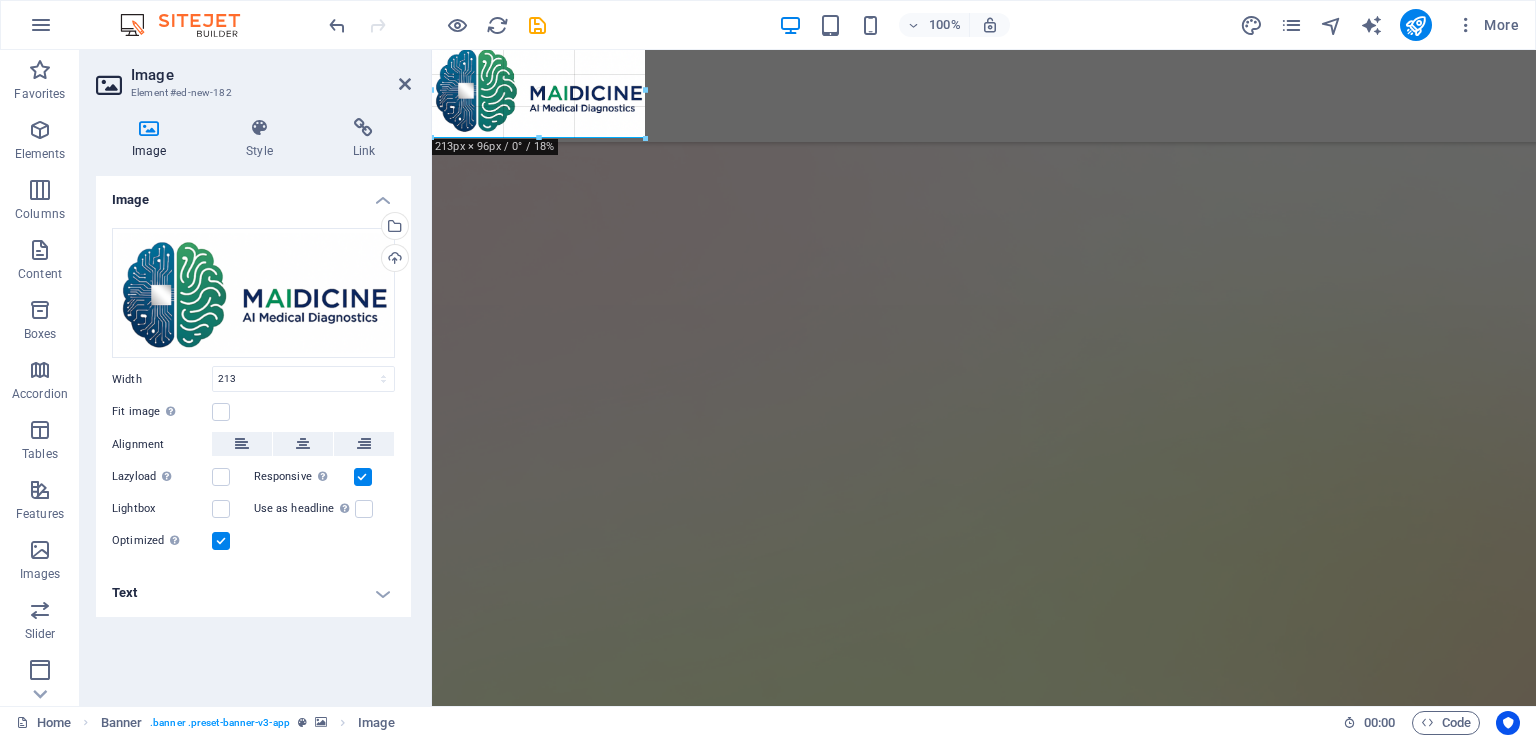 select on "px" 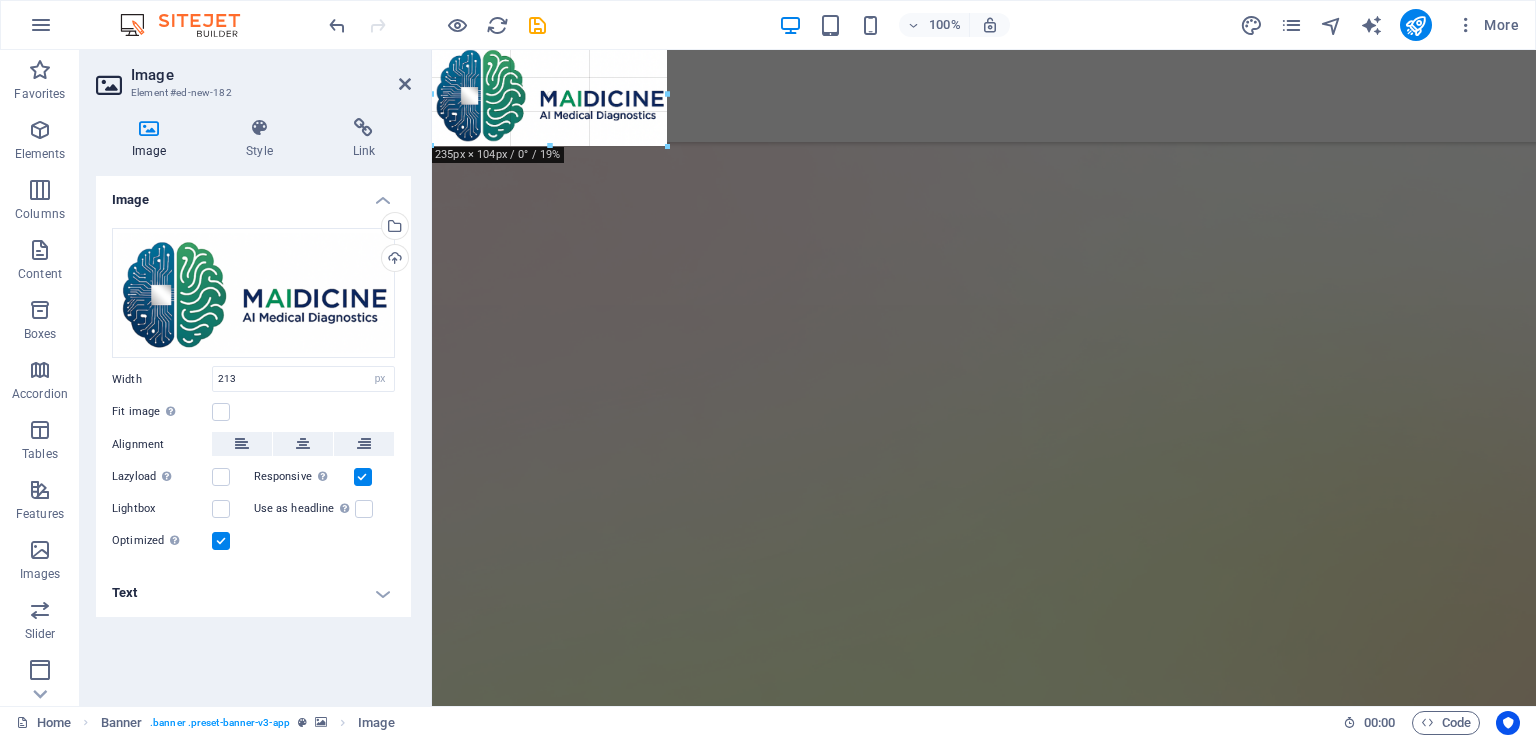 drag, startPoint x: 642, startPoint y: 134, endPoint x: 296, endPoint y: 161, distance: 347.05188 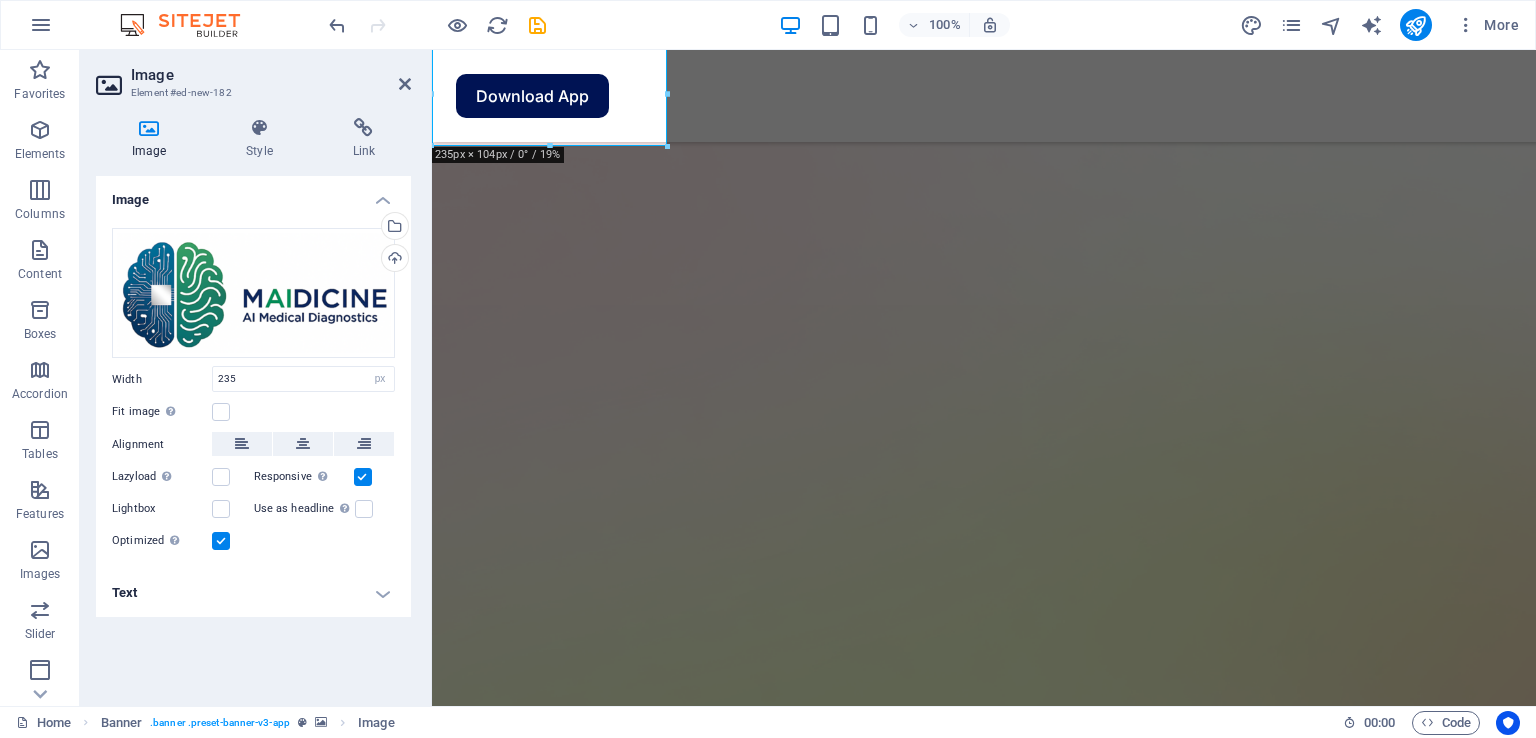 click at bounding box center [984, 799] 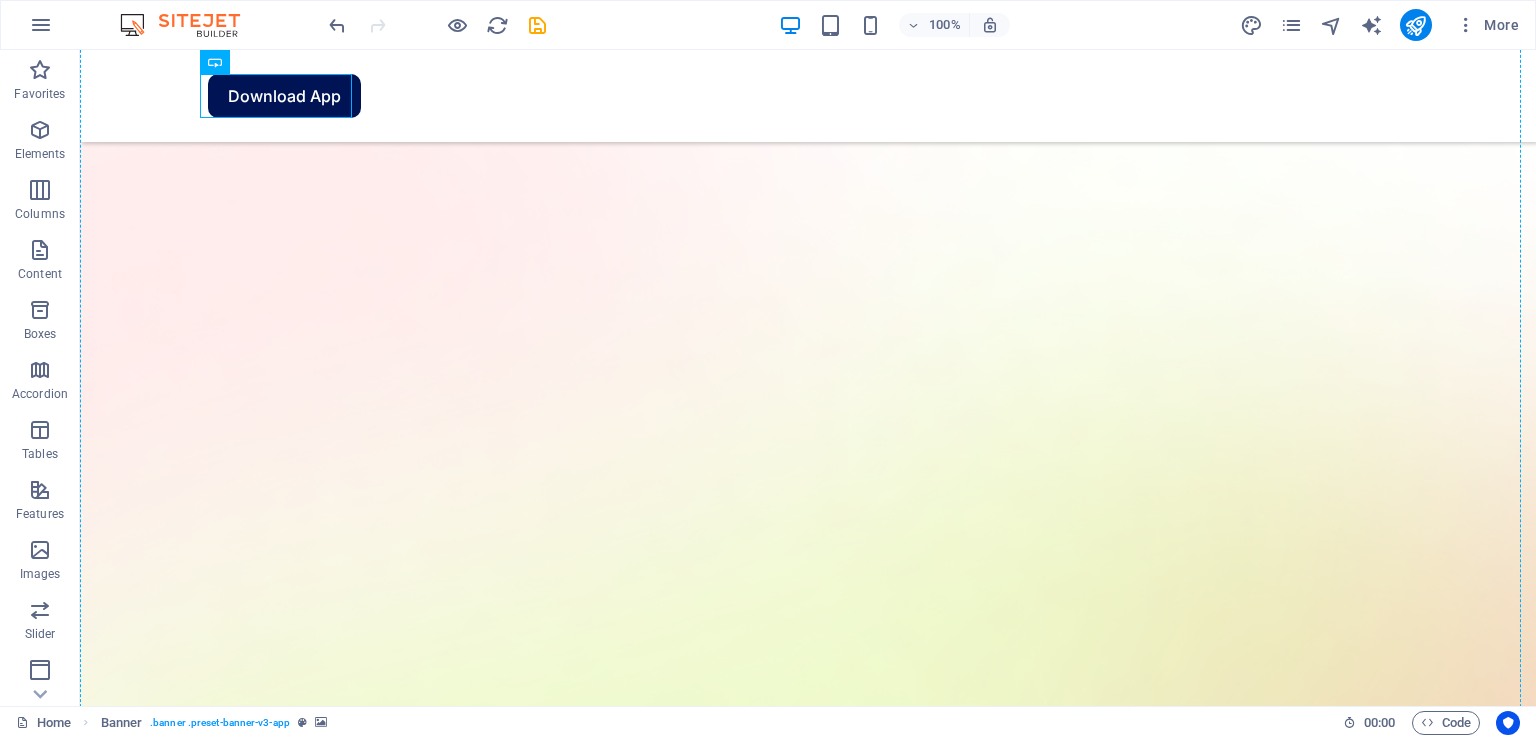 drag, startPoint x: 288, startPoint y: 86, endPoint x: 463, endPoint y: 97, distance: 175.34537 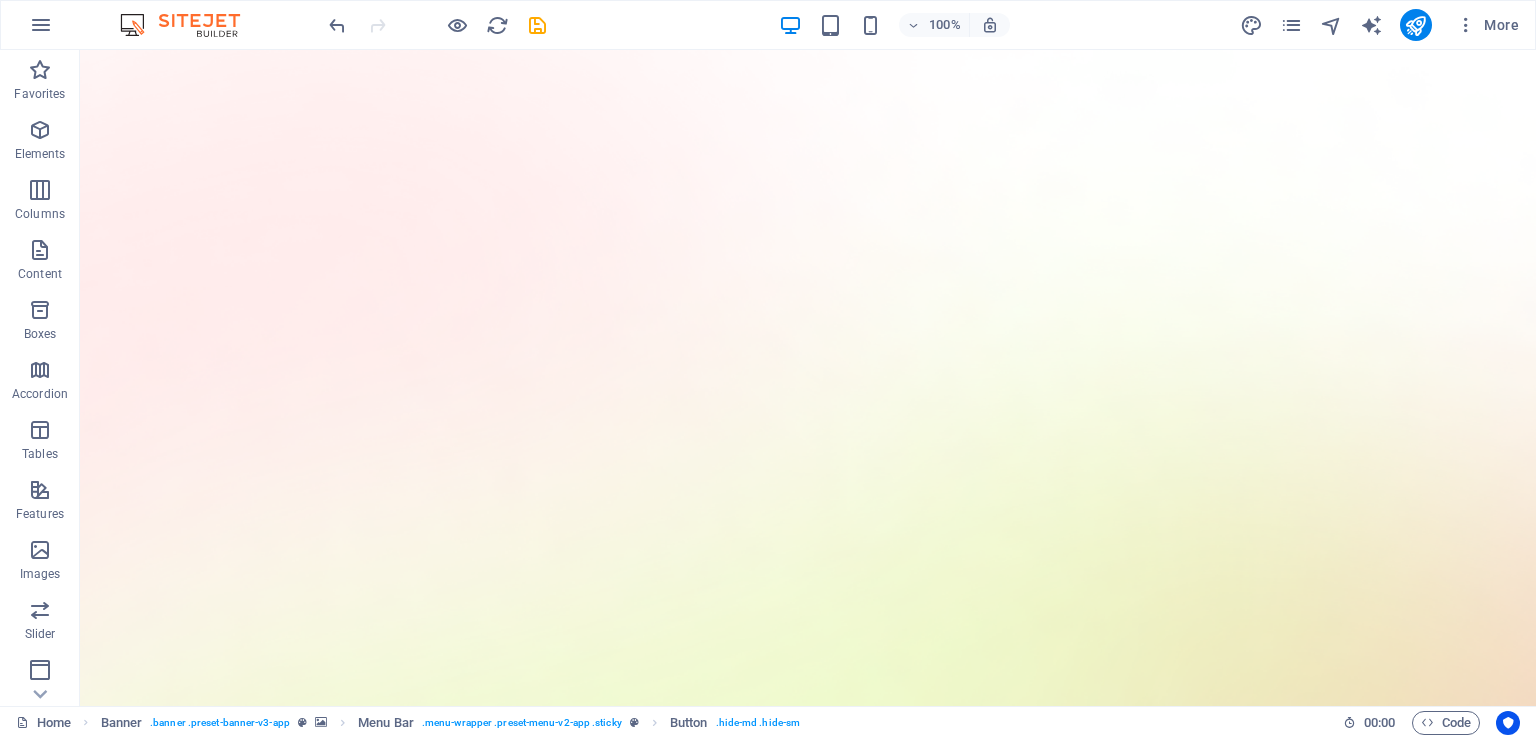 scroll, scrollTop: 0, scrollLeft: 0, axis: both 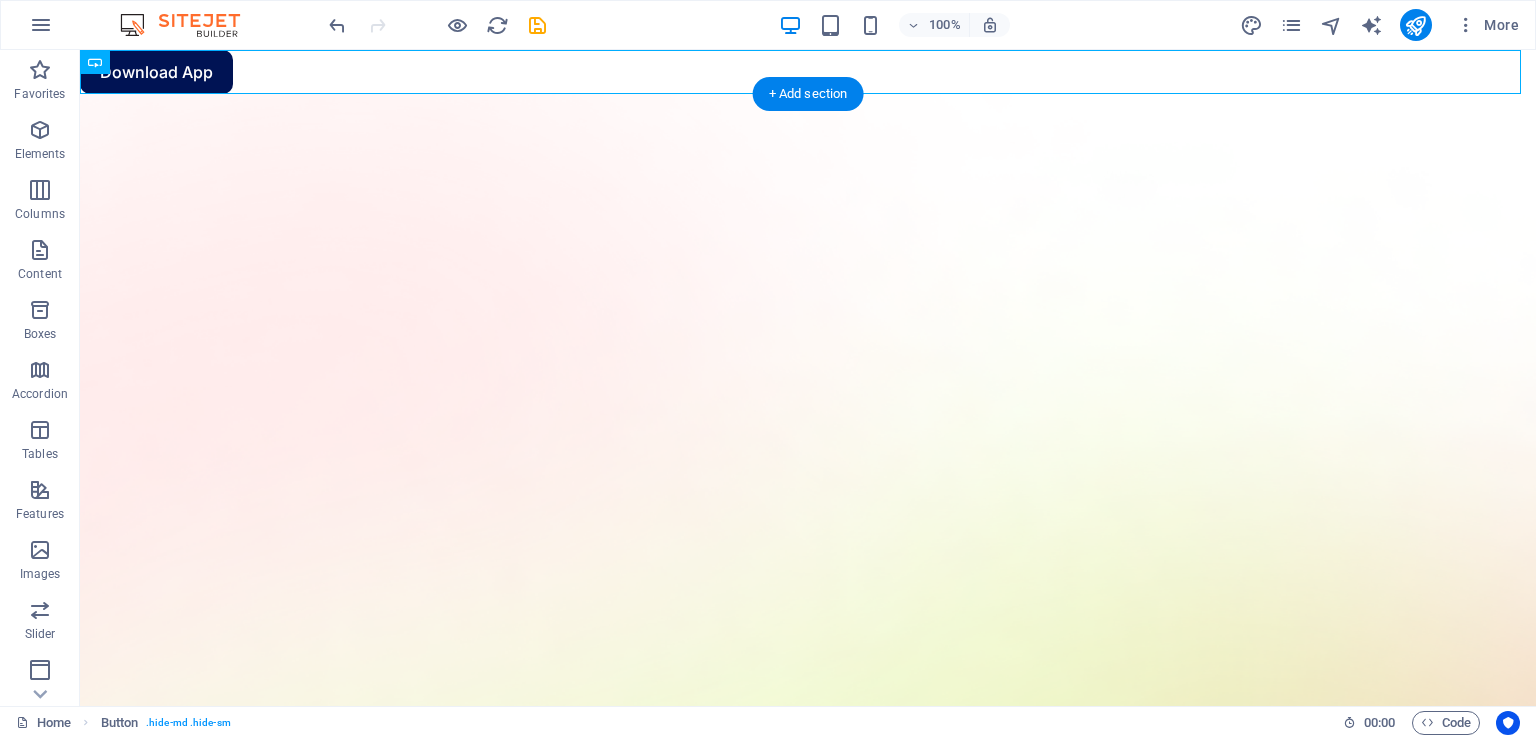 click at bounding box center [808, 977] 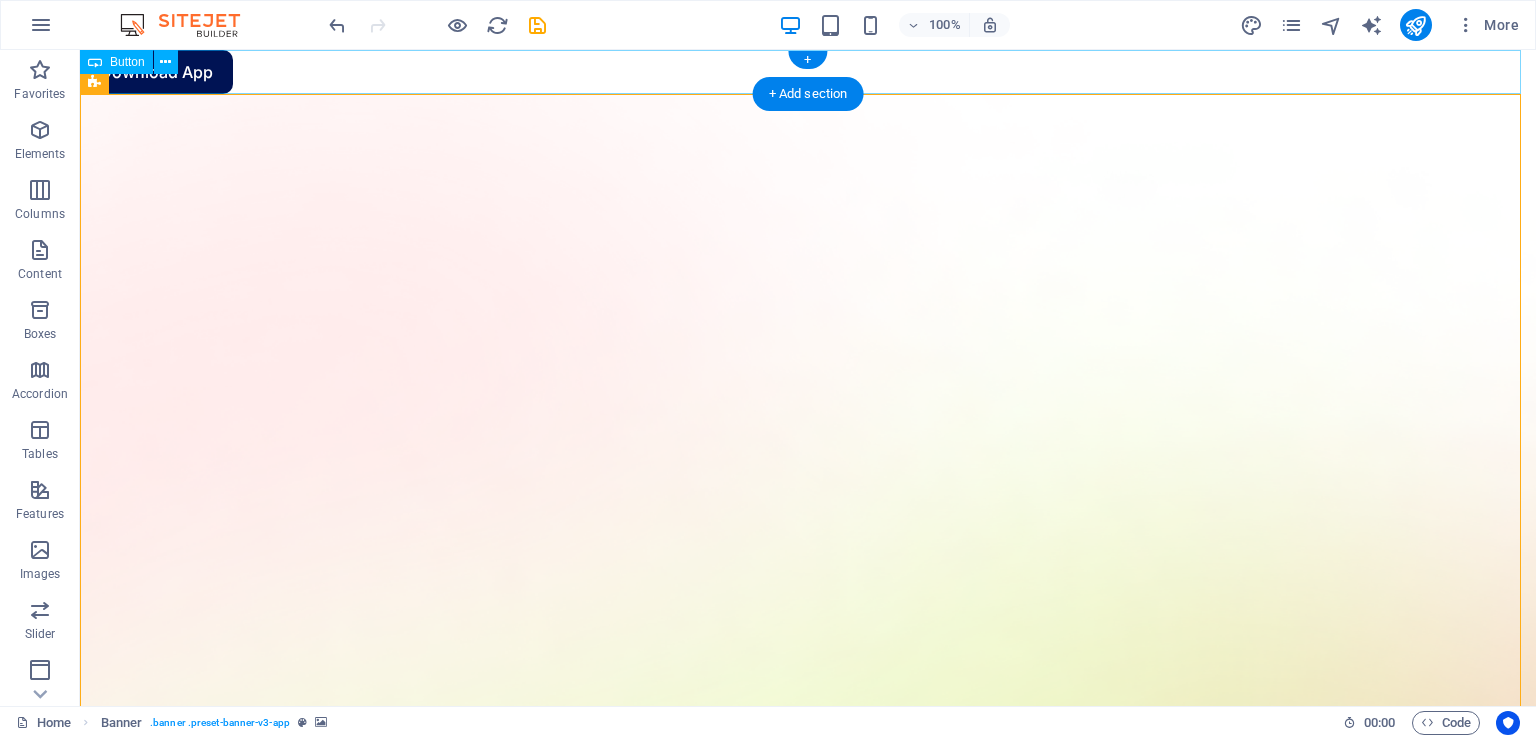 click on "Download App" at bounding box center [808, 72] 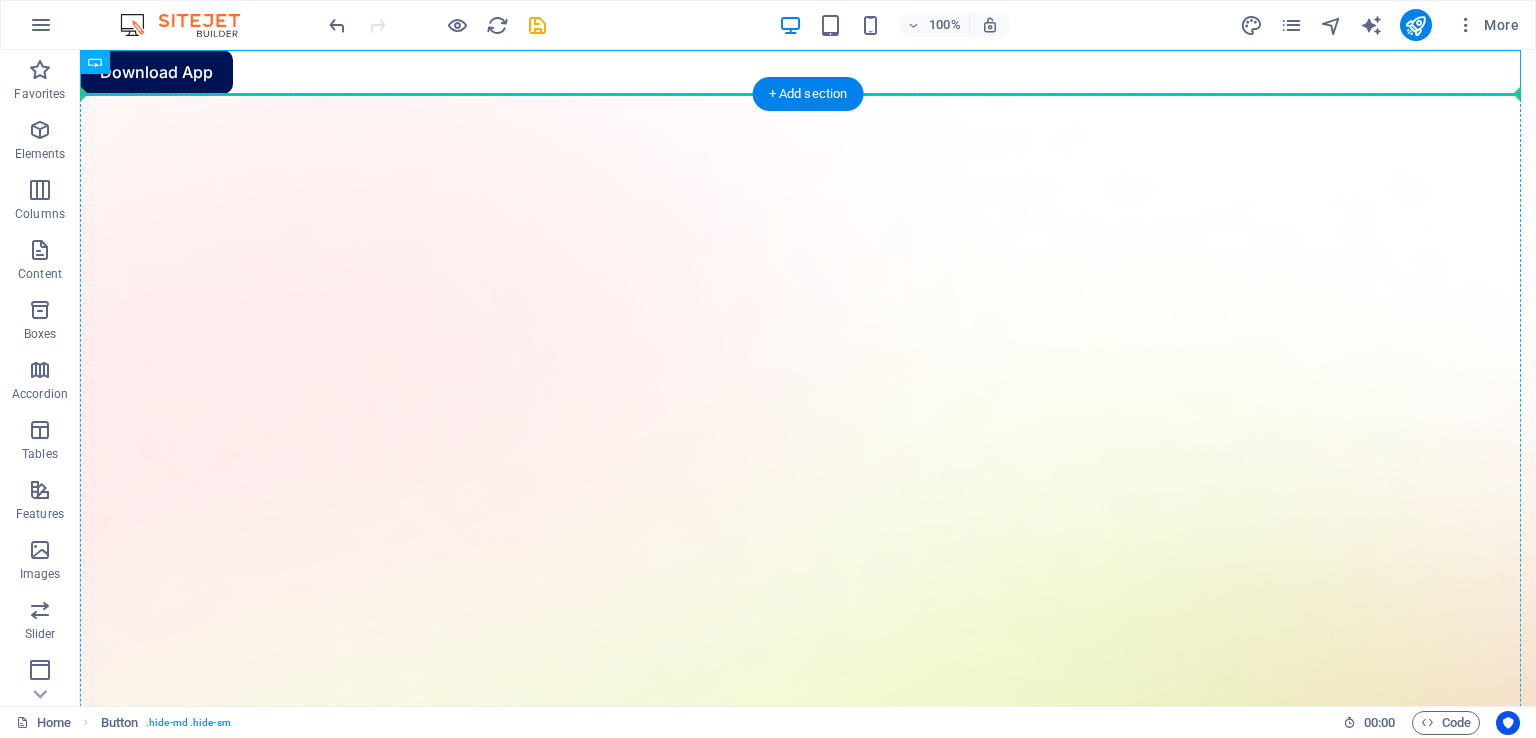 drag, startPoint x: 208, startPoint y: 66, endPoint x: 564, endPoint y: 104, distance: 358.02234 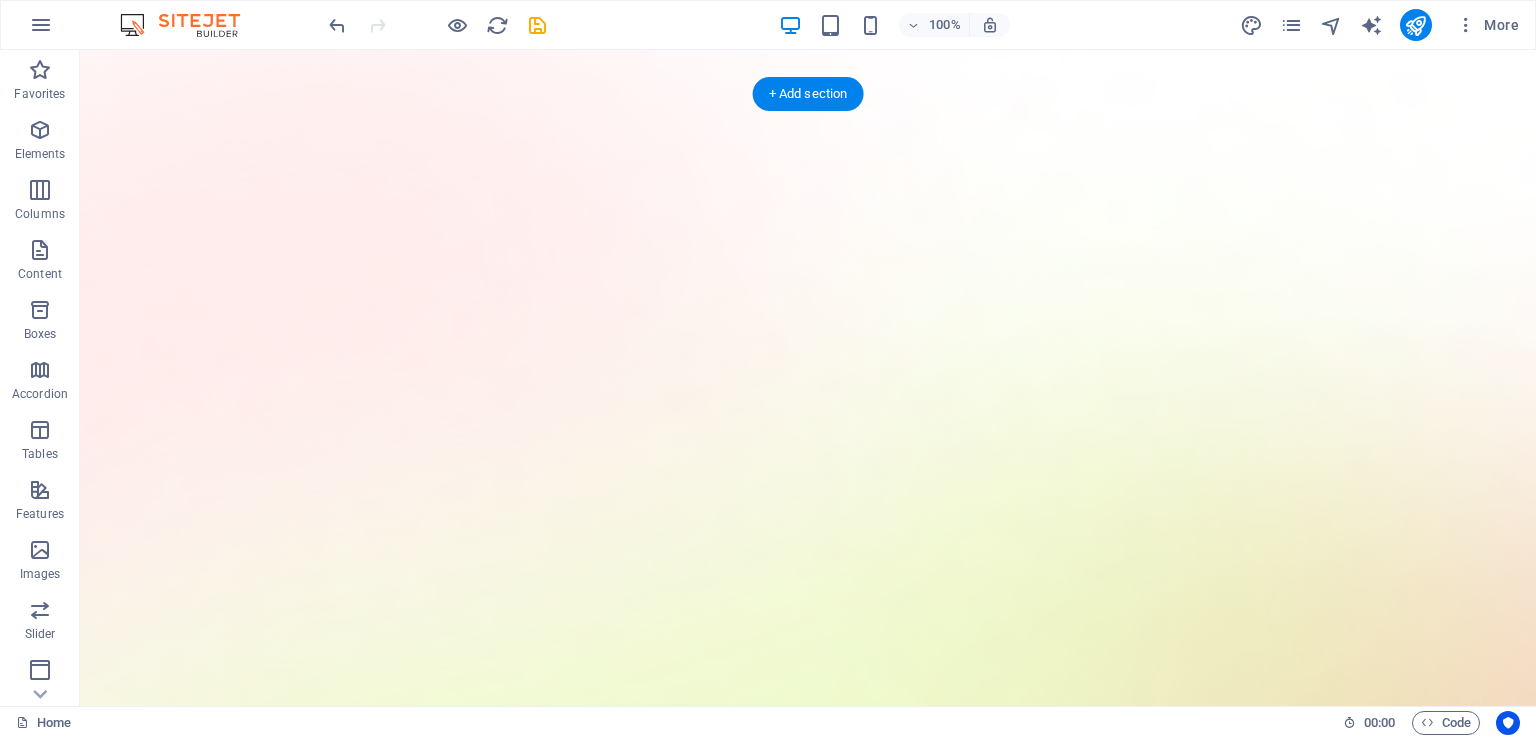 scroll, scrollTop: 0, scrollLeft: 0, axis: both 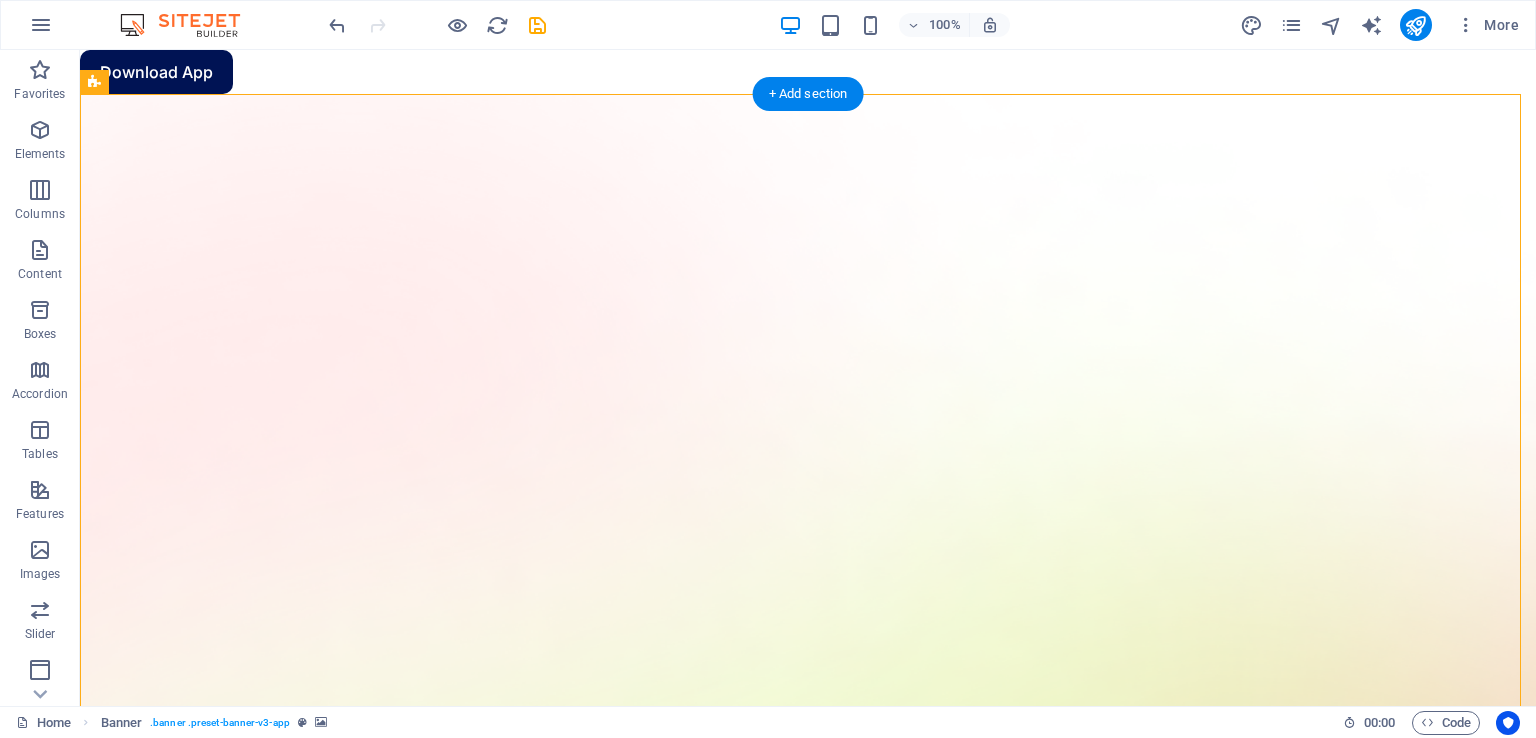 drag, startPoint x: 233, startPoint y: 200, endPoint x: 238, endPoint y: 123, distance: 77.16217 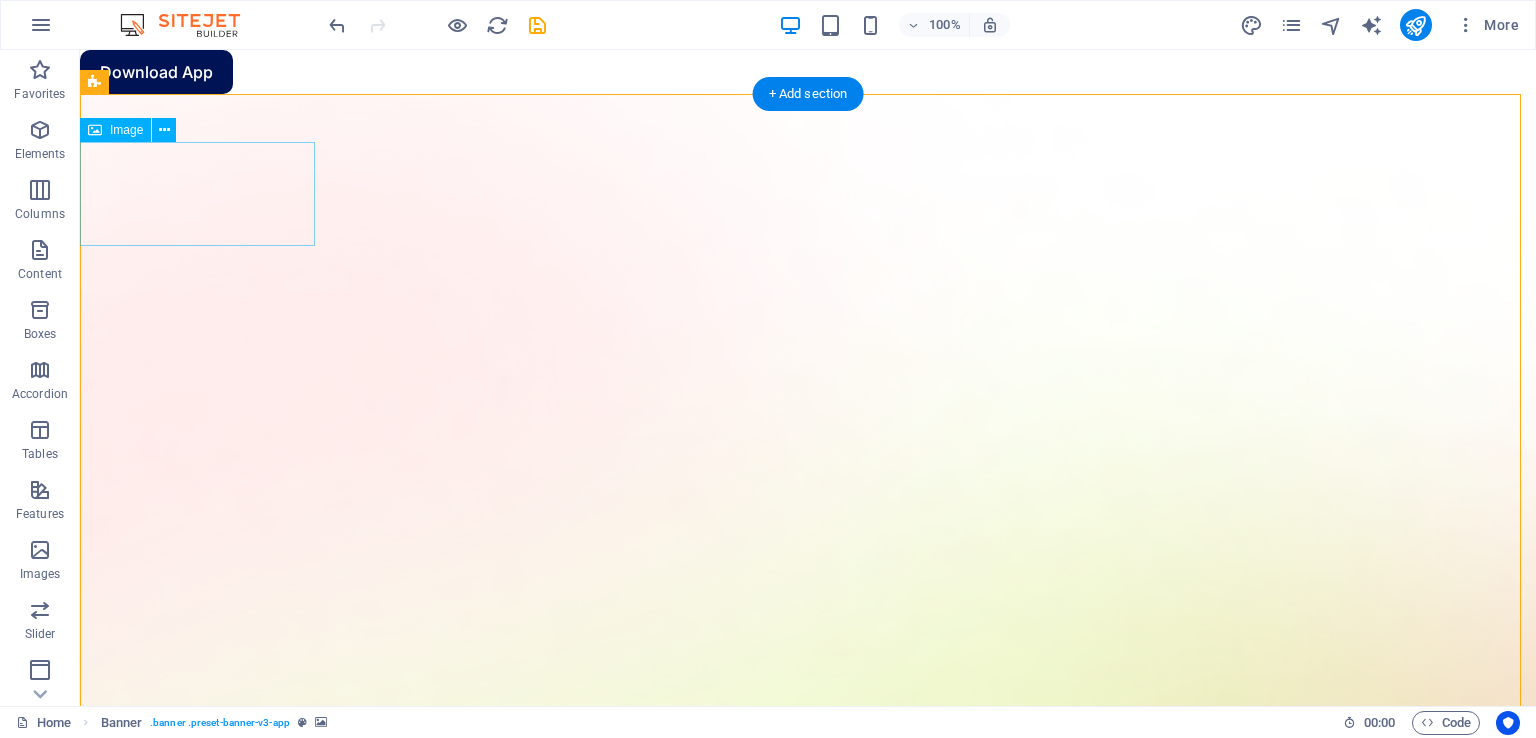 click at bounding box center [808, 1961] 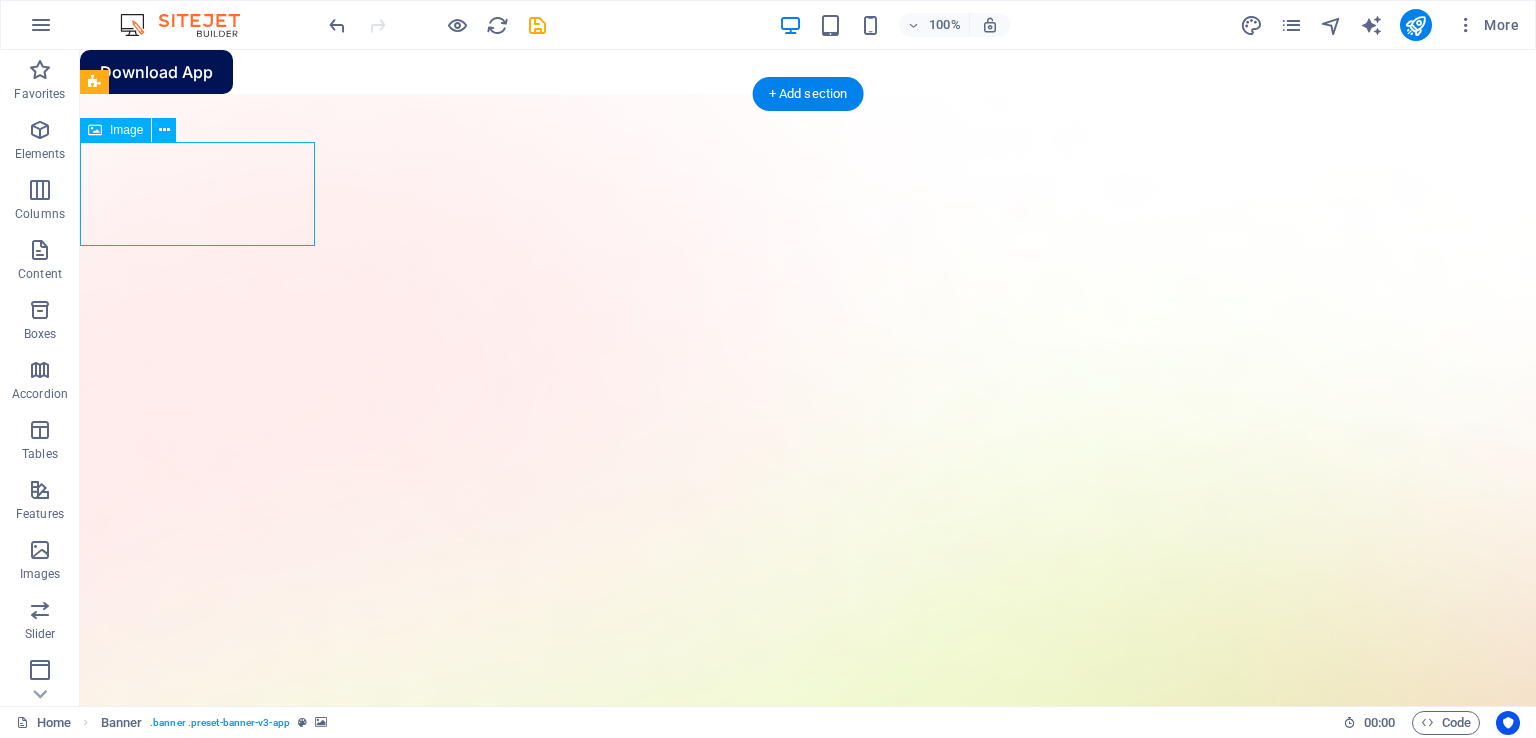 click at bounding box center [808, 1961] 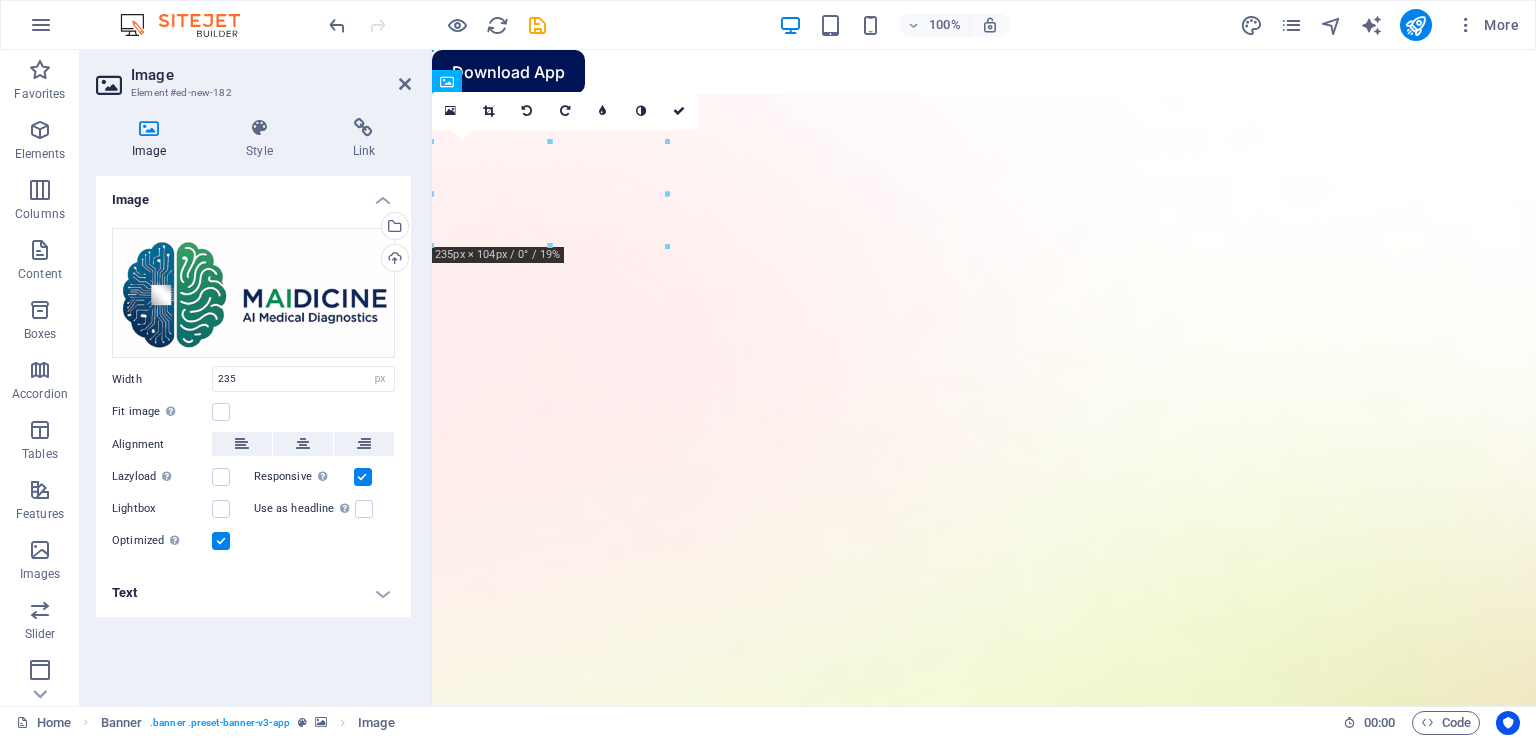 drag, startPoint x: 574, startPoint y: 194, endPoint x: 593, endPoint y: 130, distance: 66.760765 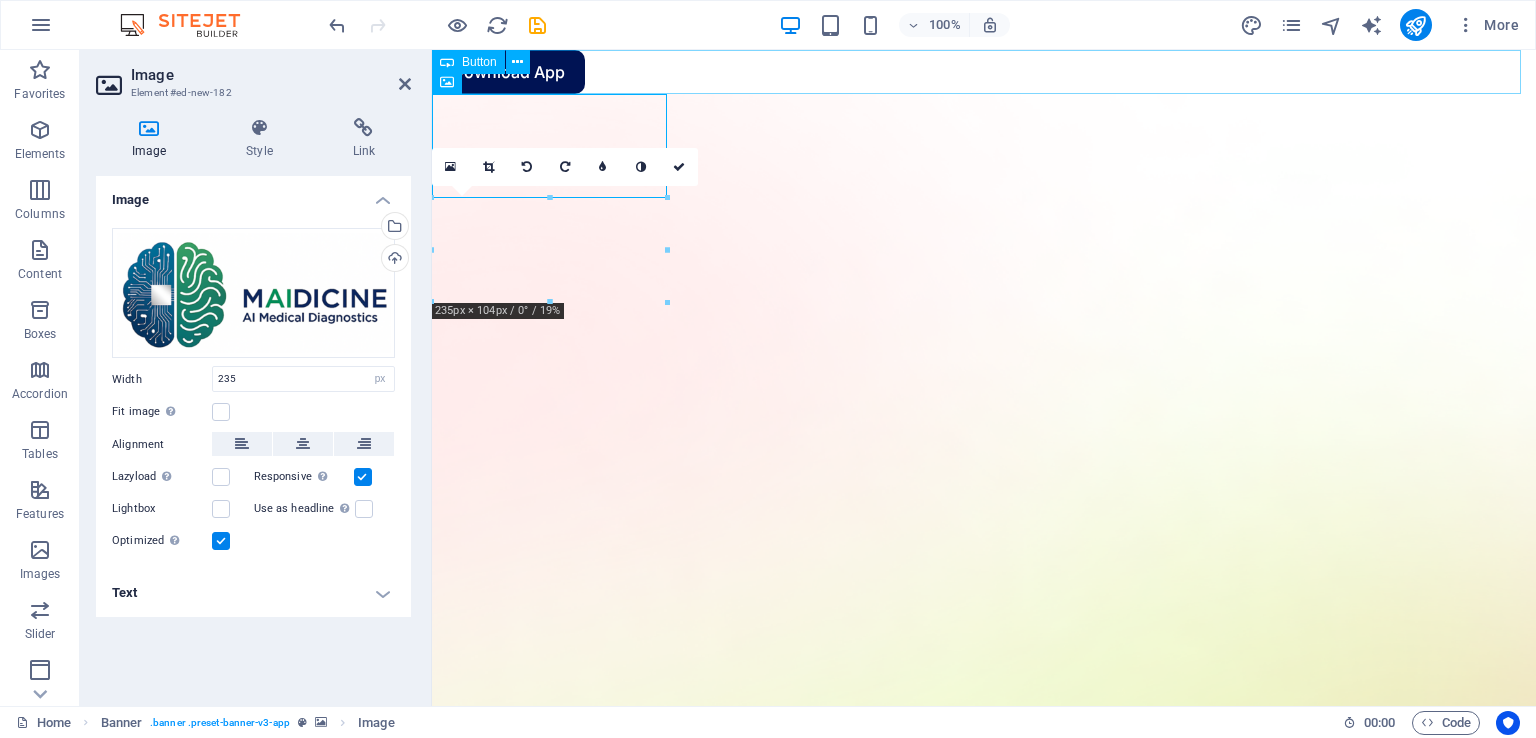 click on "Download App" at bounding box center (984, 72) 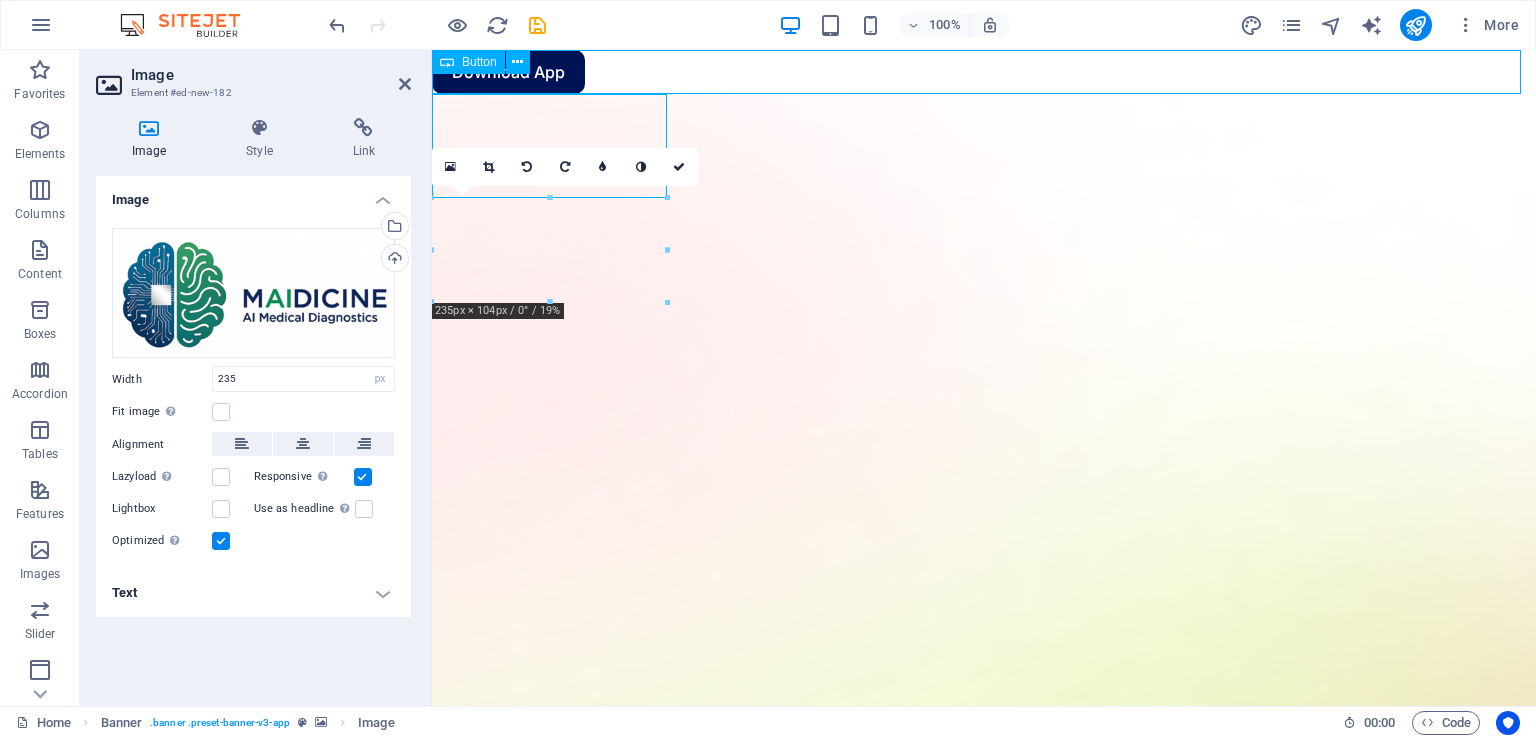 click on "Download App" at bounding box center [984, 72] 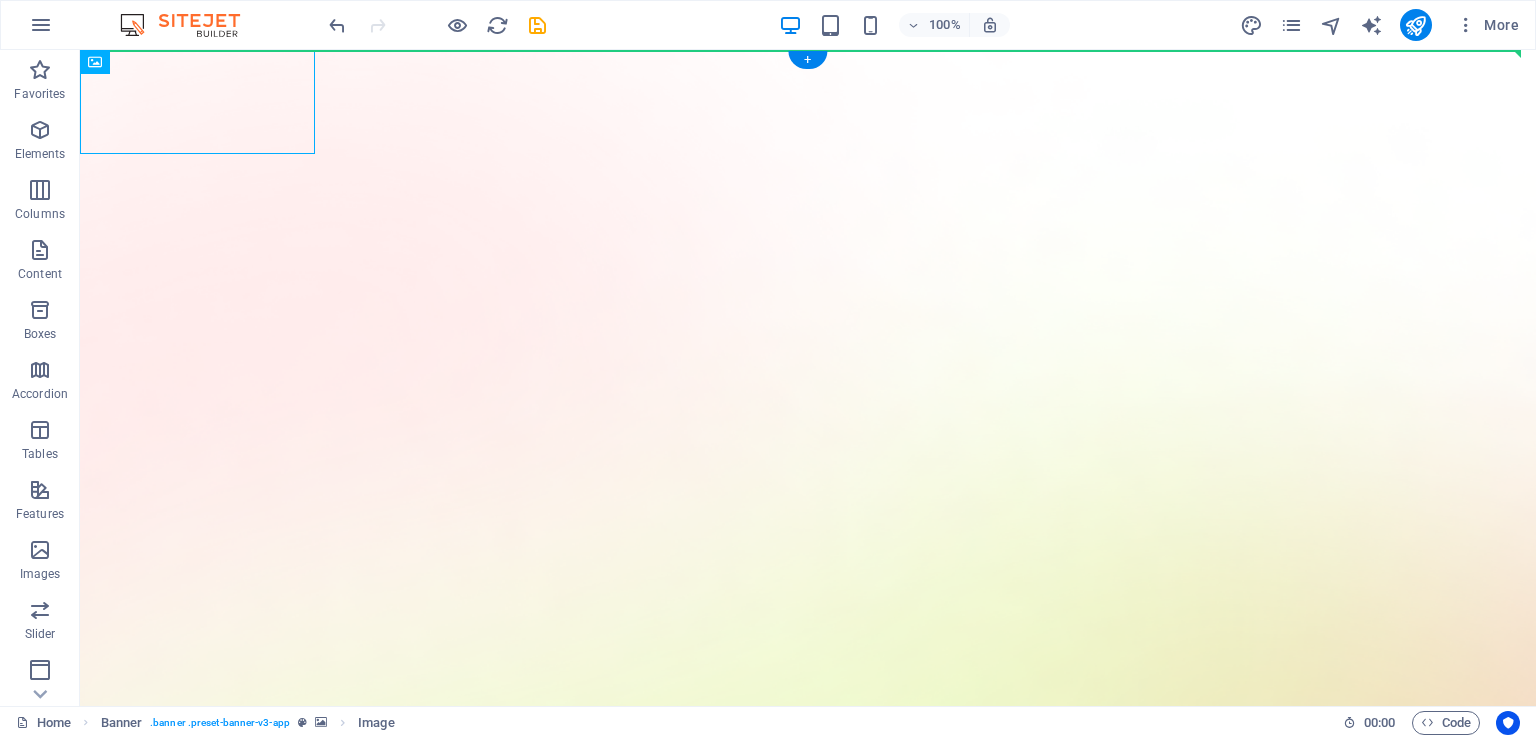 drag, startPoint x: 252, startPoint y: 148, endPoint x: 604, endPoint y: 125, distance: 352.7506 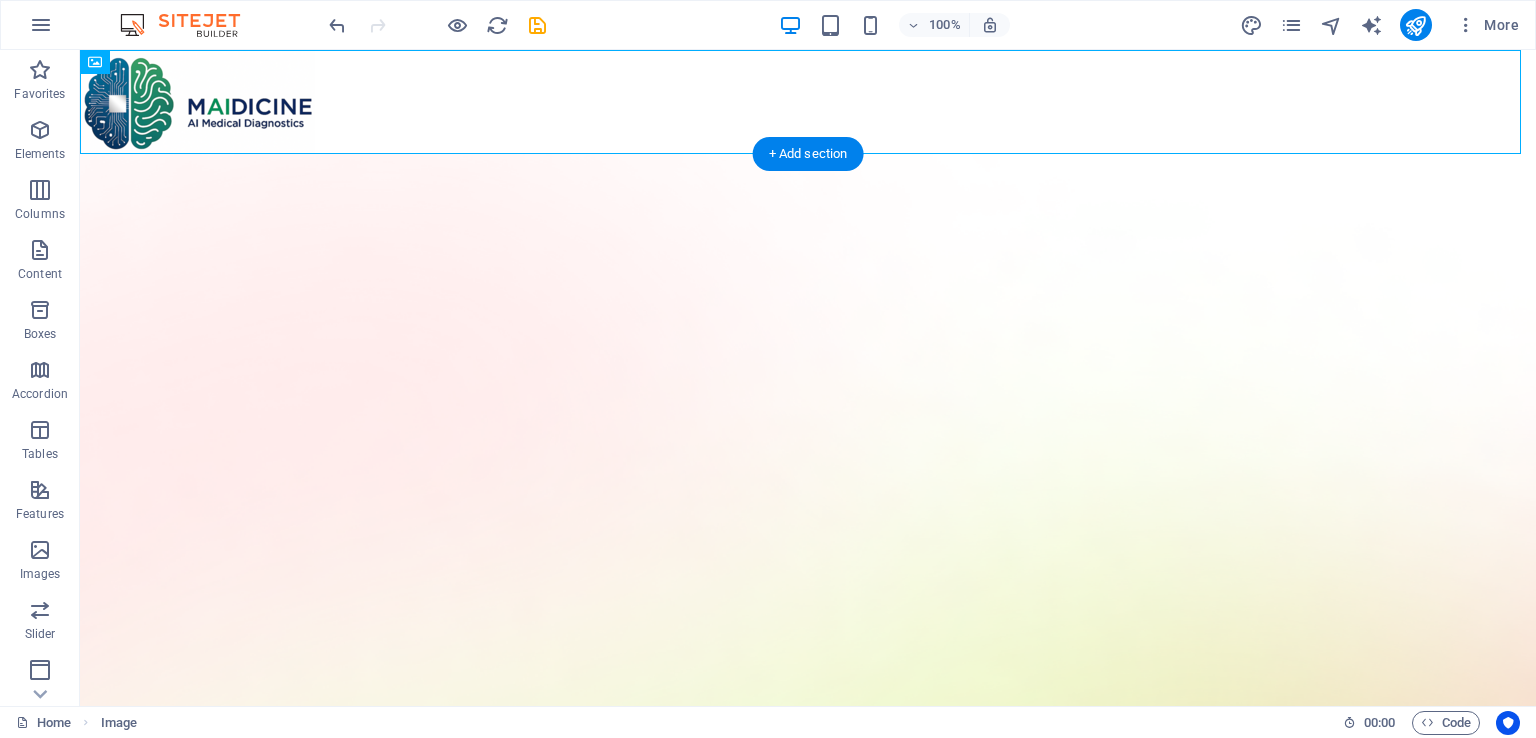 click at bounding box center [808, 985] 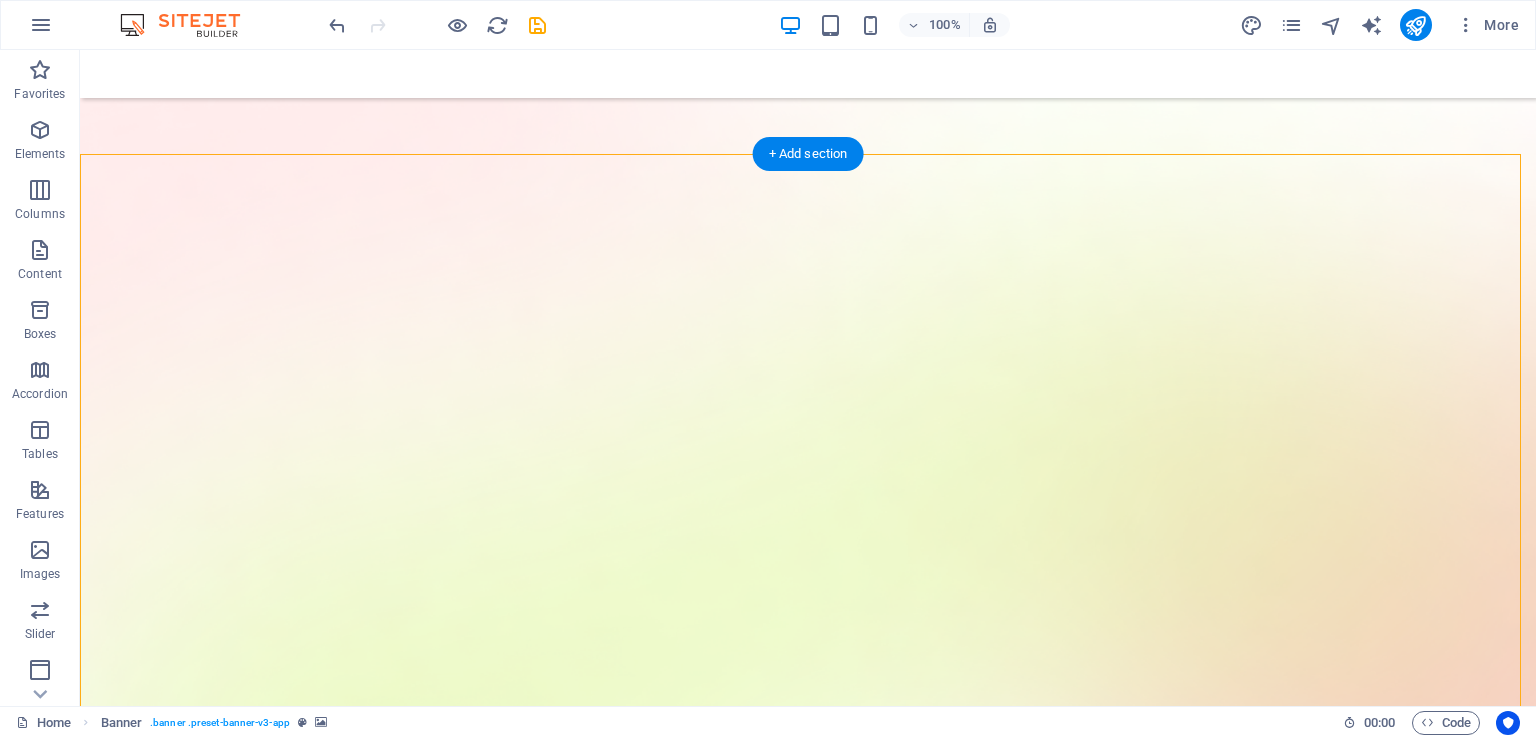 scroll, scrollTop: 0, scrollLeft: 0, axis: both 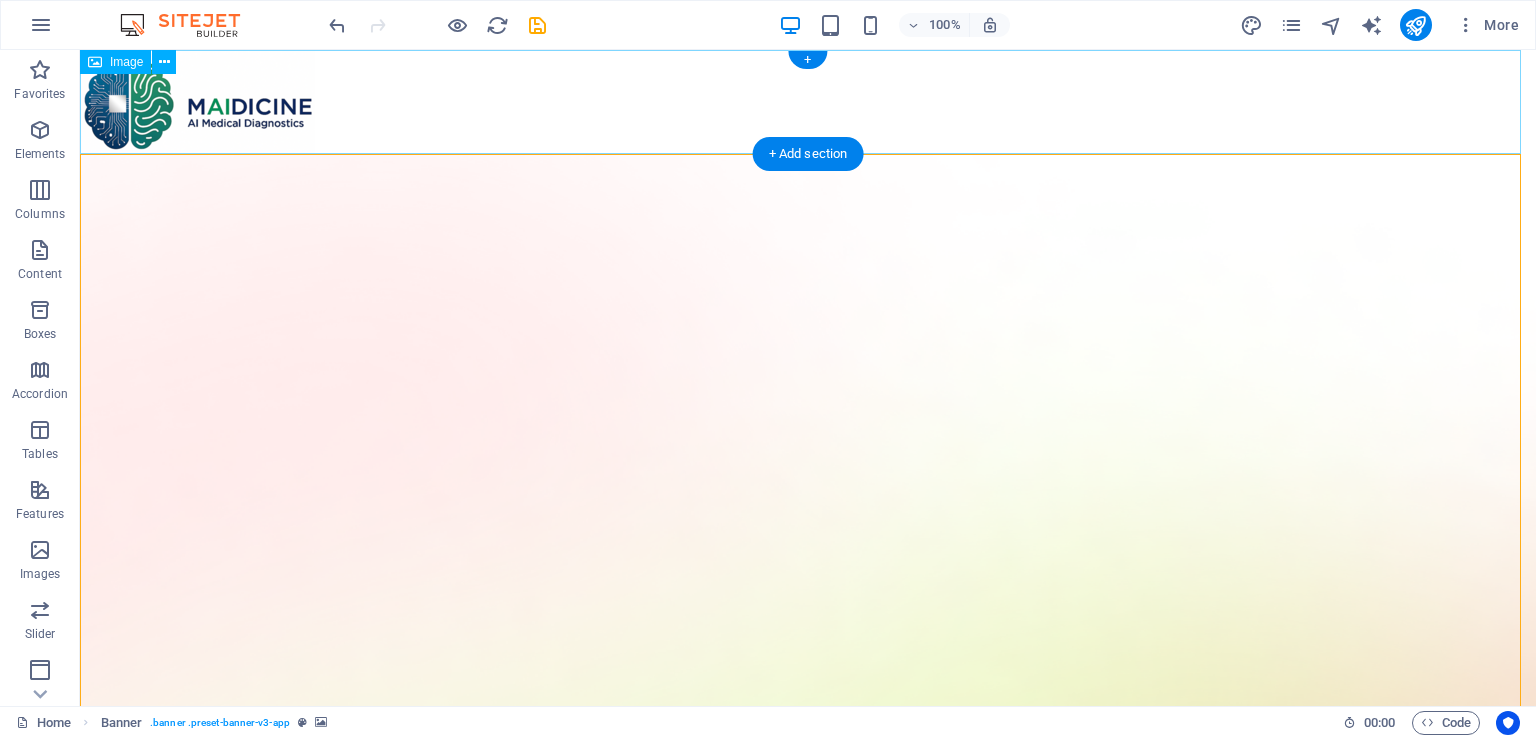 click at bounding box center [808, 102] 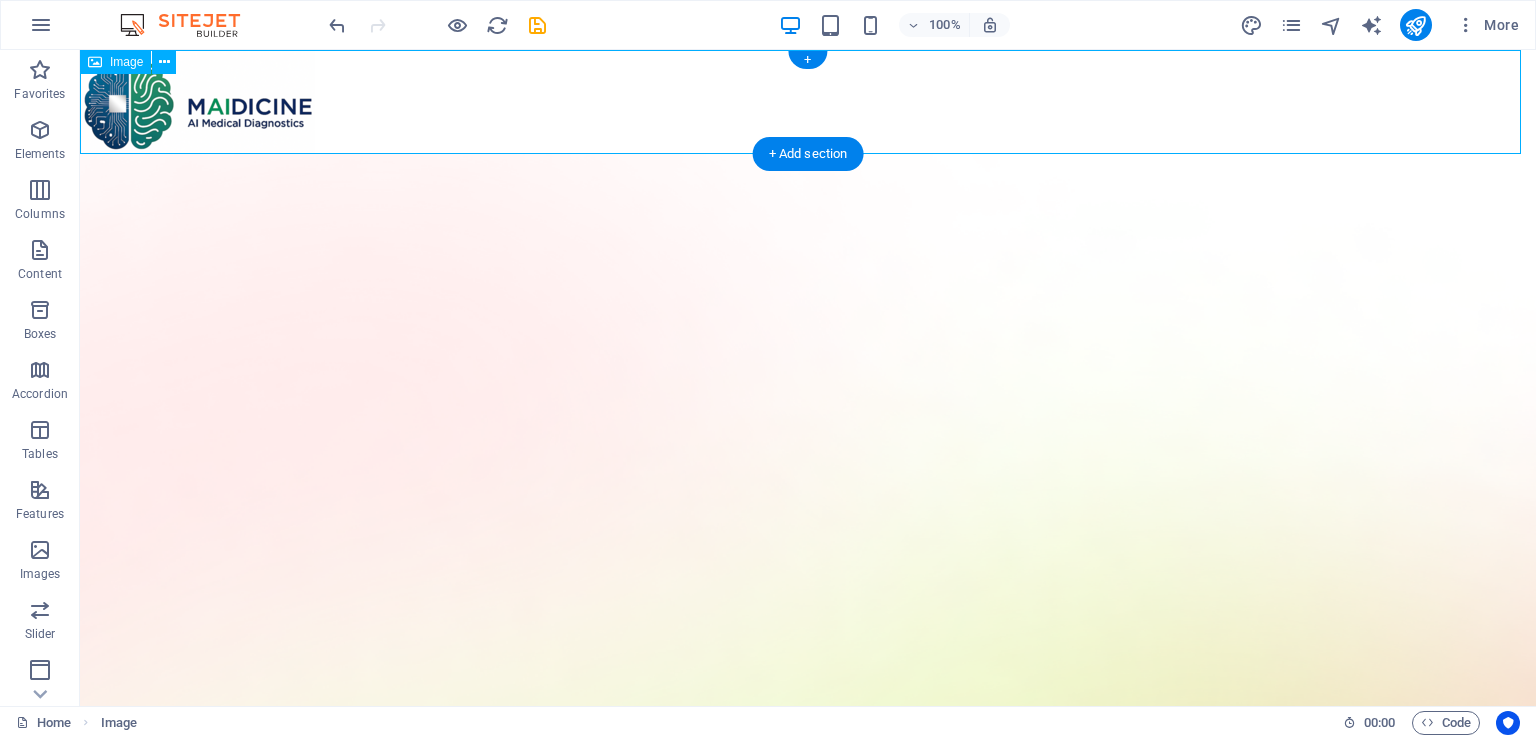 click at bounding box center (808, 102) 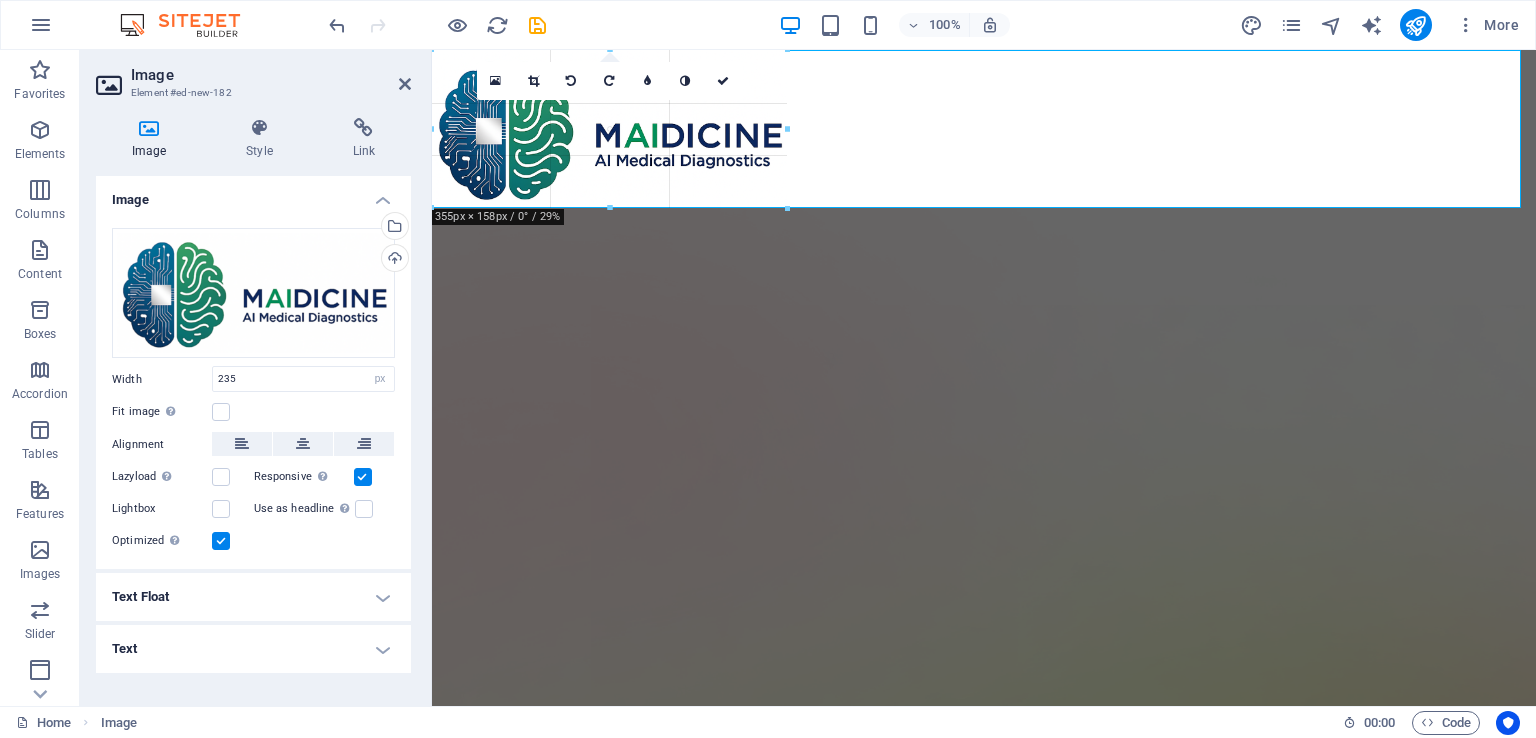 drag, startPoint x: 663, startPoint y: 151, endPoint x: 778, endPoint y: 161, distance: 115.43397 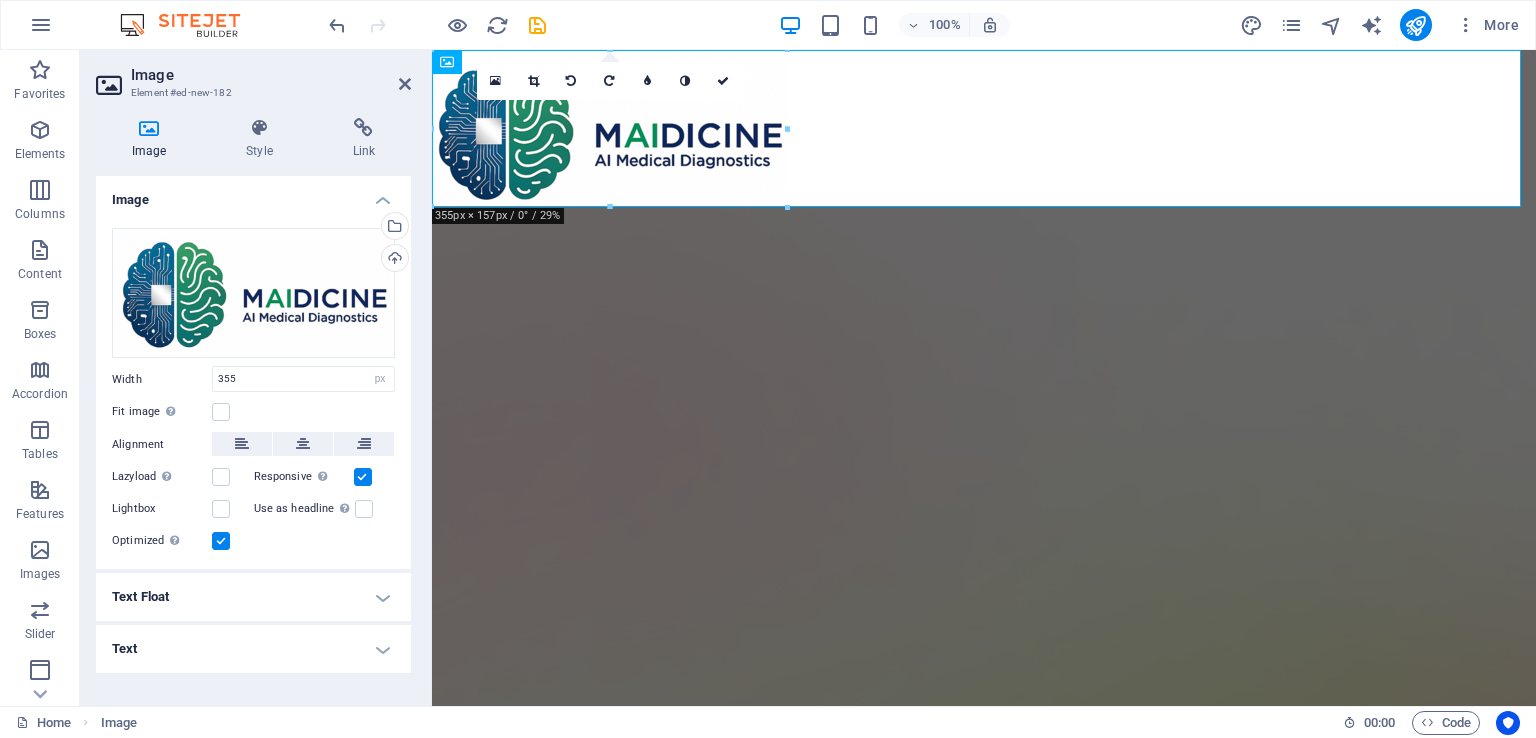 click at bounding box center [984, 982] 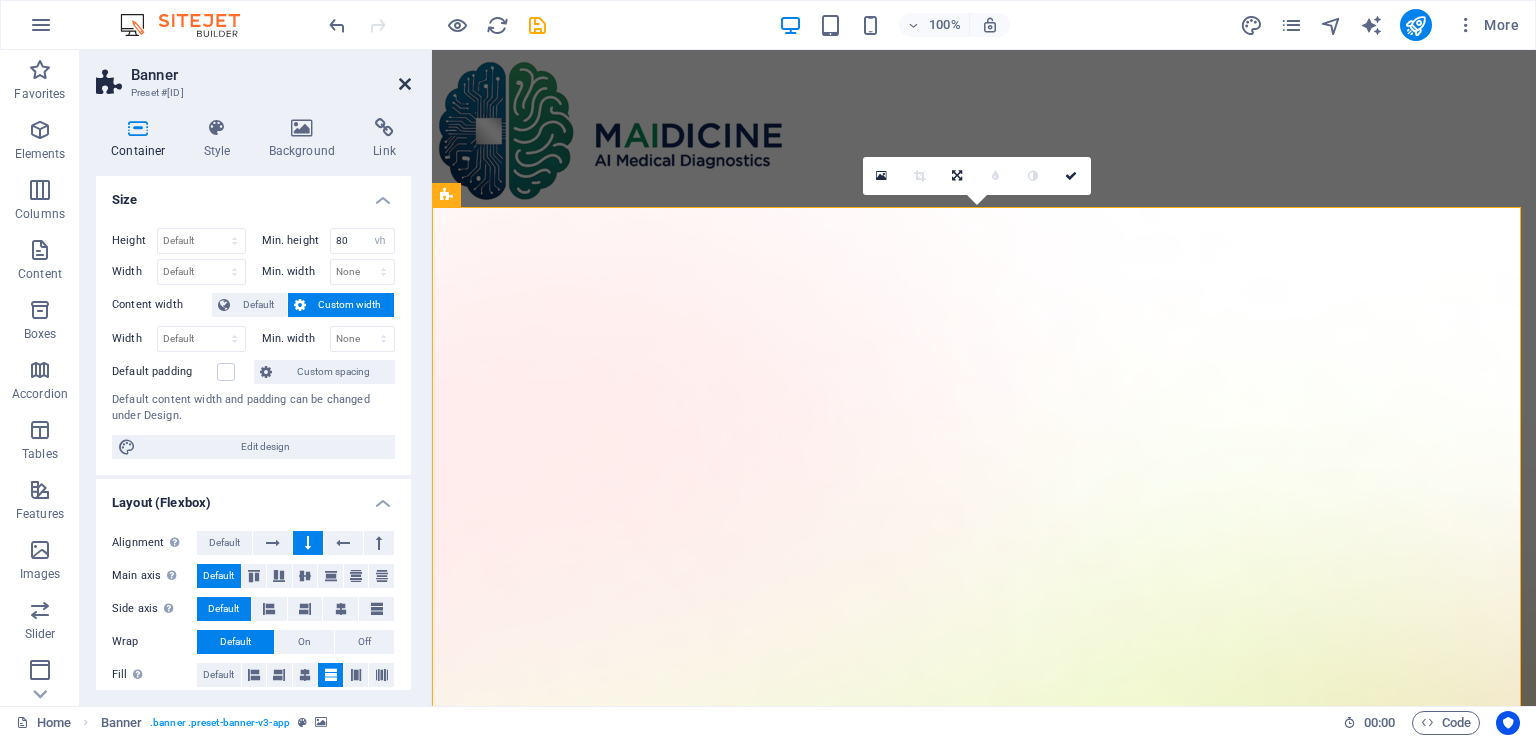 click at bounding box center [405, 84] 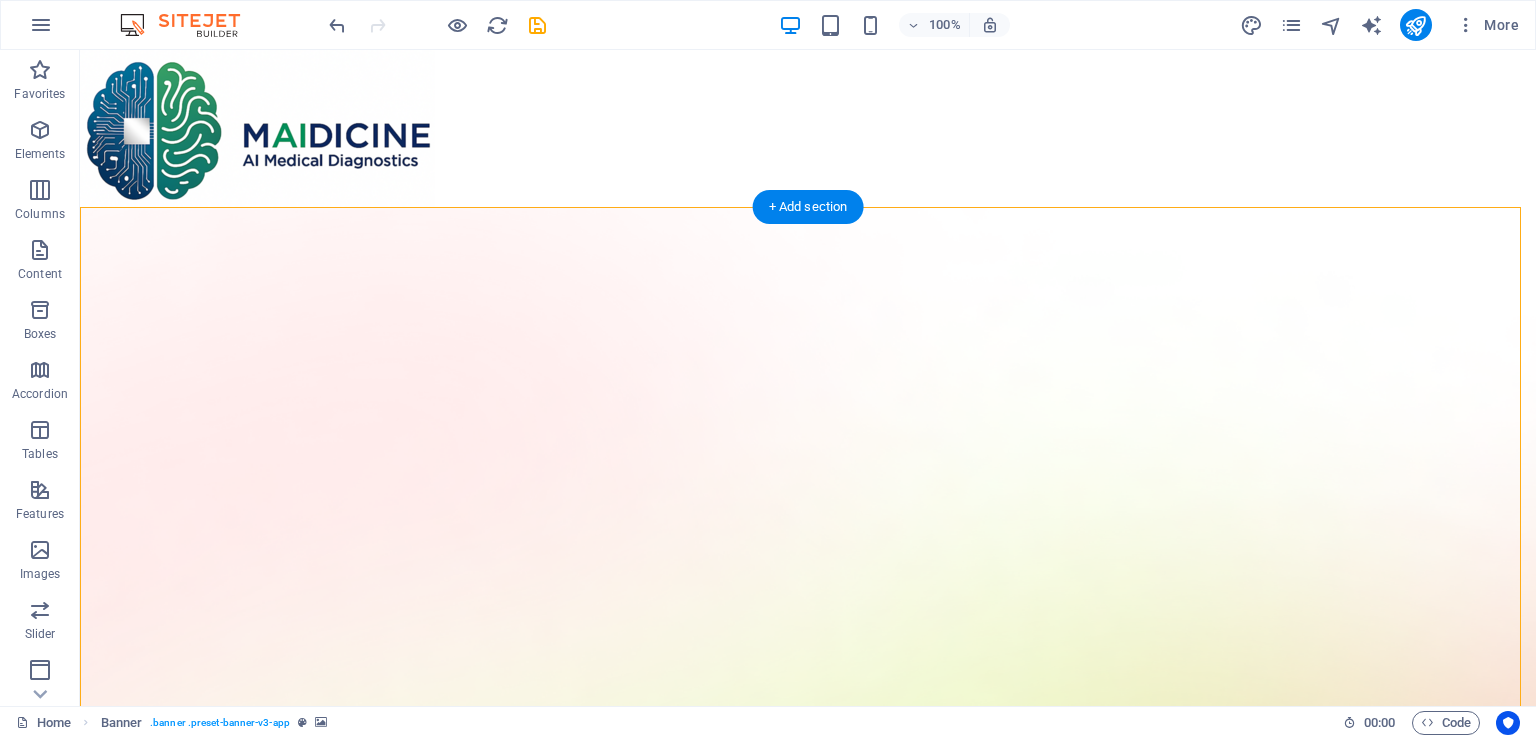 click at bounding box center (808, 982) 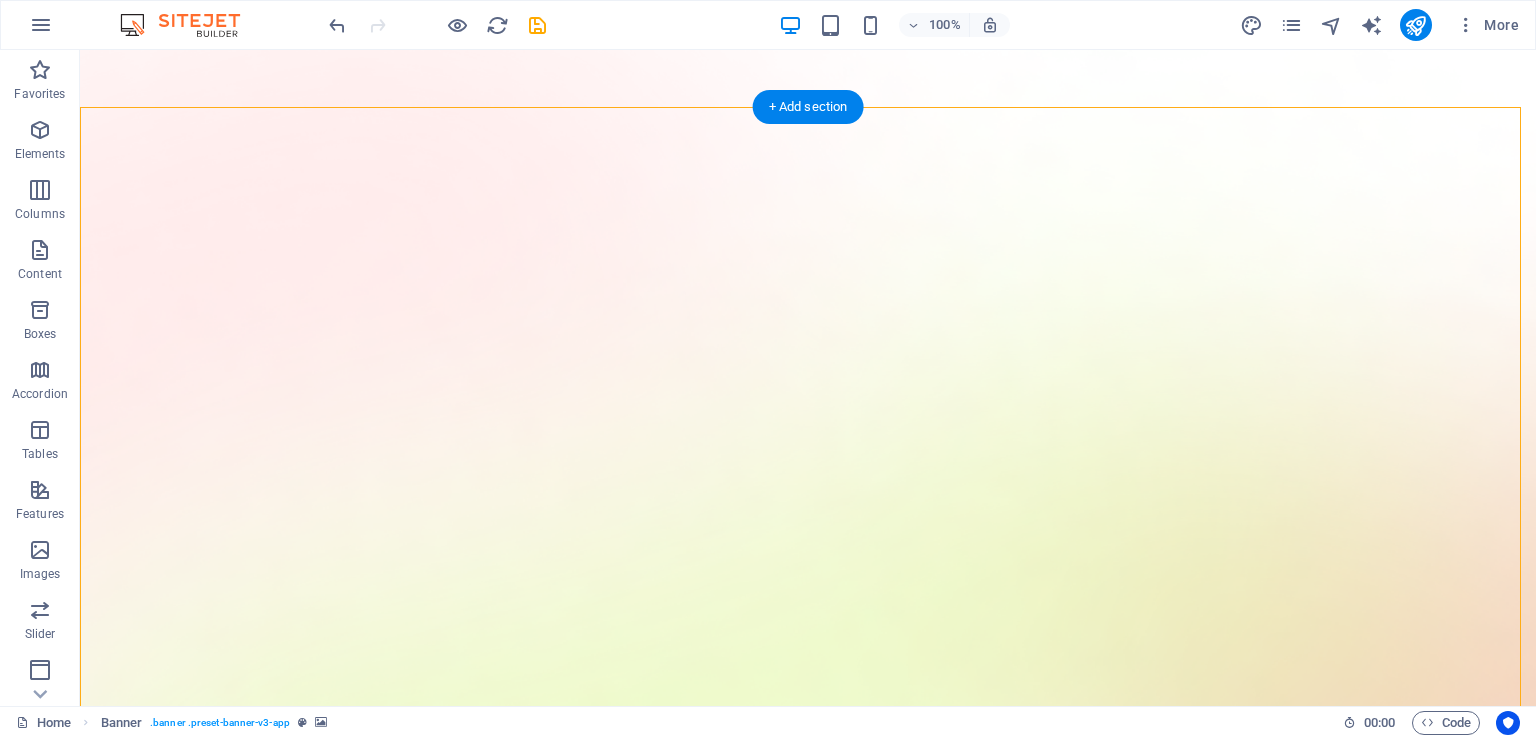 scroll, scrollTop: 100, scrollLeft: 0, axis: vertical 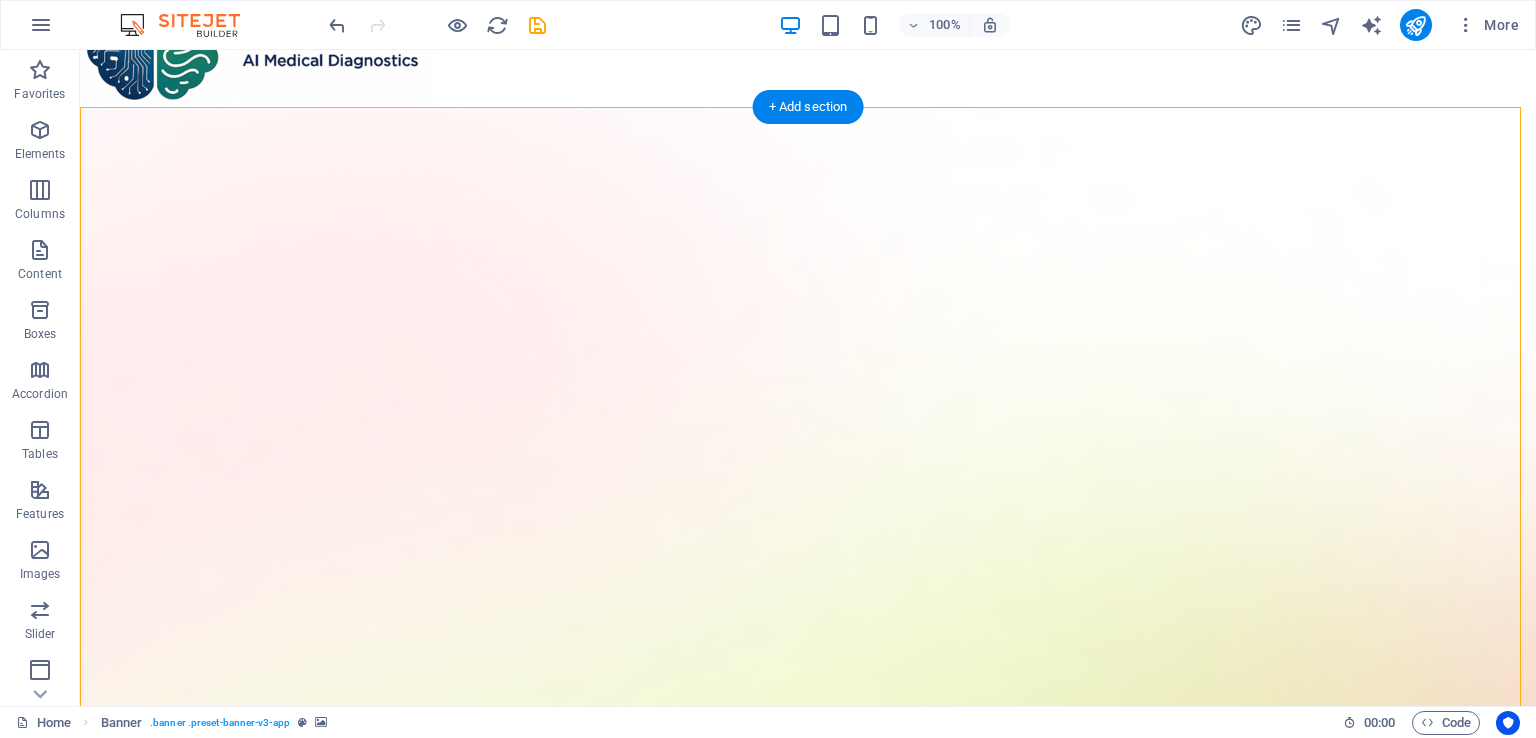 click at bounding box center [808, 938] 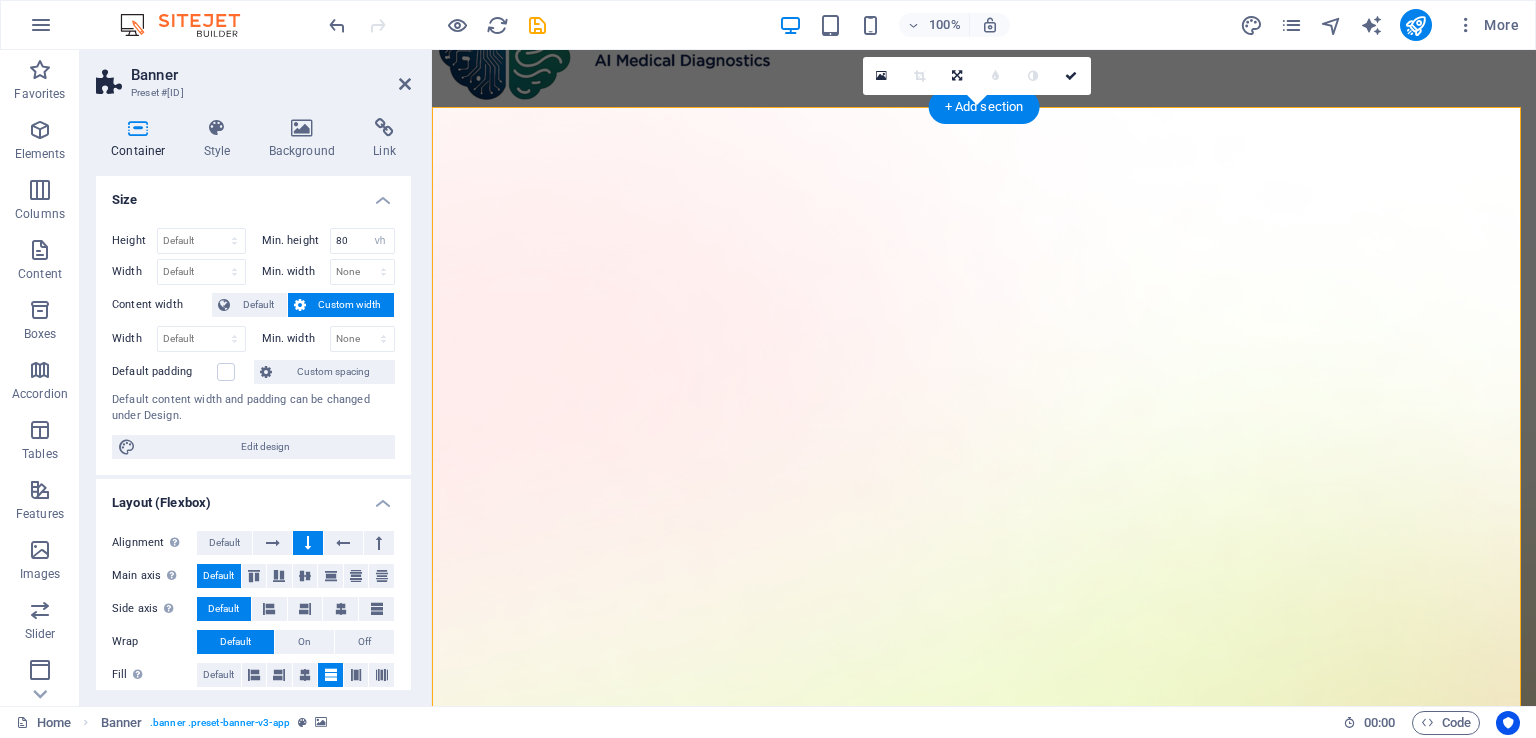 click at bounding box center [984, 938] 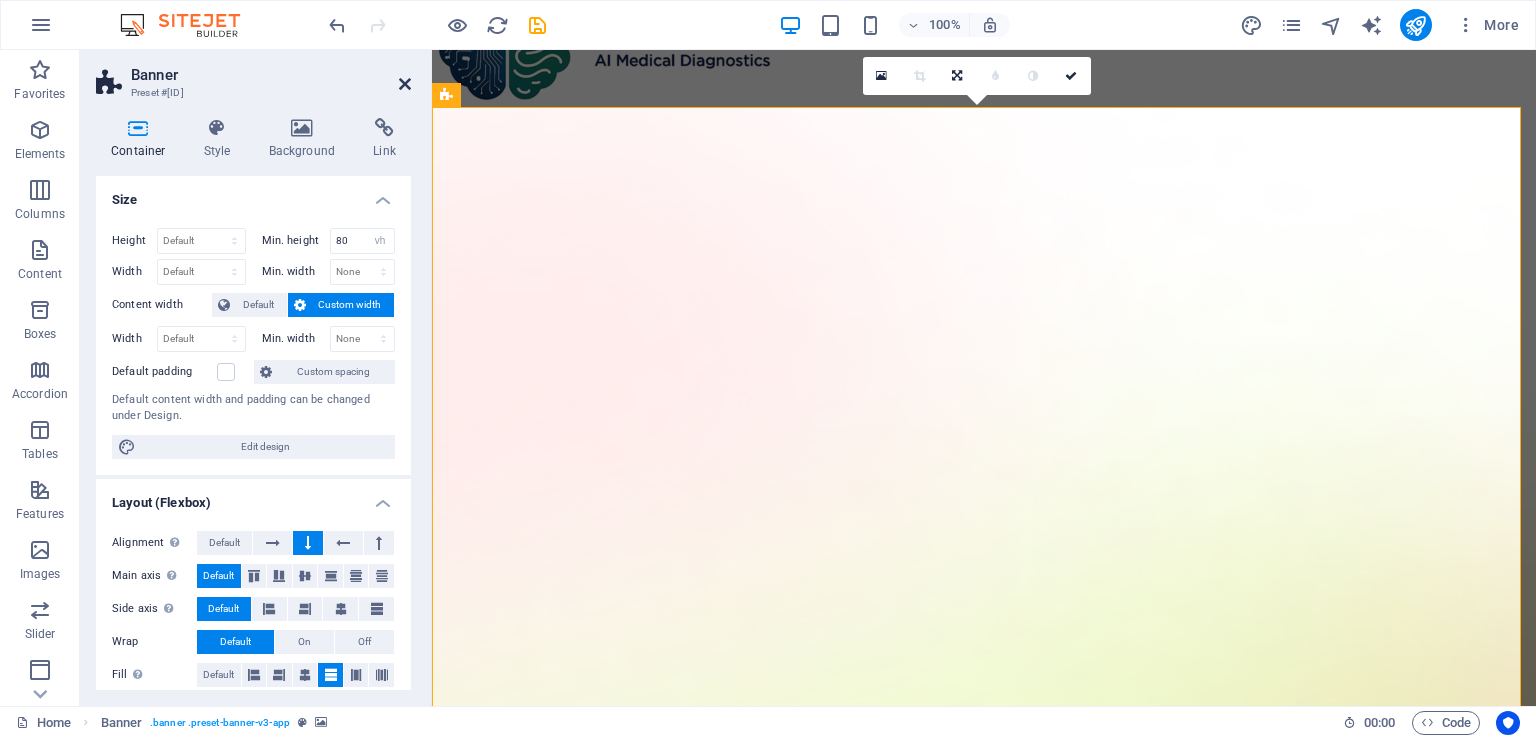 click at bounding box center [405, 84] 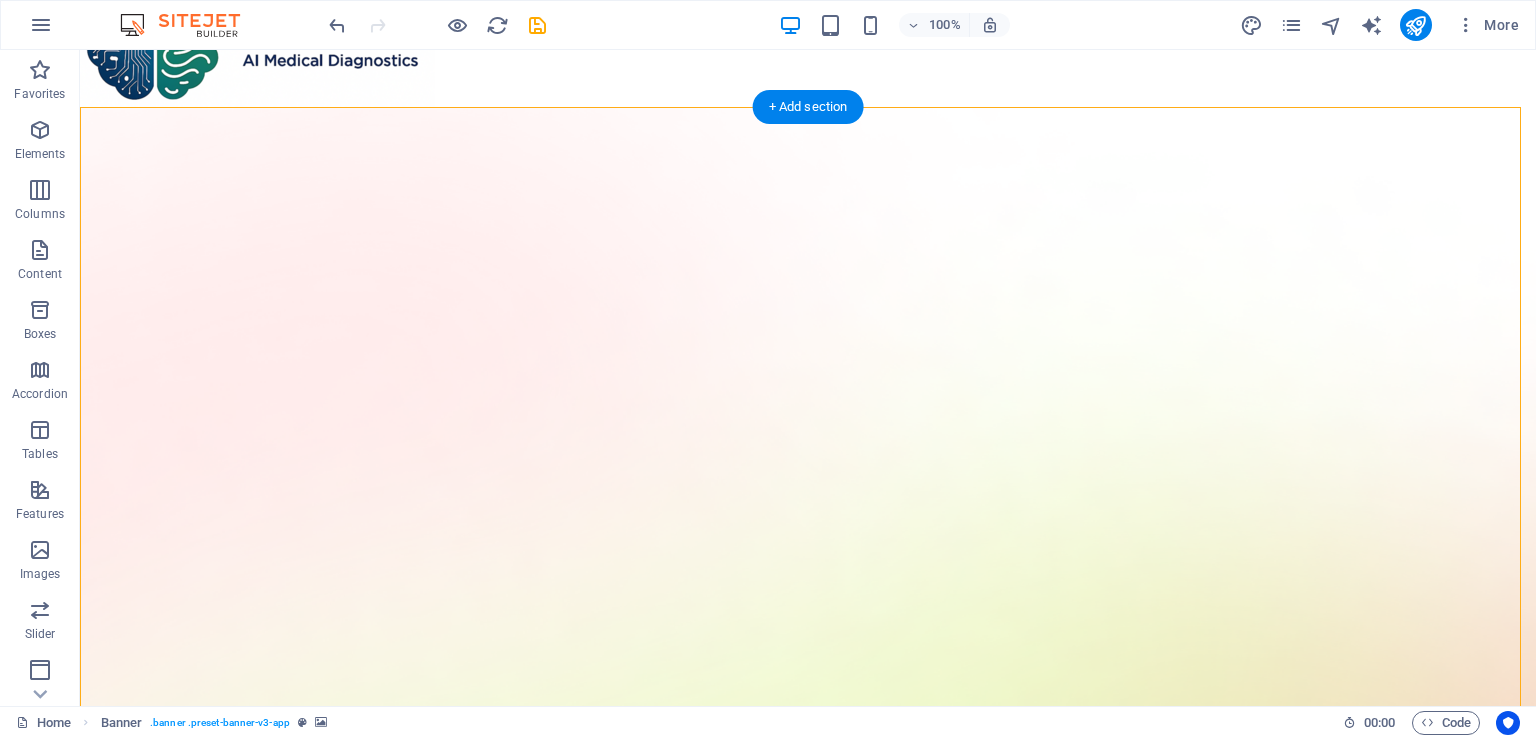 click at bounding box center (808, 938) 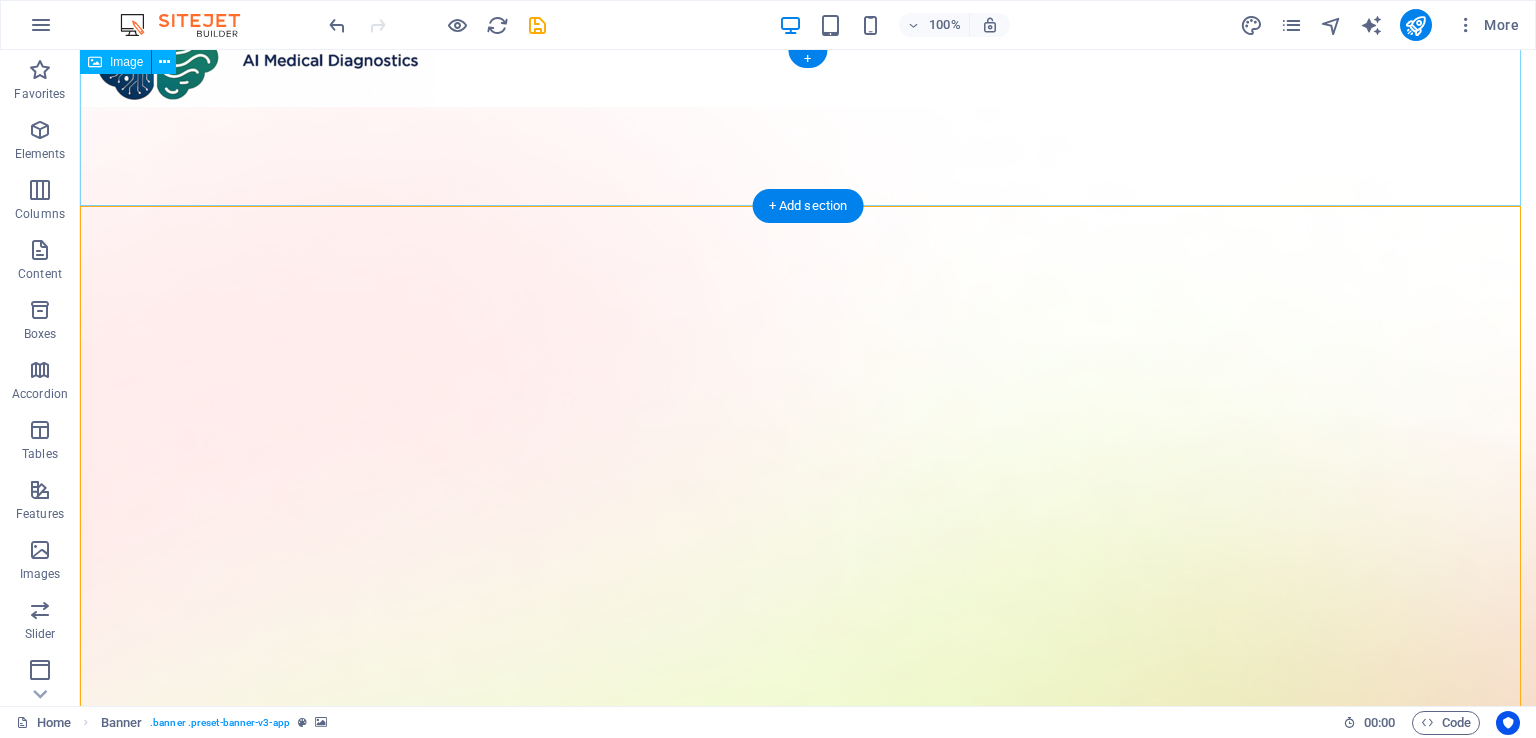 scroll, scrollTop: 0, scrollLeft: 0, axis: both 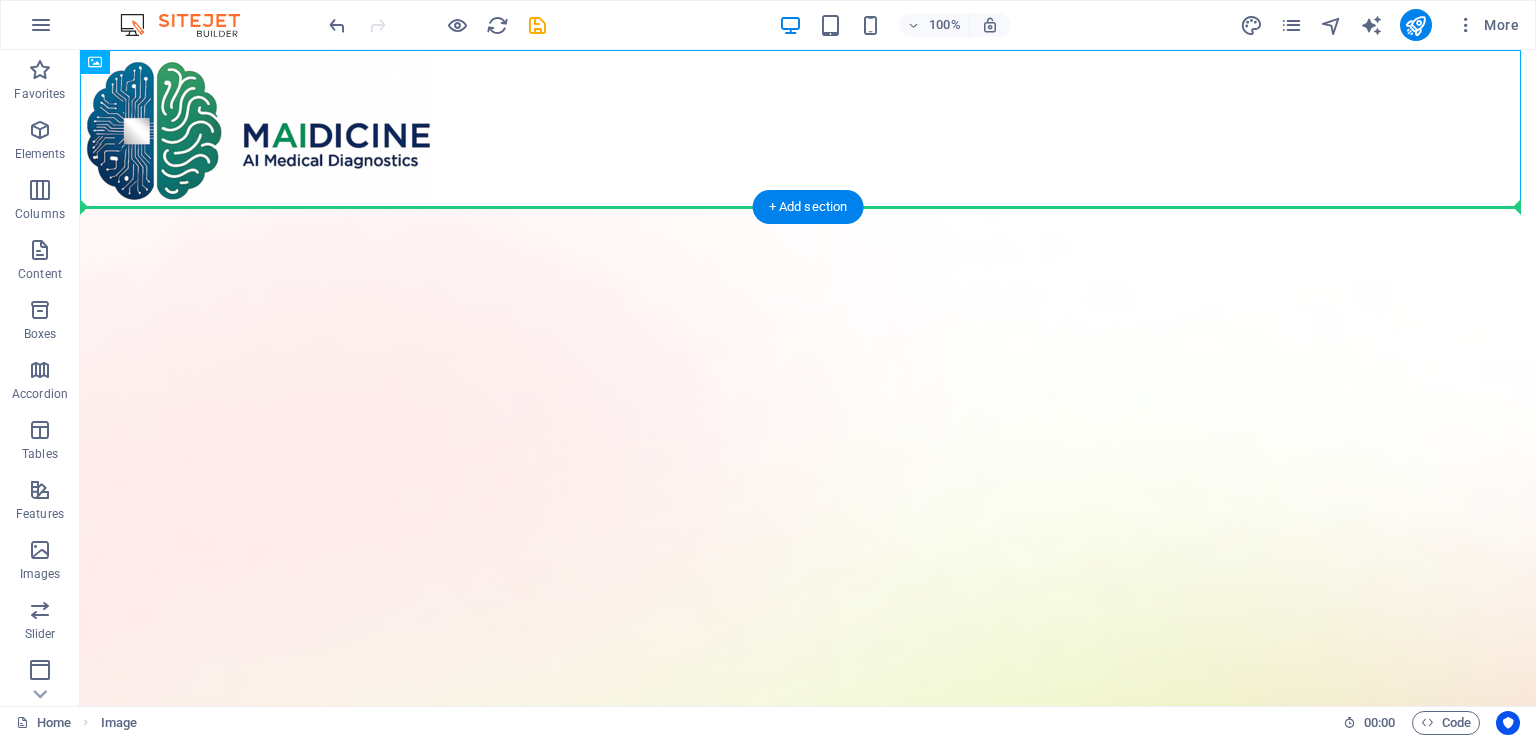 drag, startPoint x: 174, startPoint y: 130, endPoint x: 255, endPoint y: 404, distance: 285.7219 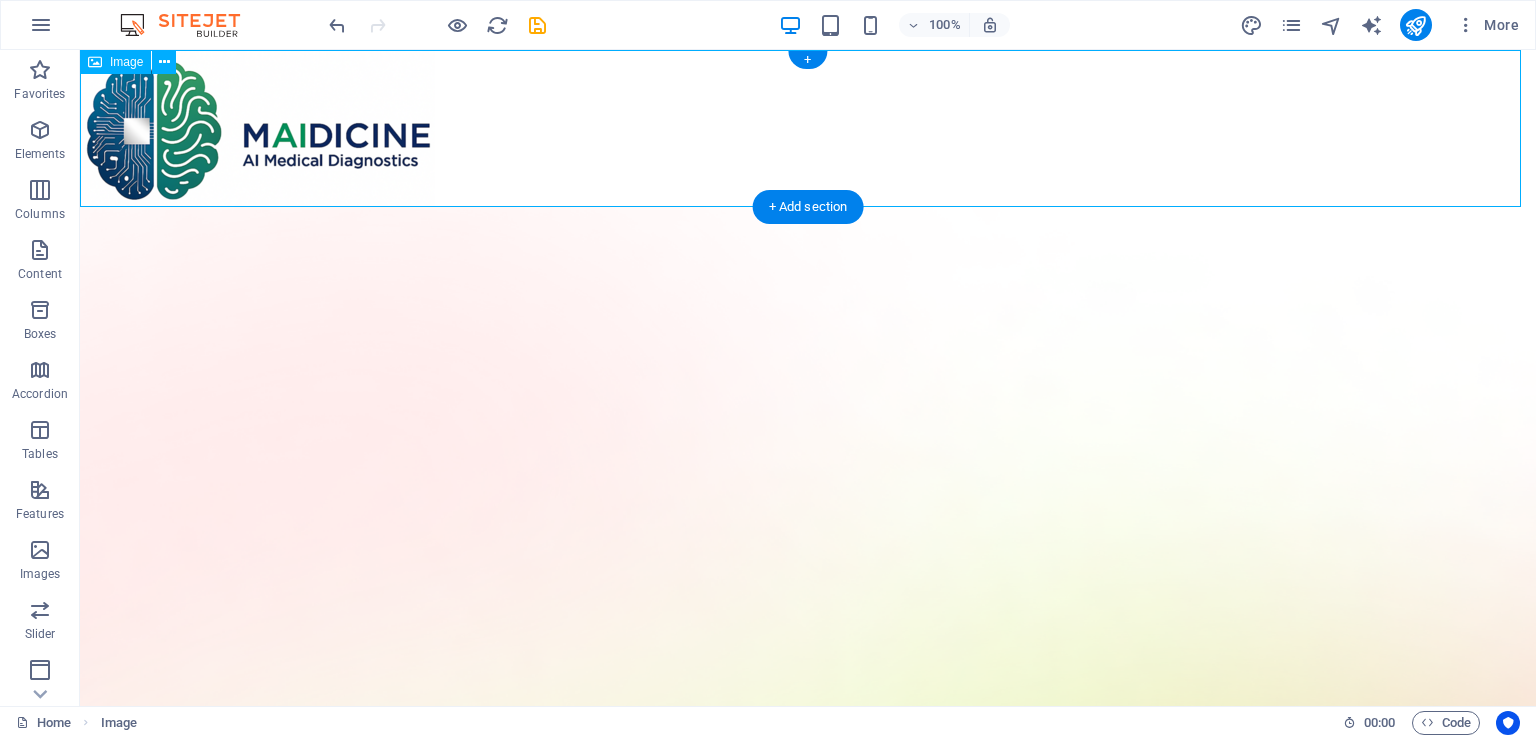 click at bounding box center (808, 128) 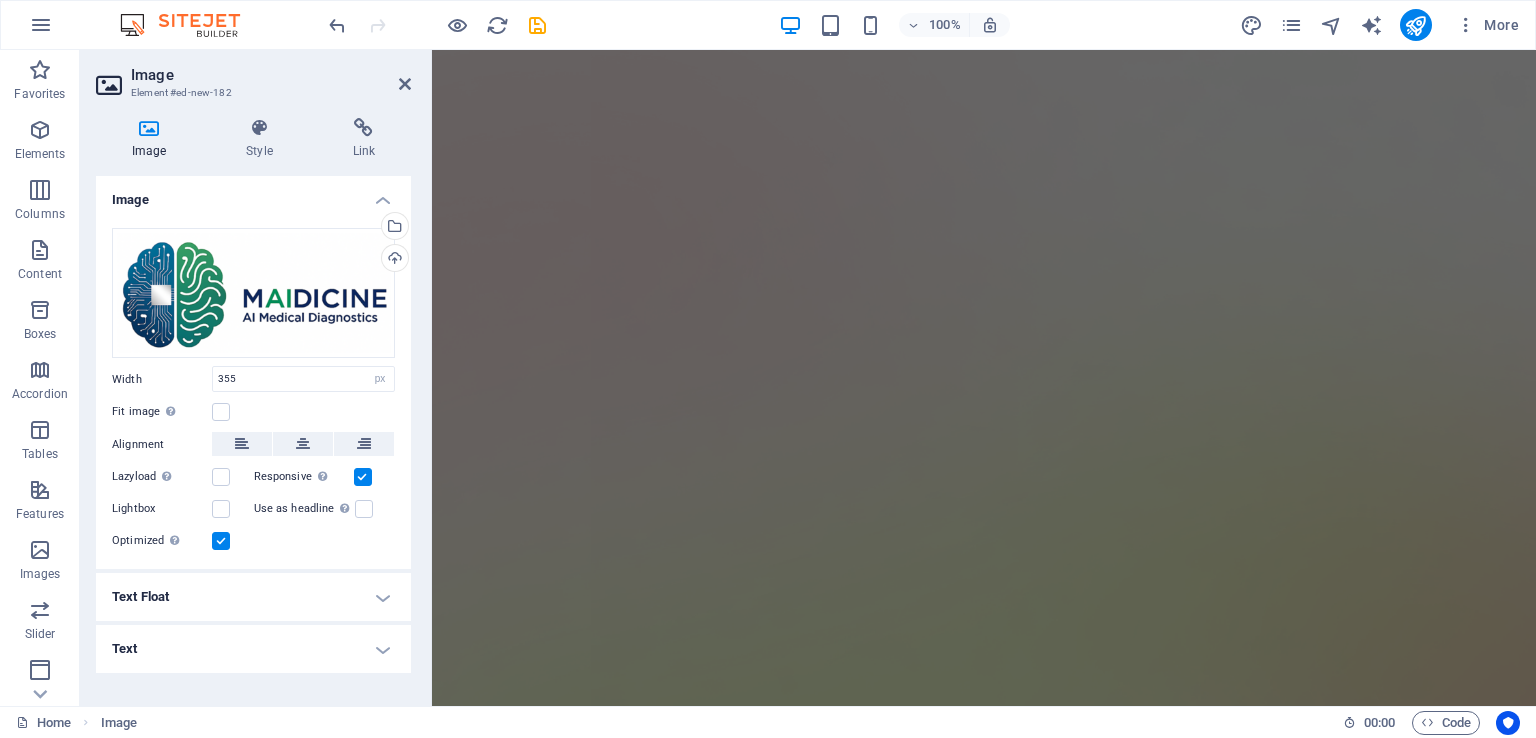 scroll, scrollTop: 0, scrollLeft: 0, axis: both 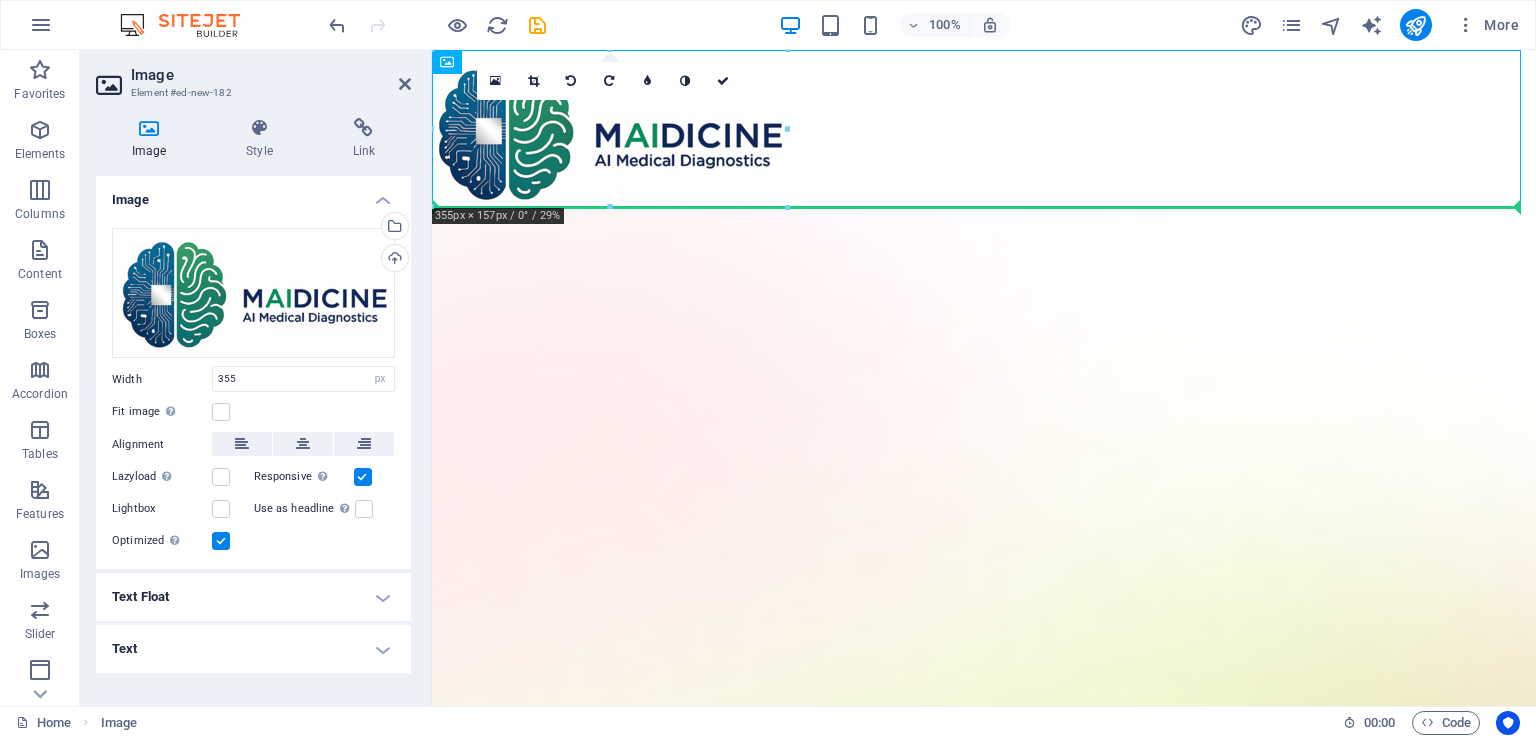 drag, startPoint x: 524, startPoint y: 138, endPoint x: 614, endPoint y: 453, distance: 327.60495 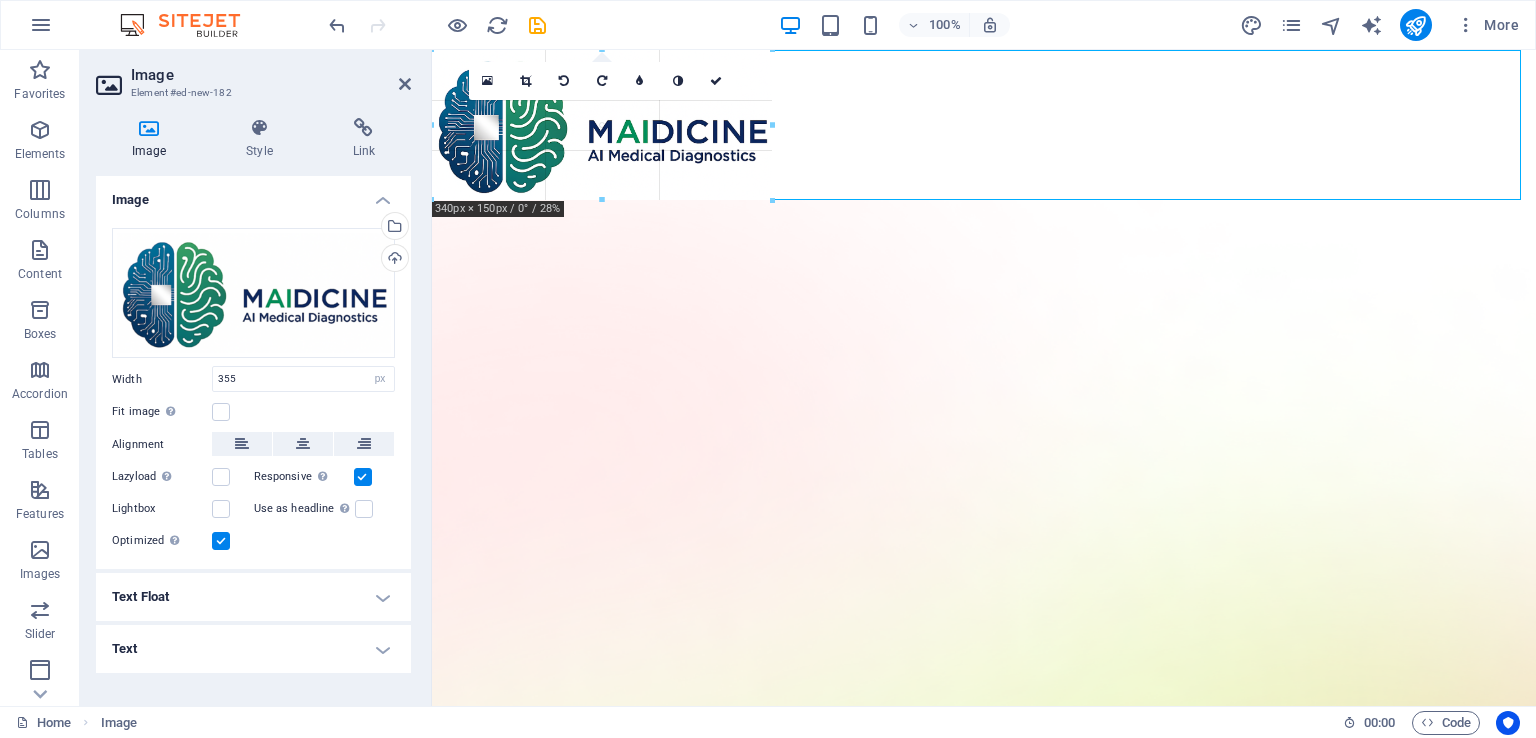 drag, startPoint x: 787, startPoint y: 128, endPoint x: 772, endPoint y: 128, distance: 15 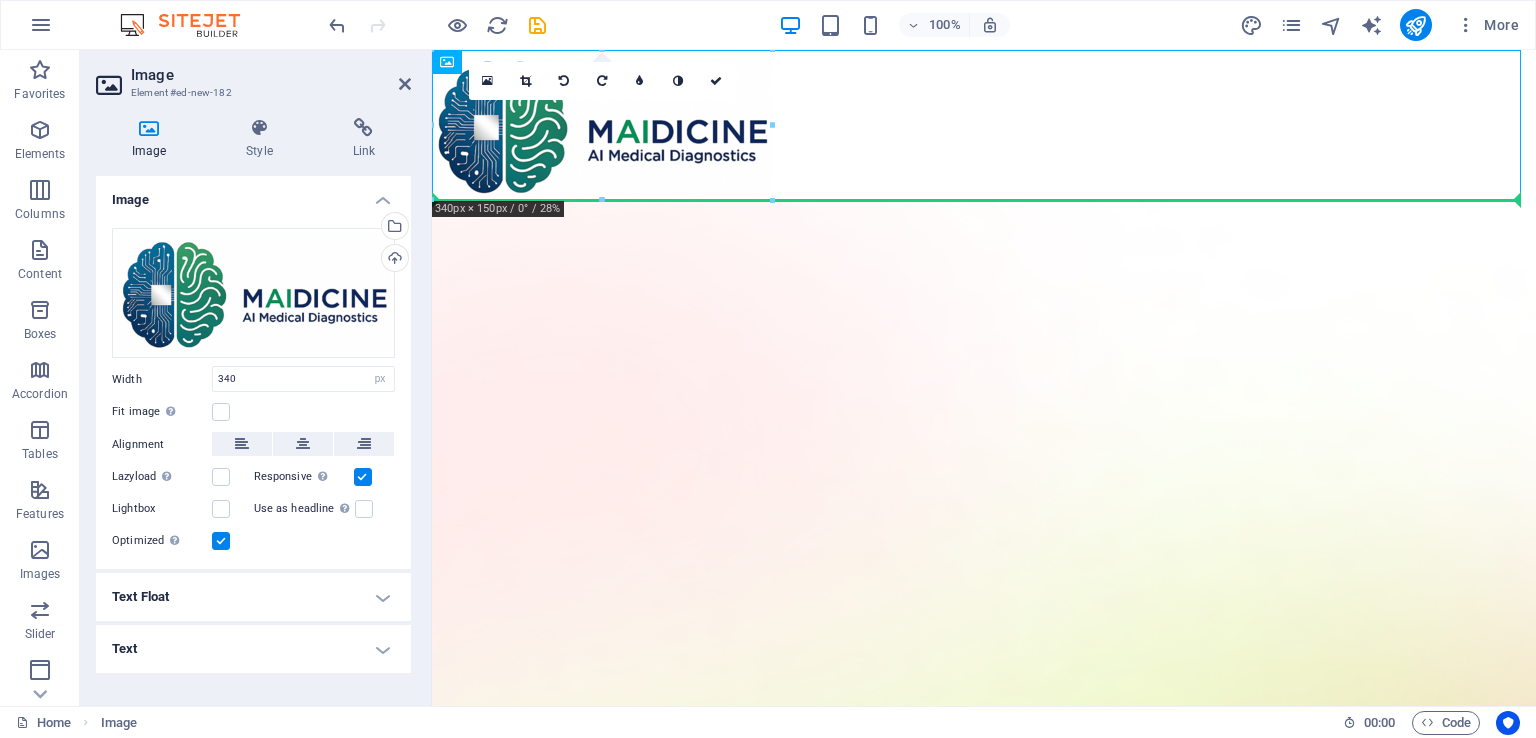 drag, startPoint x: 633, startPoint y: 133, endPoint x: 672, endPoint y: 259, distance: 131.89769 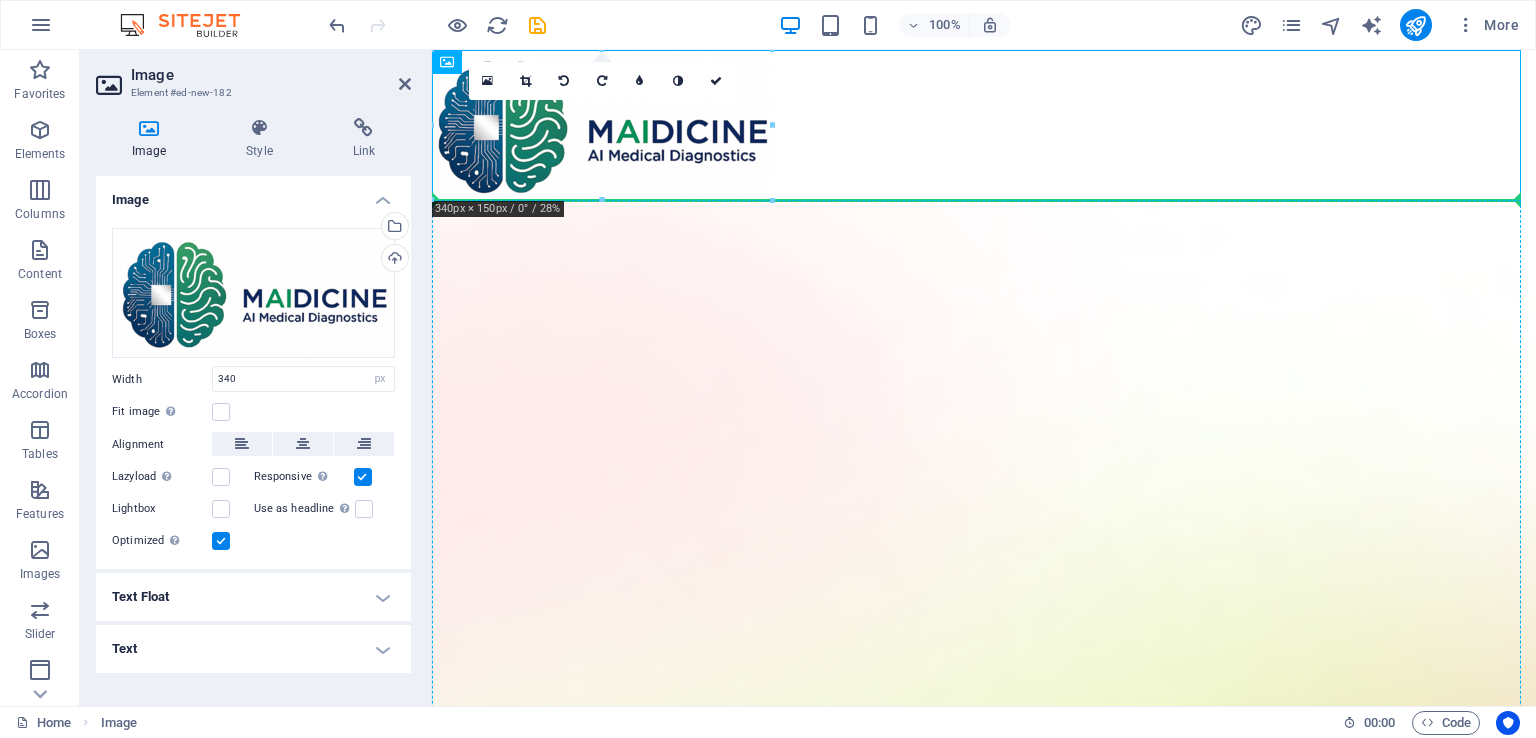 drag, startPoint x: 592, startPoint y: 160, endPoint x: 679, endPoint y: 418, distance: 272.27377 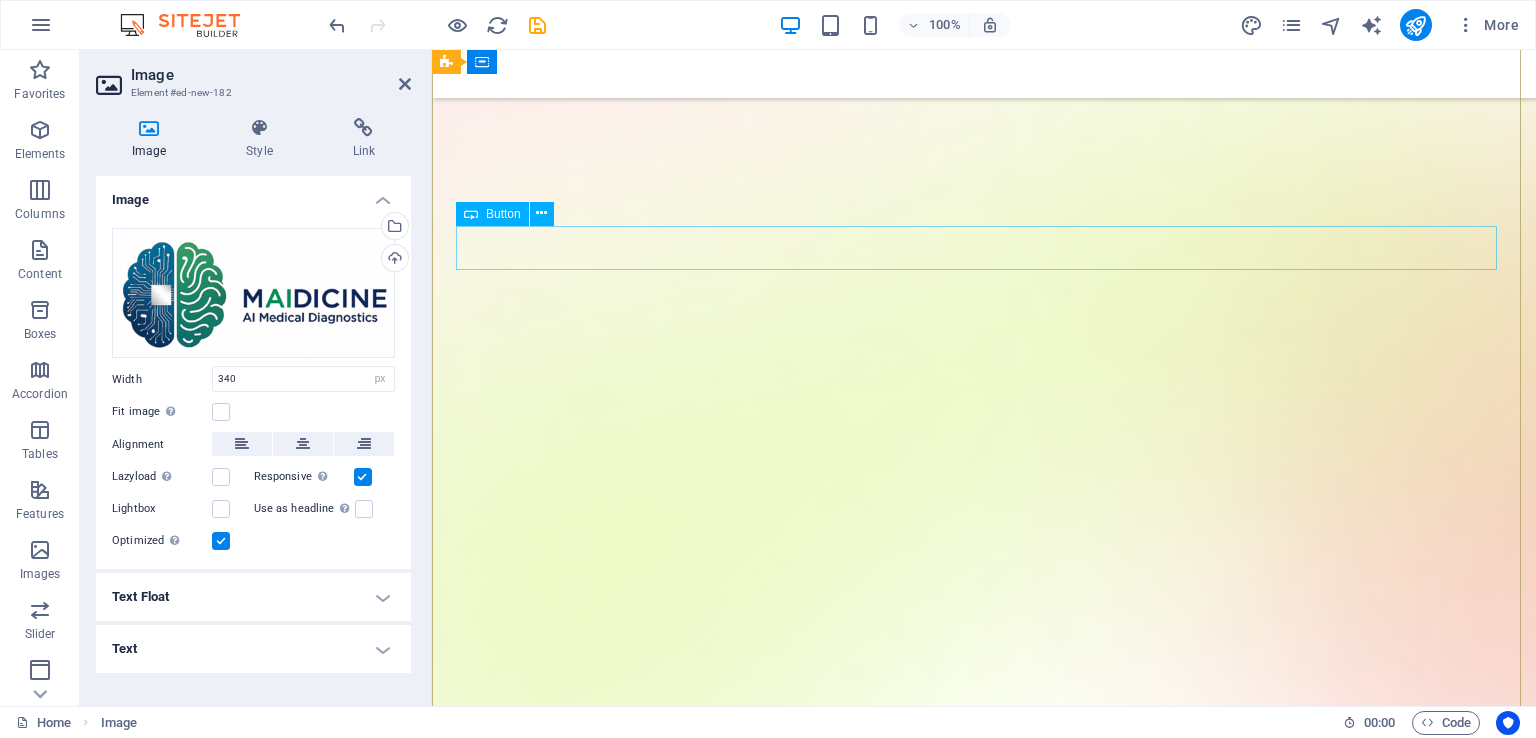 scroll, scrollTop: 600, scrollLeft: 0, axis: vertical 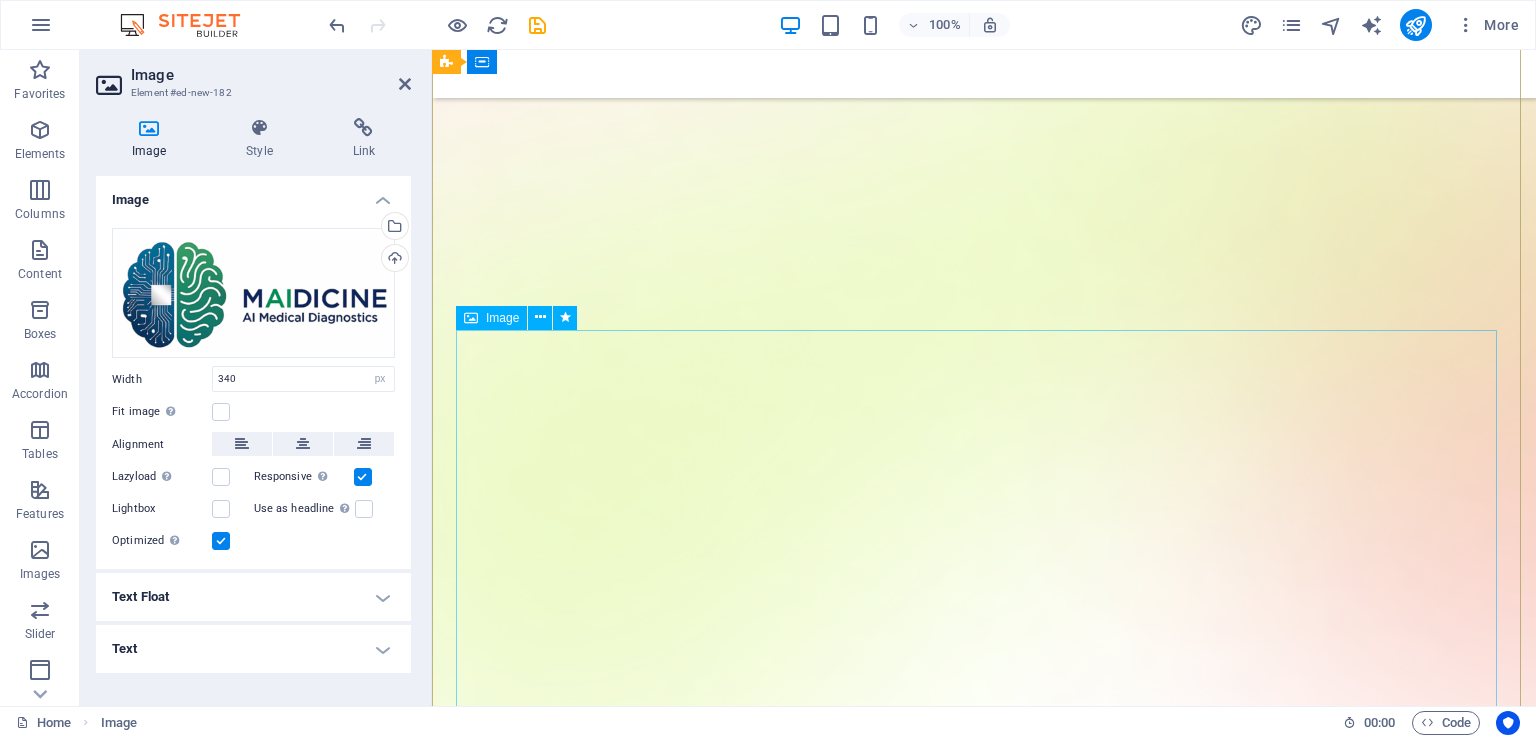 click at bounding box center (984, 2255) 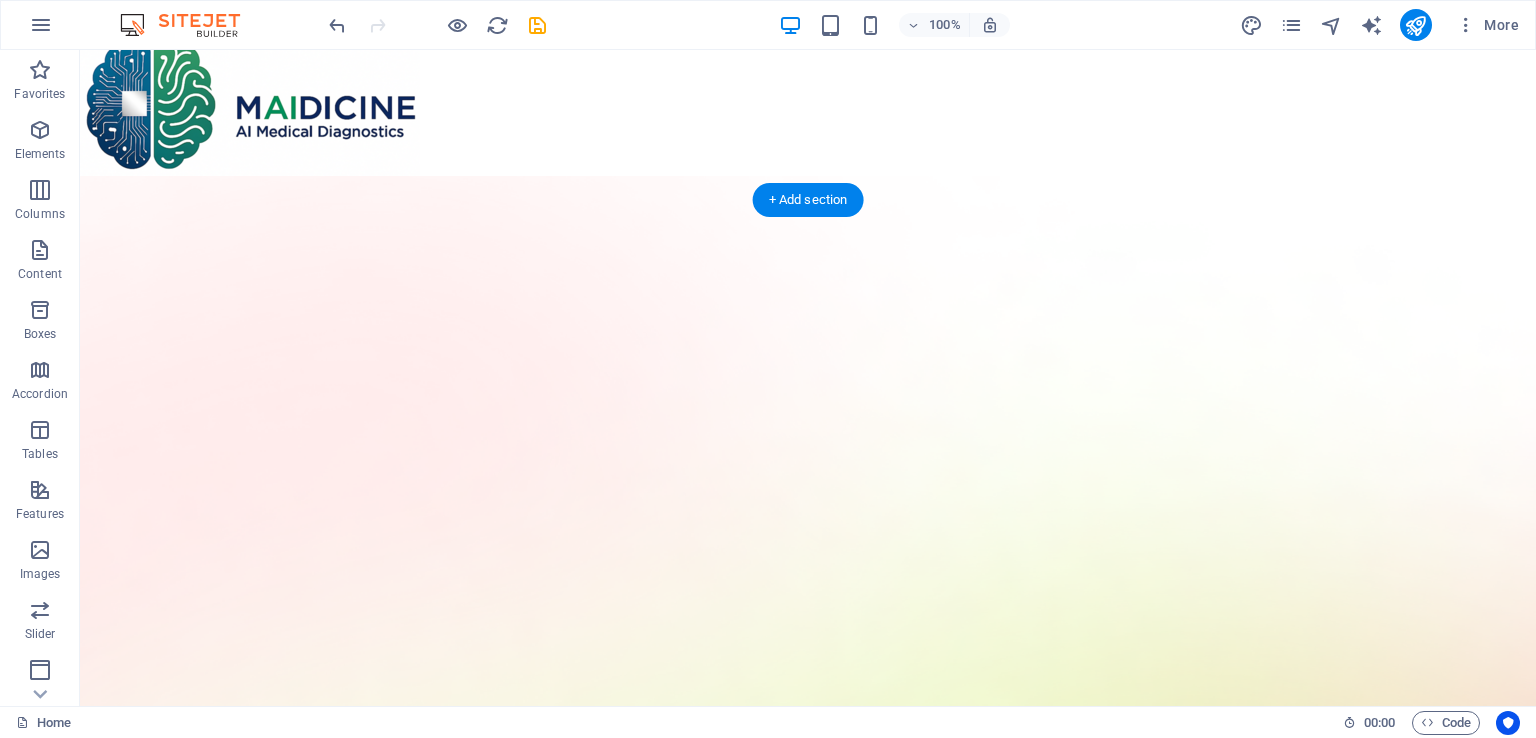 scroll, scrollTop: 0, scrollLeft: 0, axis: both 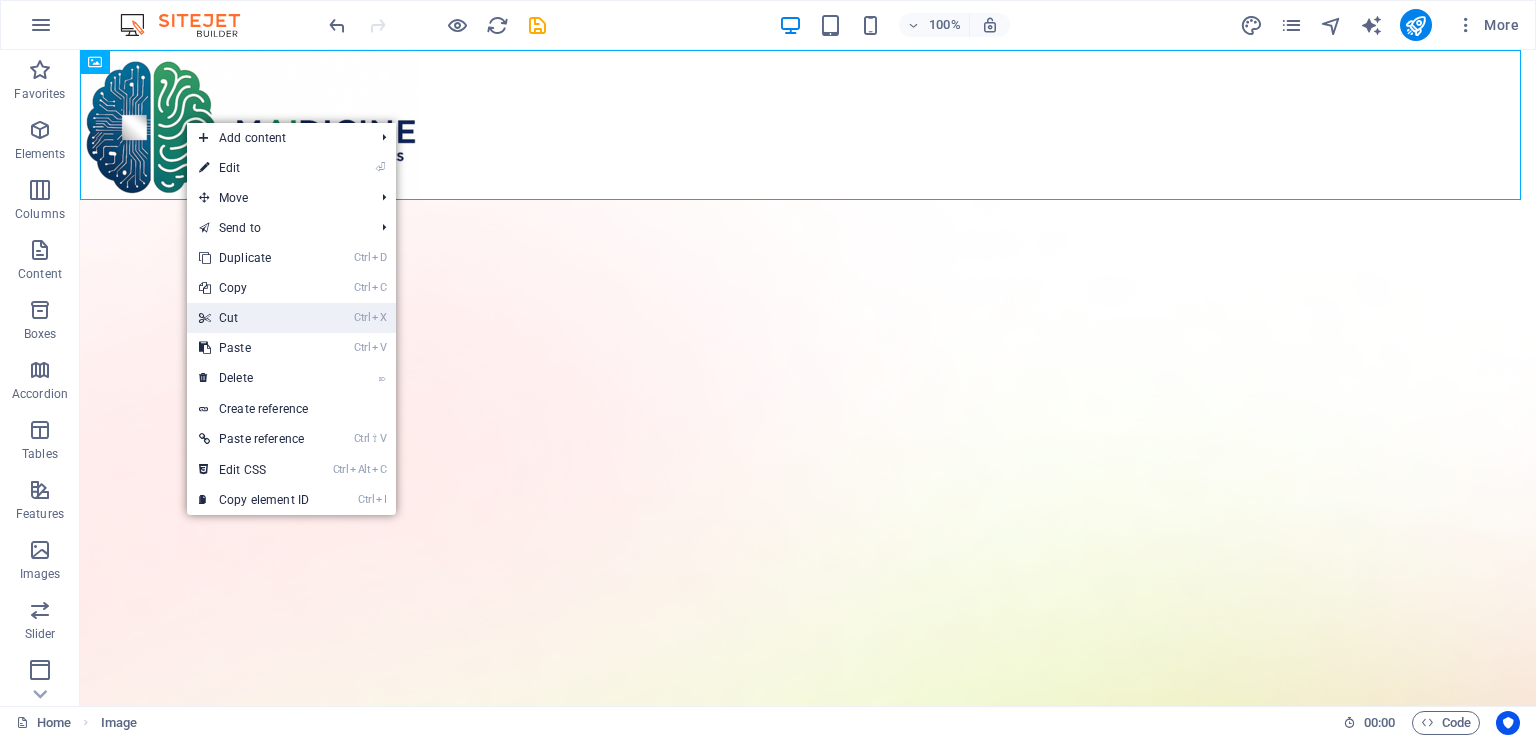 click on "Ctrl X  Cut" at bounding box center [254, 318] 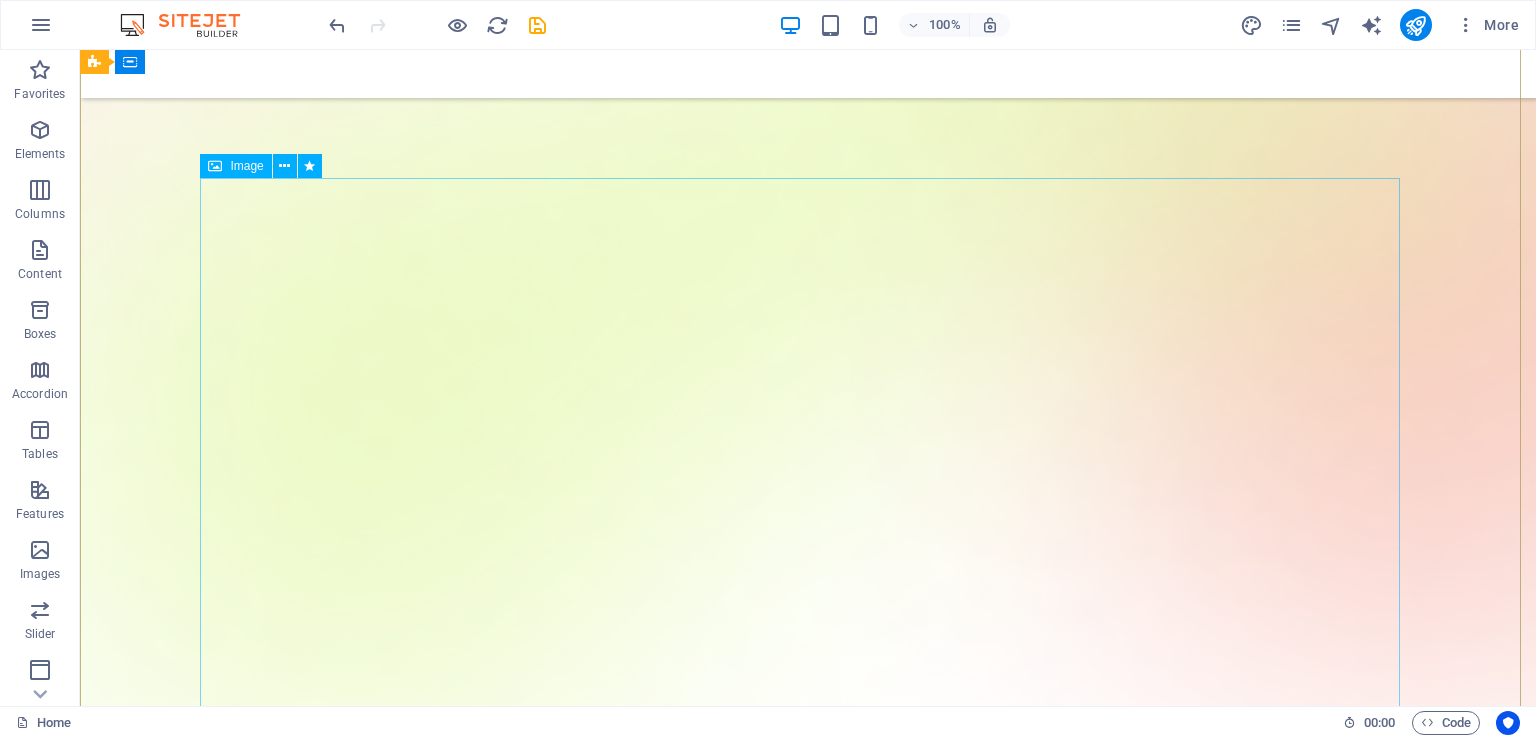 scroll, scrollTop: 700, scrollLeft: 0, axis: vertical 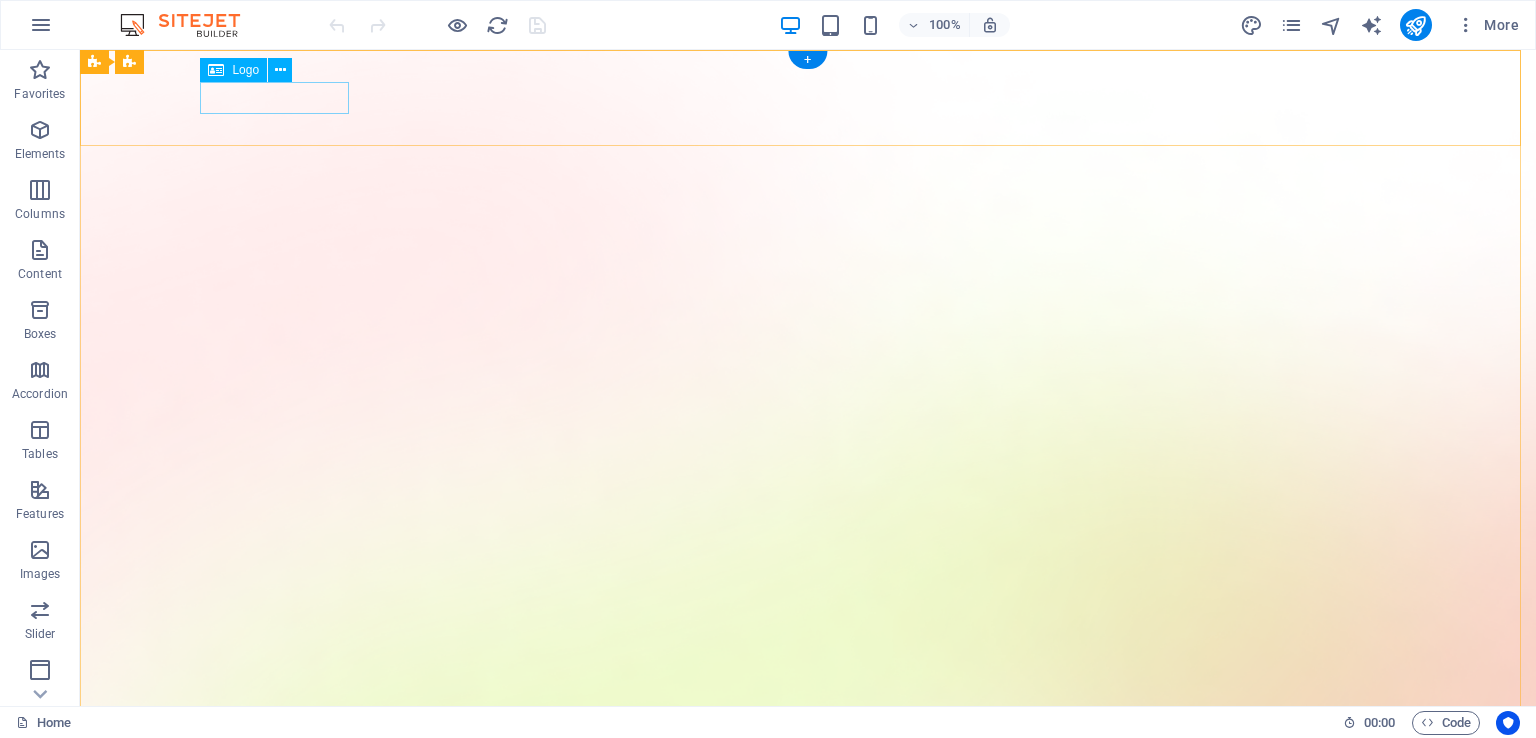 click at bounding box center (808, 1513) 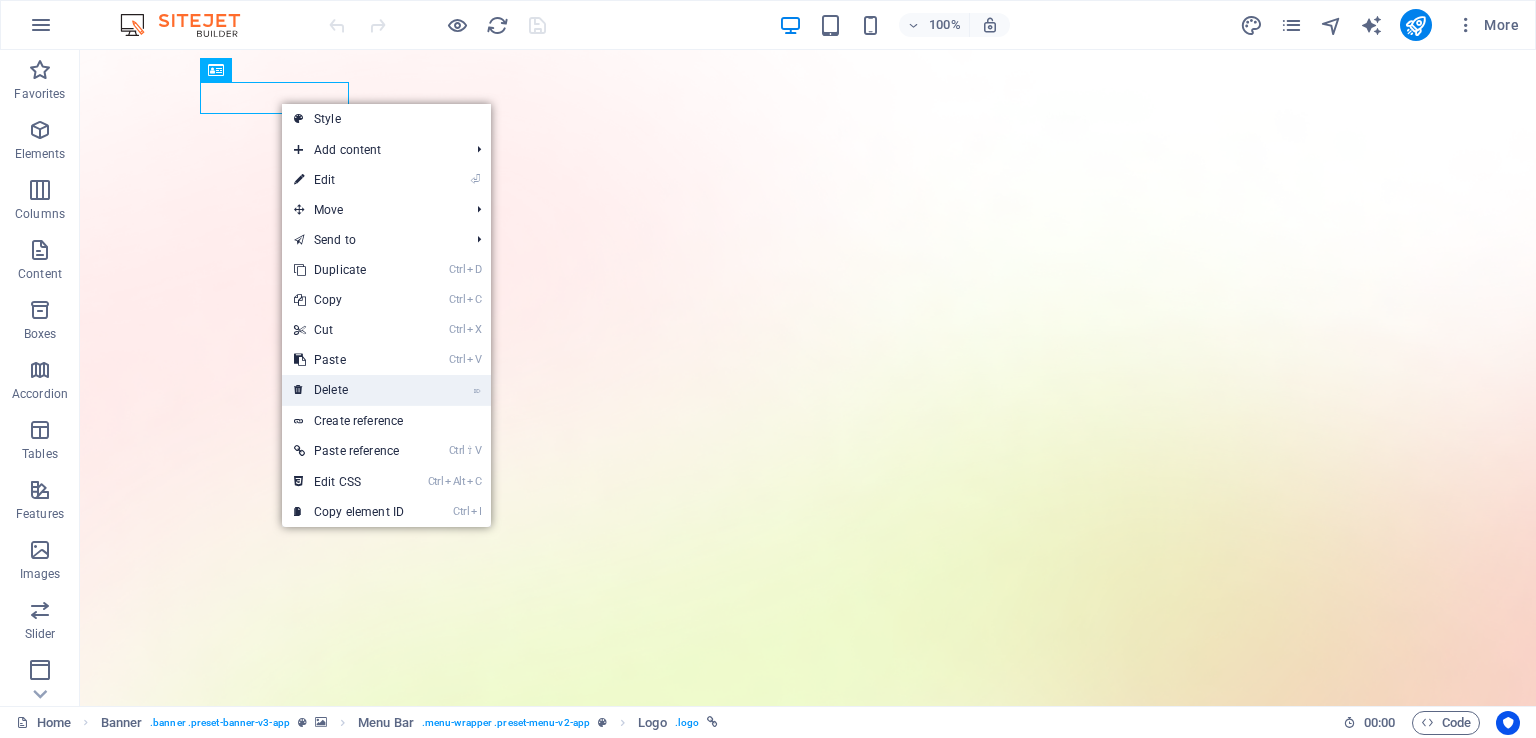 click on "⌦  Delete" at bounding box center [349, 390] 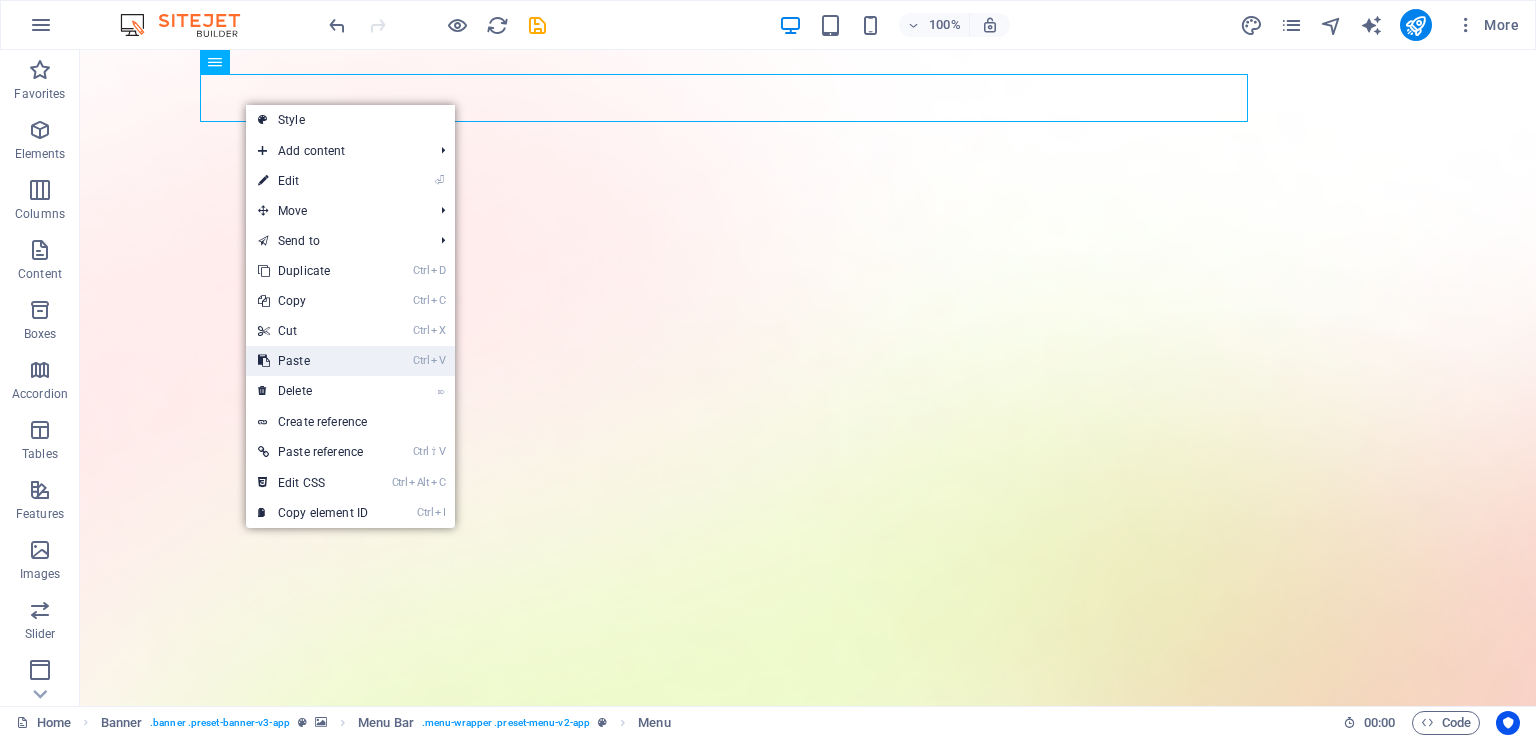 click on "Ctrl V  Paste" at bounding box center (313, 361) 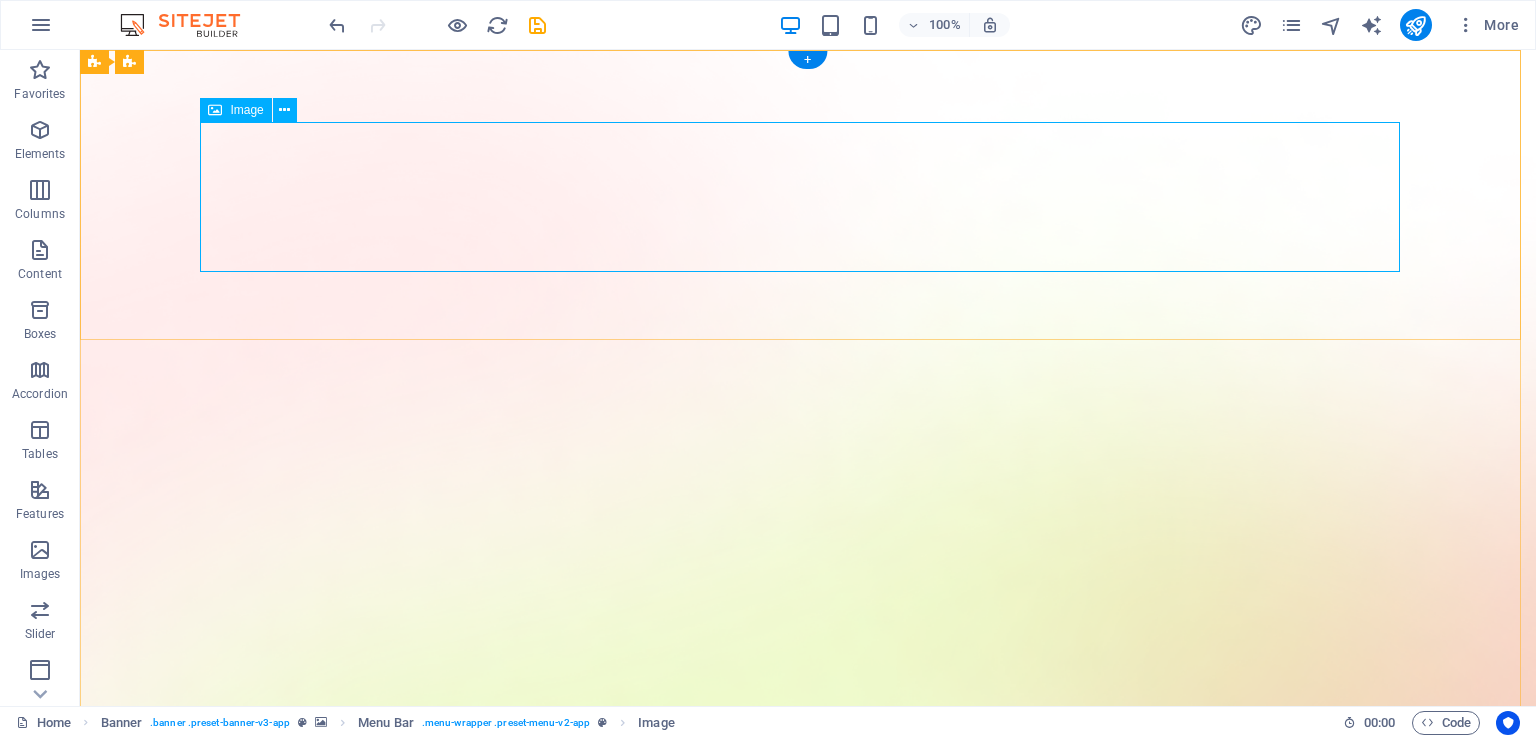 click at bounding box center (808, 1688) 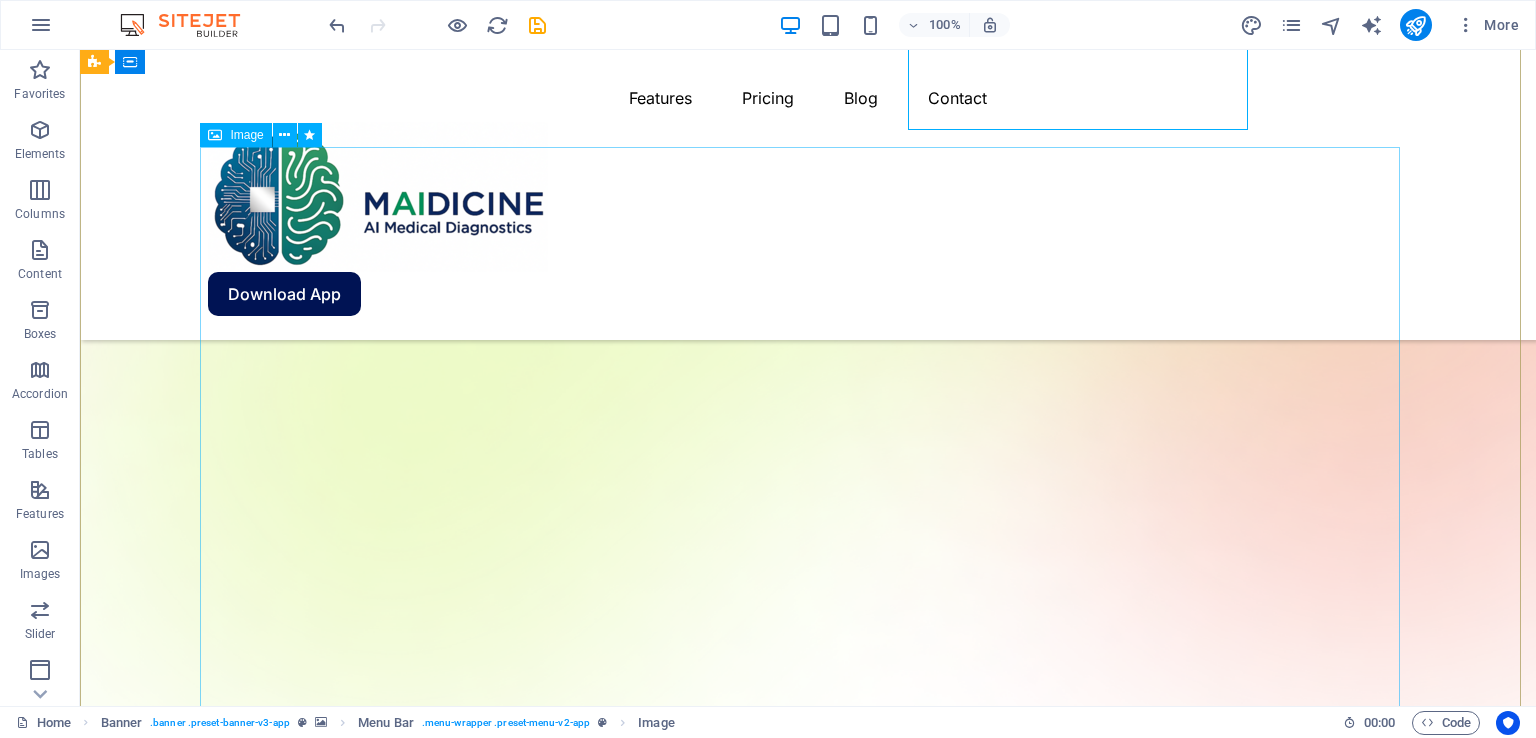scroll, scrollTop: 600, scrollLeft: 0, axis: vertical 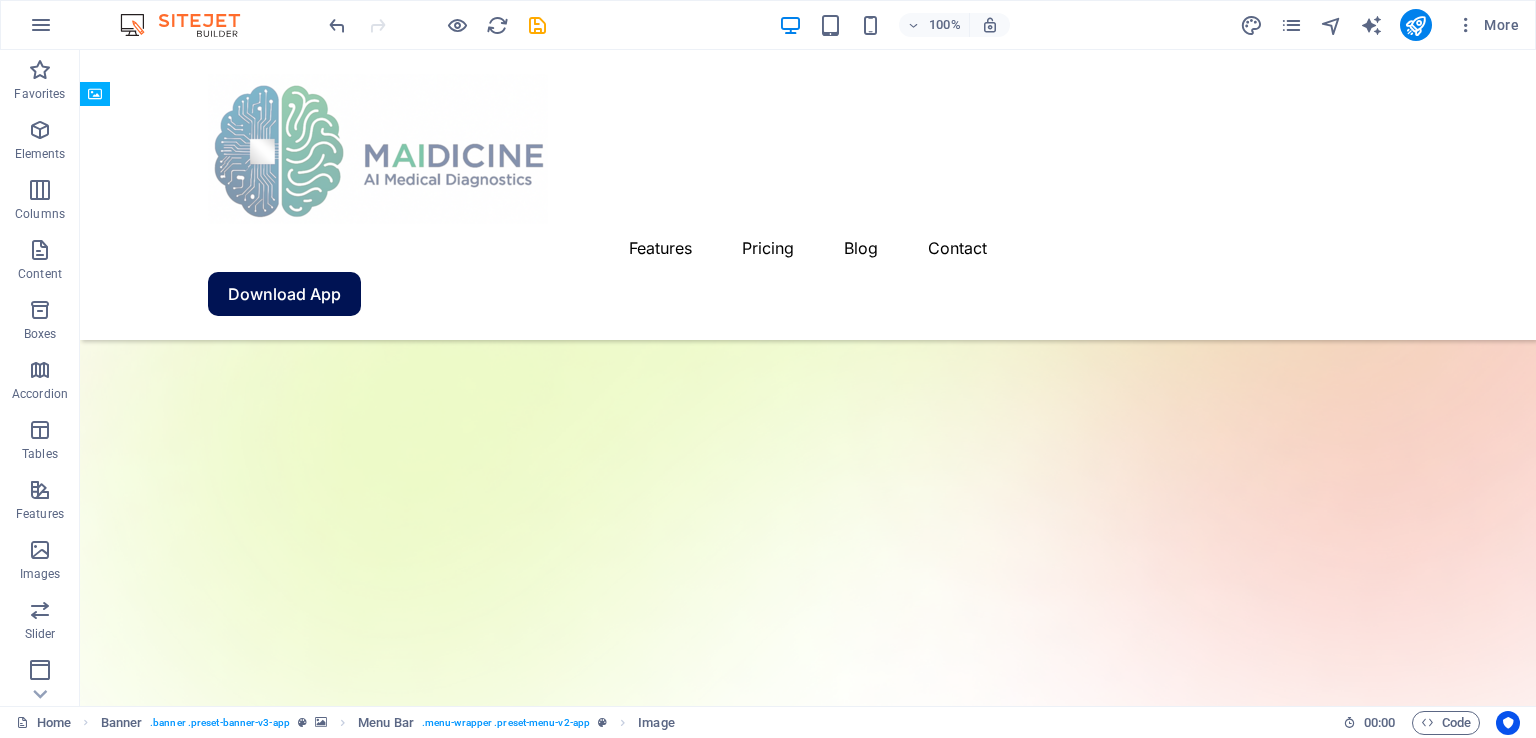 drag, startPoint x: 1043, startPoint y: 161, endPoint x: 384, endPoint y: 116, distance: 660.5346 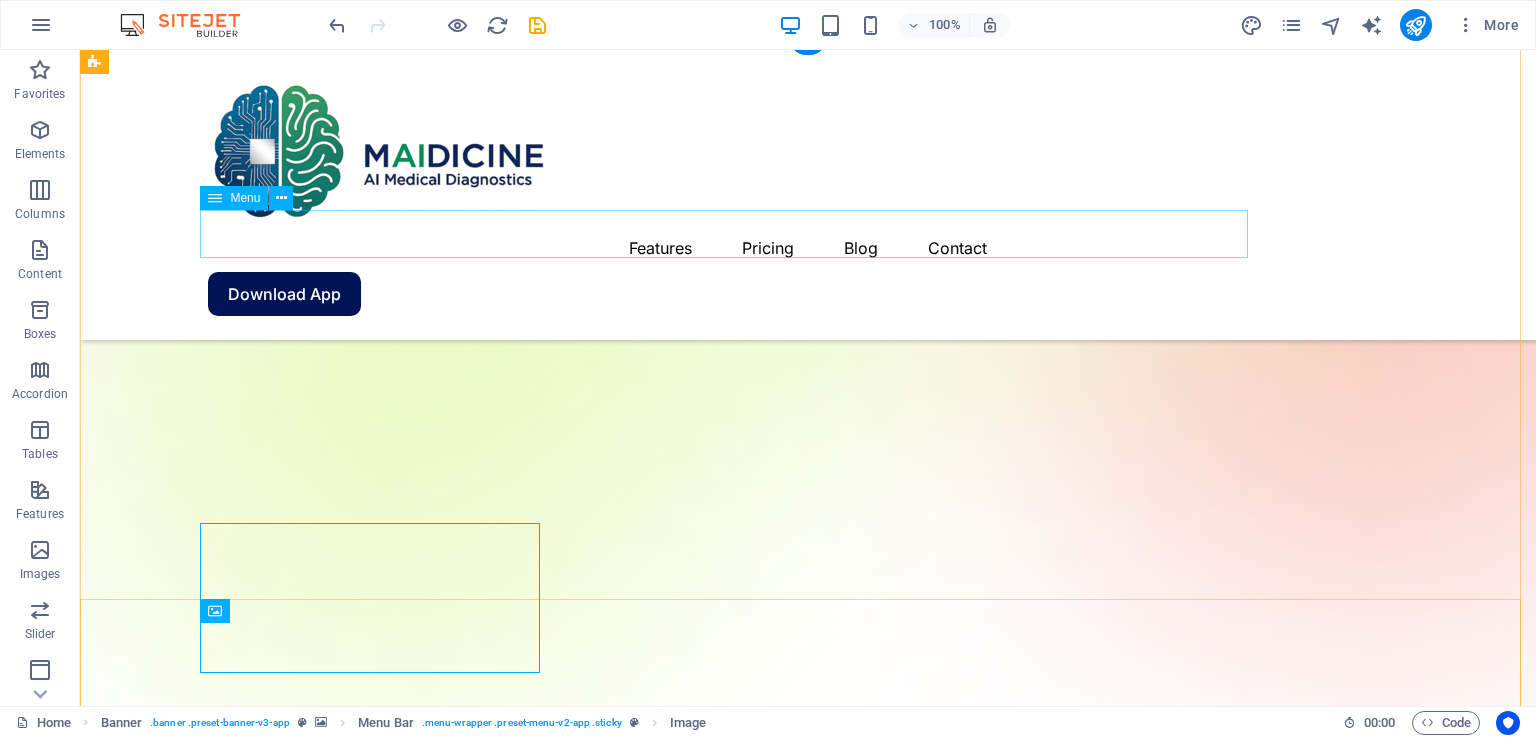 scroll, scrollTop: 0, scrollLeft: 0, axis: both 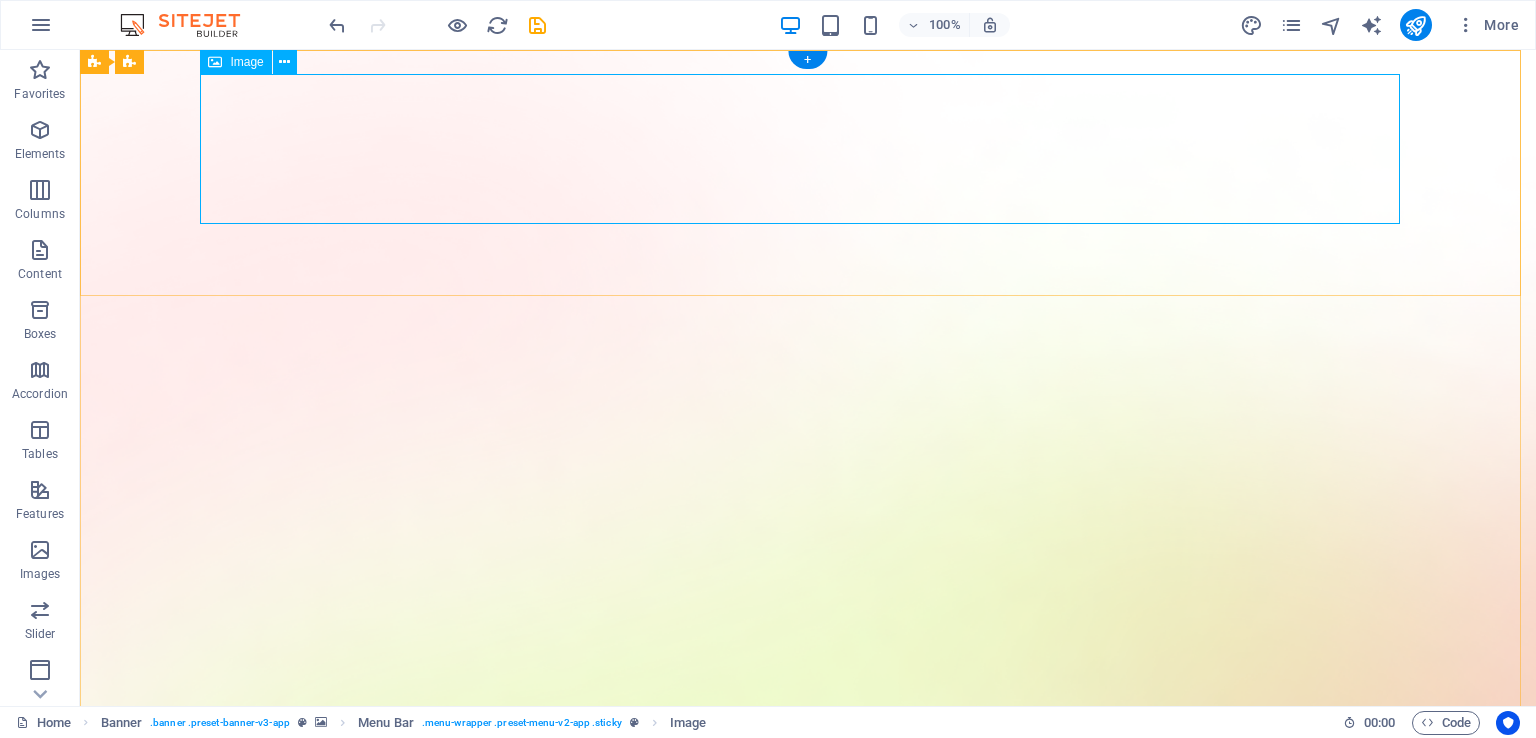 click at bounding box center [808, 1674] 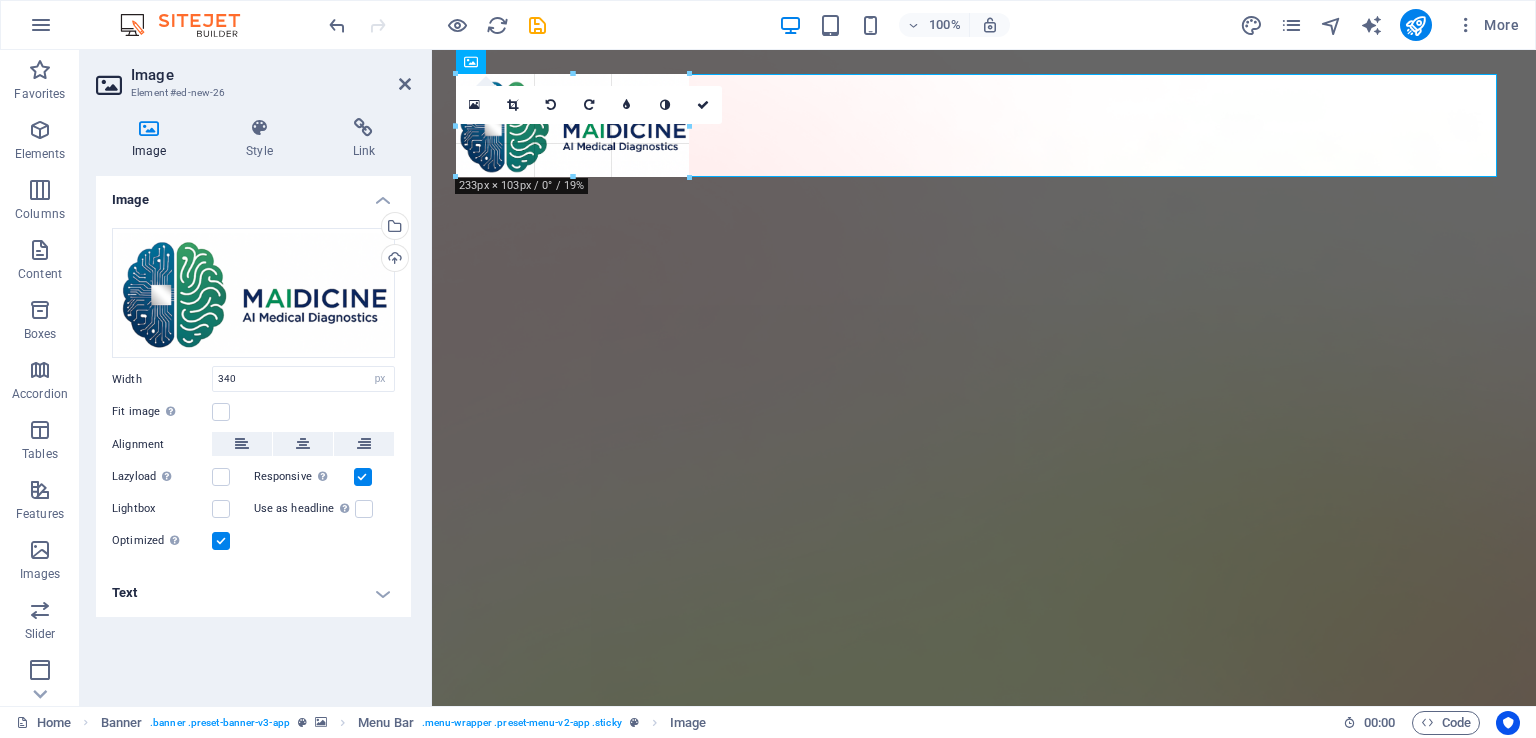 drag, startPoint x: 794, startPoint y: 220, endPoint x: 680, endPoint y: 169, distance: 124.88795 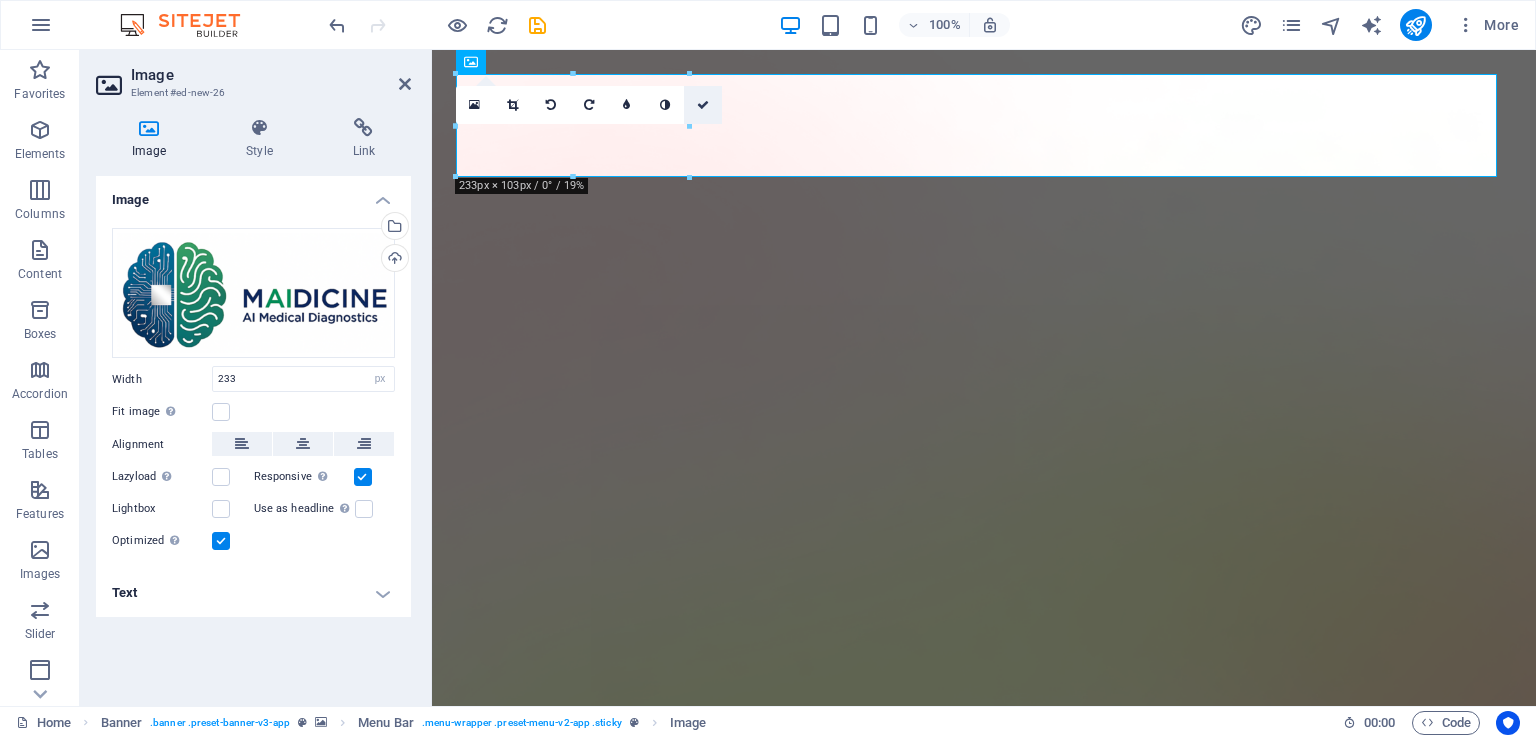 click at bounding box center (703, 105) 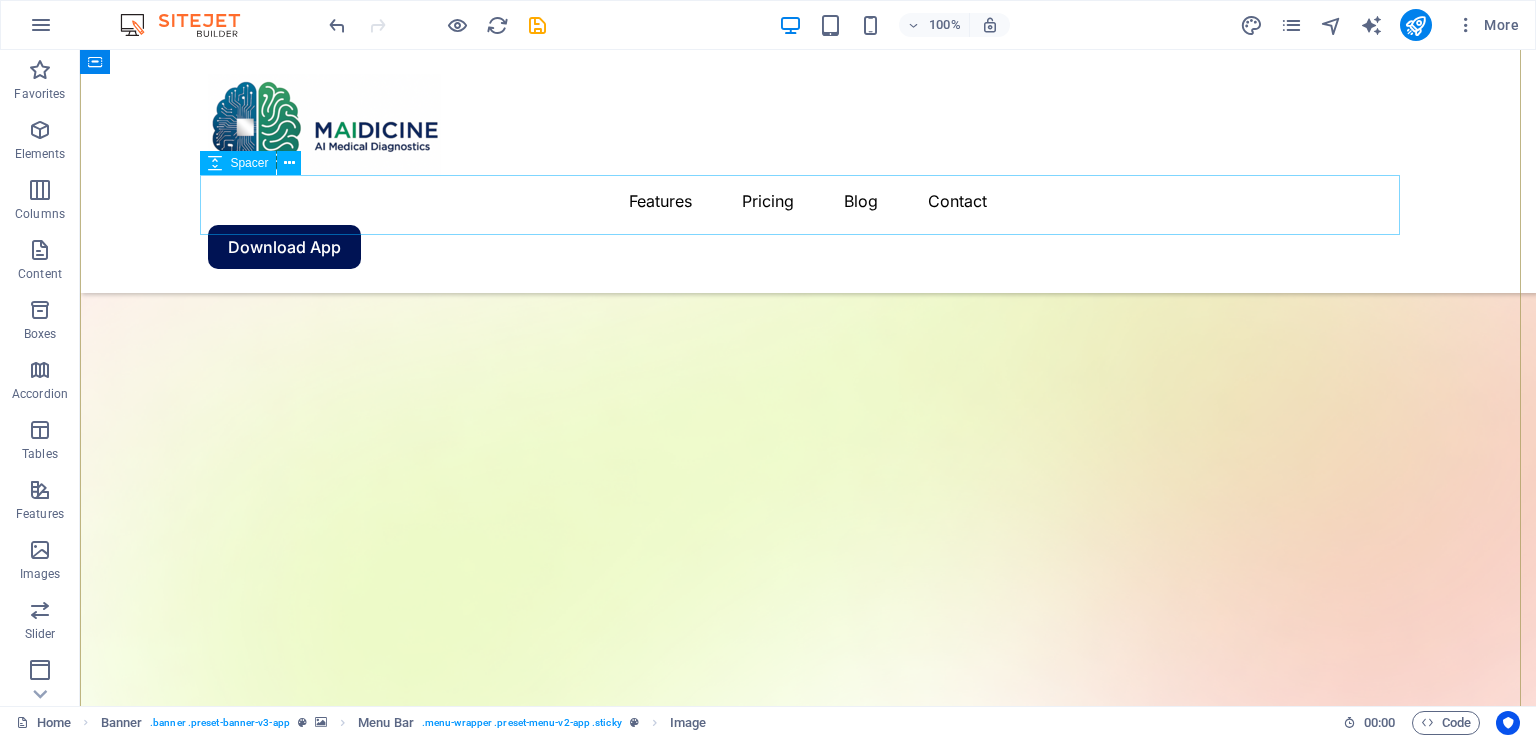 scroll, scrollTop: 400, scrollLeft: 0, axis: vertical 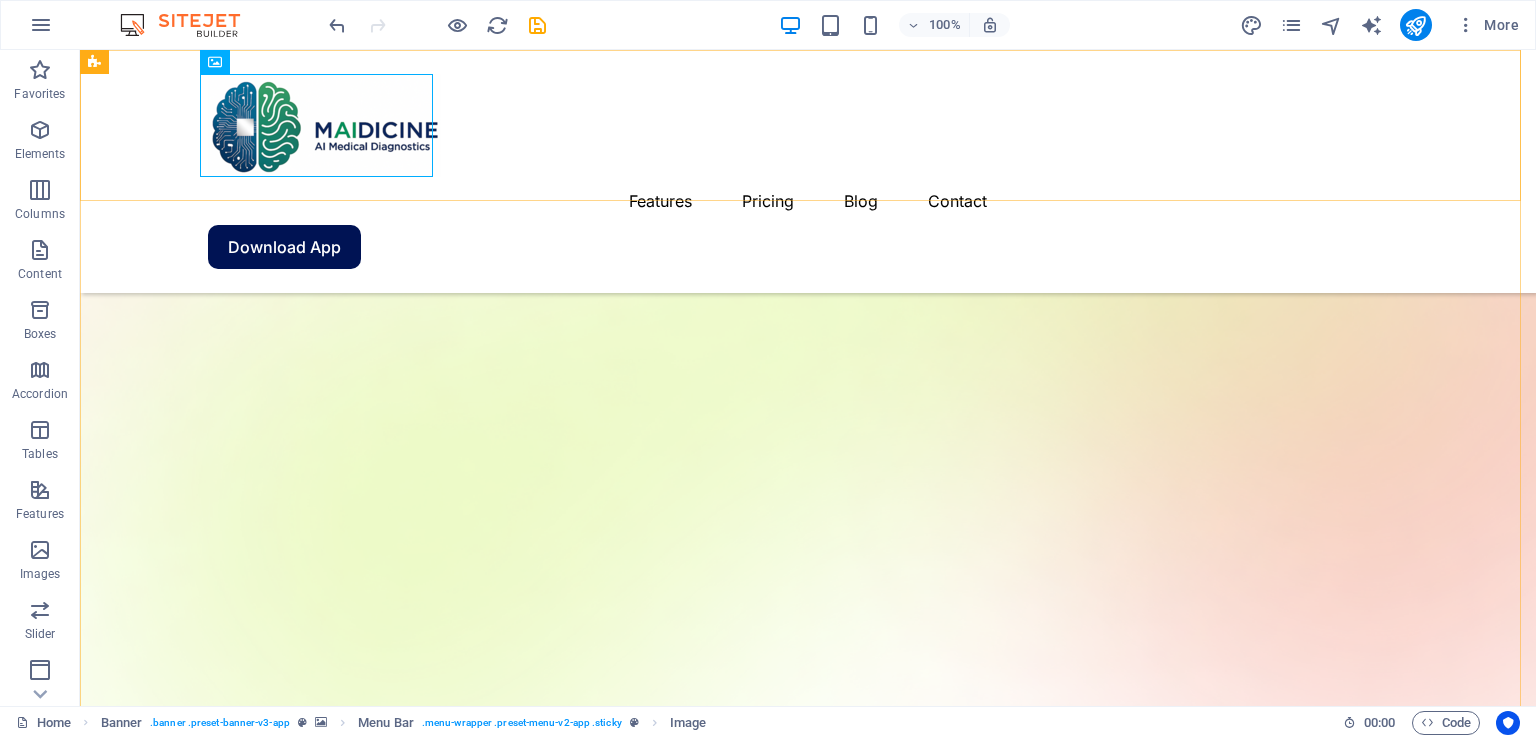 click on "Features Pricing Blog Contact Download App" at bounding box center (808, 171) 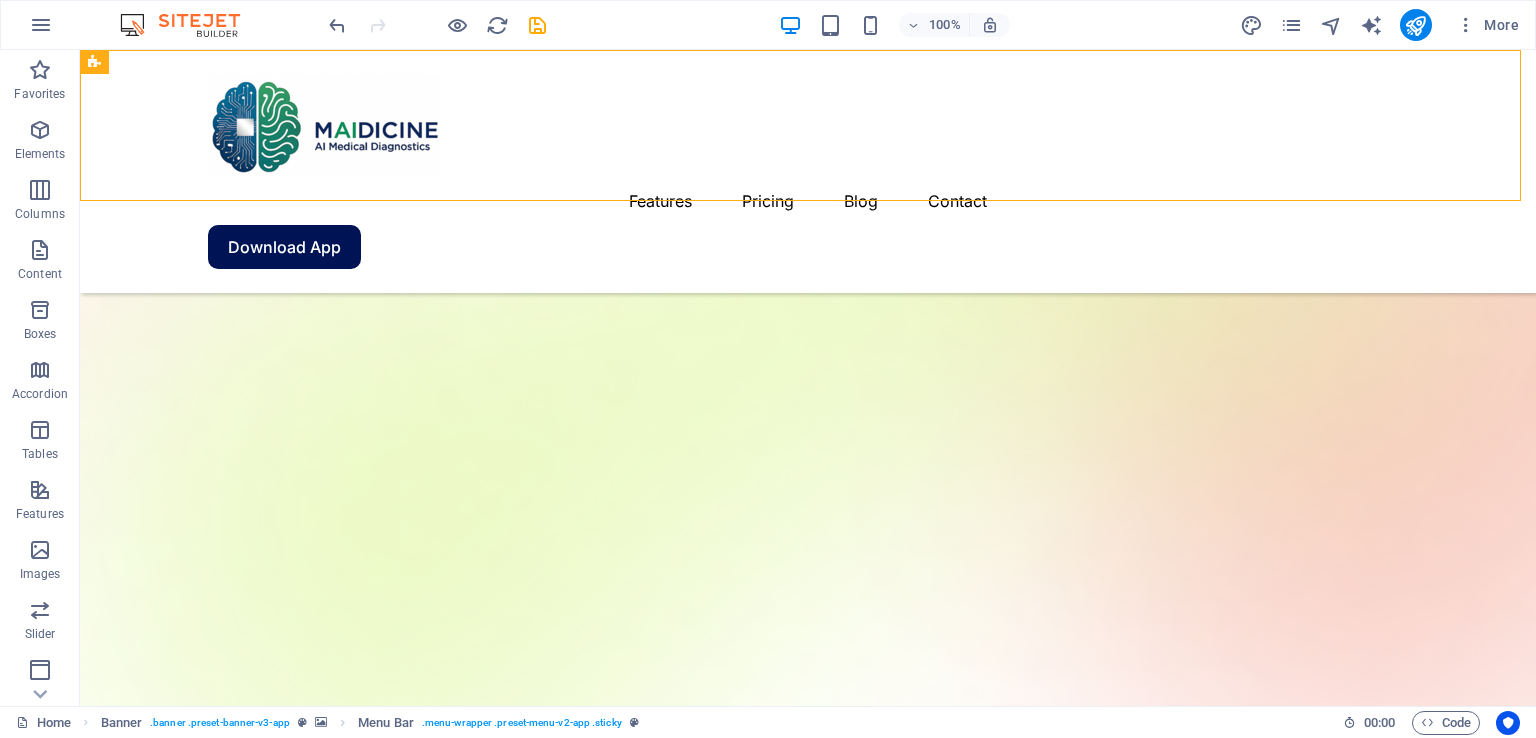 click on "Features Pricing Blog Contact Download App" at bounding box center (808, 171) 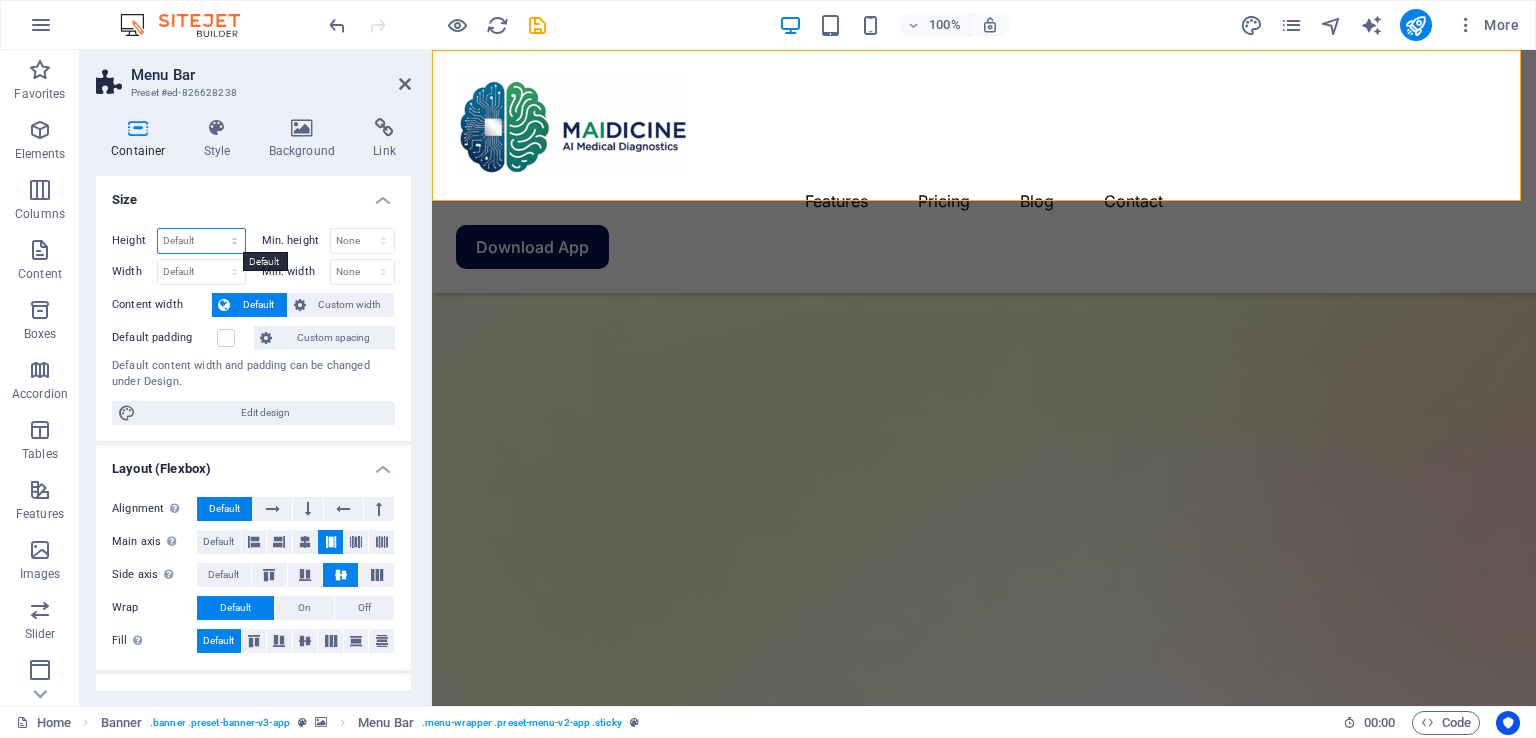 click on "Default px rem % vh vw" at bounding box center [201, 241] 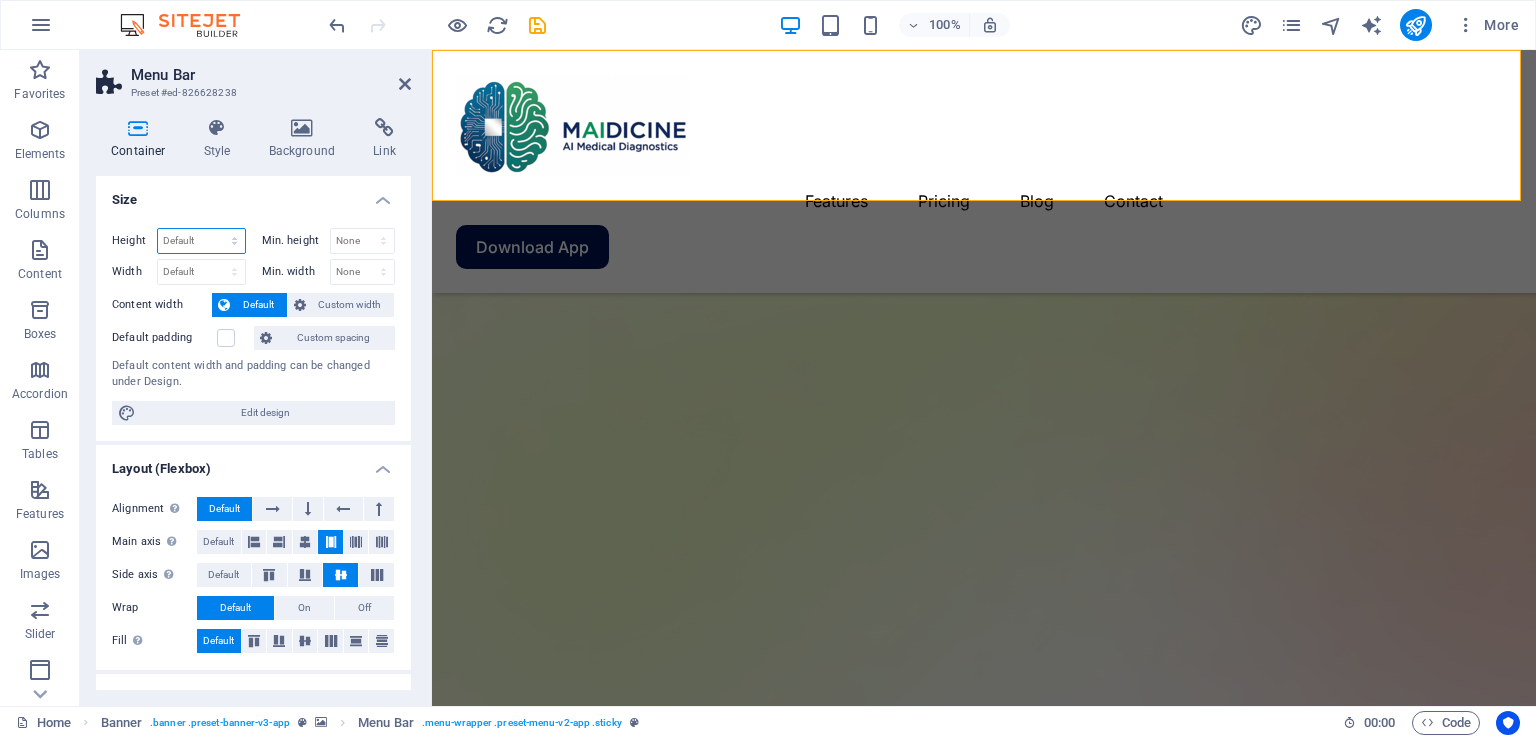 click on "Default px rem % vh vw" at bounding box center (201, 241) 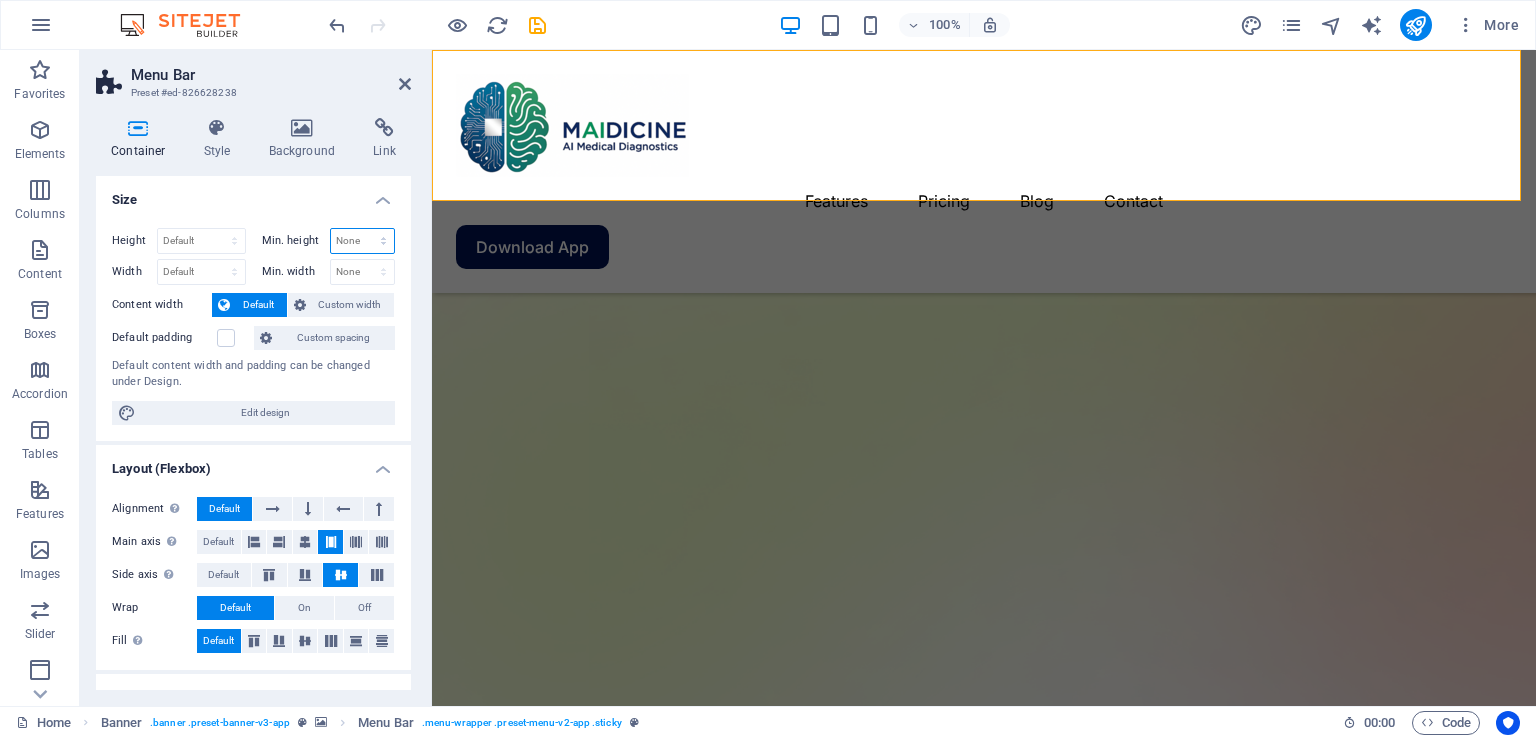 click on "None px rem % vh vw" at bounding box center (363, 241) 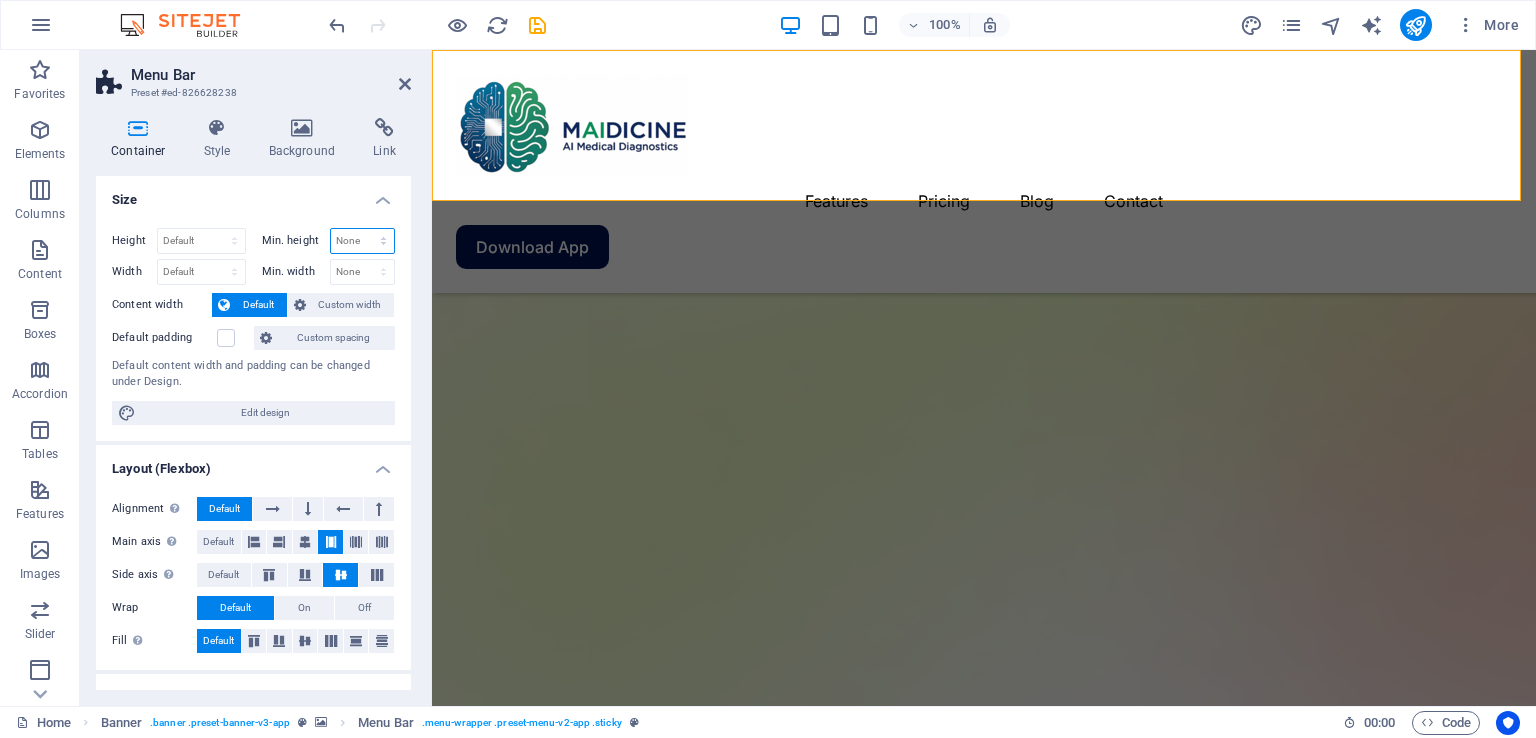 select on "%" 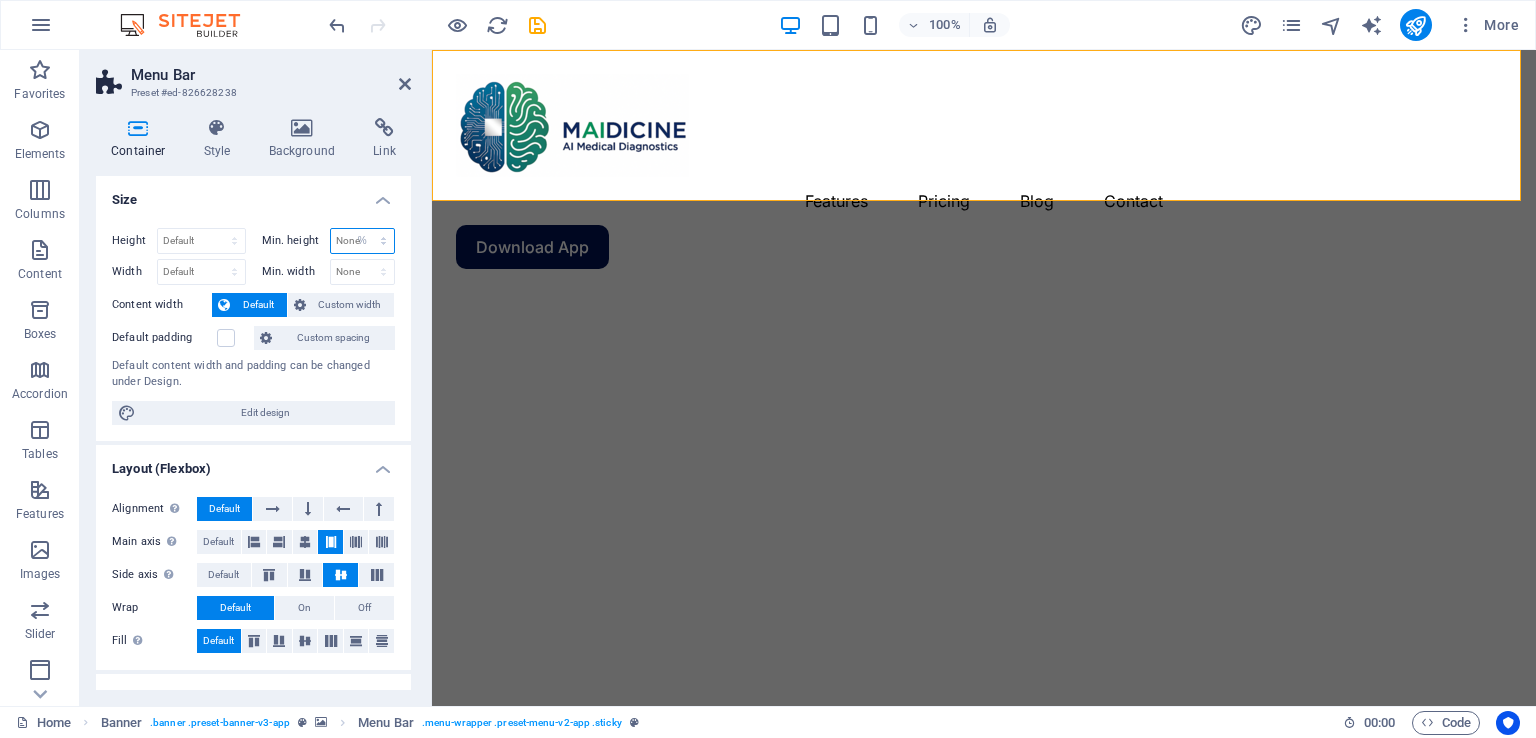 click on "None px rem % vh vw" at bounding box center (363, 241) 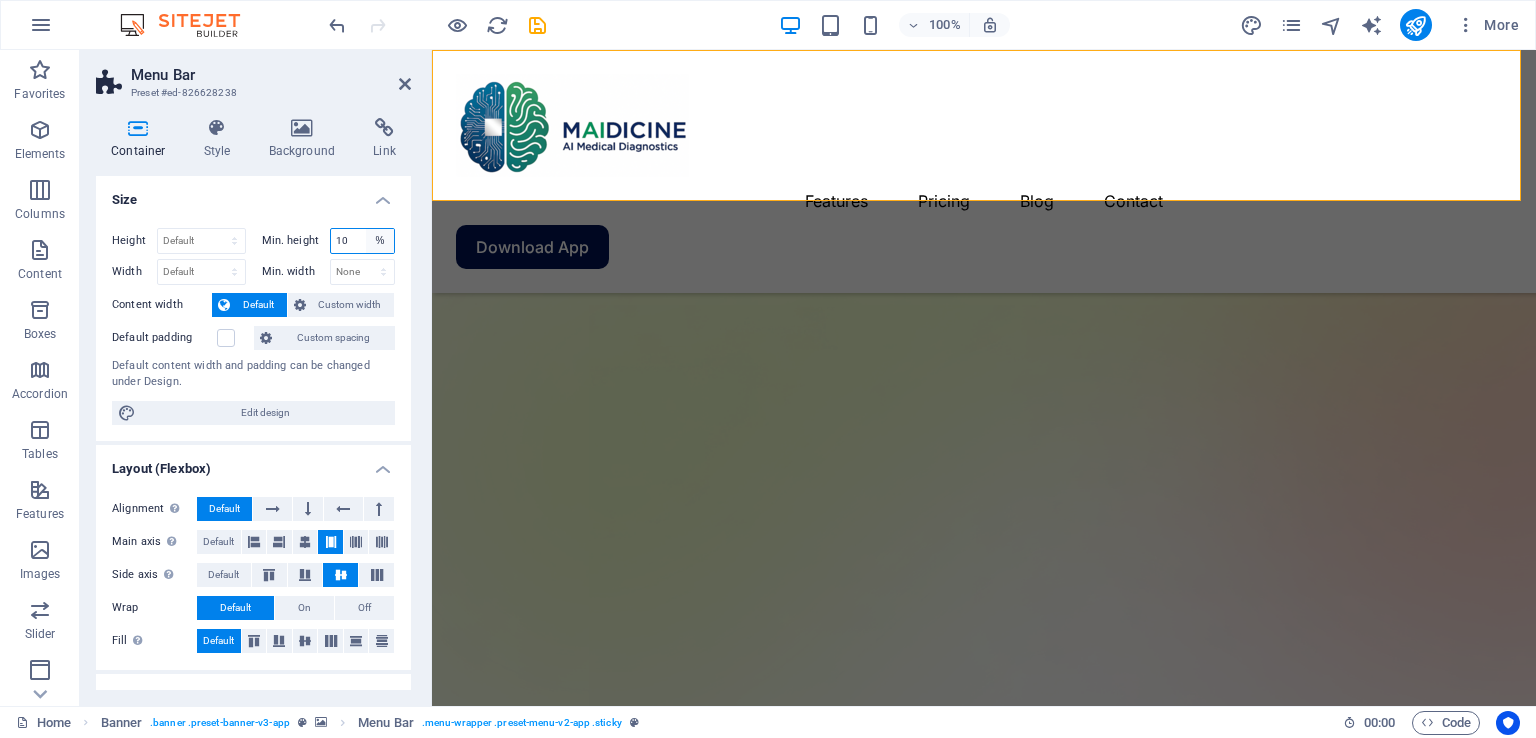 type on "1" 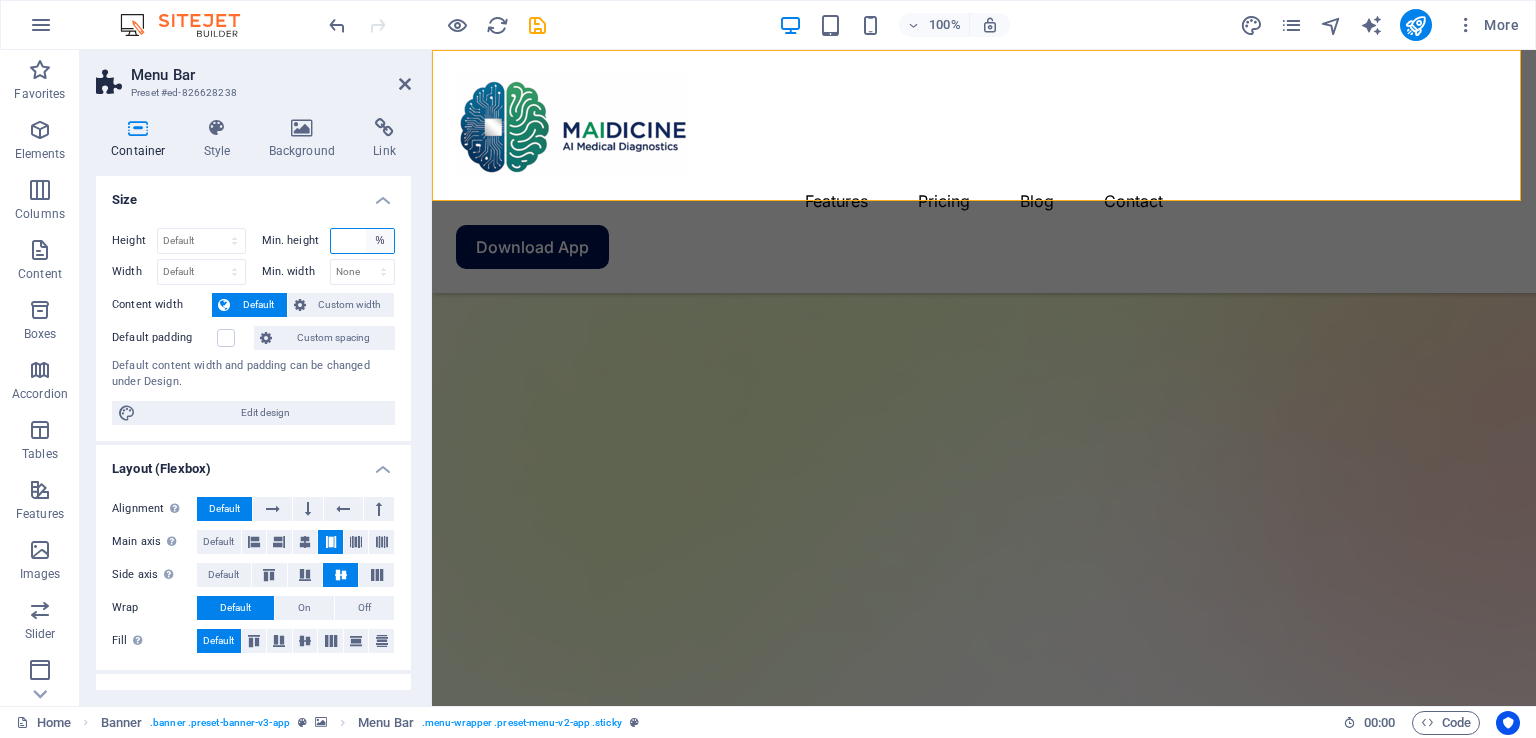 type on "9" 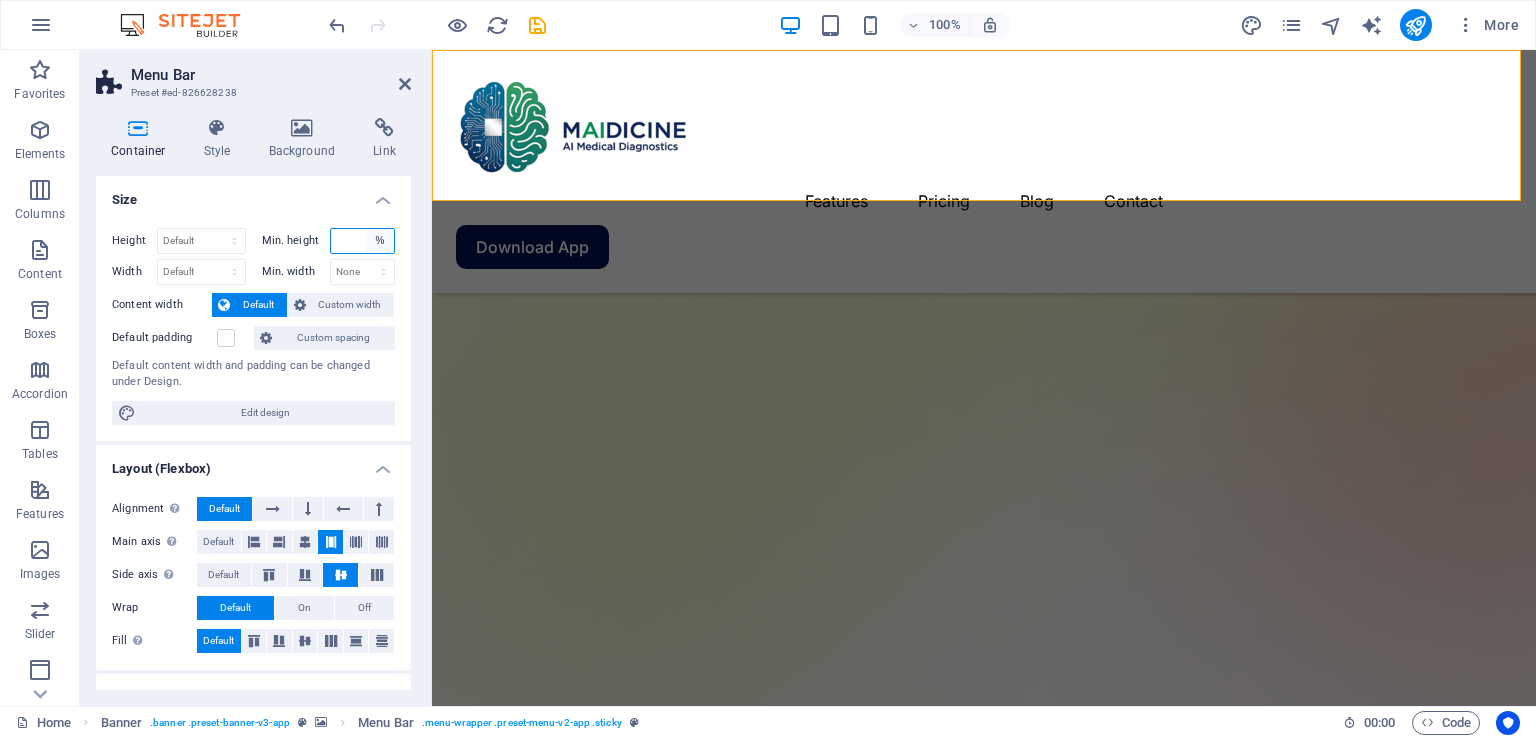 type on "5" 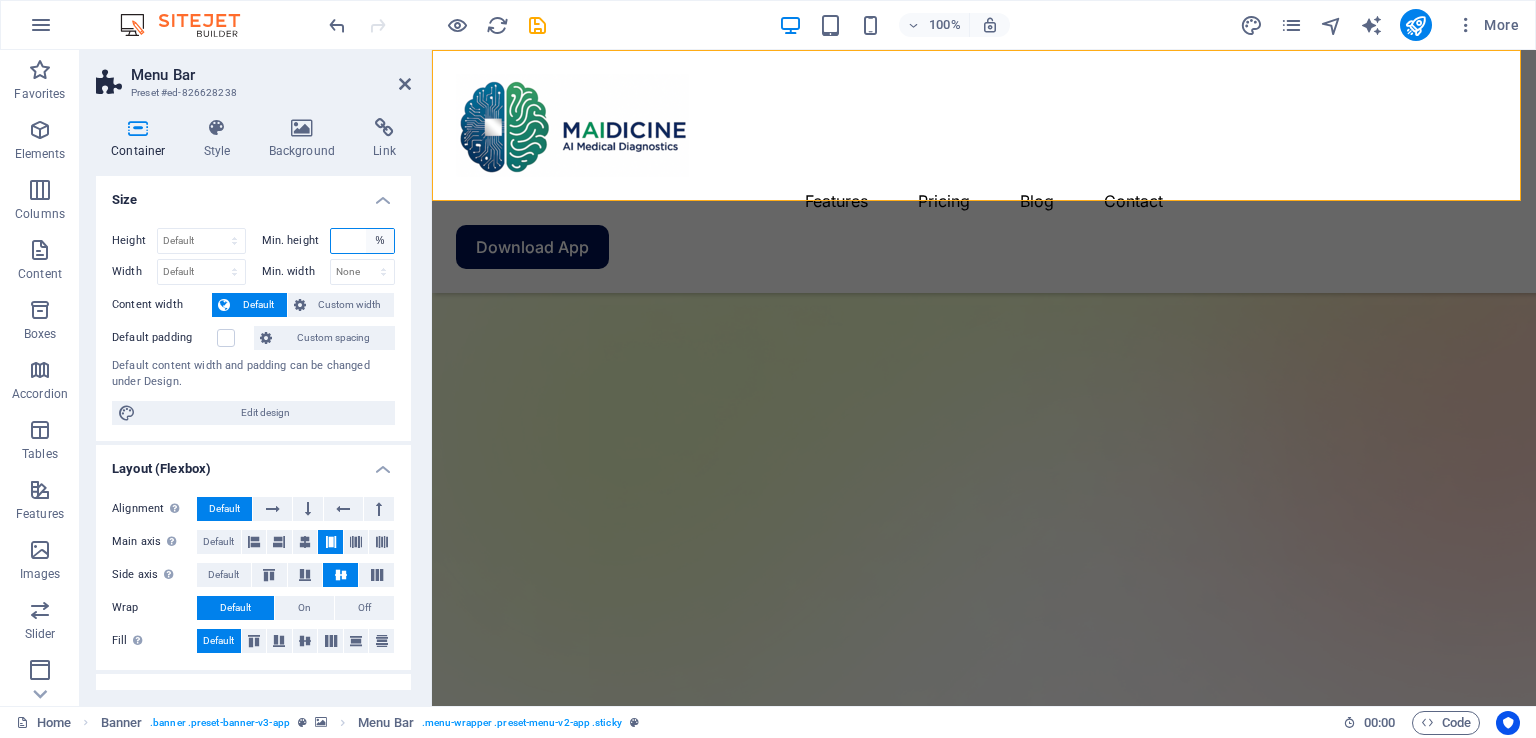type 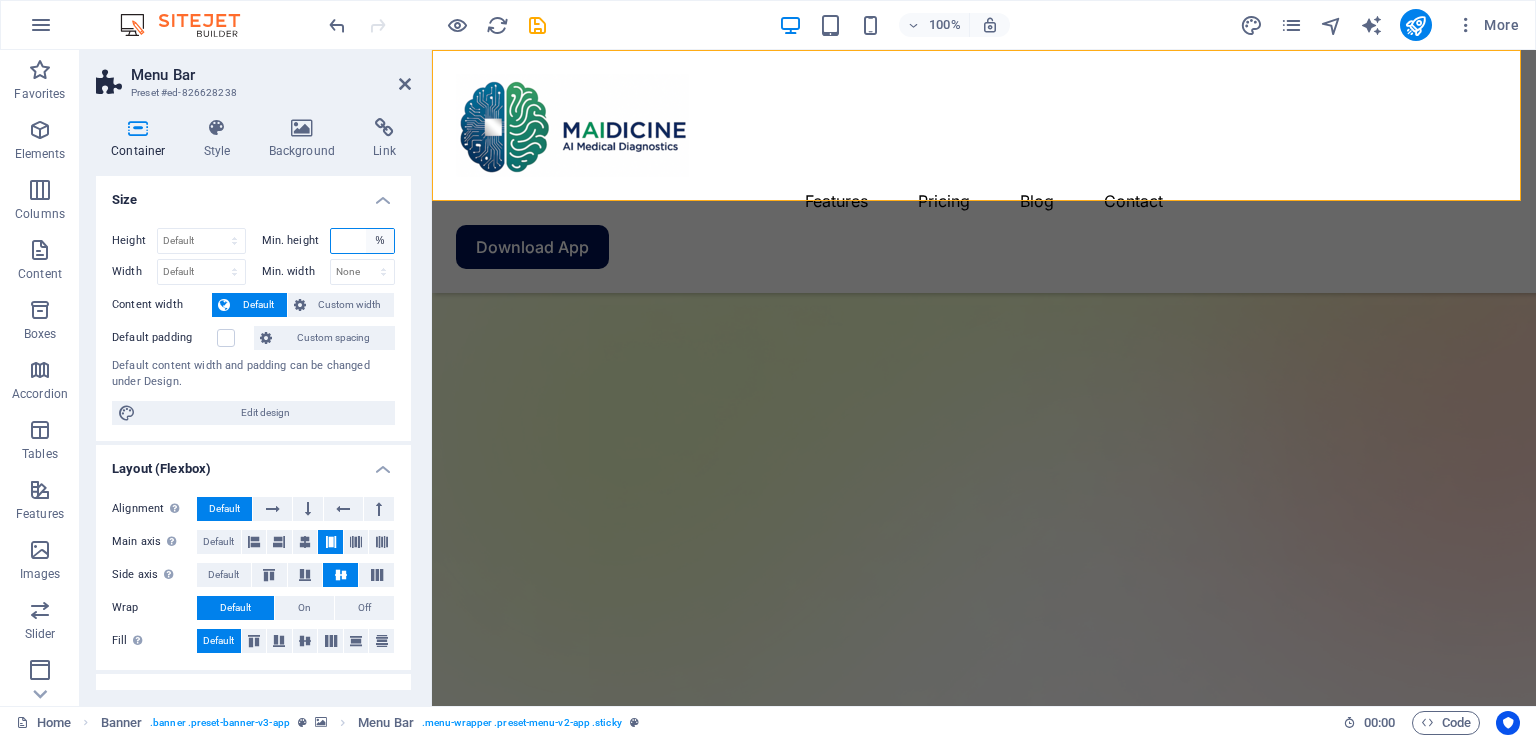 click on "None px rem % vh vw" at bounding box center (380, 241) 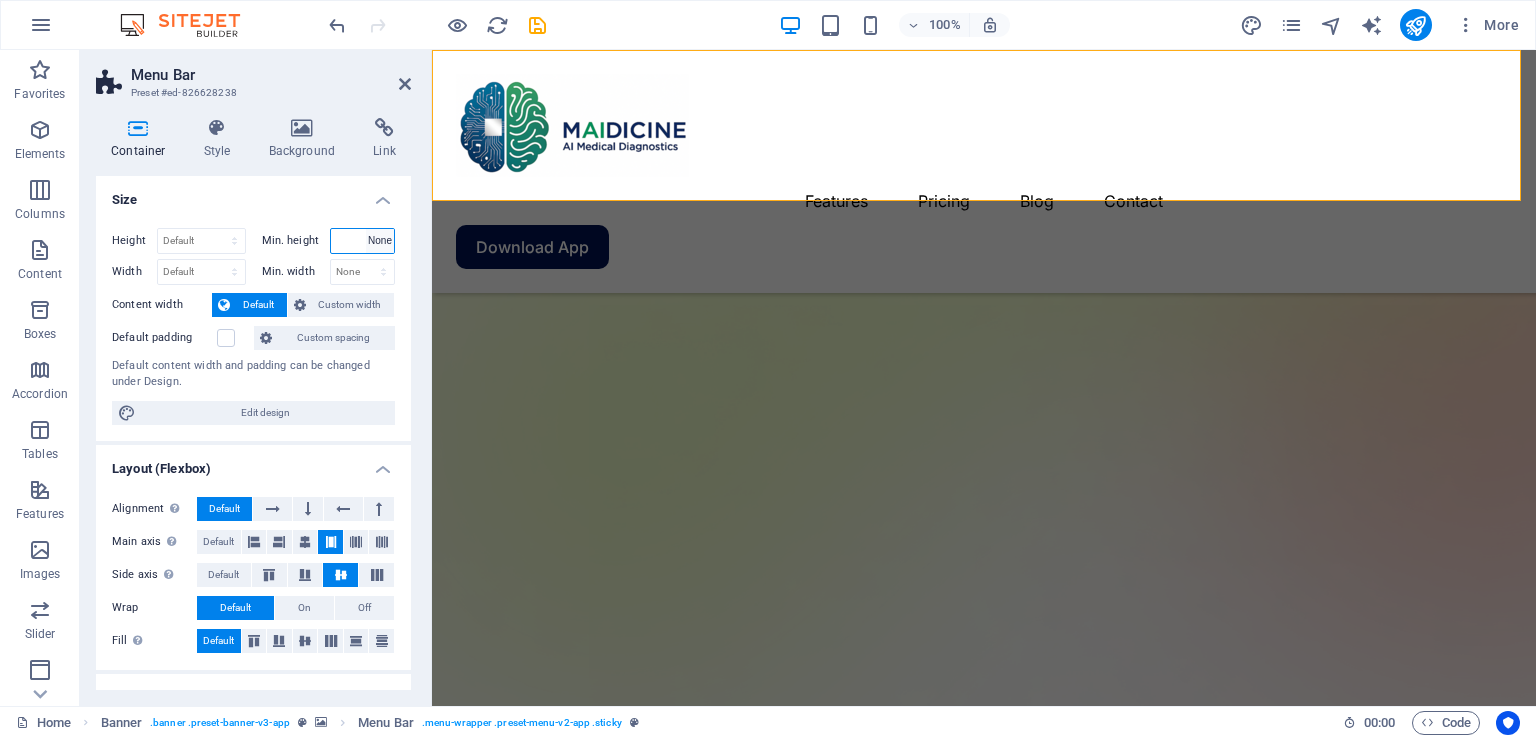 click on "None px rem % vh vw" at bounding box center [380, 241] 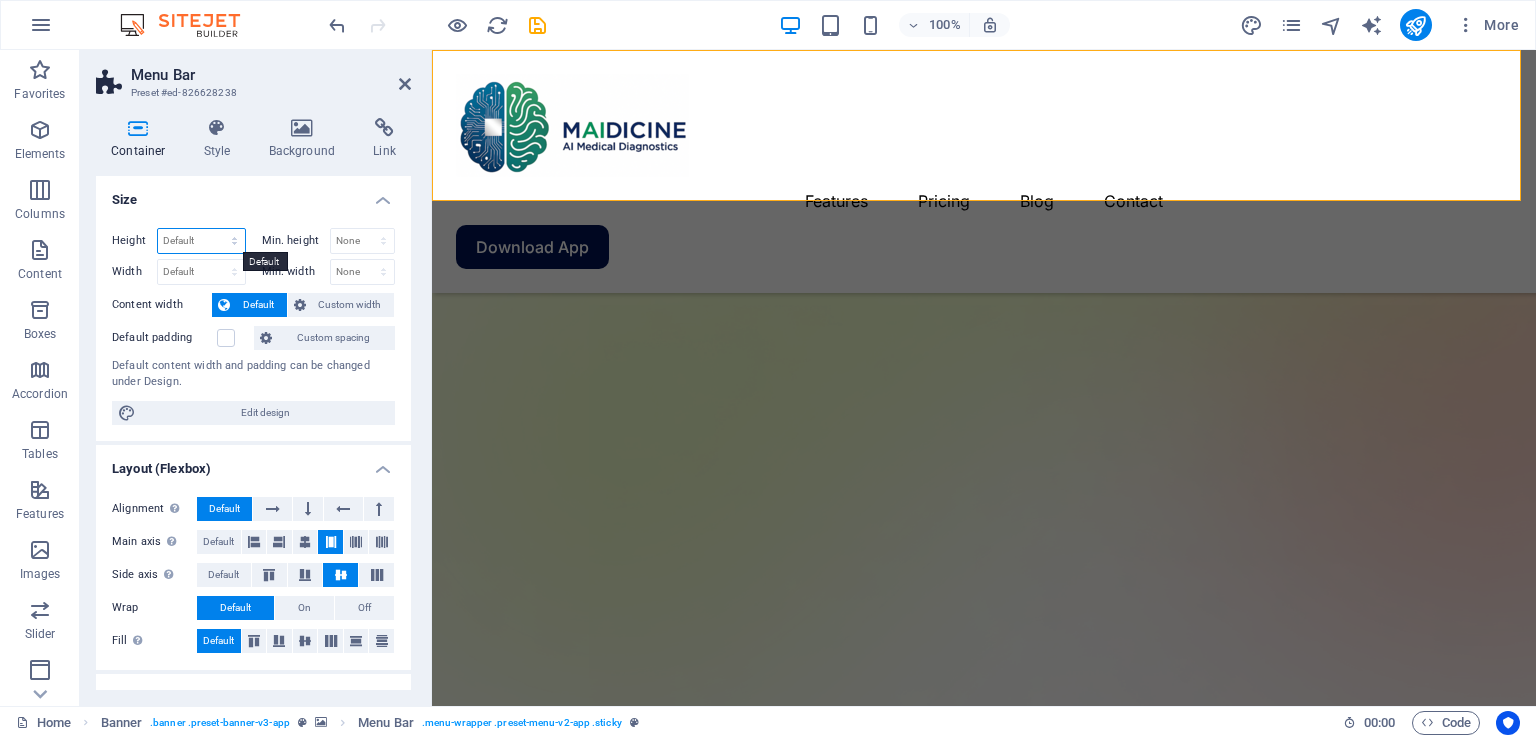 click on "Default px rem % vh vw" at bounding box center (201, 241) 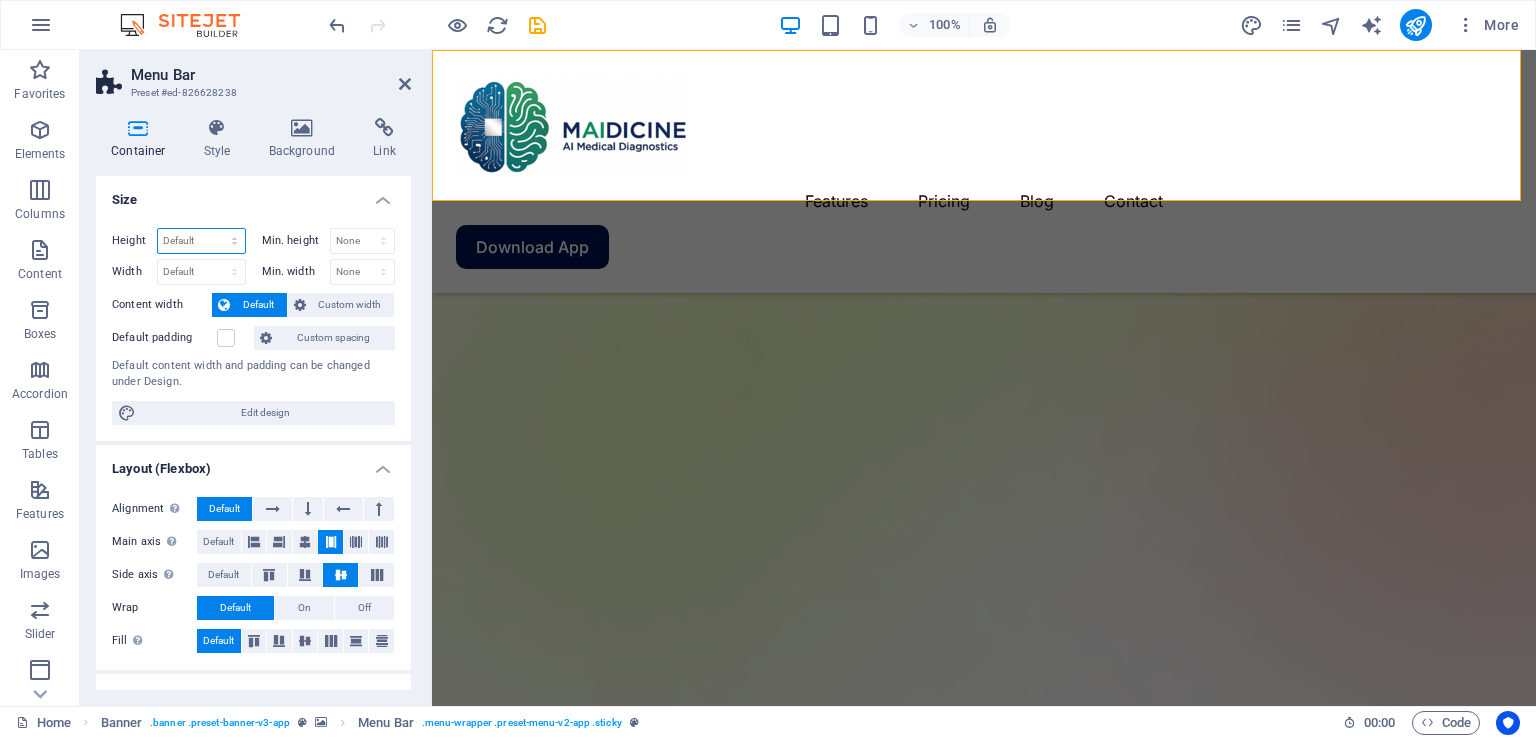 select on "%" 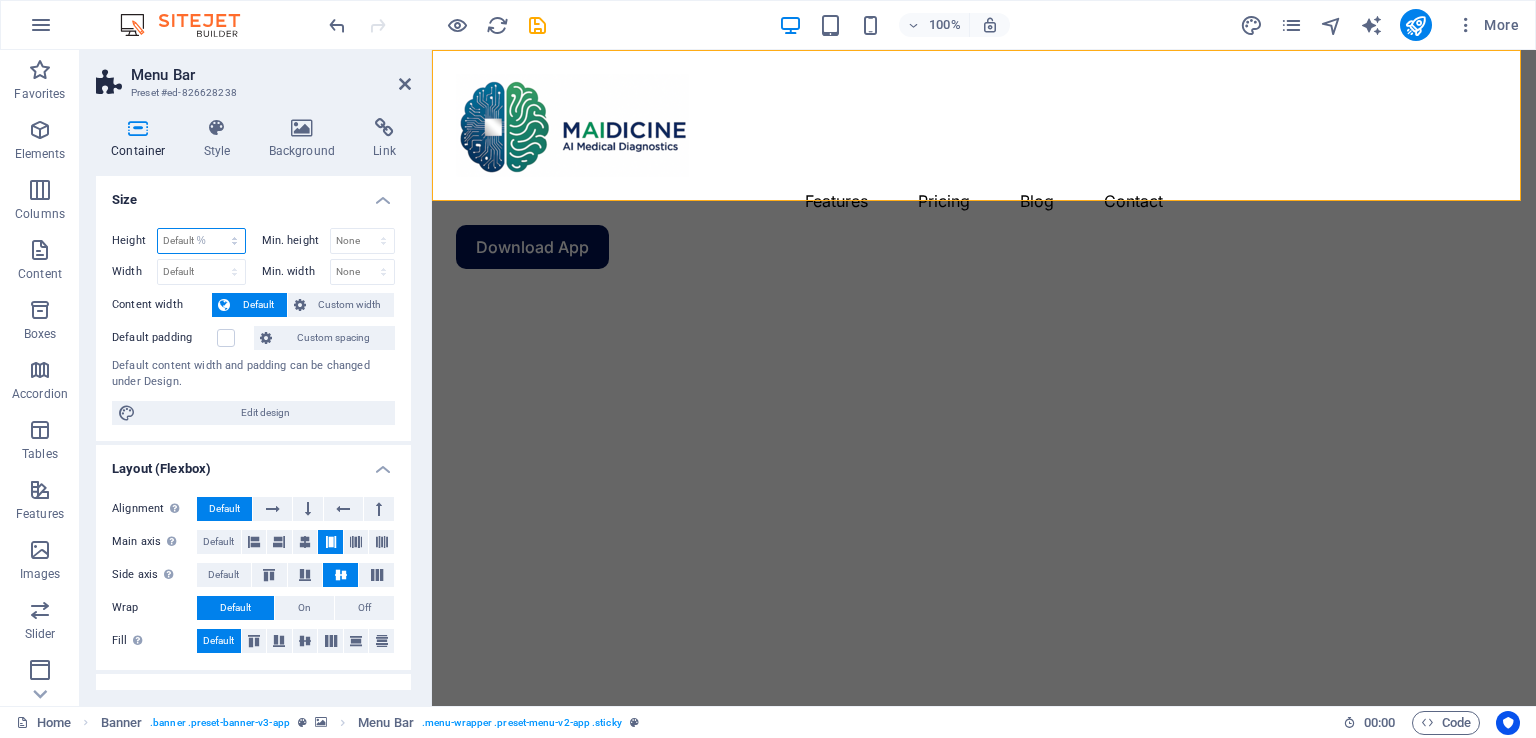 click on "Default px rem % vh vw" at bounding box center [201, 241] 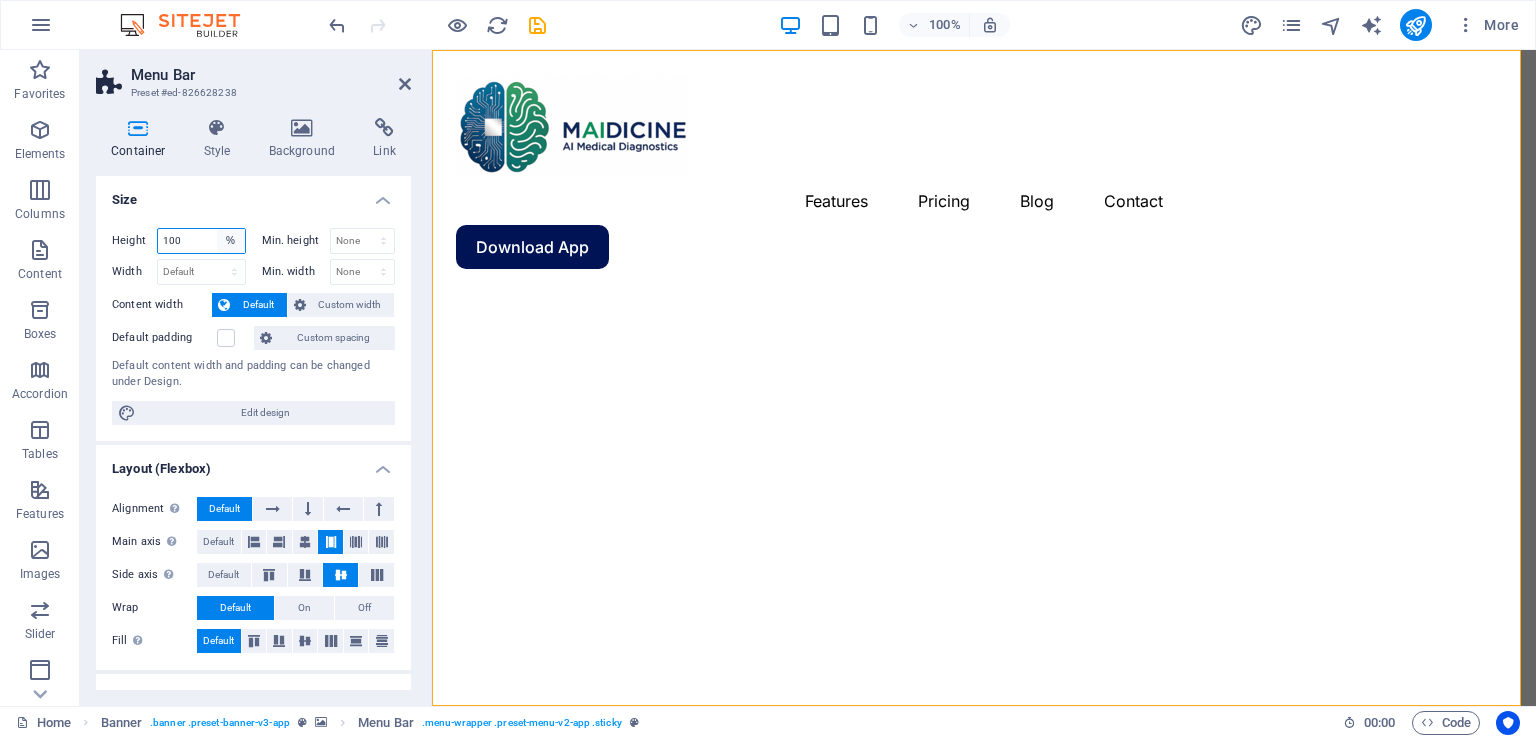 type on "5" 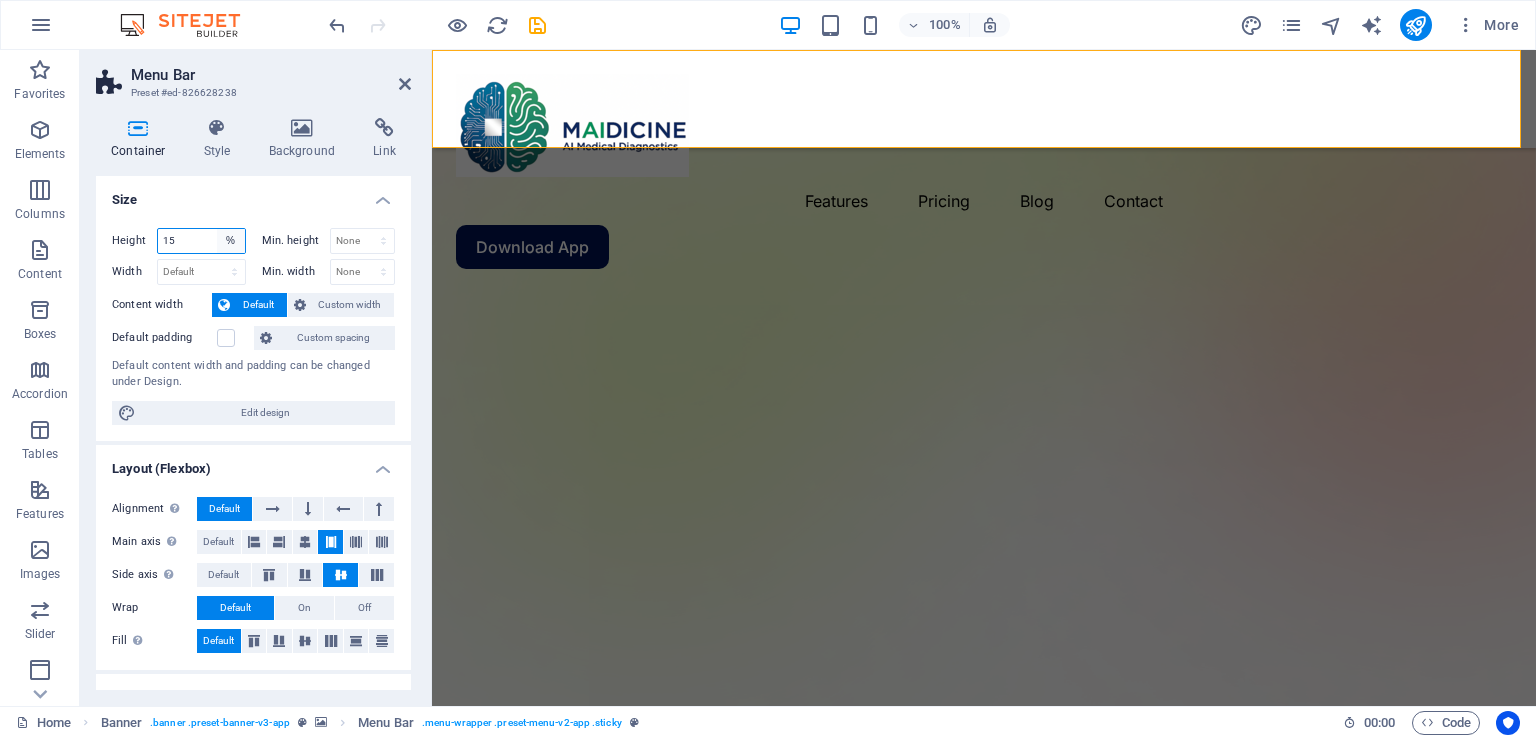 type on "1" 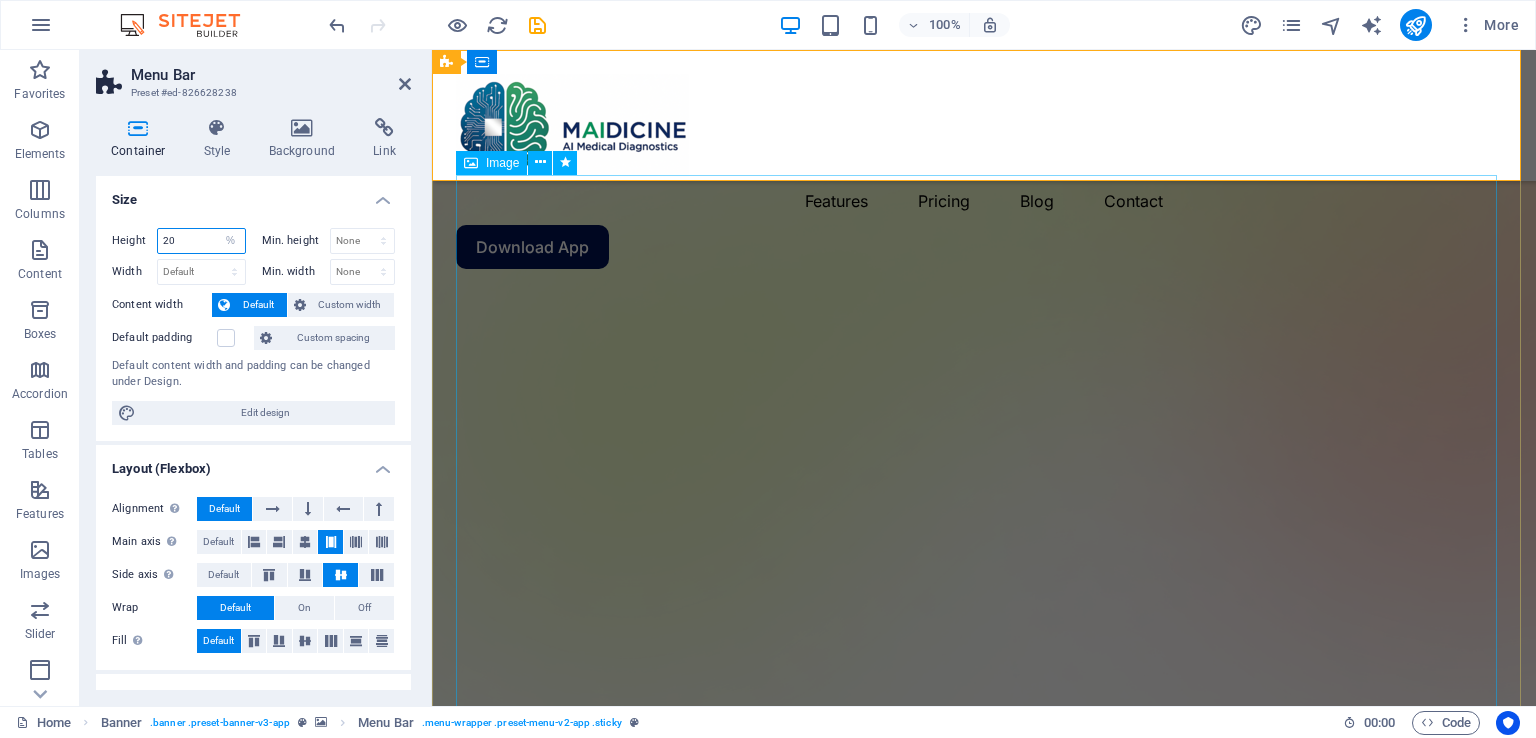 type on "20" 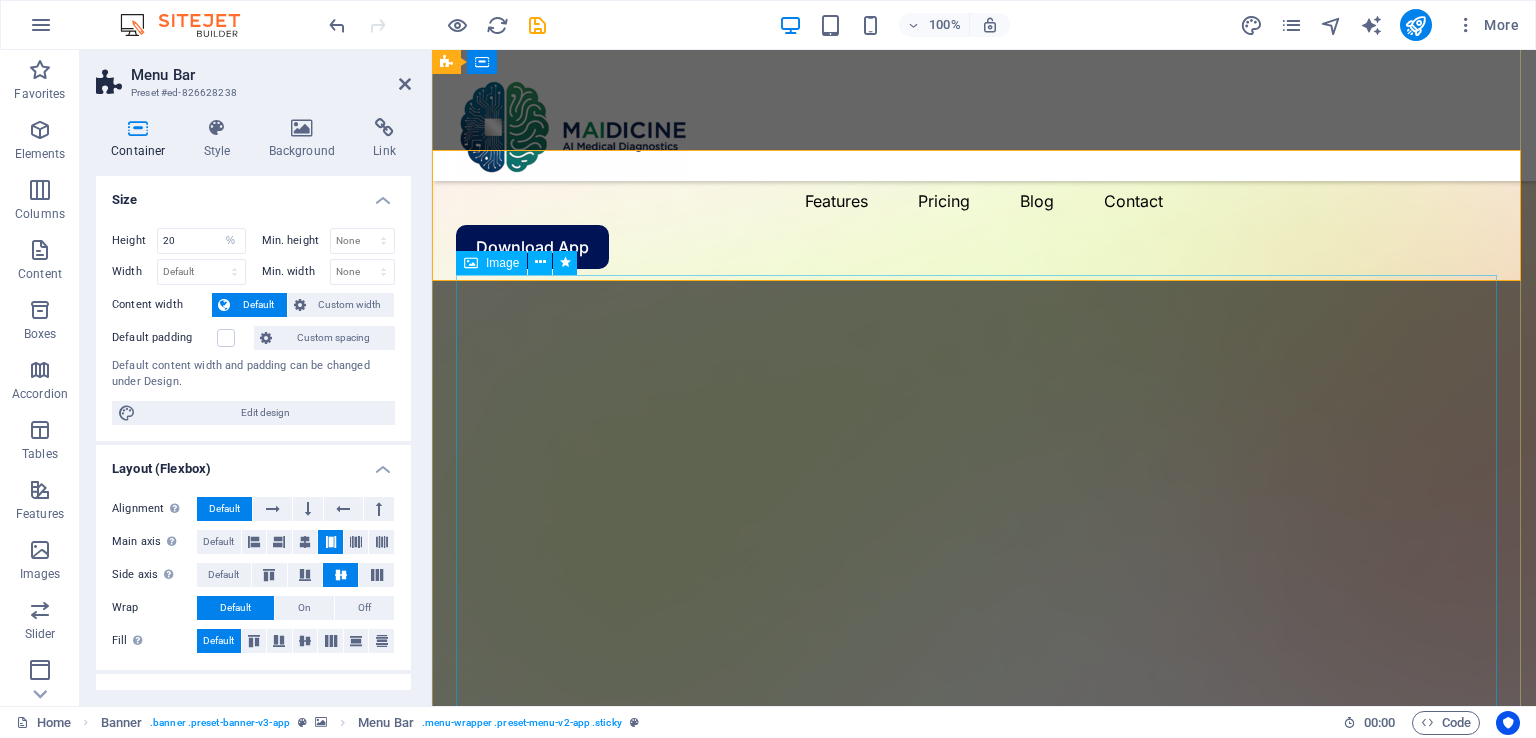 scroll, scrollTop: 400, scrollLeft: 0, axis: vertical 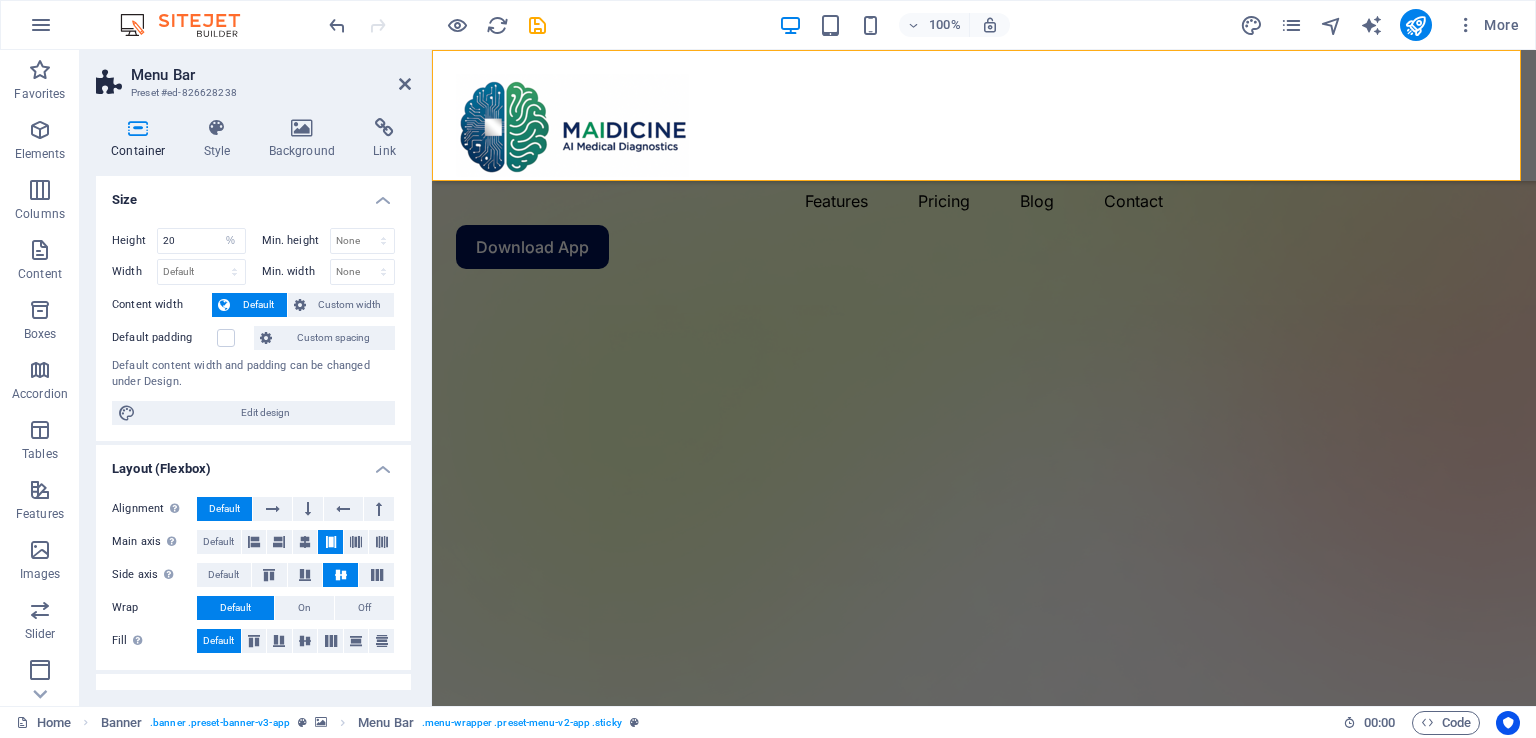 click on "Height 20 Default px rem % vh vw Min. height None px rem % vh vw Width Default px rem % em vh vw Min. width None px rem % vh vw Content width Default Custom width Width Default px rem % em vh vw Min. width None px rem % vh vw Default padding Custom spacing Default content width and padding can be changed under Design. Edit design" at bounding box center (253, 326) 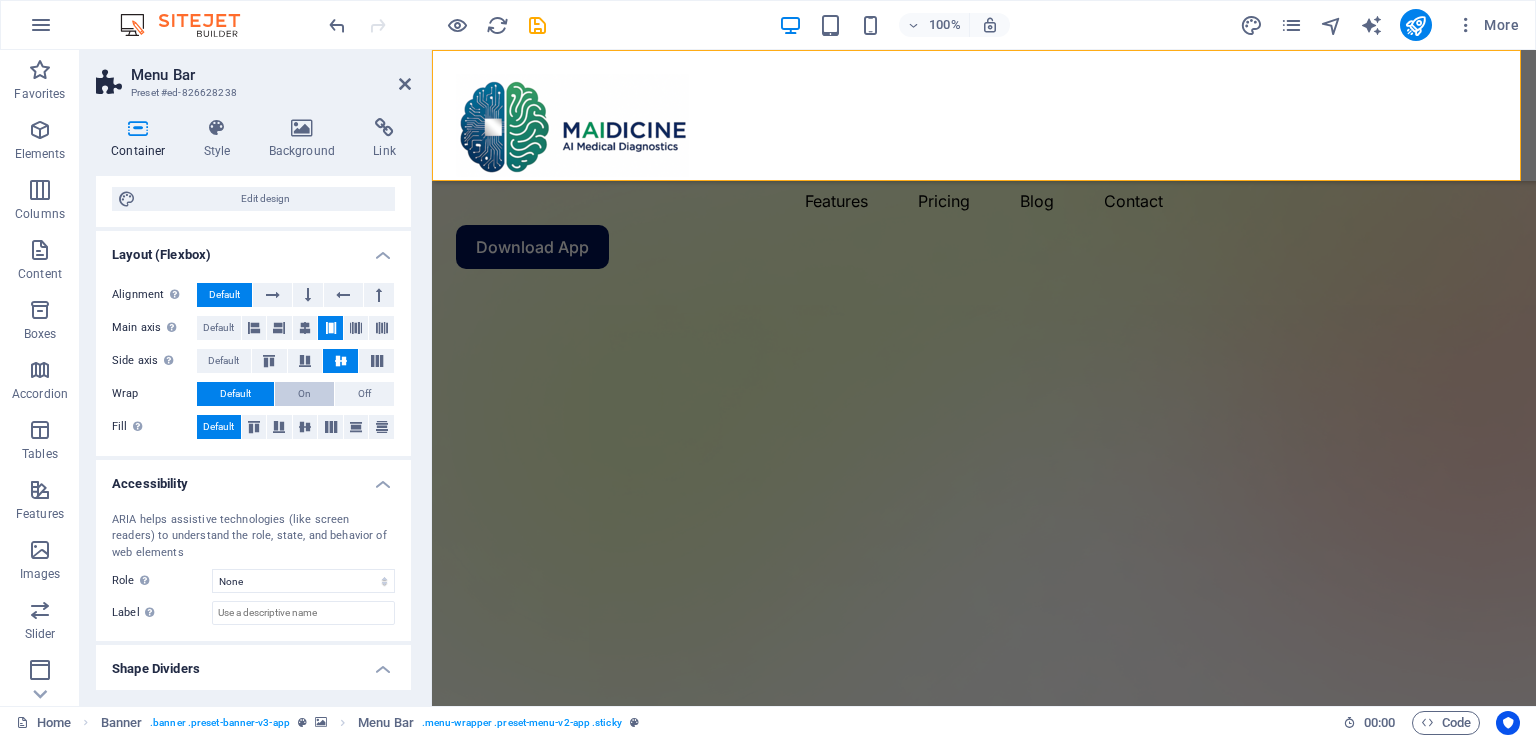 scroll, scrollTop: 260, scrollLeft: 0, axis: vertical 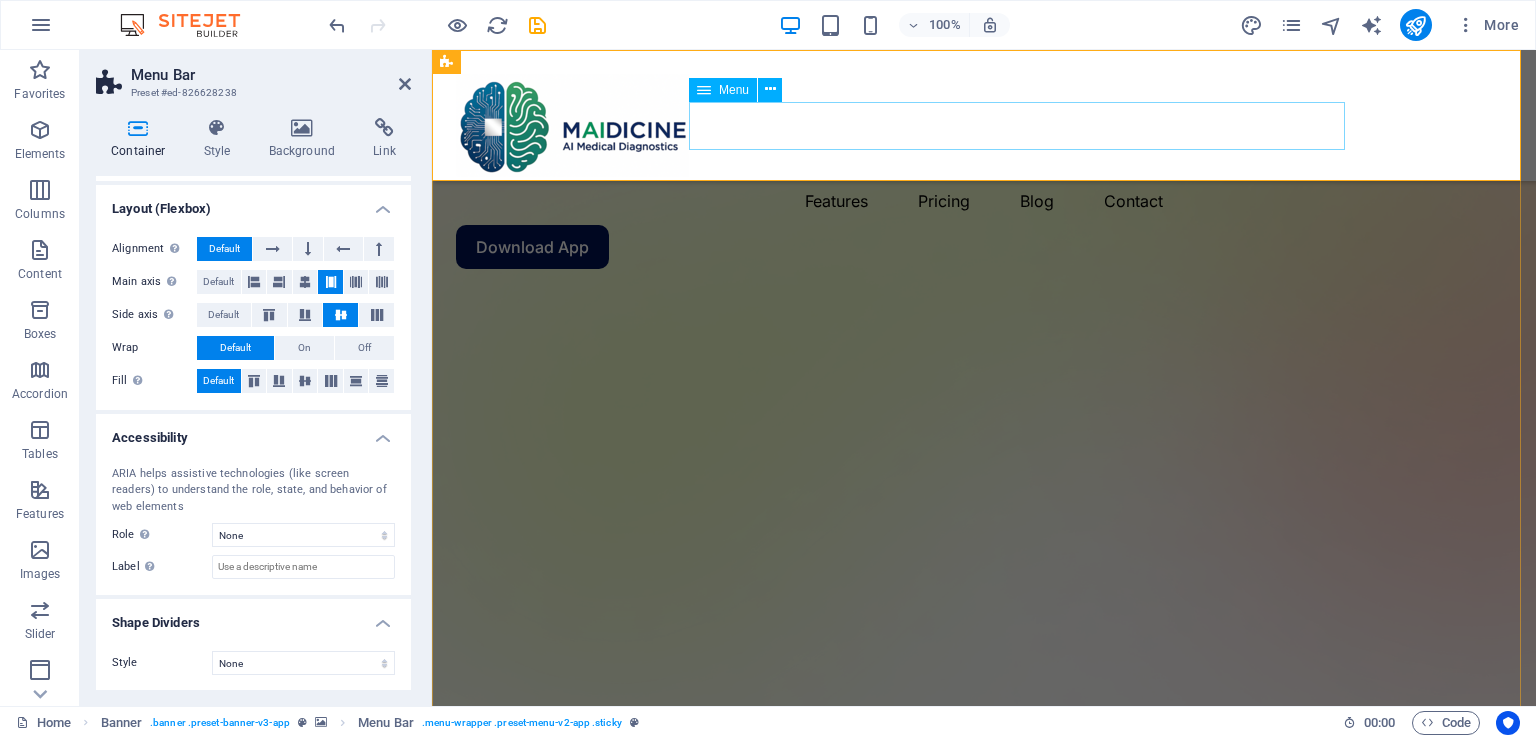 click on "Features Pricing Blog Contact" at bounding box center (984, 201) 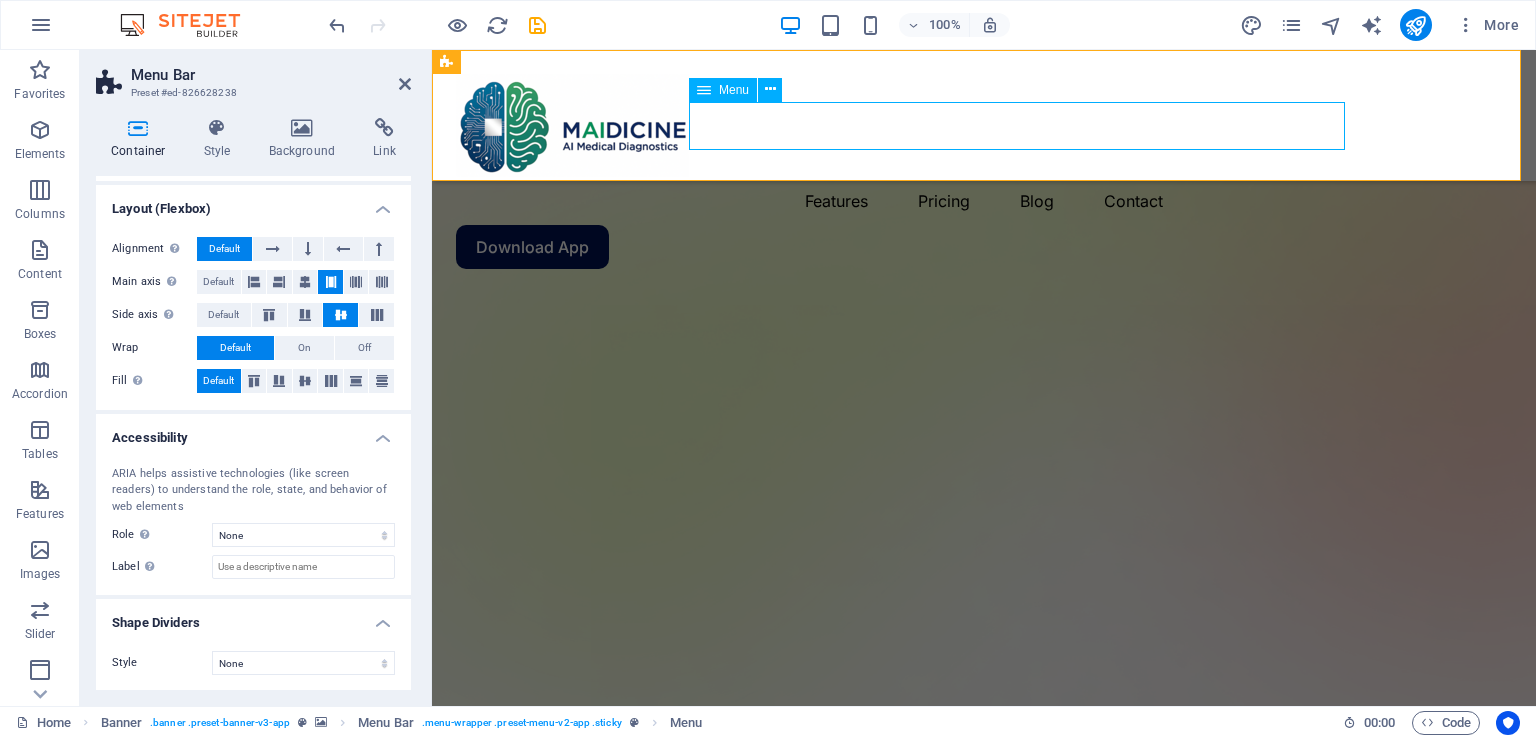 click on "Features Pricing Blog Contact" at bounding box center [984, 201] 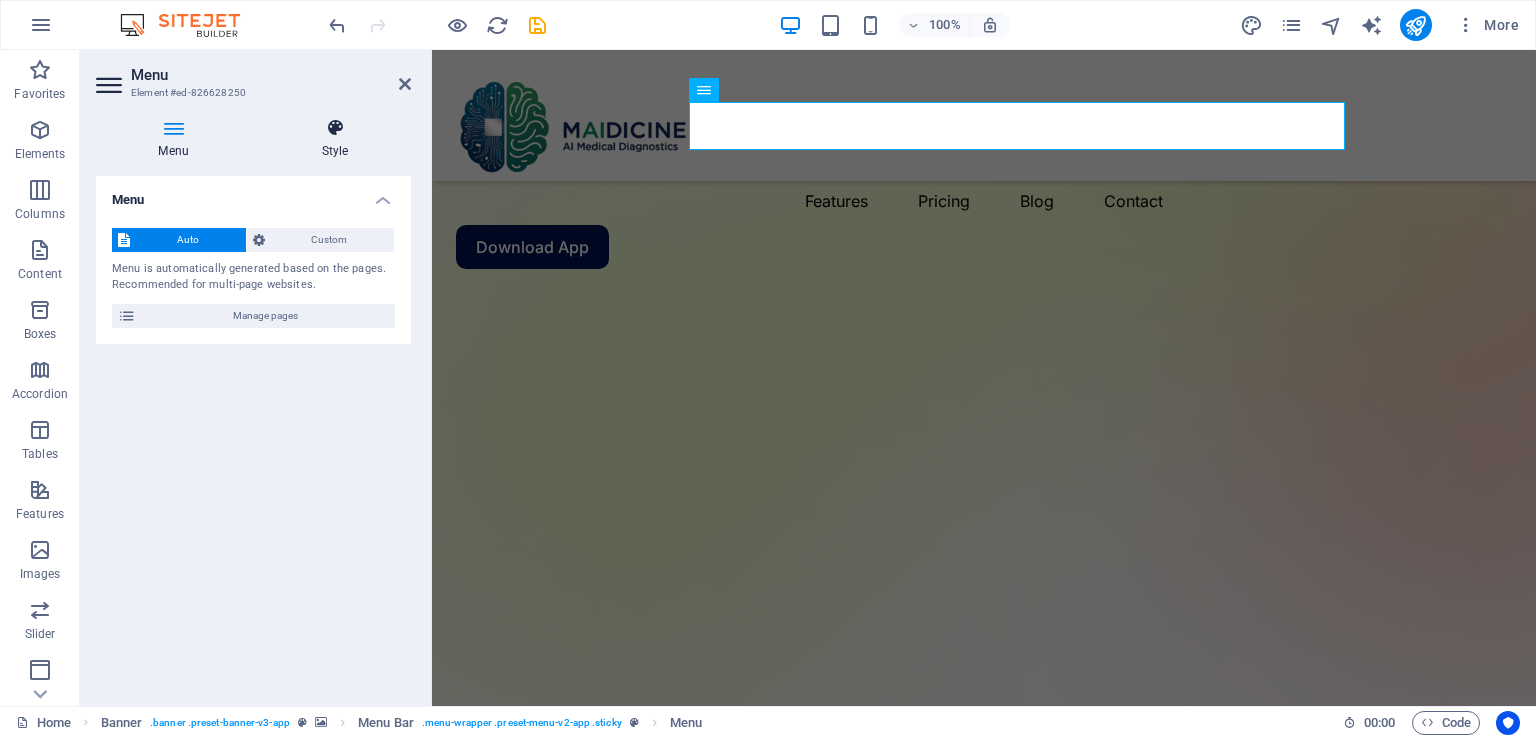 click at bounding box center (335, 128) 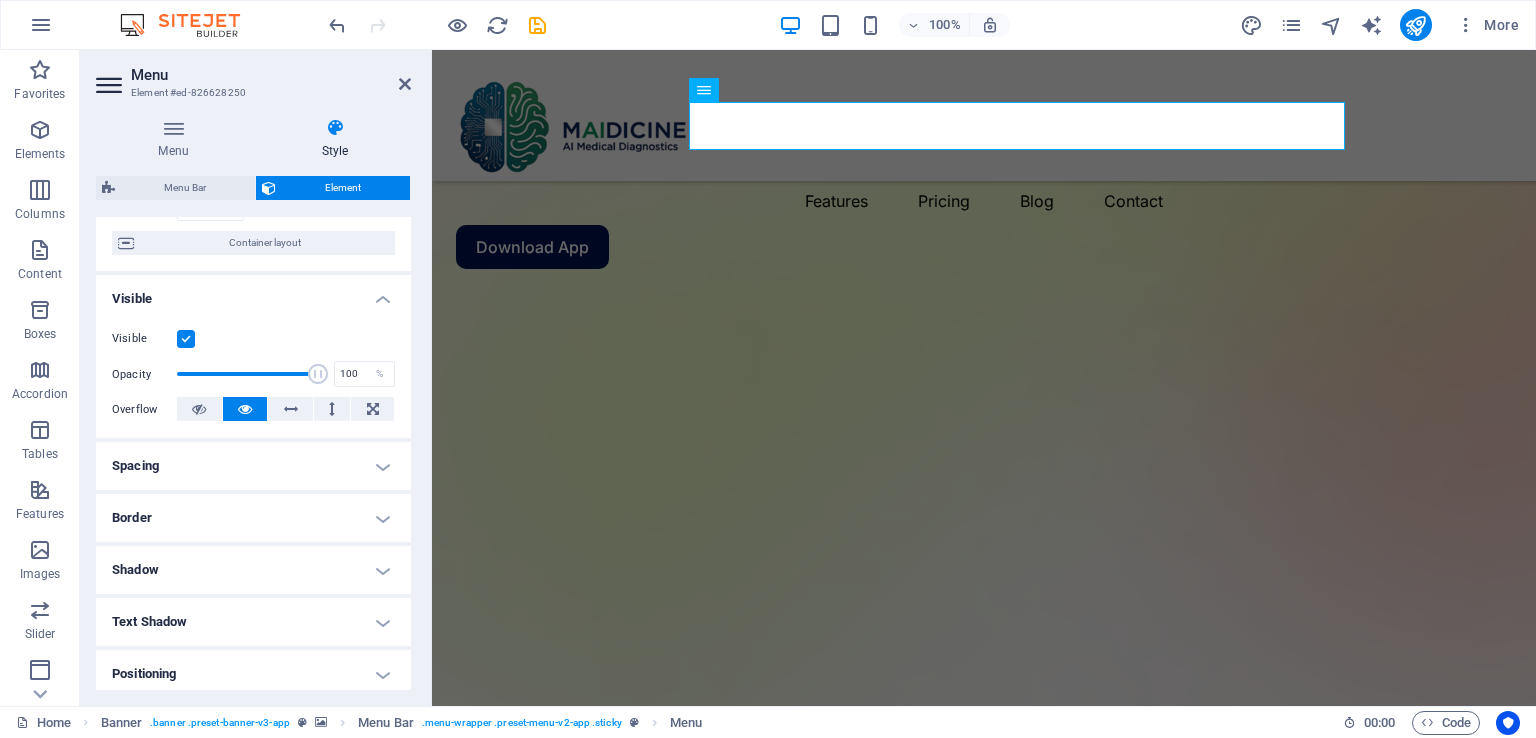 scroll, scrollTop: 0, scrollLeft: 0, axis: both 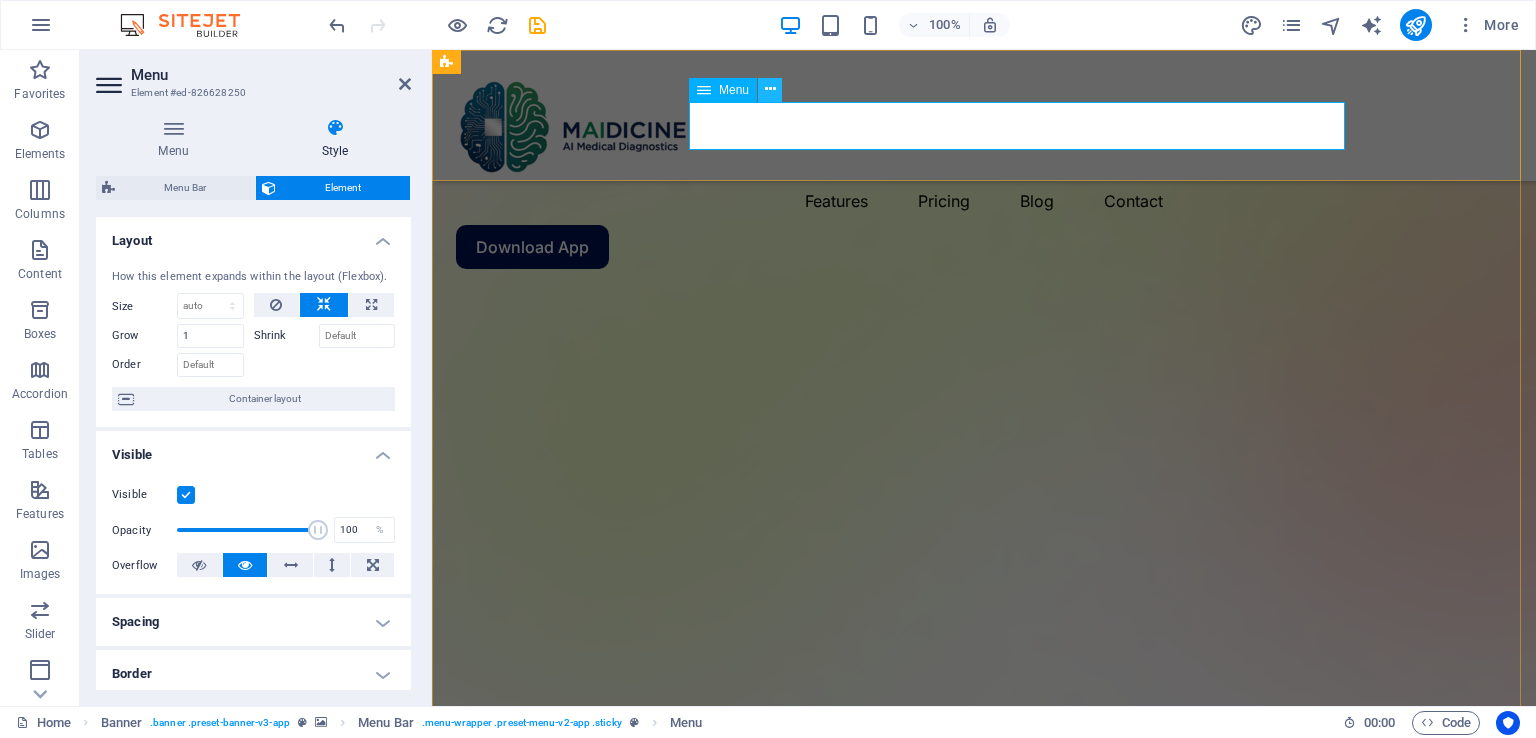 click at bounding box center (770, 90) 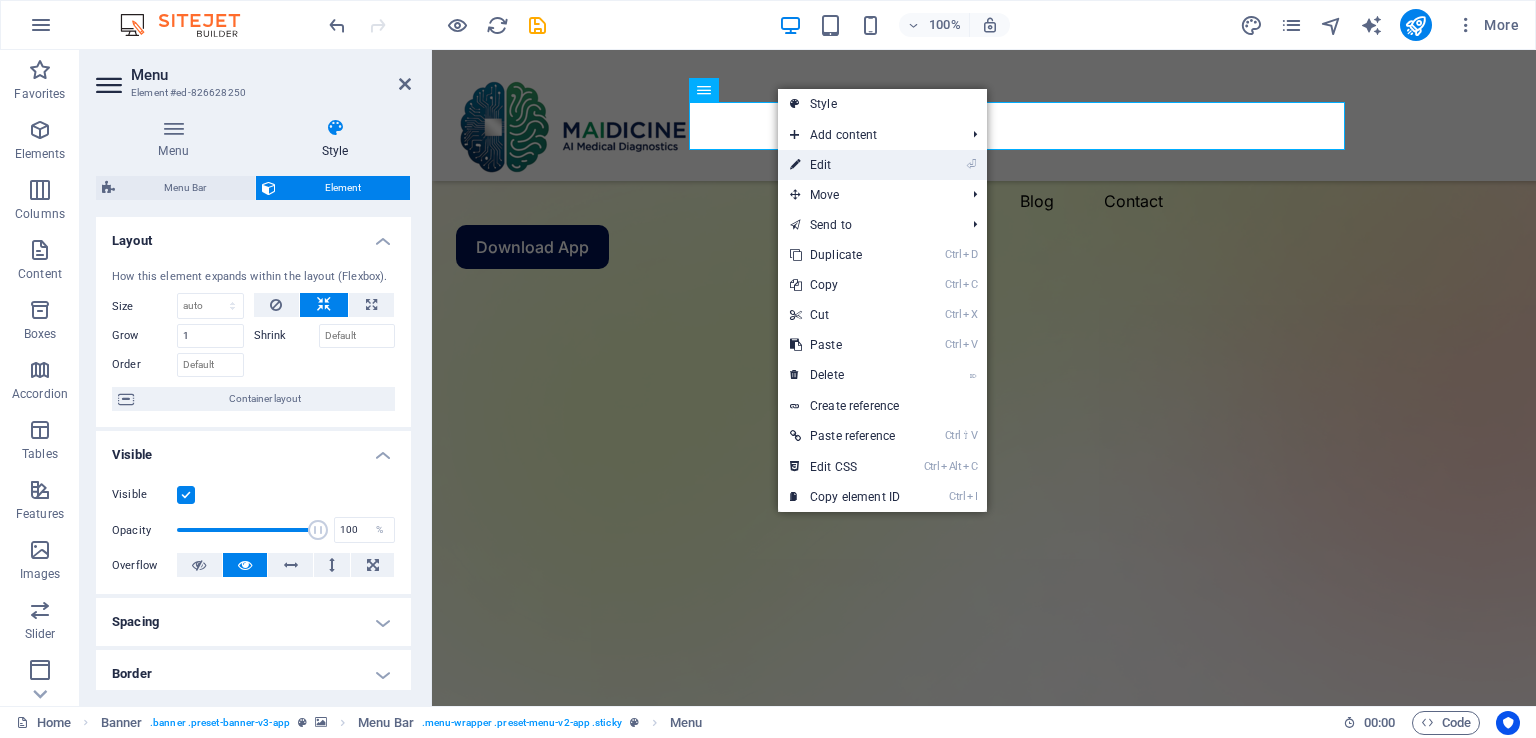 click on "⏎  Edit" at bounding box center [845, 165] 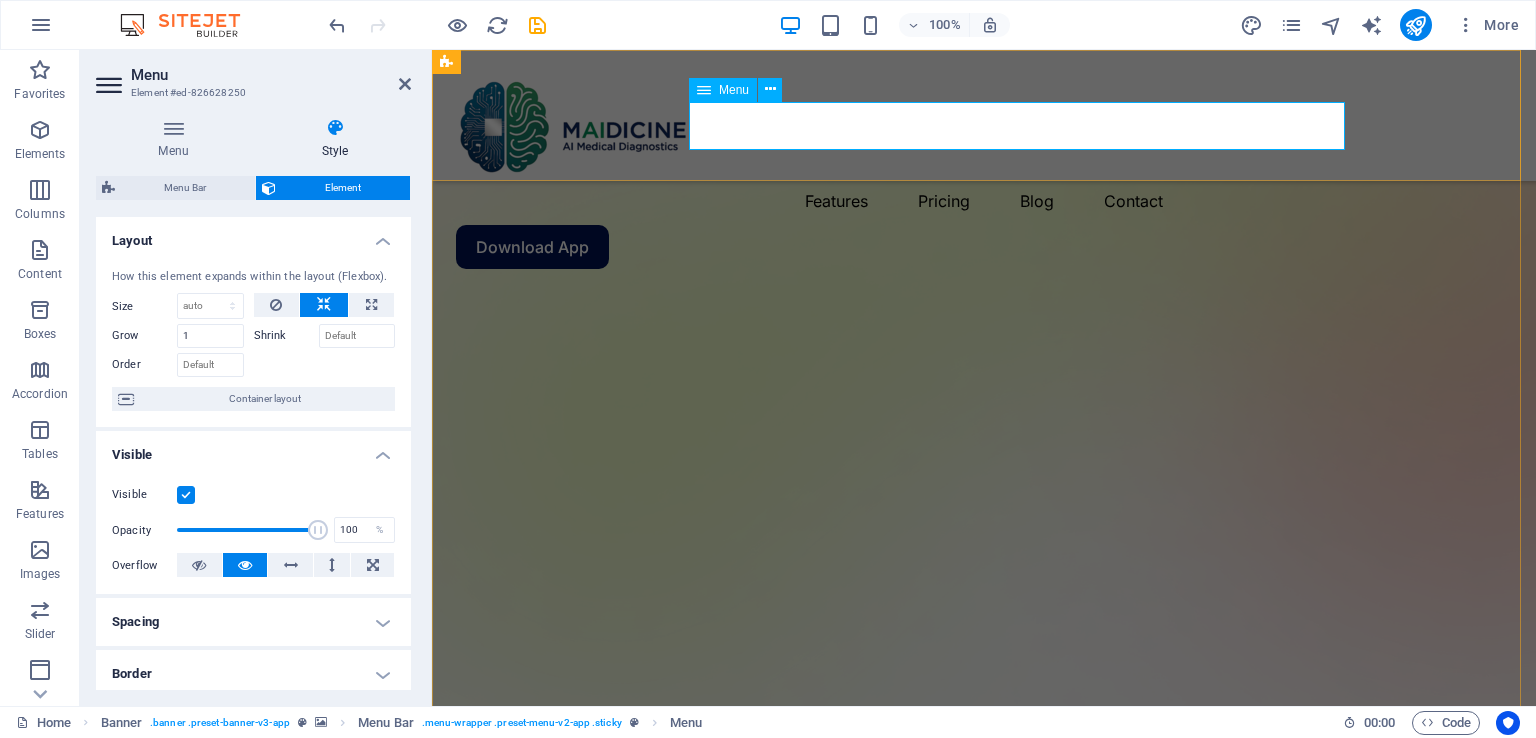click on "Features Pricing Blog Contact" at bounding box center [984, 201] 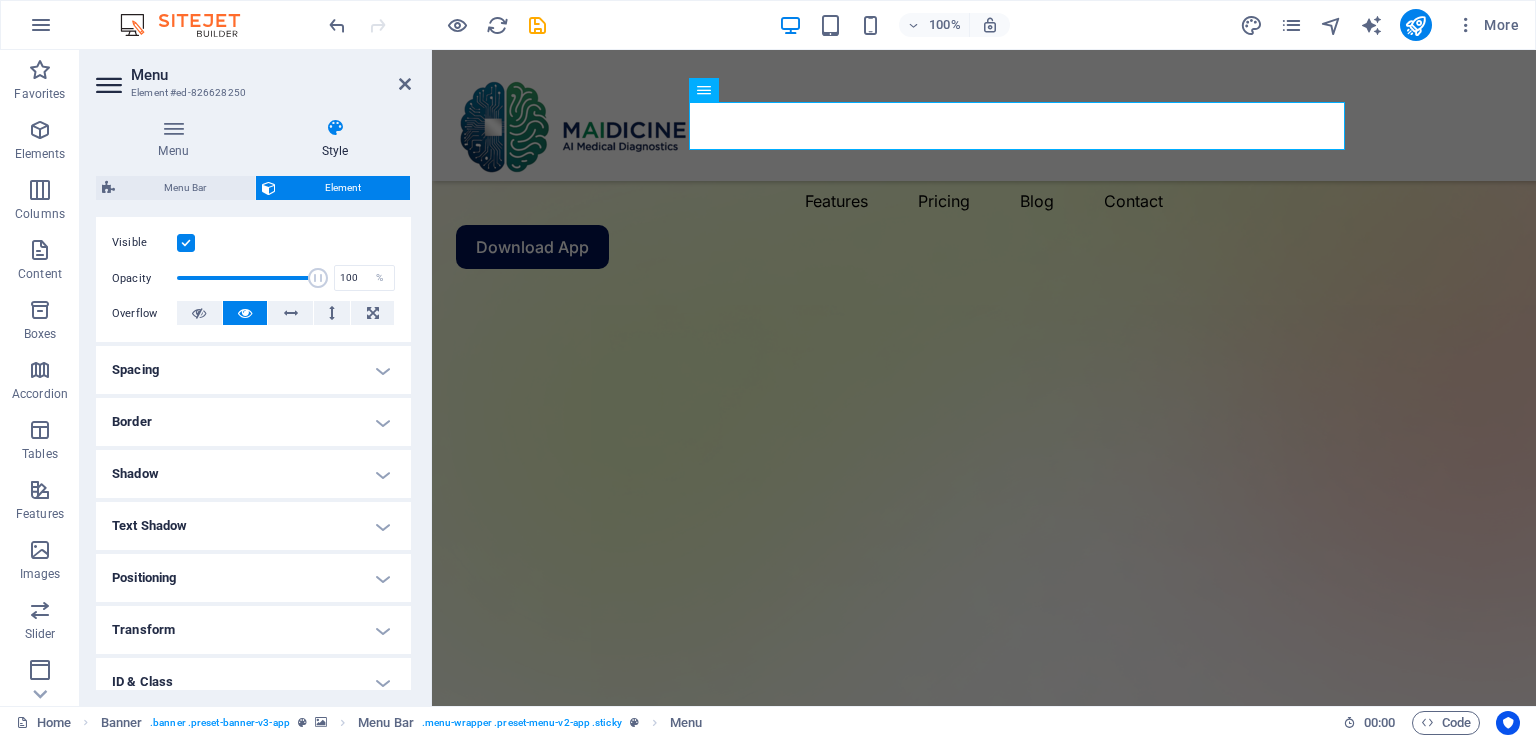 scroll, scrollTop: 300, scrollLeft: 0, axis: vertical 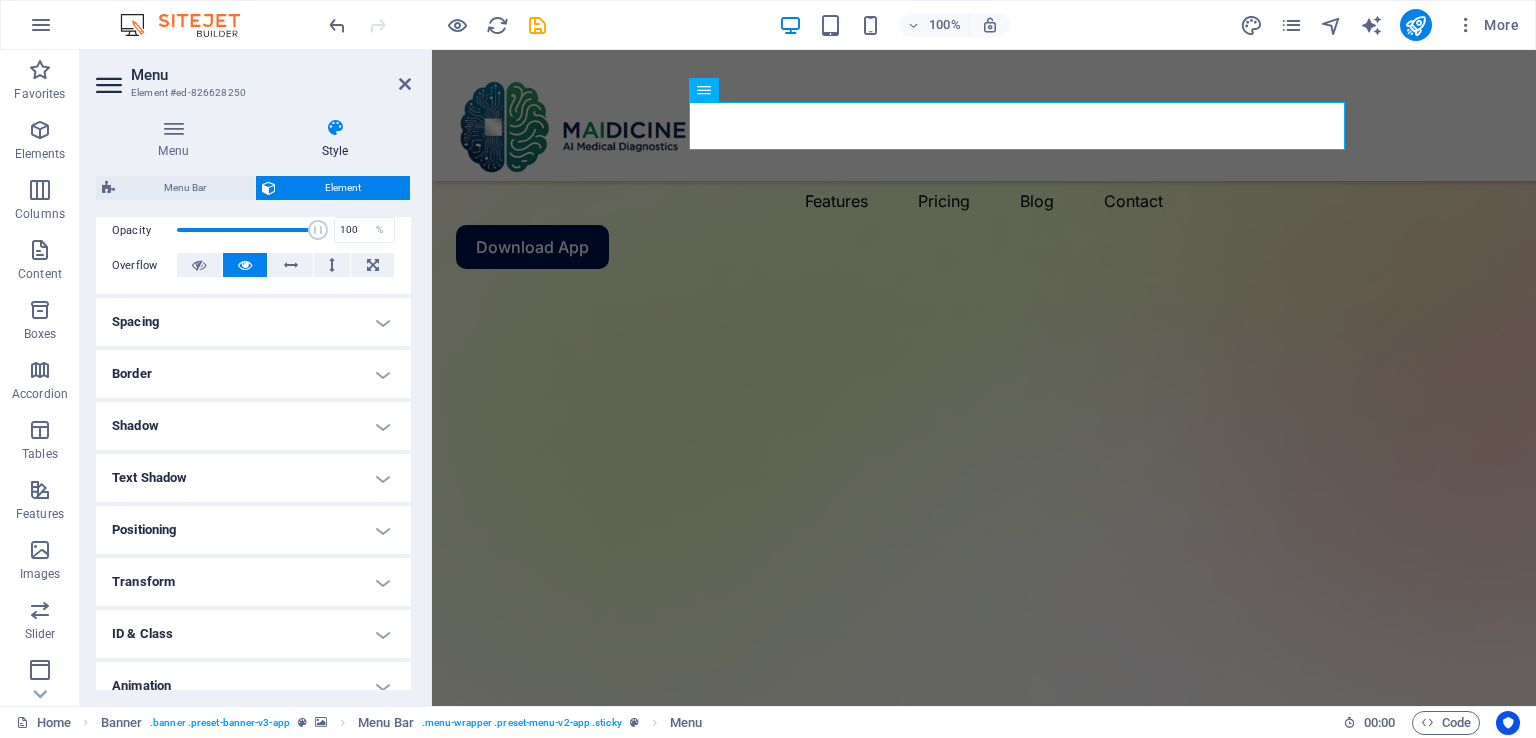 click on "Text Shadow" at bounding box center [253, 478] 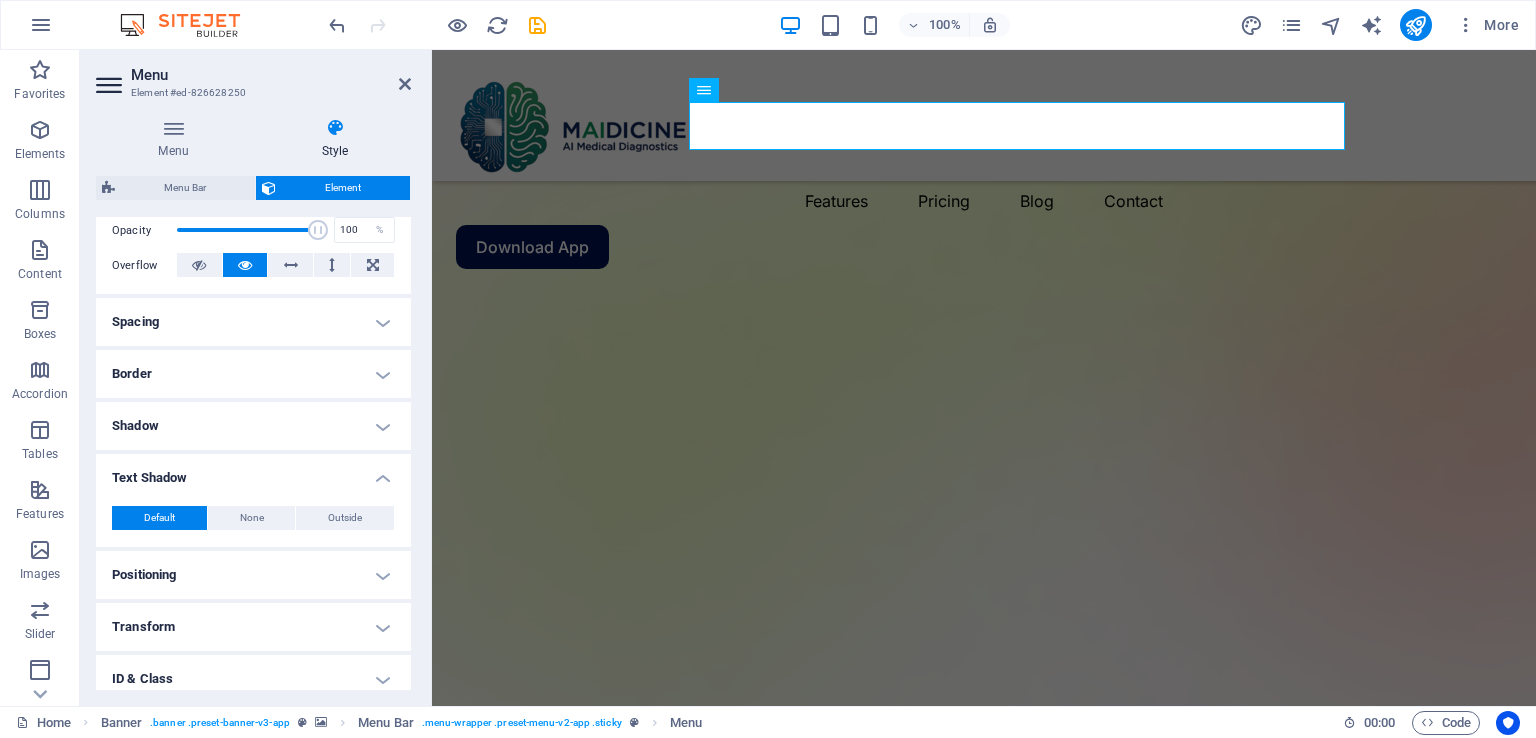 click on "Text Shadow" at bounding box center [253, 472] 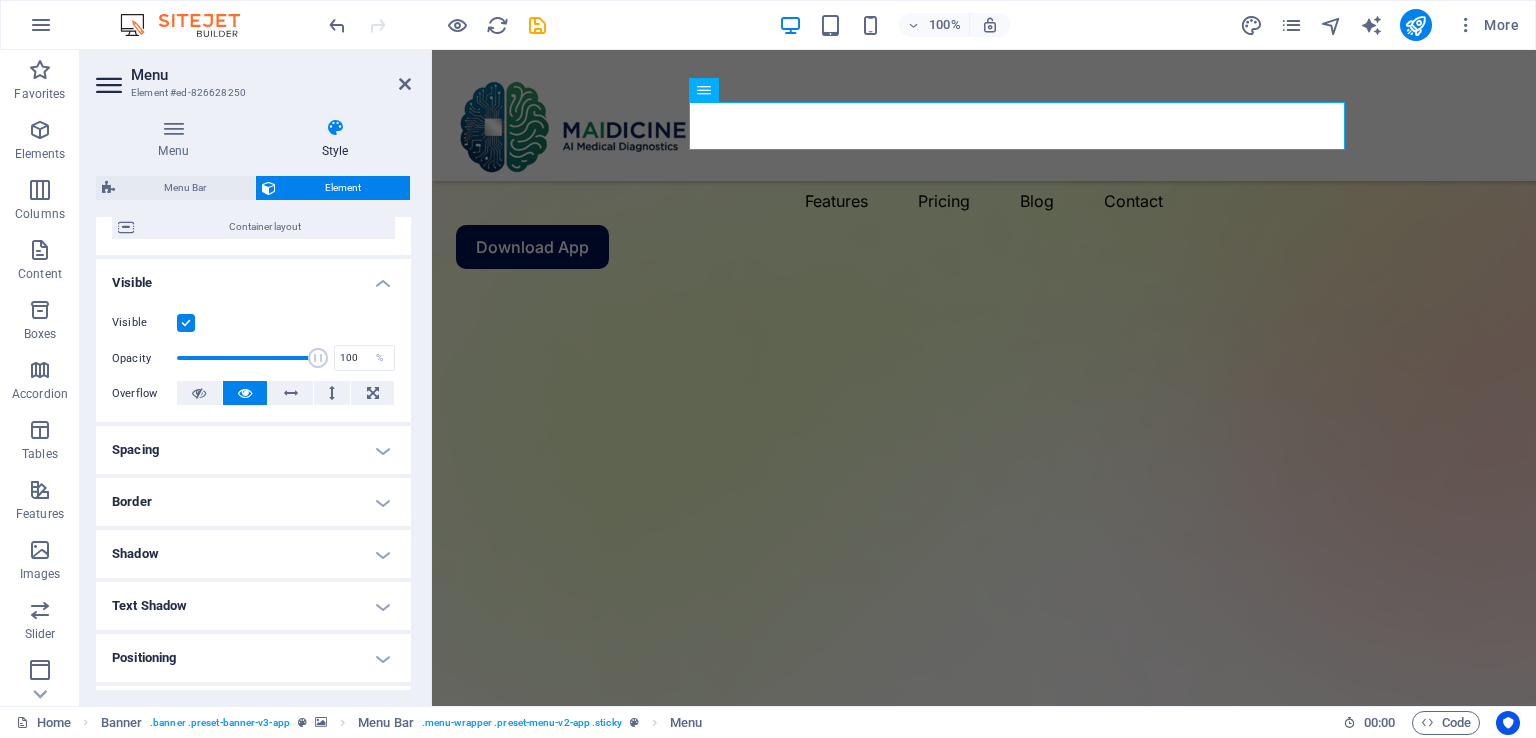 scroll, scrollTop: 0, scrollLeft: 0, axis: both 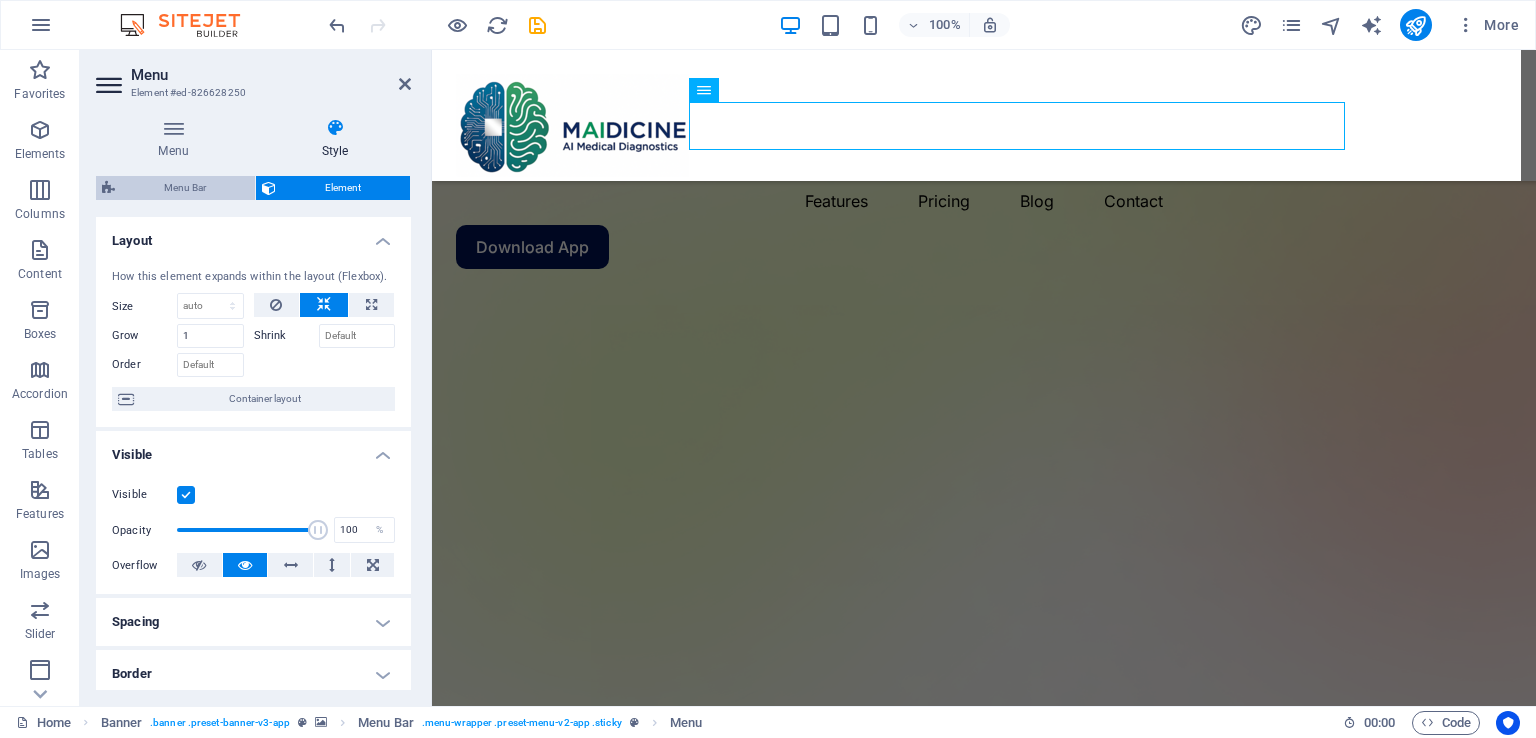 click on "Menu Bar" at bounding box center (185, 188) 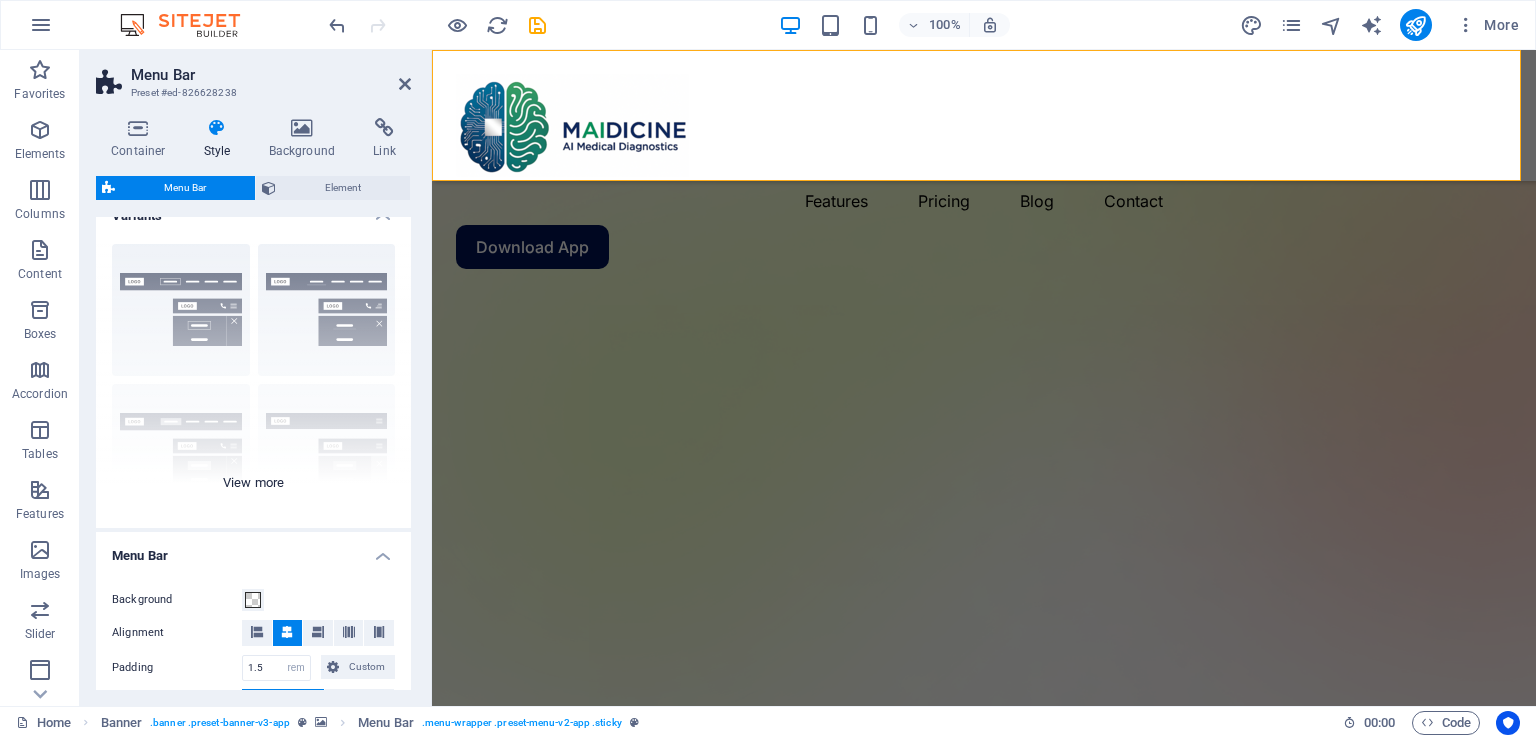scroll, scrollTop: 0, scrollLeft: 0, axis: both 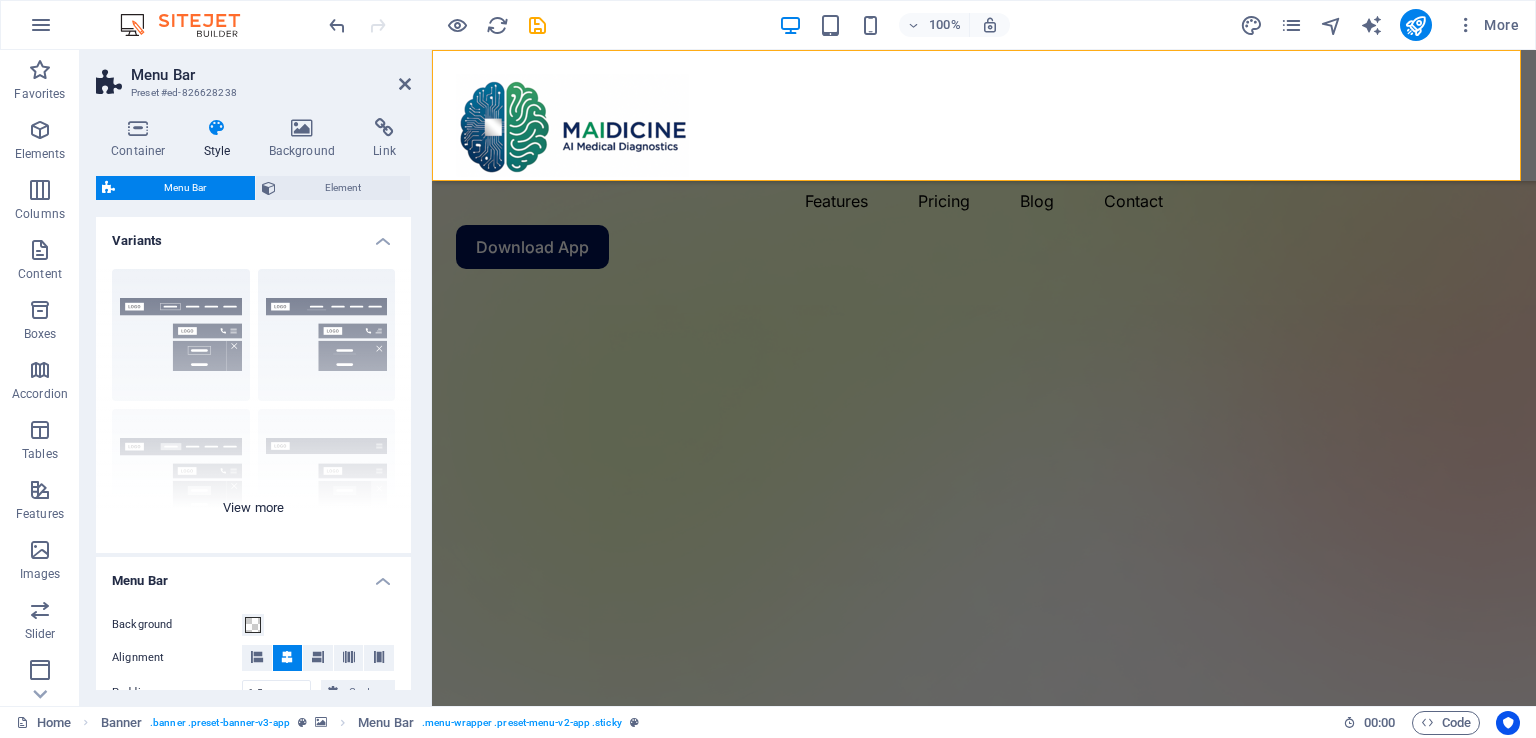 click on "Border Centered Default Fixed Loki Trigger Wide XXL" at bounding box center [253, 403] 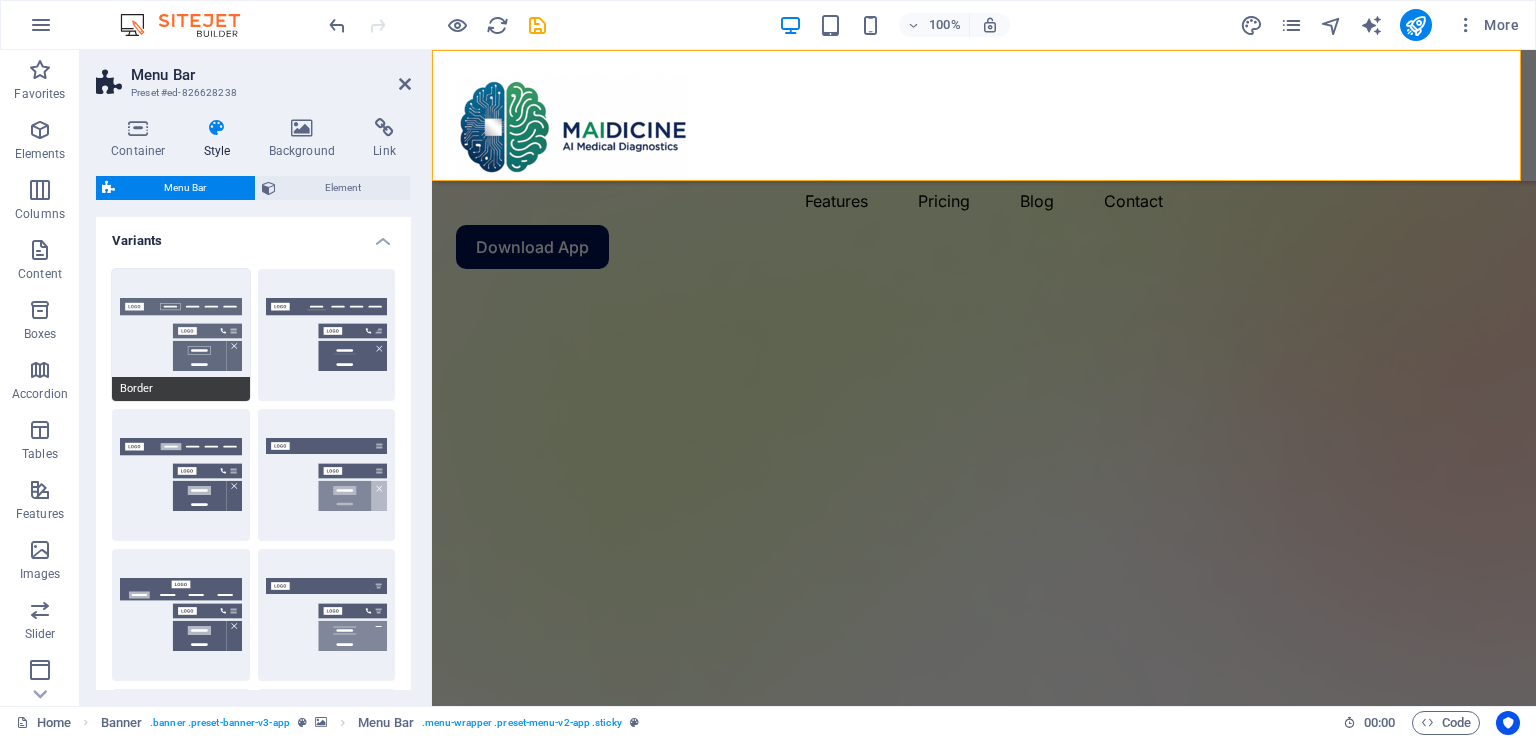 click on "Border" at bounding box center [181, 335] 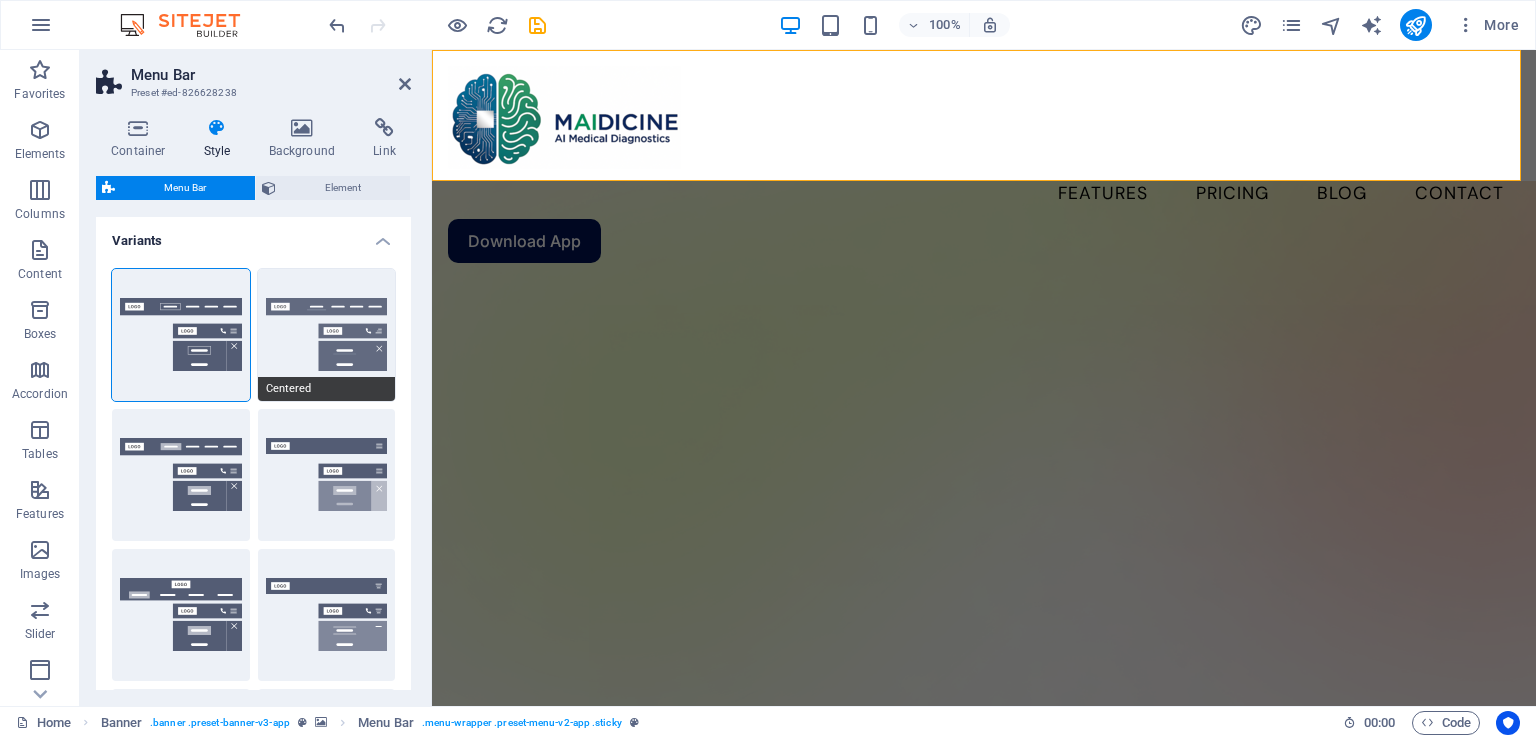 click on "Centered" at bounding box center [327, 335] 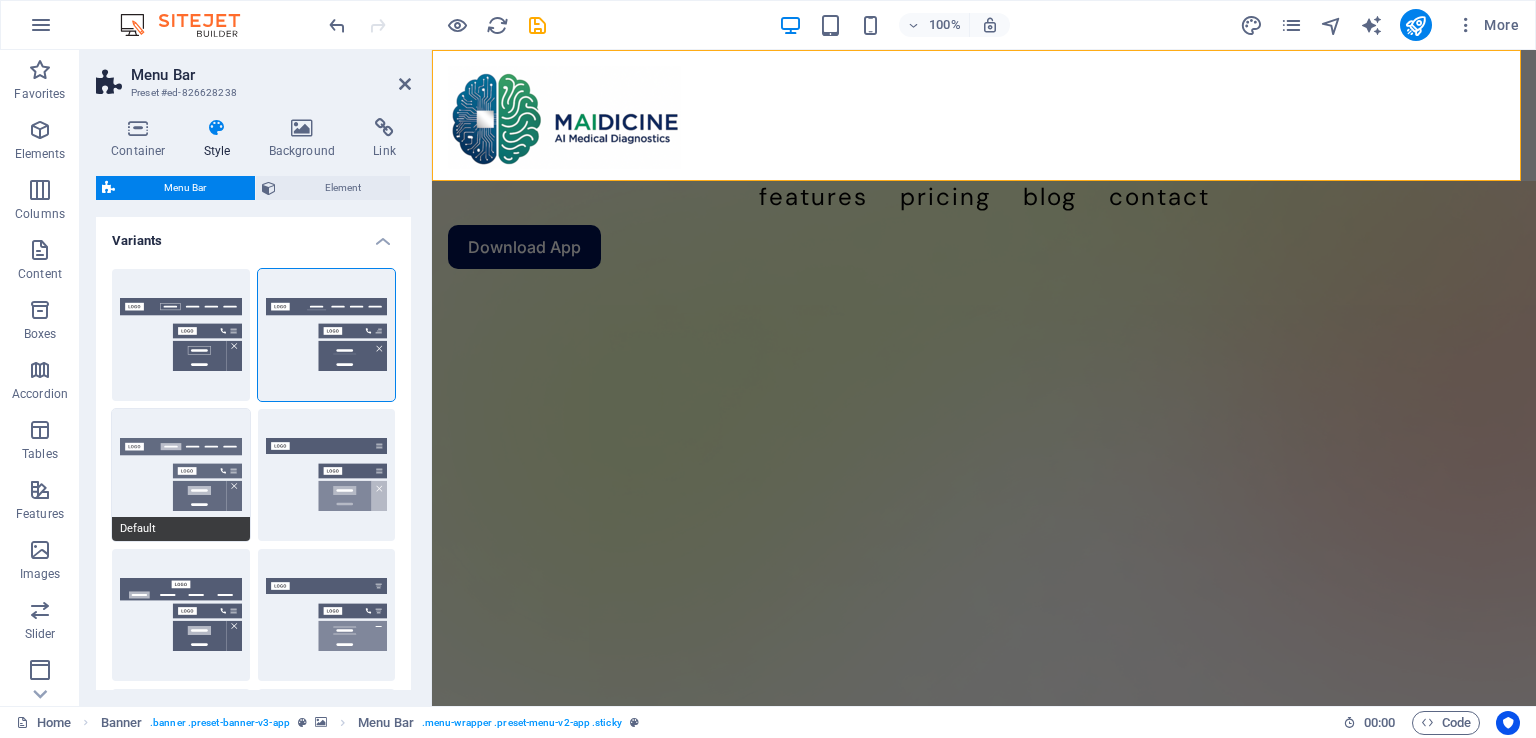 click on "Default" at bounding box center (181, 475) 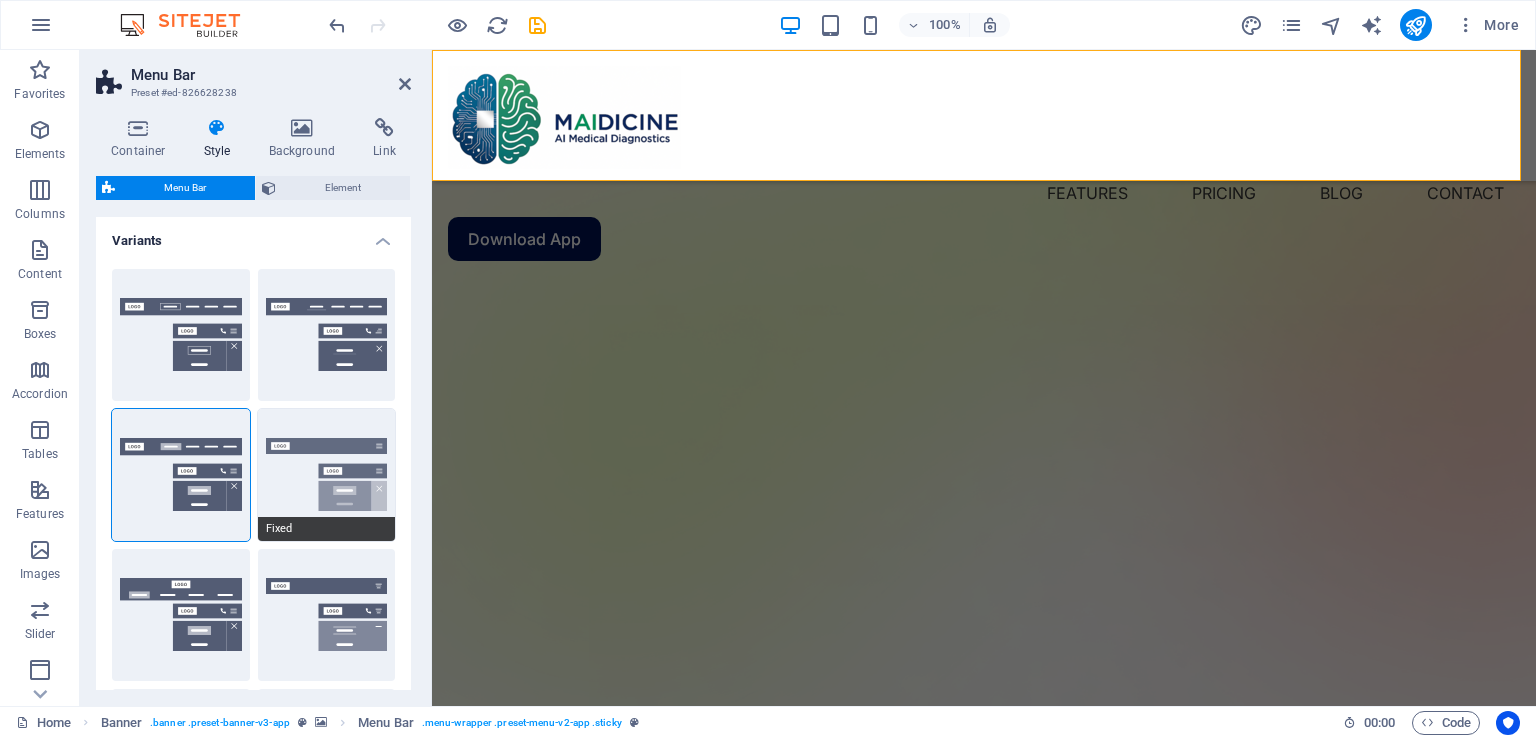 click on "Fixed" at bounding box center [327, 475] 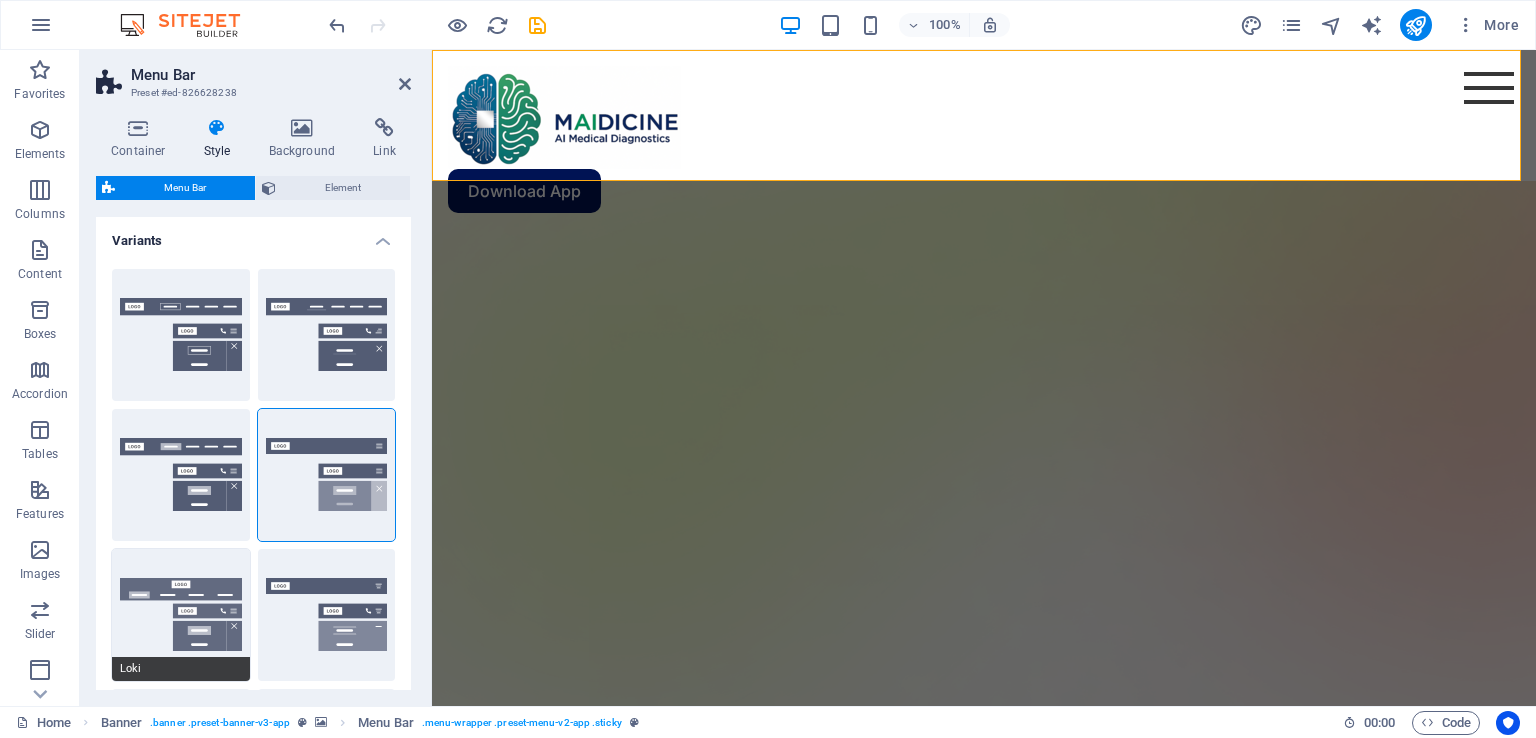 click on "Loki" at bounding box center (181, 615) 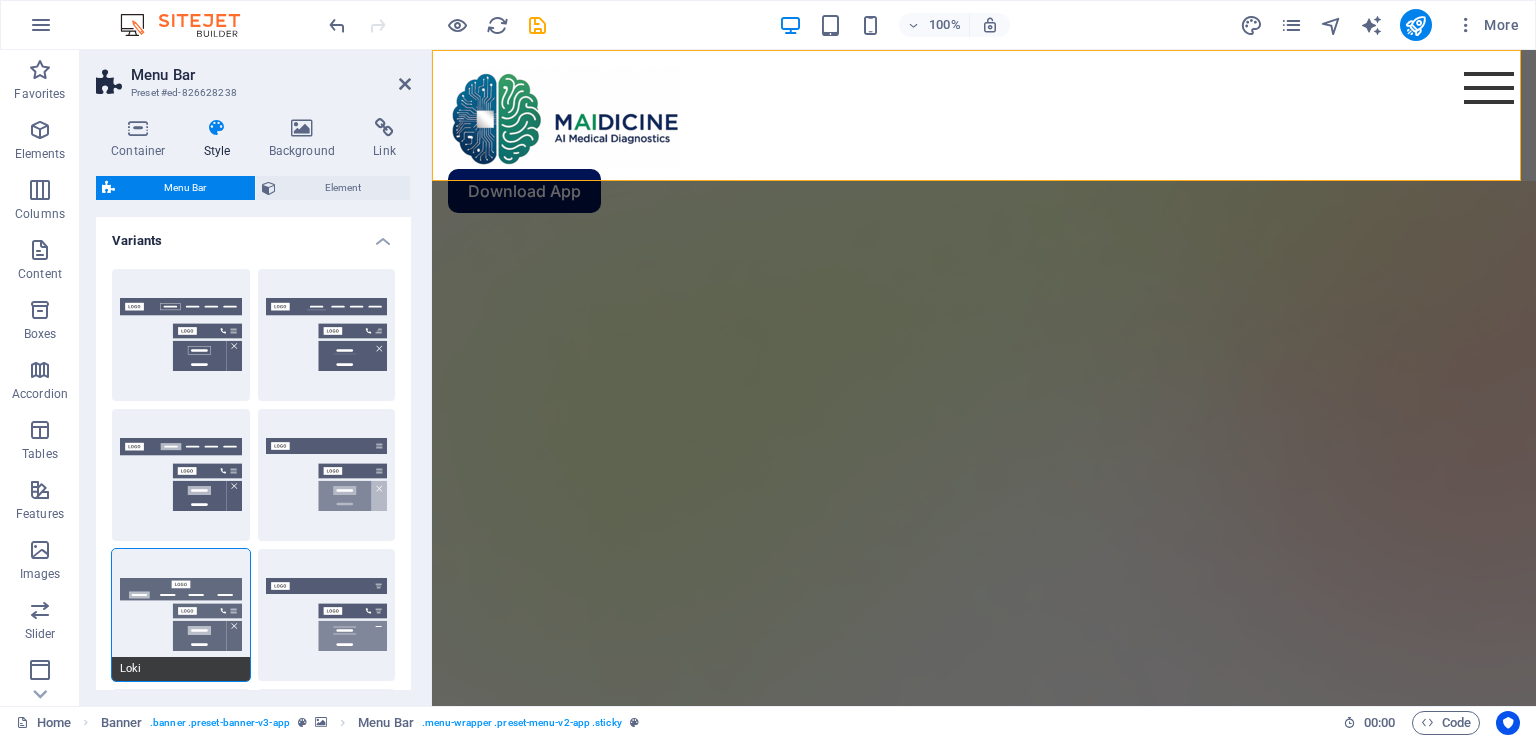 type on "0" 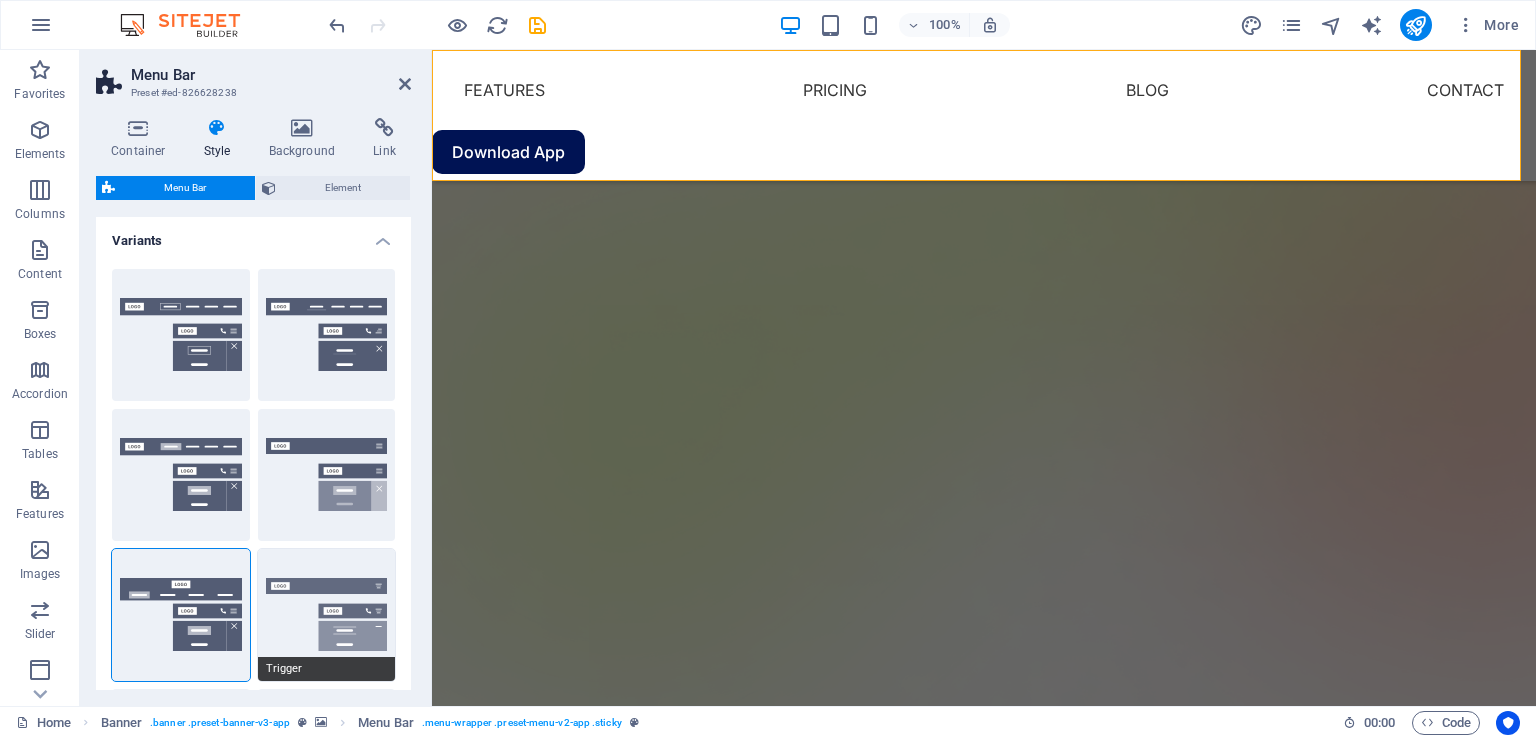 click on "Trigger" at bounding box center (327, 615) 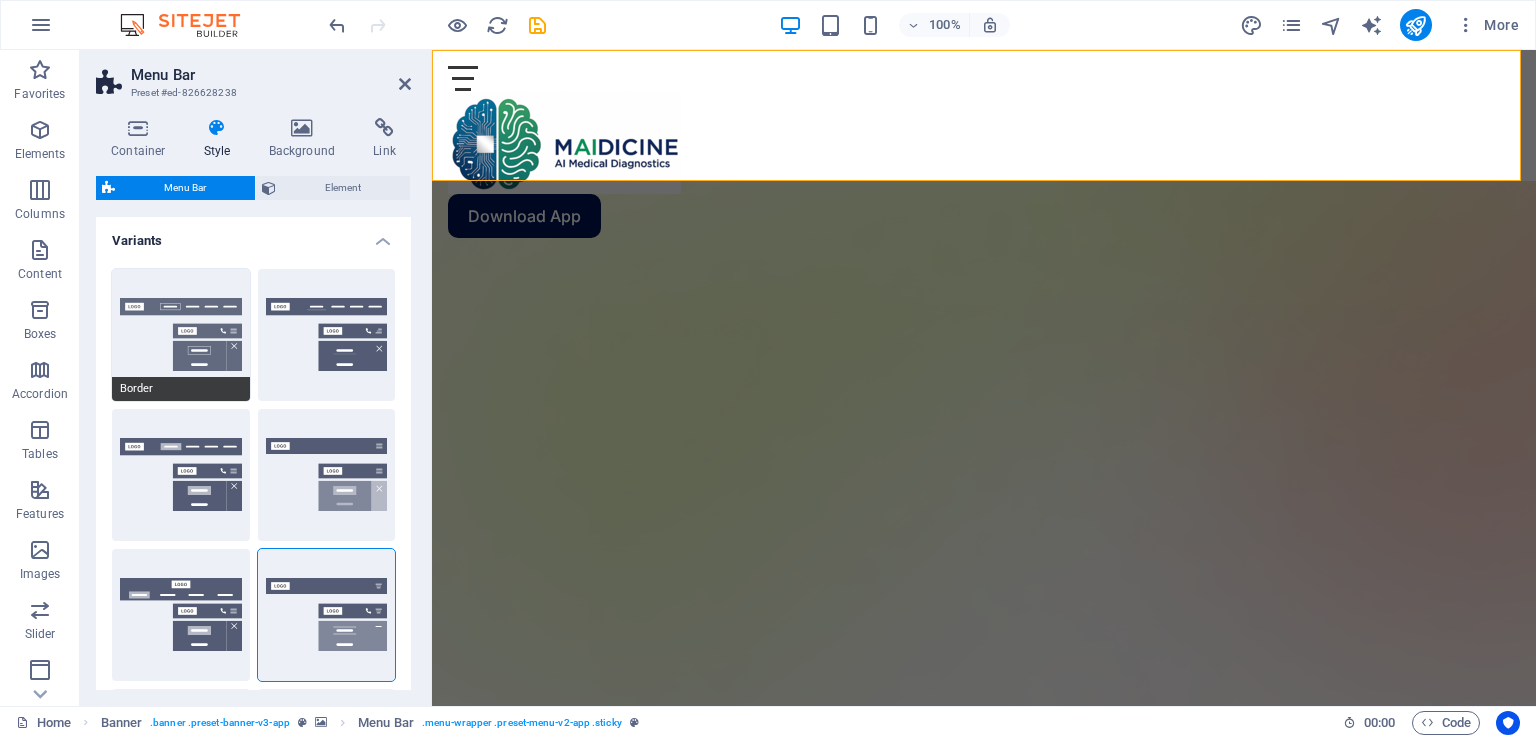 click on "Border" at bounding box center (181, 335) 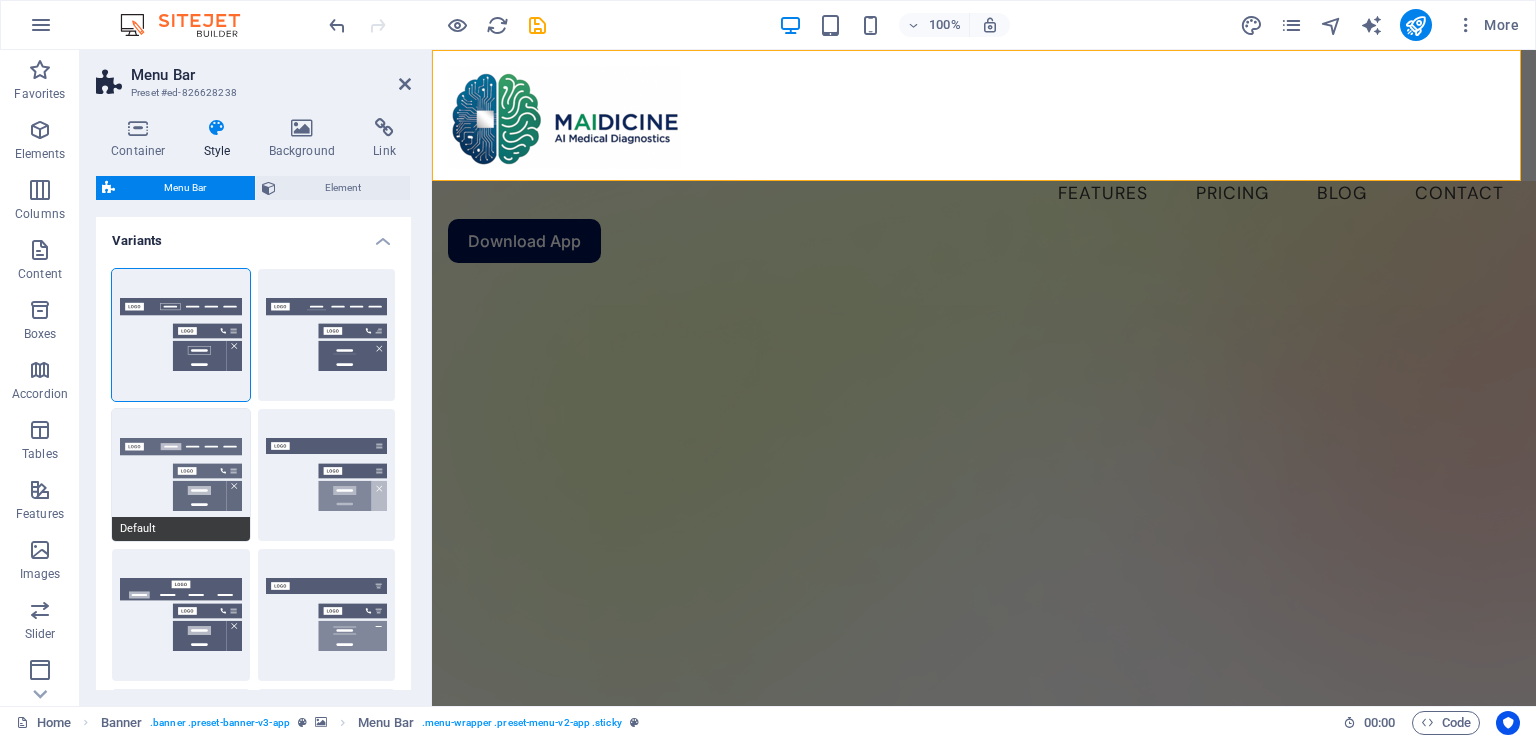 click on "Default" at bounding box center (181, 475) 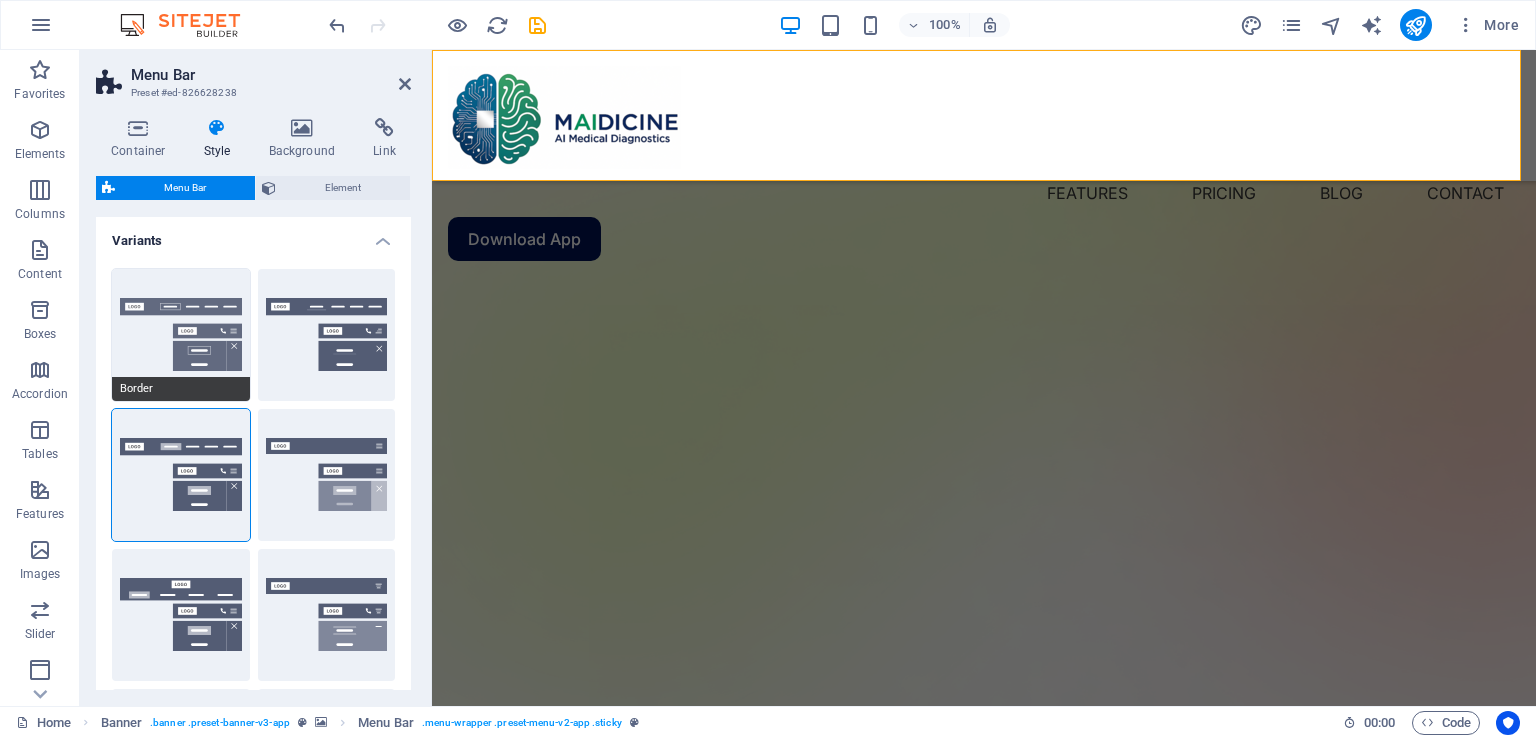 click on "Border" at bounding box center [181, 335] 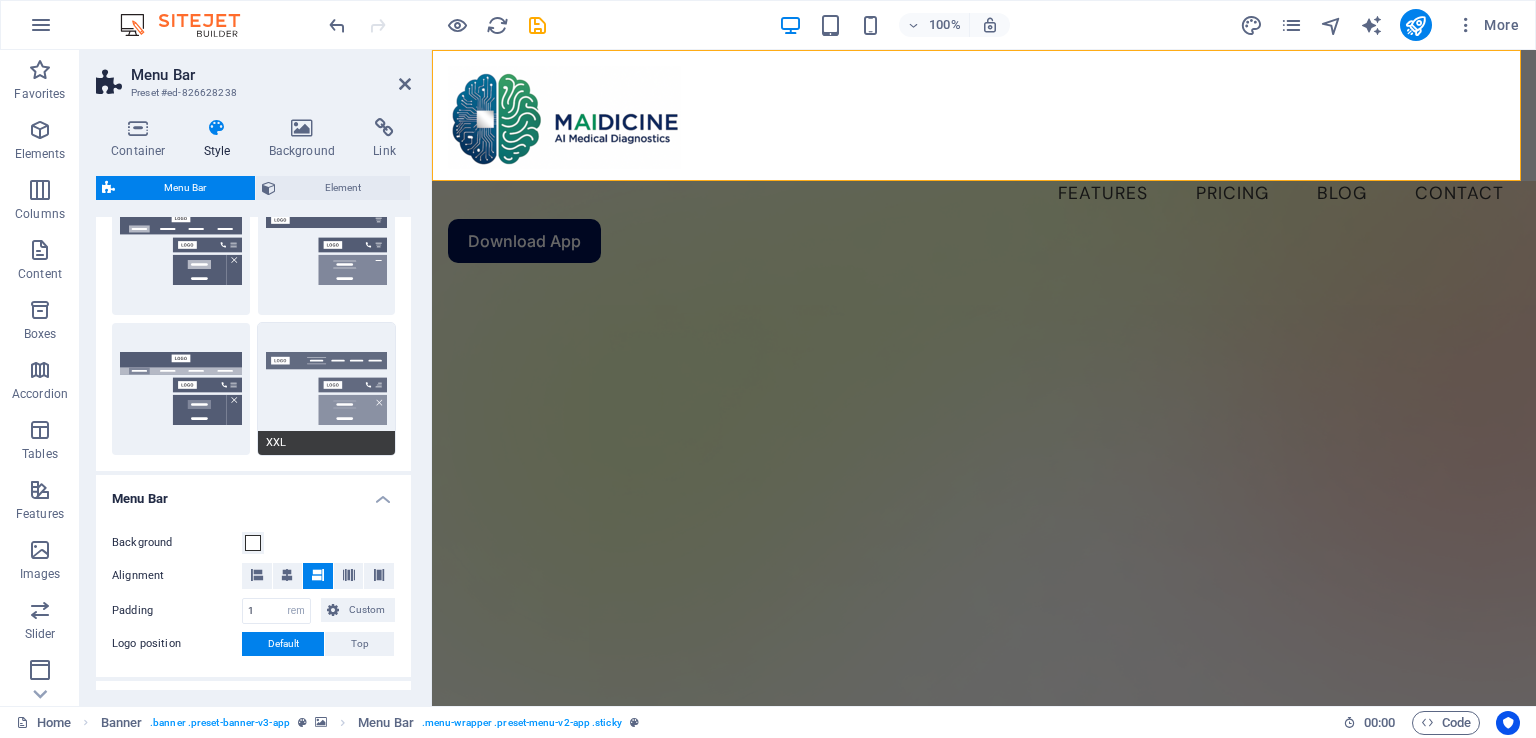 scroll, scrollTop: 400, scrollLeft: 0, axis: vertical 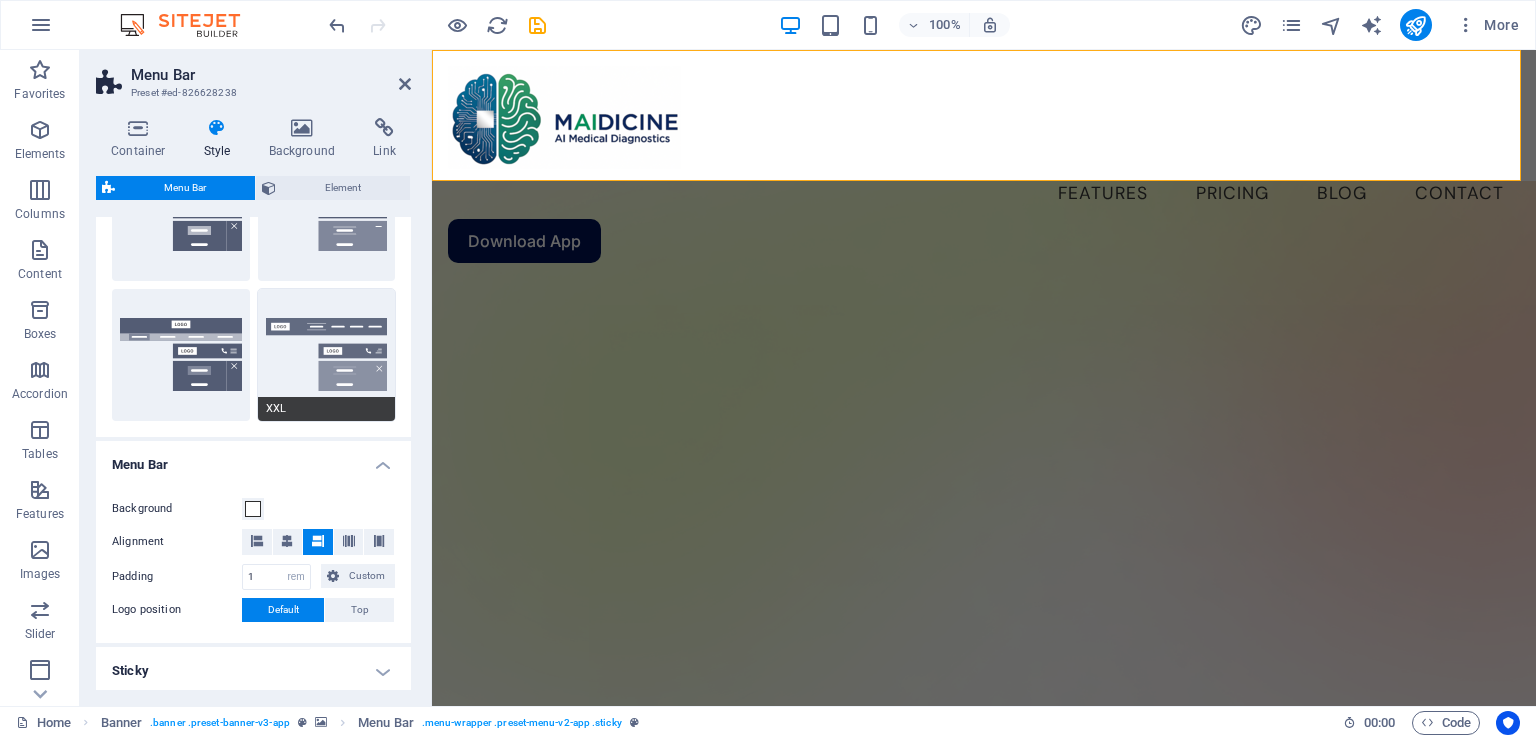 click on "XXL" at bounding box center (327, 355) 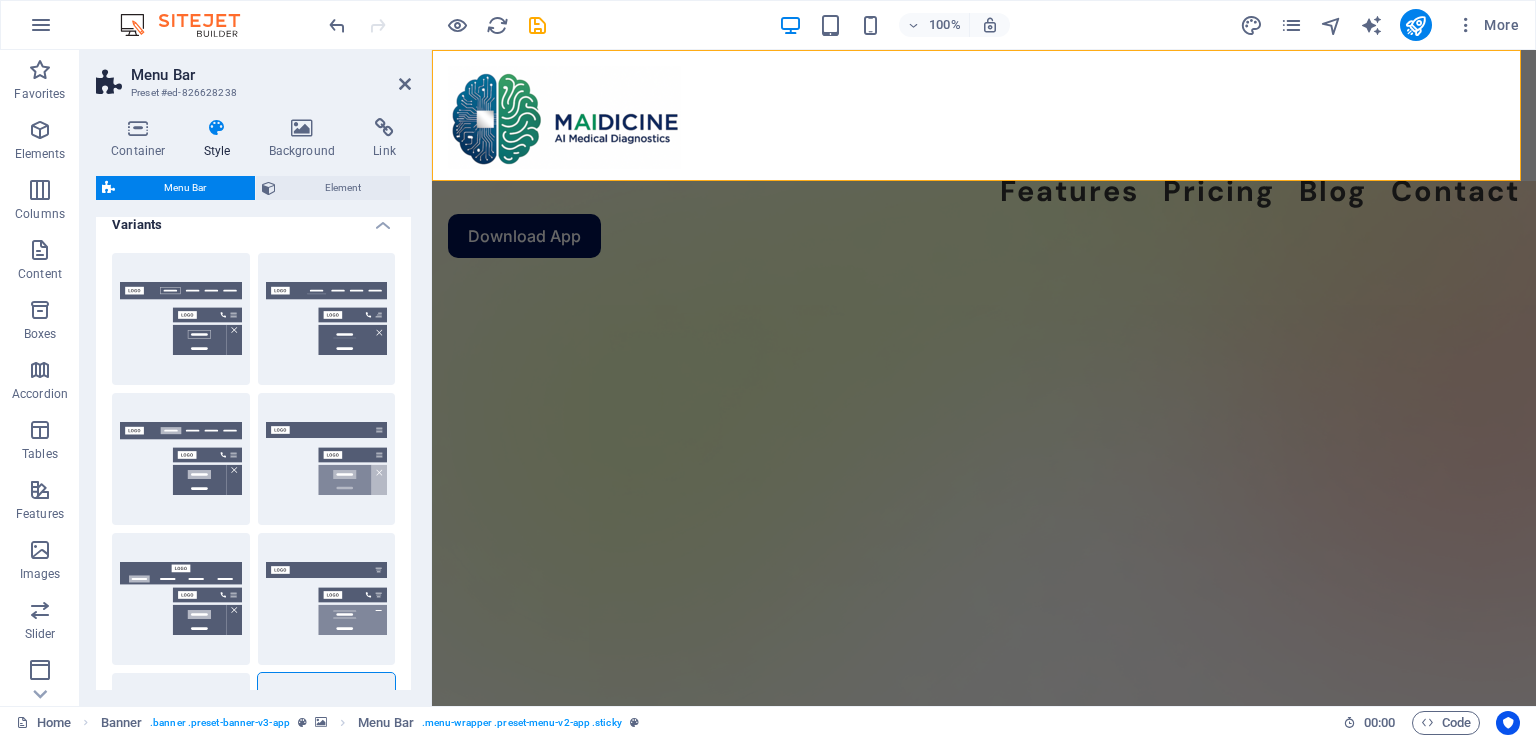 scroll, scrollTop: 0, scrollLeft: 0, axis: both 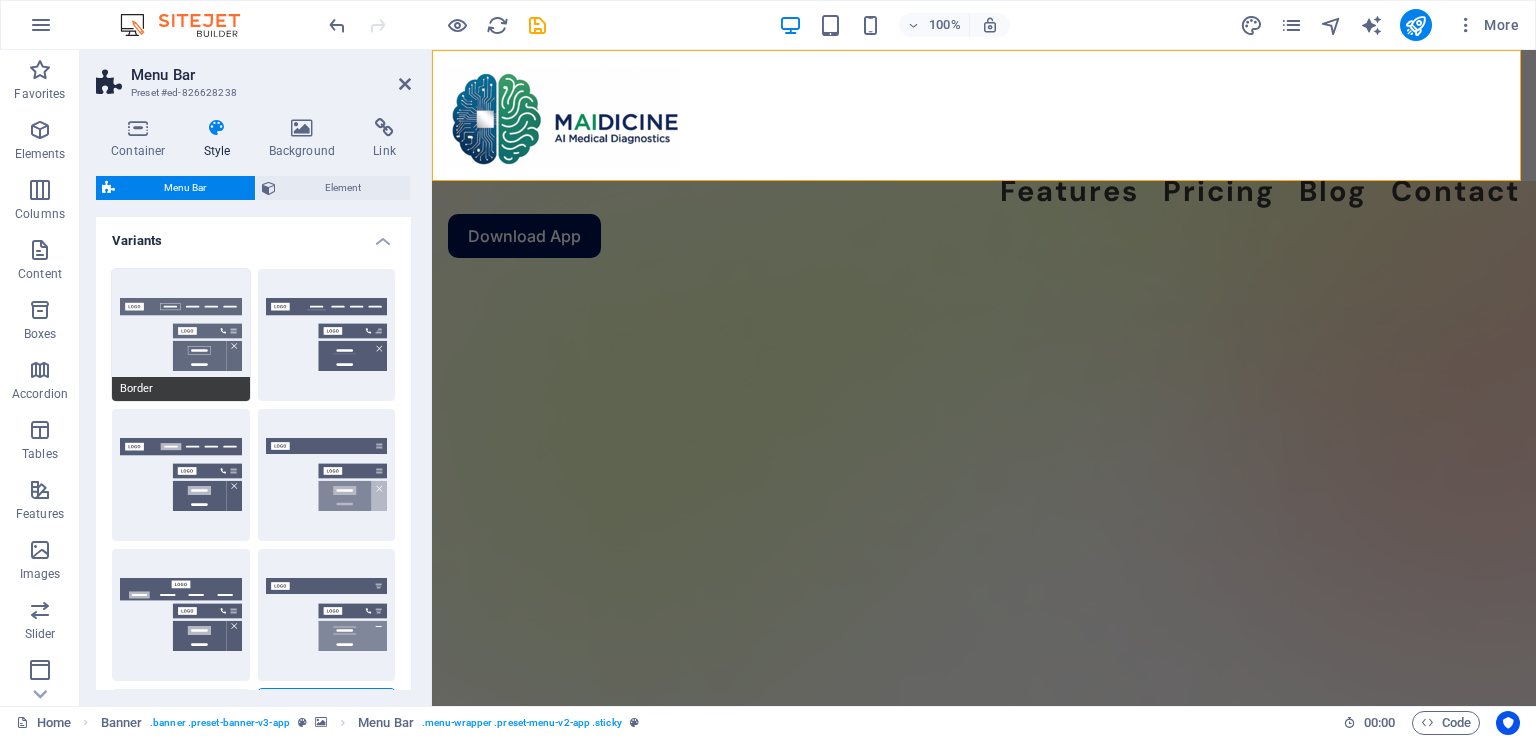click on "Border" at bounding box center [181, 335] 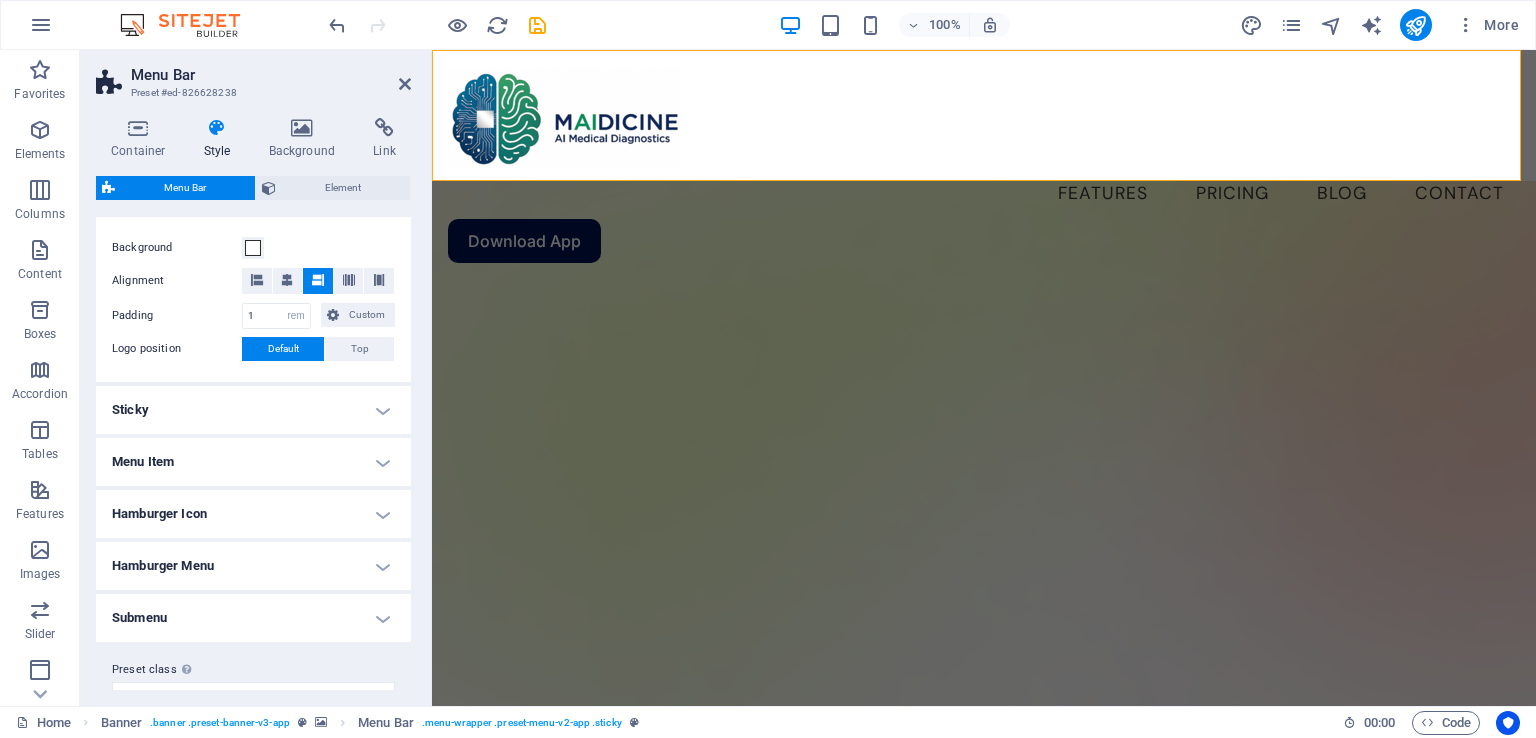 scroll, scrollTop: 692, scrollLeft: 0, axis: vertical 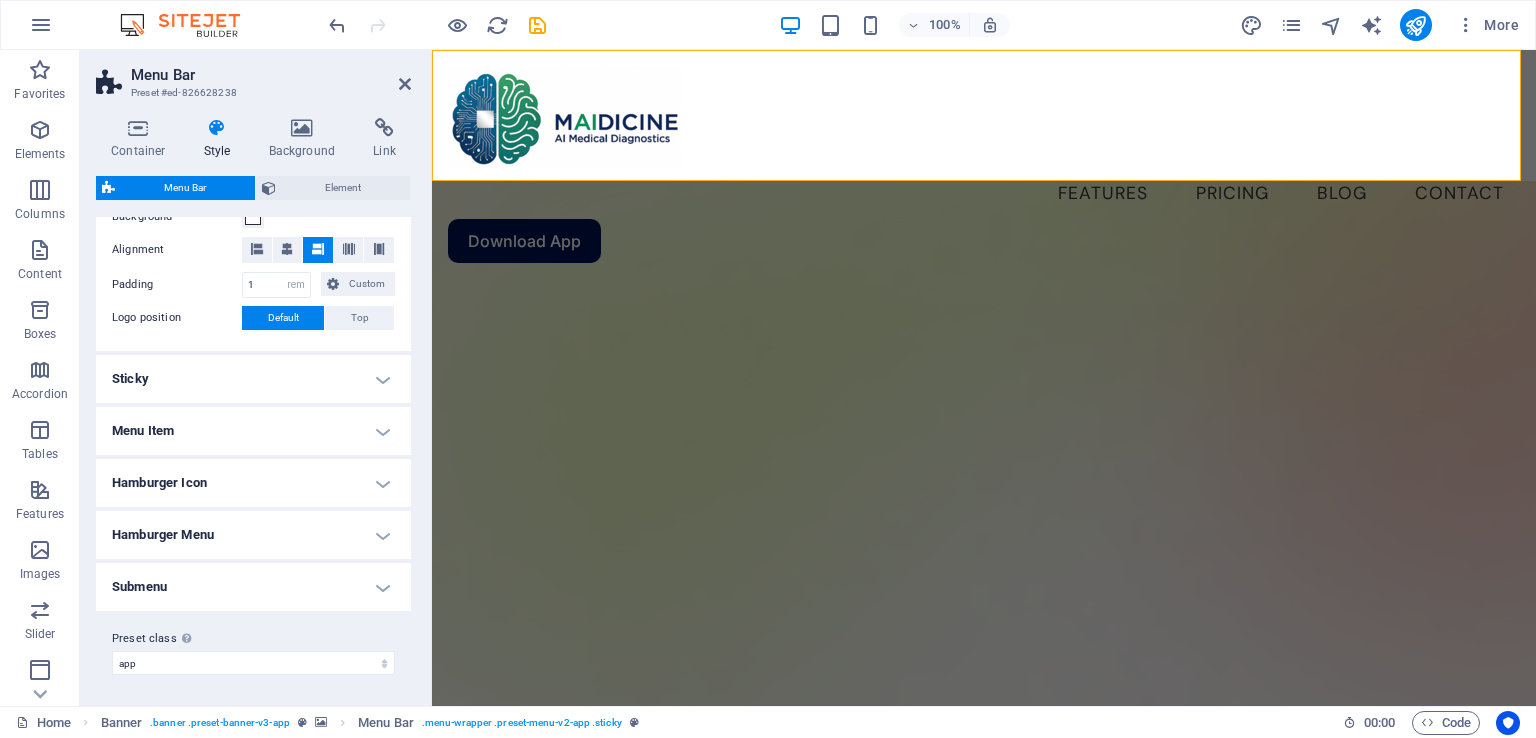 click on "Menu Item" at bounding box center (253, 431) 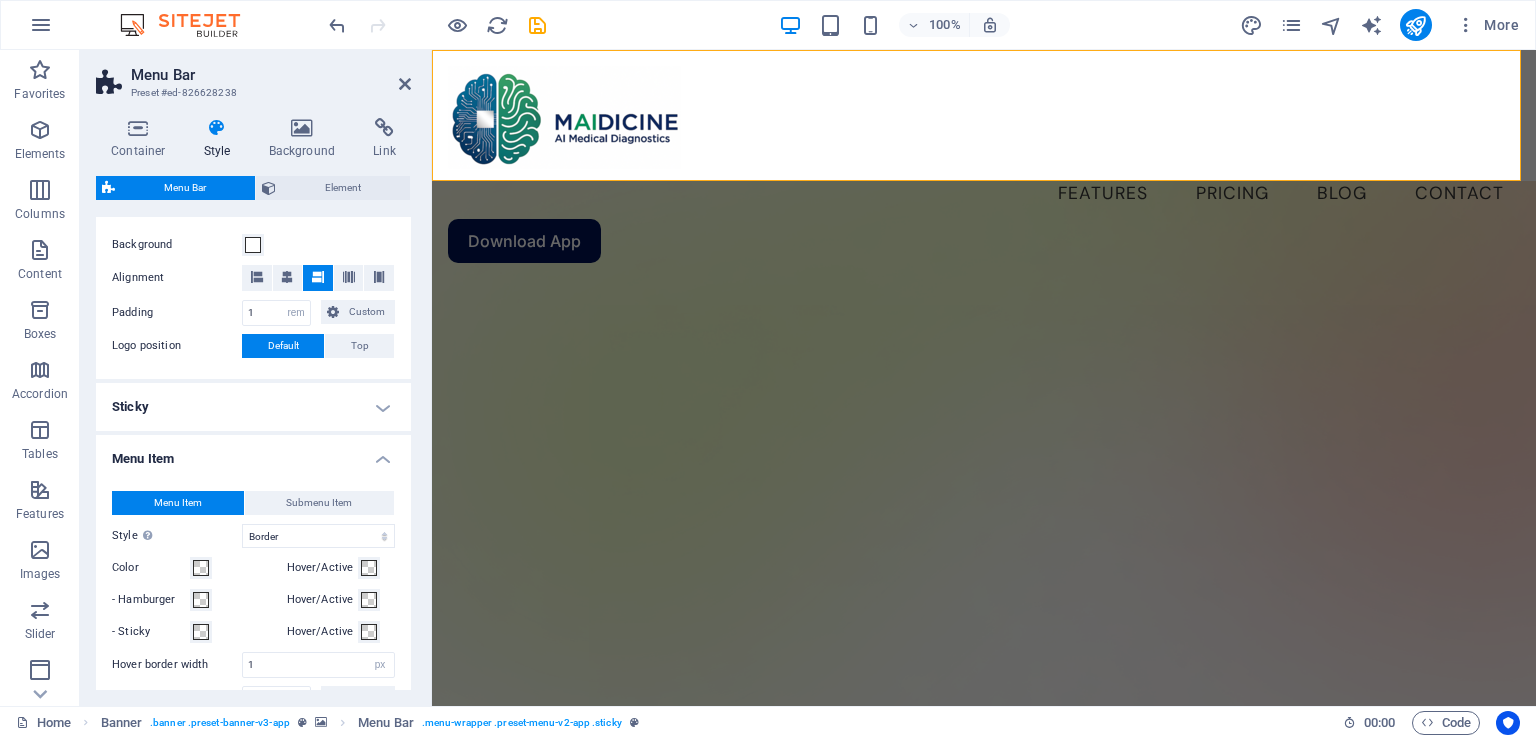 scroll, scrollTop: 700, scrollLeft: 0, axis: vertical 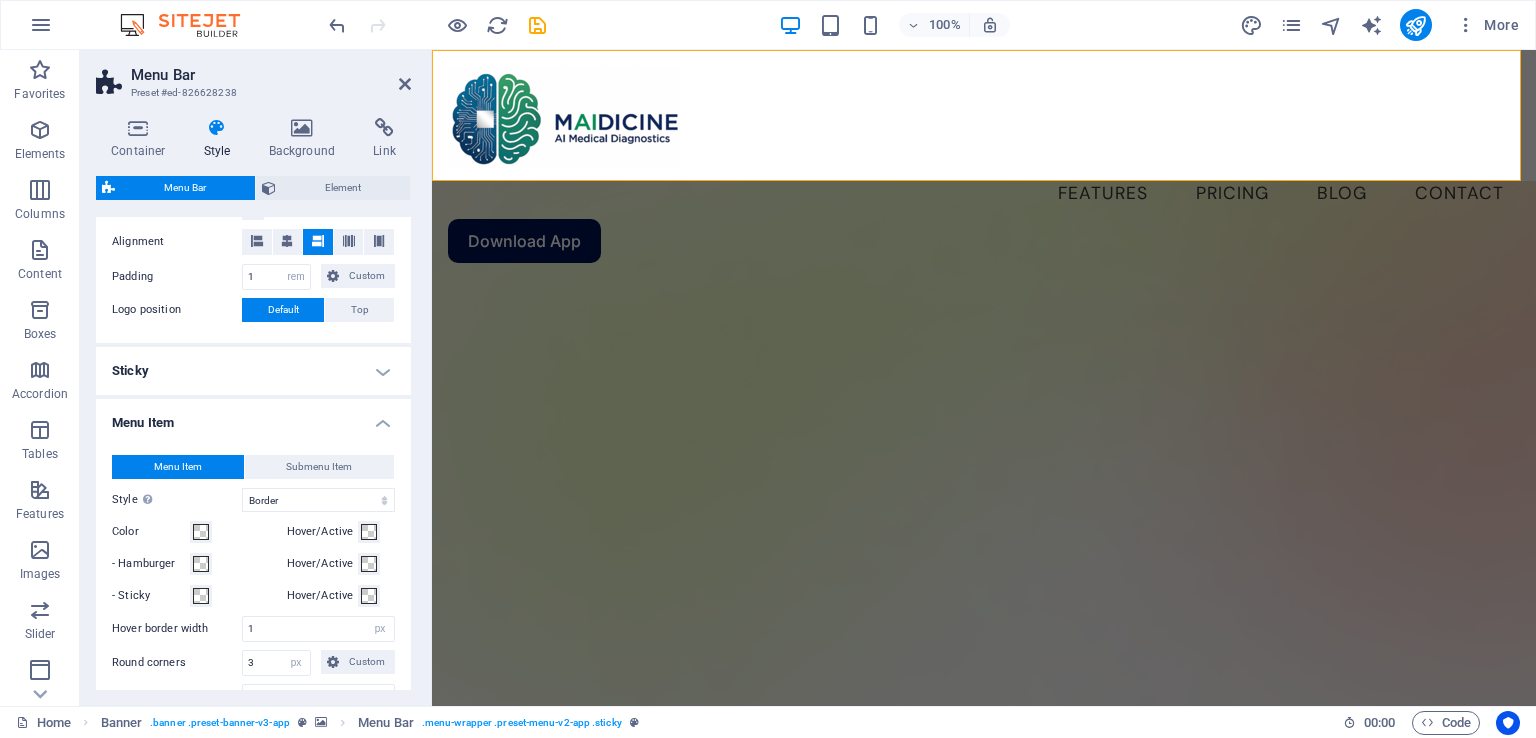 click on "Sticky" at bounding box center (253, 371) 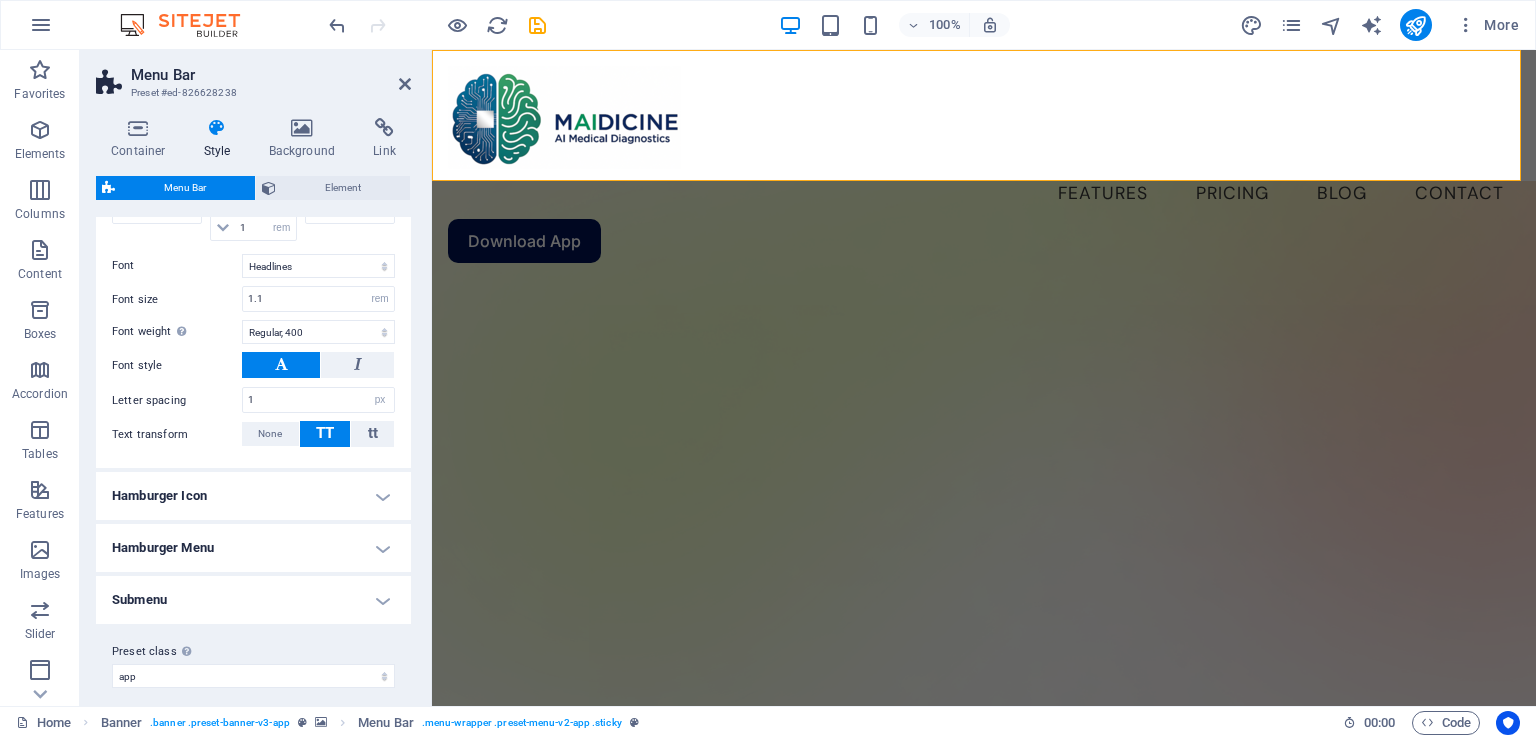 scroll, scrollTop: 1600, scrollLeft: 0, axis: vertical 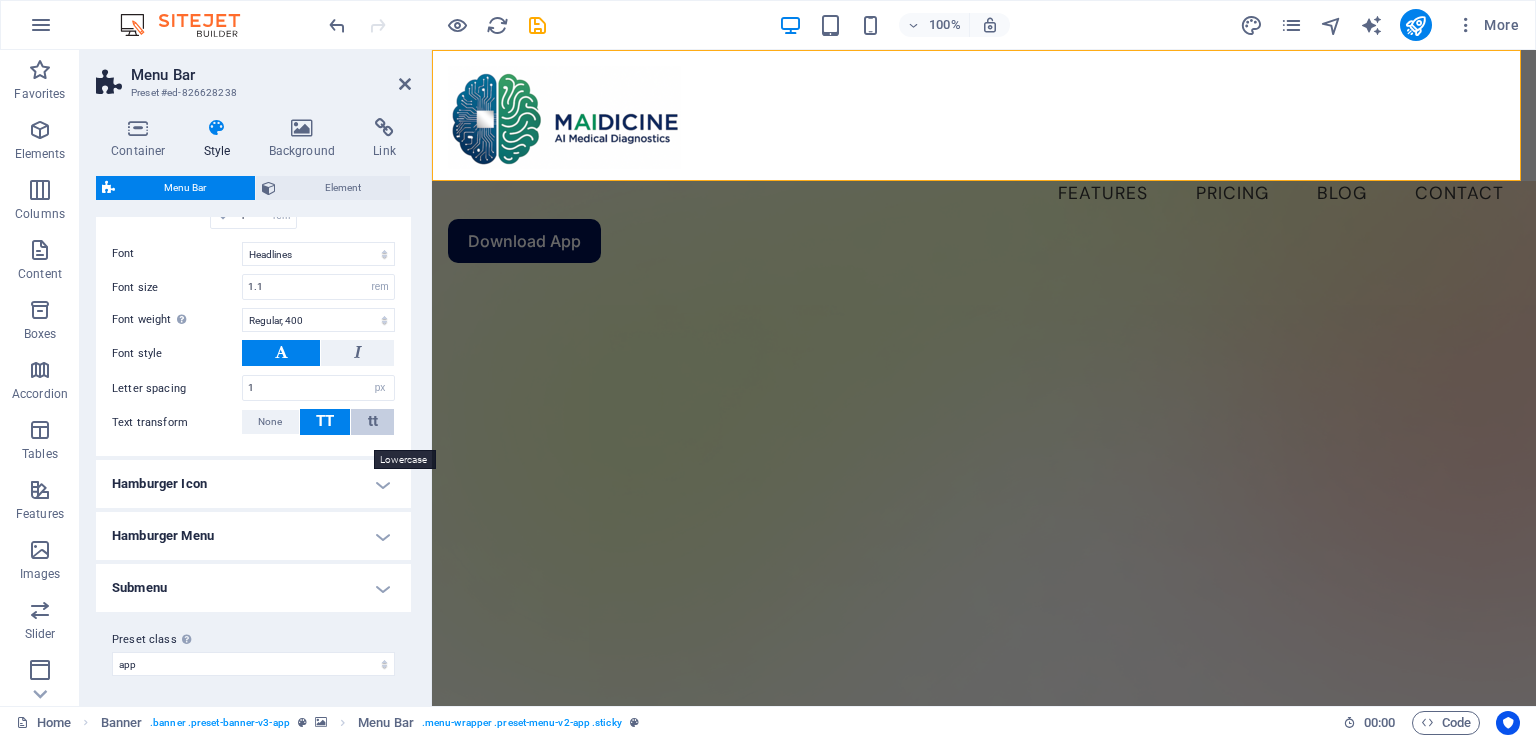 click on "tt" at bounding box center [373, 421] 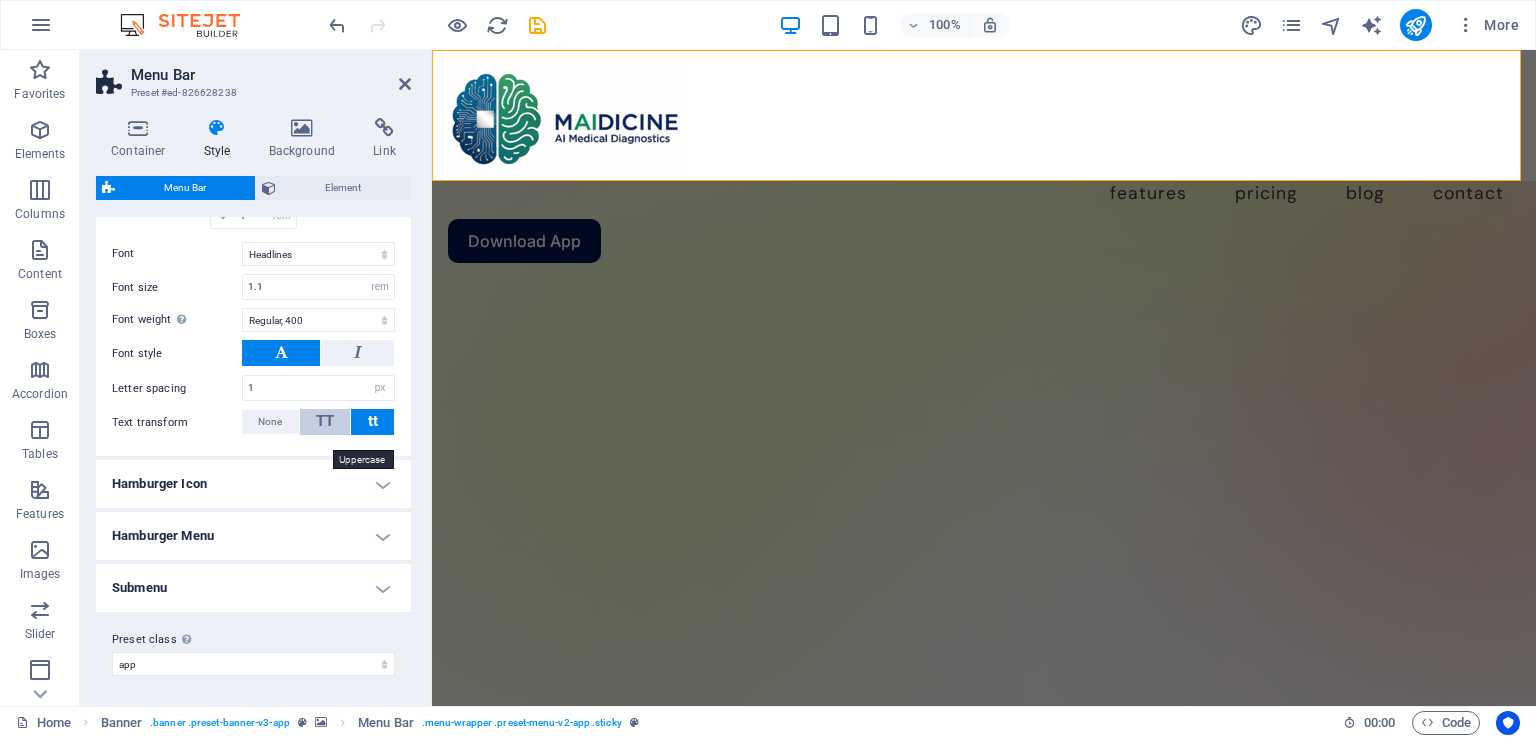 click on "TT" at bounding box center [325, 421] 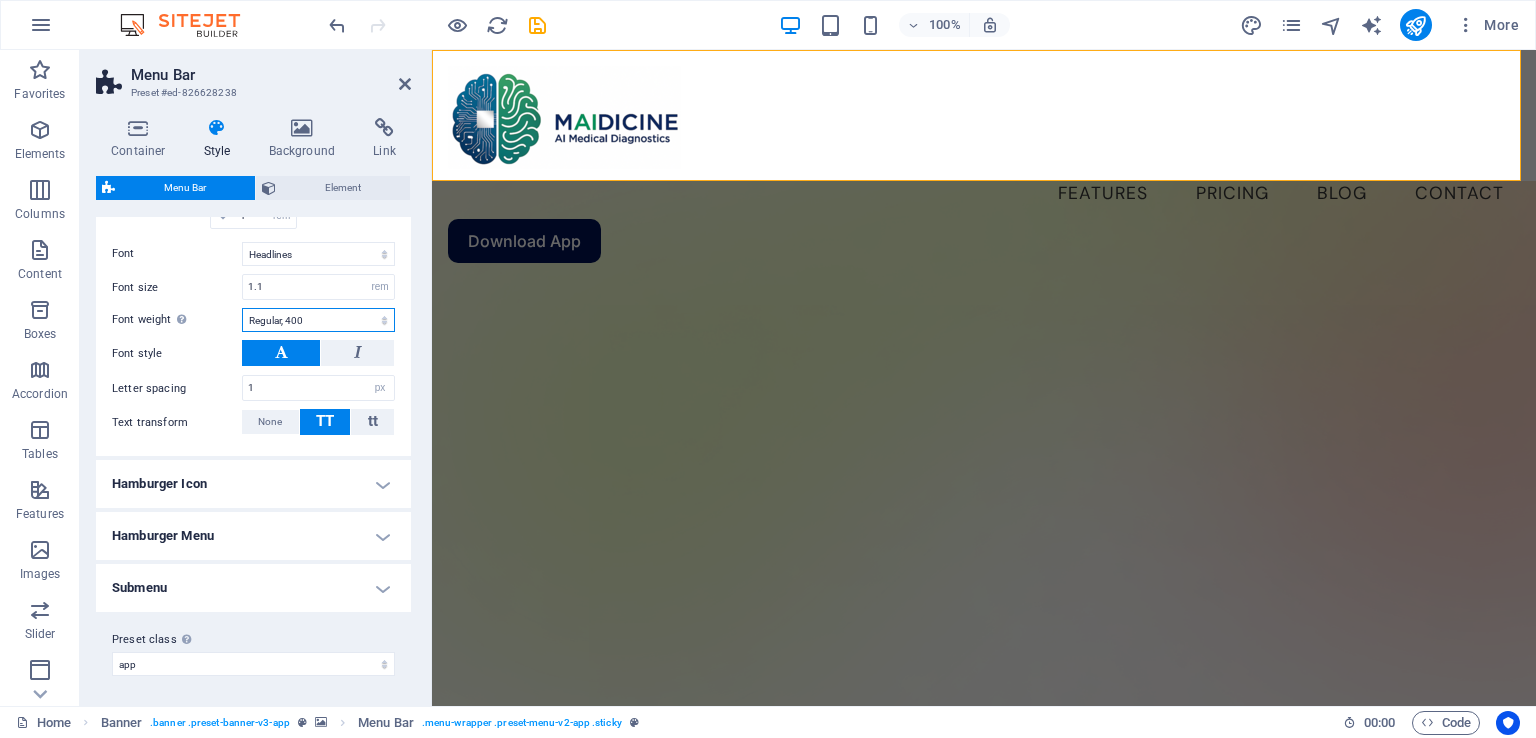 click on "Thin, 100 Extra-light, 200 Light, 300 Regular, 400 Medium, 500 Semi-bold, 600 Bold, 700 Extra-bold, 800 Black, 900" at bounding box center (318, 320) 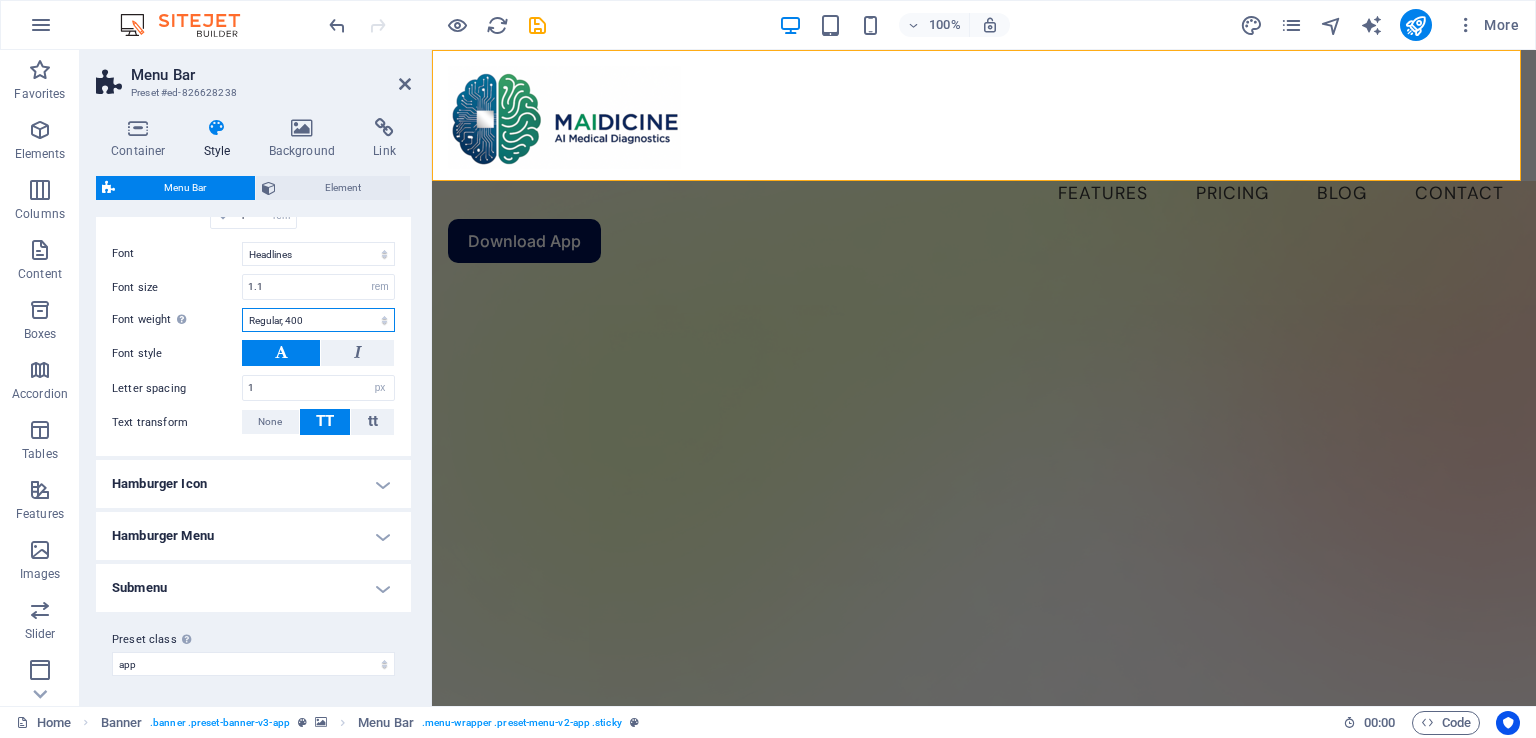 select on "600" 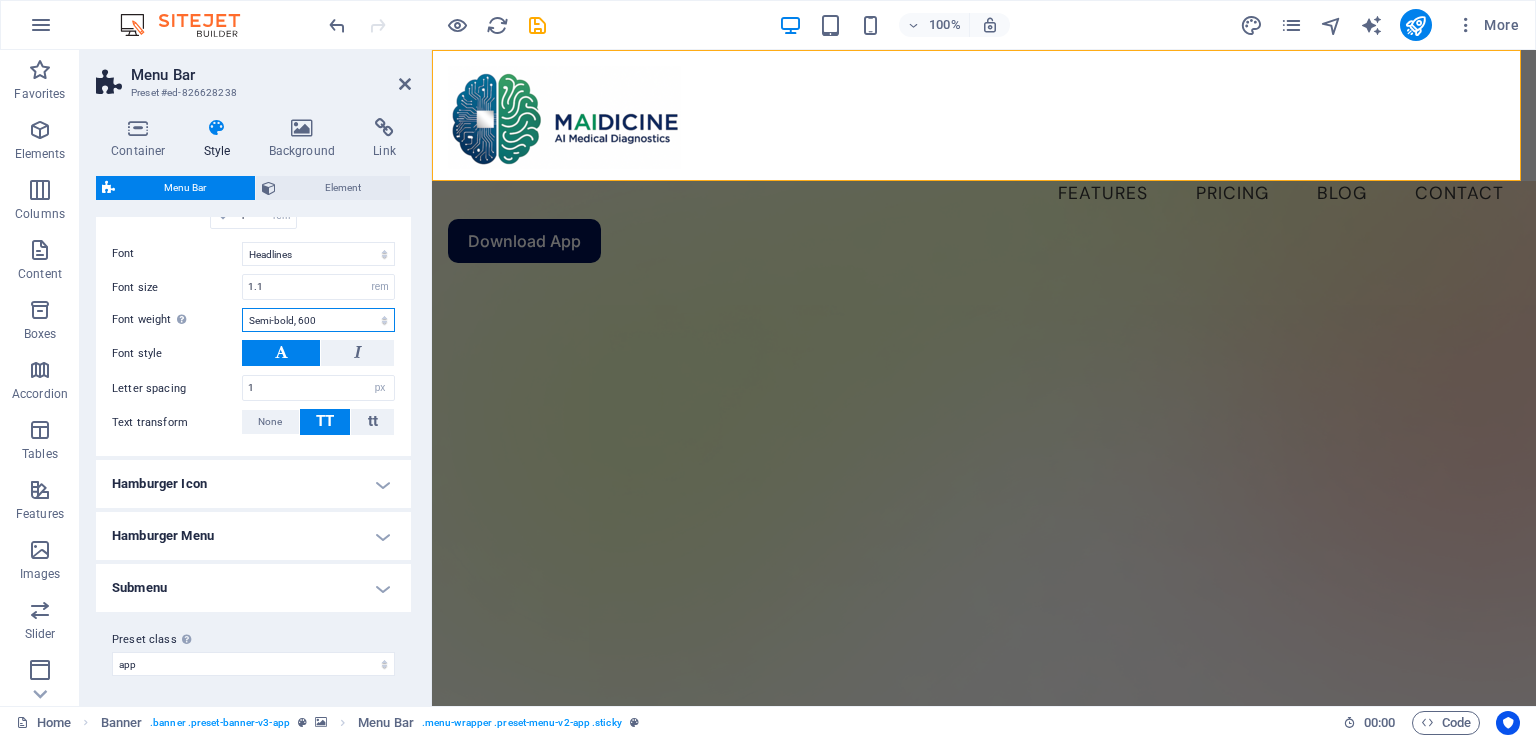 click on "Thin, 100 Extra-light, 200 Light, 300 Regular, 400 Medium, 500 Semi-bold, 600 Bold, 700 Extra-bold, 800 Black, 900" at bounding box center [318, 320] 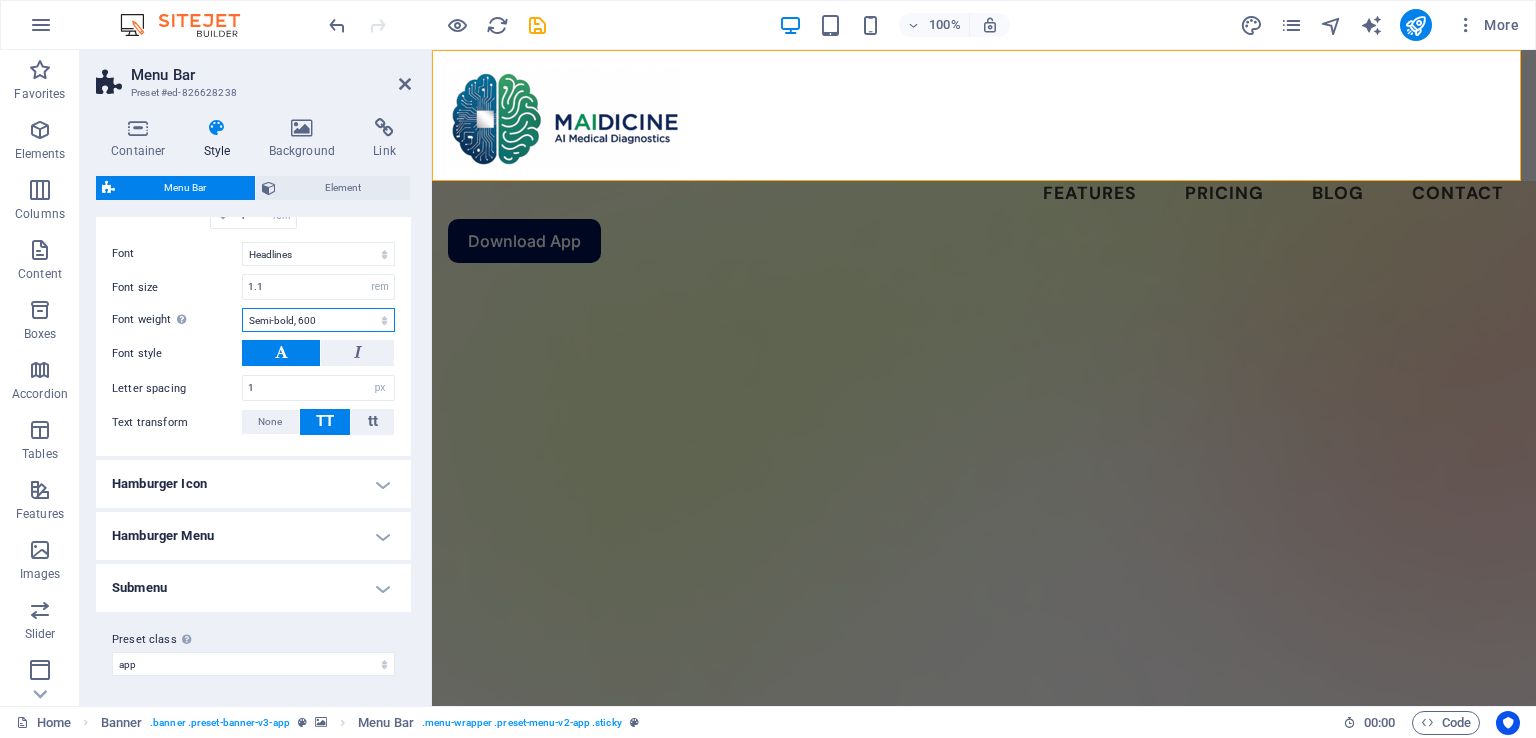 click on "Thin, 100 Extra-light, 200 Light, 300 Regular, 400 Medium, 500 Semi-bold, 600 Bold, 700 Extra-bold, 800 Black, 900" at bounding box center [318, 320] 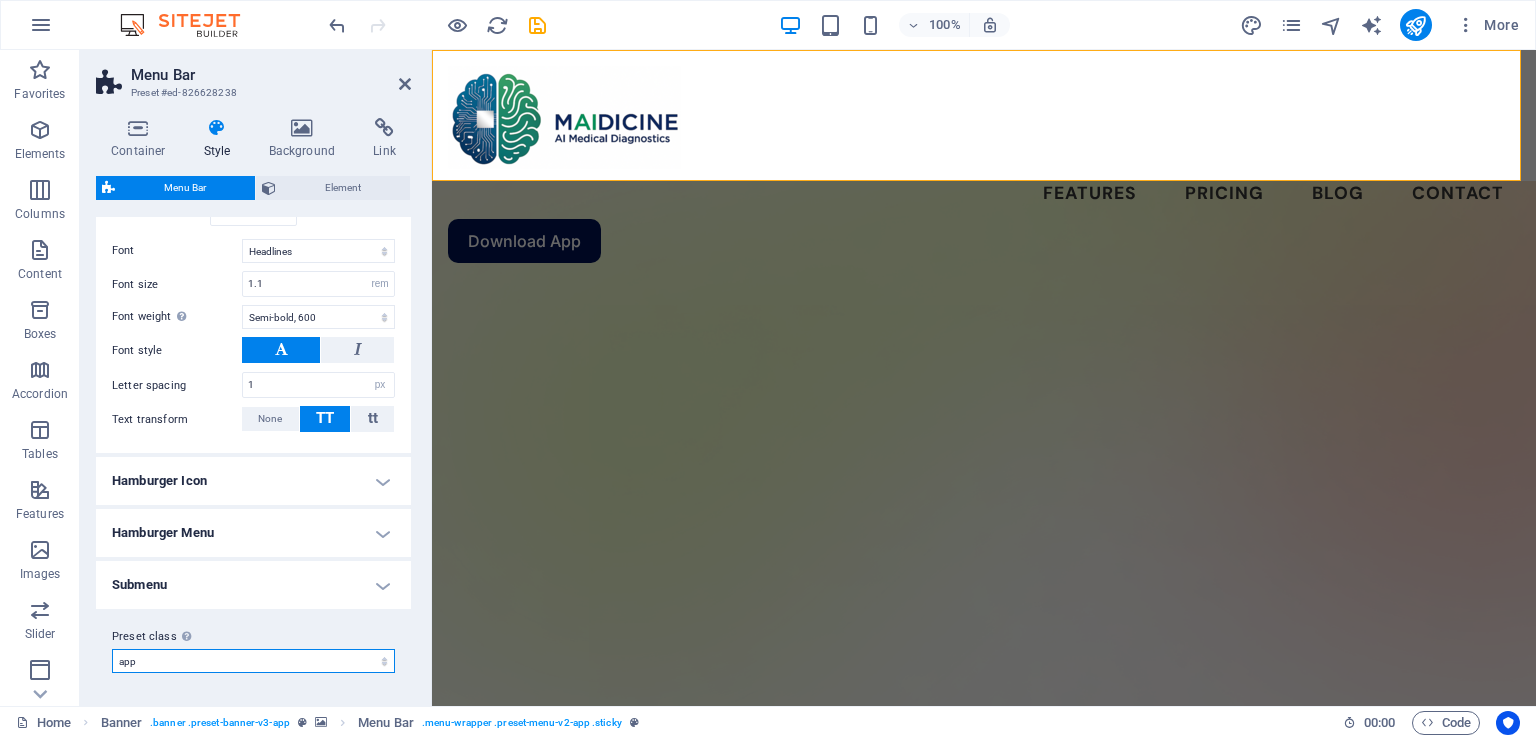 click on "app Add preset class" at bounding box center [253, 661] 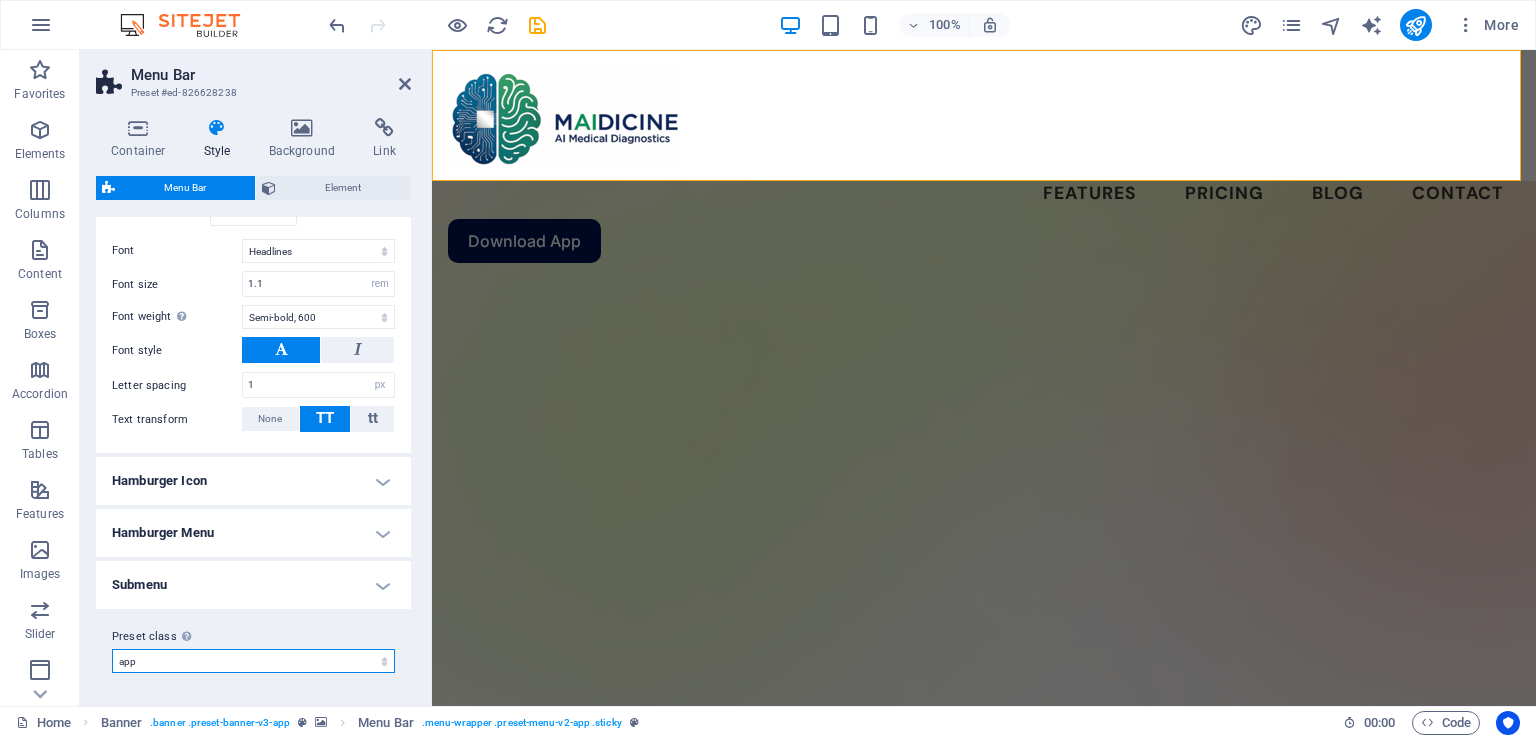 click on "app Add preset class" at bounding box center [253, 661] 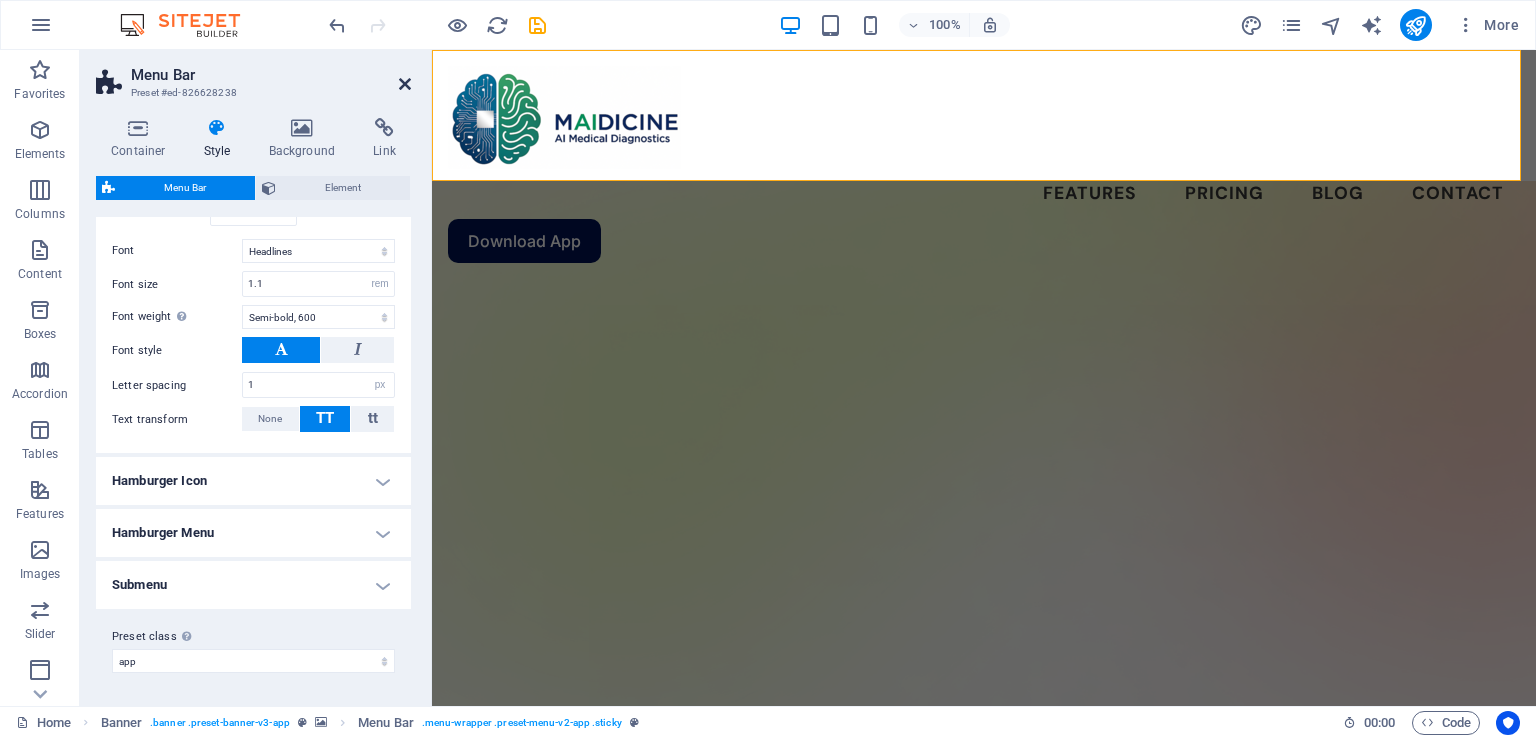 click at bounding box center (405, 84) 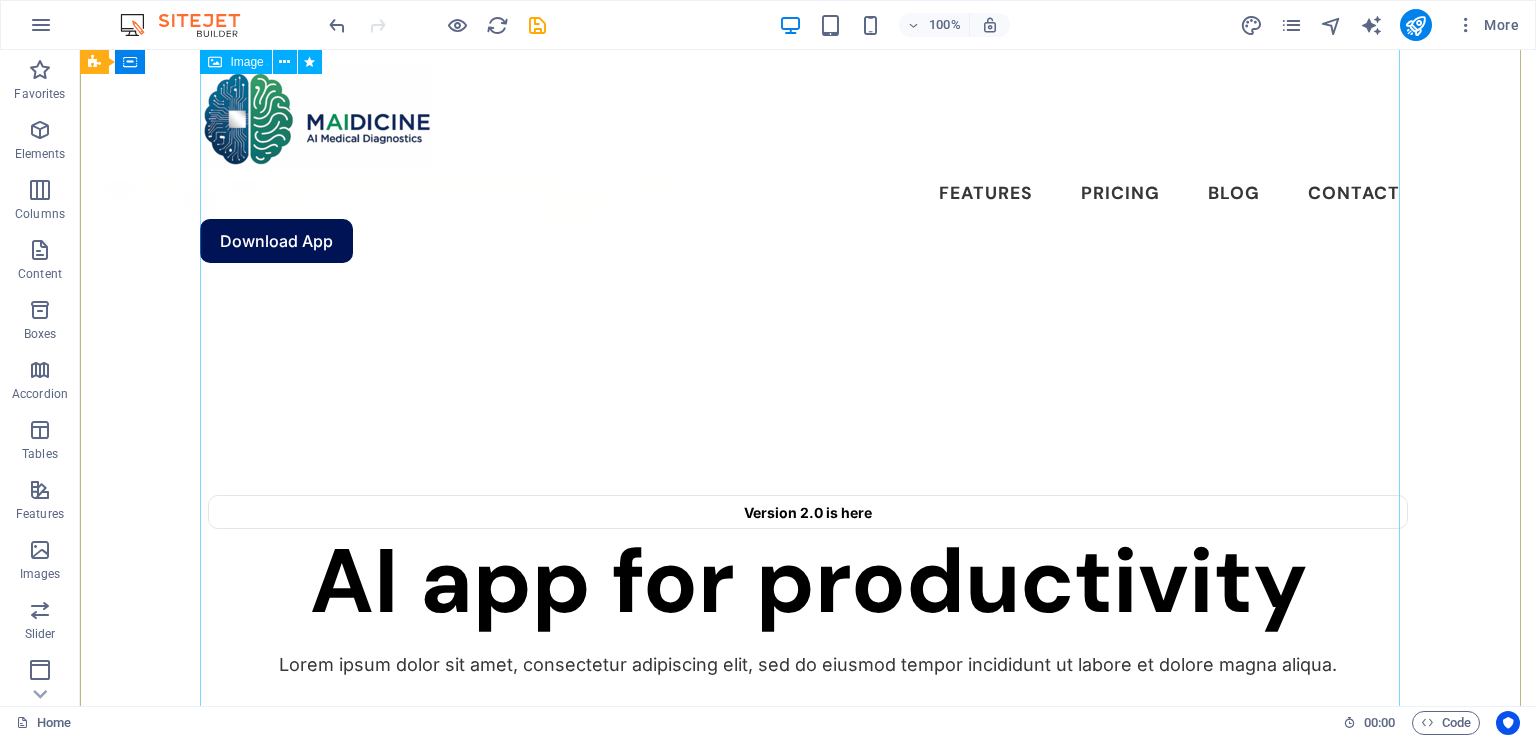 scroll, scrollTop: 600, scrollLeft: 0, axis: vertical 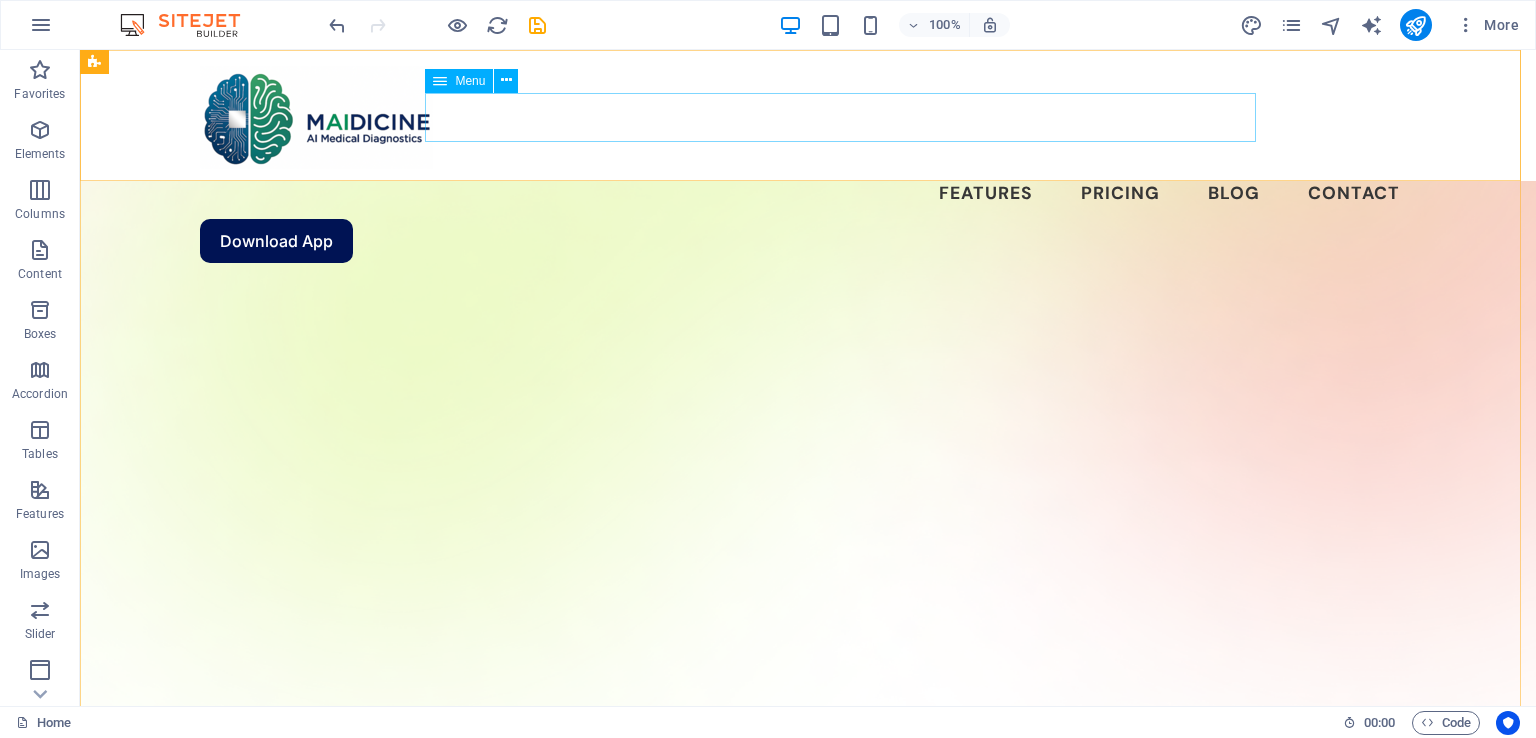 click on "Features Pricing Blog Contact" at bounding box center (808, 194) 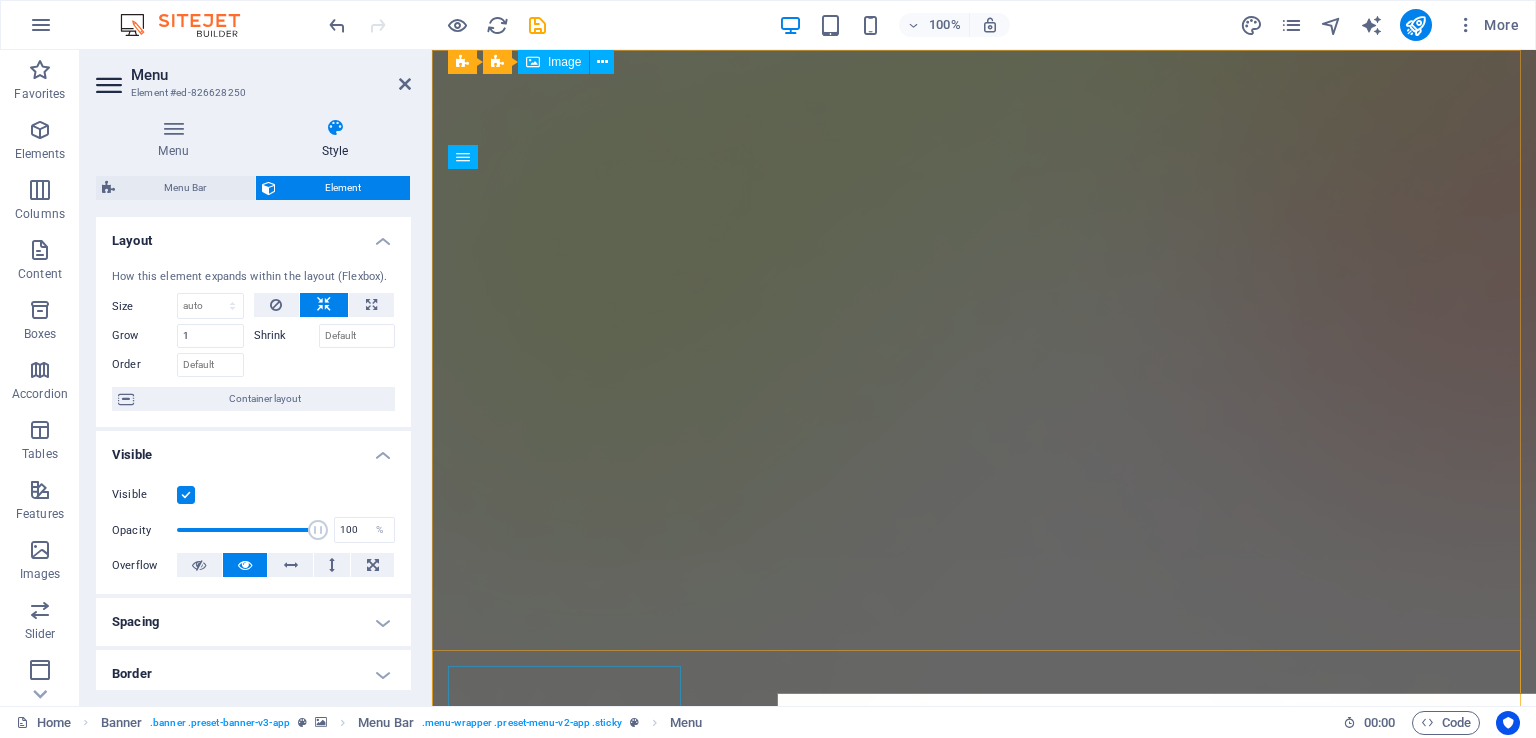 scroll, scrollTop: 0, scrollLeft: 0, axis: both 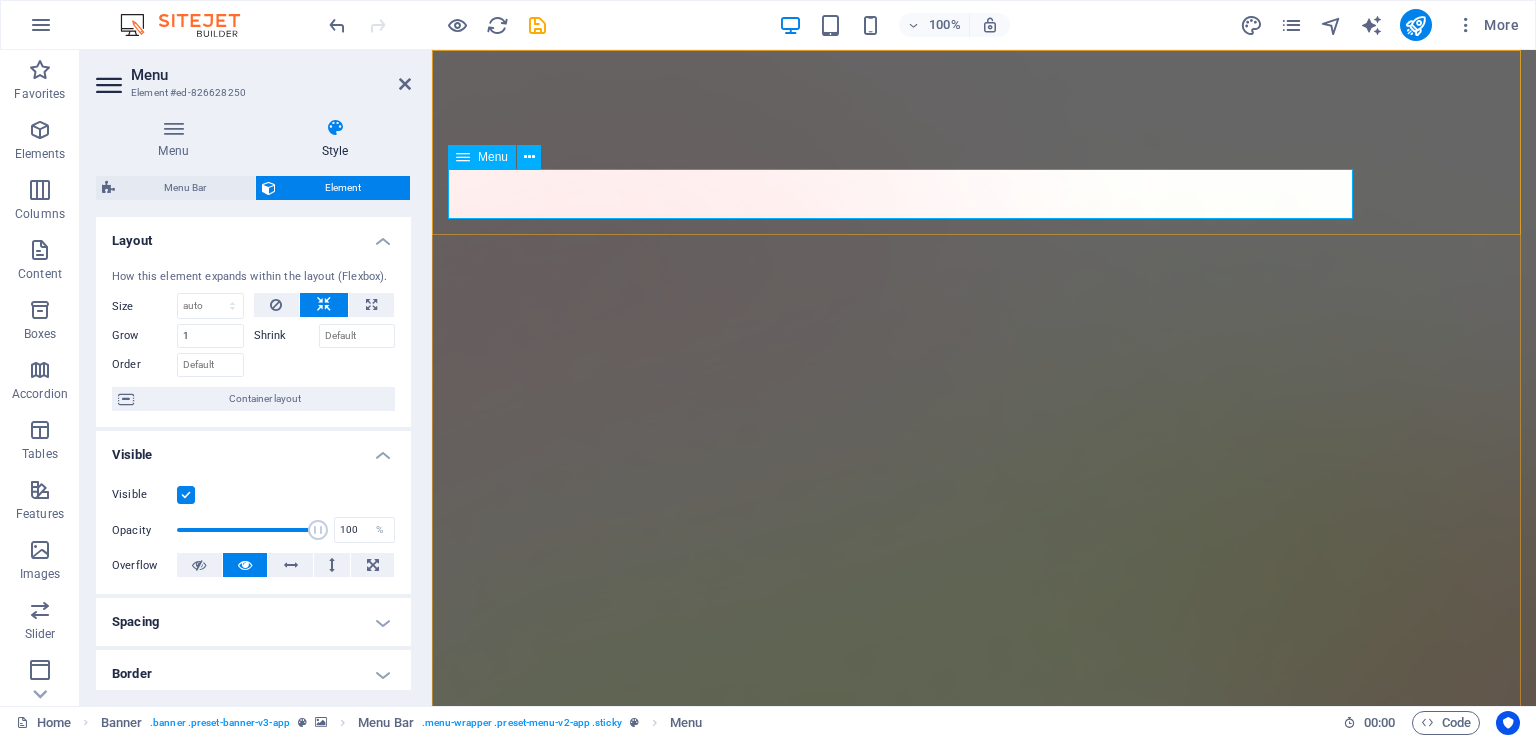 click on "Features Pricing Blog Contact" at bounding box center (984, 1593) 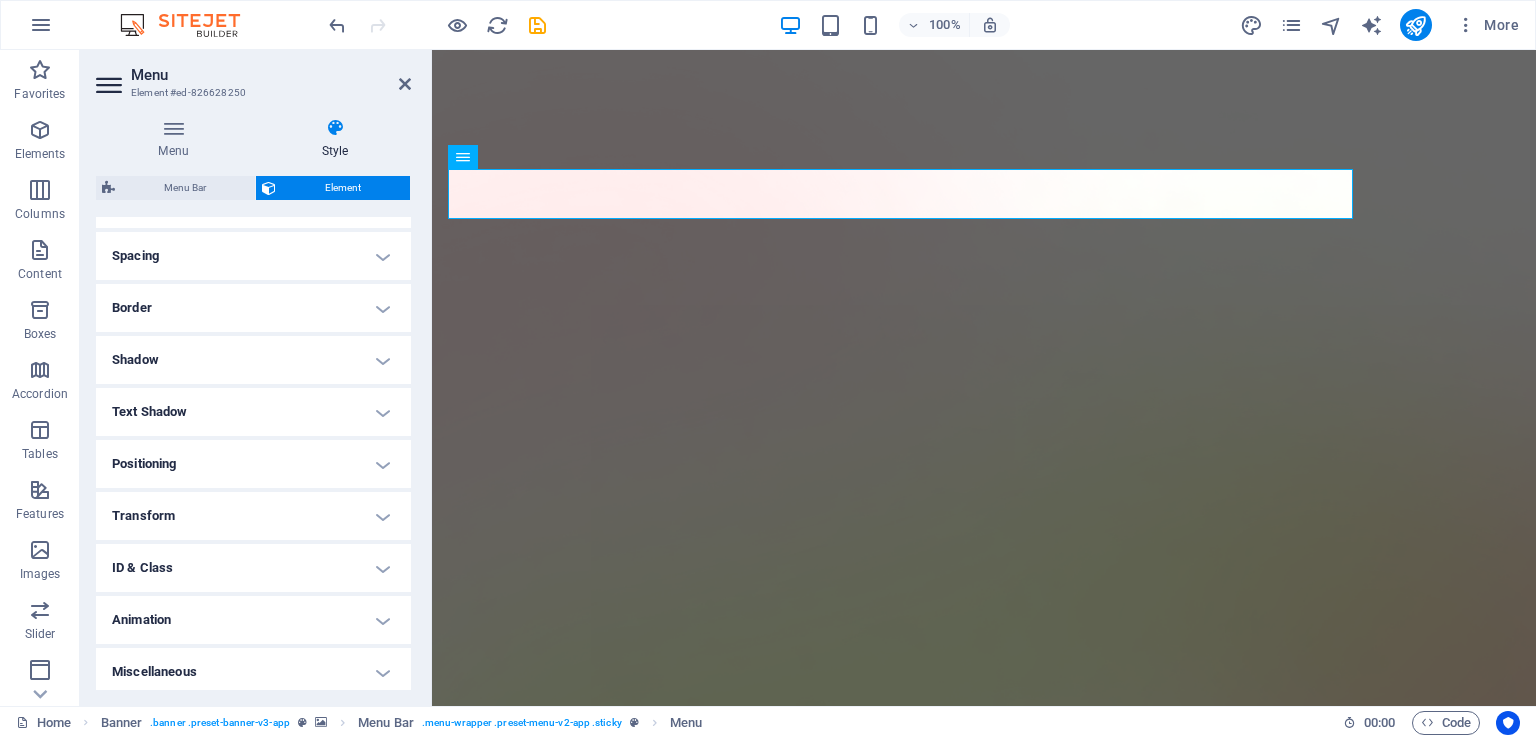 scroll, scrollTop: 372, scrollLeft: 0, axis: vertical 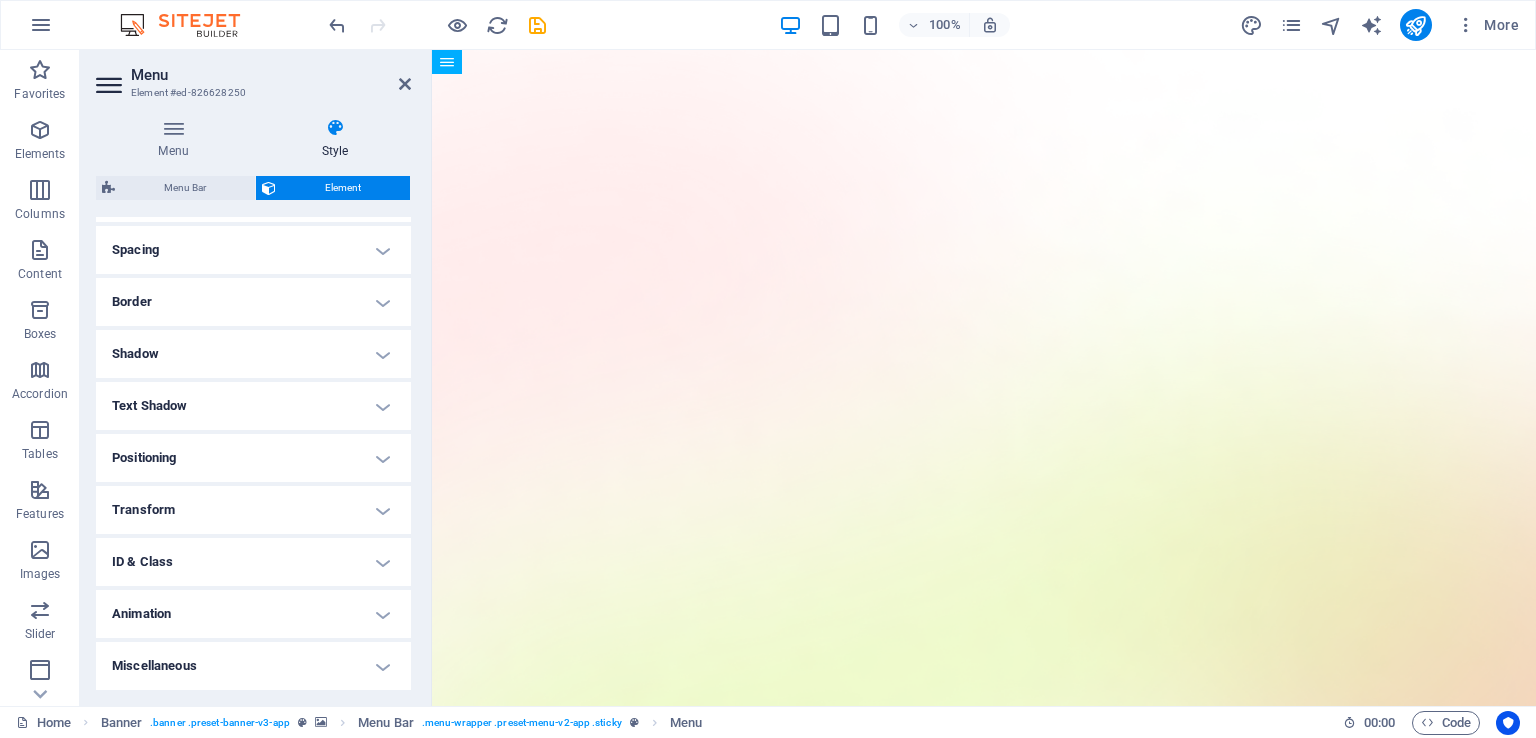 drag, startPoint x: 771, startPoint y: 197, endPoint x: 726, endPoint y: 188, distance: 45.891174 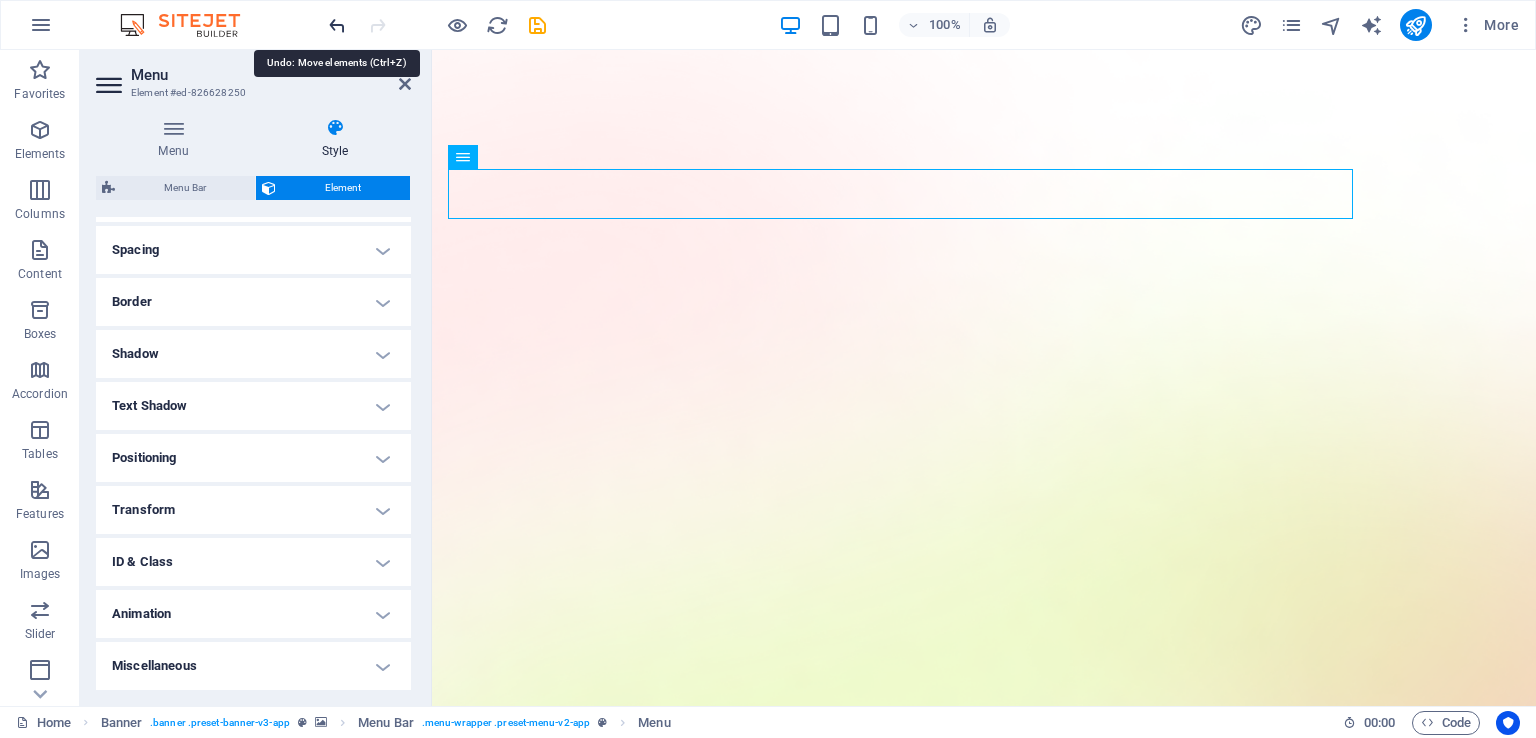 click at bounding box center (337, 25) 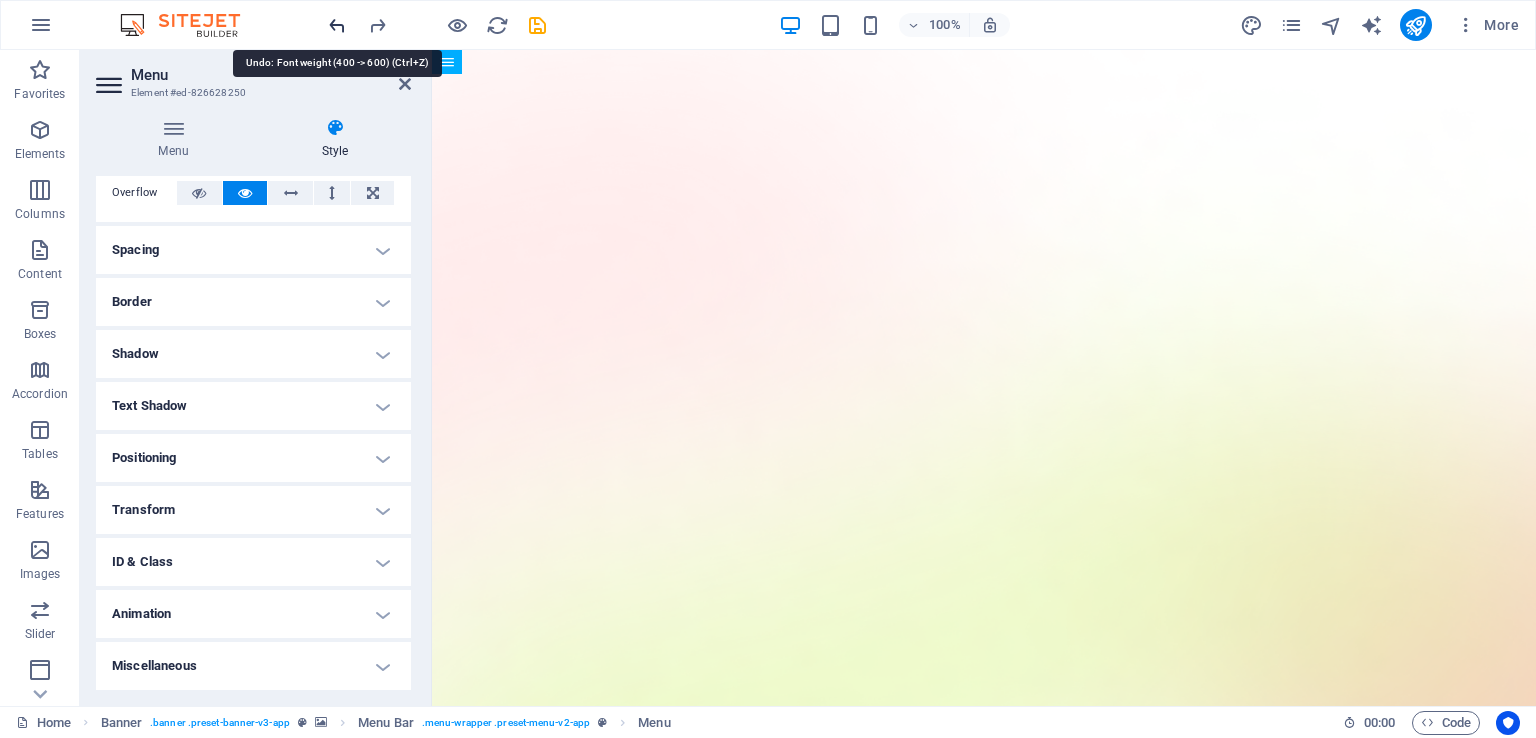 scroll, scrollTop: 116, scrollLeft: 0, axis: vertical 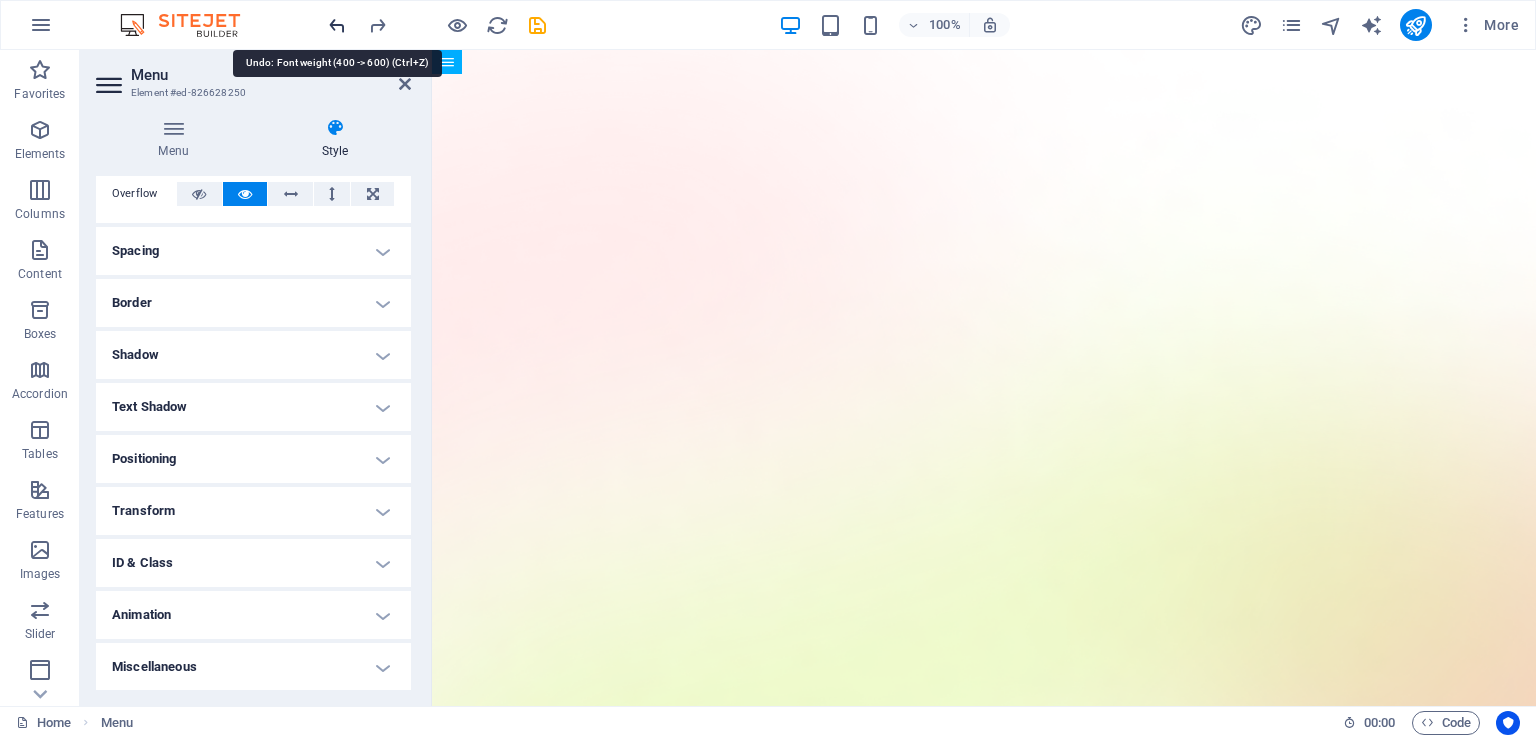 click at bounding box center (337, 25) 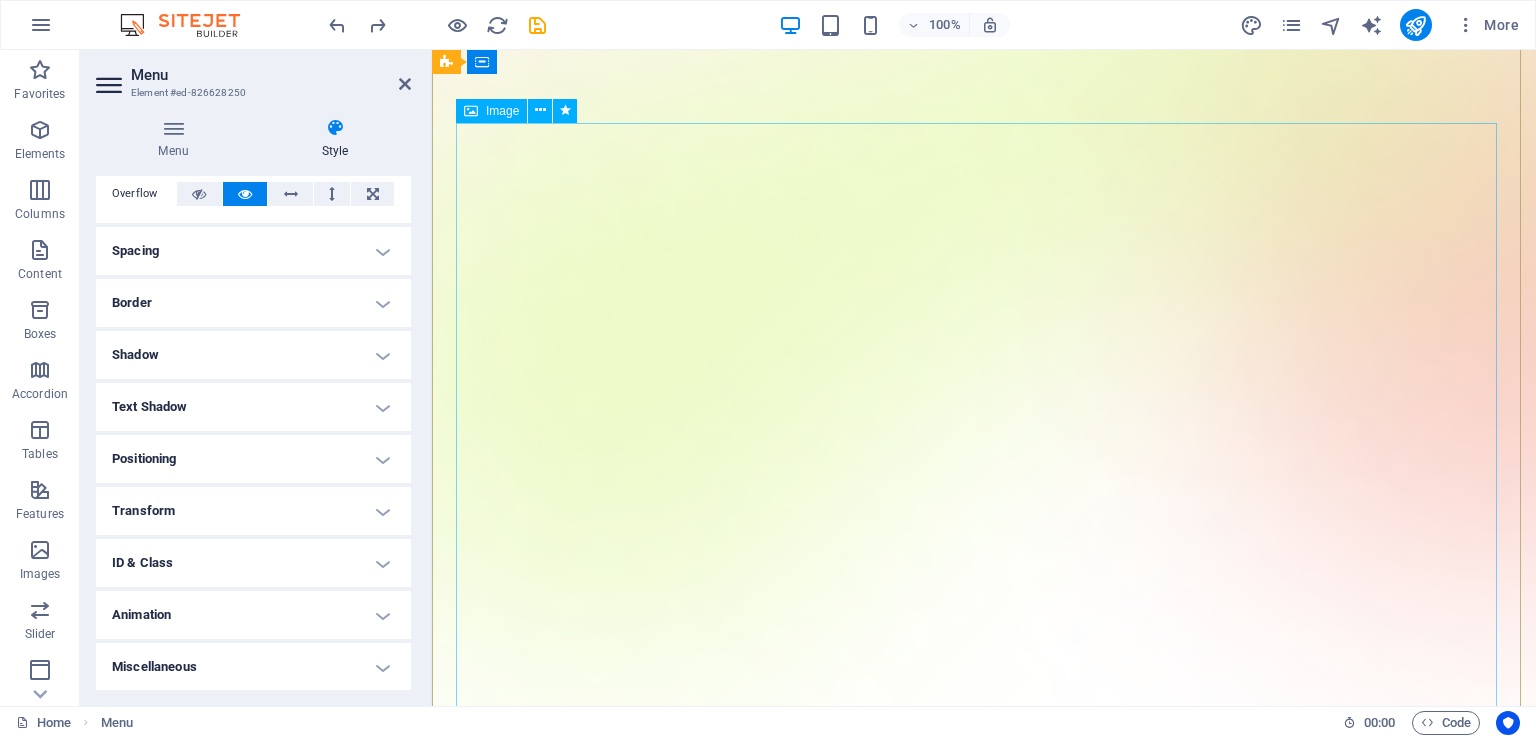 scroll, scrollTop: 0, scrollLeft: 0, axis: both 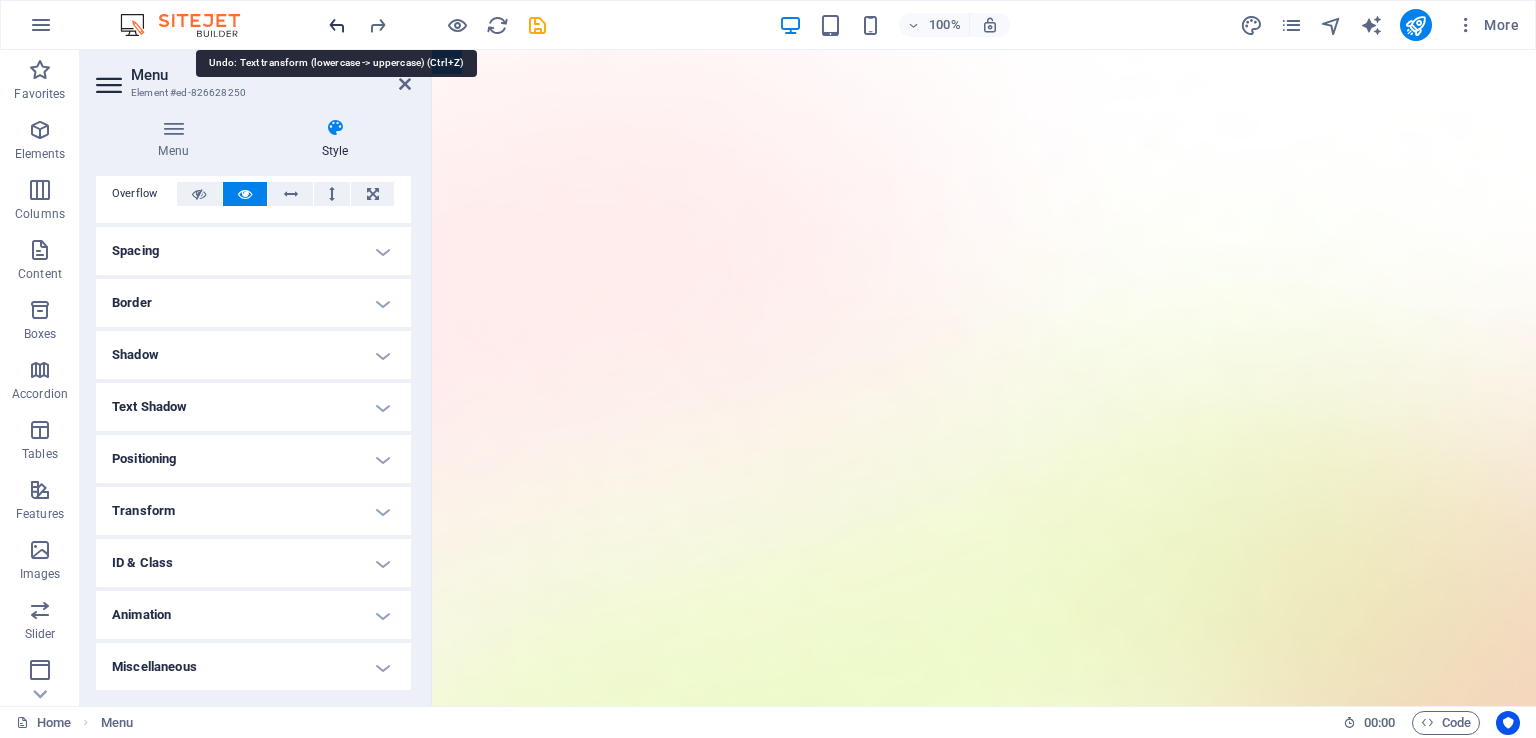 click at bounding box center (337, 25) 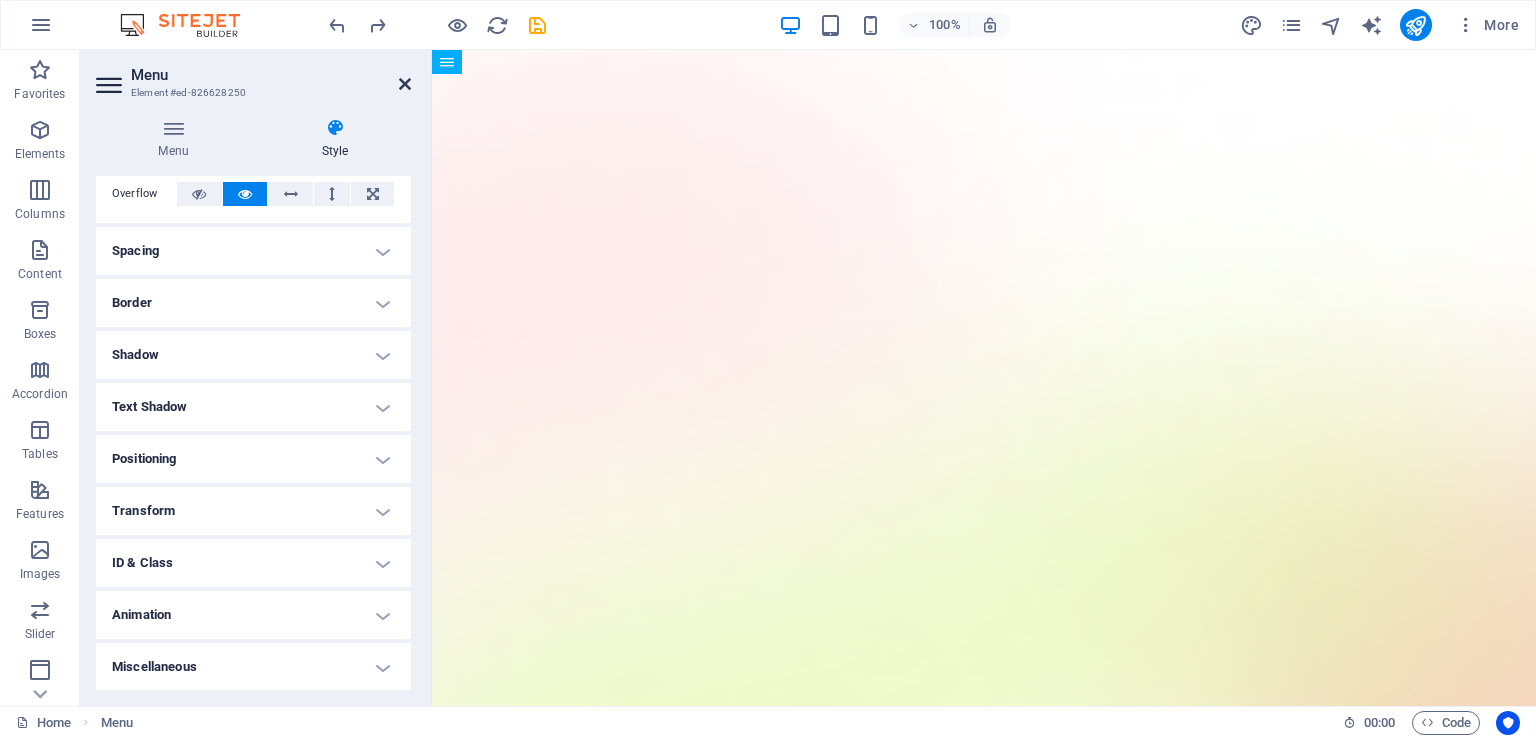 drag, startPoint x: 403, startPoint y: 81, endPoint x: 309, endPoint y: 23, distance: 110.45361 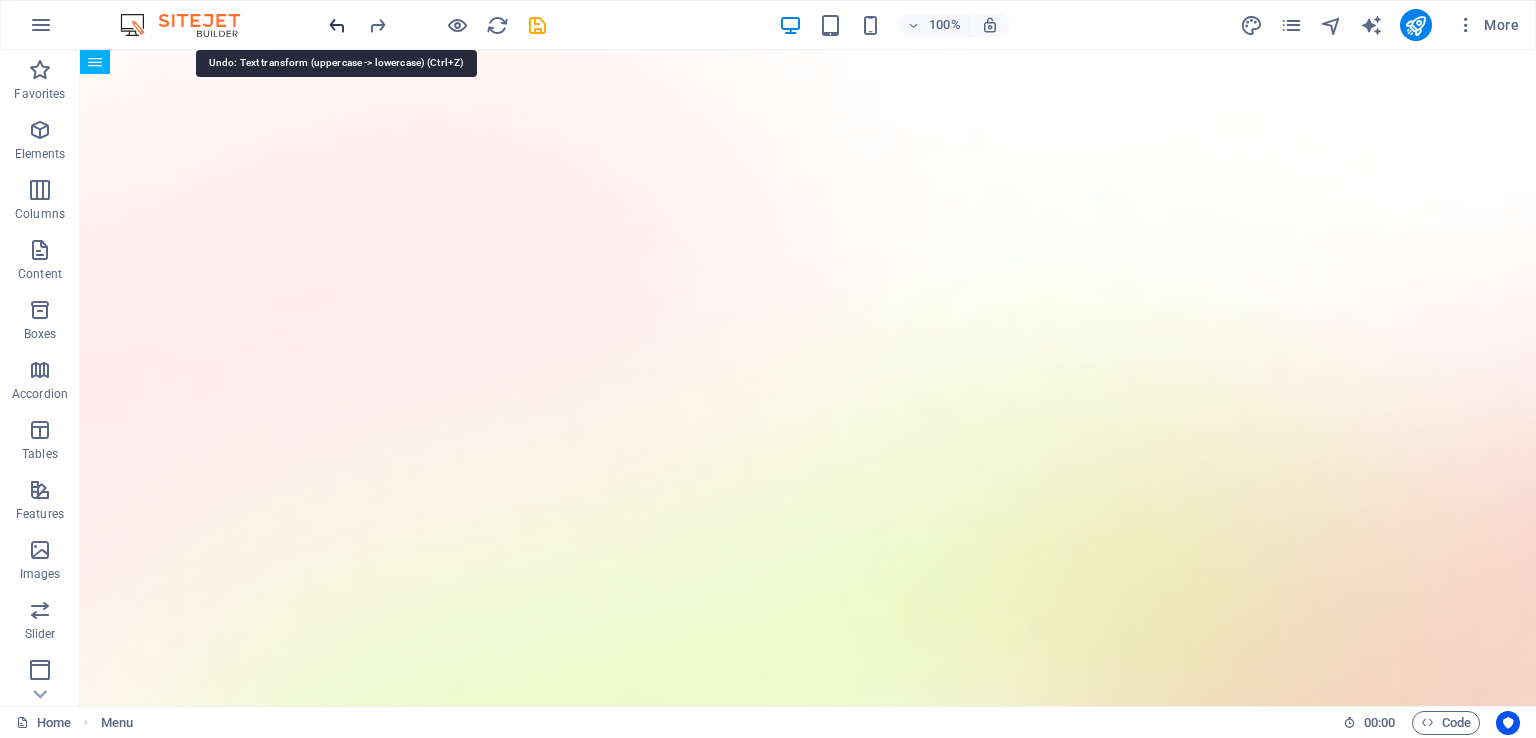 click at bounding box center (337, 25) 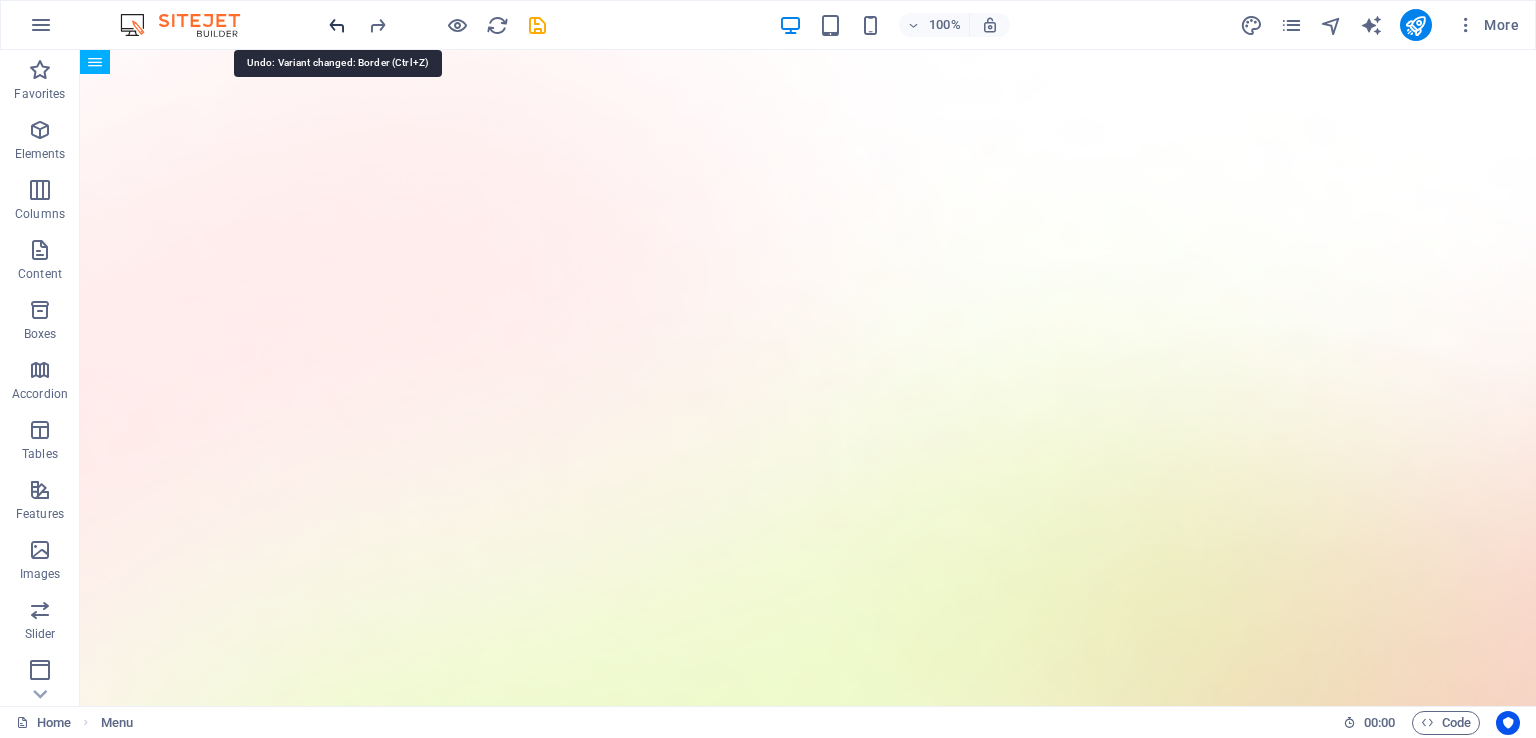 click at bounding box center [337, 25] 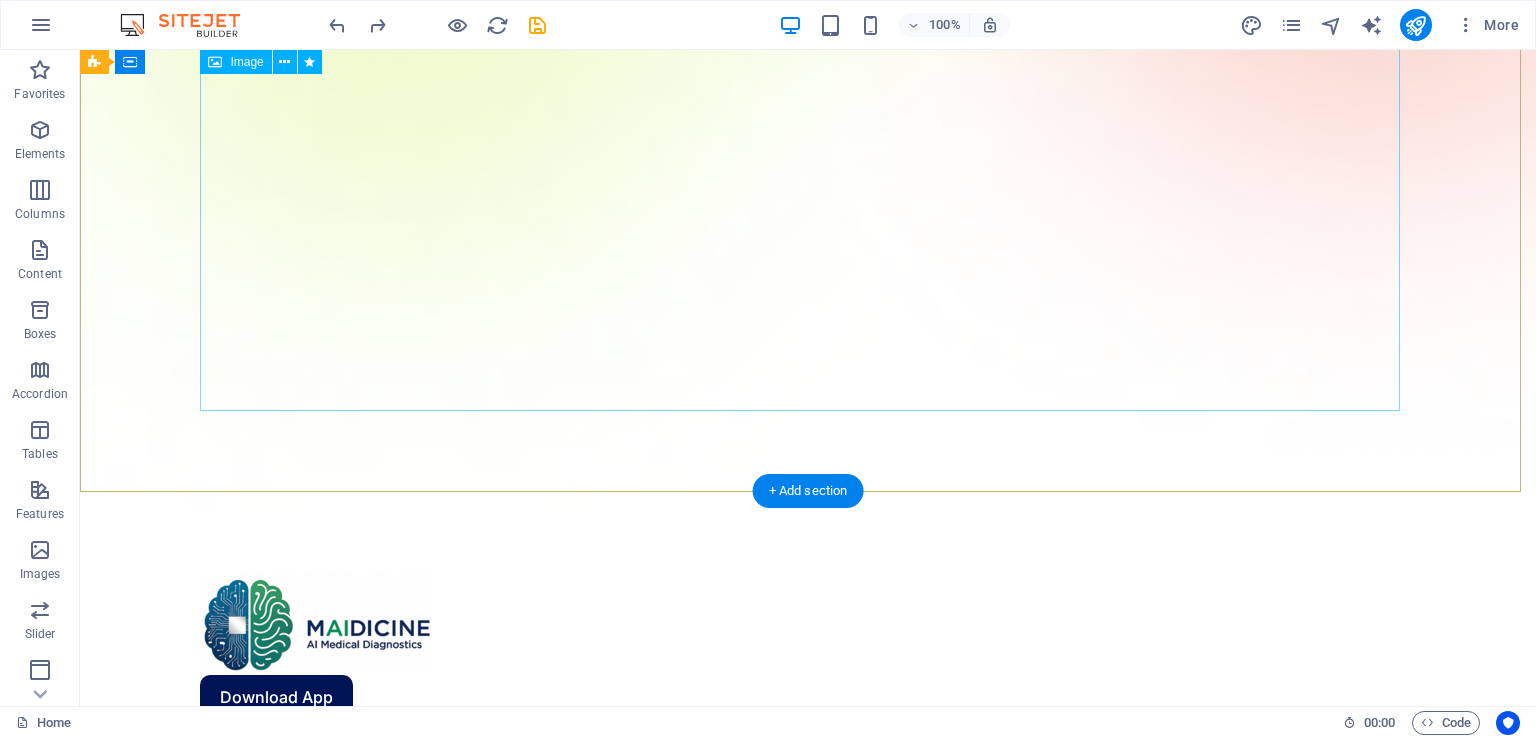 scroll, scrollTop: 1500, scrollLeft: 0, axis: vertical 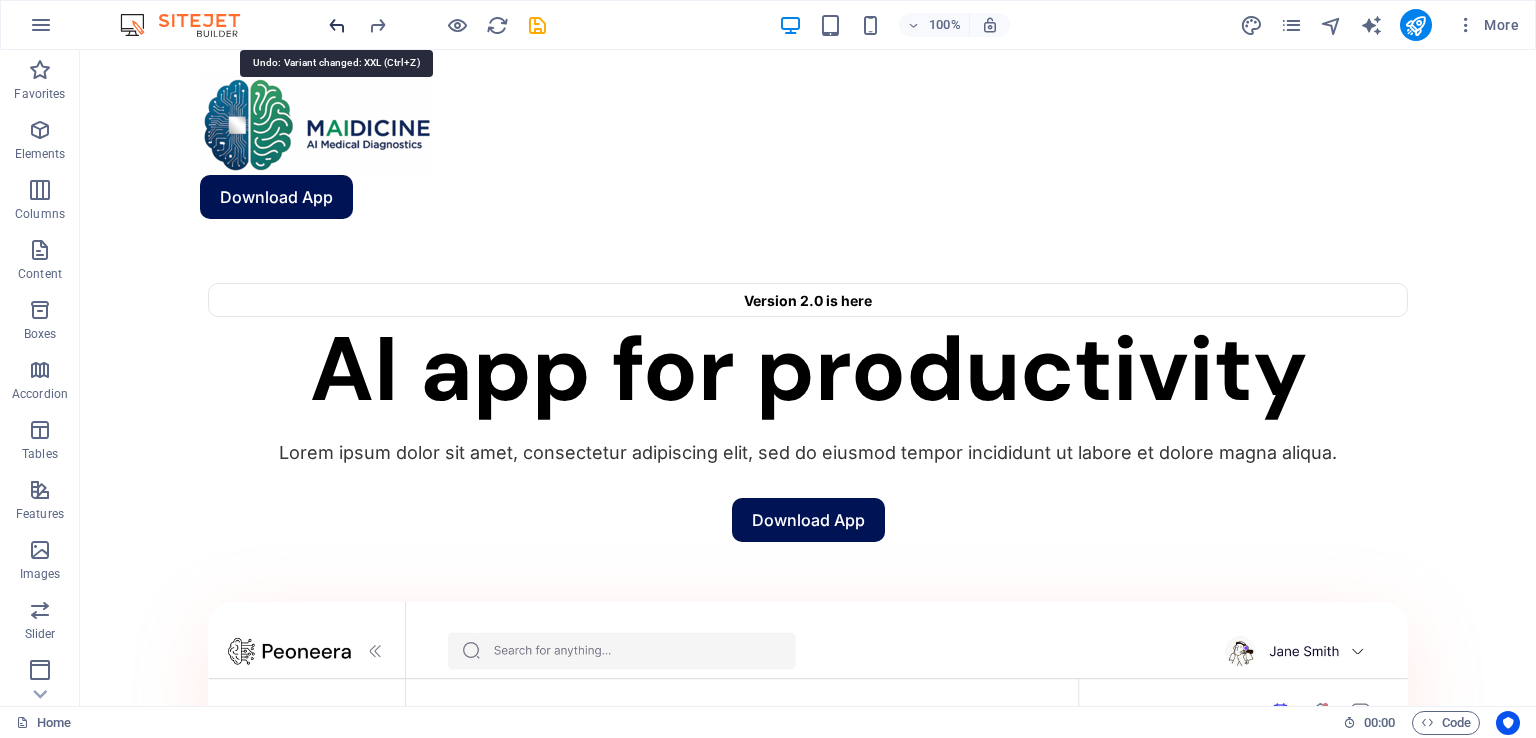 click at bounding box center (337, 25) 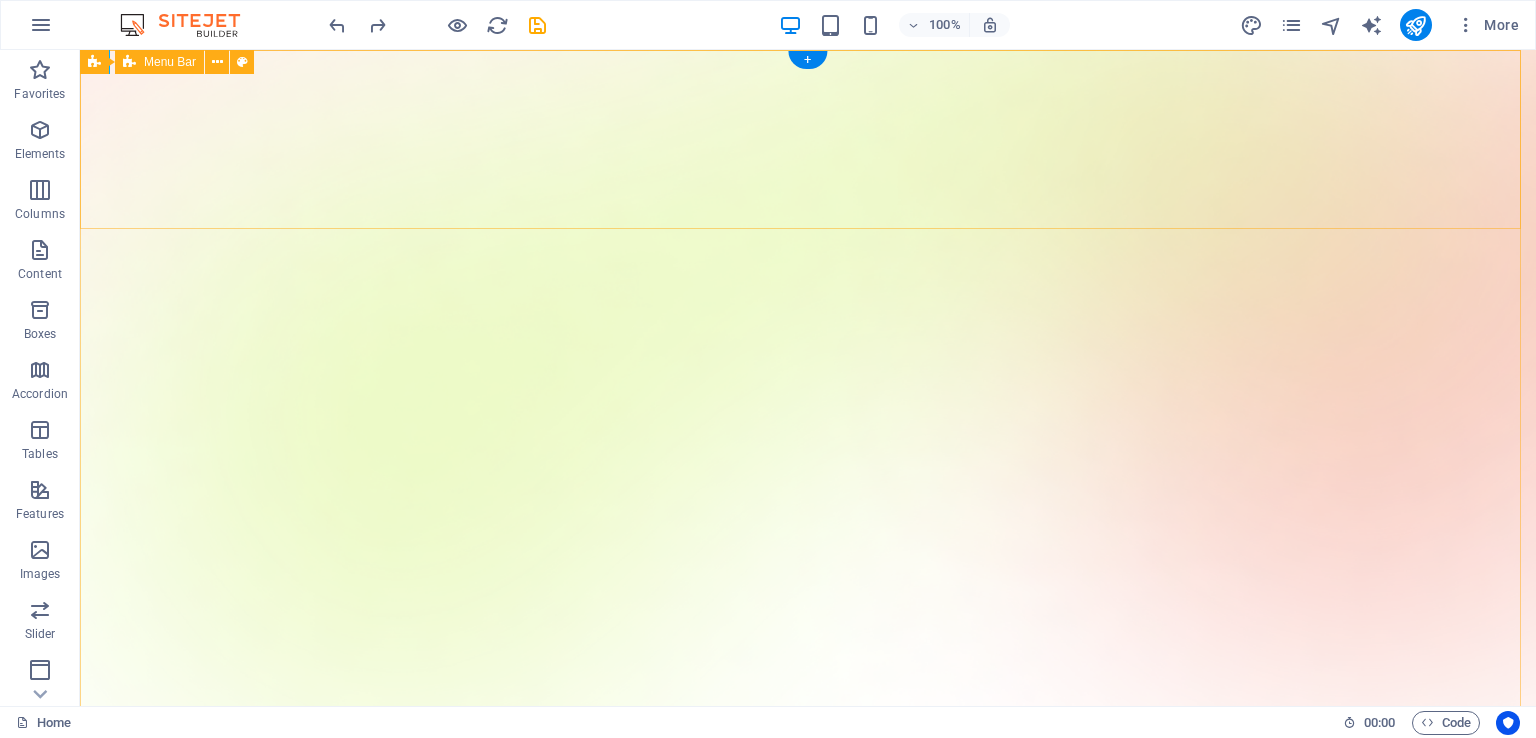 scroll, scrollTop: 0, scrollLeft: 0, axis: both 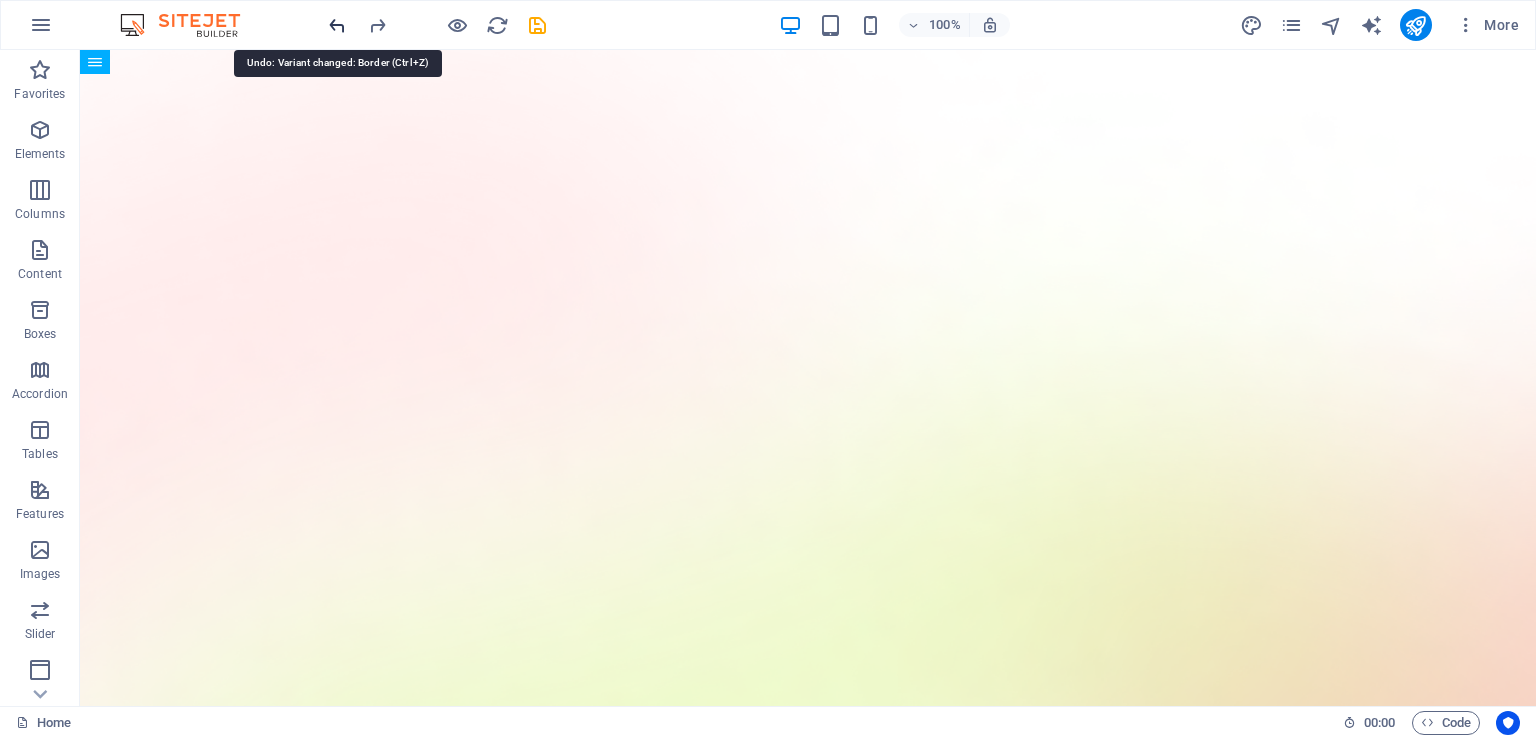 click at bounding box center [337, 25] 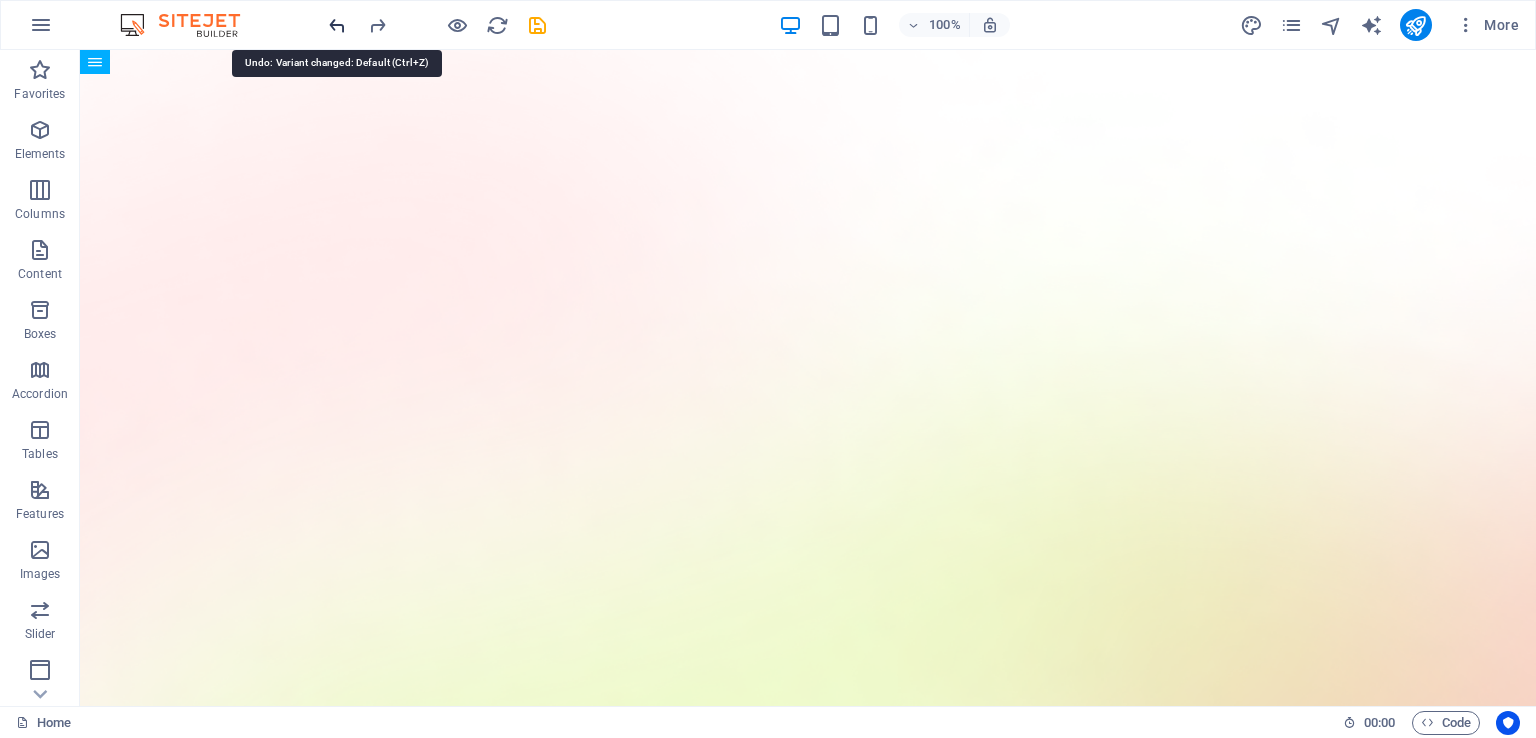 click at bounding box center (337, 25) 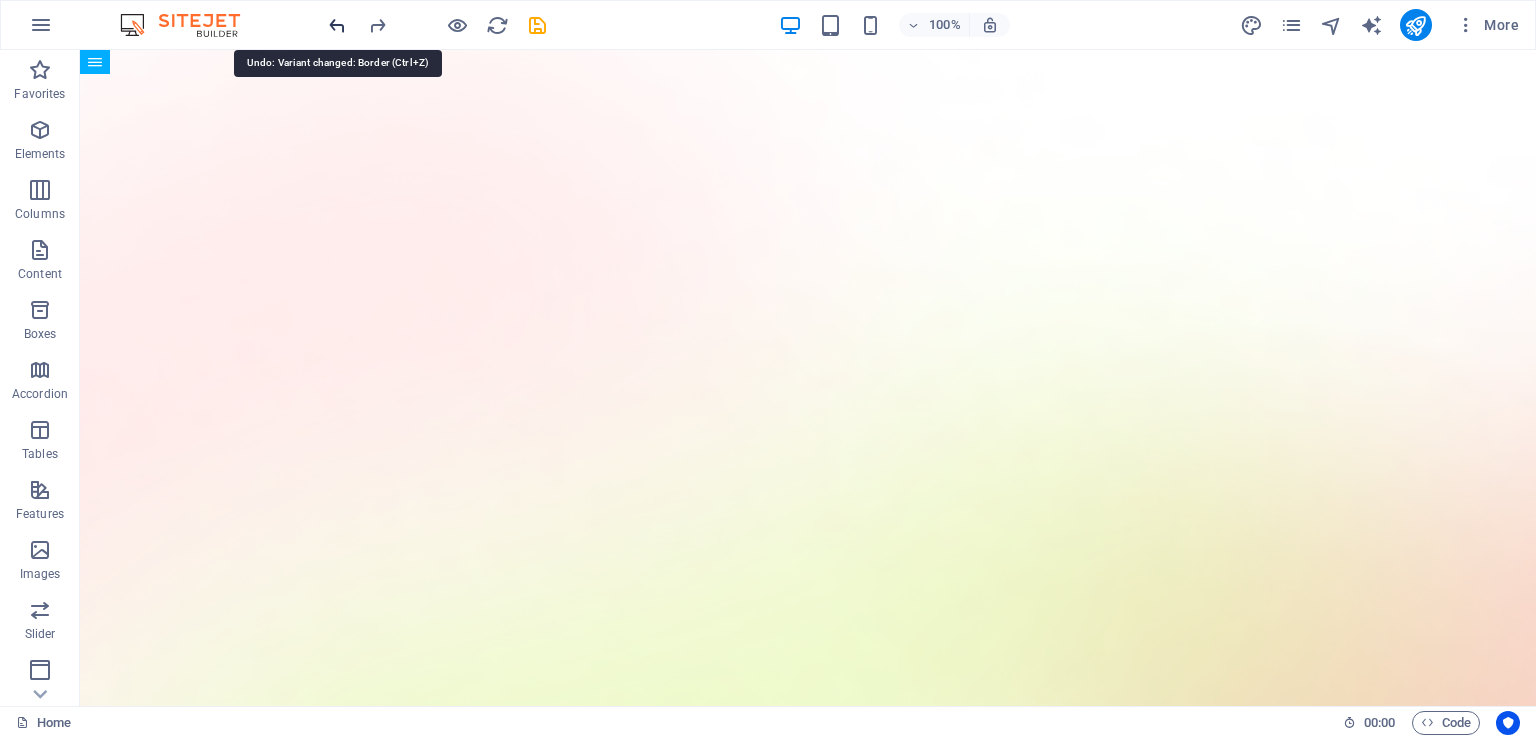 click at bounding box center (337, 25) 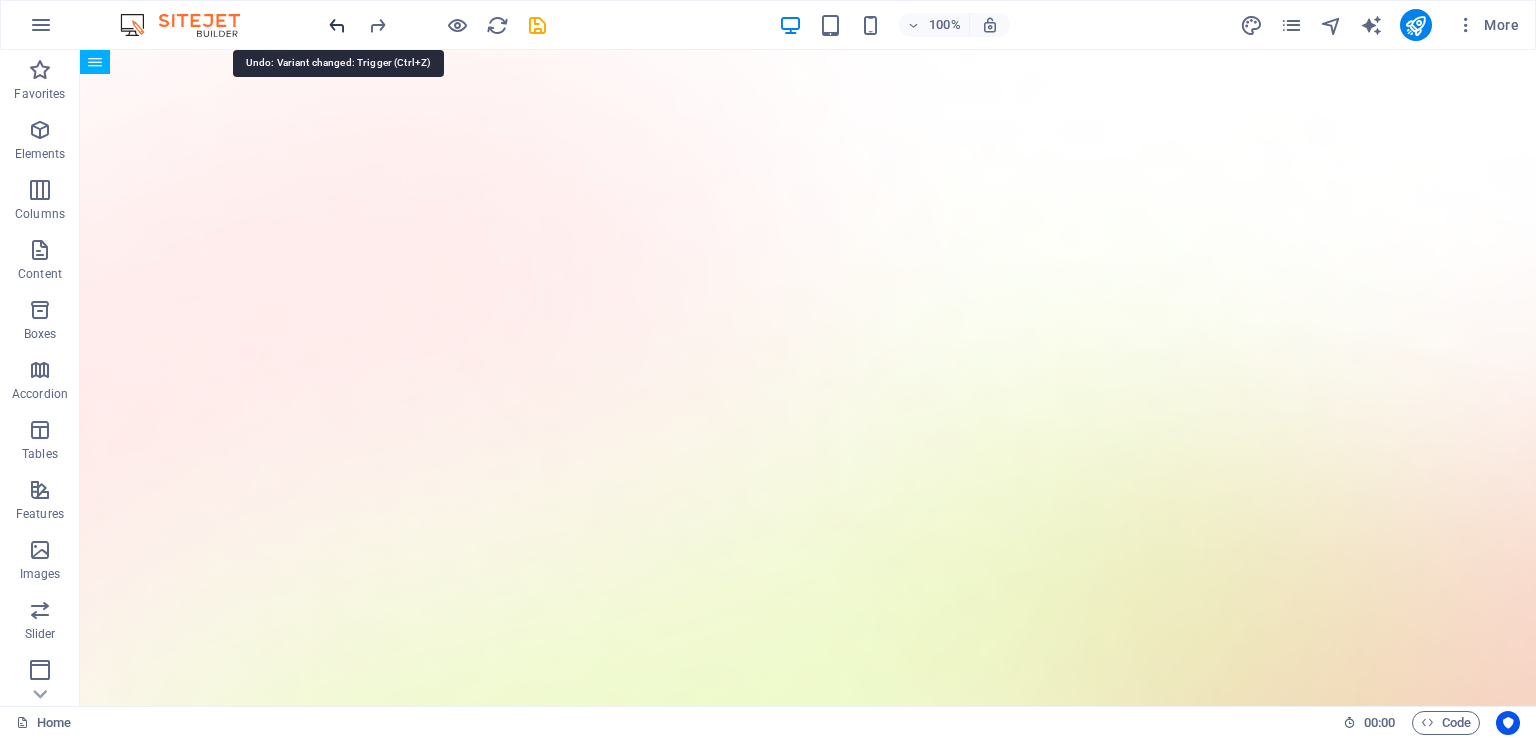 click at bounding box center [337, 25] 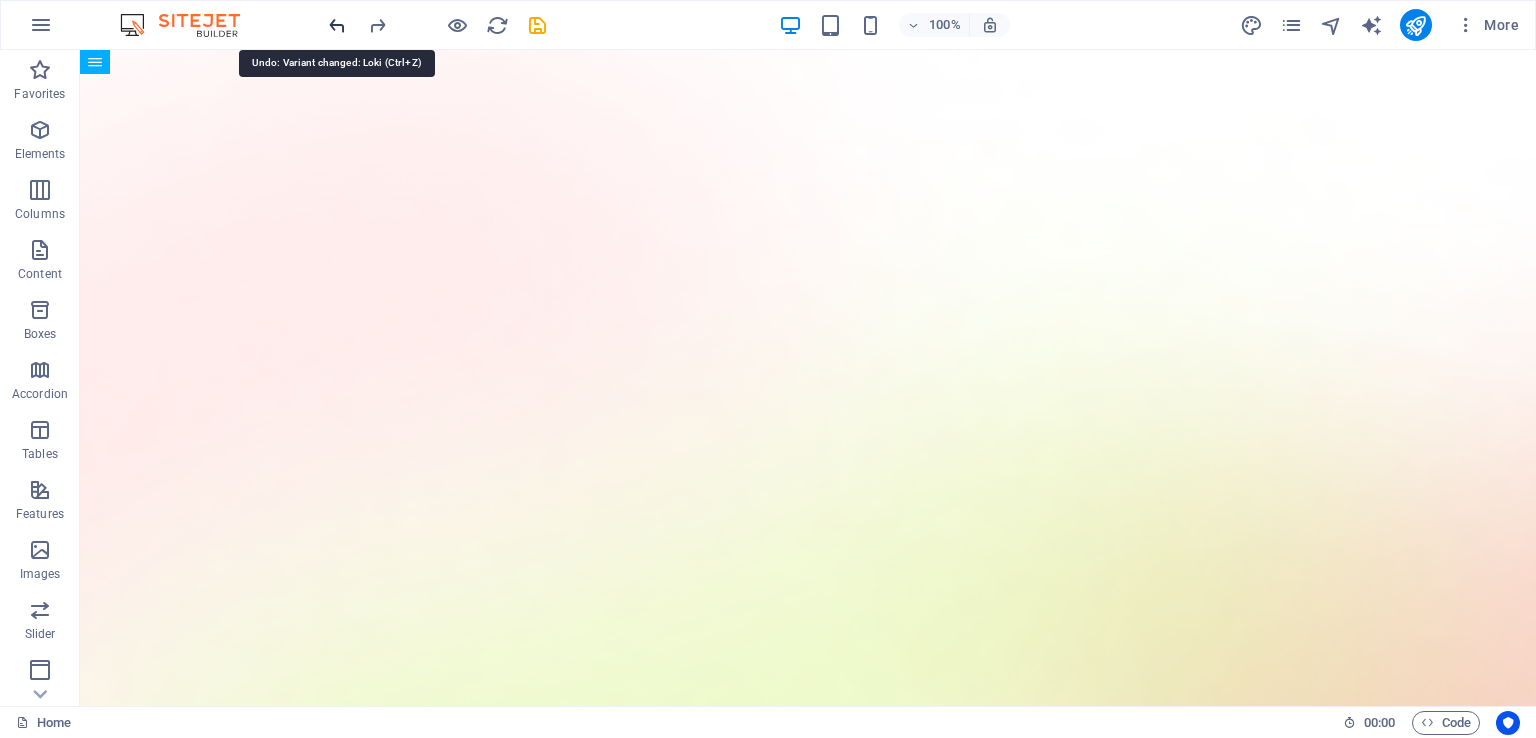 click at bounding box center (337, 25) 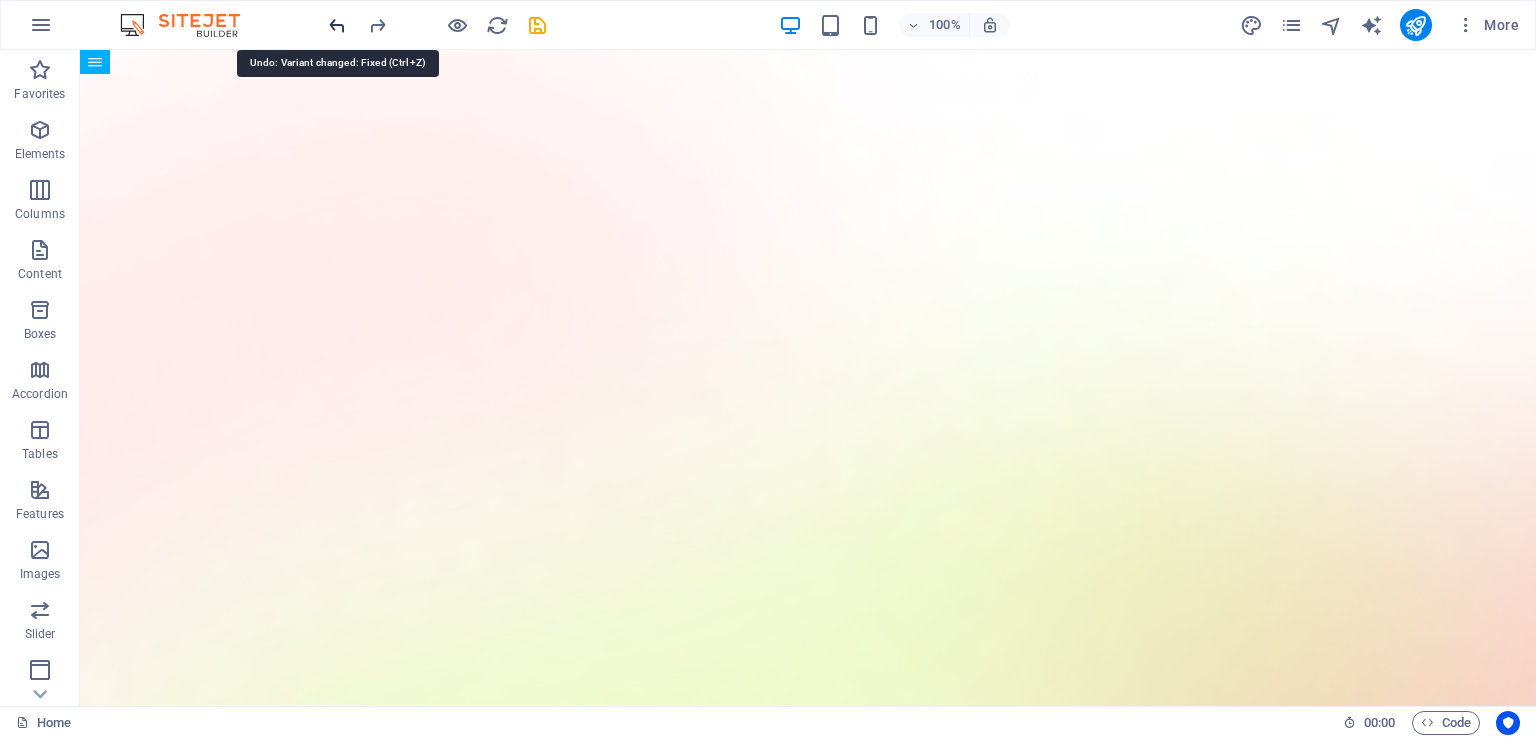 click at bounding box center [337, 25] 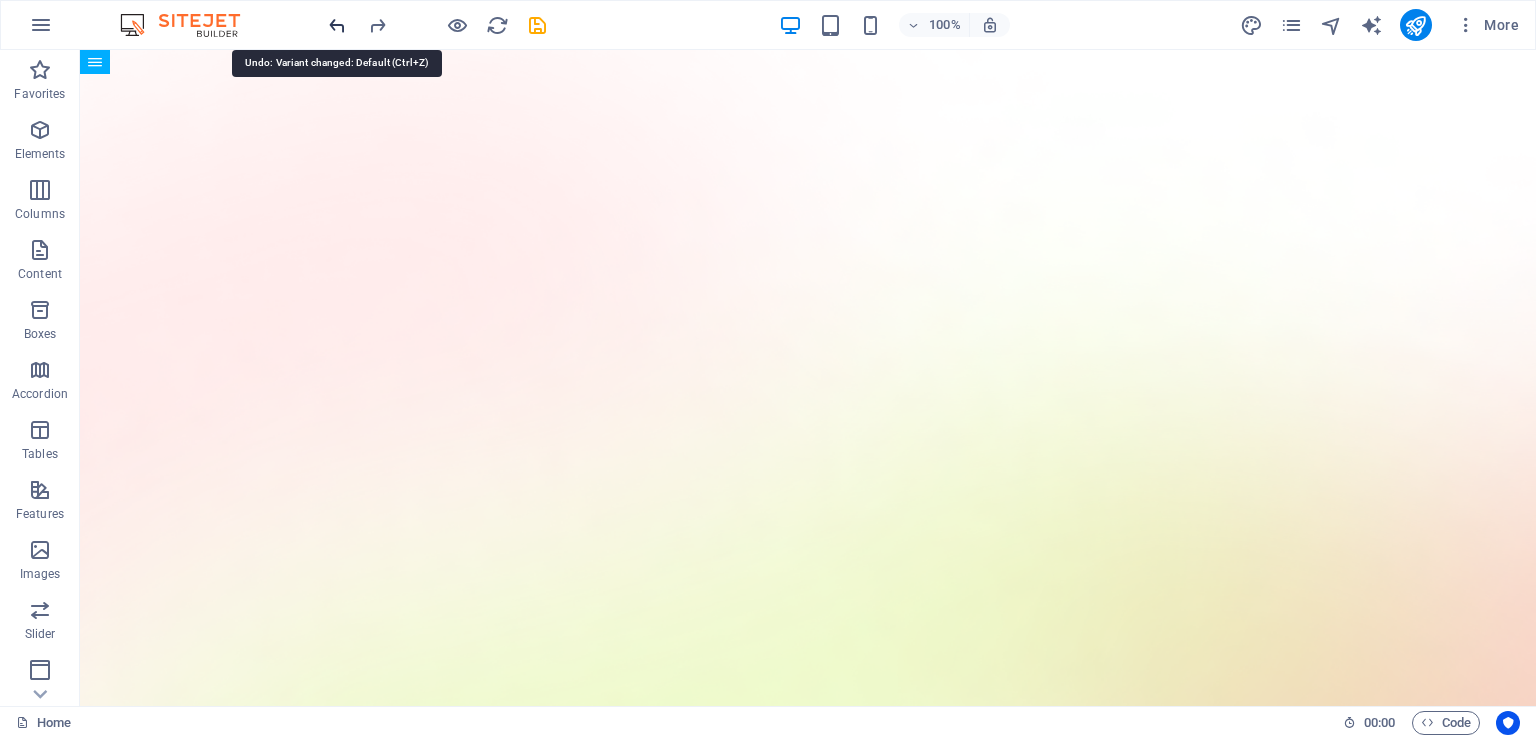 click at bounding box center [337, 25] 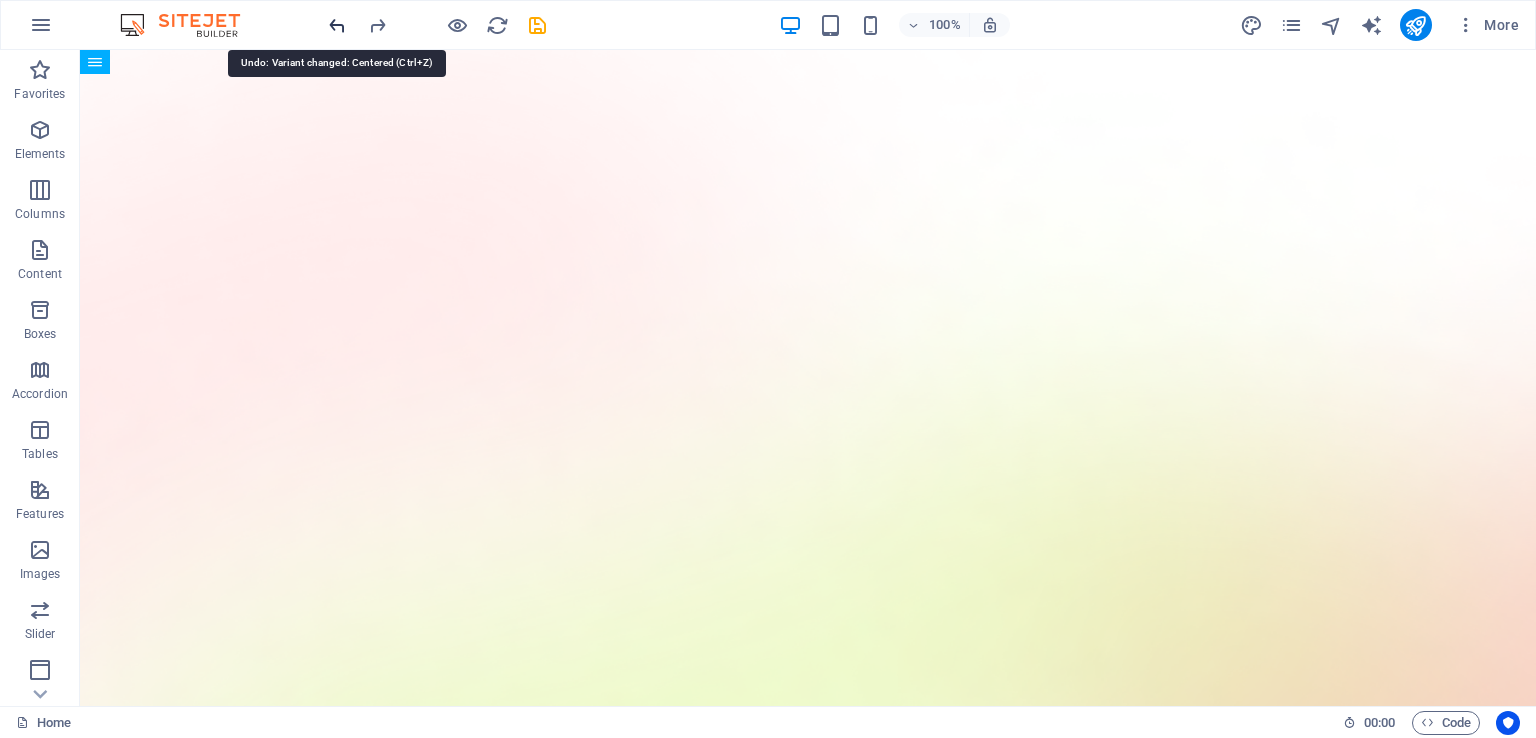click at bounding box center (337, 25) 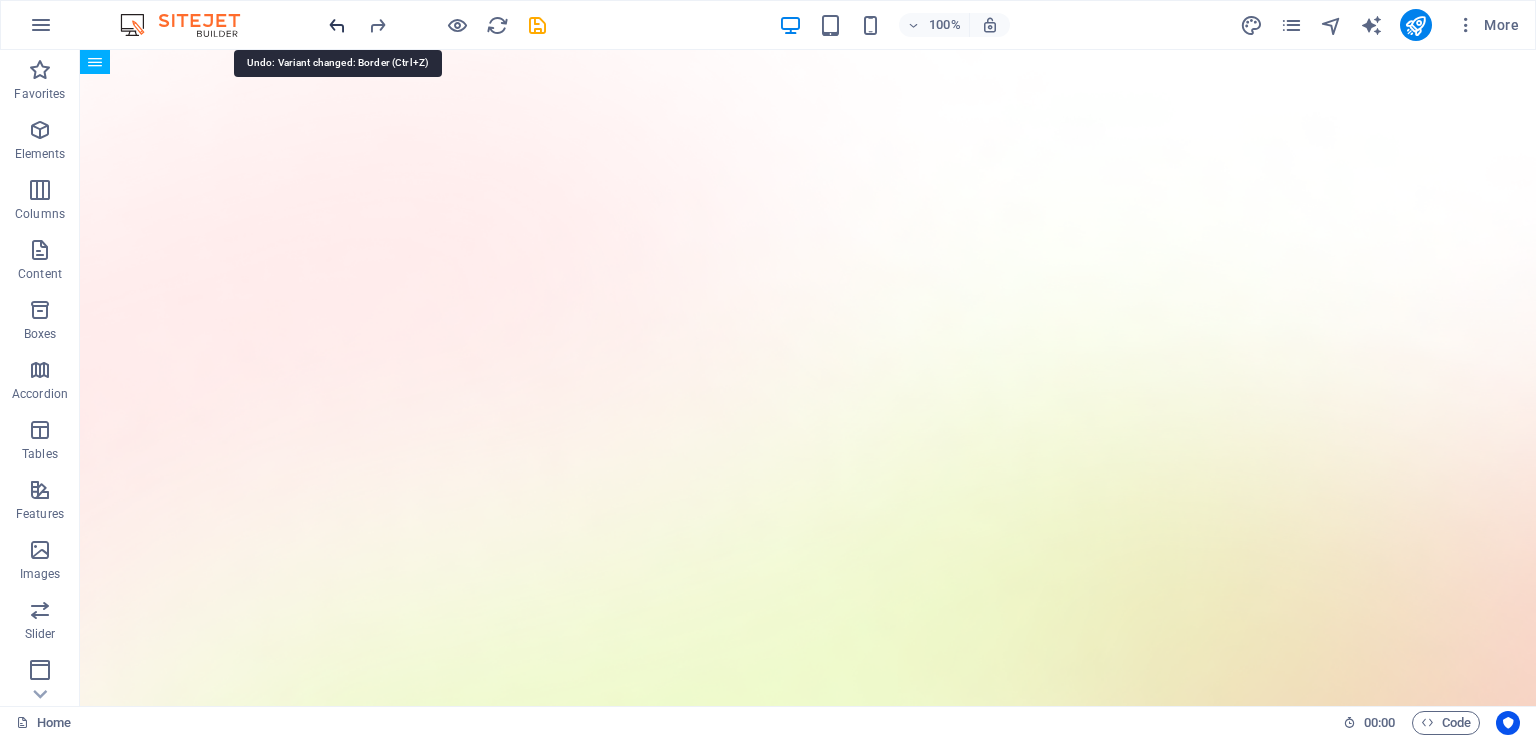click at bounding box center (337, 25) 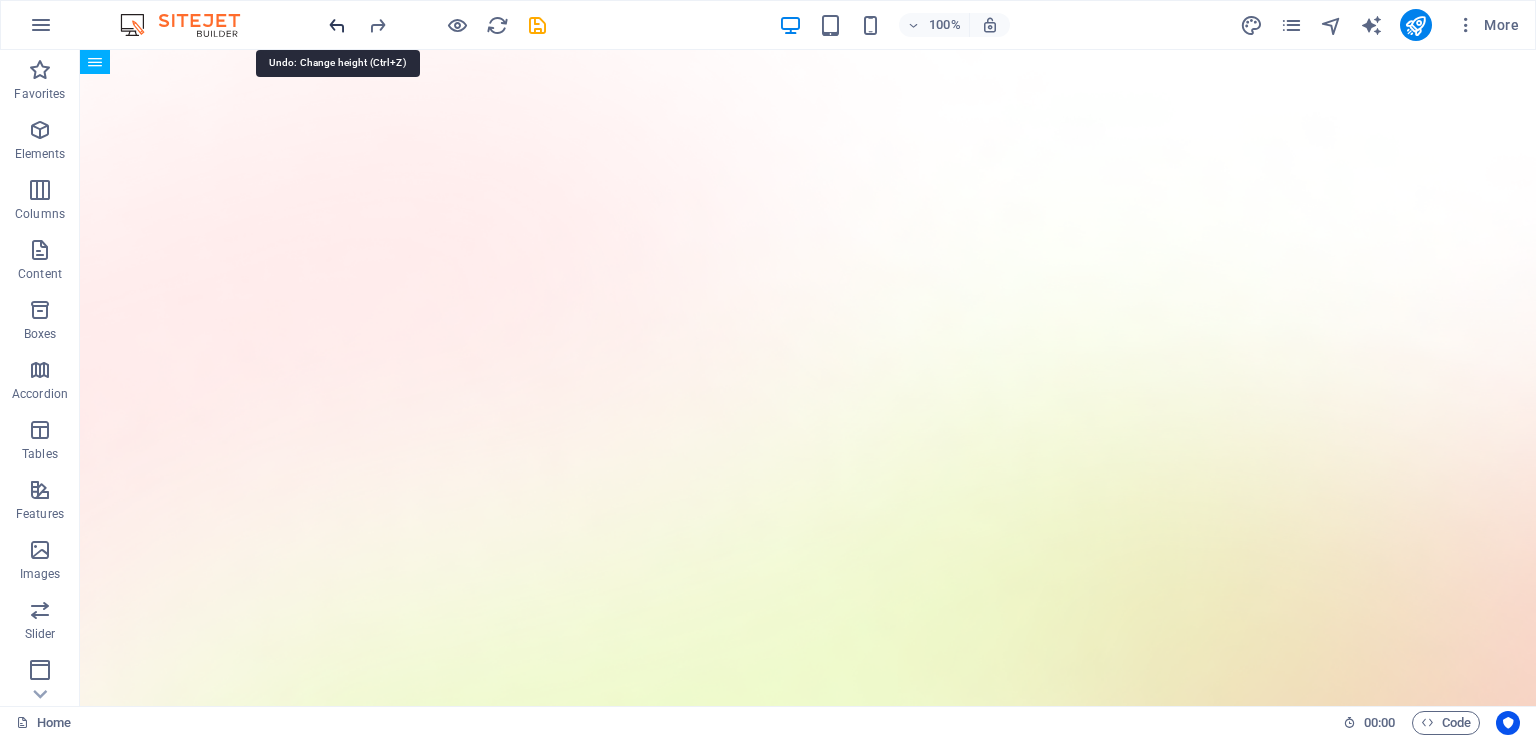 click at bounding box center [337, 25] 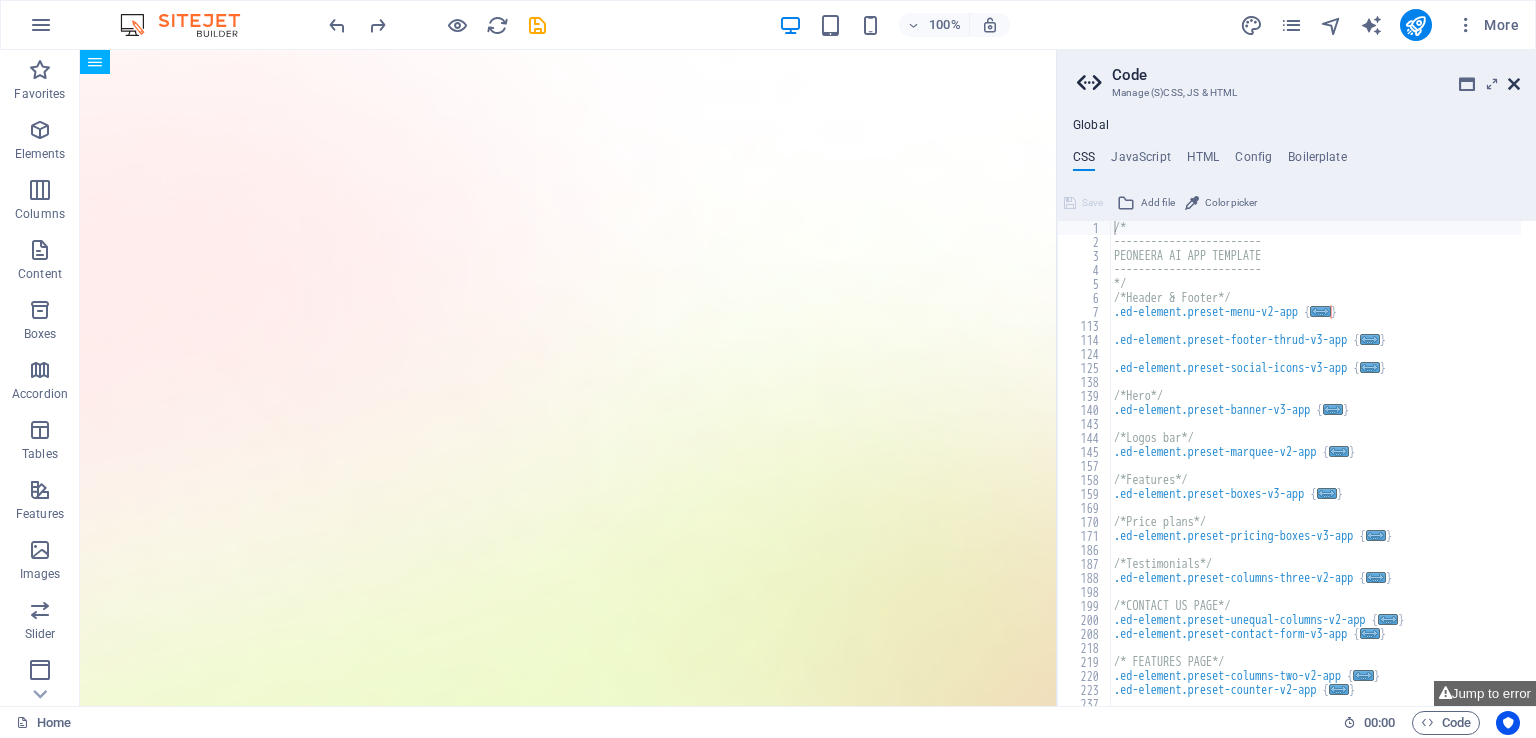 click at bounding box center [1514, 84] 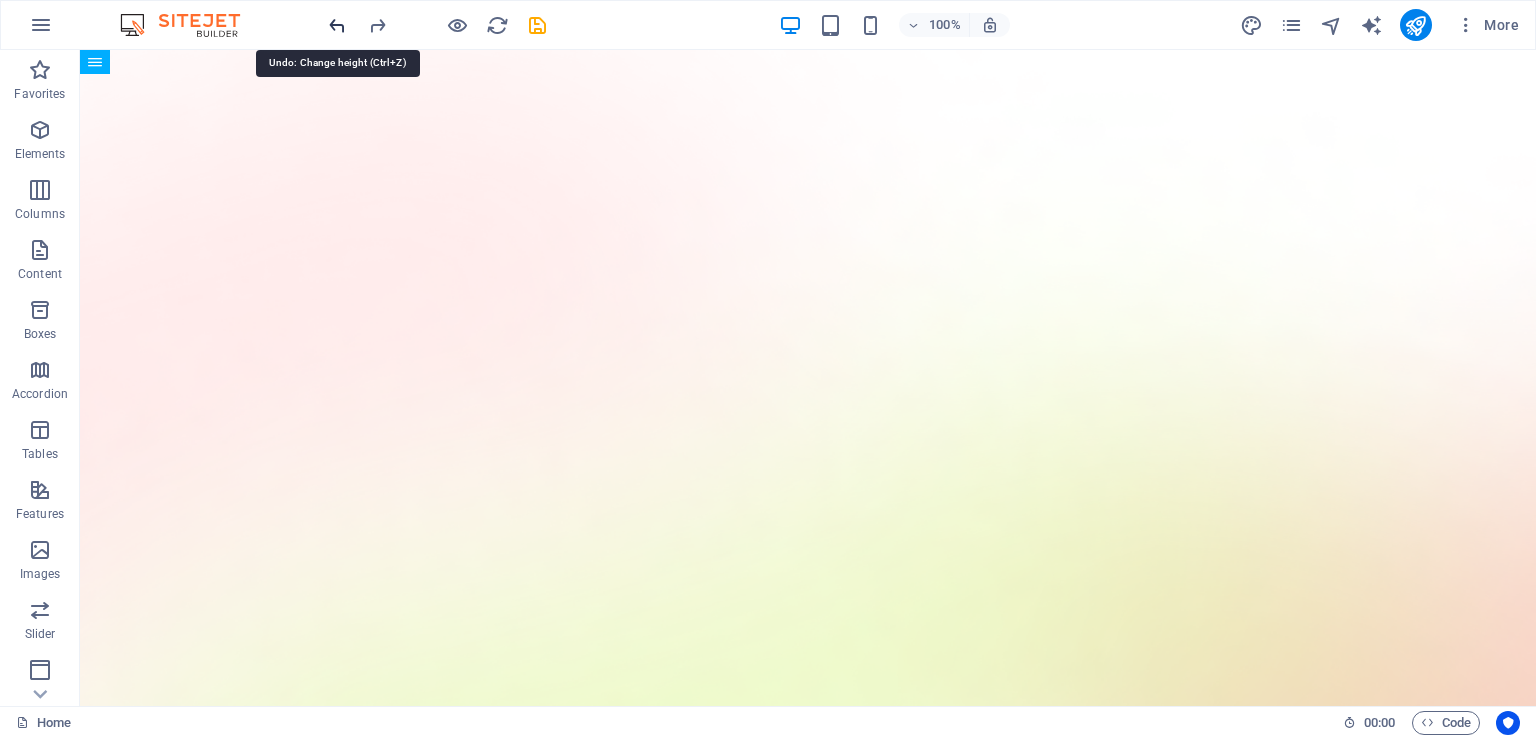 click at bounding box center [337, 25] 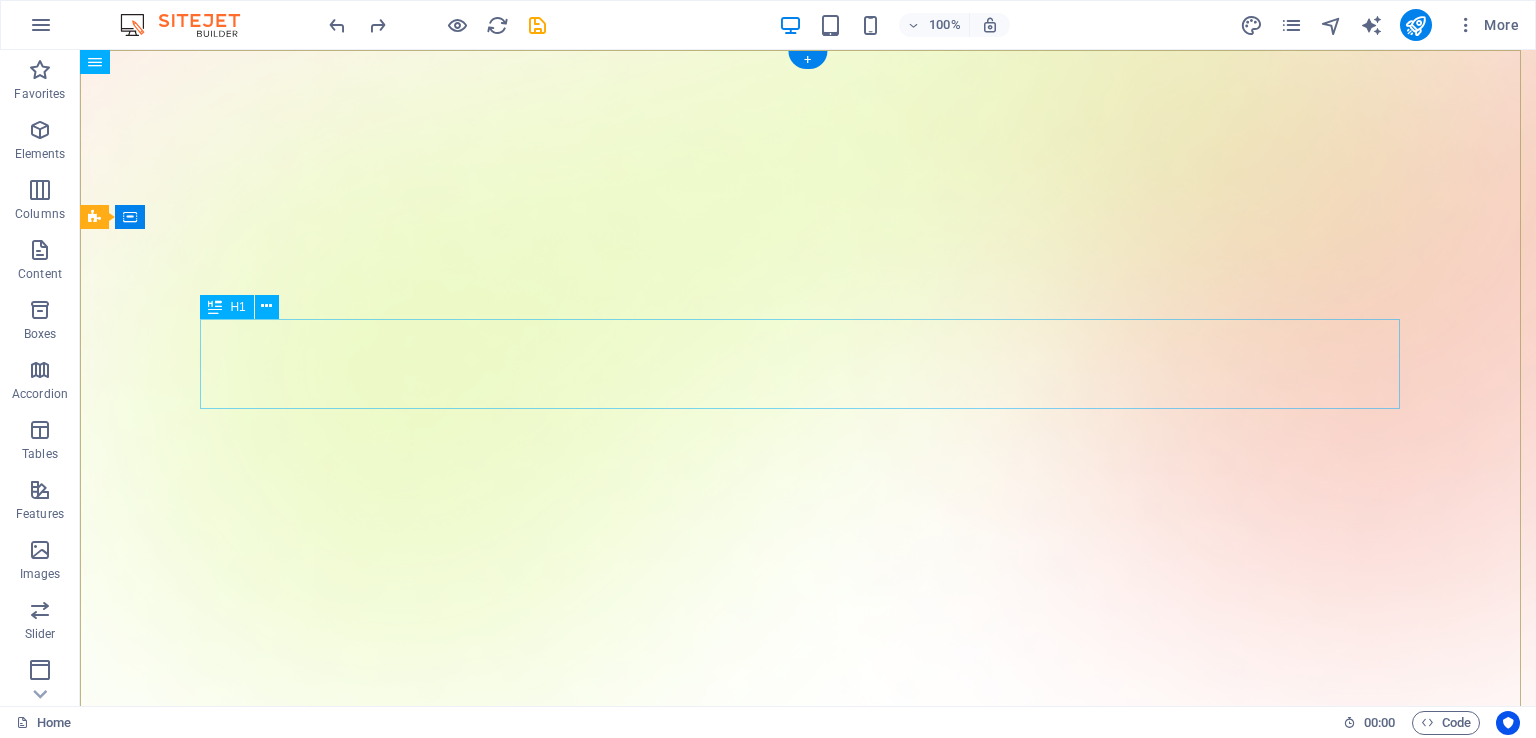 scroll, scrollTop: 0, scrollLeft: 0, axis: both 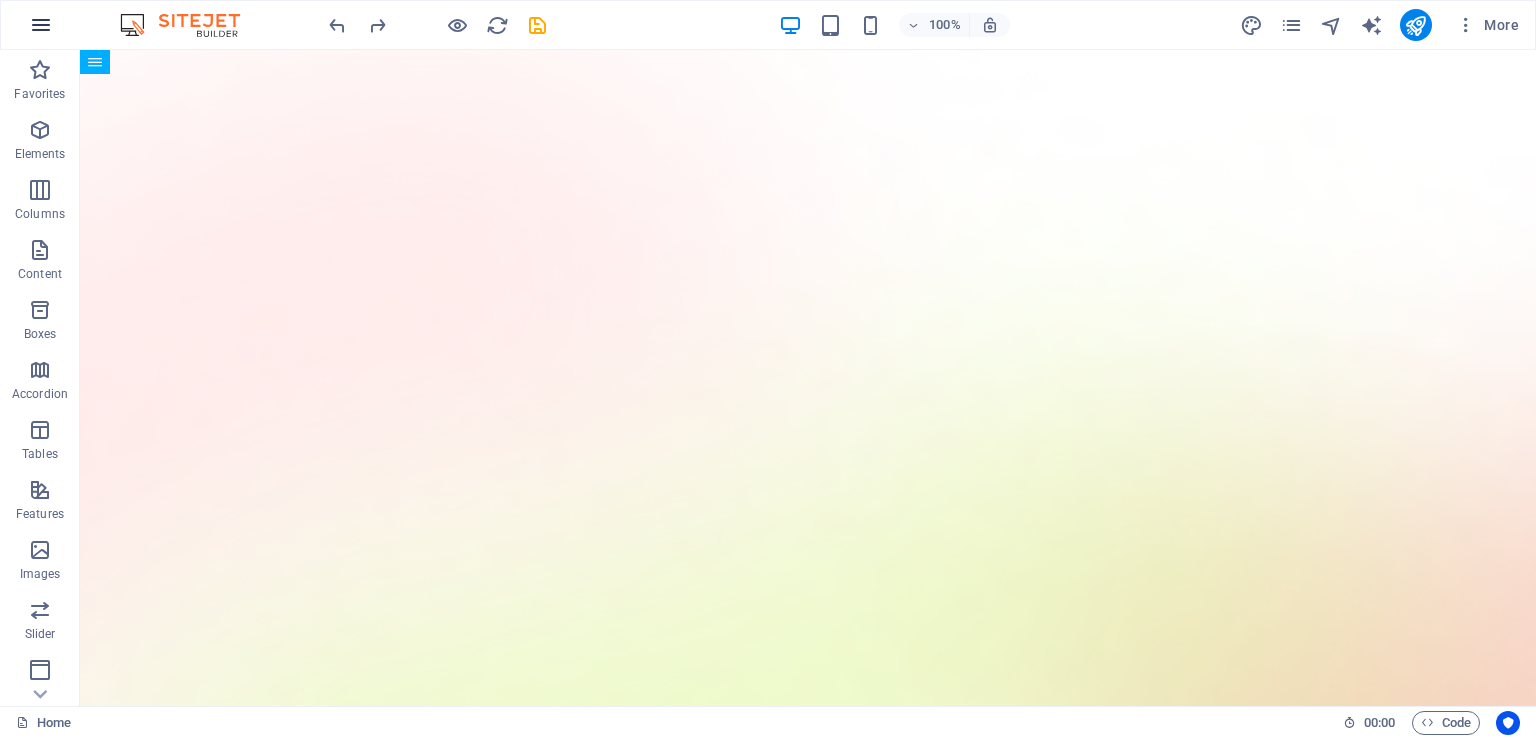 click at bounding box center [41, 25] 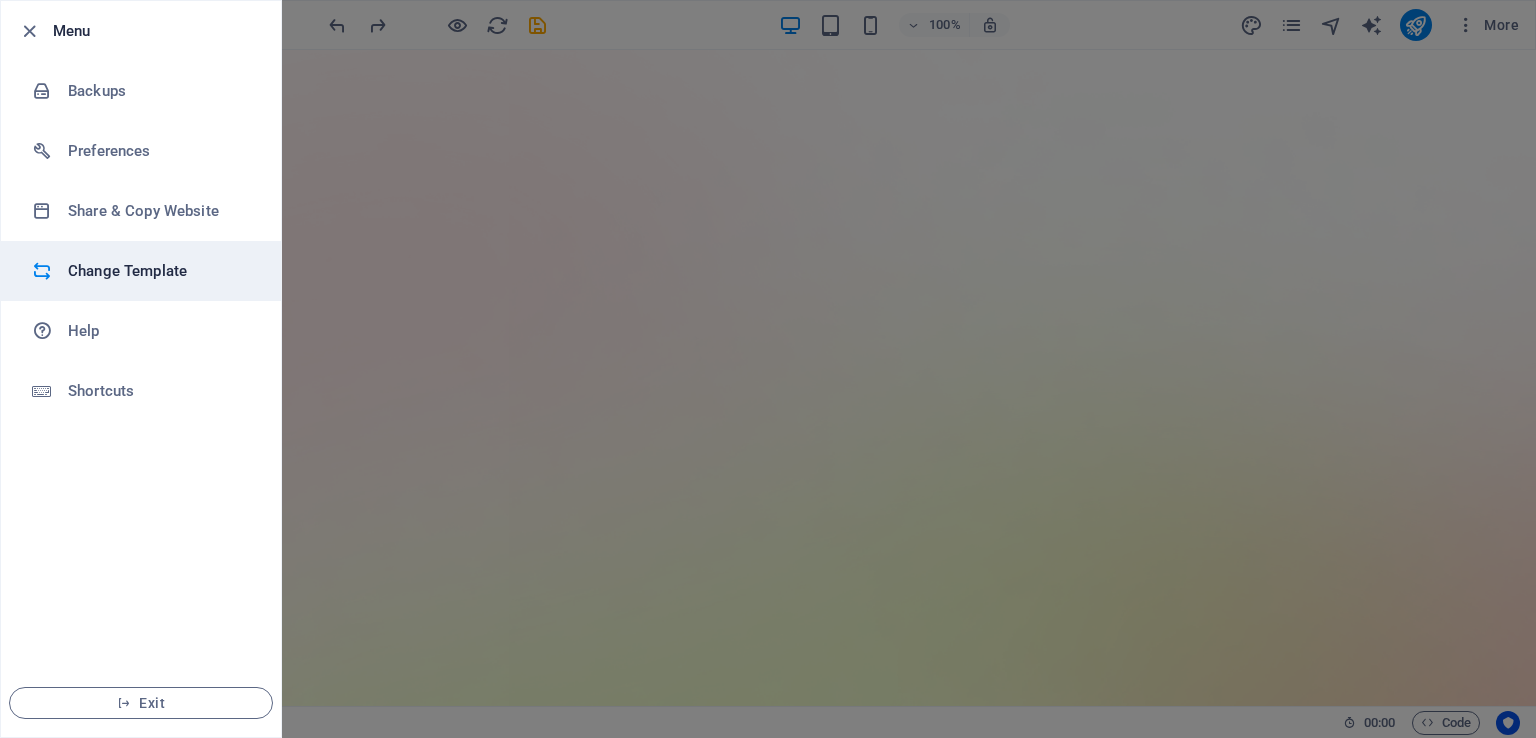 click on "Change Template" at bounding box center [160, 271] 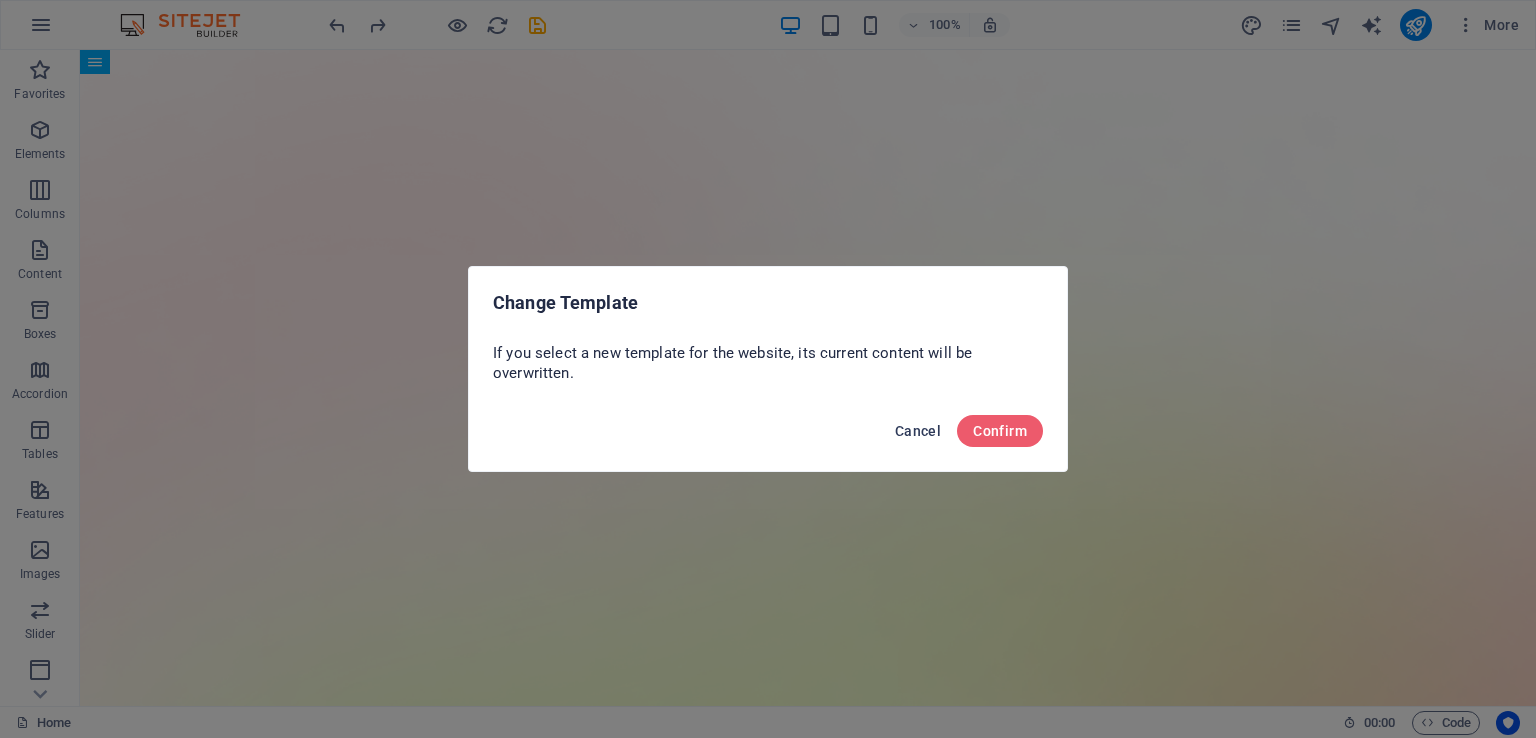 drag, startPoint x: 931, startPoint y: 430, endPoint x: 747, endPoint y: 323, distance: 212.84972 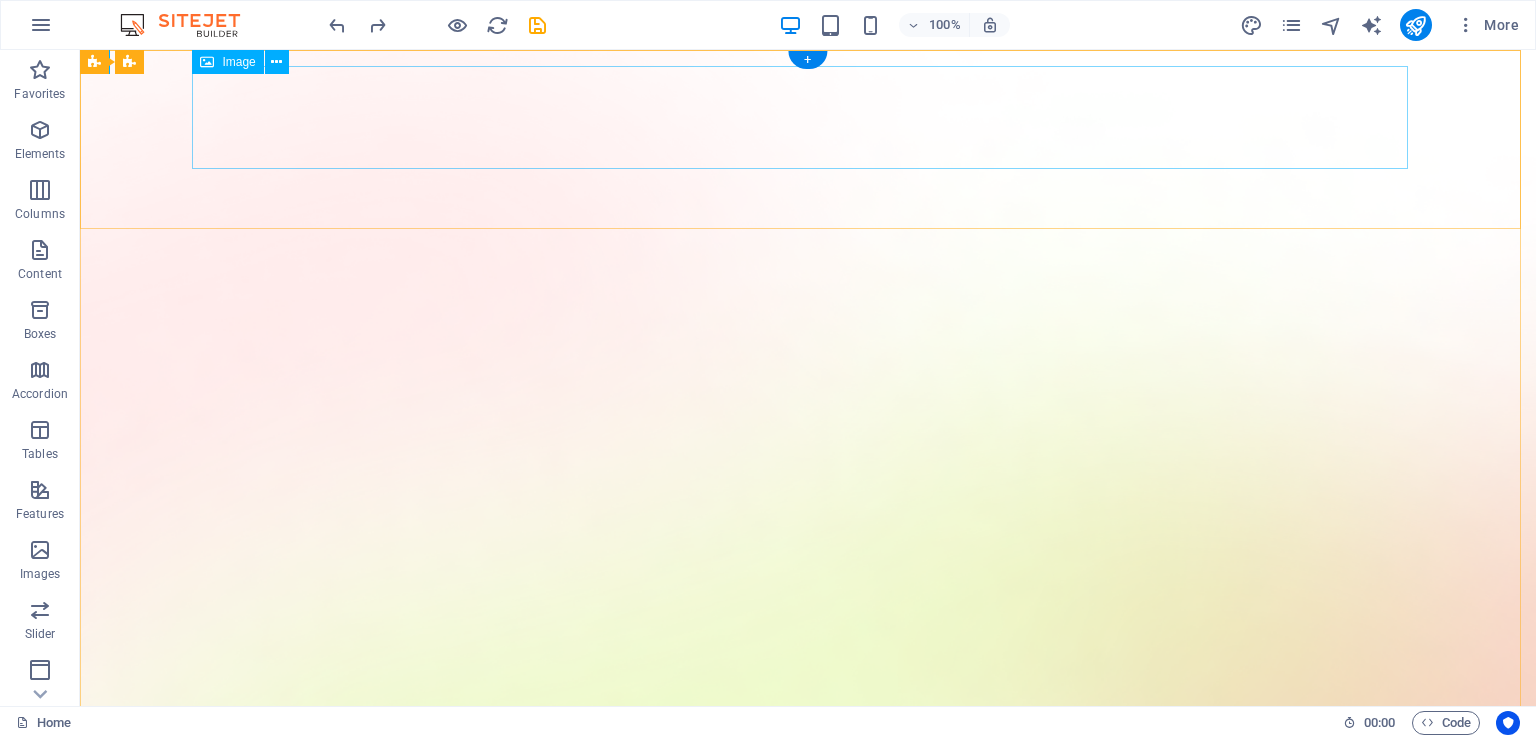click at bounding box center [808, 1623] 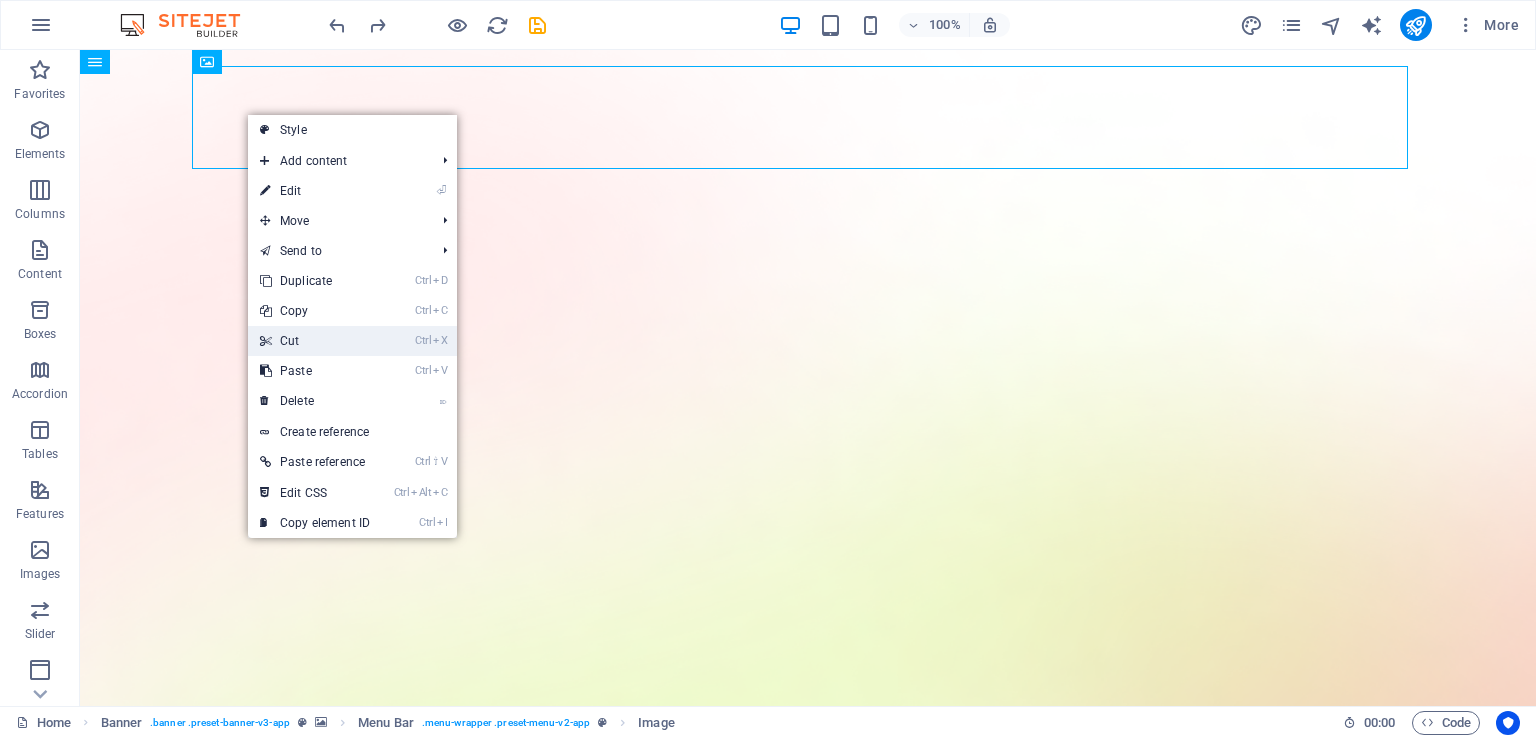 click on "Ctrl X  Cut" at bounding box center [315, 341] 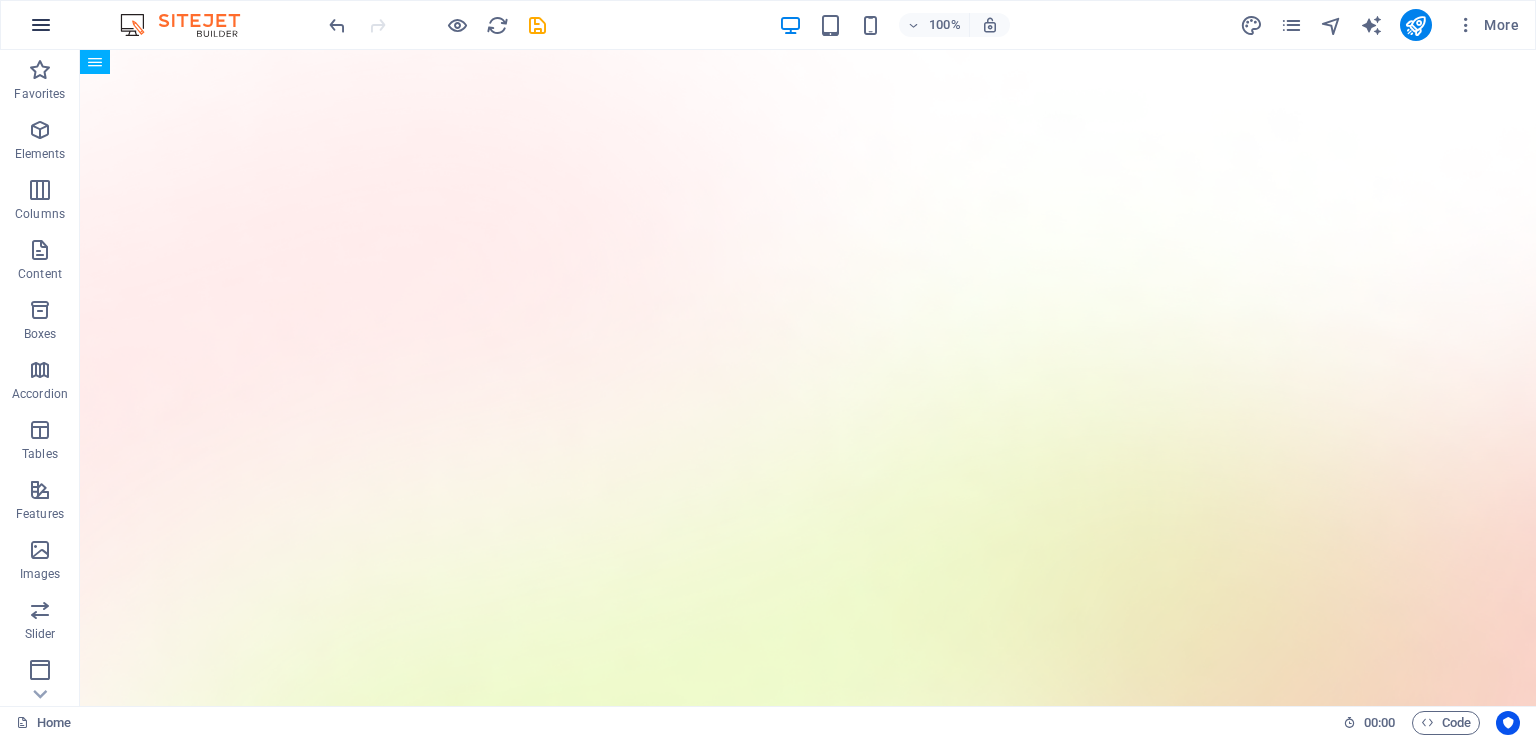click at bounding box center (41, 25) 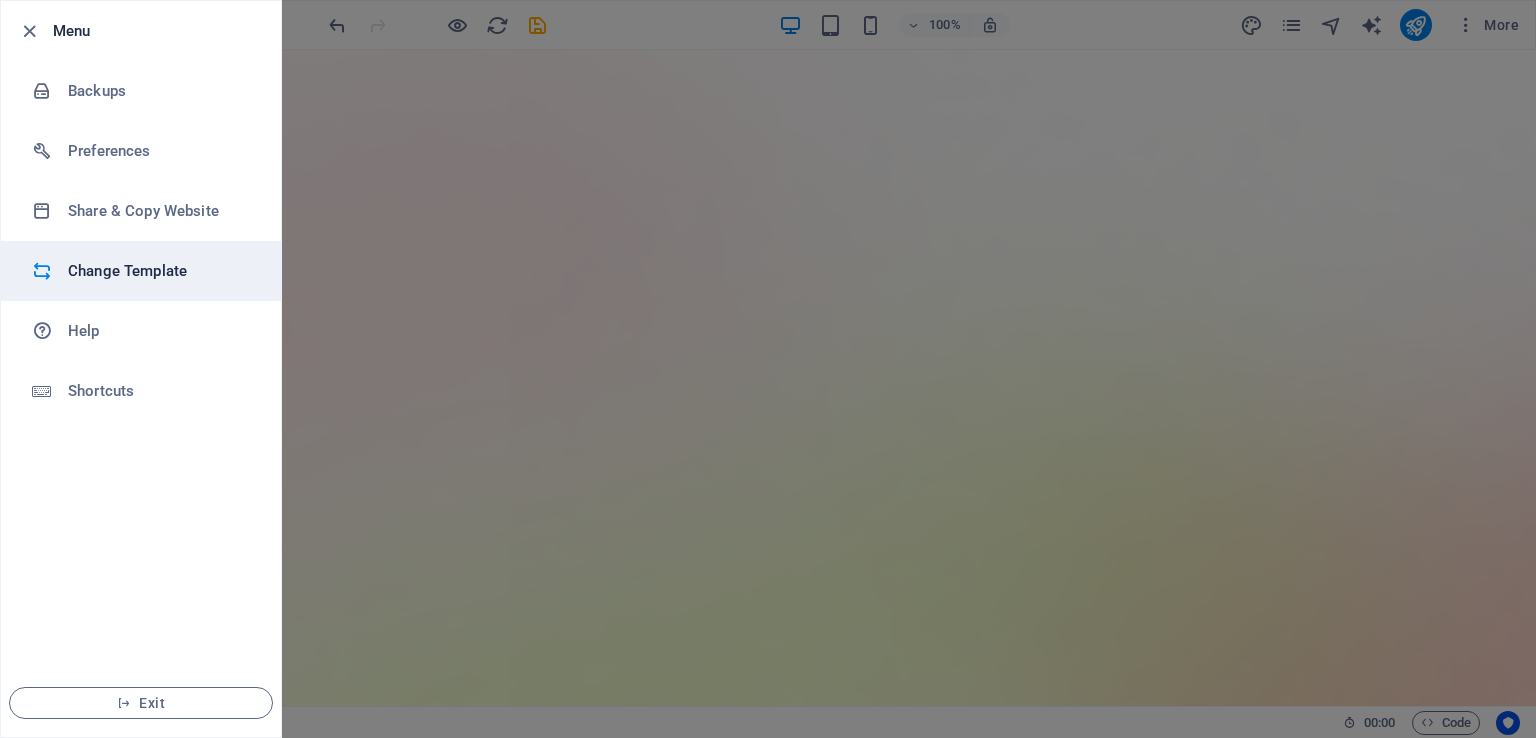 click on "Change Template" at bounding box center (160, 271) 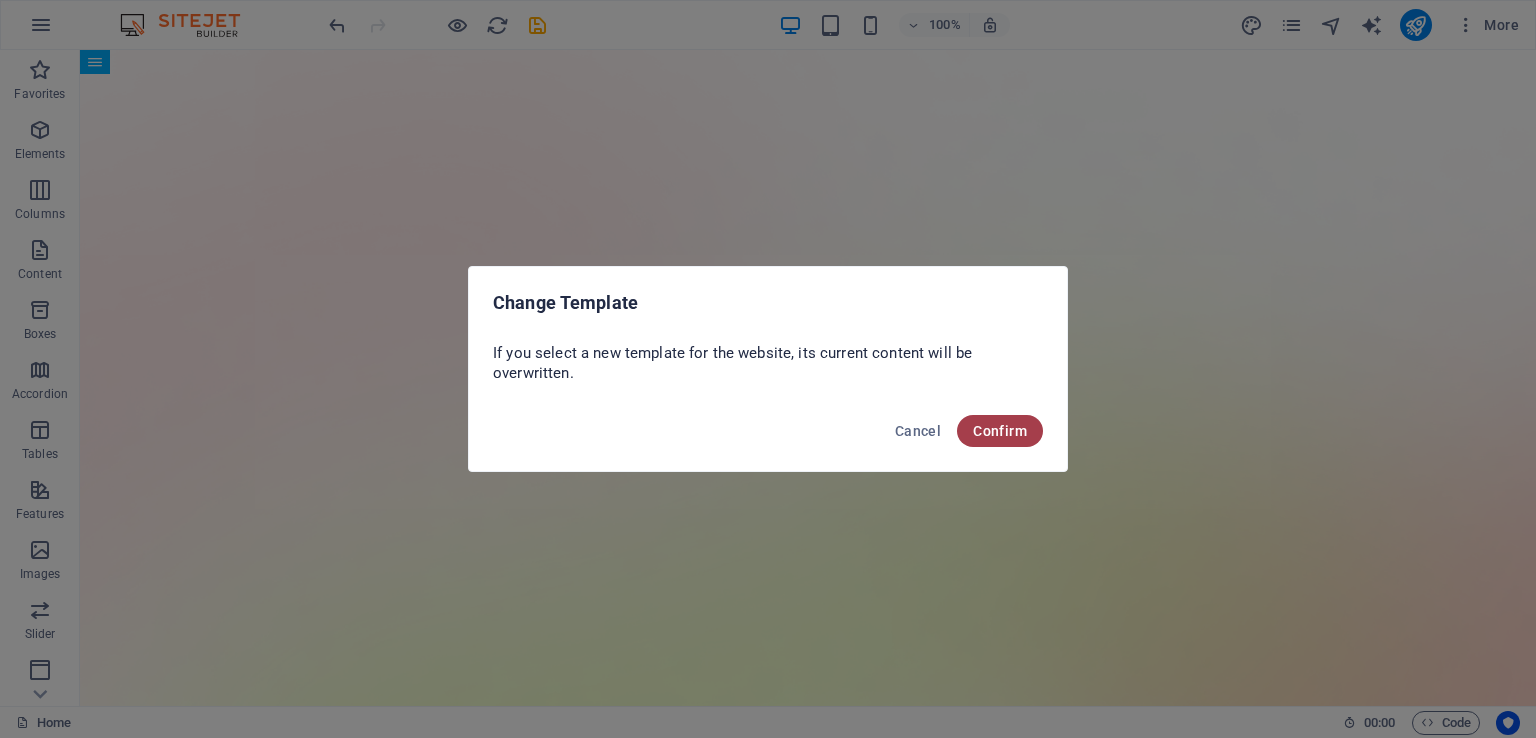 click on "Confirm" at bounding box center [1000, 431] 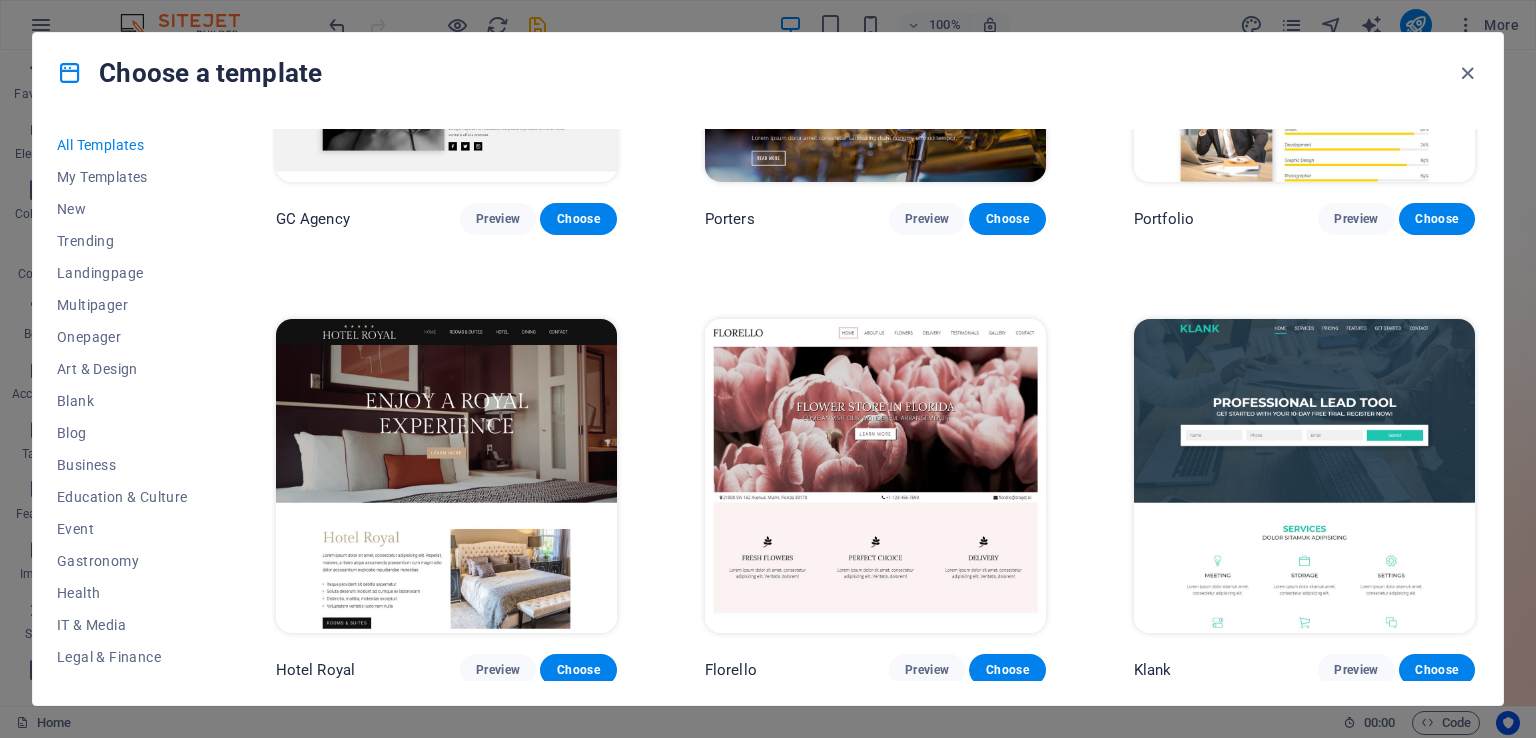 scroll, scrollTop: 16584, scrollLeft: 0, axis: vertical 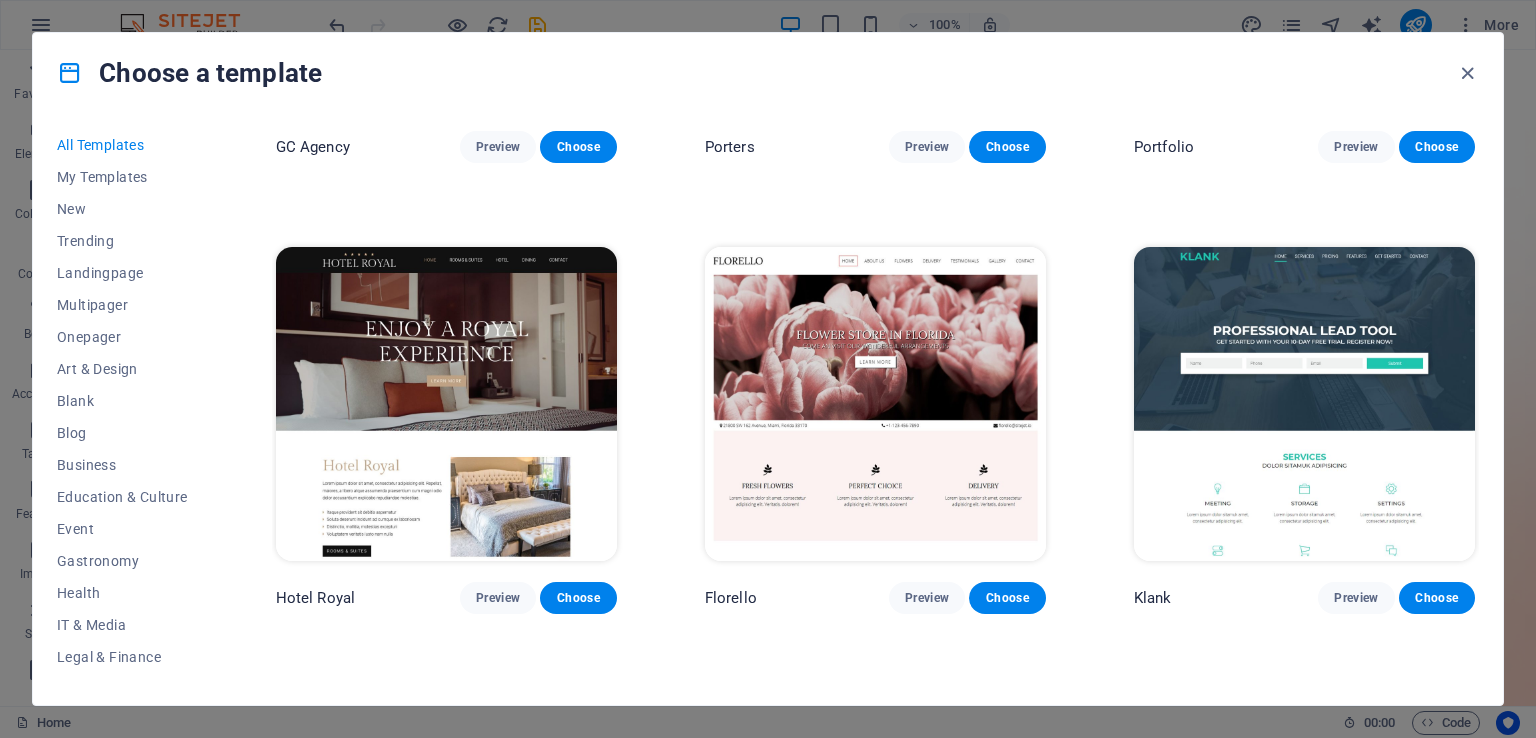 click at bounding box center [1304, 404] 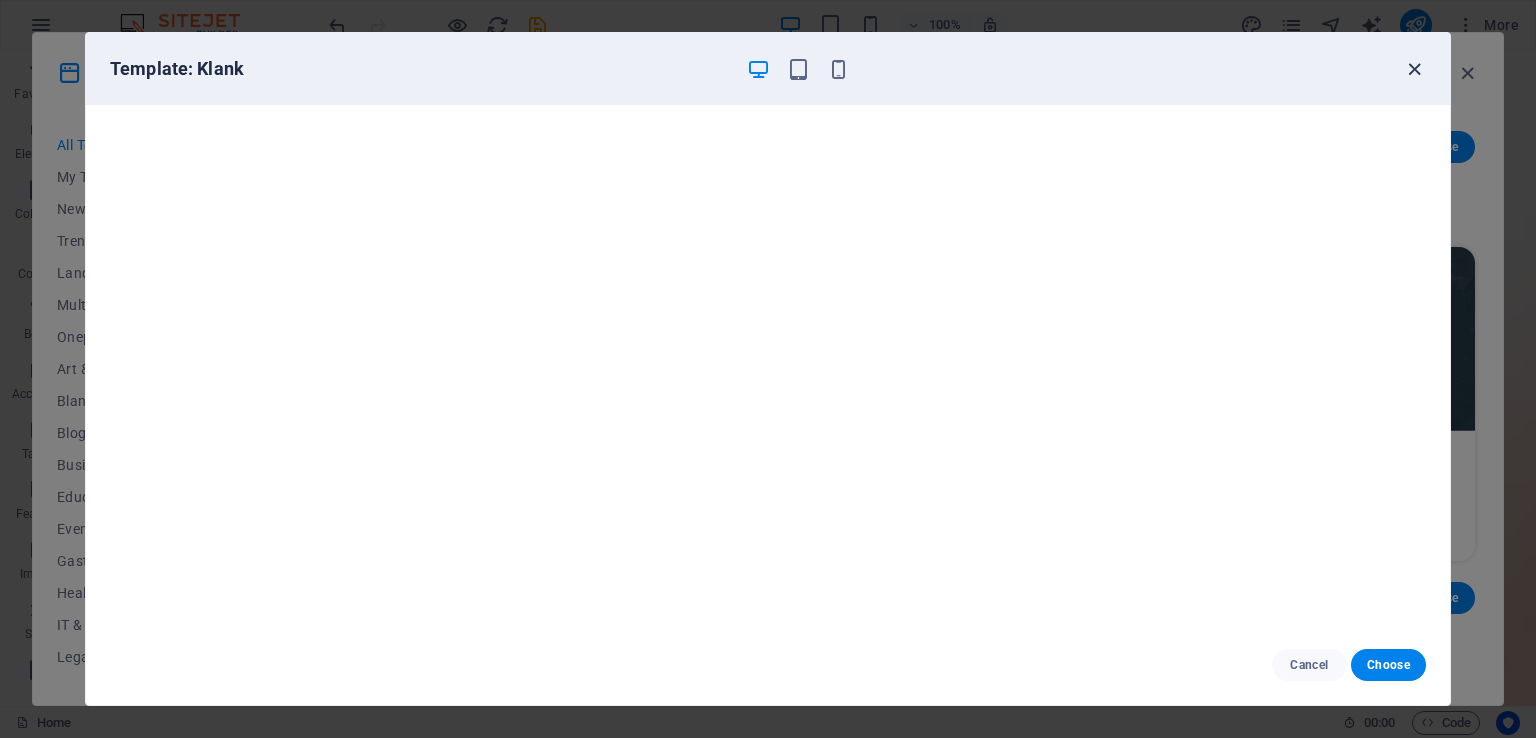 click at bounding box center (1414, 69) 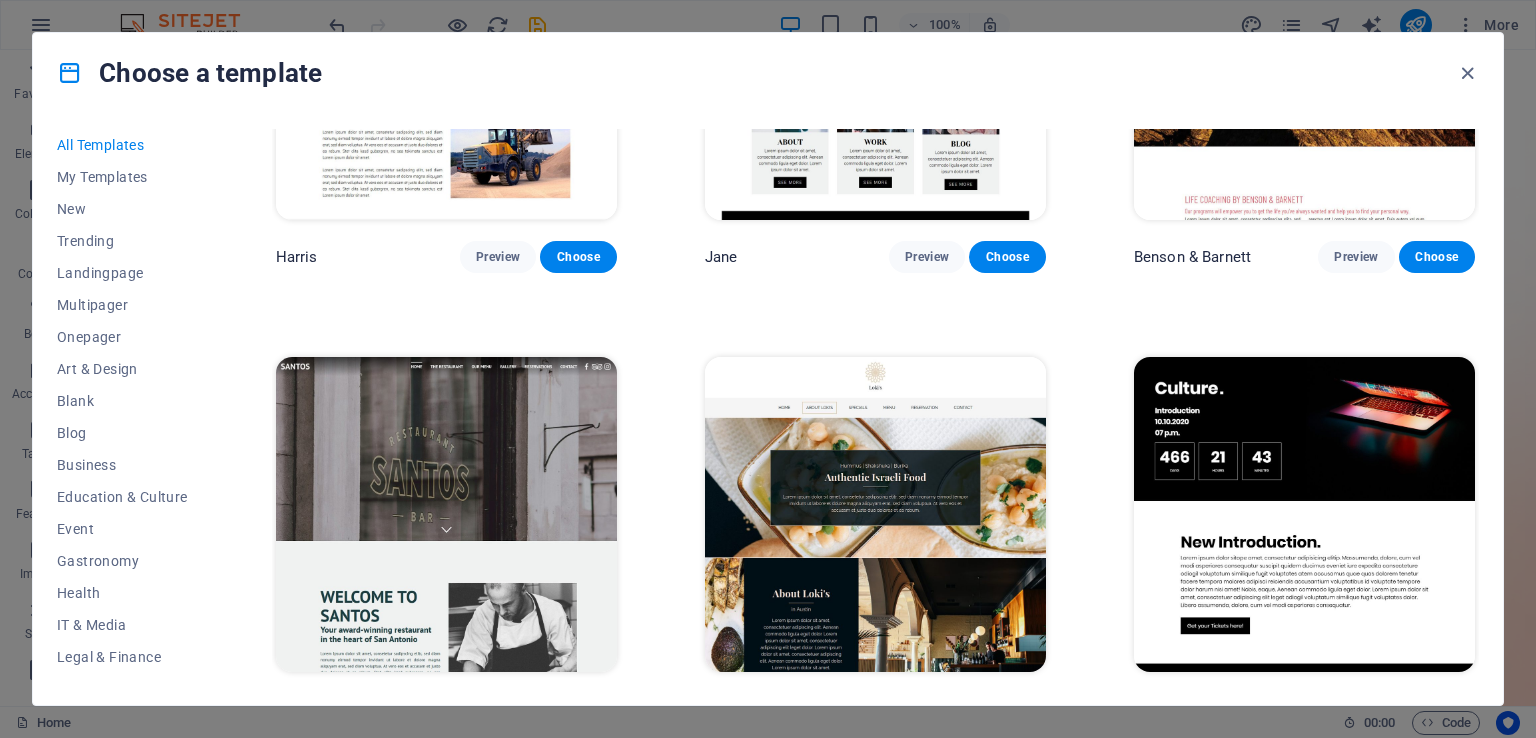 scroll, scrollTop: 19784, scrollLeft: 0, axis: vertical 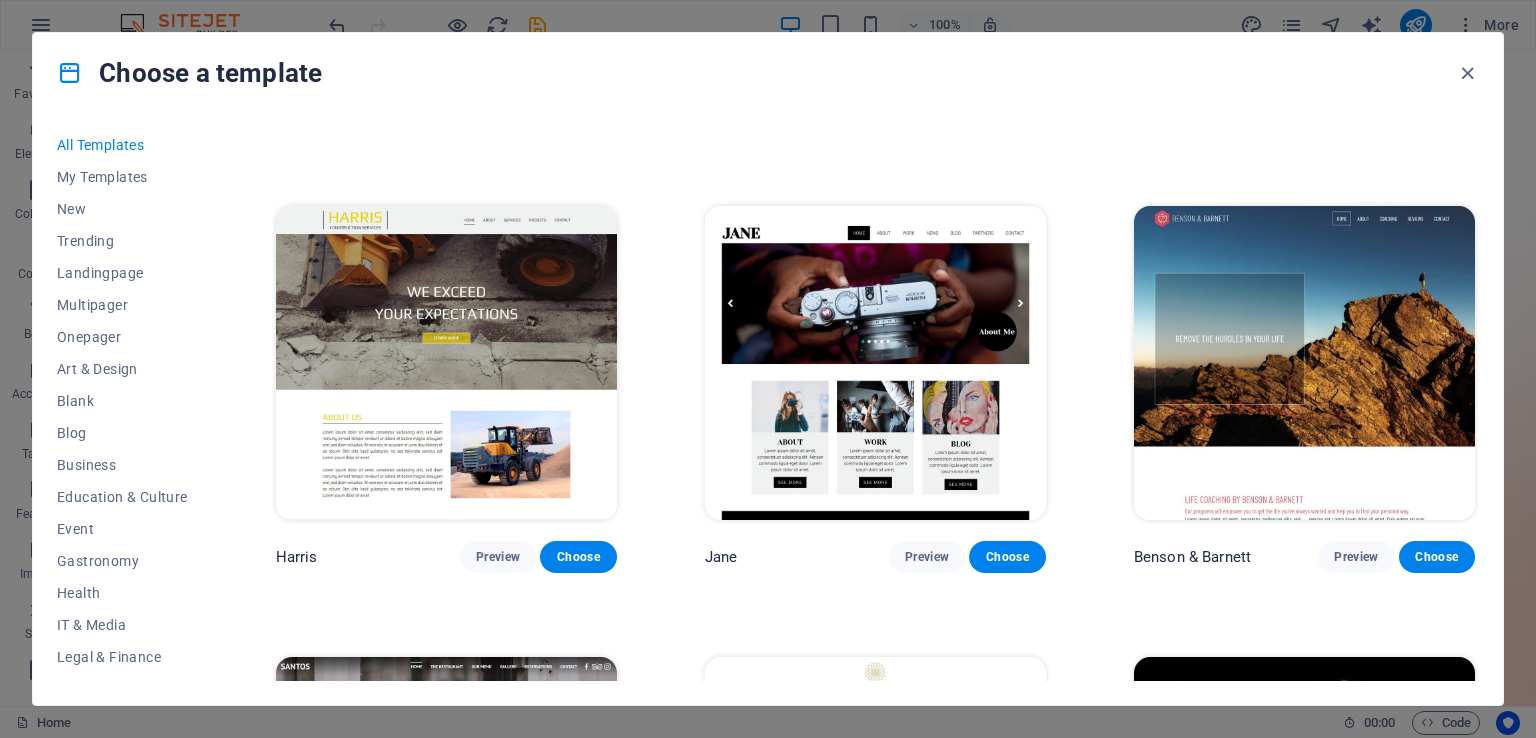 click at bounding box center (875, 363) 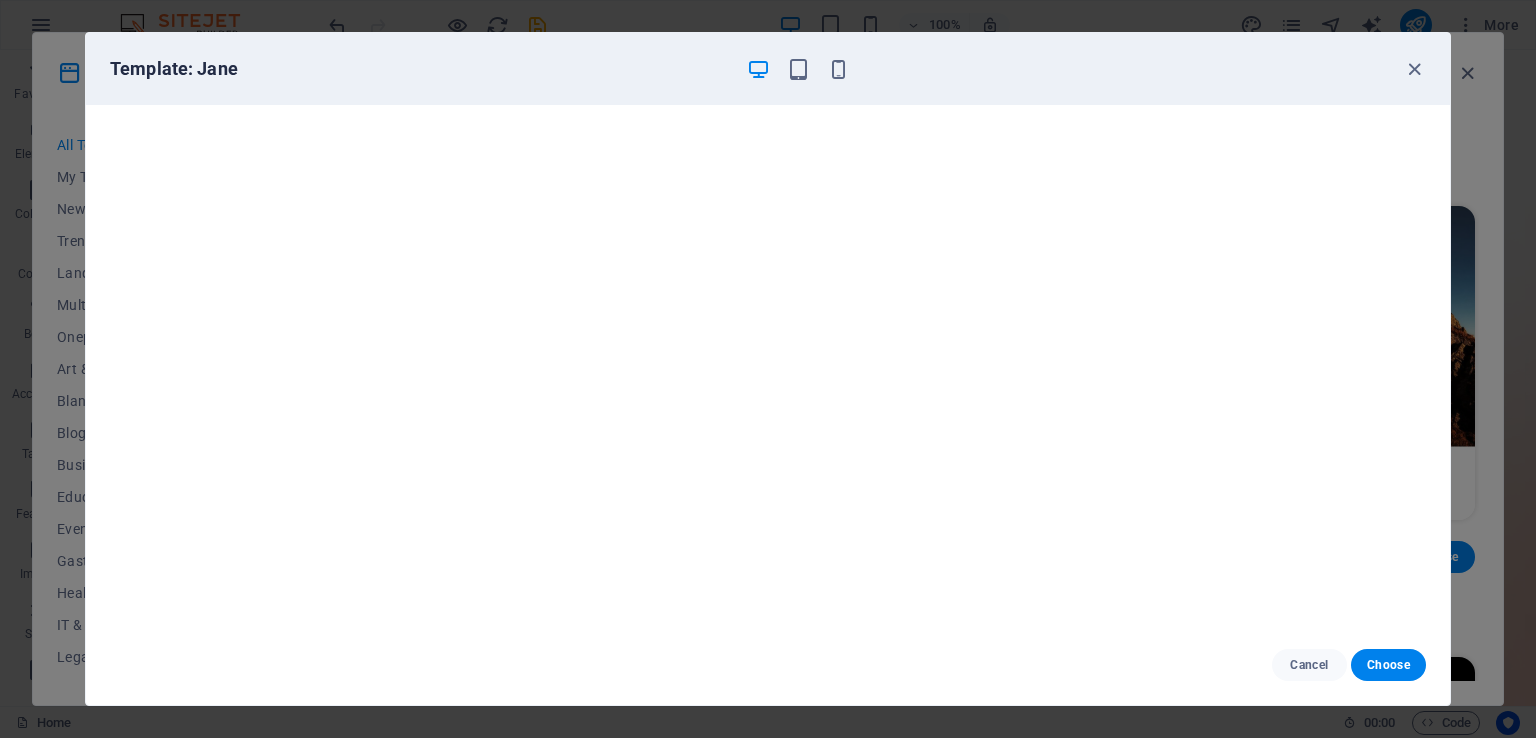 scroll, scrollTop: 5, scrollLeft: 0, axis: vertical 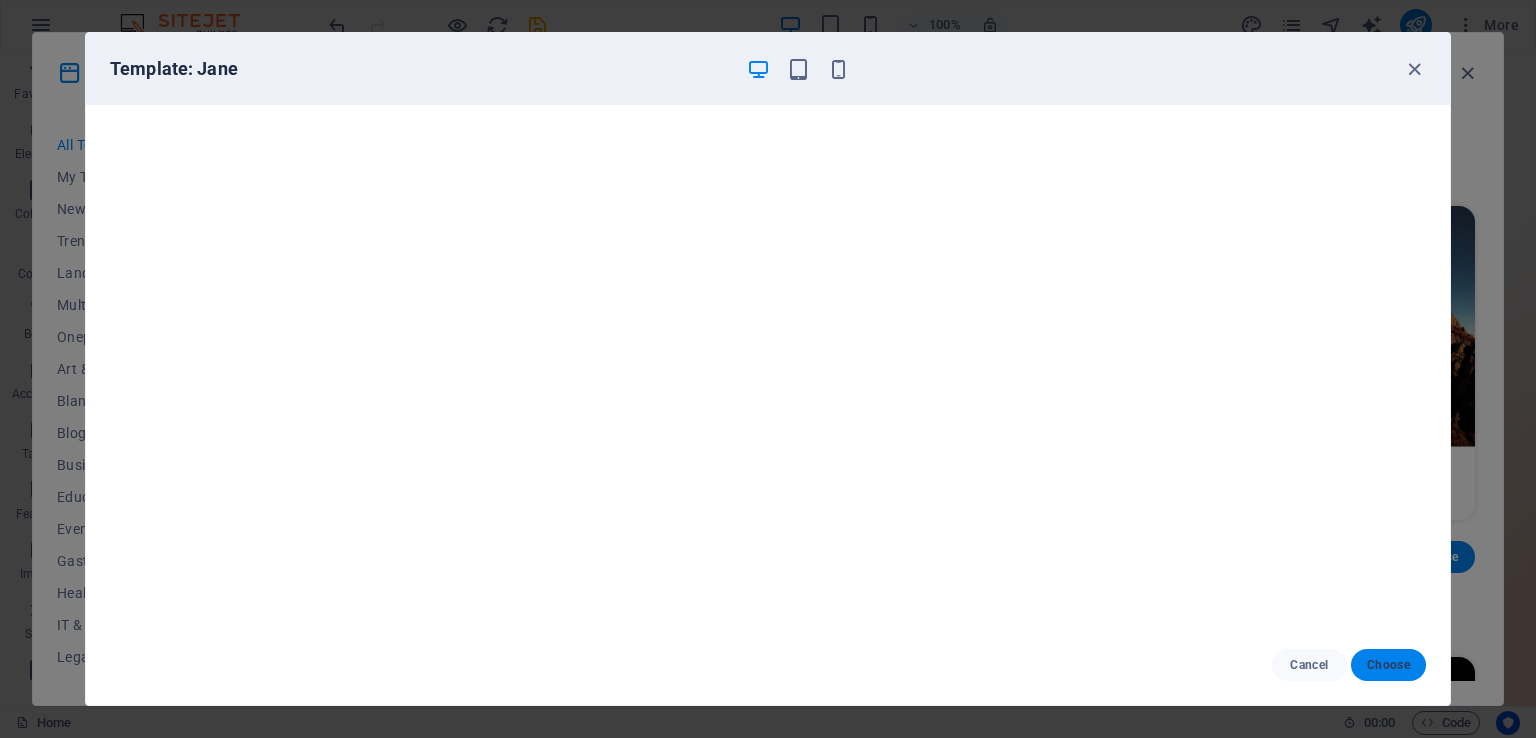 click on "Choose" at bounding box center (1388, 665) 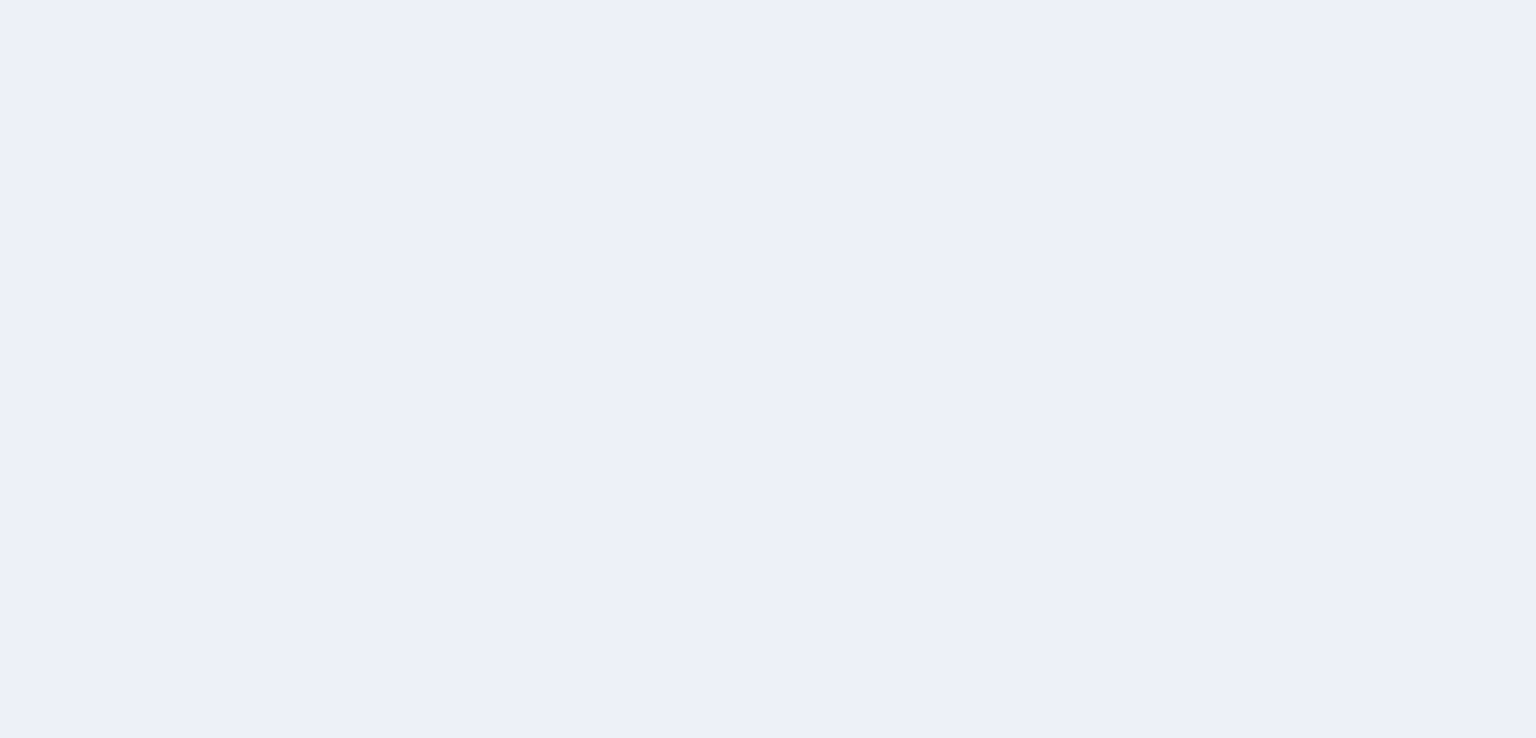 scroll, scrollTop: 0, scrollLeft: 0, axis: both 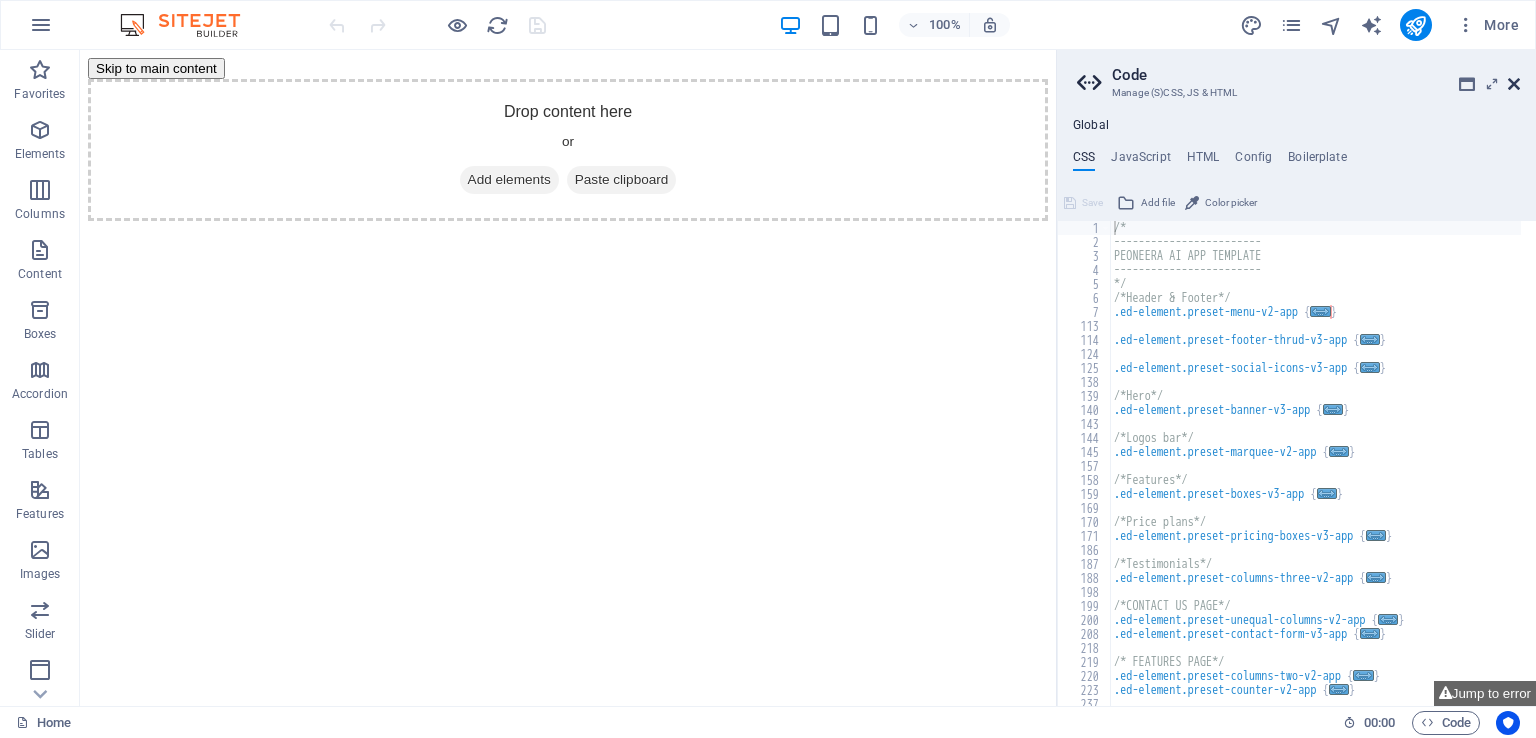 click at bounding box center (1514, 84) 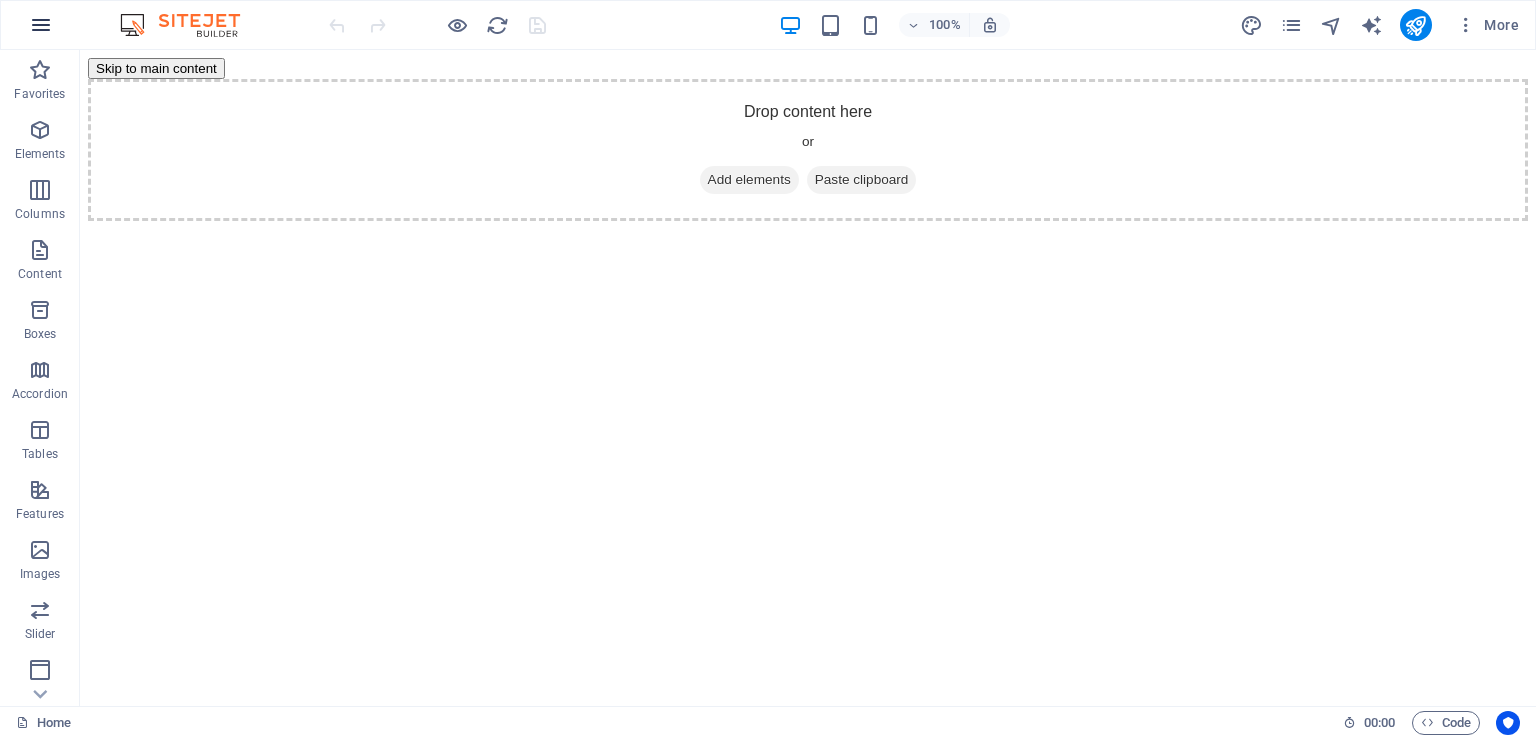 click at bounding box center [41, 25] 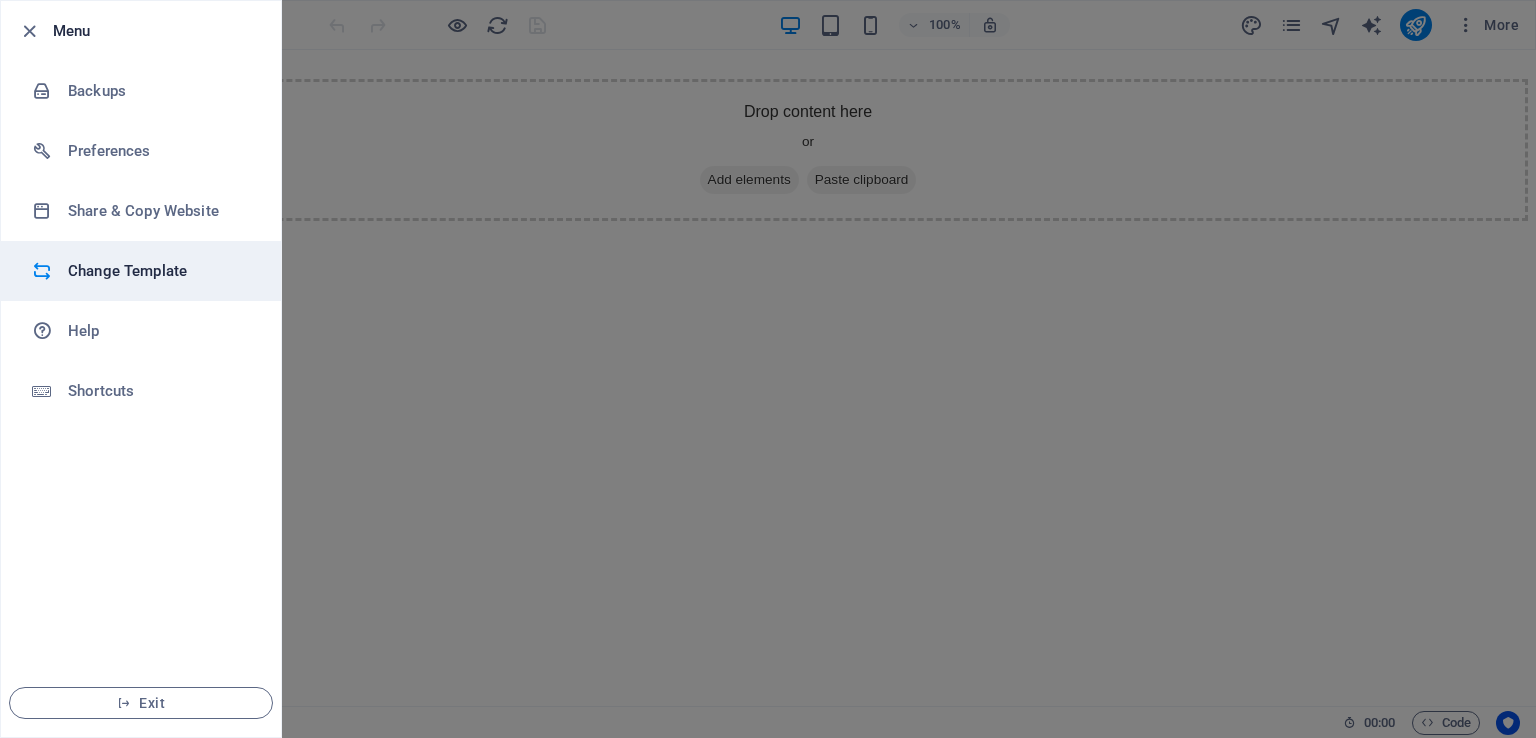 click on "Change Template" at bounding box center [160, 271] 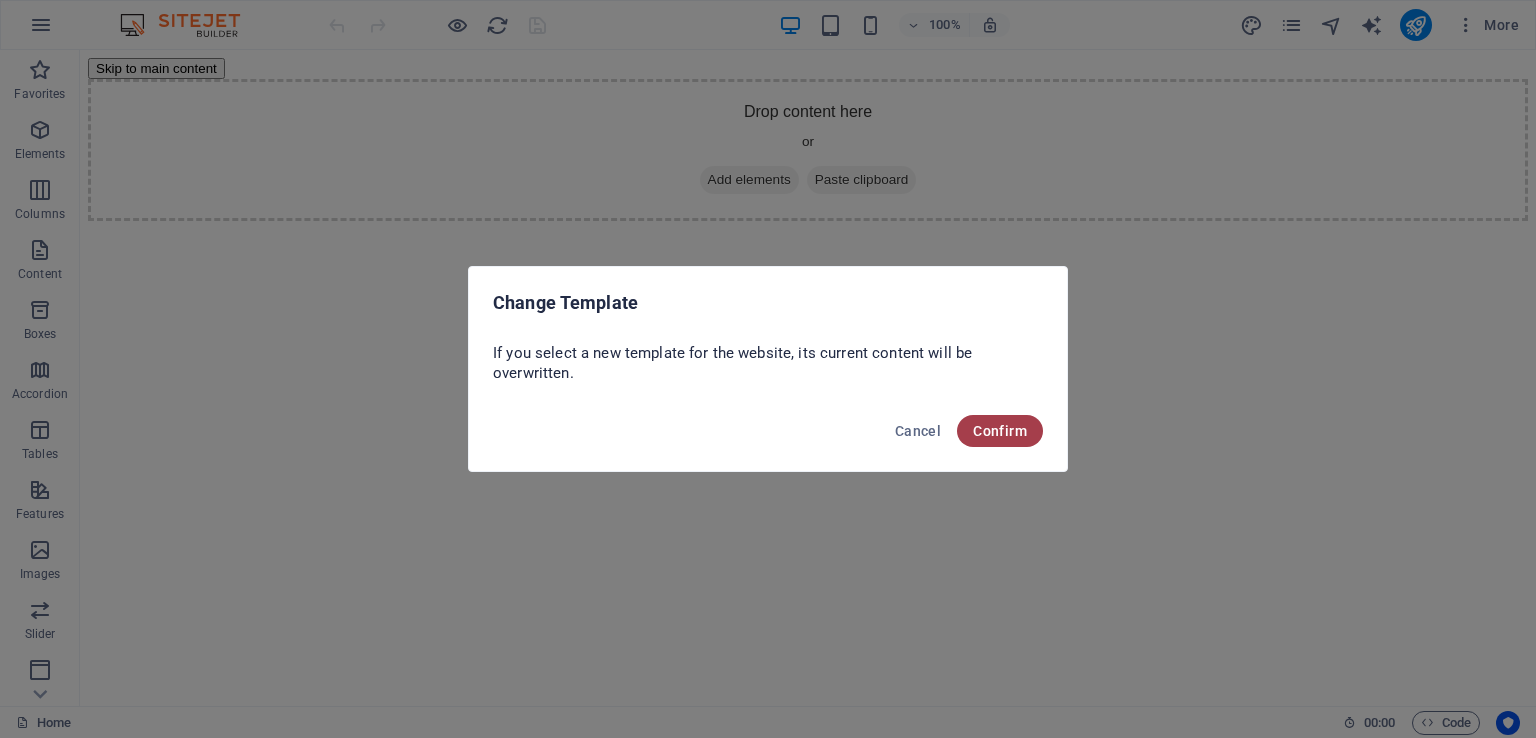 click on "Confirm" at bounding box center [1000, 431] 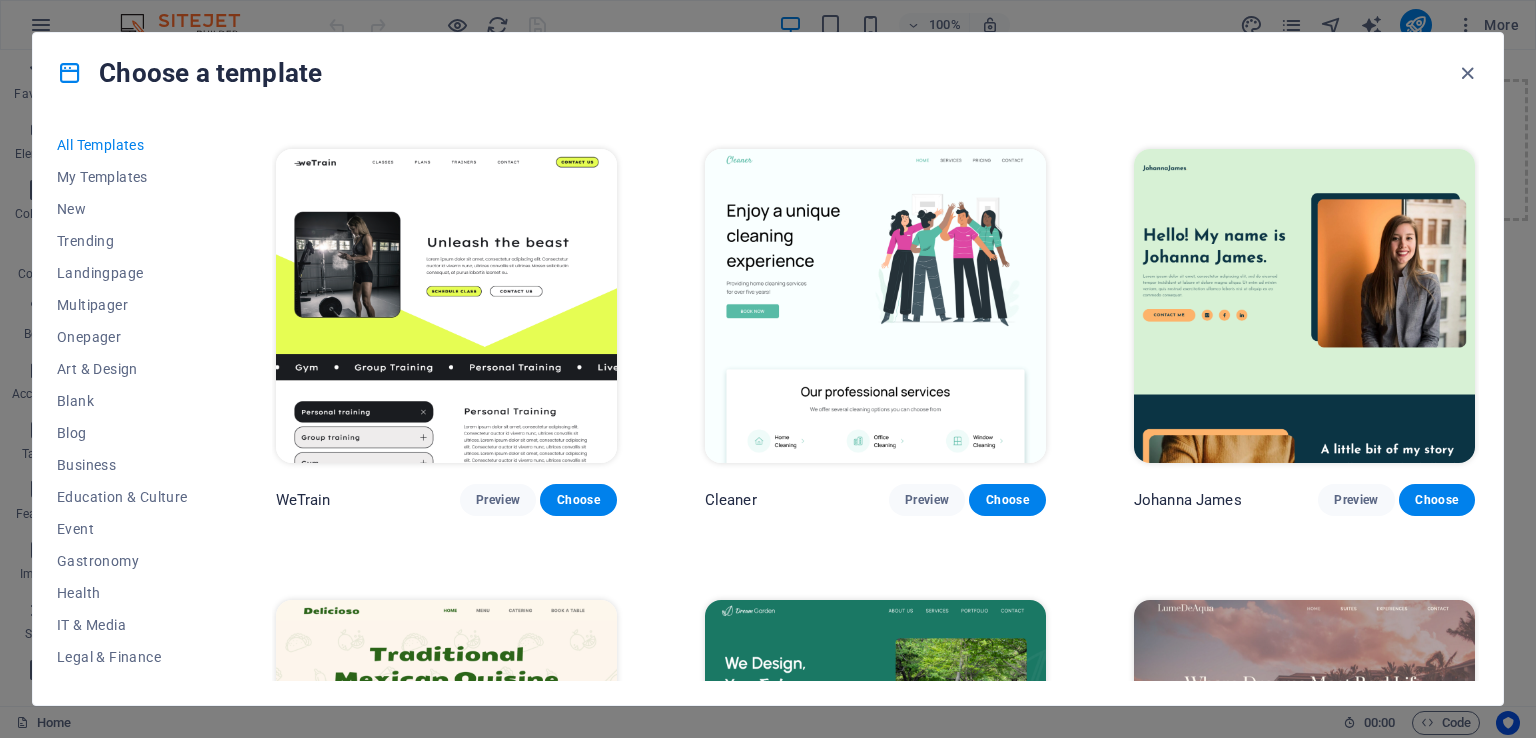scroll, scrollTop: 2600, scrollLeft: 0, axis: vertical 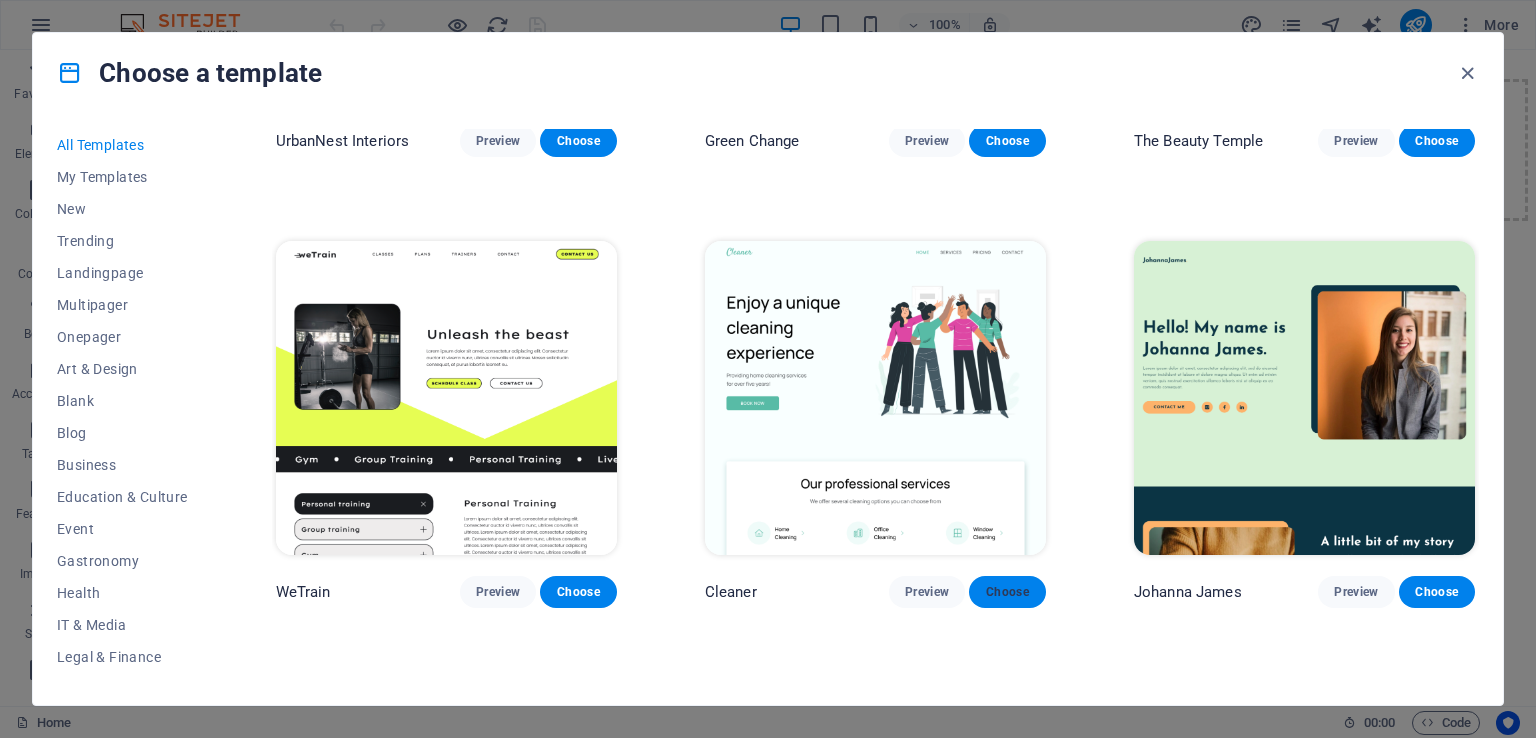 click on "Choose" at bounding box center [1007, 592] 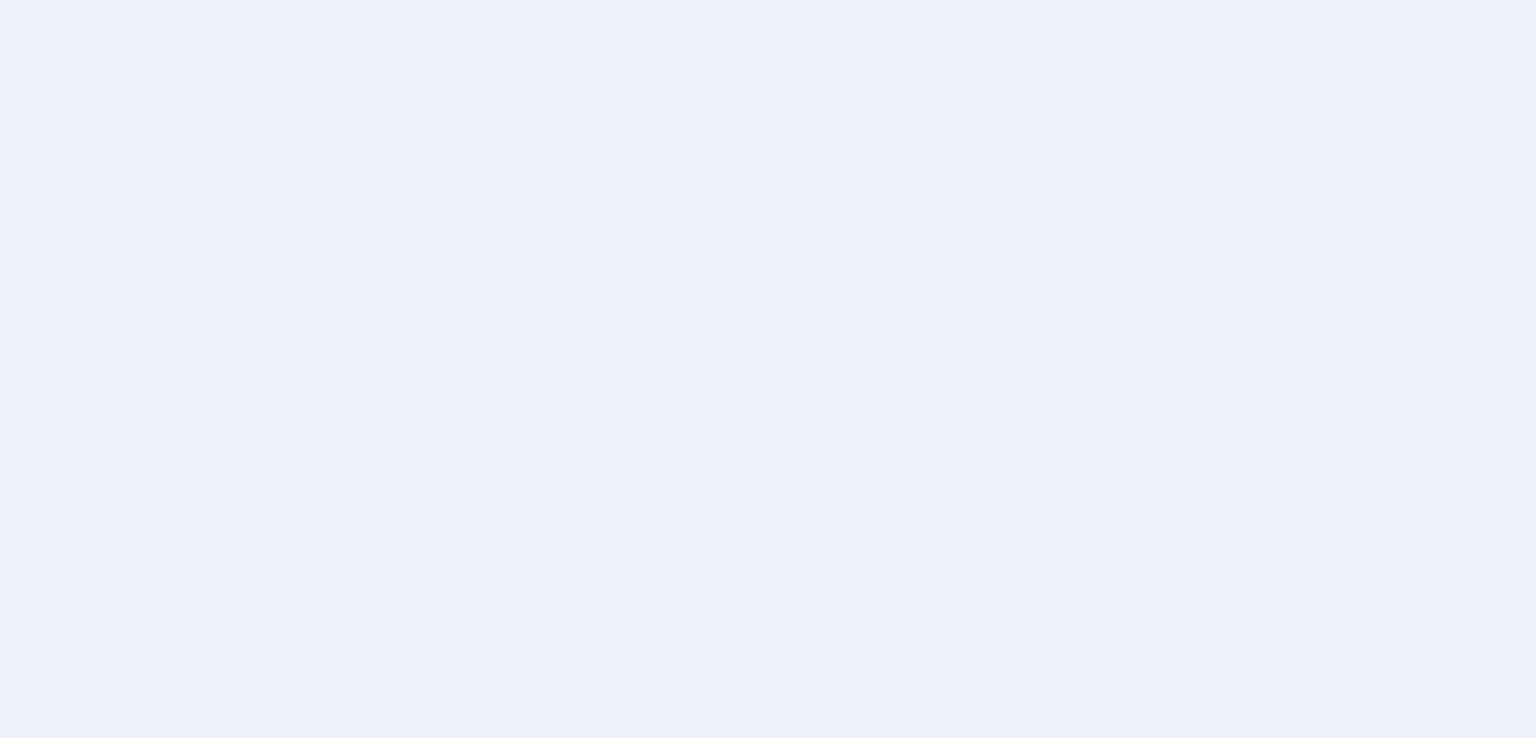 scroll, scrollTop: 0, scrollLeft: 0, axis: both 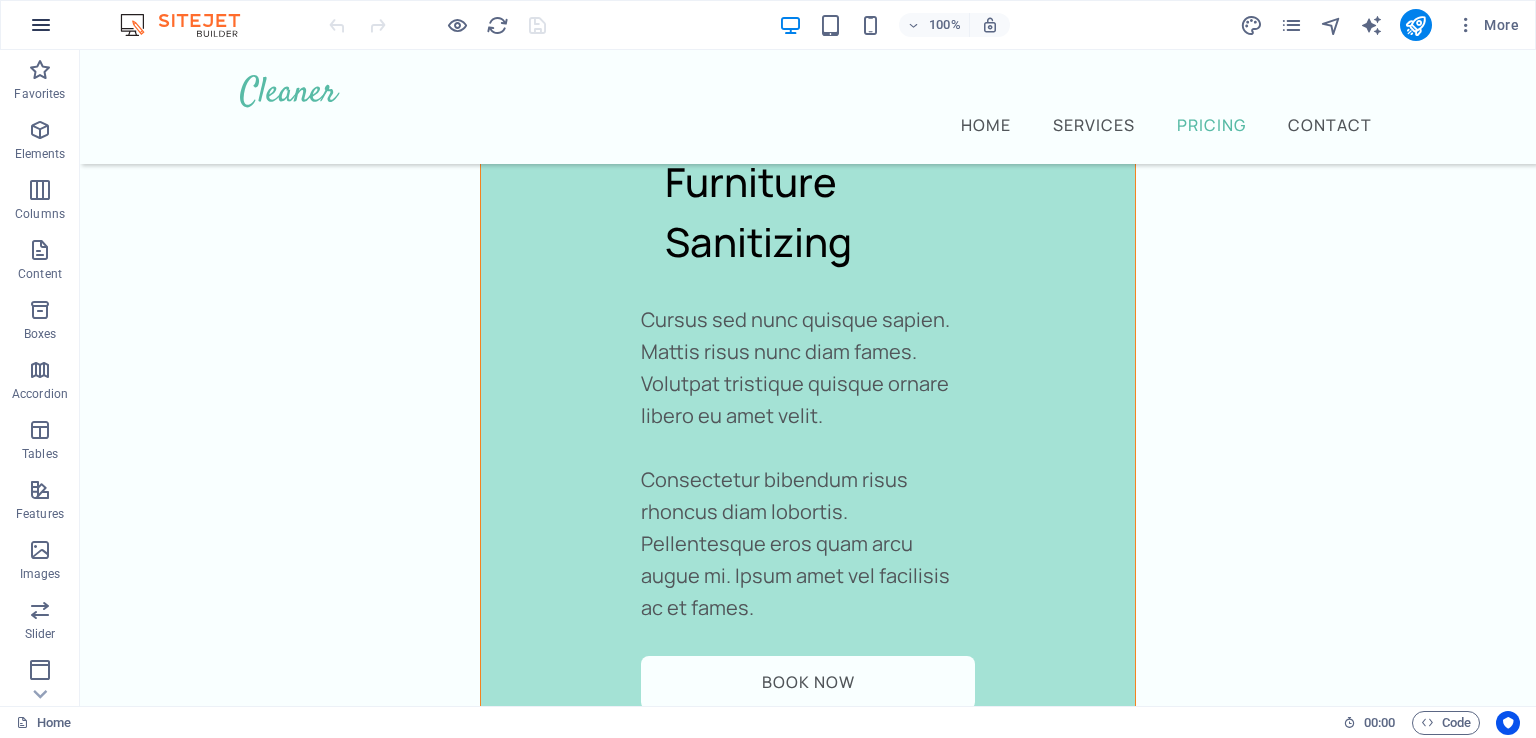 click at bounding box center [41, 25] 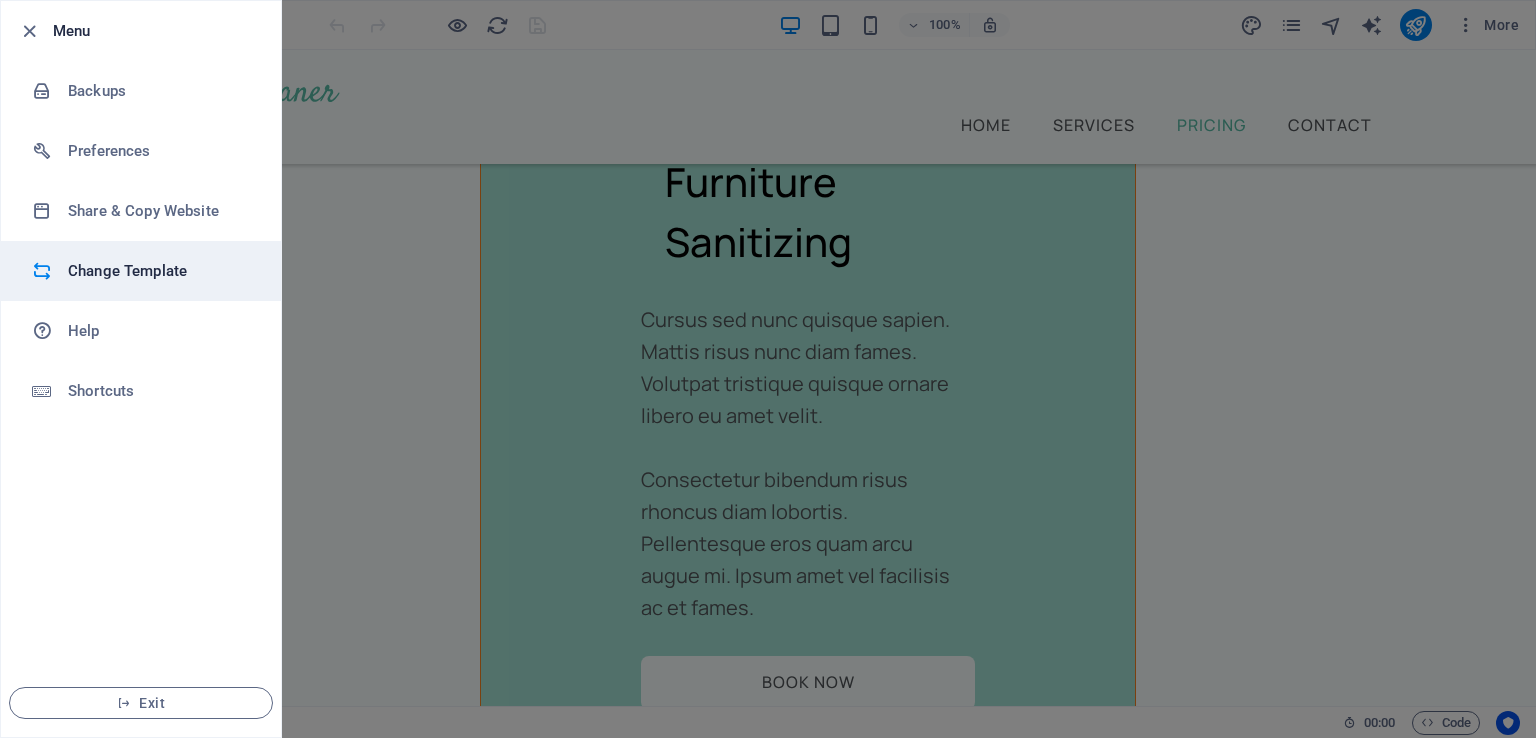 click on "Change Template" at bounding box center (160, 271) 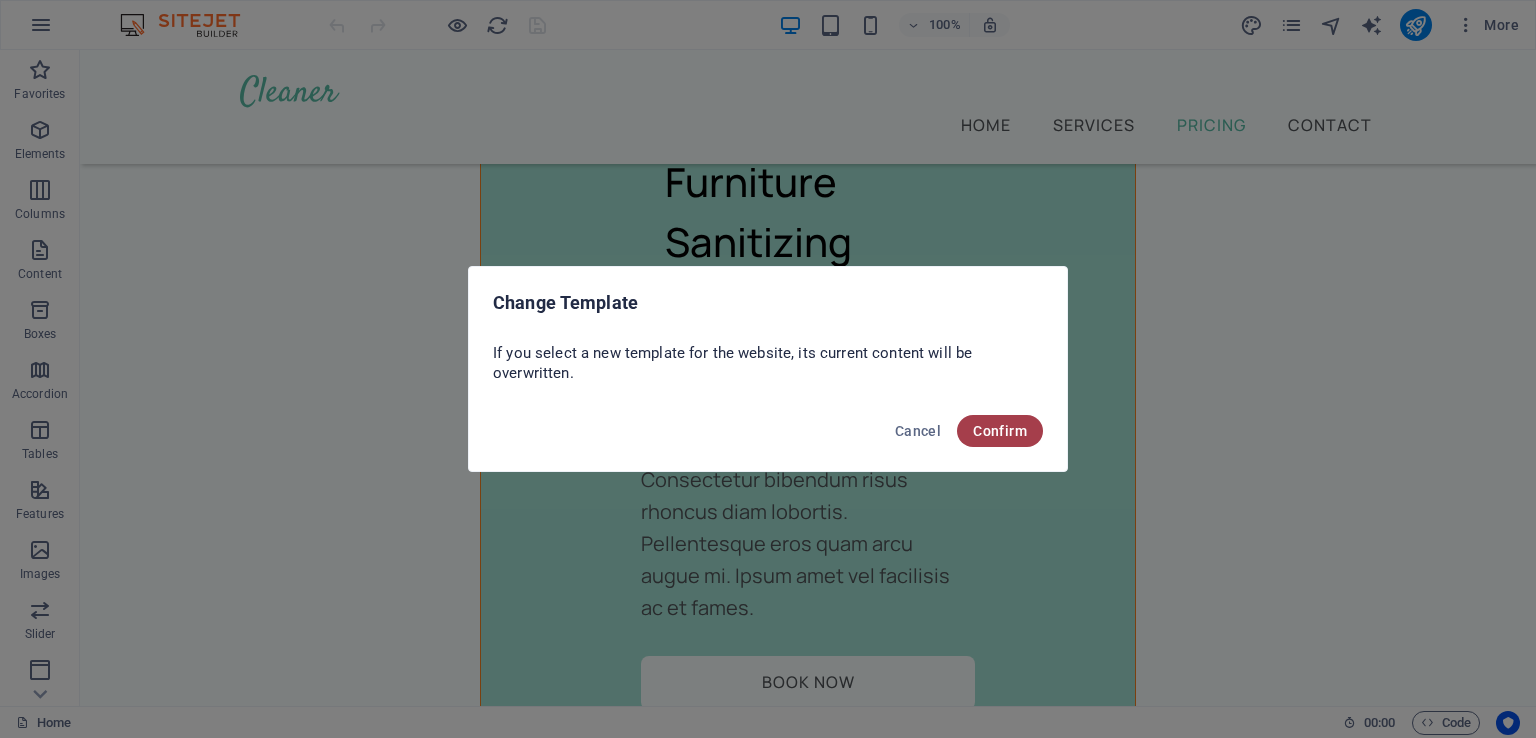 click on "Confirm" at bounding box center [1000, 431] 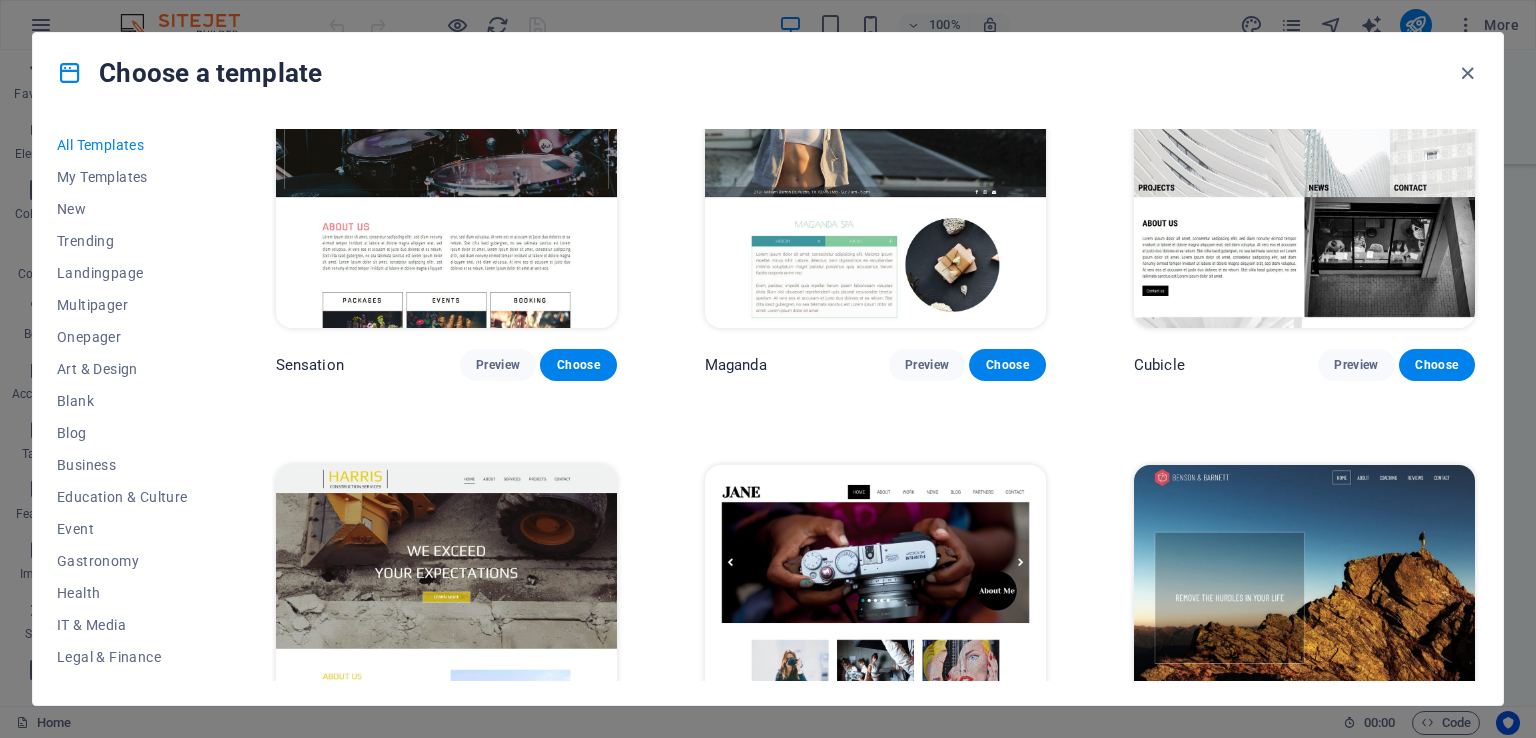 scroll, scrollTop: 19700, scrollLeft: 0, axis: vertical 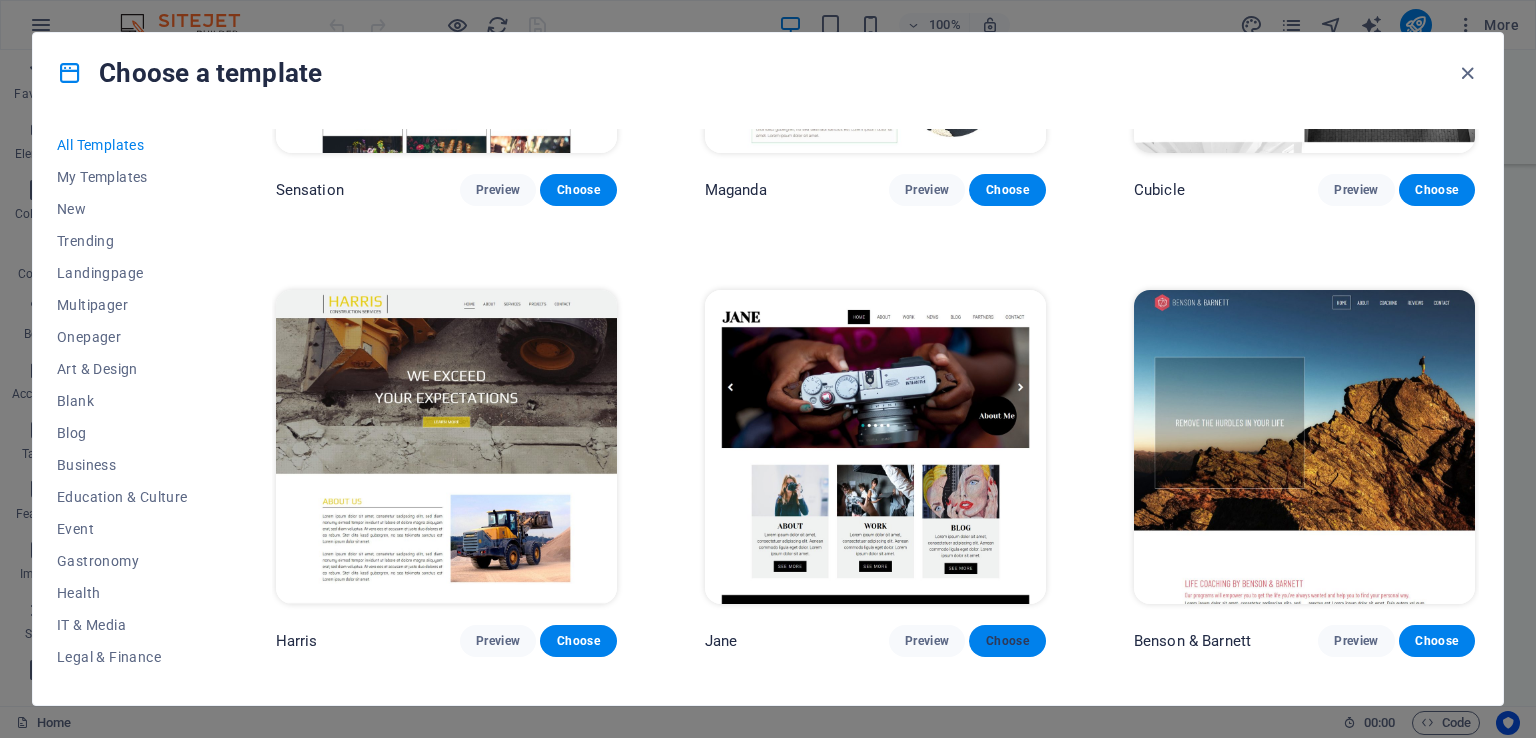 click on "Choose" at bounding box center [1007, 641] 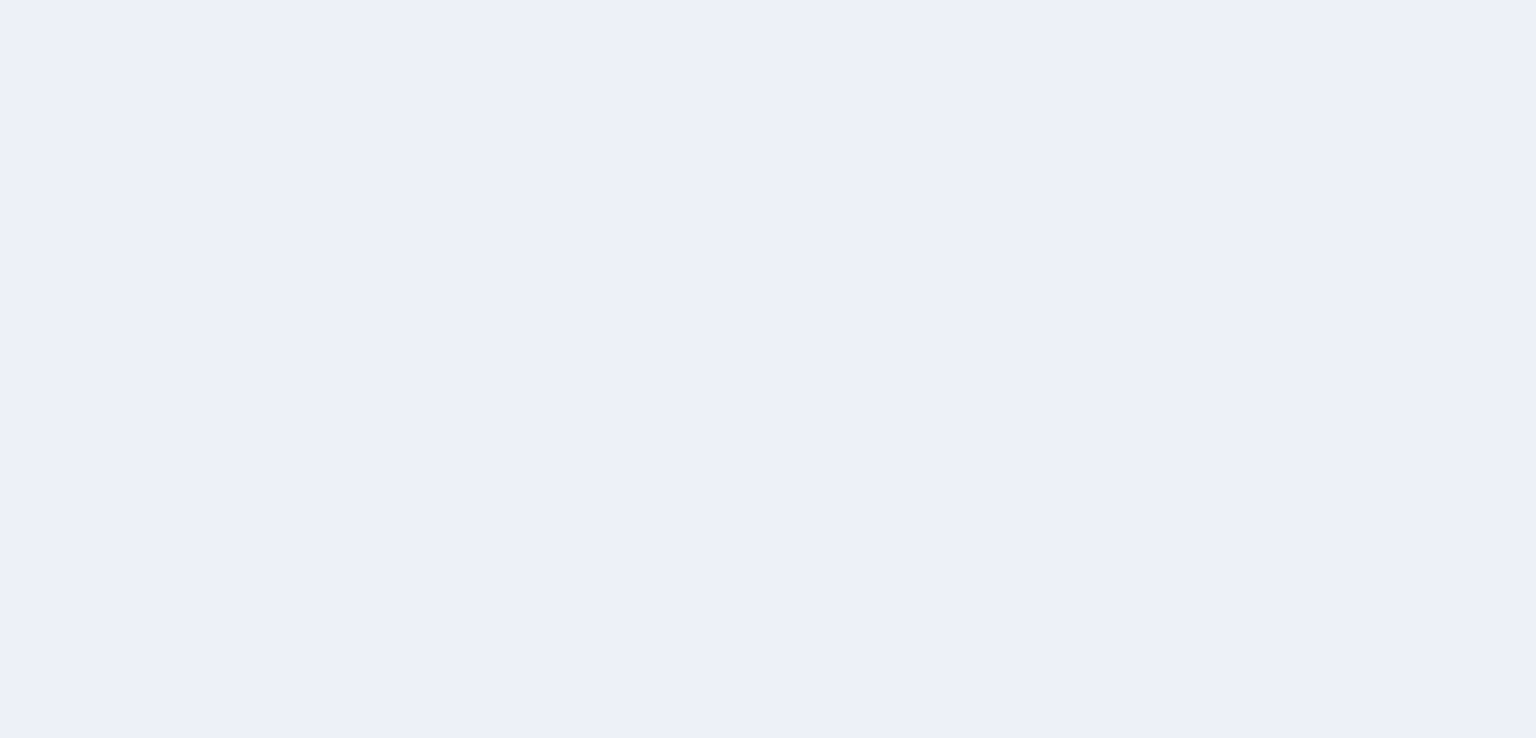 scroll, scrollTop: 0, scrollLeft: 0, axis: both 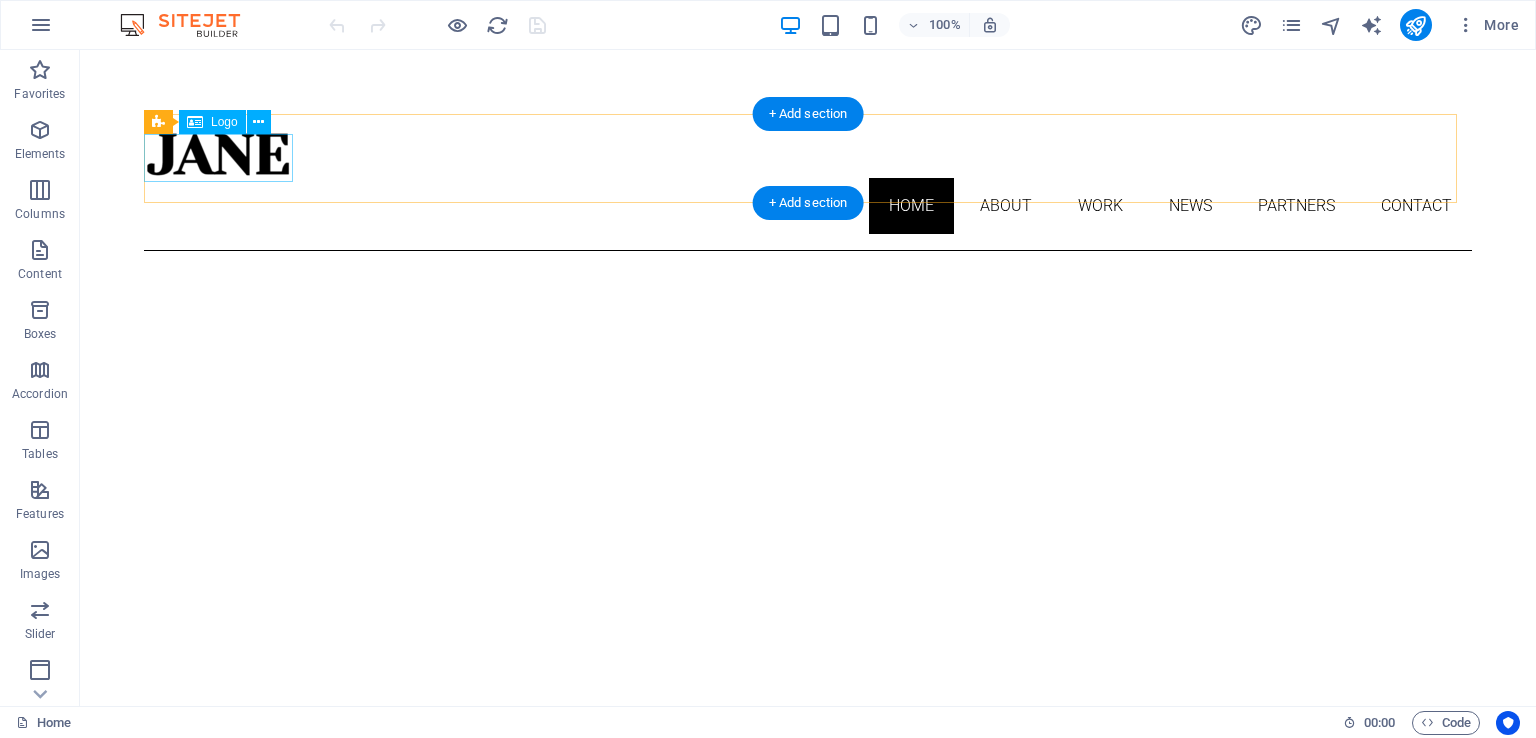 click at bounding box center [808, 154] 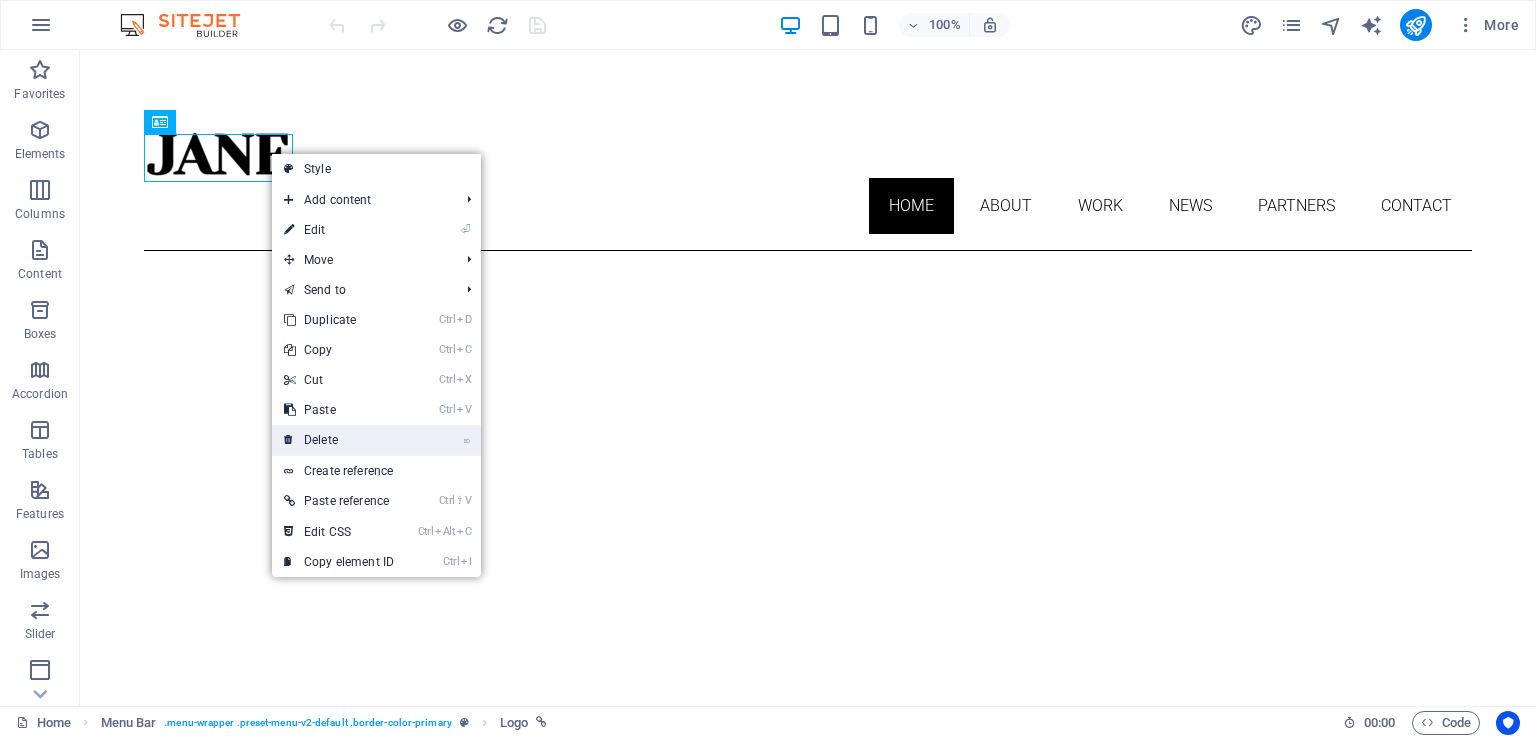 click on "⌦  Delete" at bounding box center (339, 440) 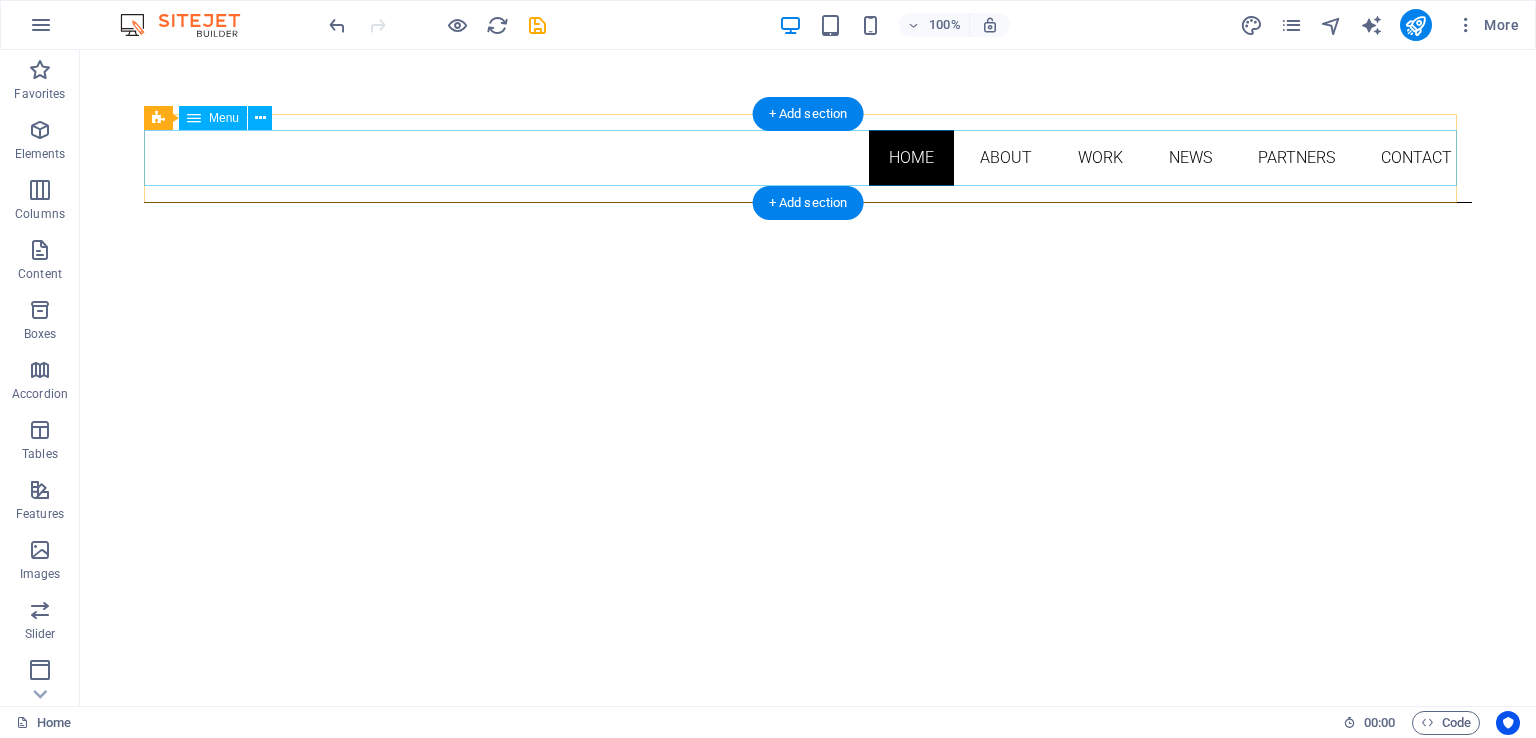 click on "Home About Work News Partners Contact" at bounding box center [808, 158] 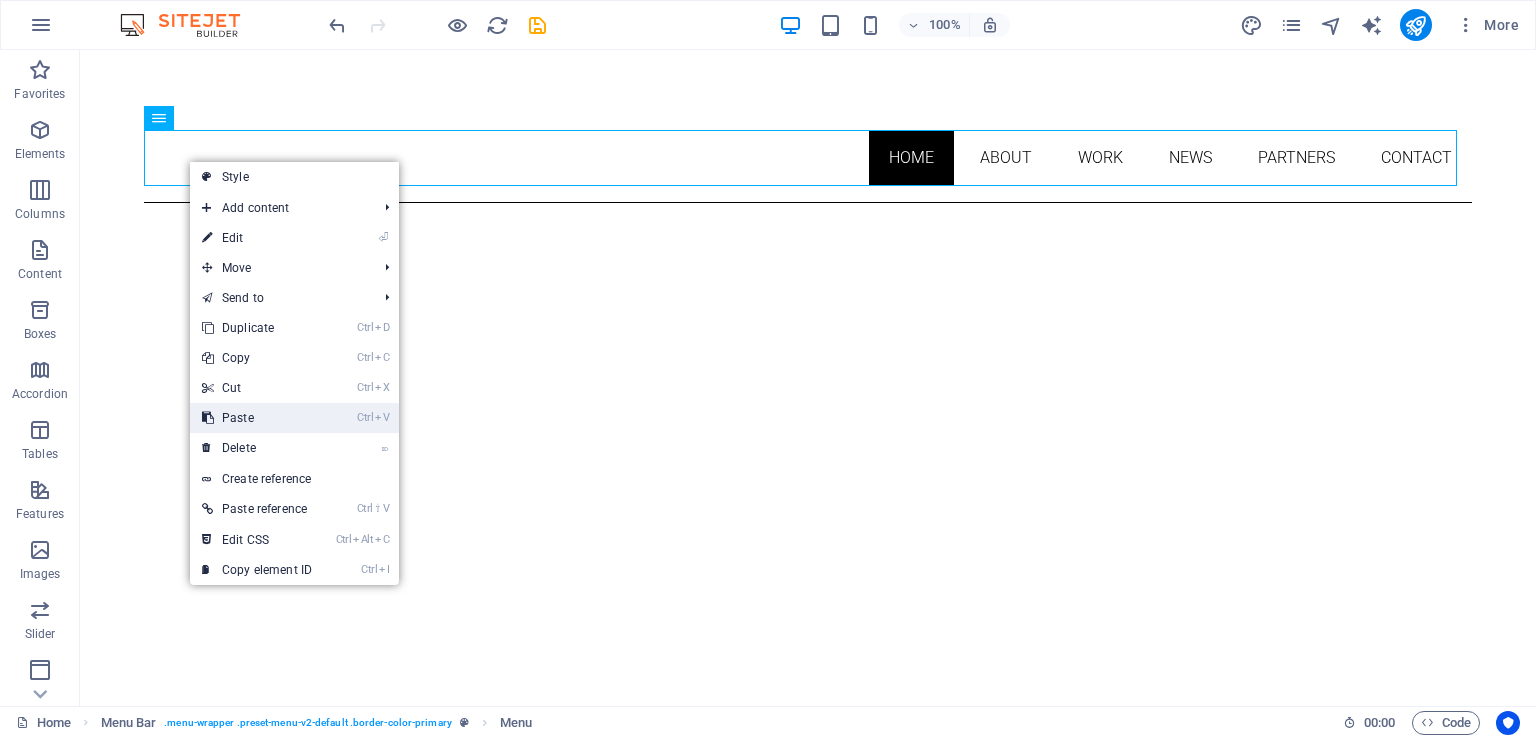 click on "Ctrl V  Paste" at bounding box center (257, 418) 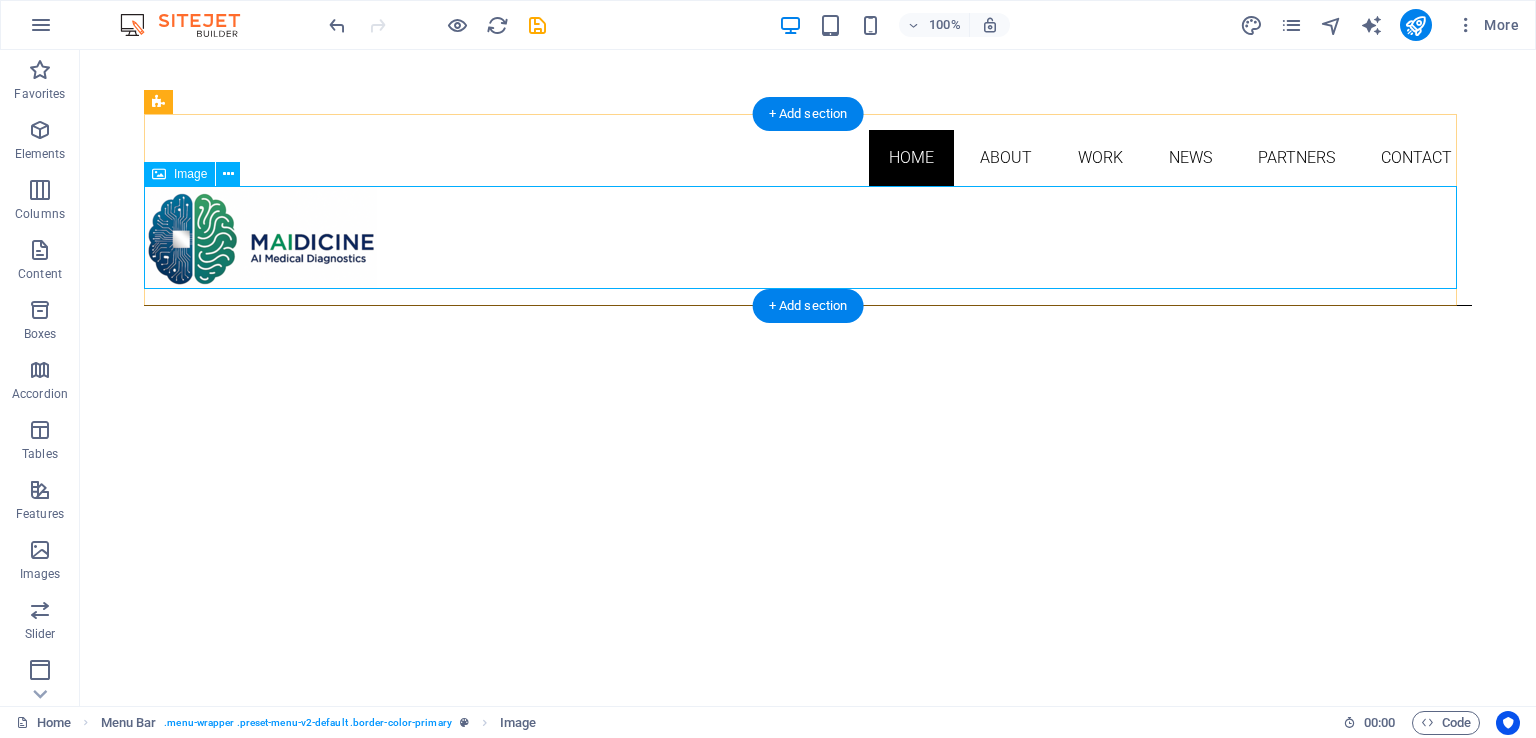 click at bounding box center [808, 237] 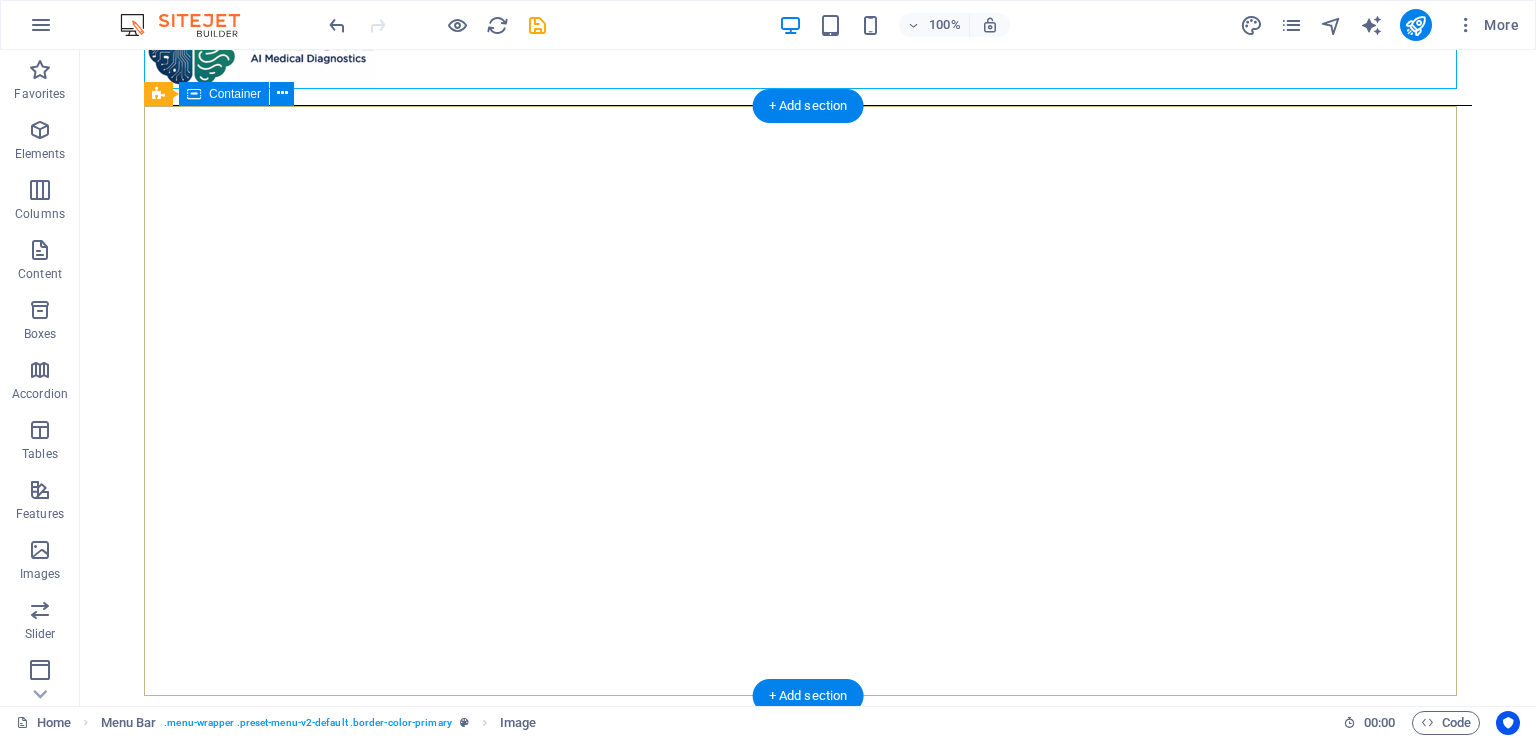 scroll, scrollTop: 0, scrollLeft: 0, axis: both 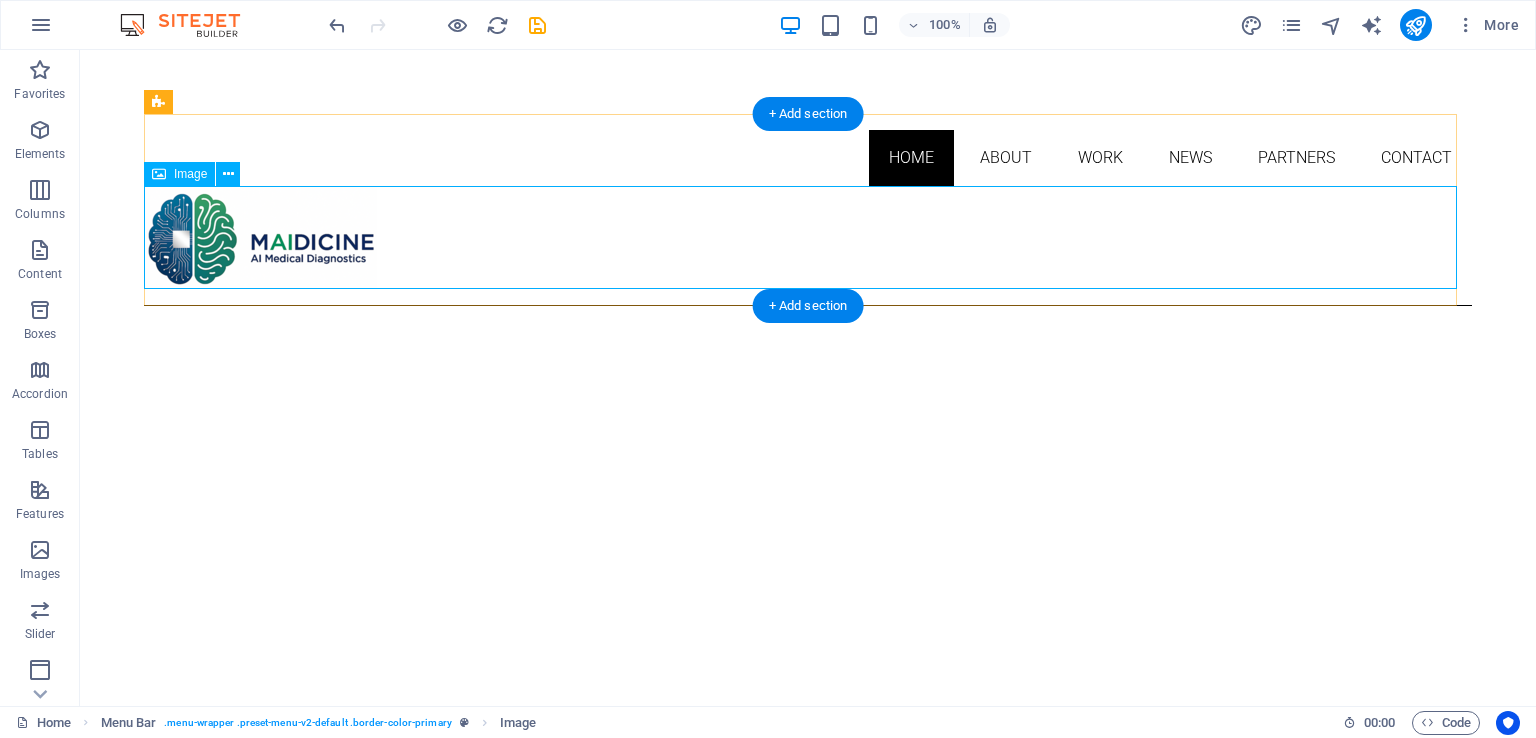 click at bounding box center [808, 237] 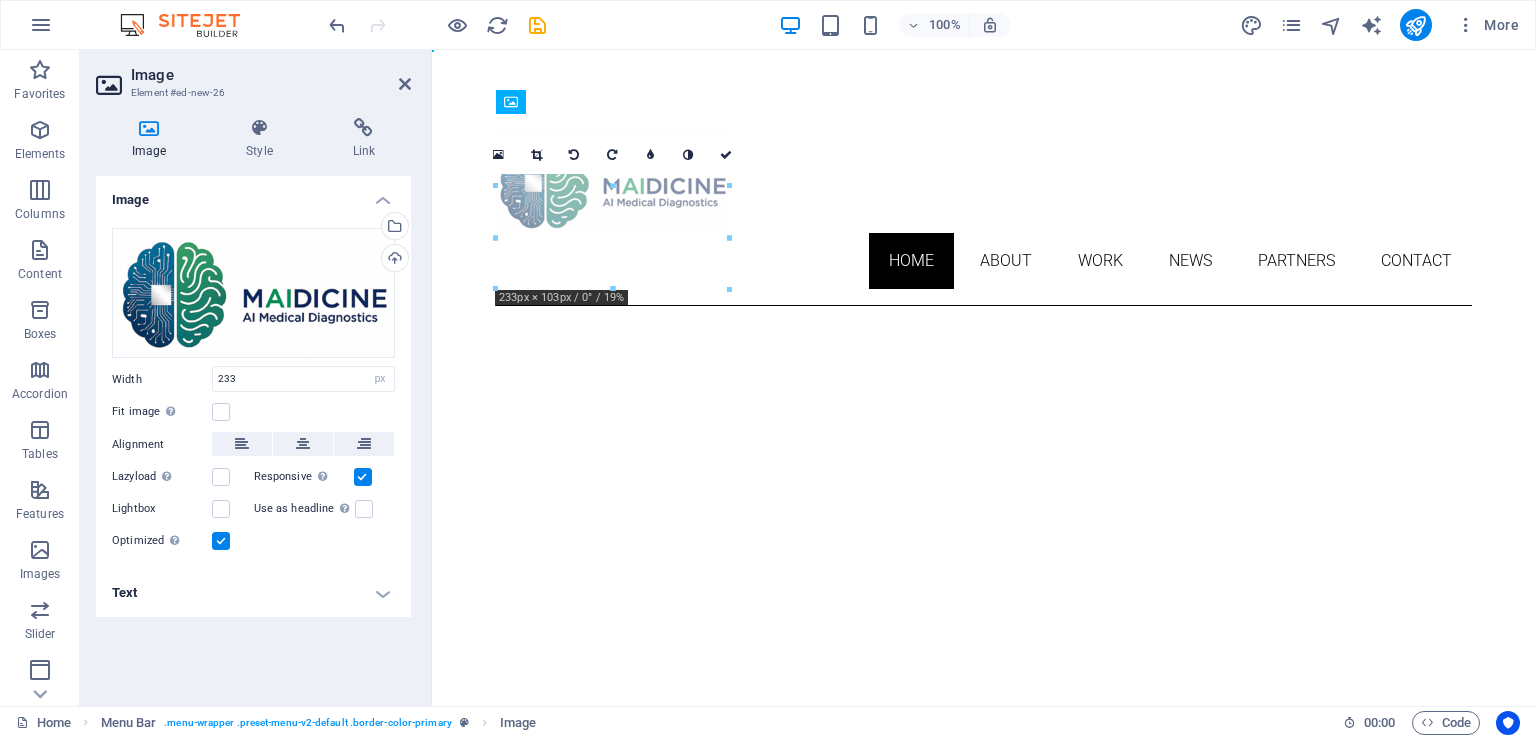 drag, startPoint x: 708, startPoint y: 278, endPoint x: 1028, endPoint y: 270, distance: 320.09998 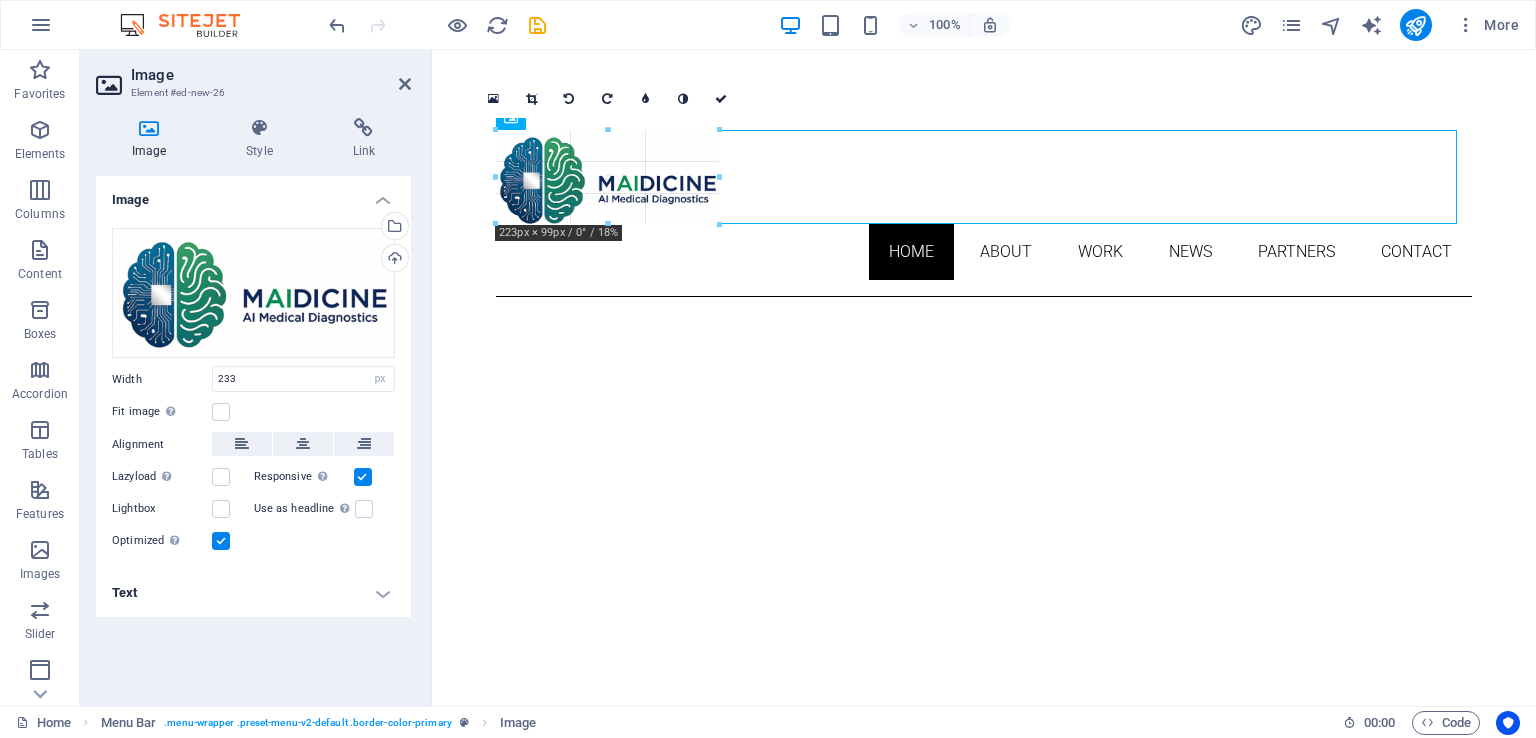 drag, startPoint x: 727, startPoint y: 337, endPoint x: 300, endPoint y: 243, distance: 437.2242 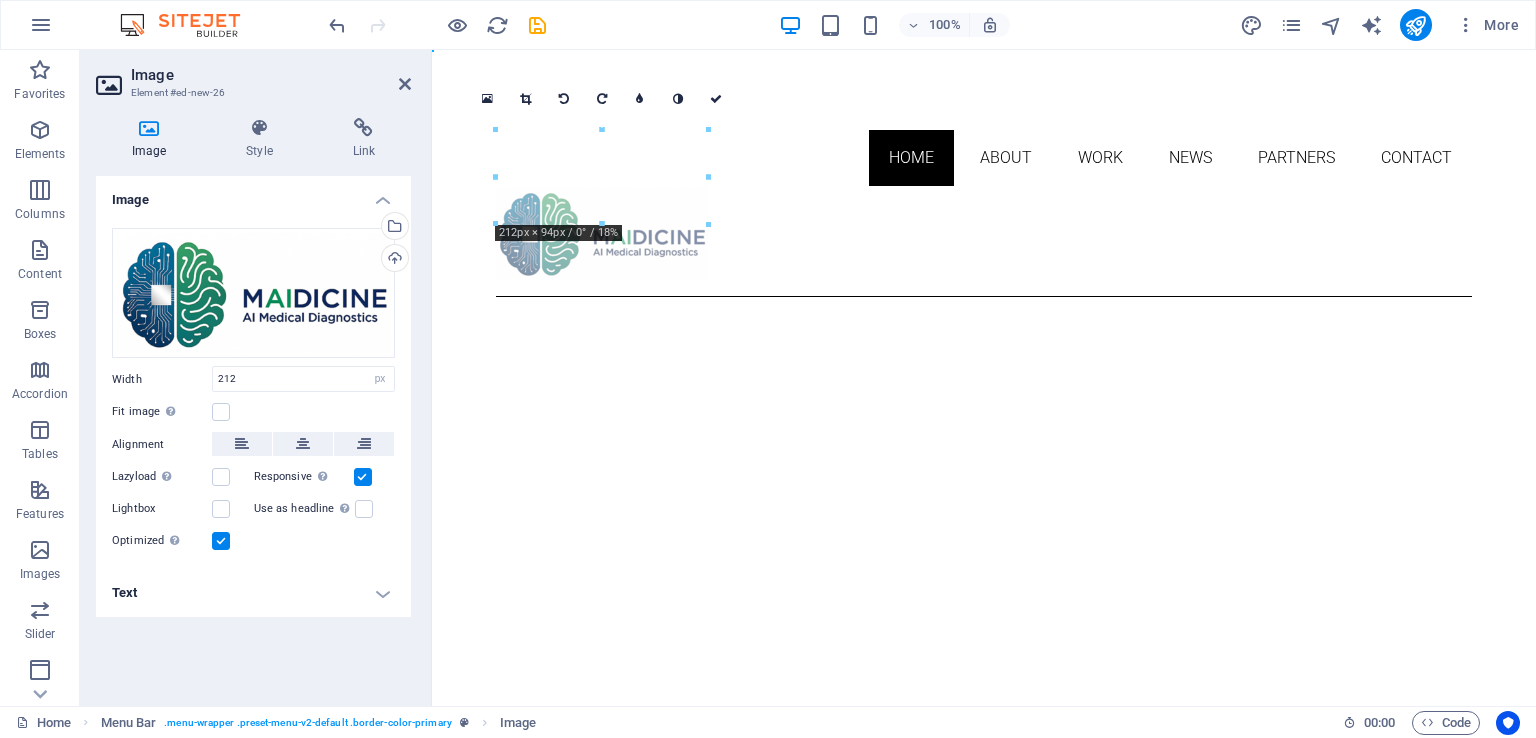 drag, startPoint x: 584, startPoint y: 168, endPoint x: 598, endPoint y: 168, distance: 14 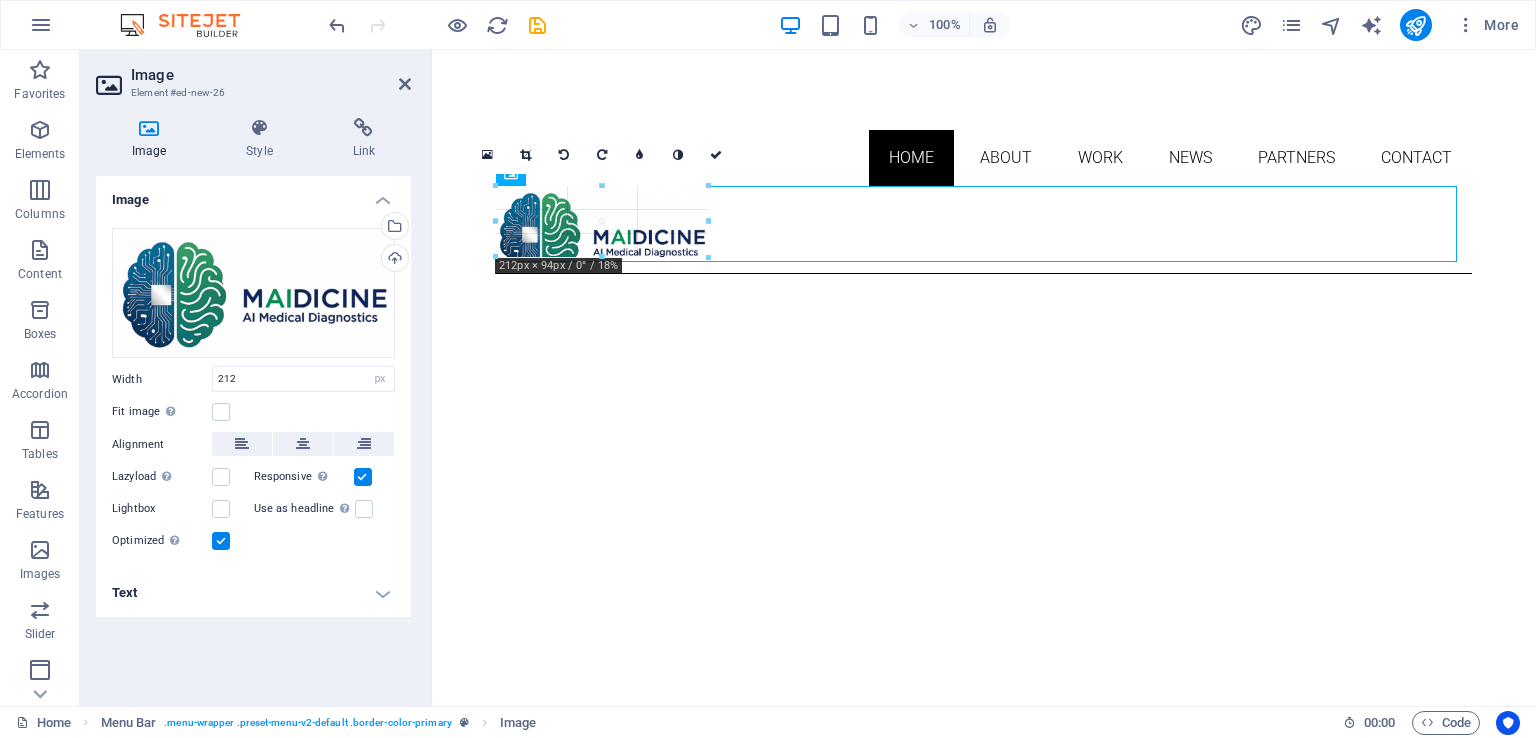 drag, startPoint x: 708, startPoint y: 281, endPoint x: 655, endPoint y: 229, distance: 74.24958 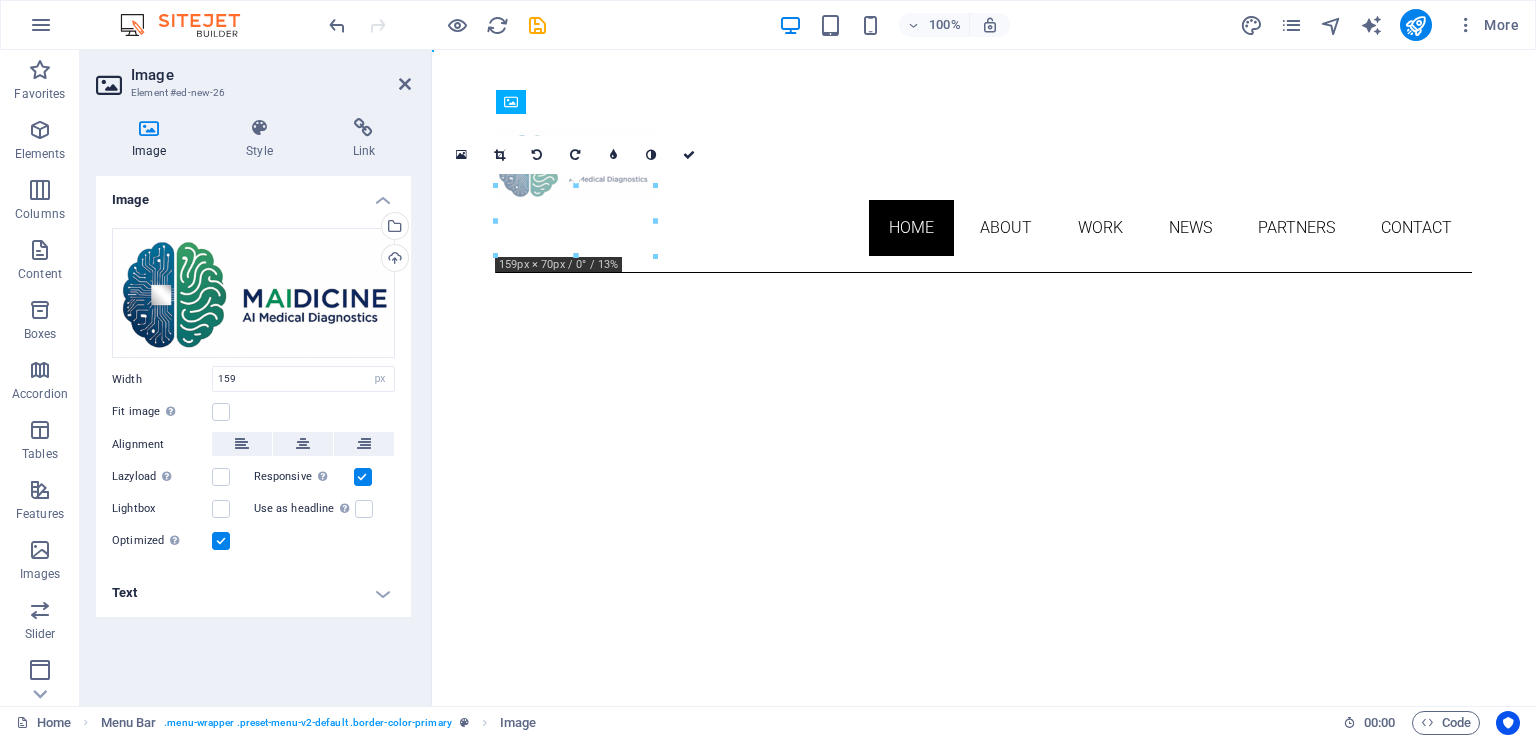 drag, startPoint x: 618, startPoint y: 217, endPoint x: 615, endPoint y: 233, distance: 16.27882 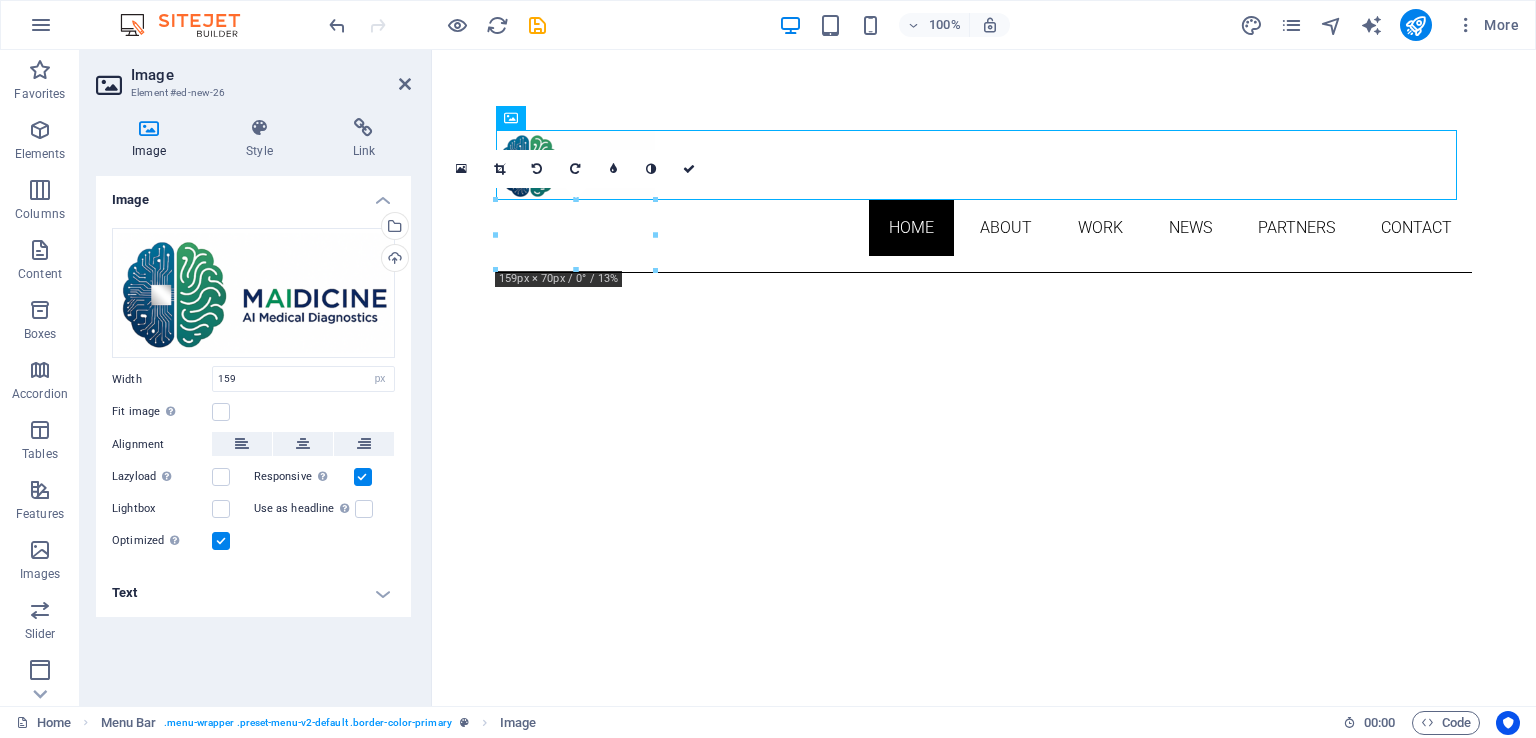 click on "Skip to main content
Home About Work News Partners Contact About me My work Partners Contact About Lorem ipsum dolor sit amet, consectetuer adipiscing elit. Aenean commodo ligula eget dolor. Lorem ipsum dolor sit amet. see more Work Lorem ipsum dolor sit amet, consectetuer adipiscing elit. Aenean commodo ligula eget dolor. Lorem ipsum dolor sit amet. see more Blog Lorem ipsum dolor sit amet, consectetuer adipiscing elit. Aenean commodo ligula eget dolor. Lorem ipsum dolor sit amet. see more Phone Call me! [PHONE] Social Facebook Instagram Twitter Contact [EMAIL] Legal Notice Privacy" at bounding box center [984, 2462] 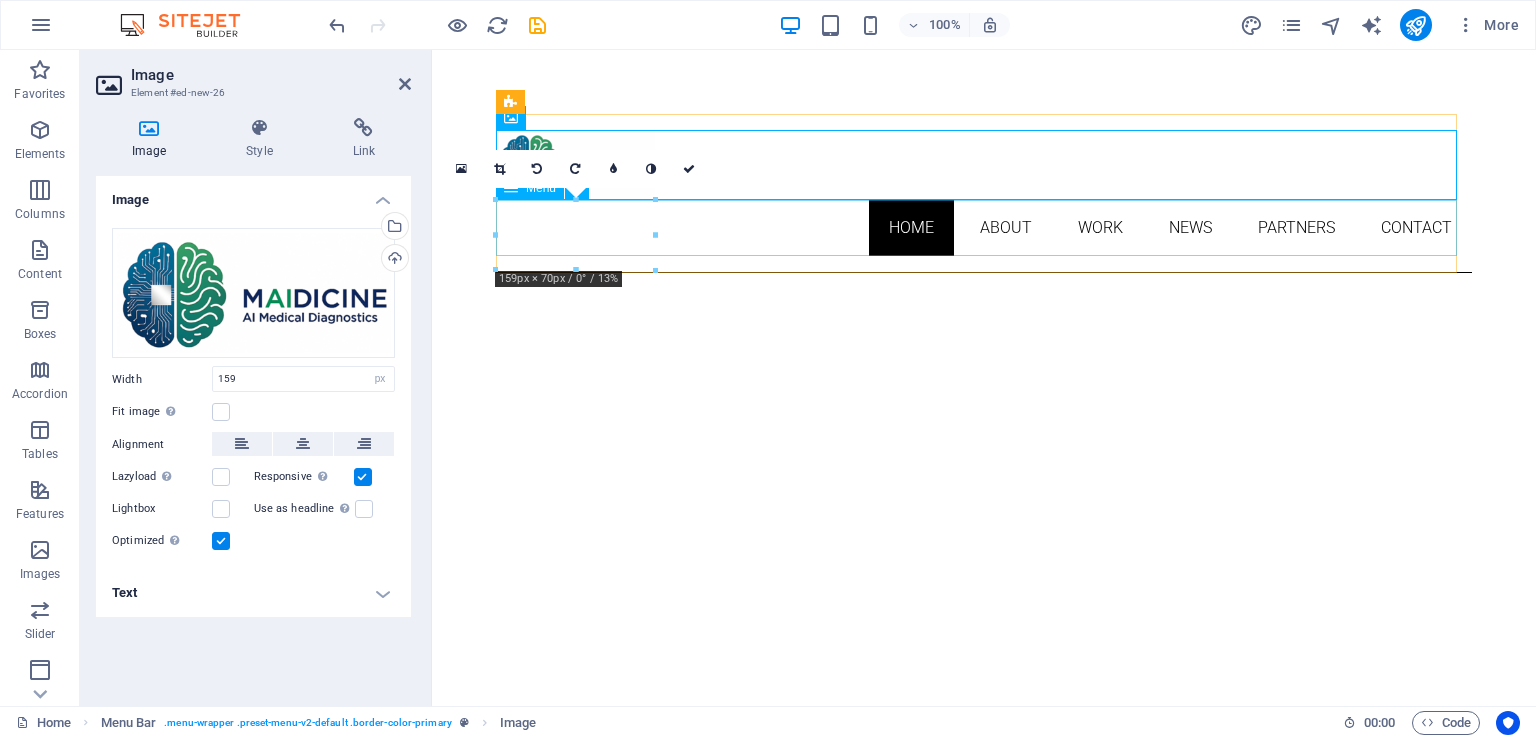 click on "Home About Work News Partners Contact" at bounding box center (984, 228) 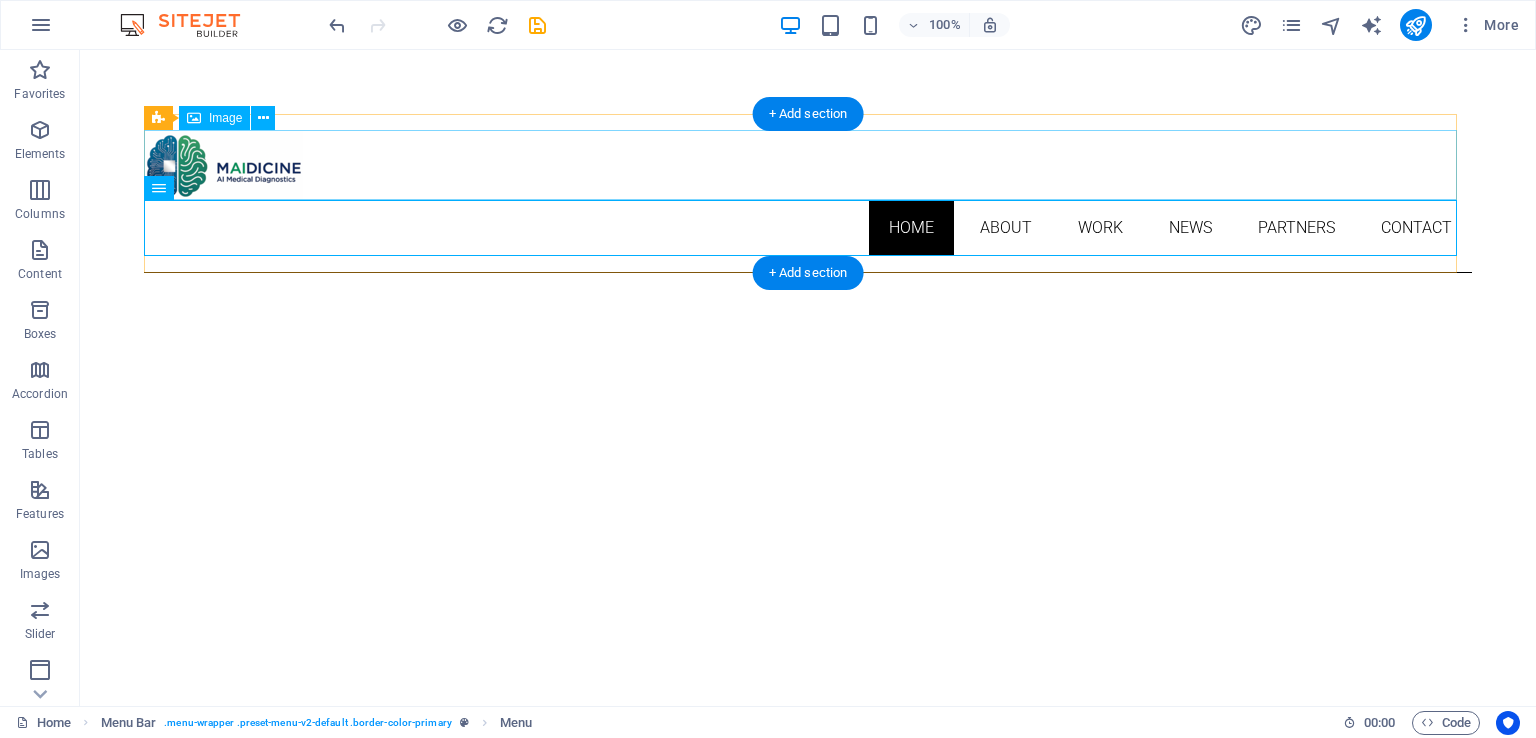 click at bounding box center [808, 165] 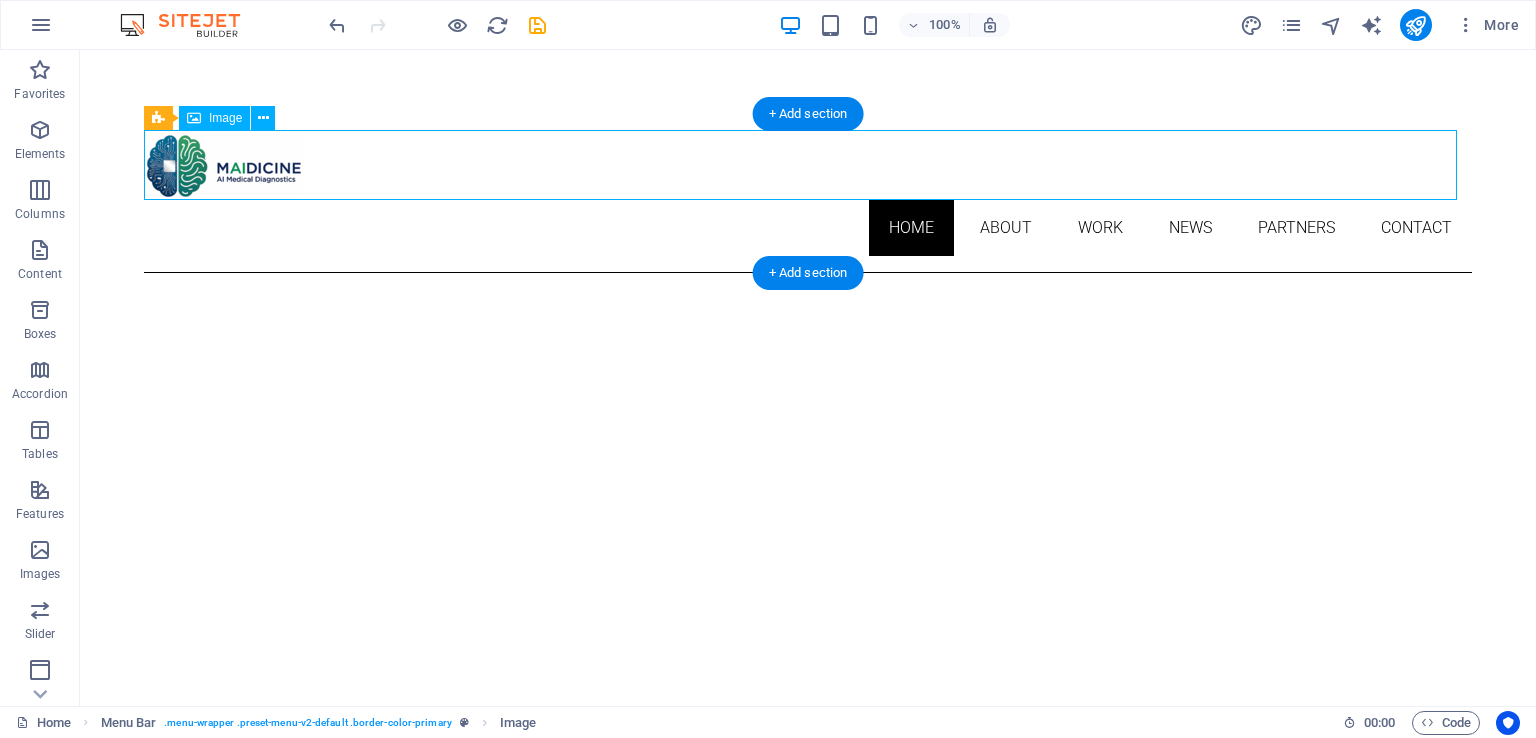 click at bounding box center (808, 165) 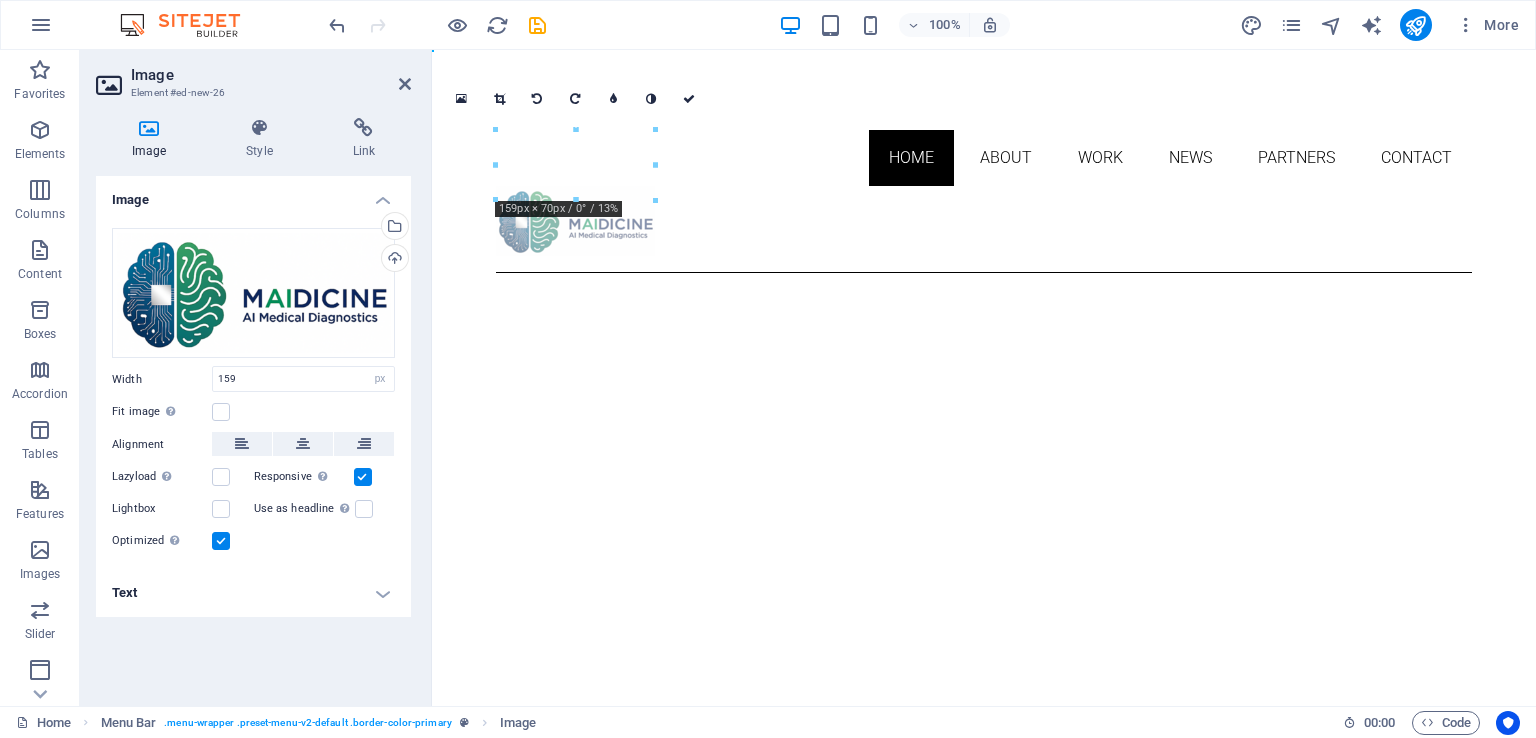 drag, startPoint x: 588, startPoint y: 157, endPoint x: 1027, endPoint y: 203, distance: 441.40344 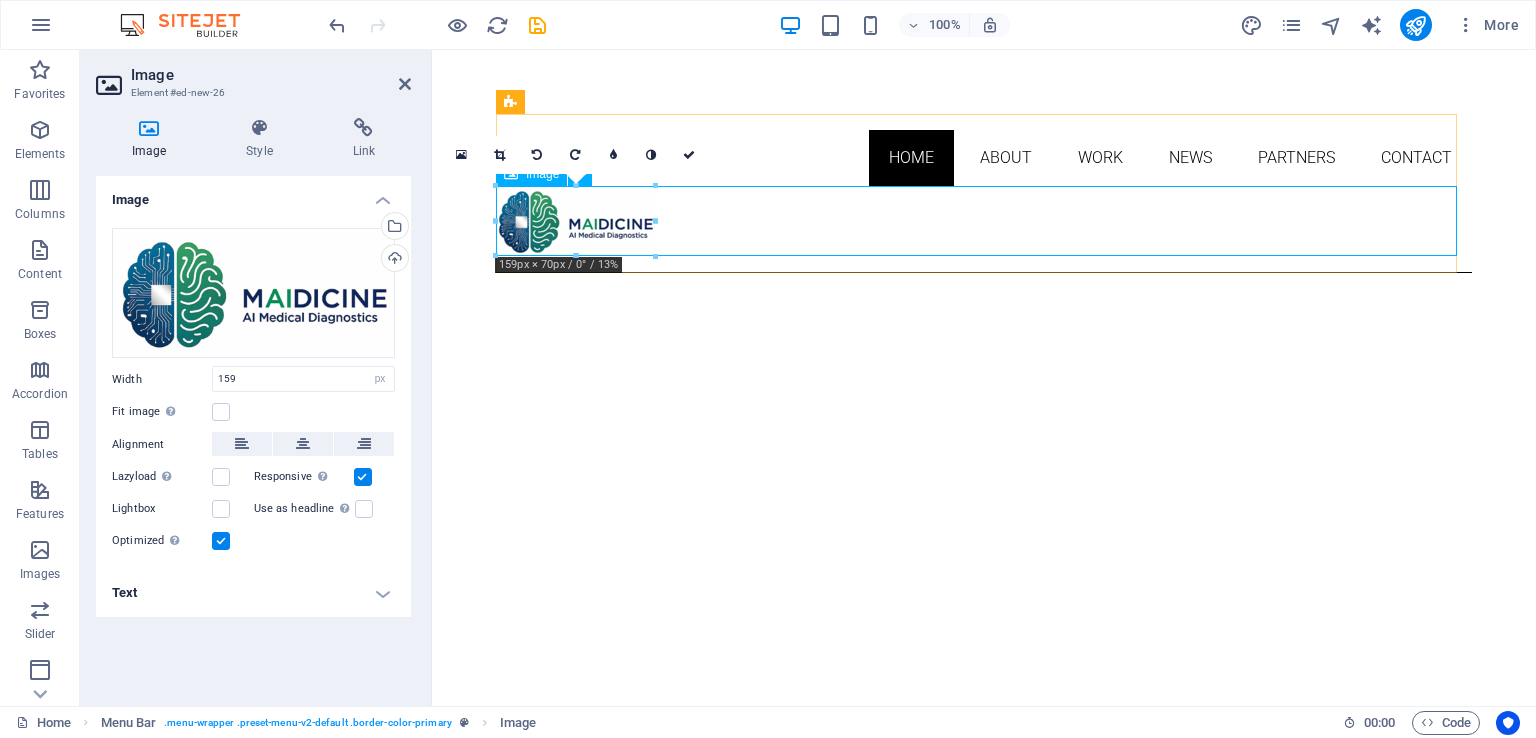 click at bounding box center (984, 221) 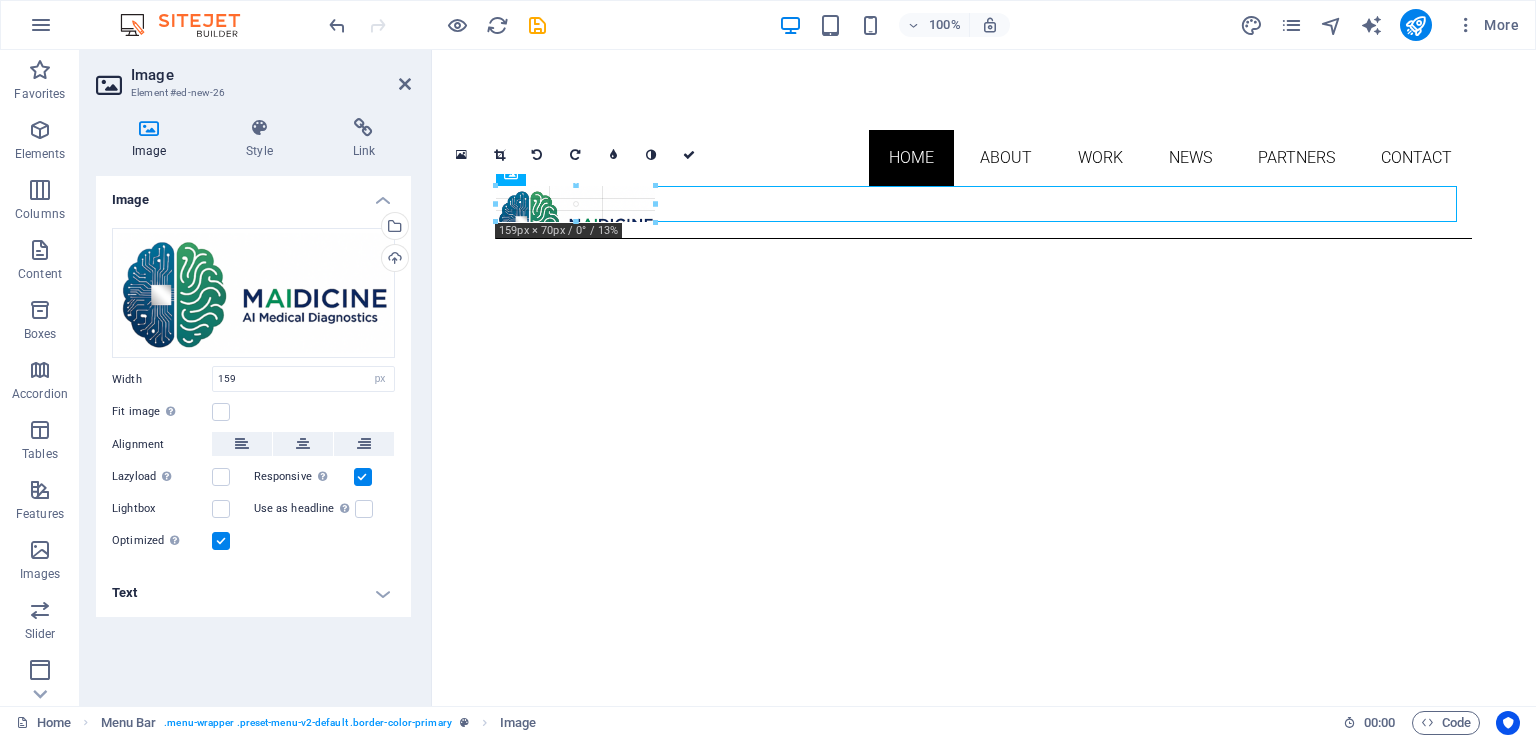 drag, startPoint x: 656, startPoint y: 254, endPoint x: 180, endPoint y: 159, distance: 485.38748 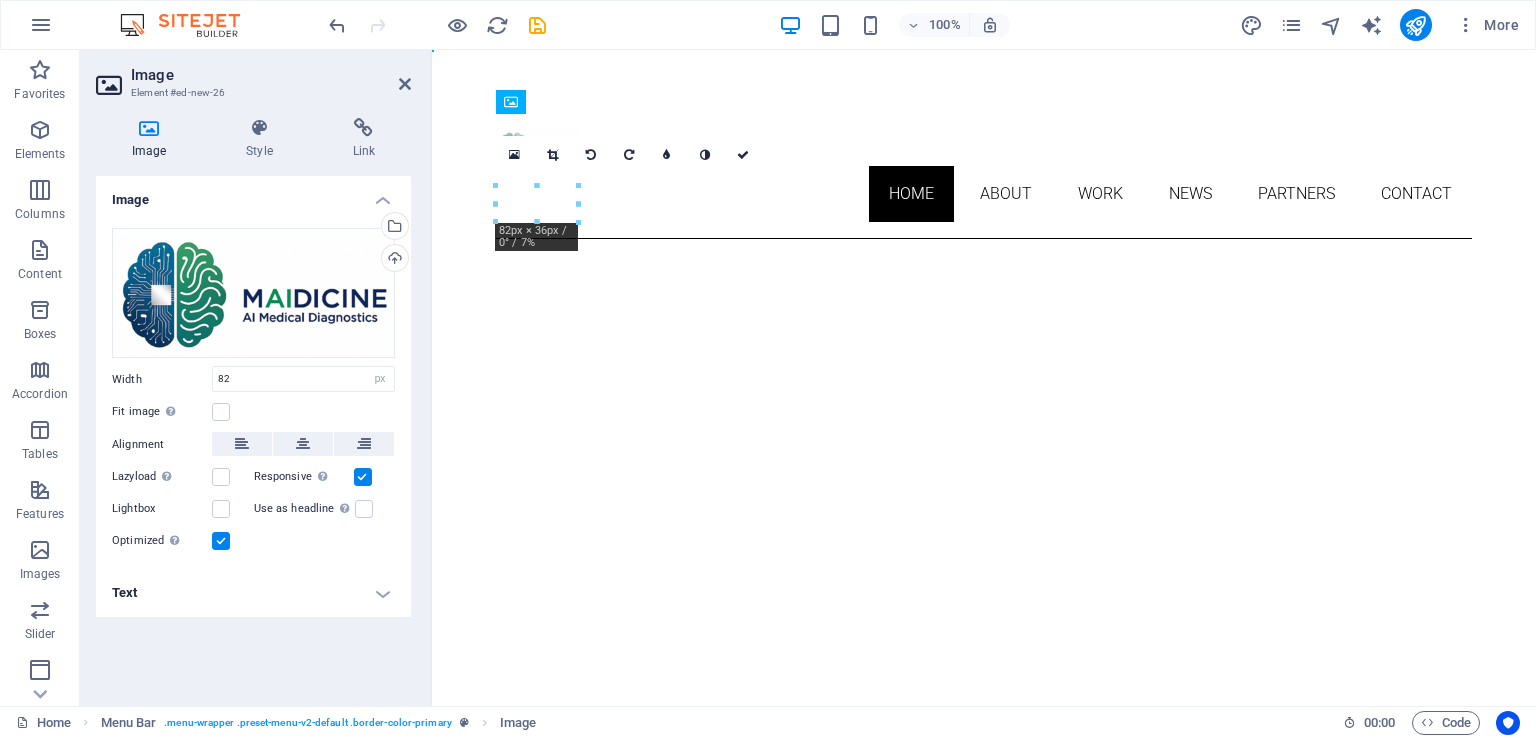 drag, startPoint x: 543, startPoint y: 197, endPoint x: 560, endPoint y: 161, distance: 39.812057 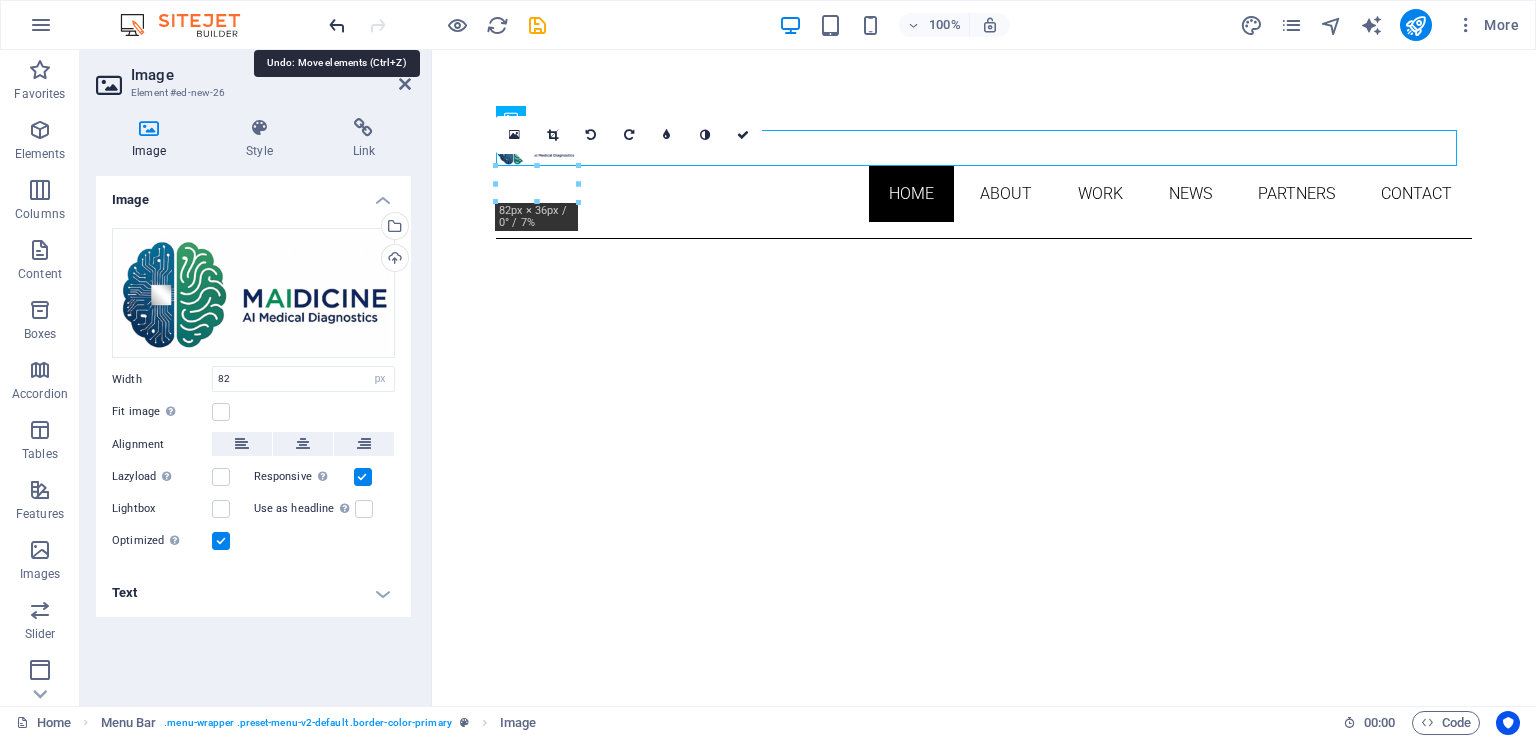 click at bounding box center [337, 25] 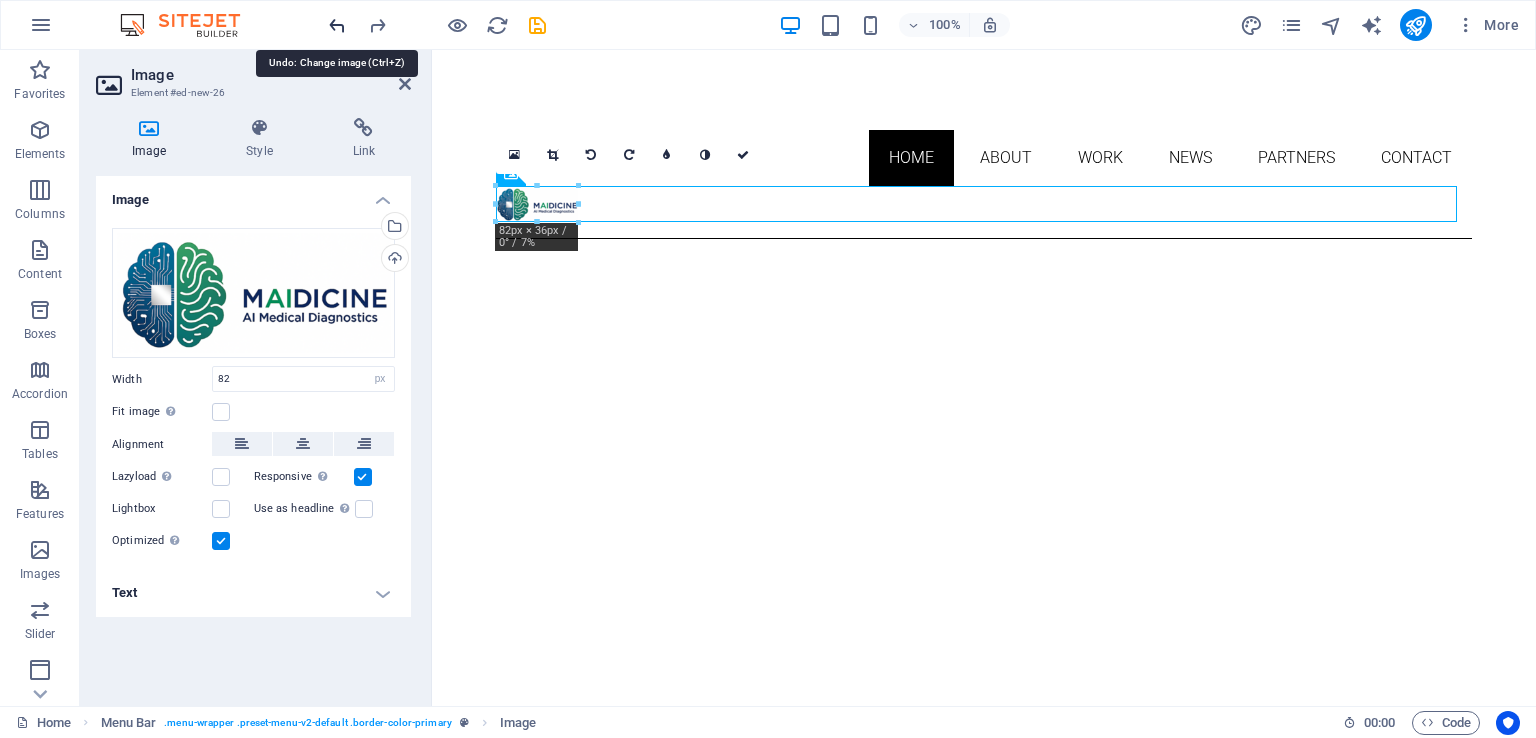 click at bounding box center (337, 25) 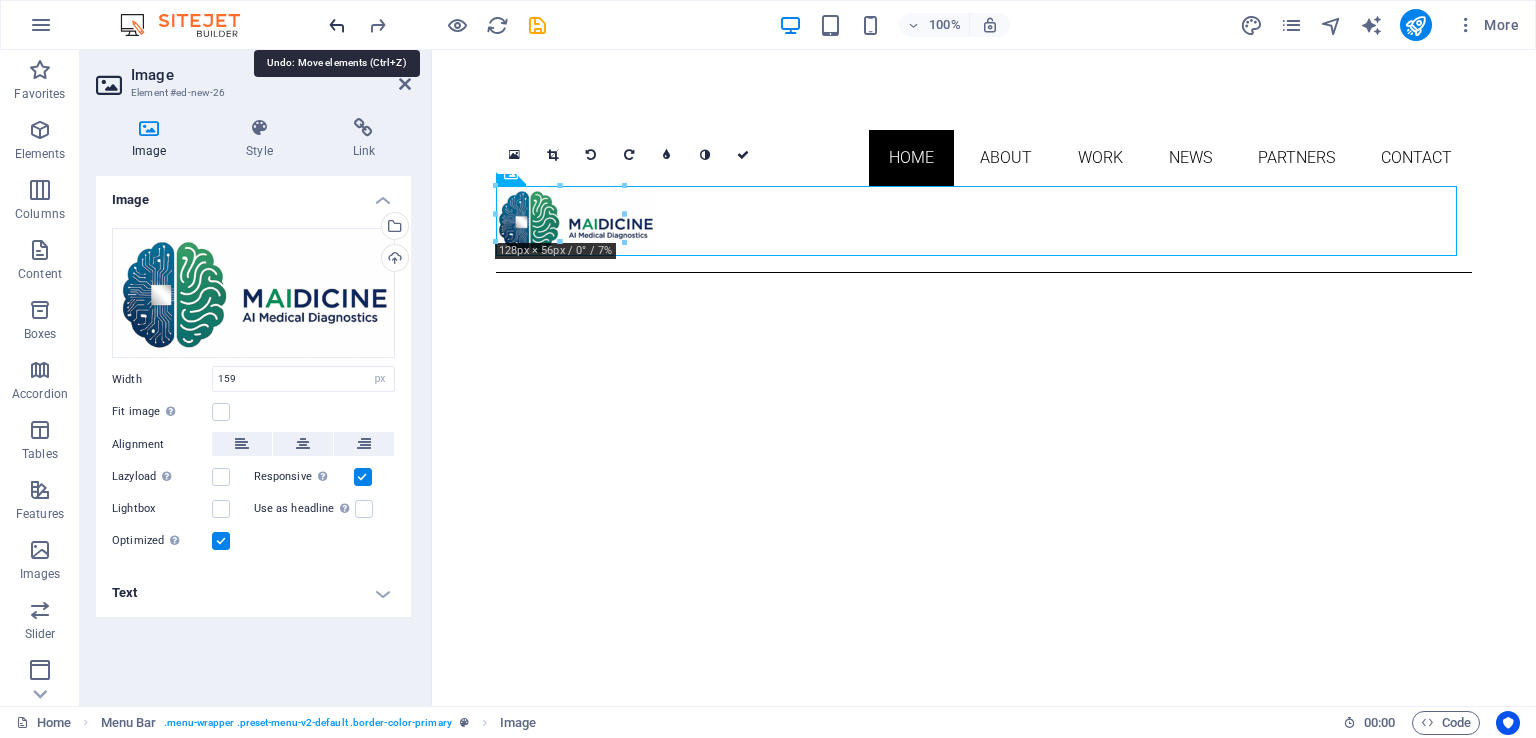 click at bounding box center [337, 25] 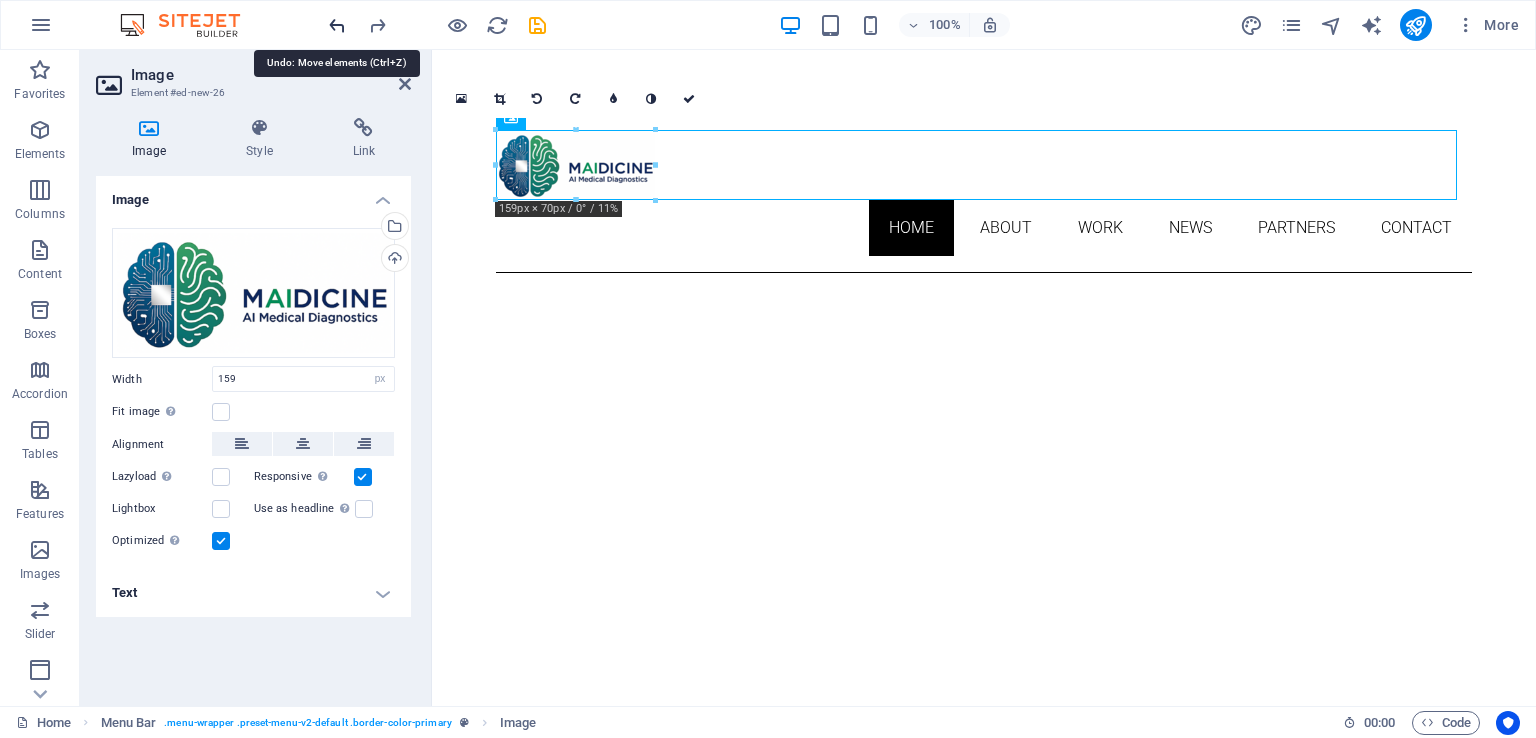 click at bounding box center [337, 25] 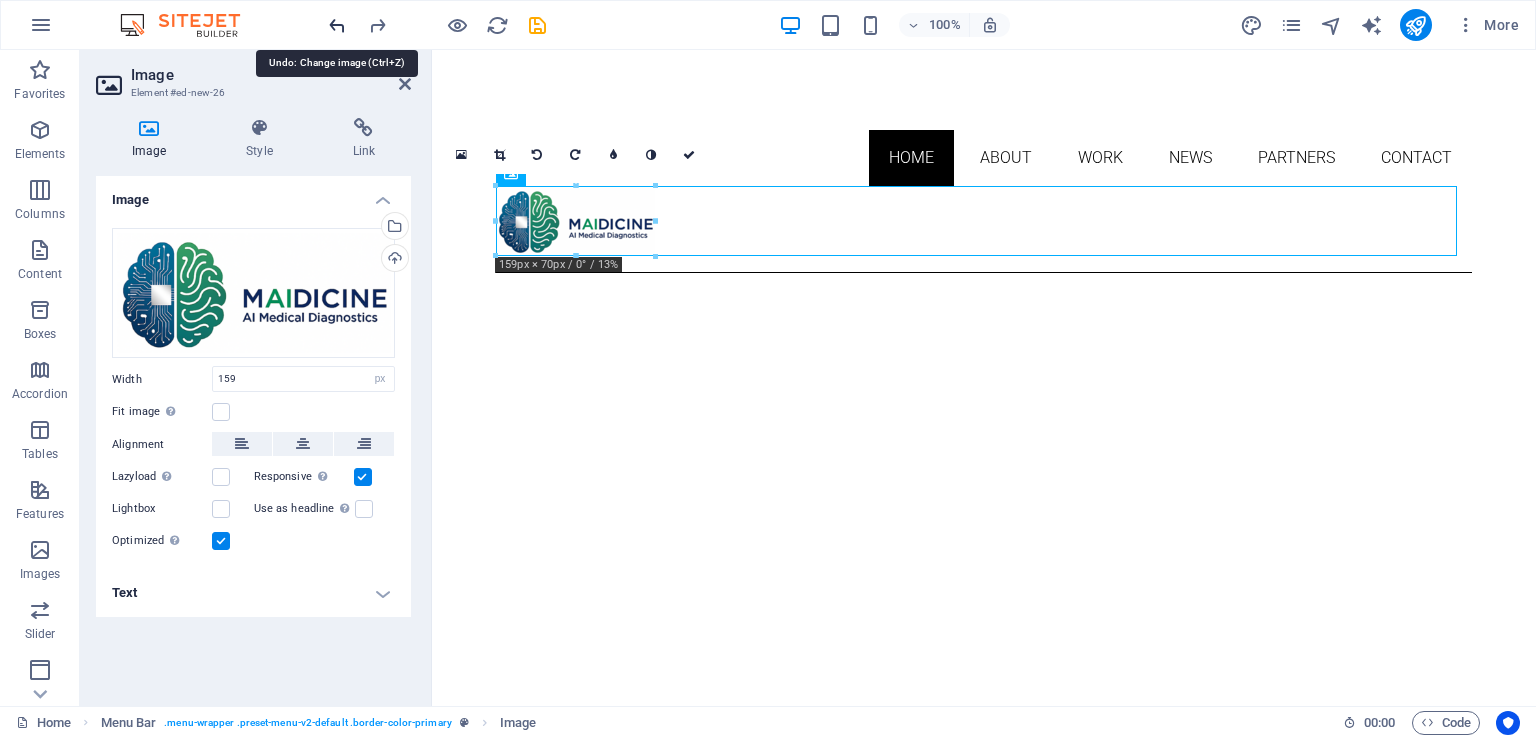 click at bounding box center (337, 25) 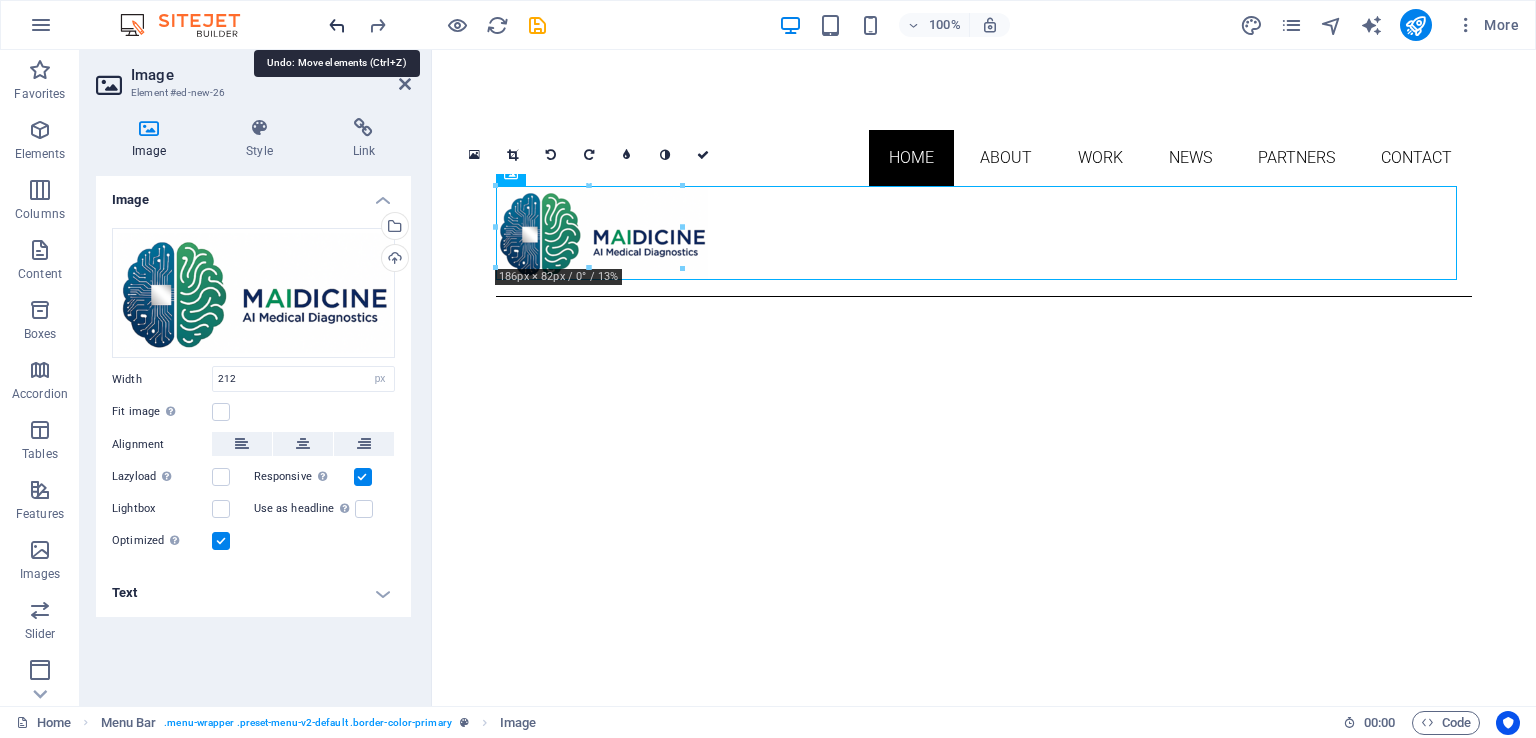 click at bounding box center (337, 25) 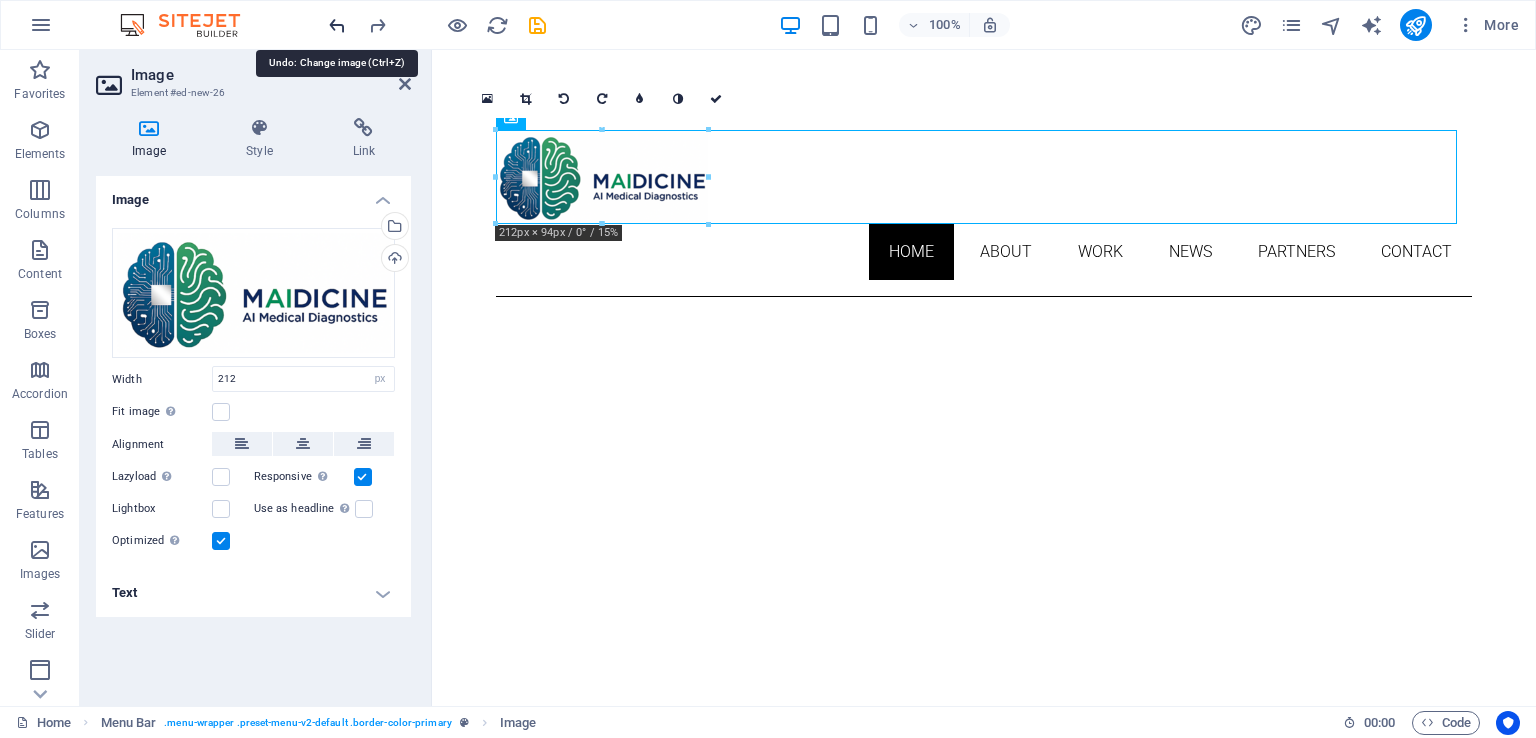 click at bounding box center (337, 25) 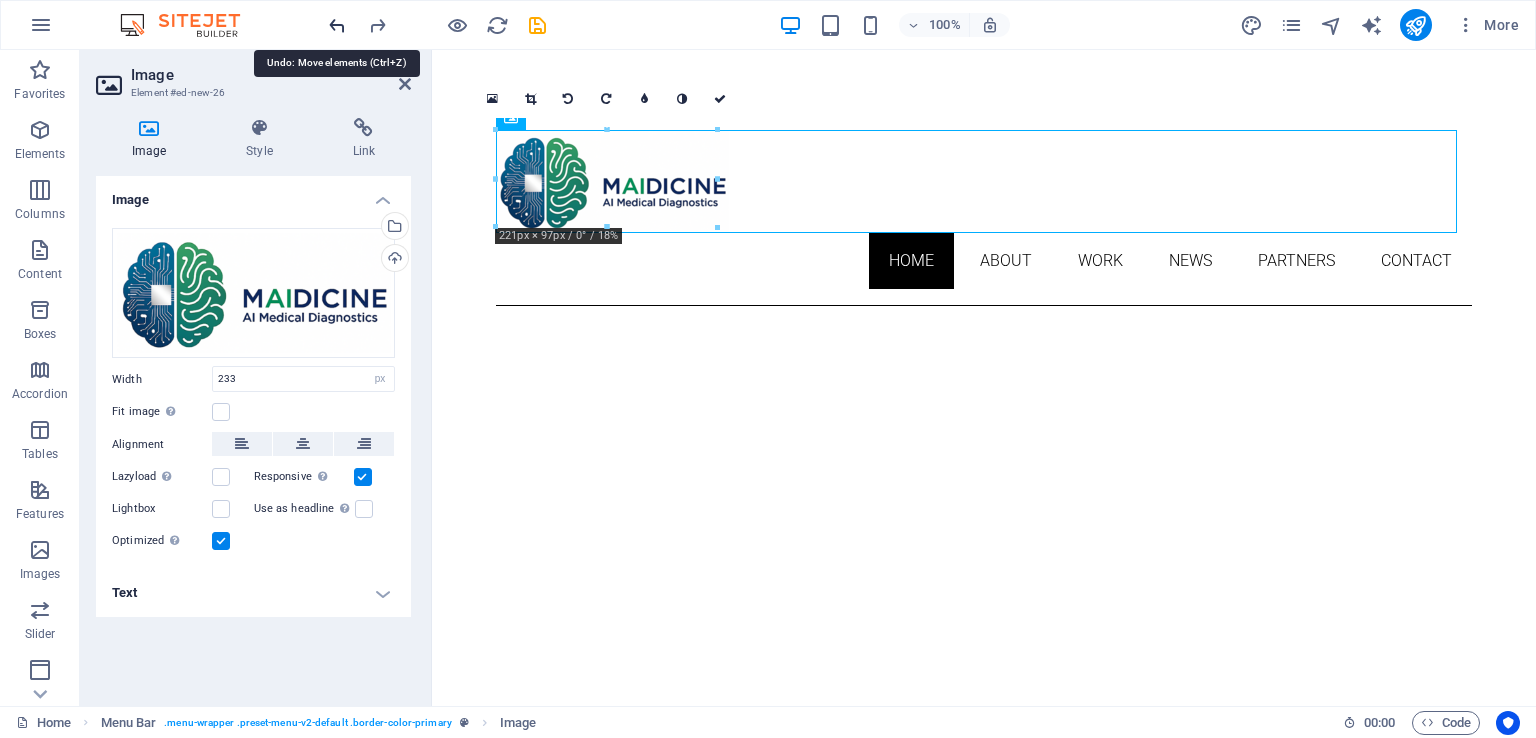 click at bounding box center (337, 25) 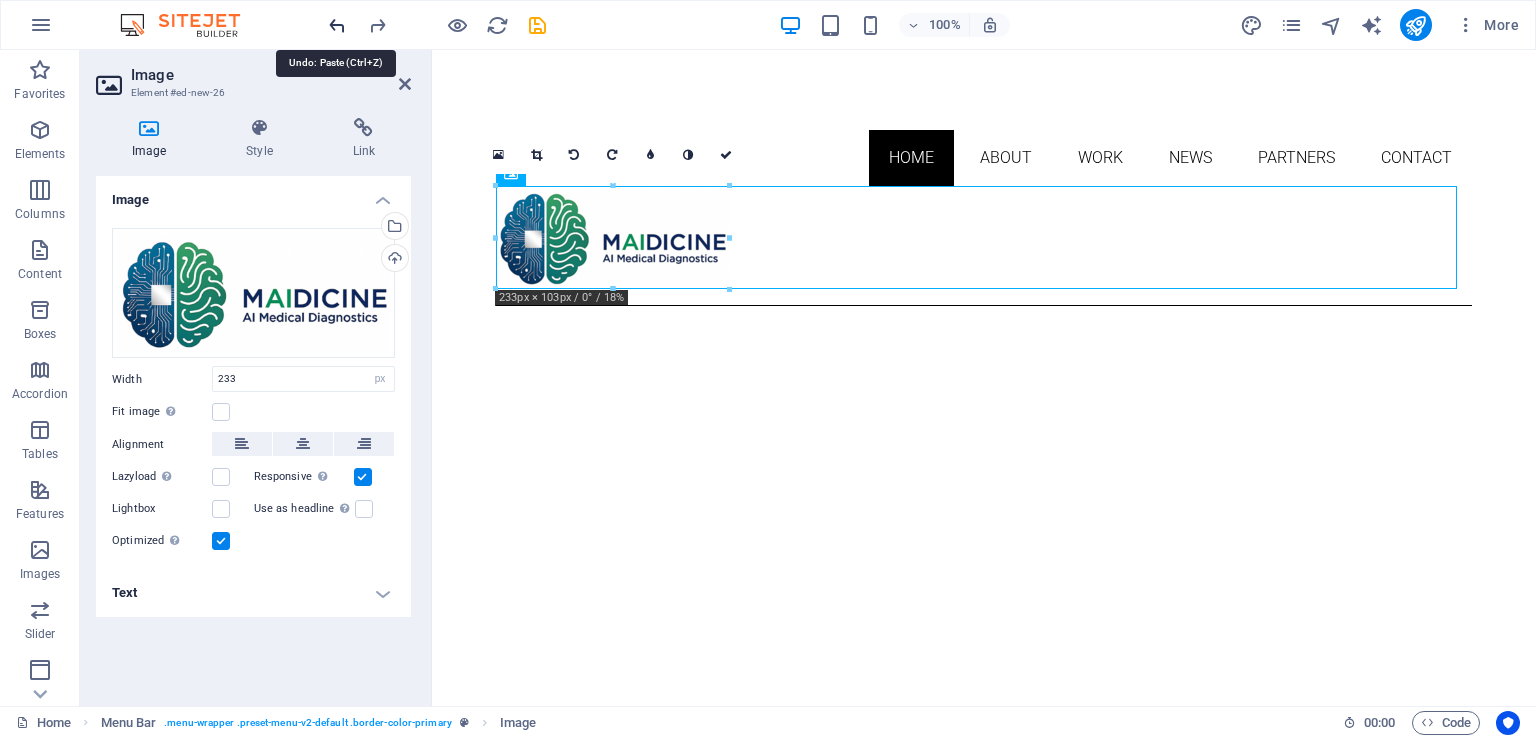 click at bounding box center (337, 25) 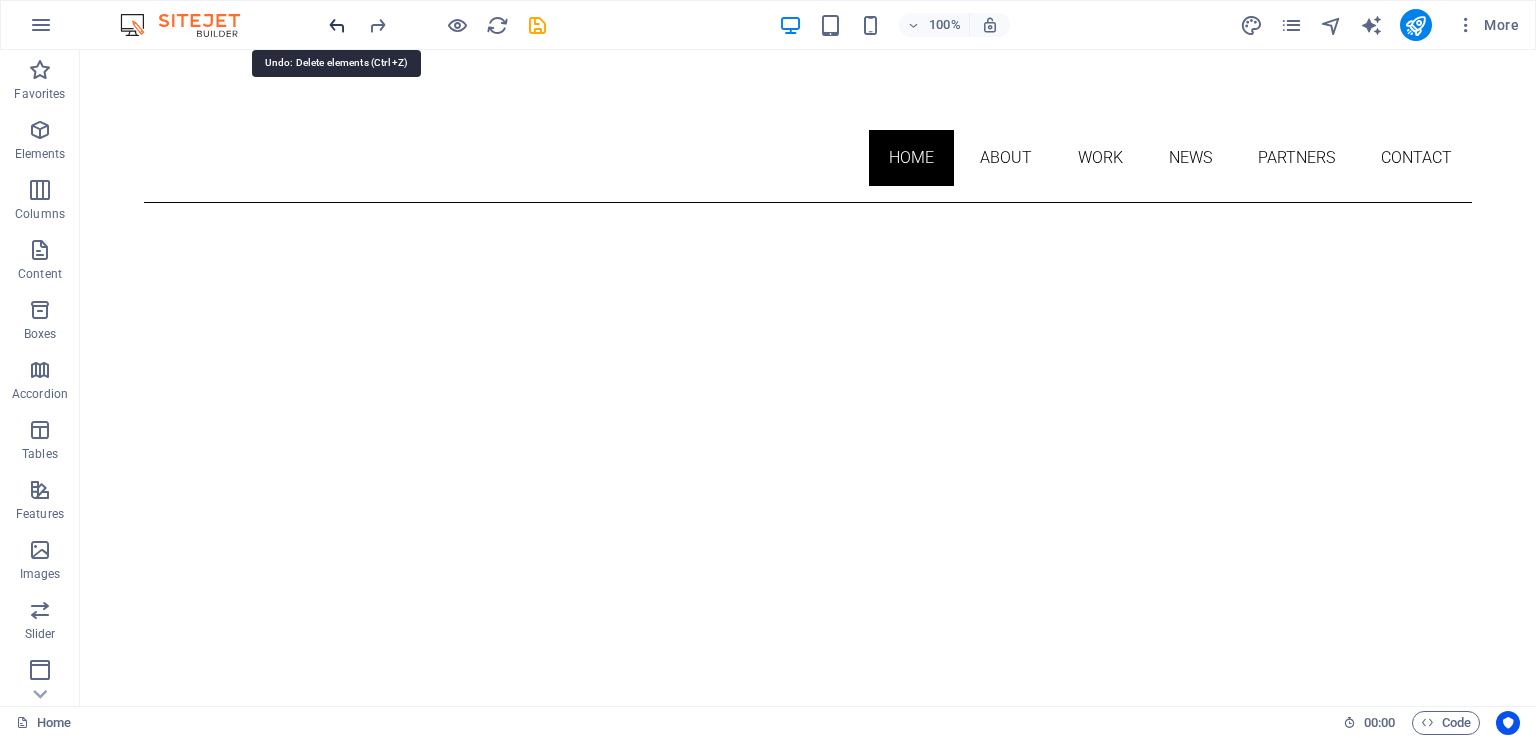 click at bounding box center (337, 25) 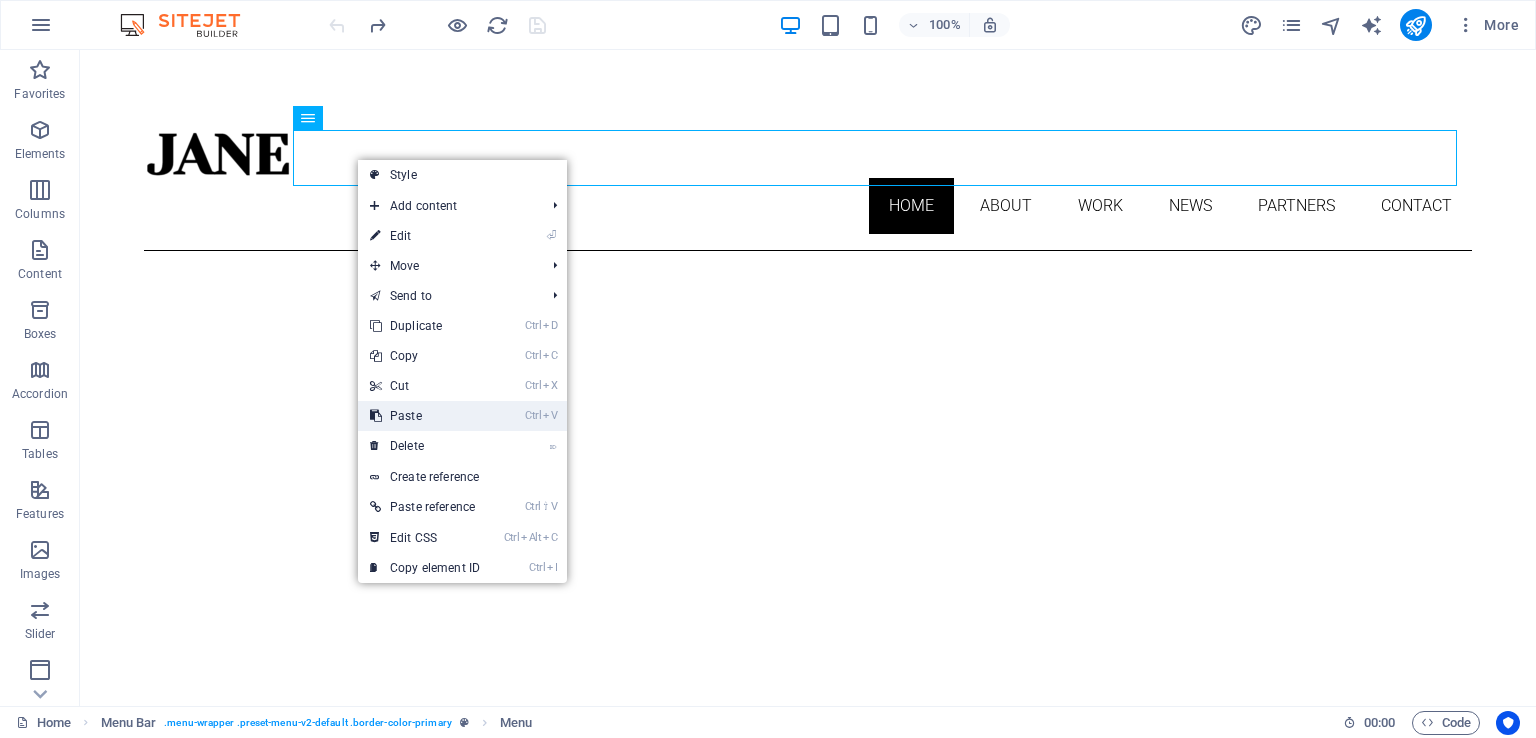 click on "Ctrl V  Paste" at bounding box center [425, 416] 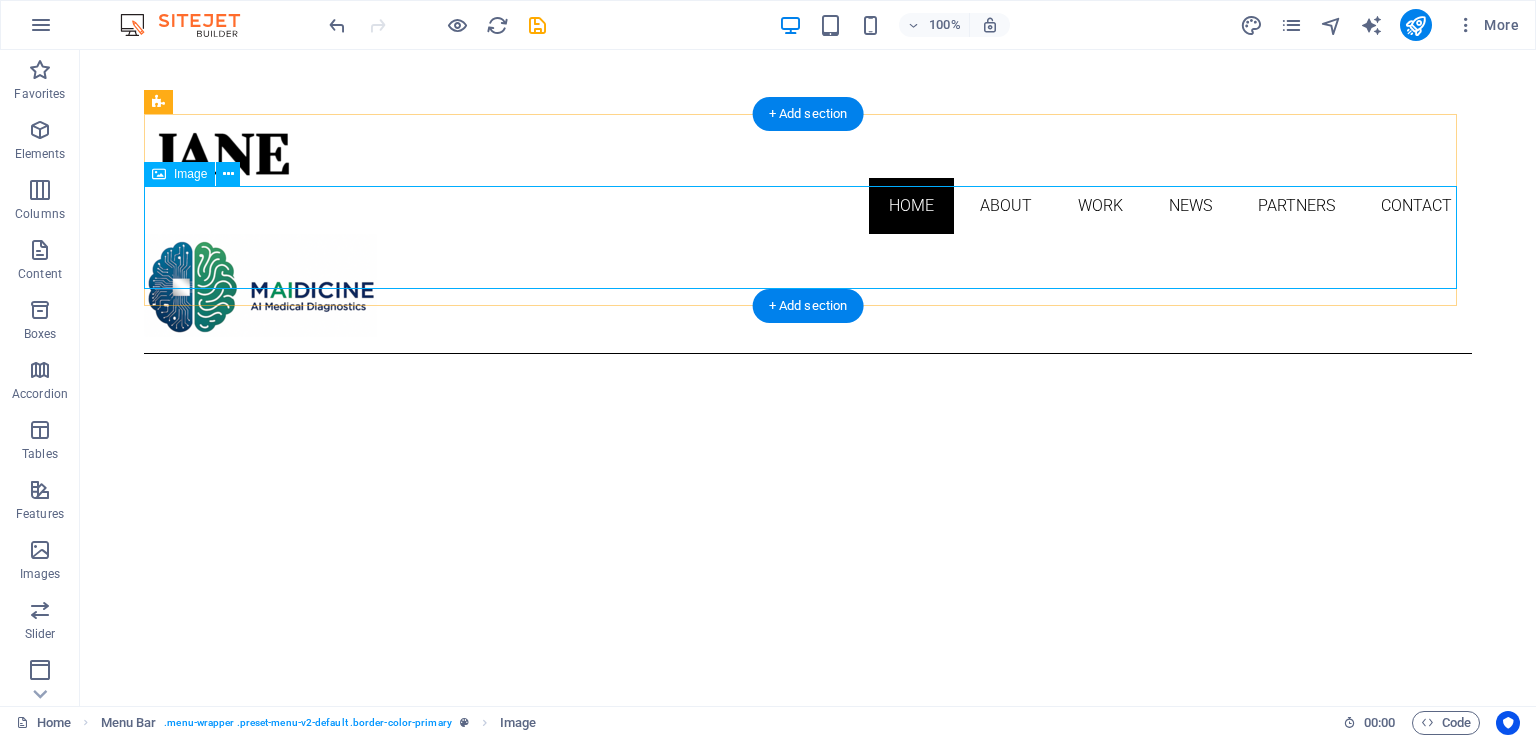 click at bounding box center (808, 285) 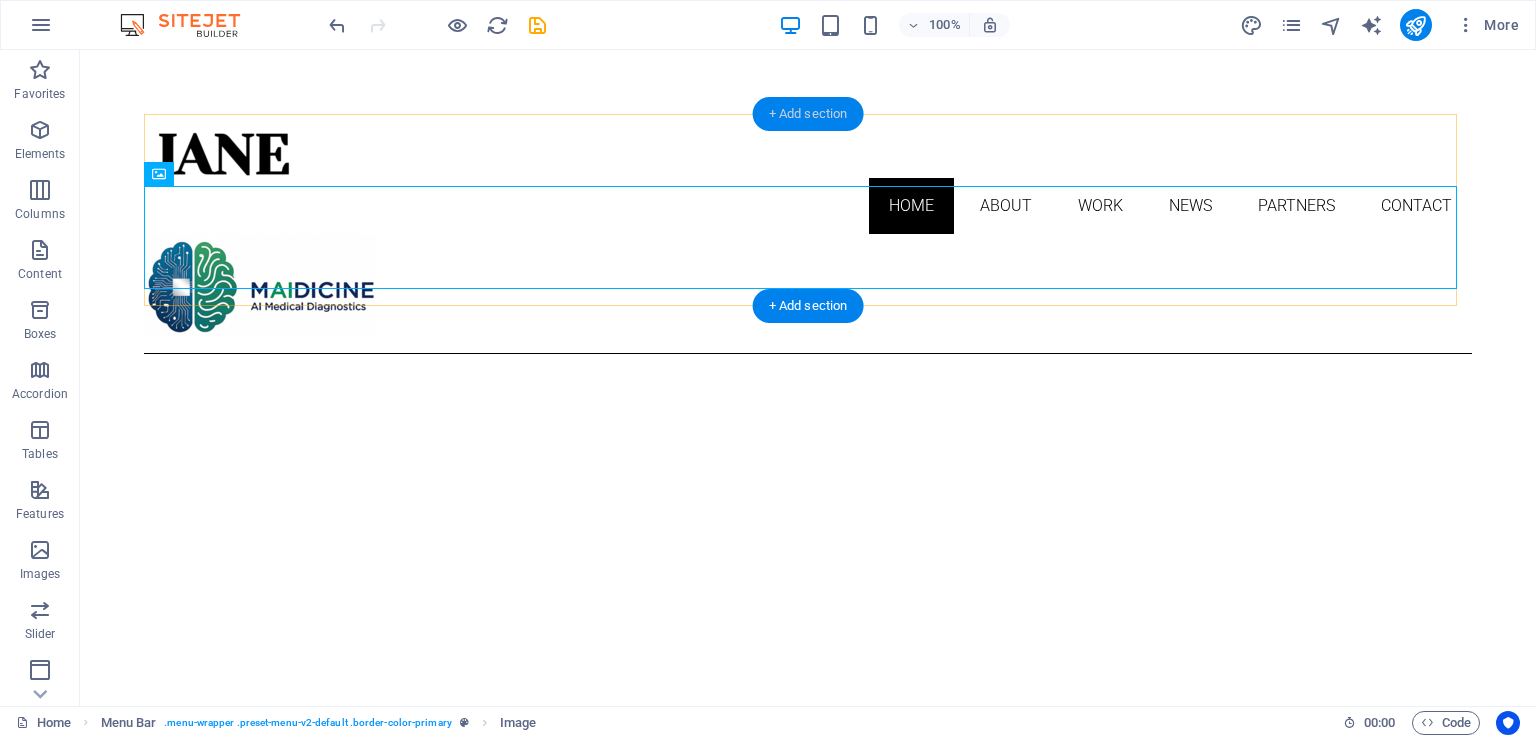 drag, startPoint x: 787, startPoint y: 112, endPoint x: 170, endPoint y: 126, distance: 617.1588 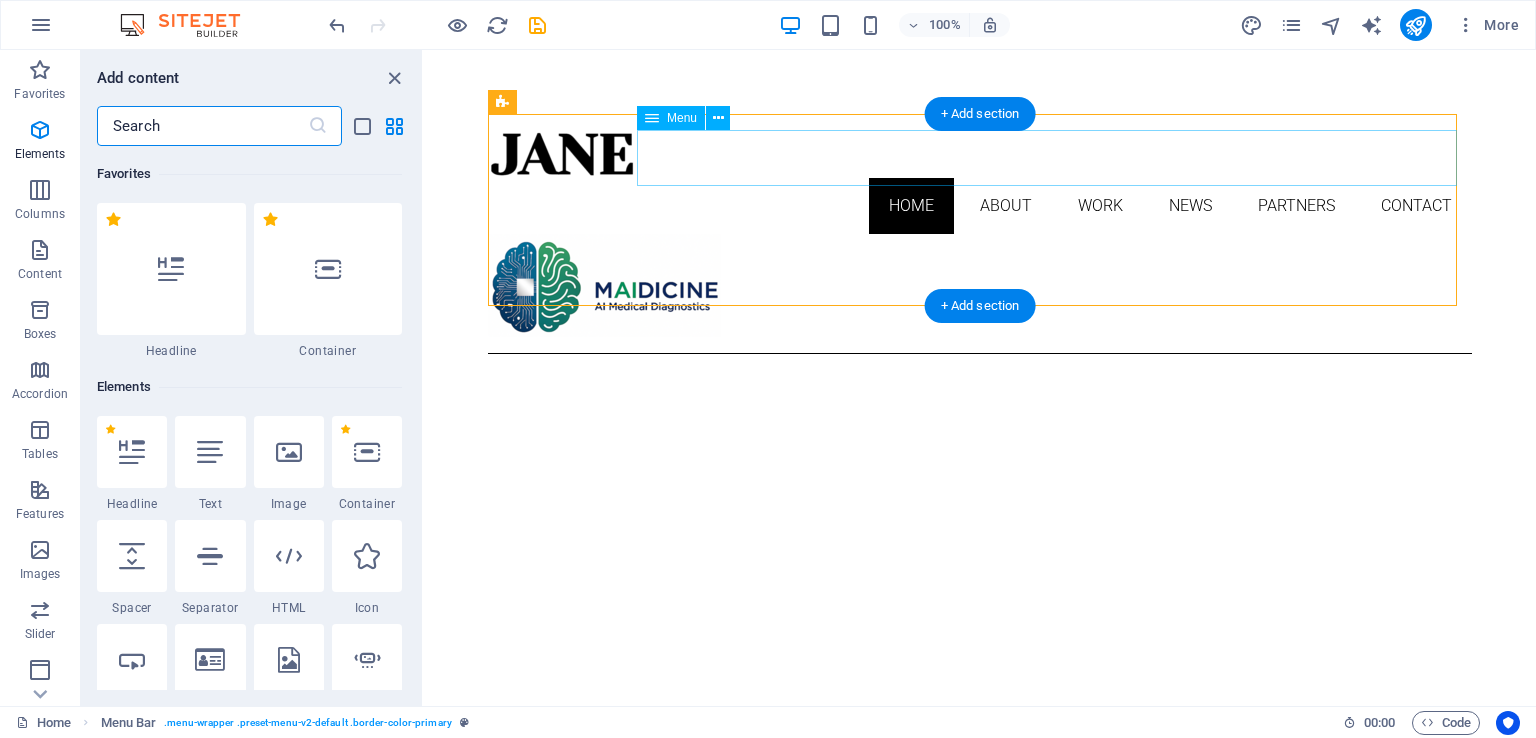 scroll, scrollTop: 3499, scrollLeft: 0, axis: vertical 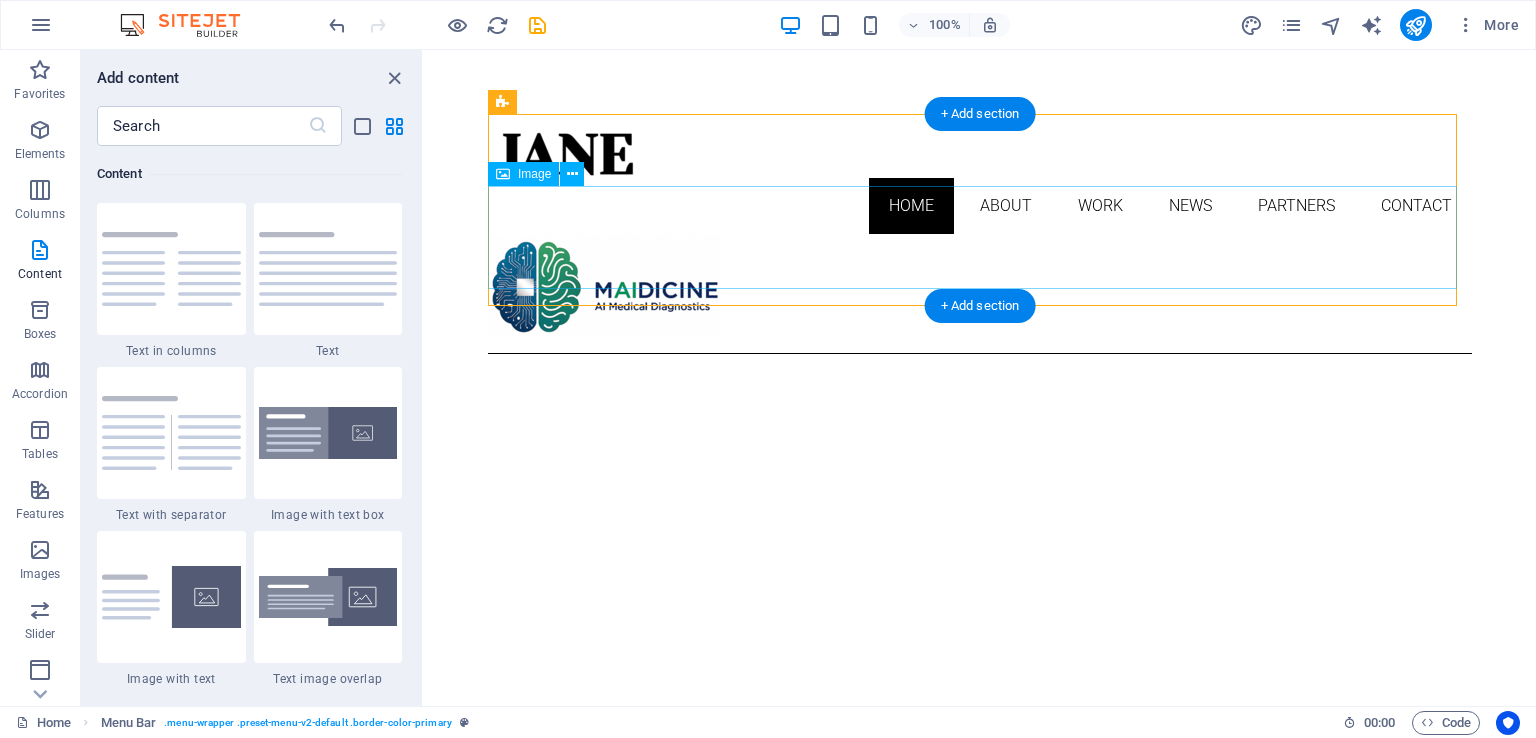 click at bounding box center [980, 285] 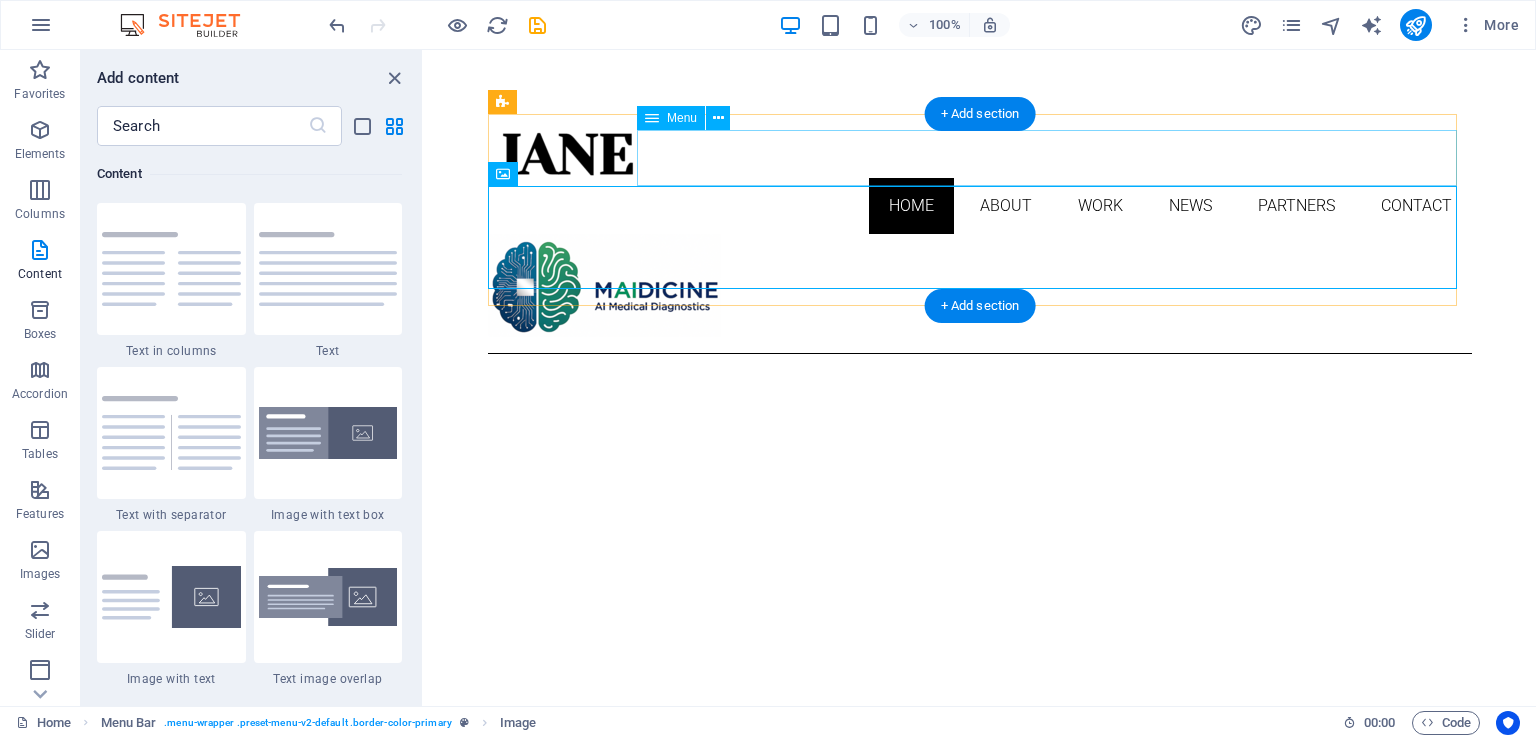 click on "Home About Work News Partners Contact" at bounding box center [980, 206] 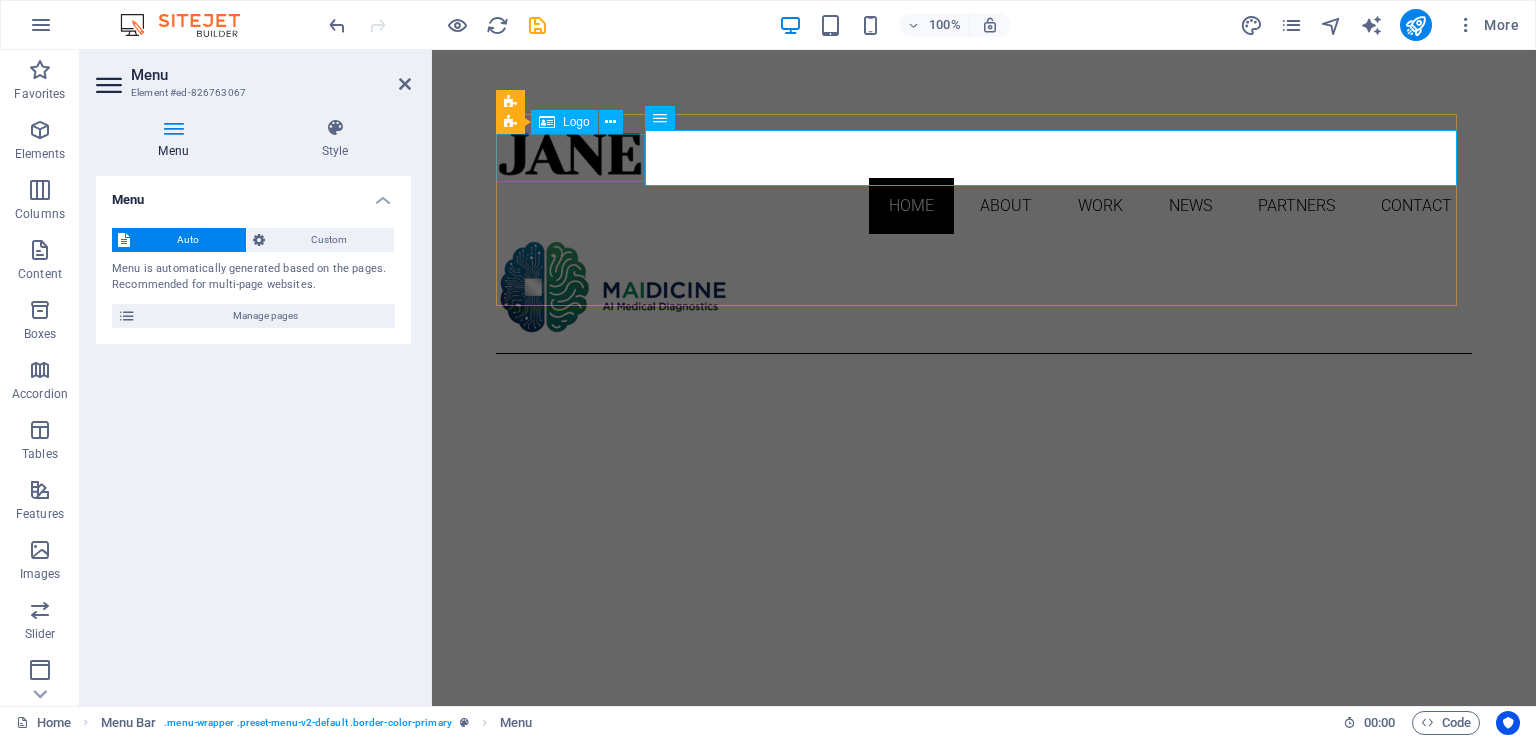click at bounding box center [984, 154] 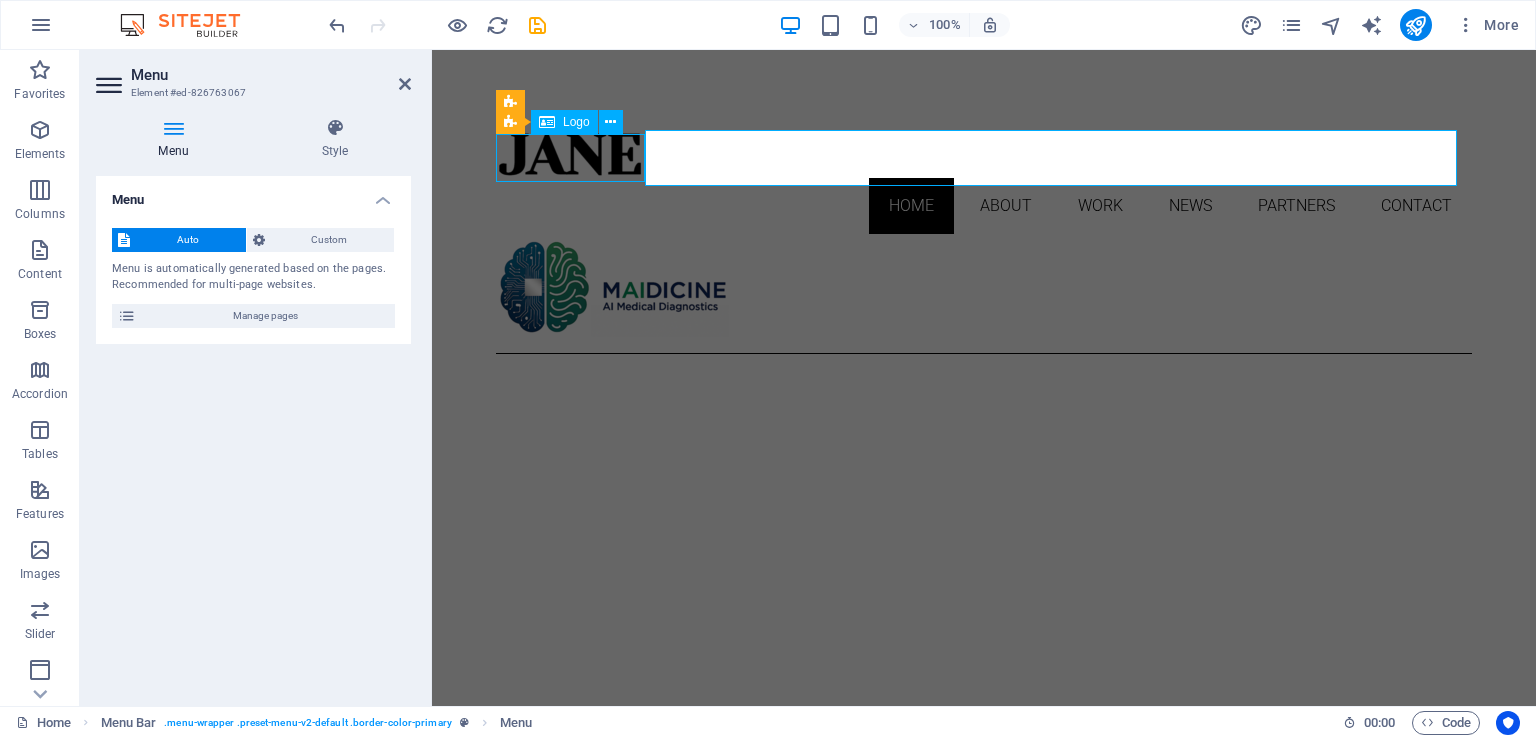 click at bounding box center (984, 154) 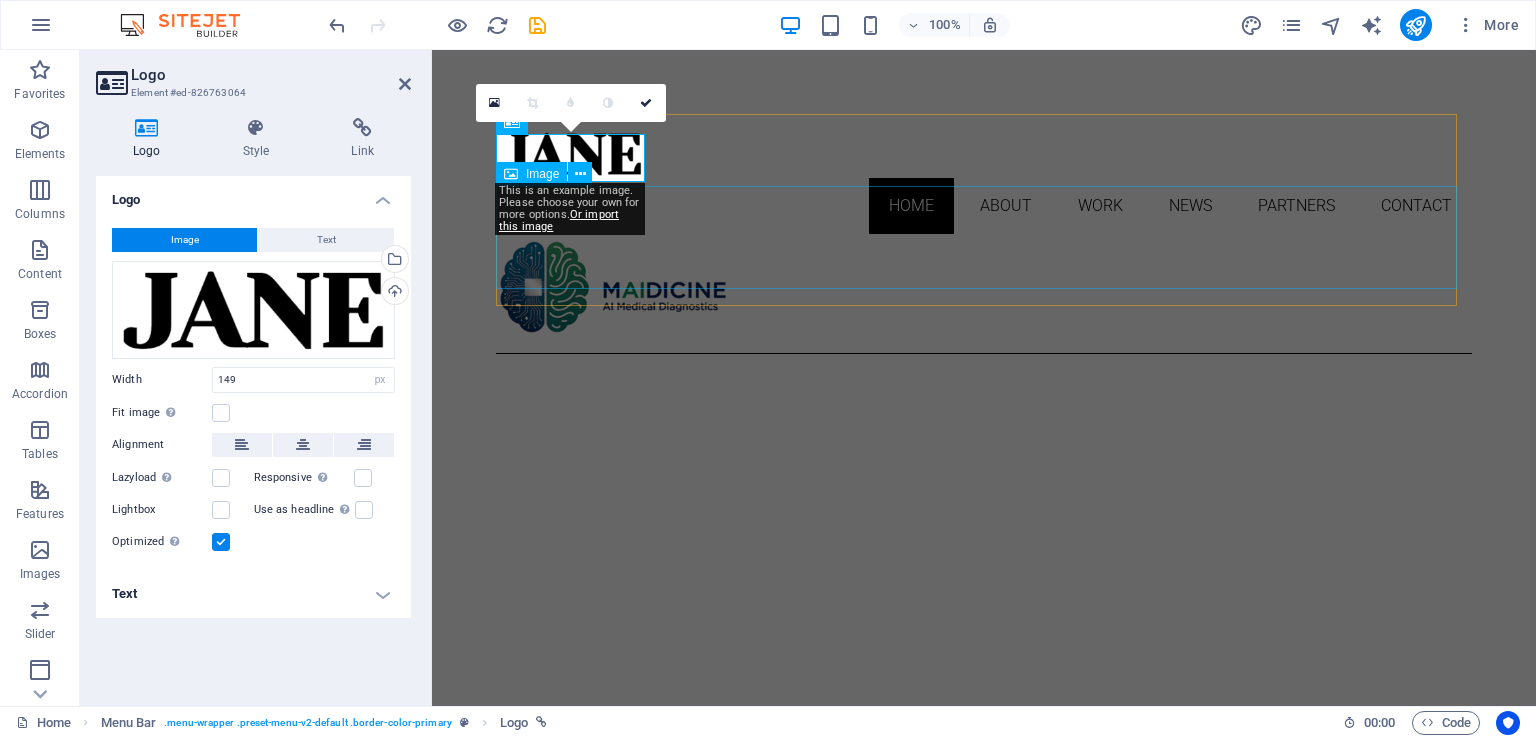 click at bounding box center (984, 285) 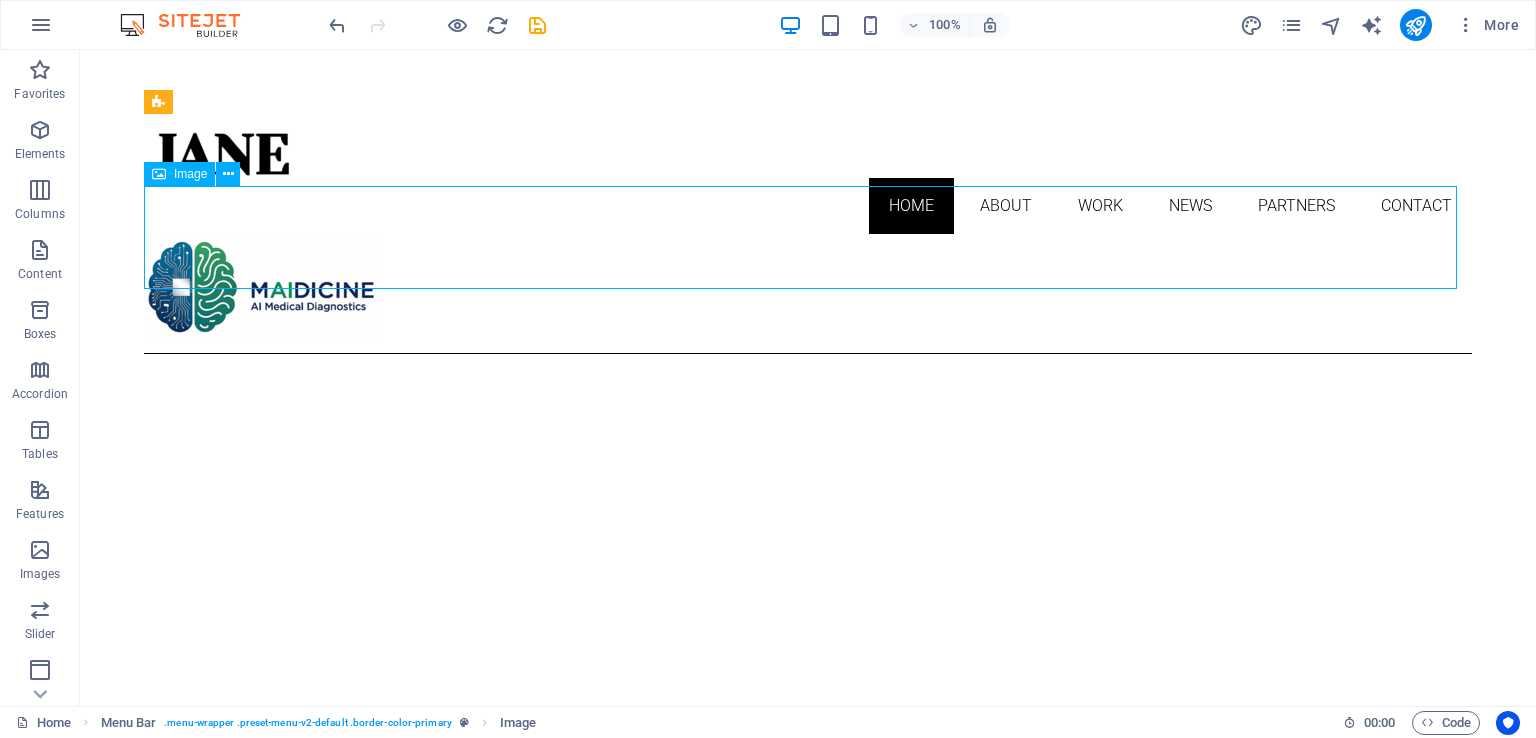 click at bounding box center (808, 285) 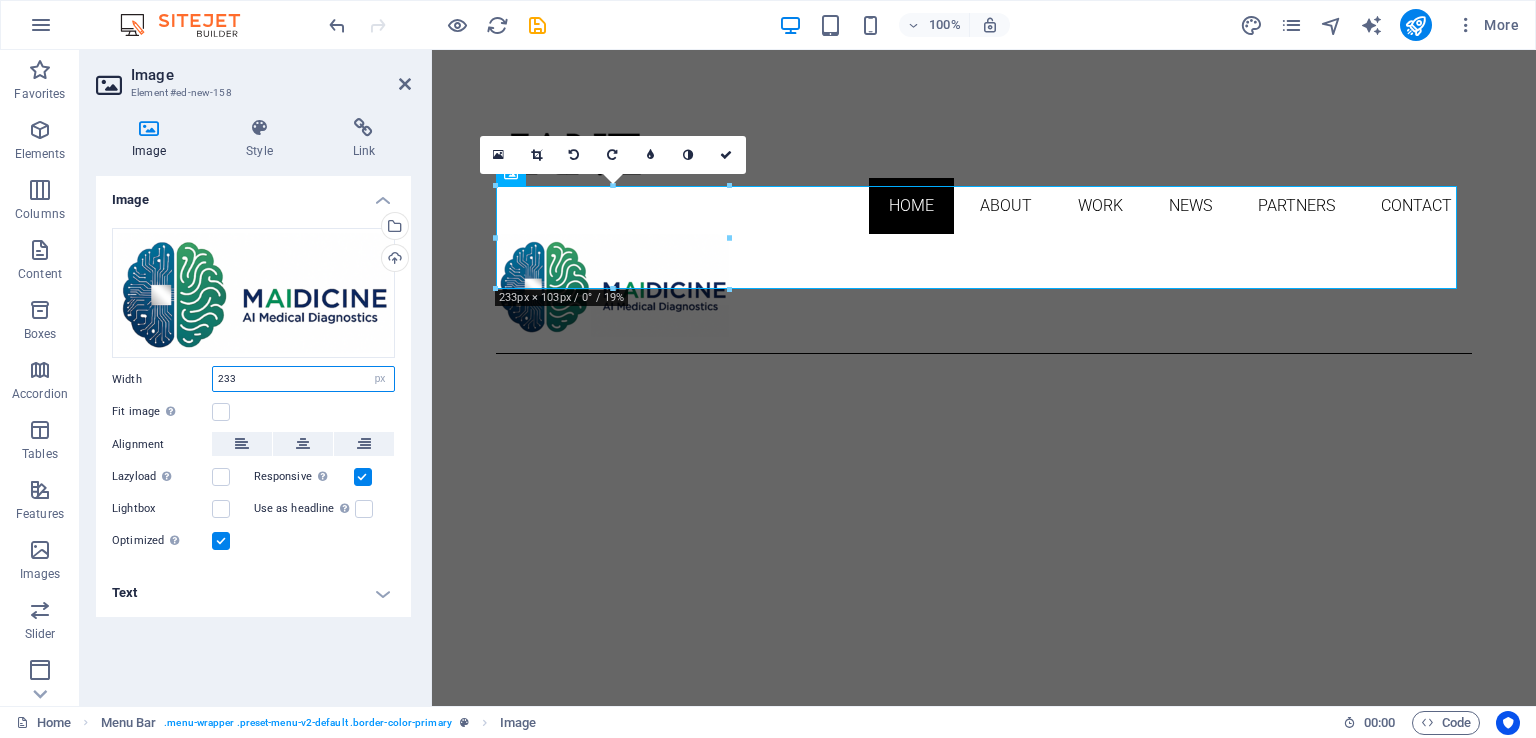 drag, startPoint x: 324, startPoint y: 379, endPoint x: 196, endPoint y: 381, distance: 128.01562 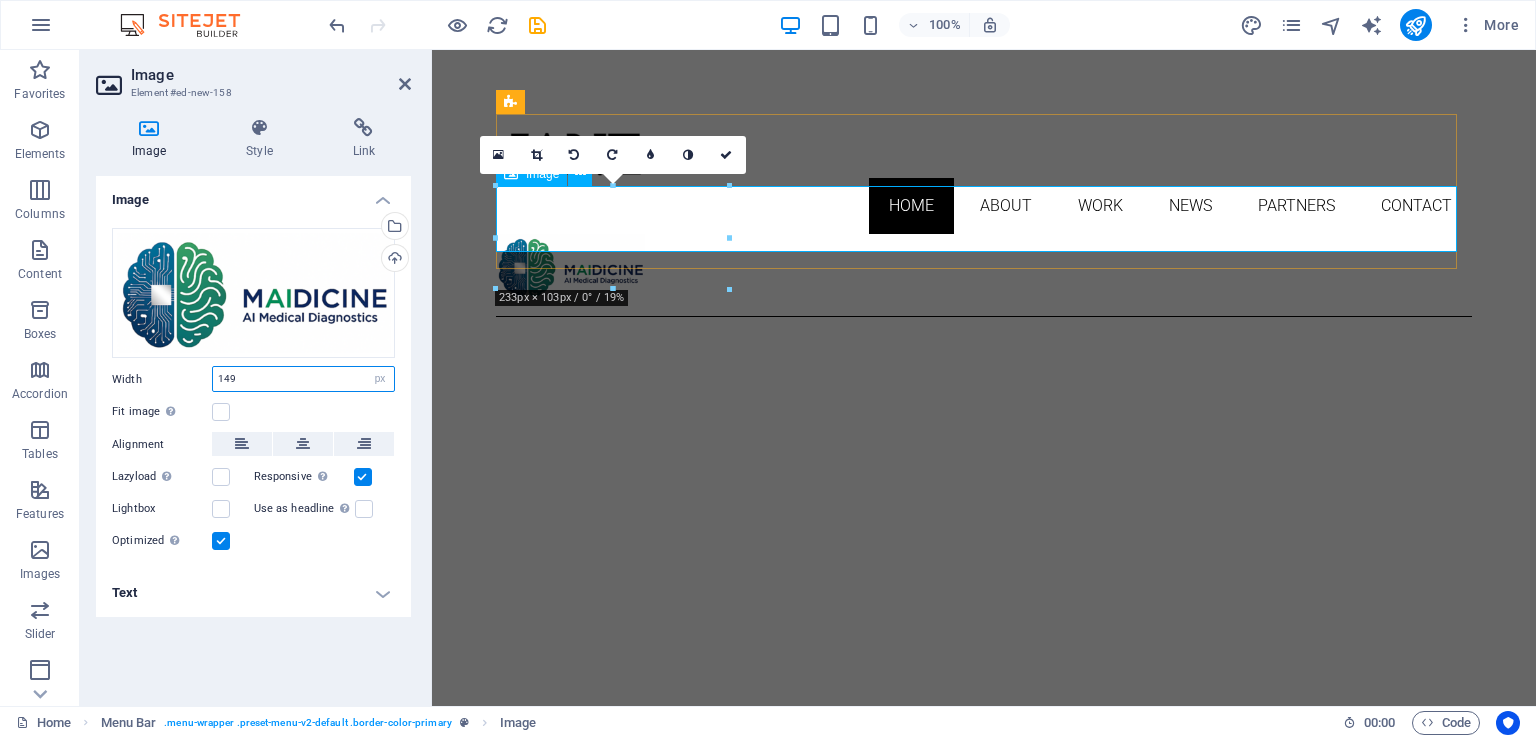 type on "149" 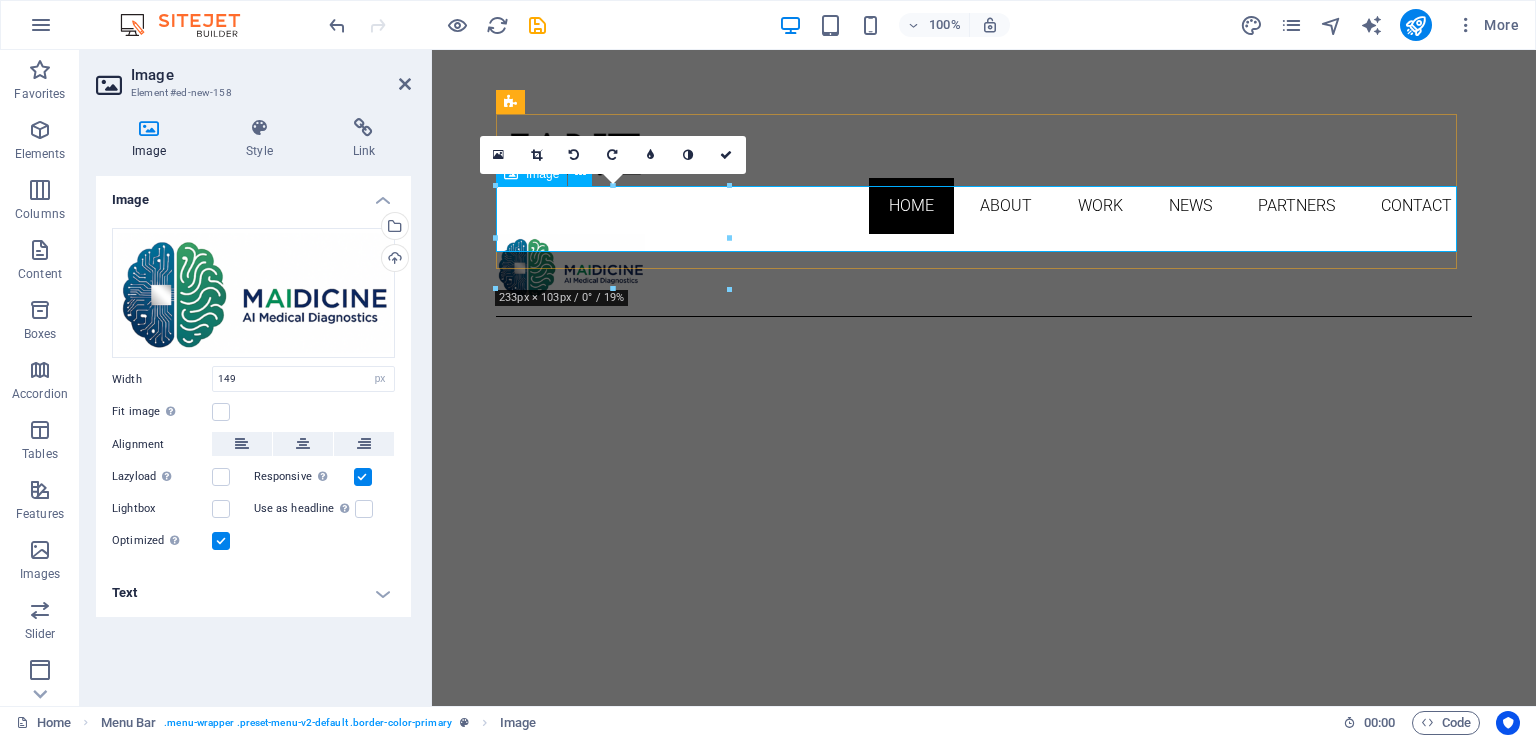 click at bounding box center (984, 267) 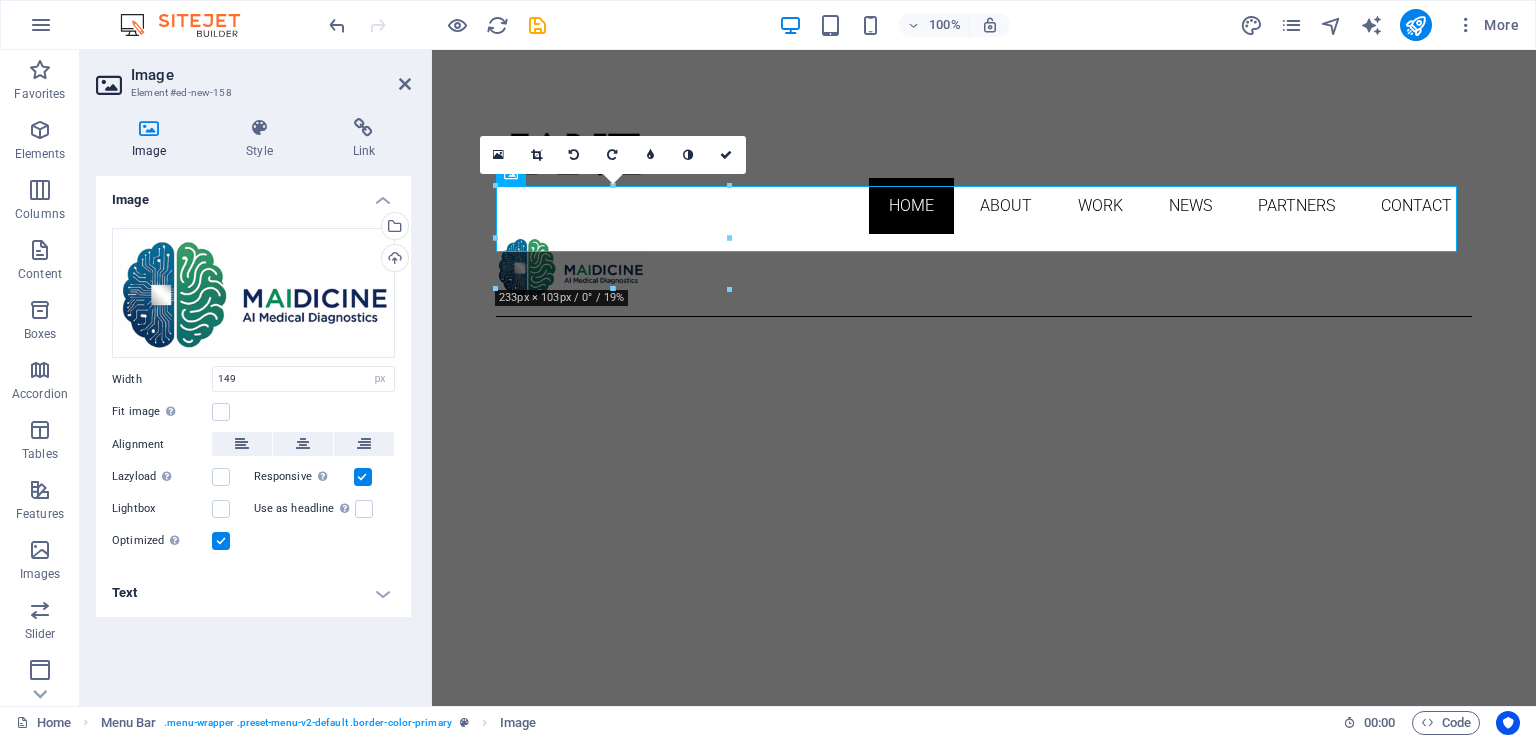 click on "Skip to main content
Home About Work News Partners Contact About me My work Partners Contact About Lorem ipsum dolor sit amet, consectetuer adipiscing elit. Aenean commodo ligula eget dolor. Lorem ipsum dolor sit amet. see more Work Lorem ipsum dolor sit amet, consectetuer adipiscing elit. Aenean commodo ligula eget dolor. Lorem ipsum dolor sit amet. see more Blog Lorem ipsum dolor sit amet, consectetuer adipiscing elit. Aenean commodo ligula eget dolor. Lorem ipsum dolor sit amet. see more Phone Call me! 0123 - 456789 Social Facebook Instagram Twitter Contact 641227538bafe8290463385016868e@cpanel.local Legal Notice Privacy" at bounding box center (984, 2484) 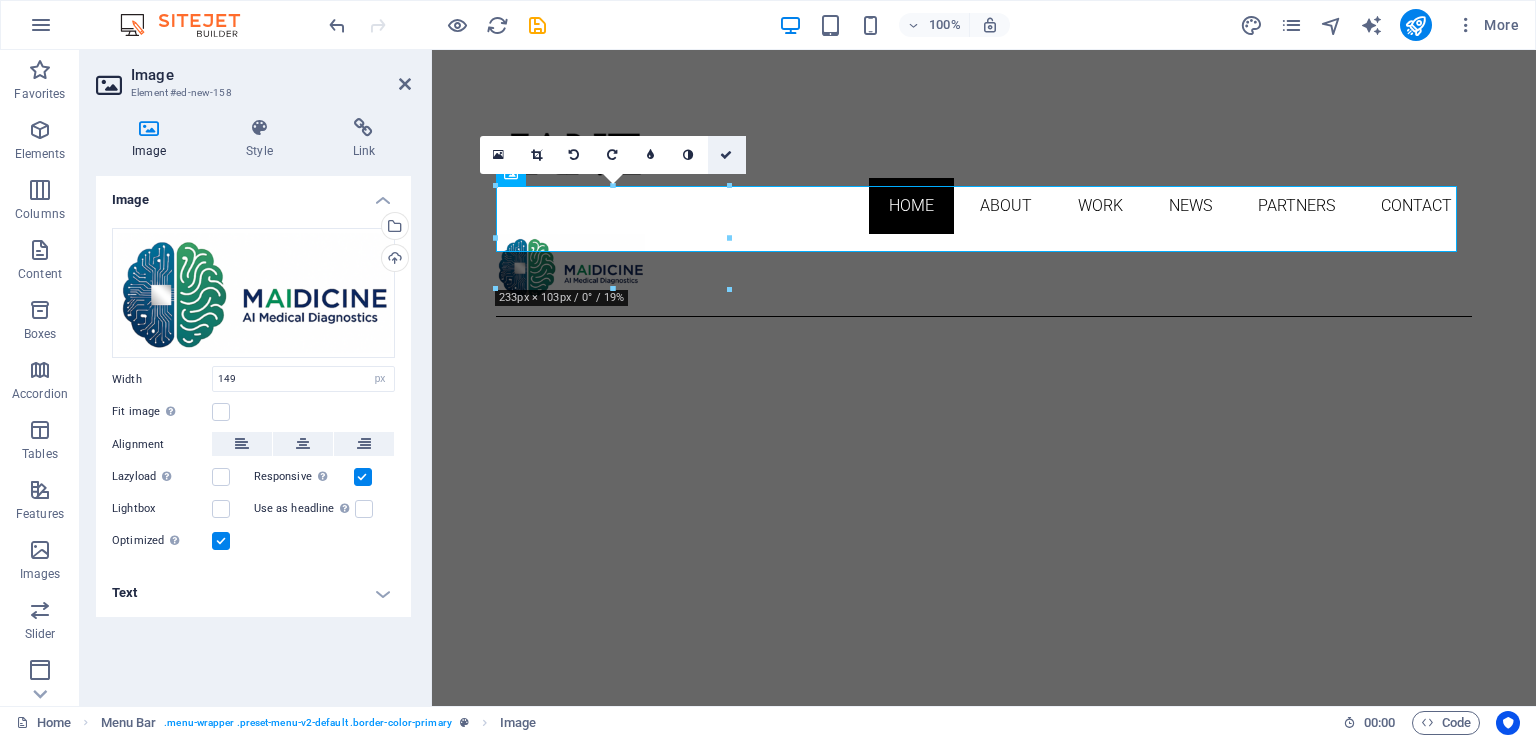 click at bounding box center (727, 155) 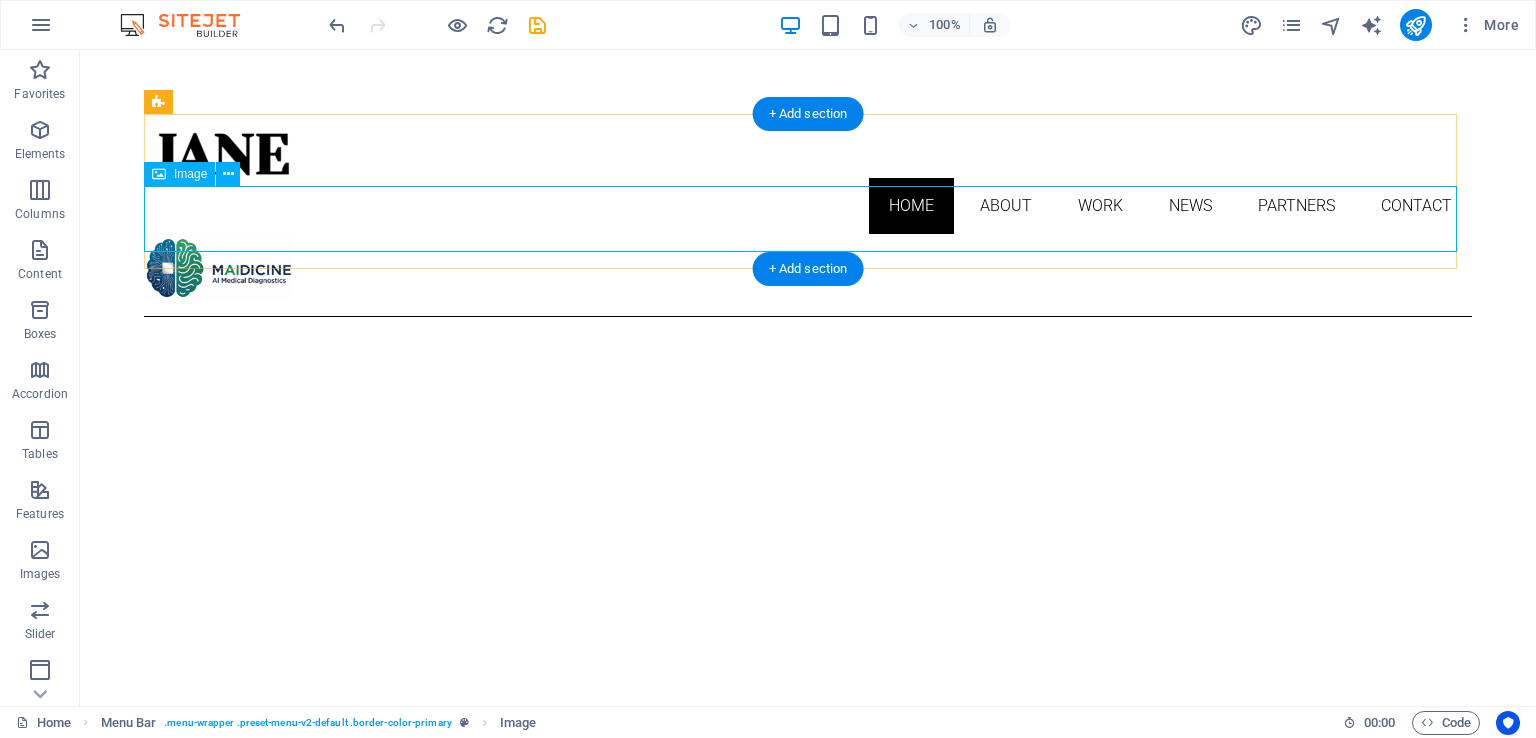 click at bounding box center [808, 267] 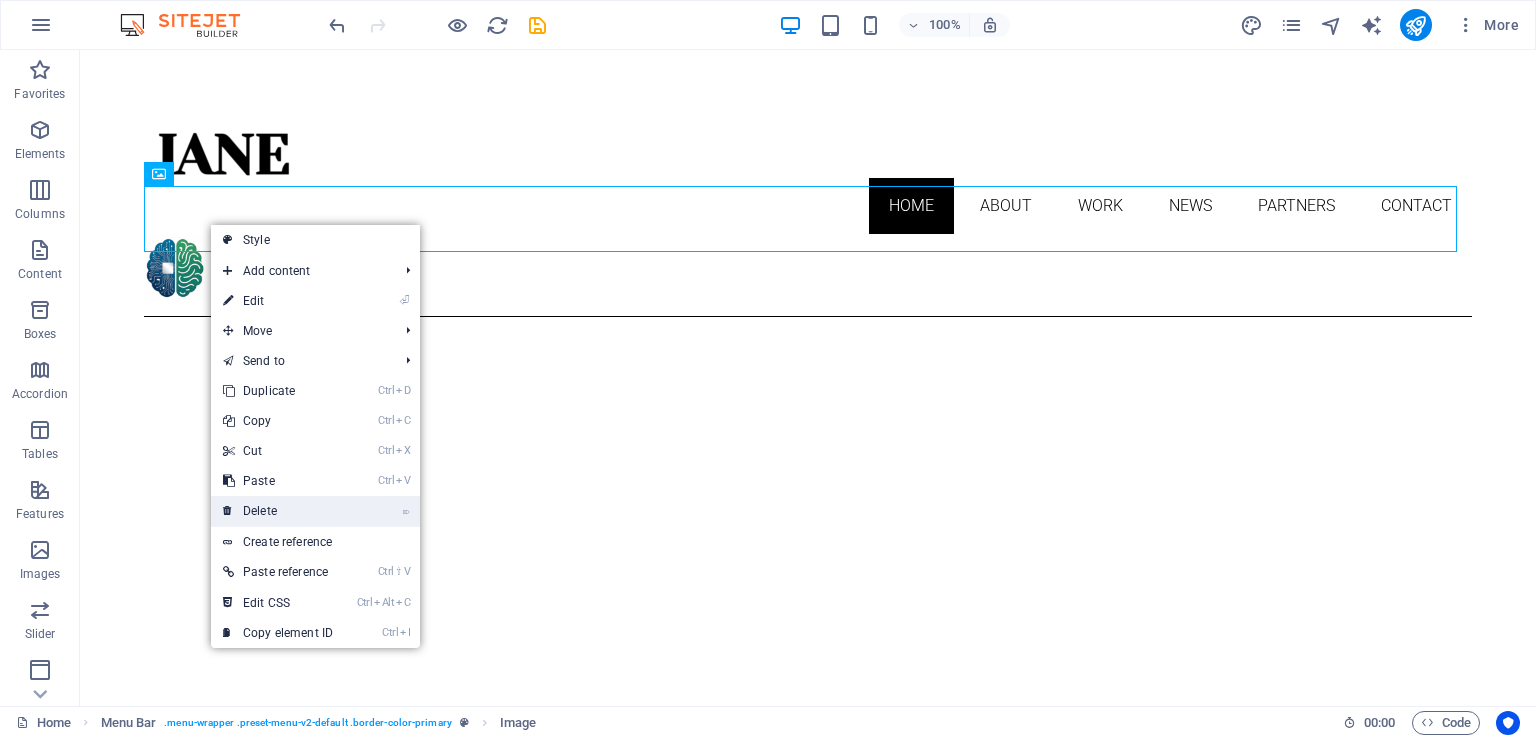 click on "⌦  Delete" at bounding box center [278, 511] 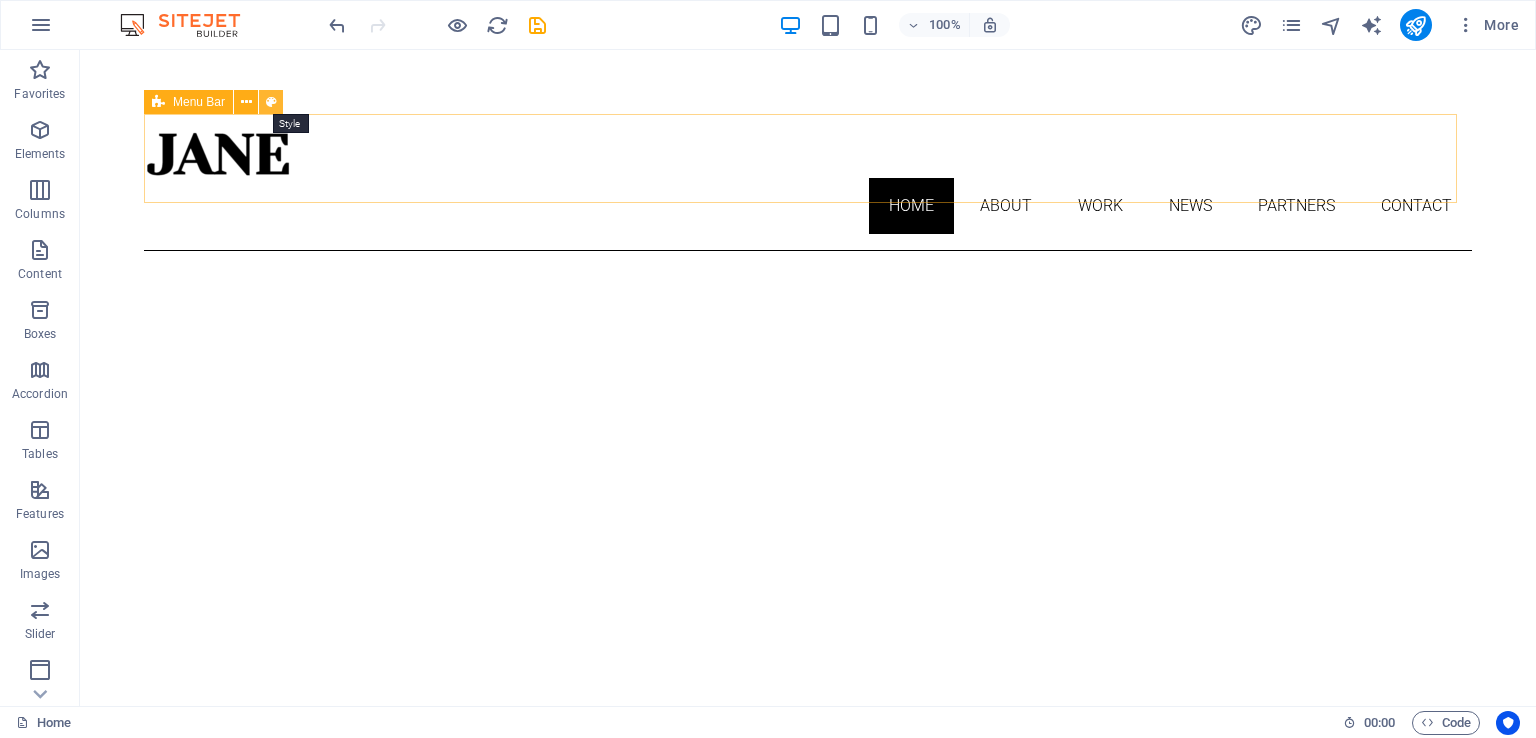 click at bounding box center (271, 102) 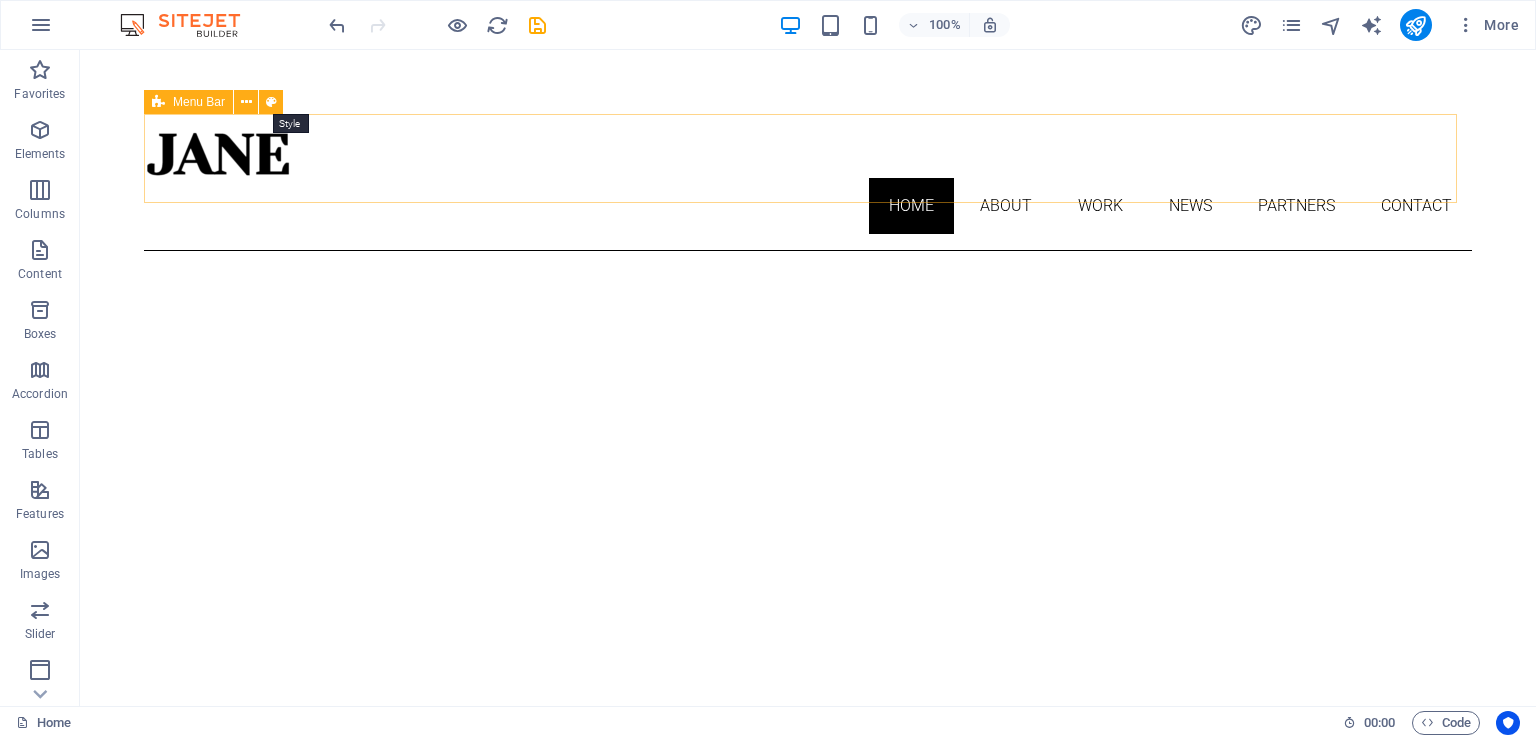 click at bounding box center [808, 154] 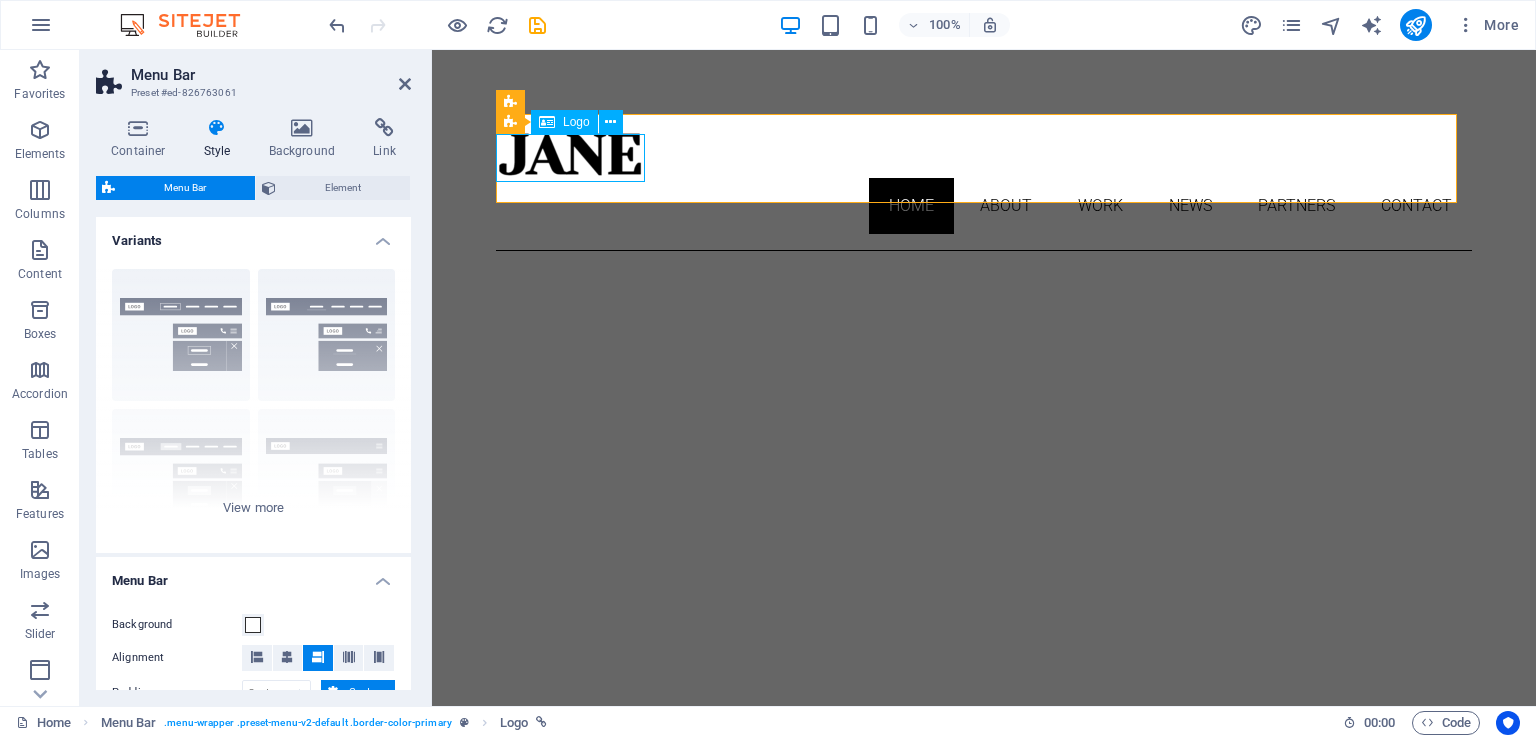 click on "Logo" at bounding box center [576, 122] 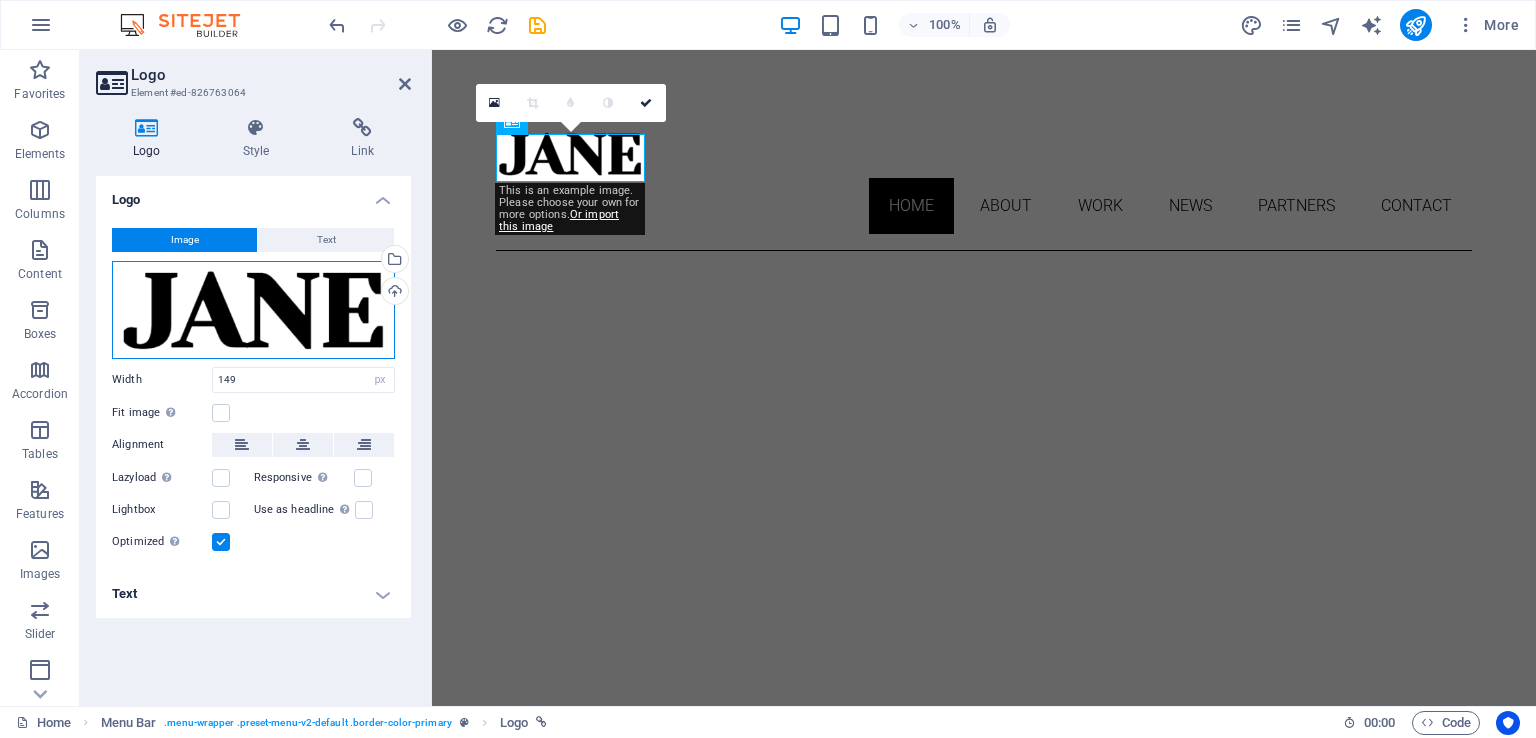 click on "Drag files here, click to choose files or select files from Files or our free stock photos & videos" at bounding box center [253, 310] 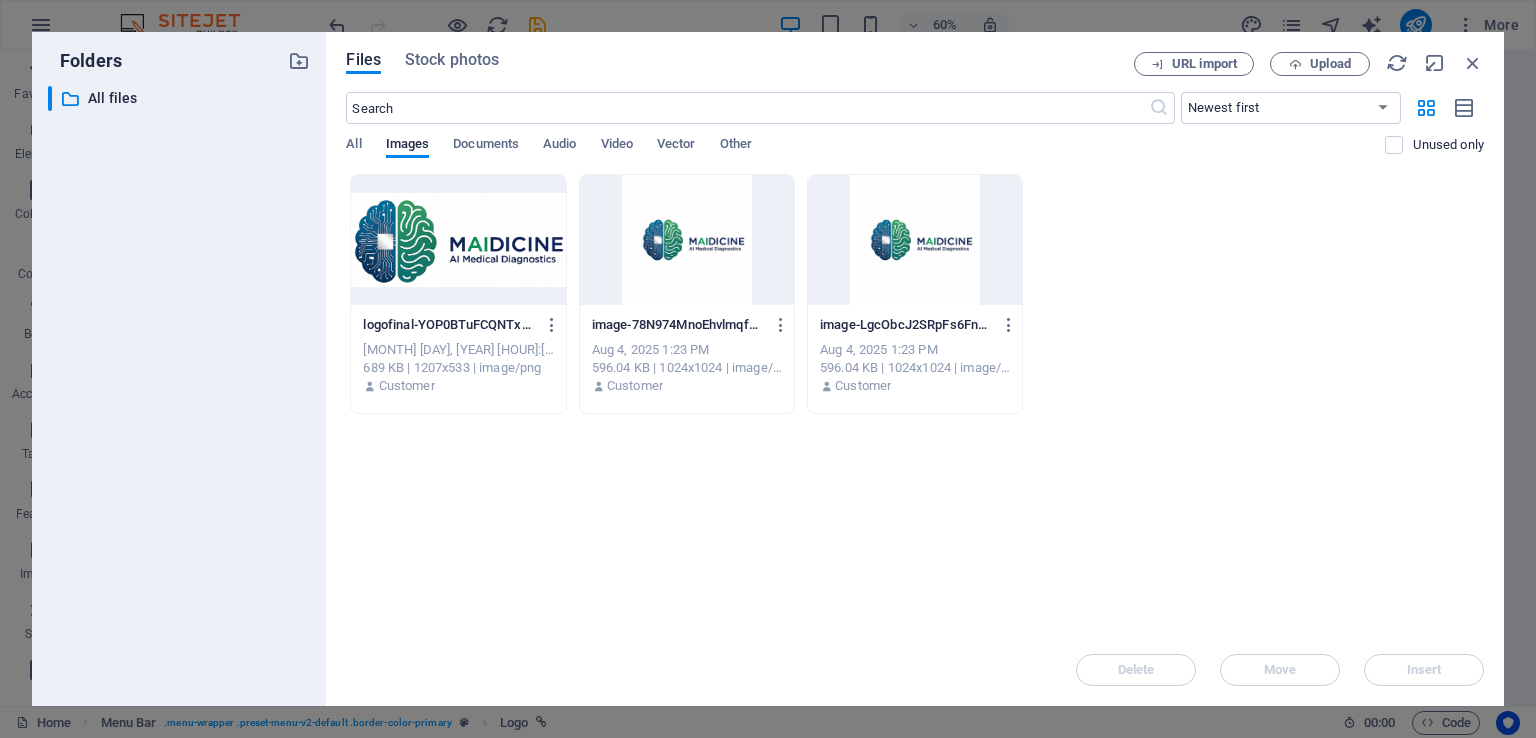 click at bounding box center (458, 240) 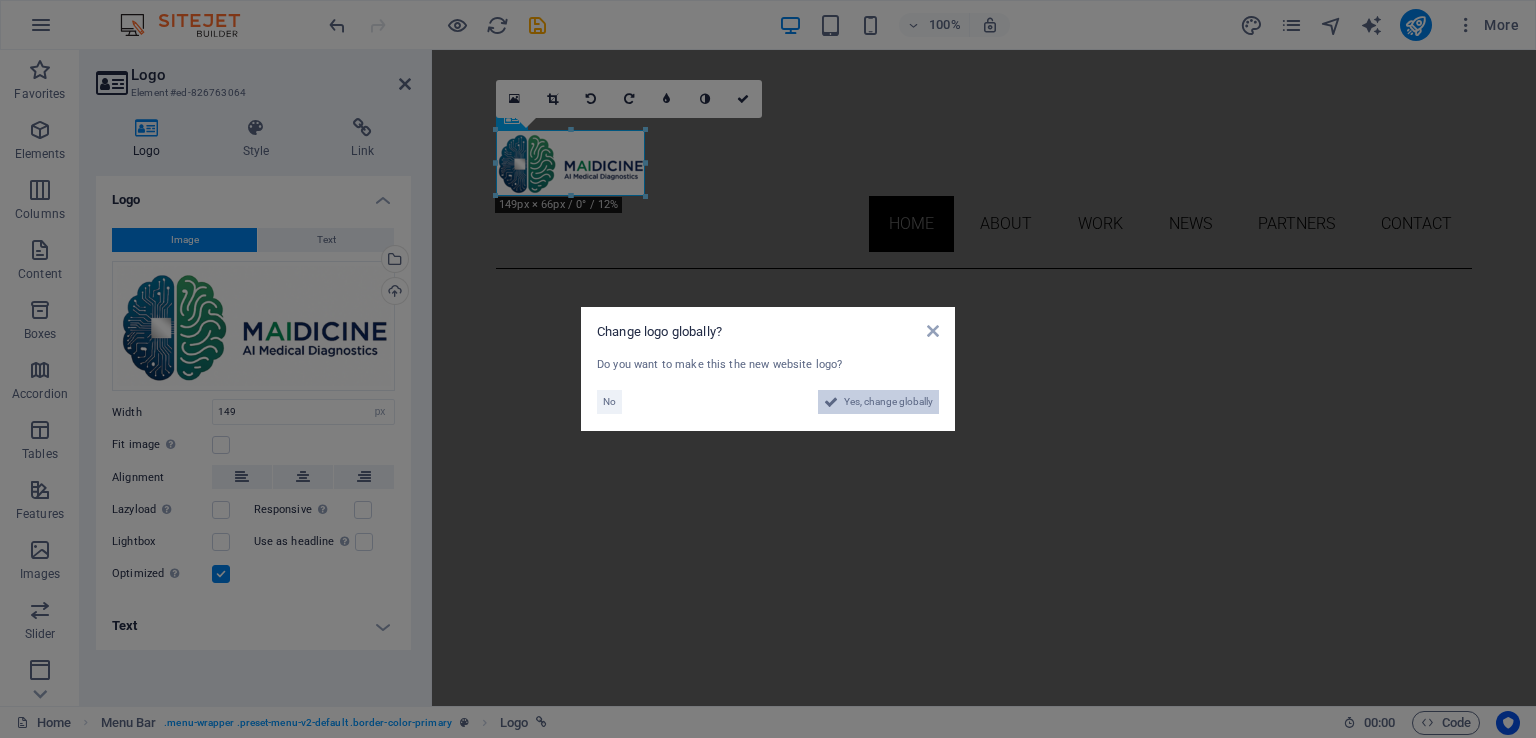 click on "Yes, change globally" at bounding box center [888, 402] 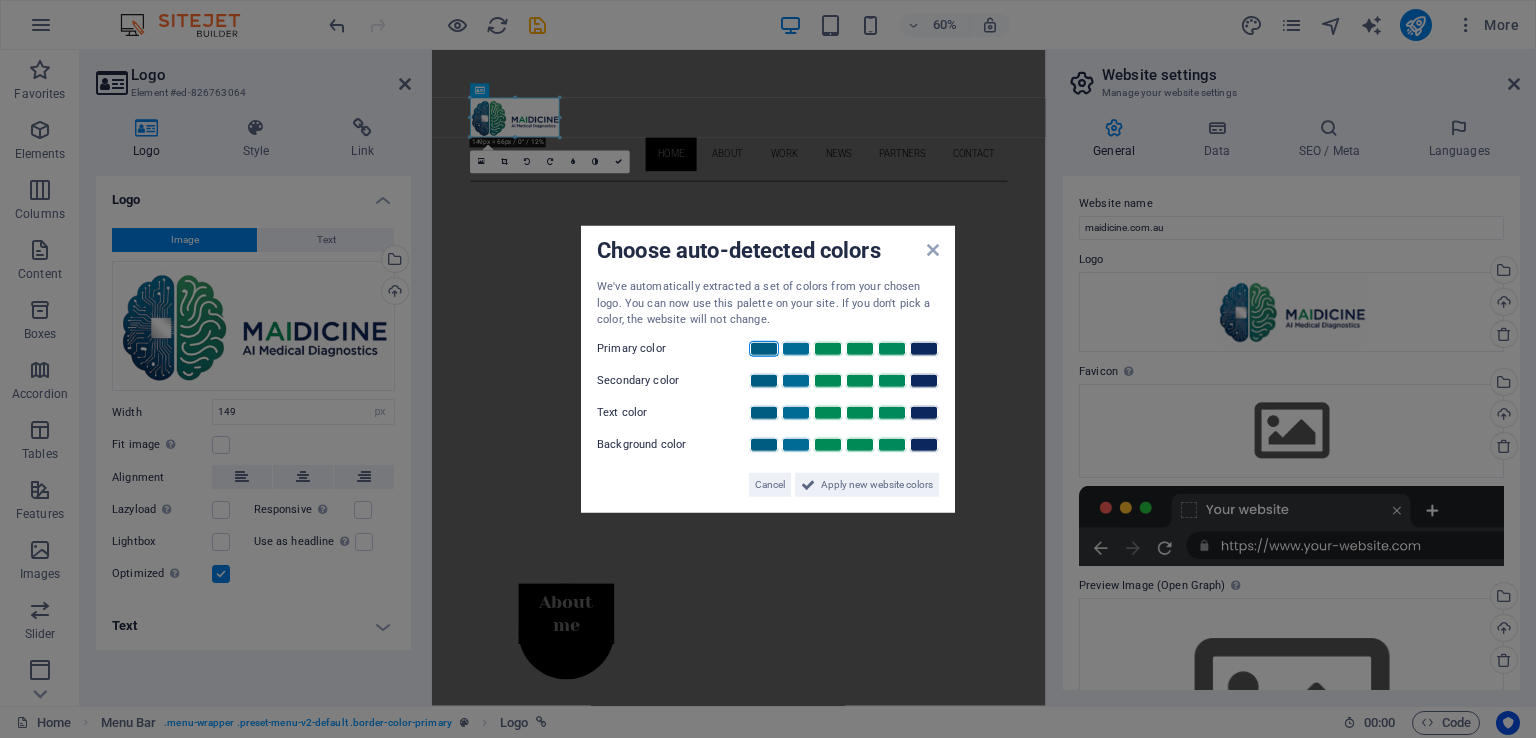 click at bounding box center [764, 348] 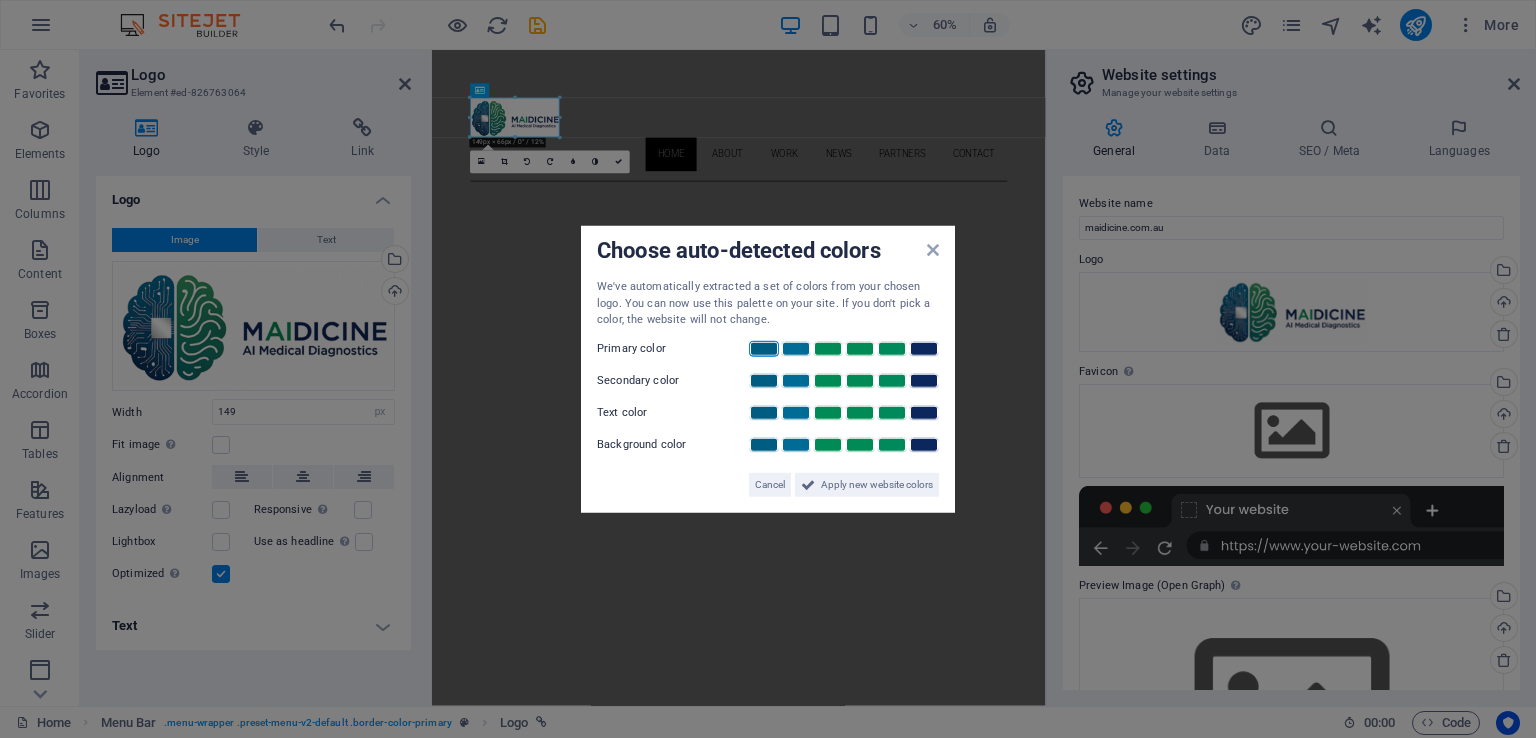 click at bounding box center [764, 348] 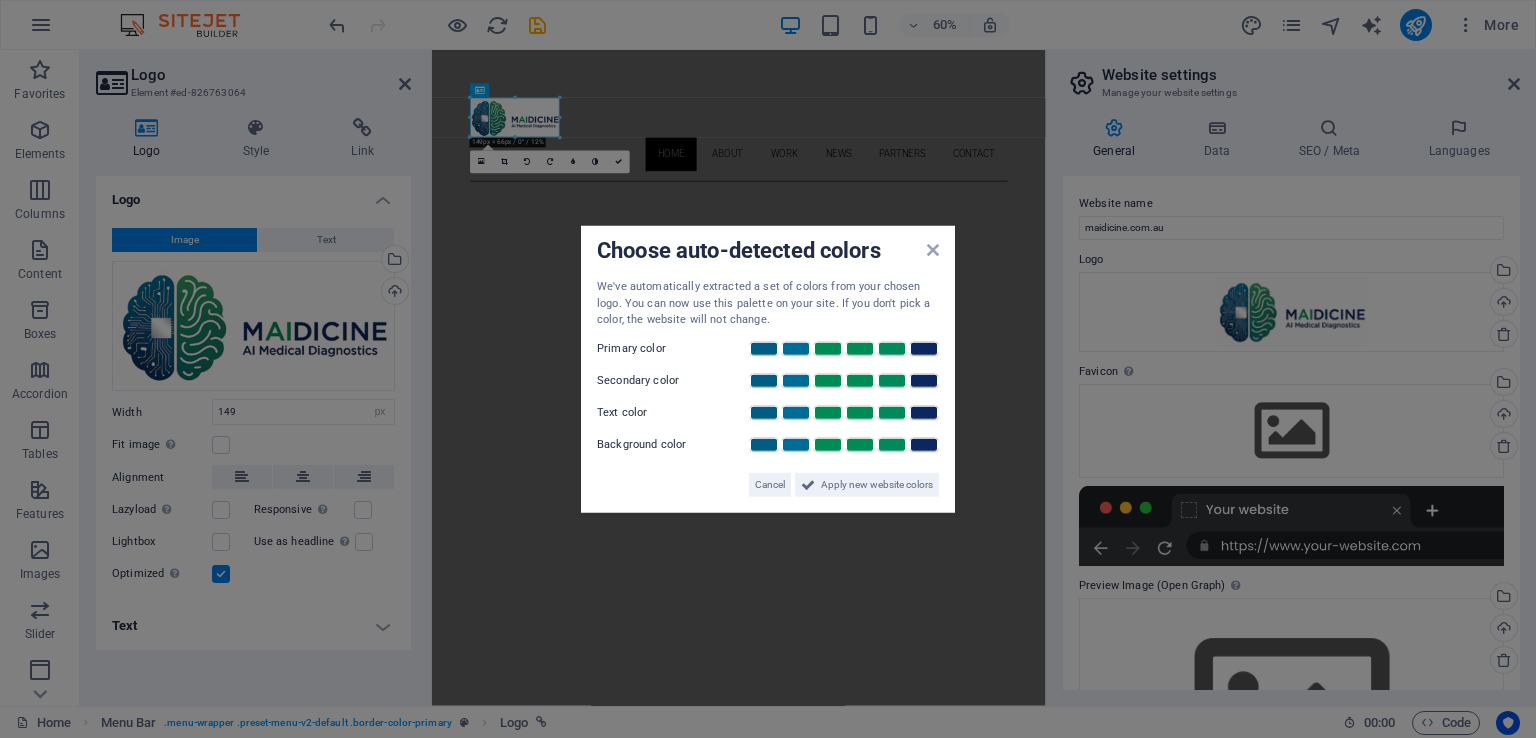 click on "We've automatically extracted a set of colors from your chosen logo. You can now use this palette on your site. If you don't pick a color, the website will not change." at bounding box center (768, 304) 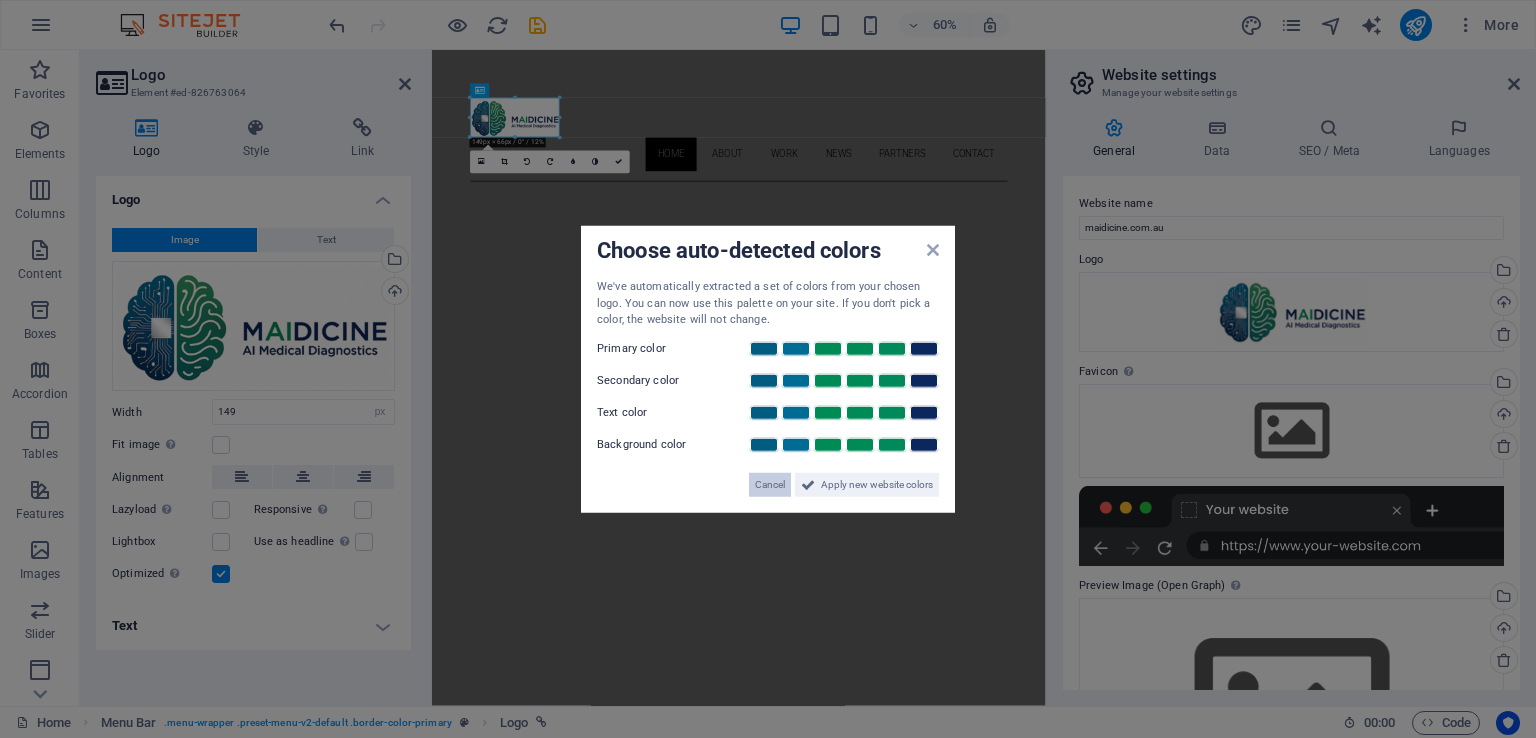 click on "Cancel" at bounding box center (770, 484) 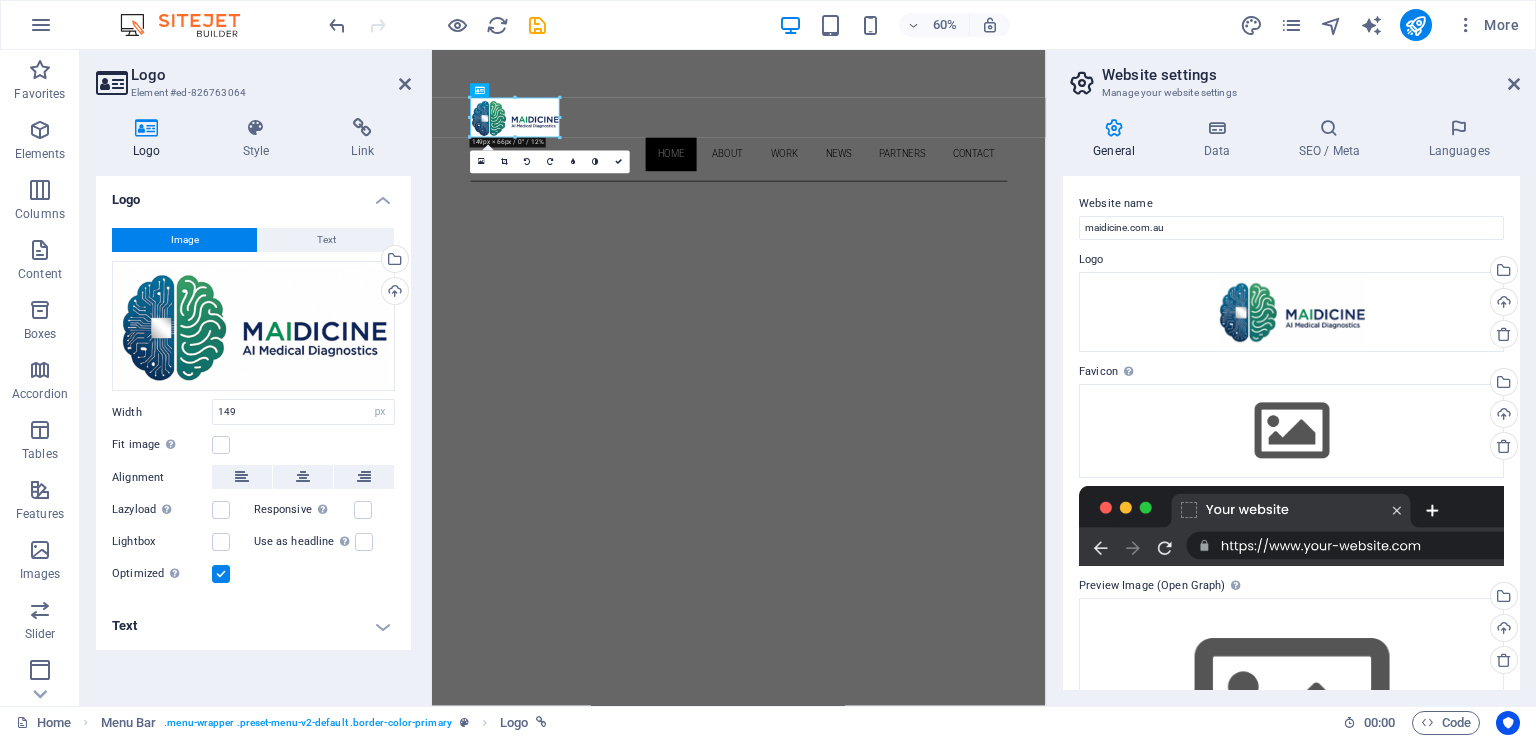 click on "Text" at bounding box center [253, 626] 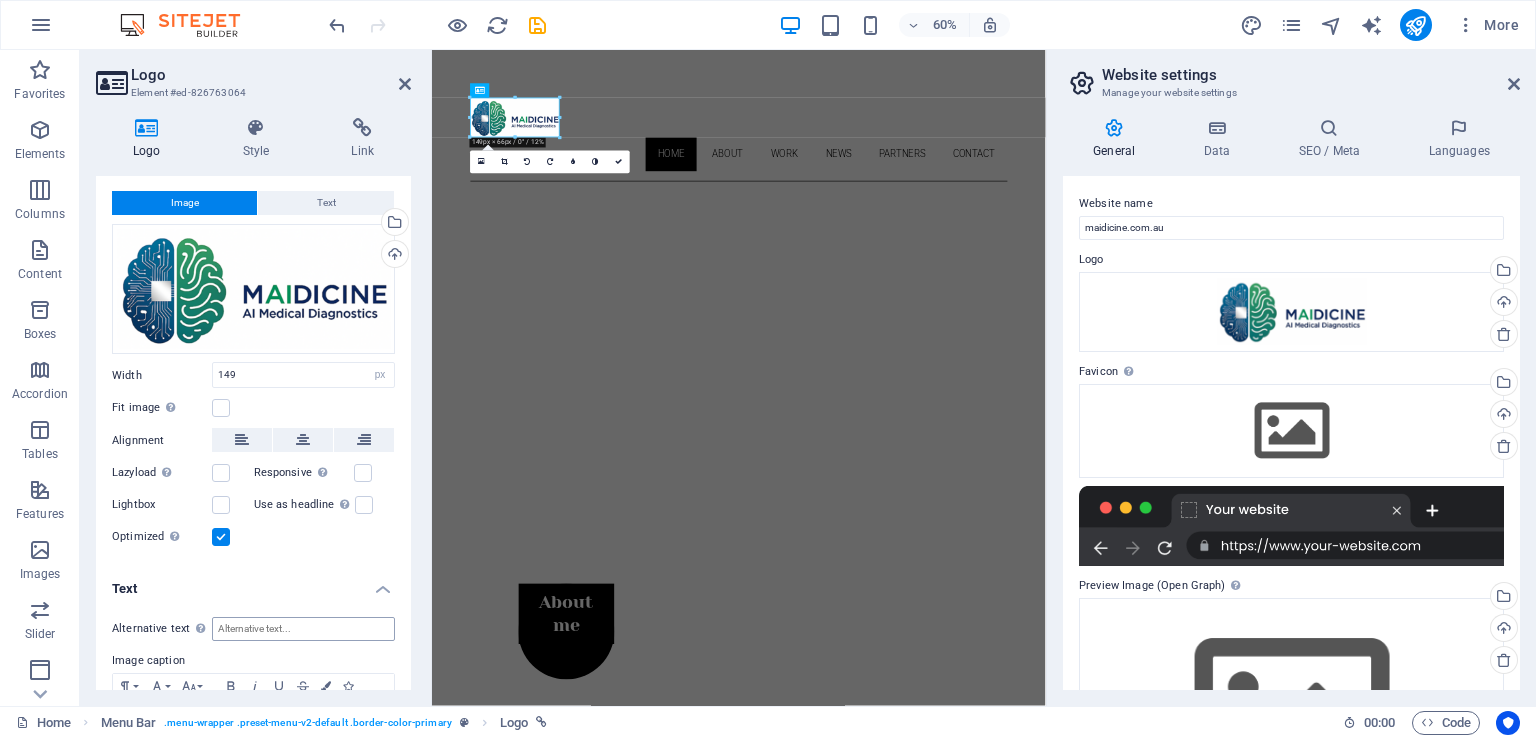 scroll, scrollTop: 0, scrollLeft: 0, axis: both 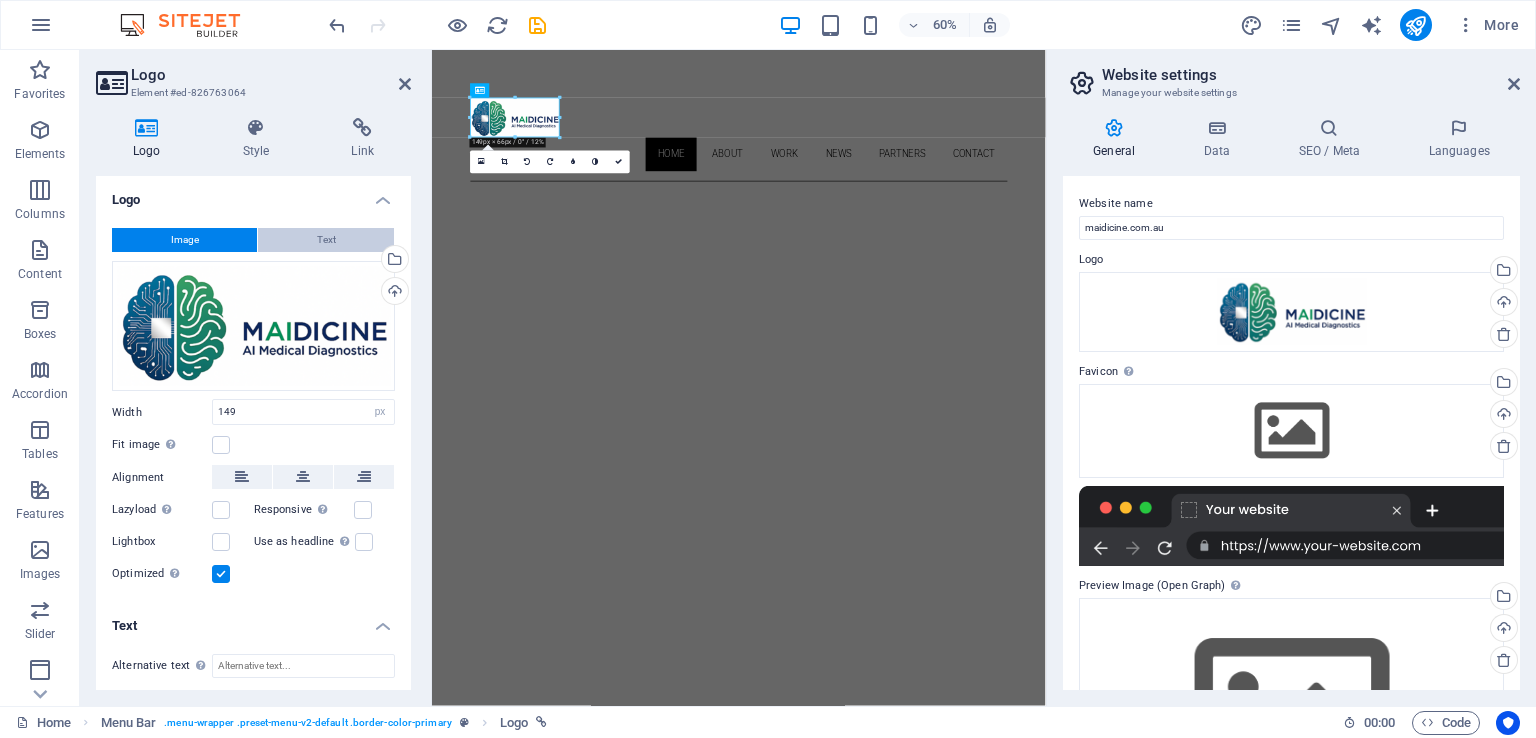 click on "Text" at bounding box center [326, 240] 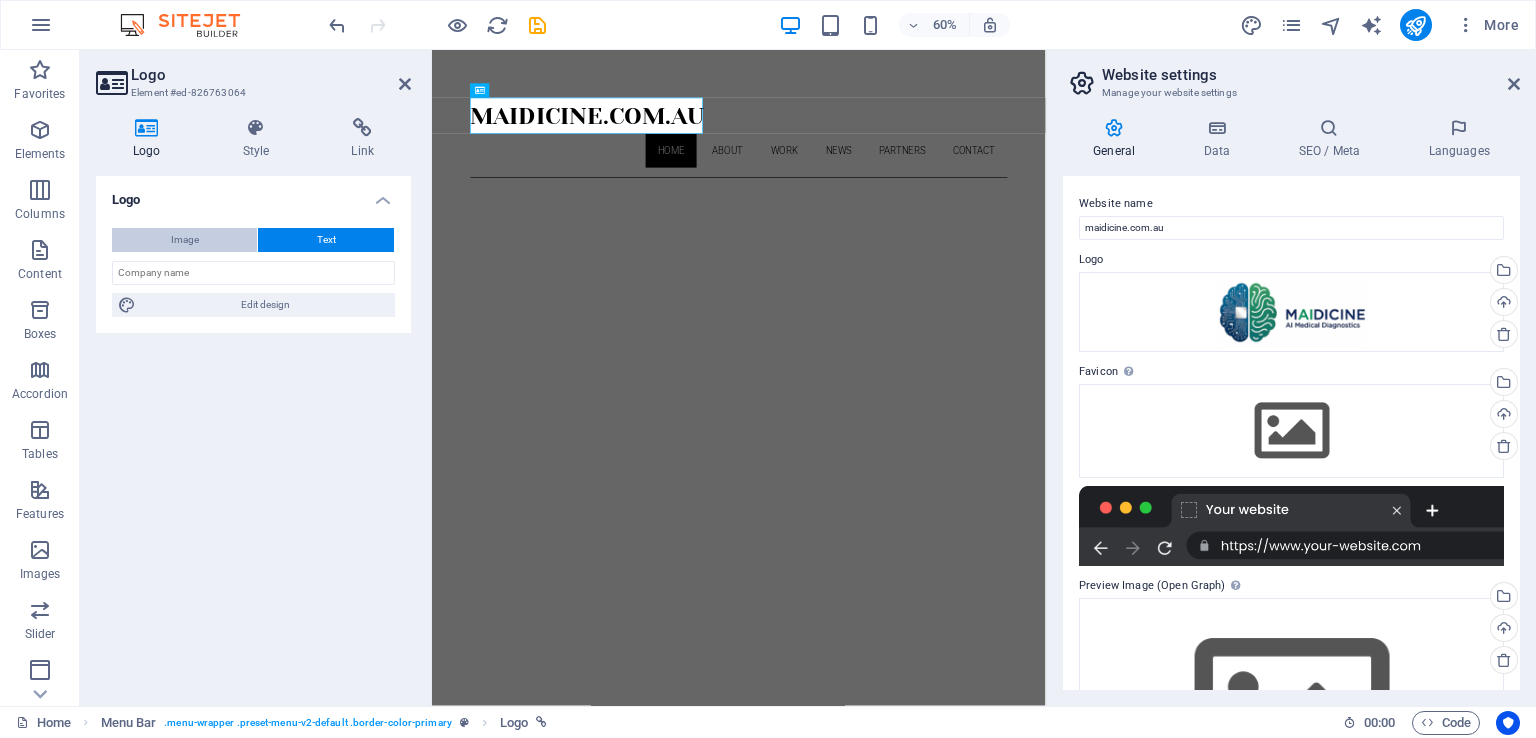 click on "Image" at bounding box center [184, 240] 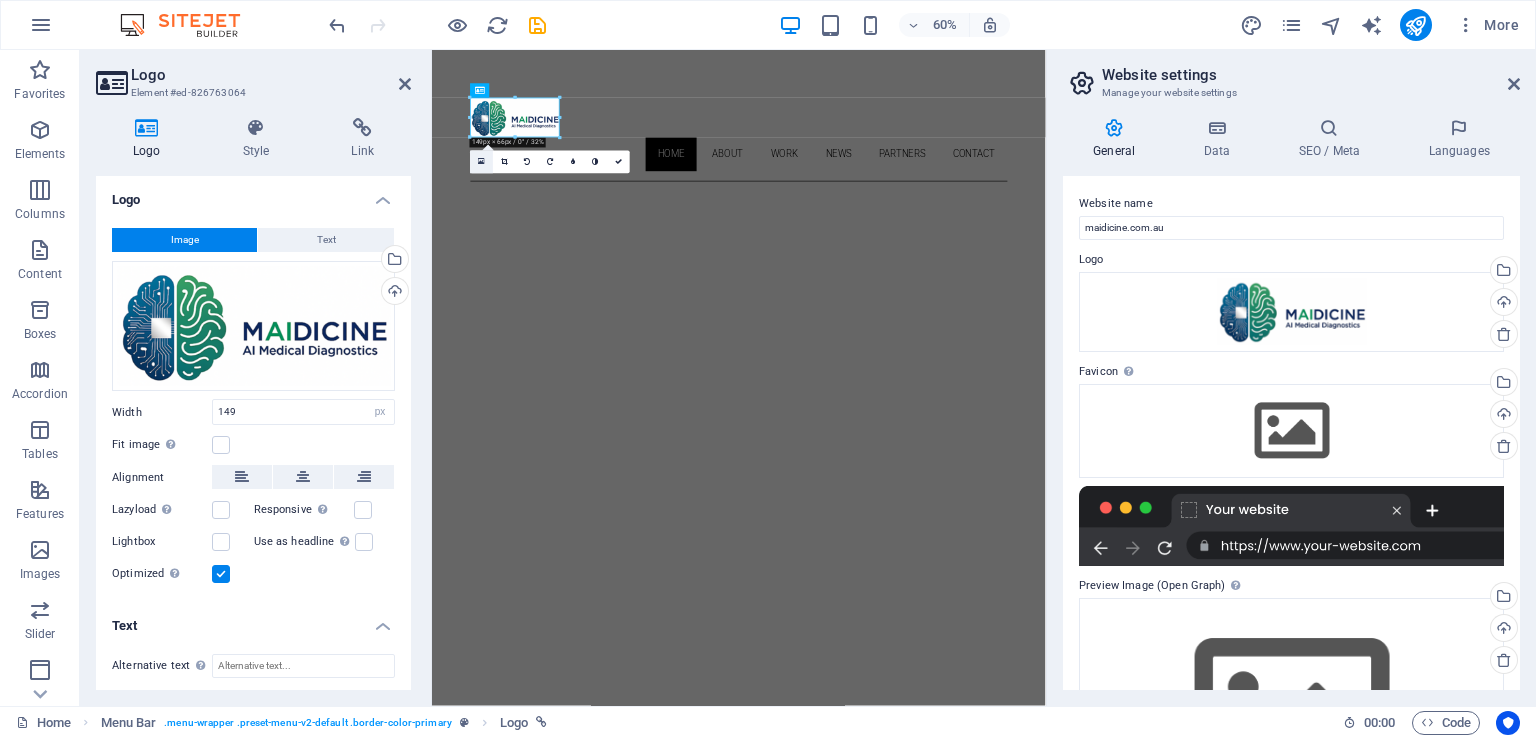 click at bounding box center [481, 162] 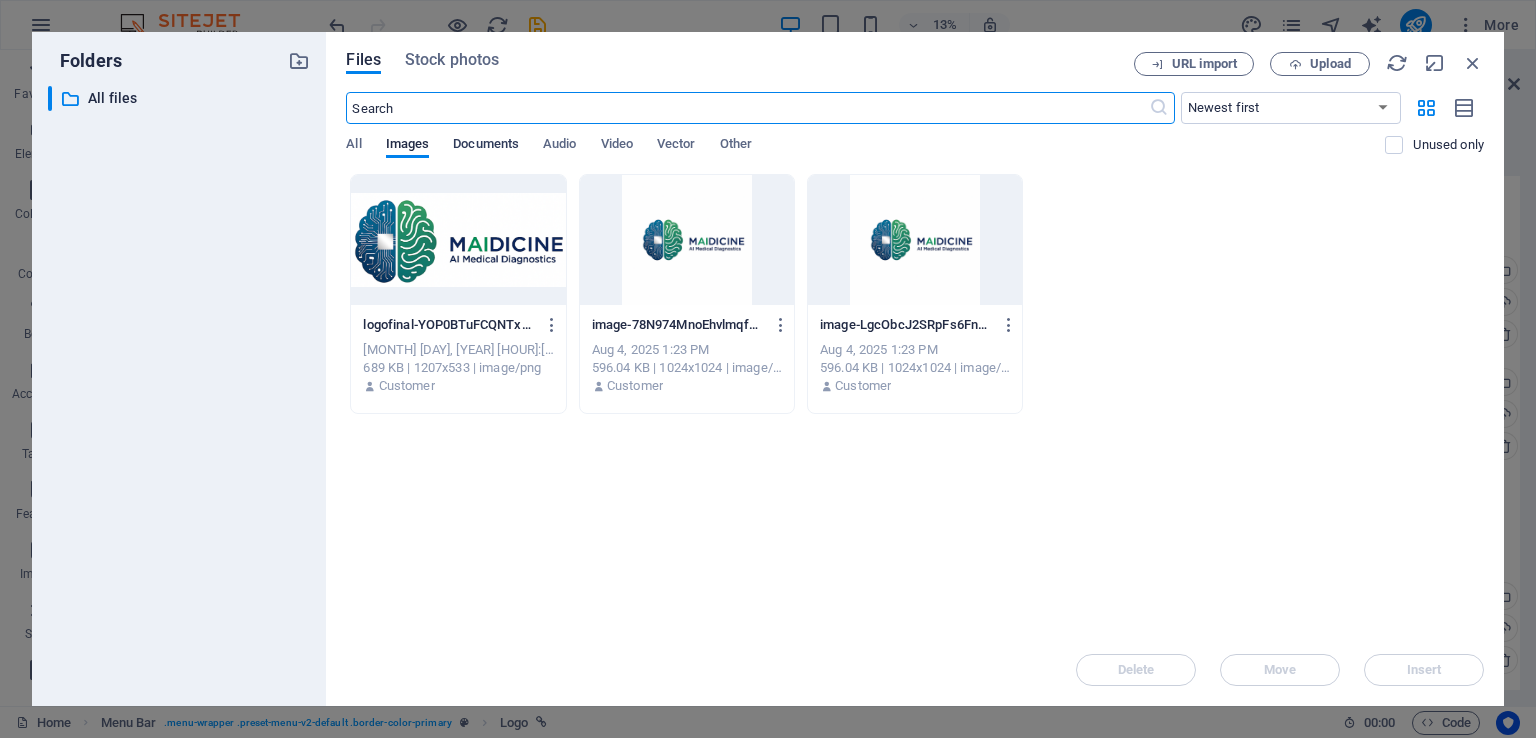 click on "Documents" at bounding box center (486, 146) 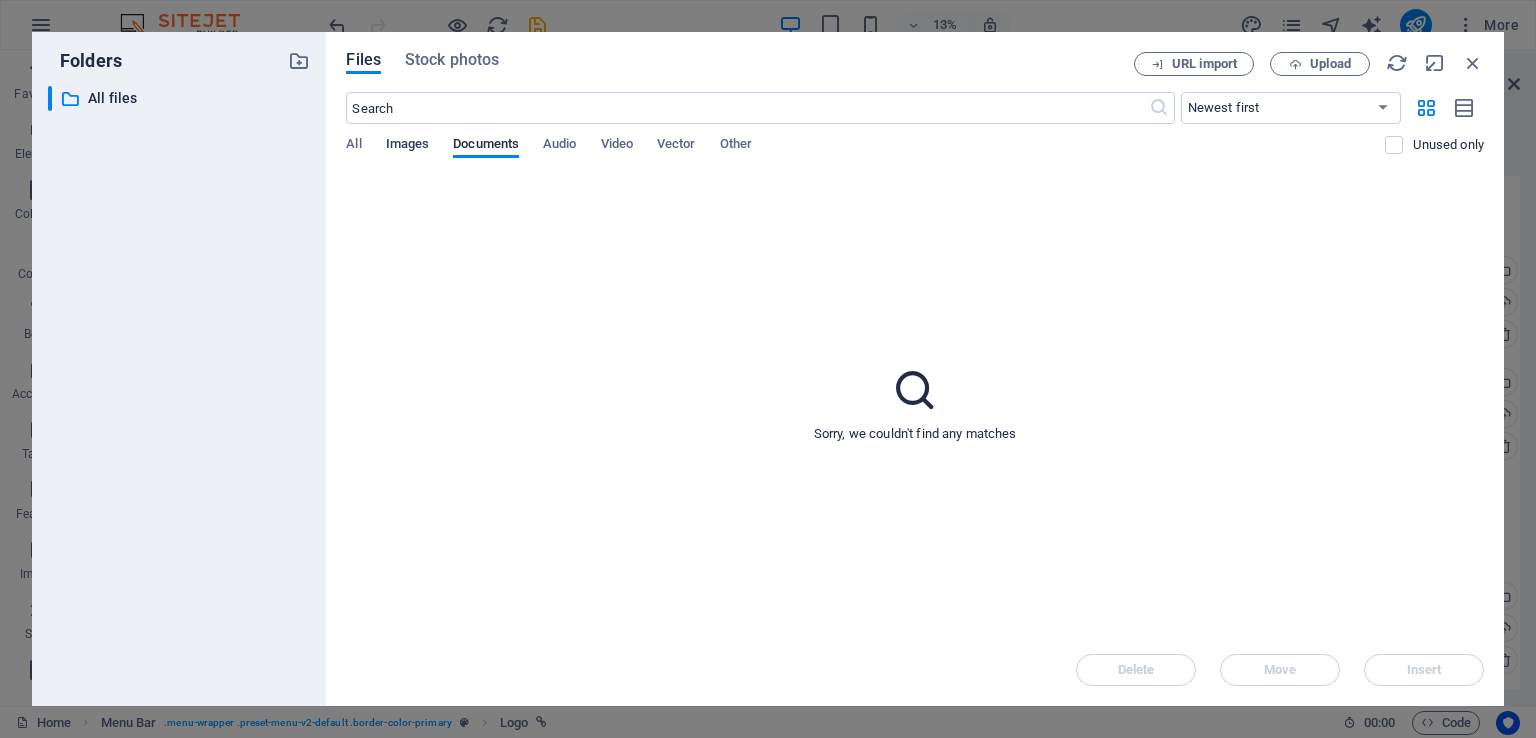 click on "Images" at bounding box center [408, 146] 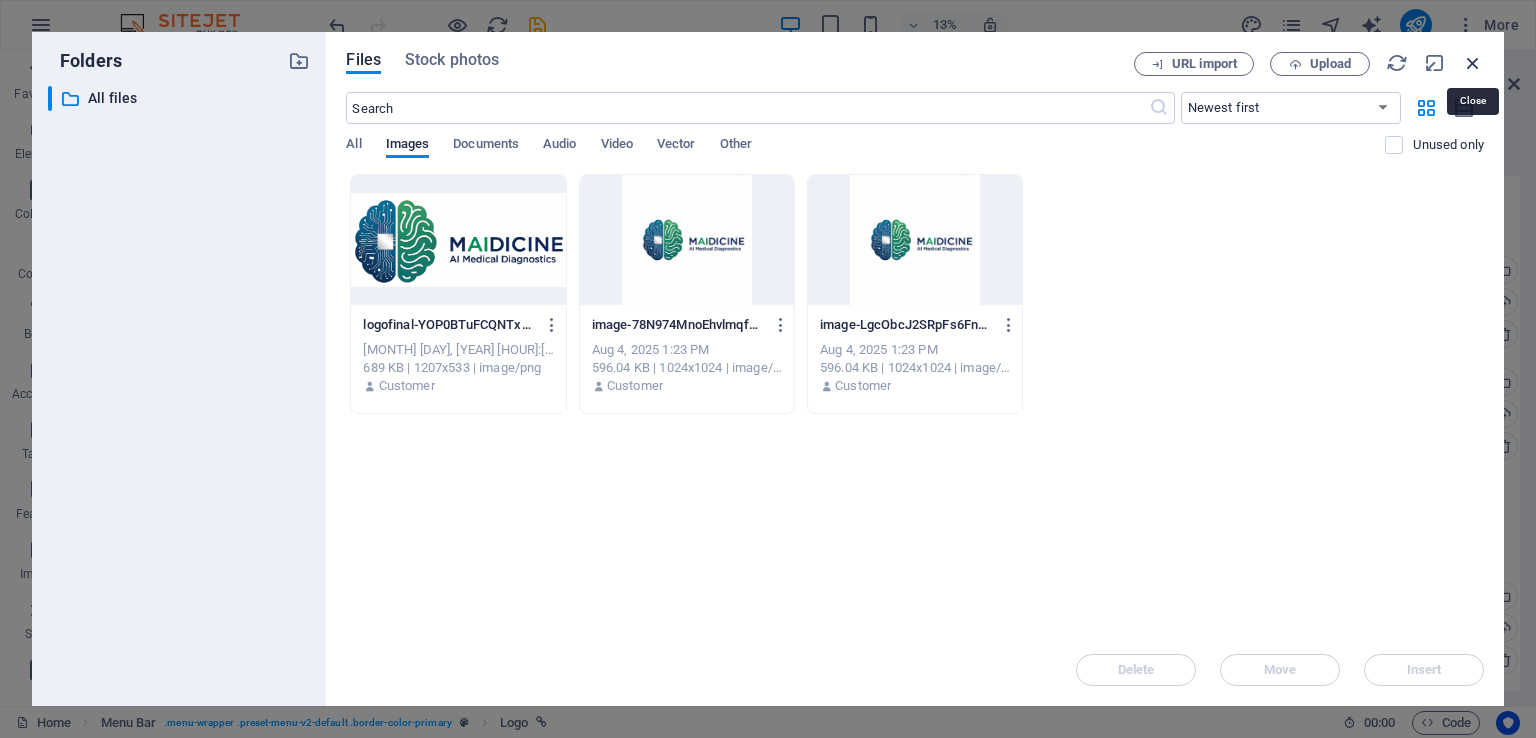 click at bounding box center (1473, 63) 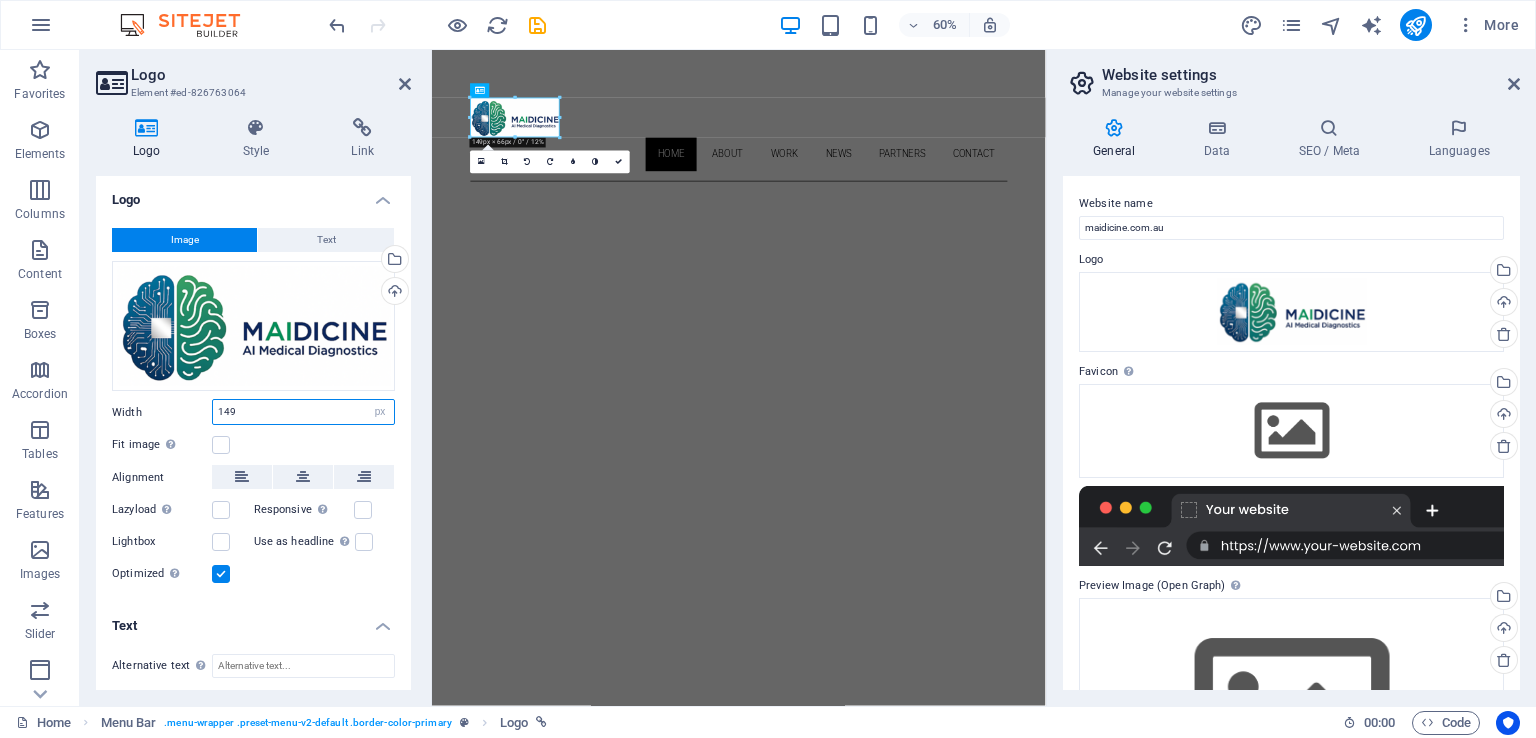 drag, startPoint x: 262, startPoint y: 413, endPoint x: 217, endPoint y: 413, distance: 45 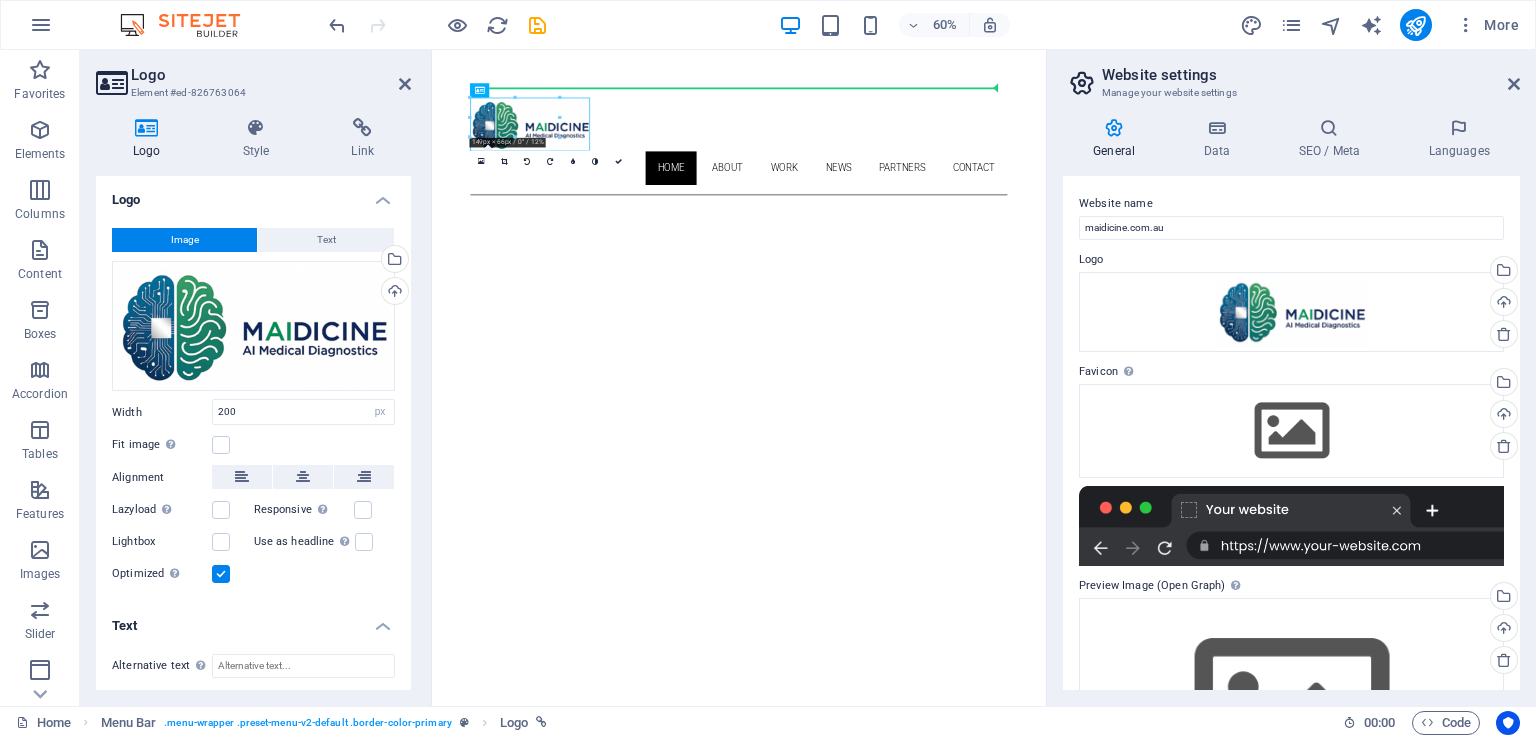 drag, startPoint x: 590, startPoint y: 169, endPoint x: 590, endPoint y: 122, distance: 47 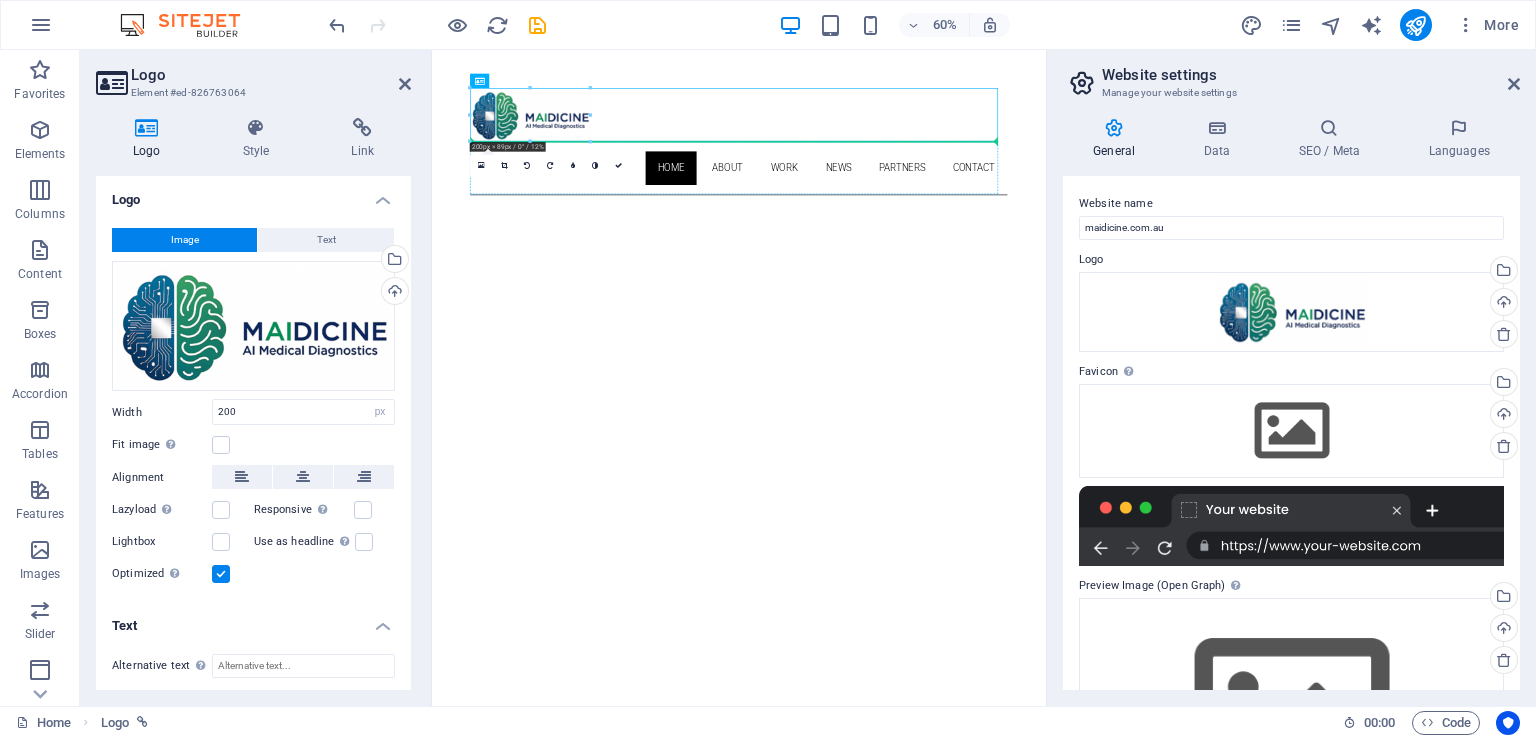 drag, startPoint x: 609, startPoint y: 129, endPoint x: 975, endPoint y: 207, distance: 374.21918 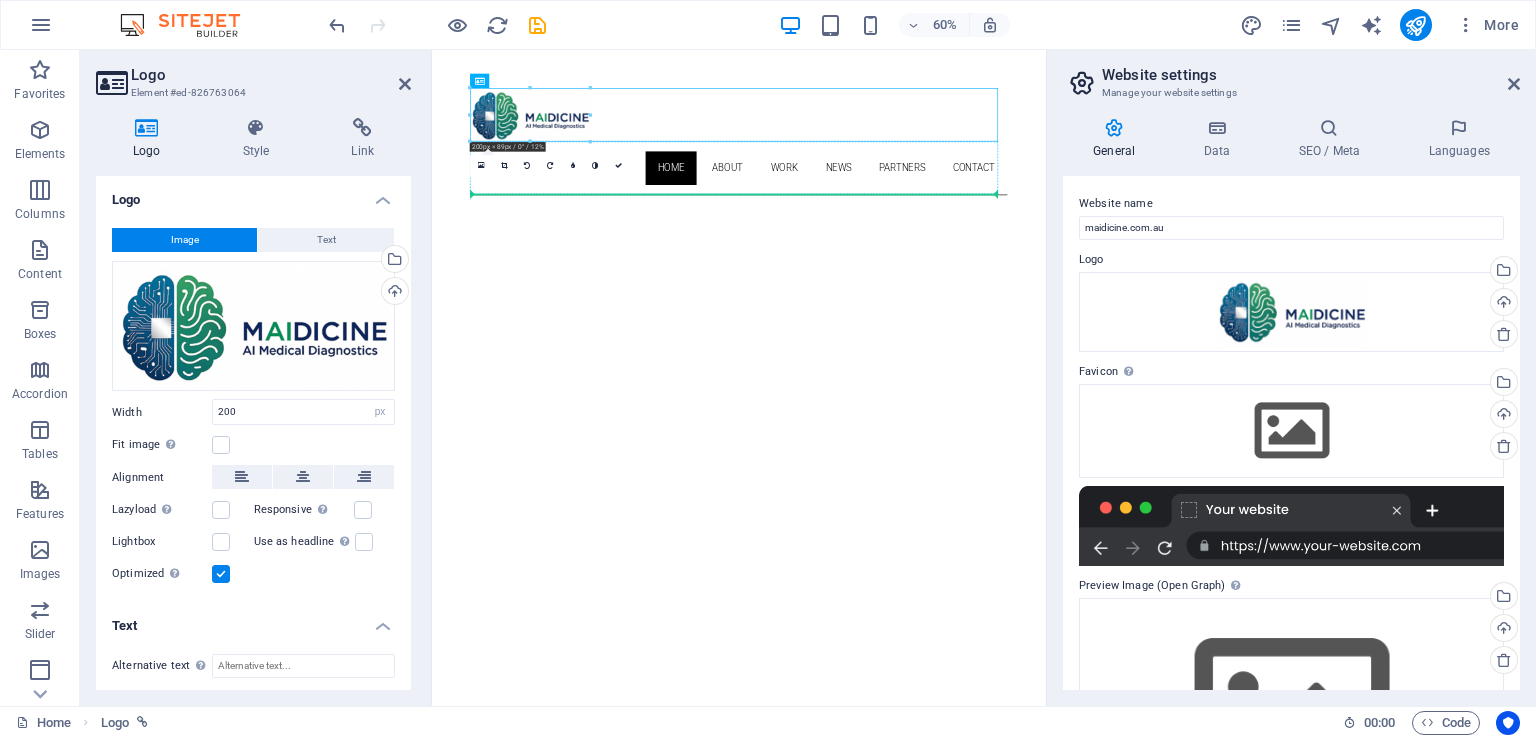 drag, startPoint x: 609, startPoint y: 149, endPoint x: 606, endPoint y: 264, distance: 115.03912 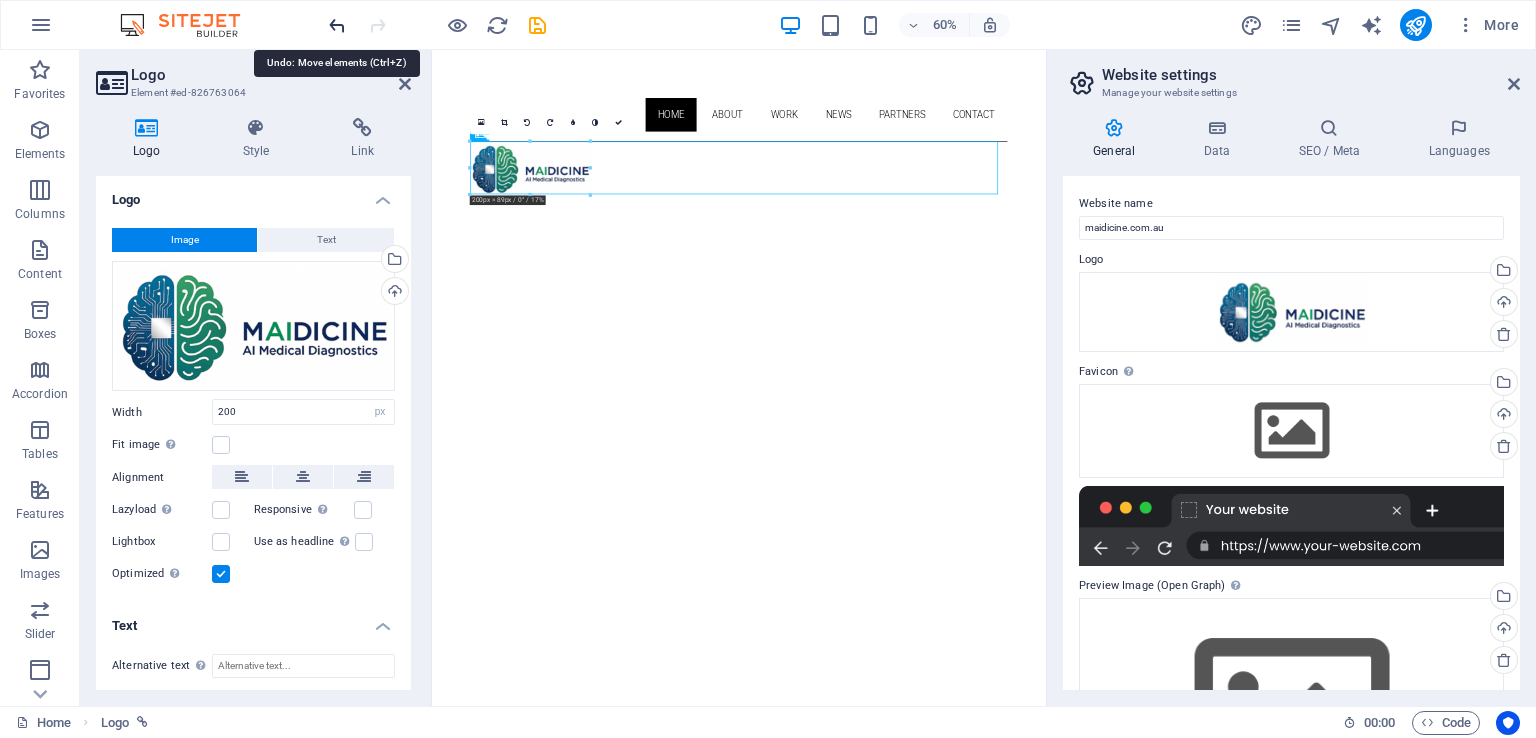 click at bounding box center [337, 25] 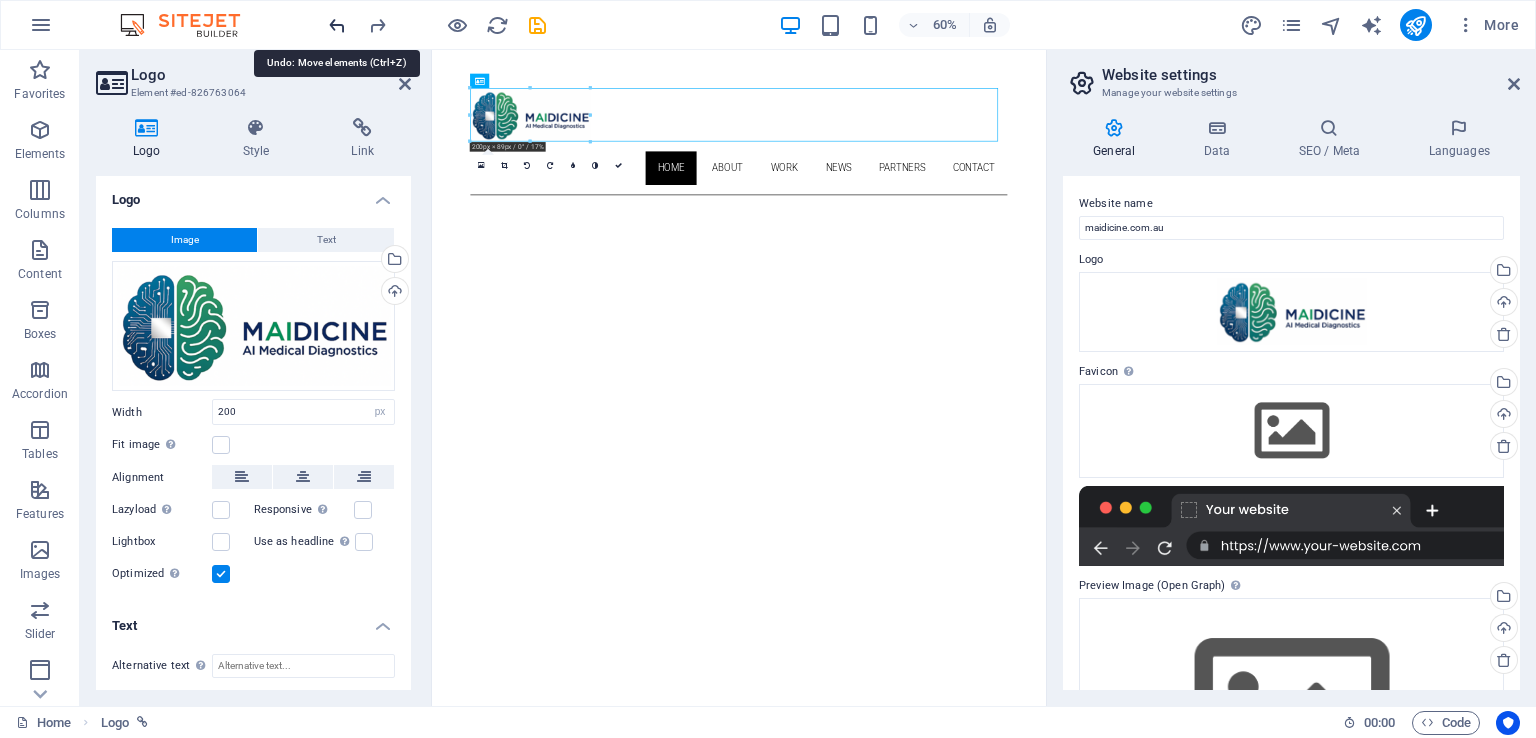 click at bounding box center (337, 25) 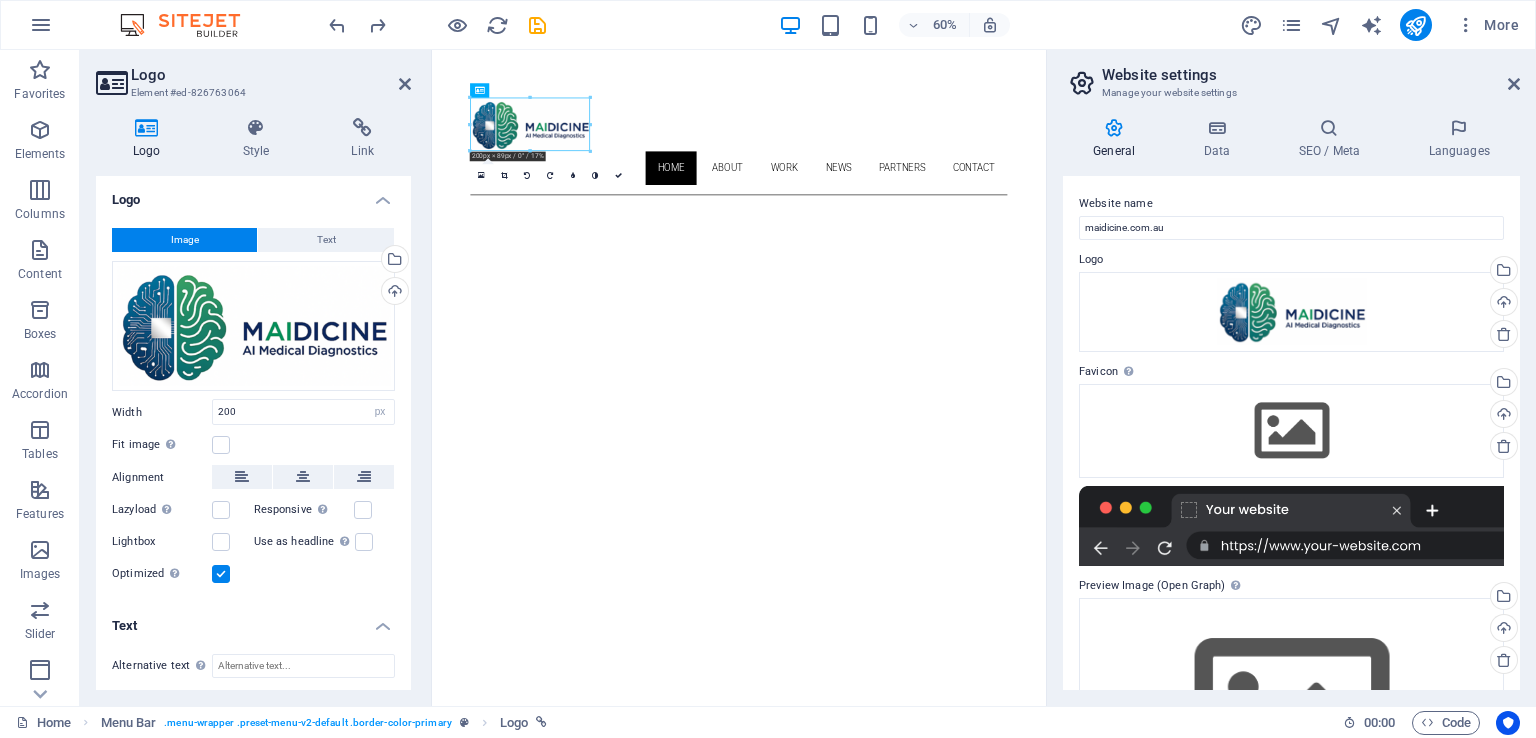 drag, startPoint x: 1022, startPoint y: 147, endPoint x: 710, endPoint y: 110, distance: 314.18625 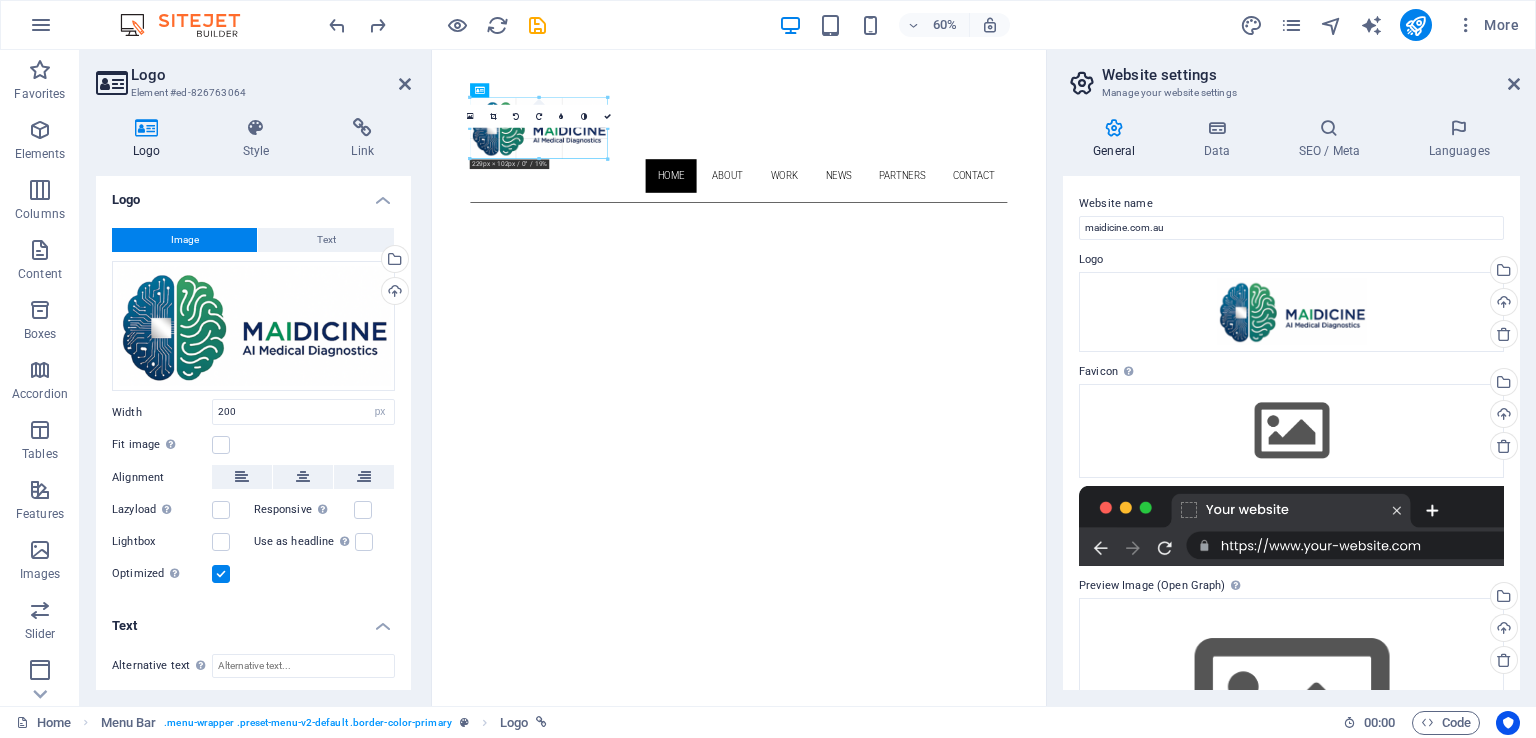 drag, startPoint x: 590, startPoint y: 97, endPoint x: 343, endPoint y: 103, distance: 247.07286 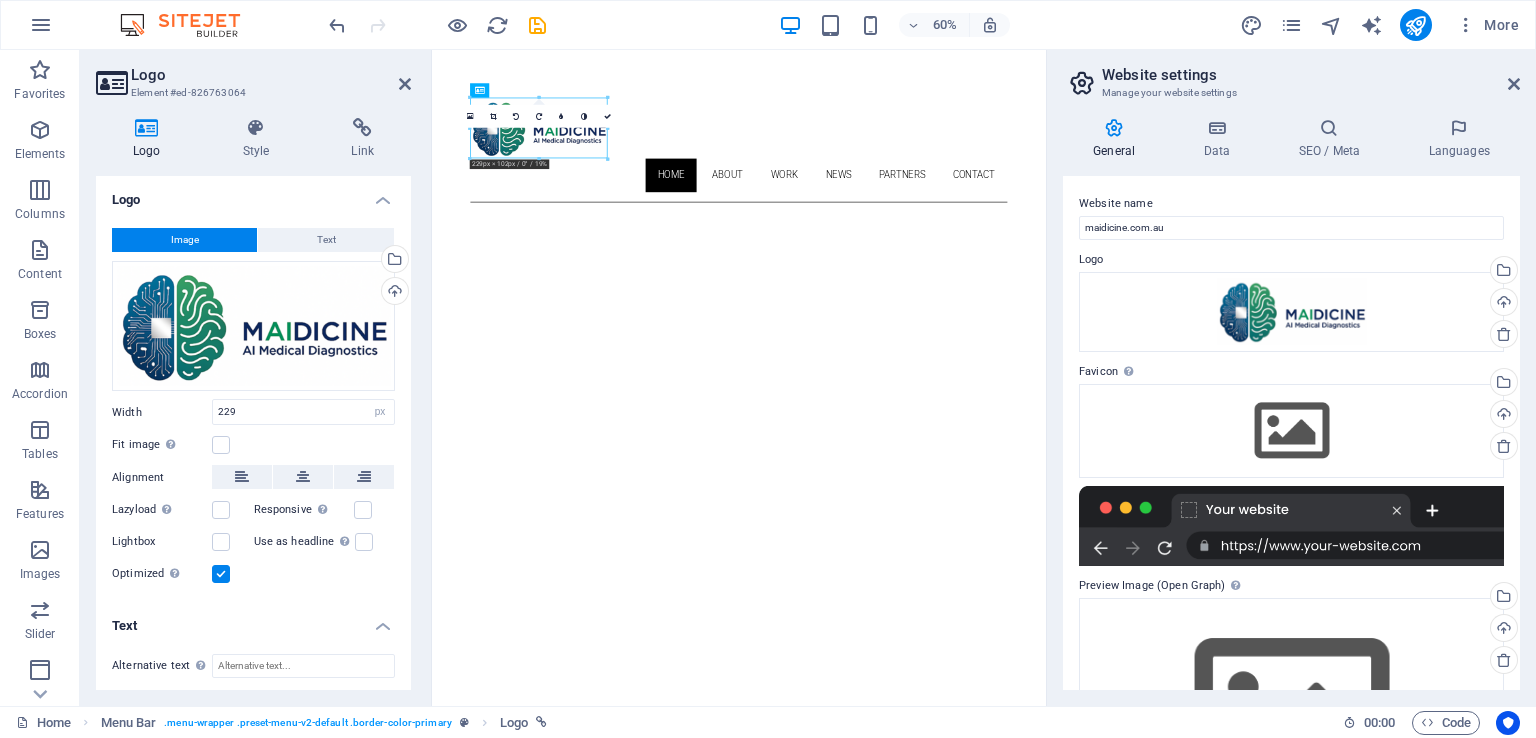 click on "Skip to main content
Home About Work News Partners Contact About me My work Partners Contact About Lorem ipsum dolor sit amet, consectetuer adipiscing elit. Aenean commodo ligula eget dolor. Lorem ipsum dolor sit amet. see more Work Lorem ipsum dolor sit amet, consectetuer adipiscing elit. Aenean commodo ligula eget dolor. Lorem ipsum dolor sit amet. see more Blog Lorem ipsum dolor sit amet, consectetuer adipiscing elit. Aenean commodo ligula eget dolor. Lorem ipsum dolor sit amet. see more Phone Call me! 0123 - 456789 Social Facebook Instagram Twitter Contact 641227538bafe8290463385016868e@cpanel.local Legal Notice Privacy" at bounding box center (943, 2711) 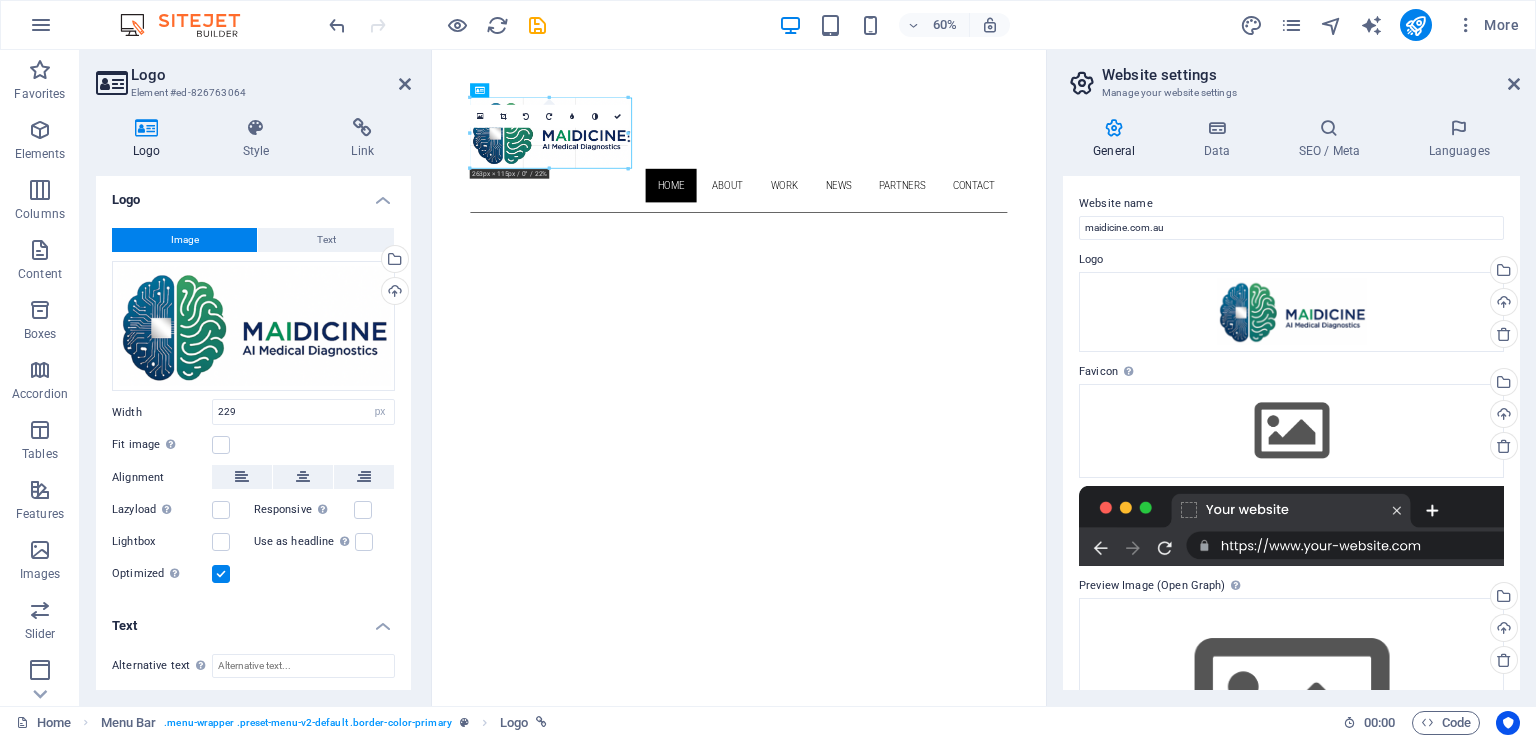 drag, startPoint x: 605, startPoint y: 96, endPoint x: 646, endPoint y: 89, distance: 41.59327 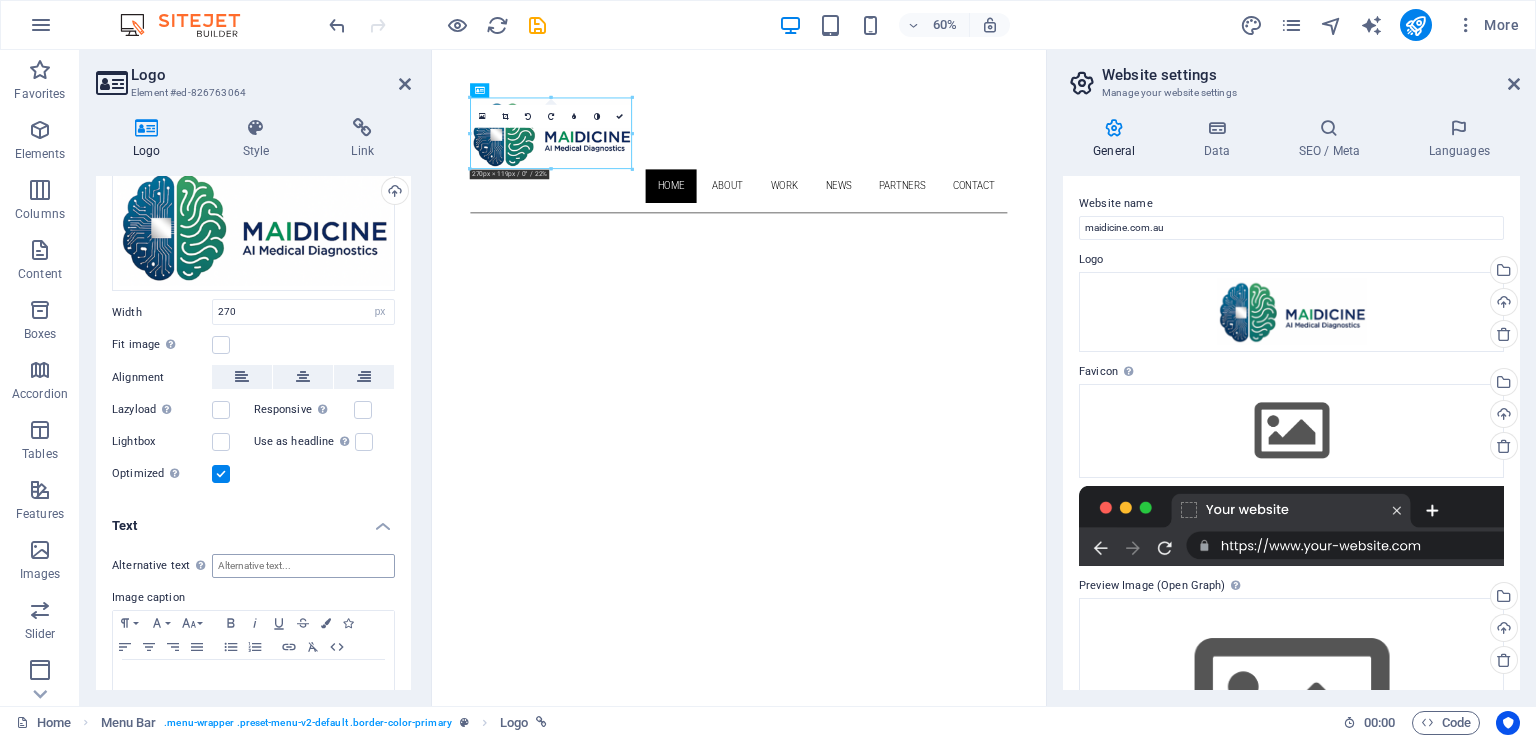 scroll, scrollTop: 145, scrollLeft: 0, axis: vertical 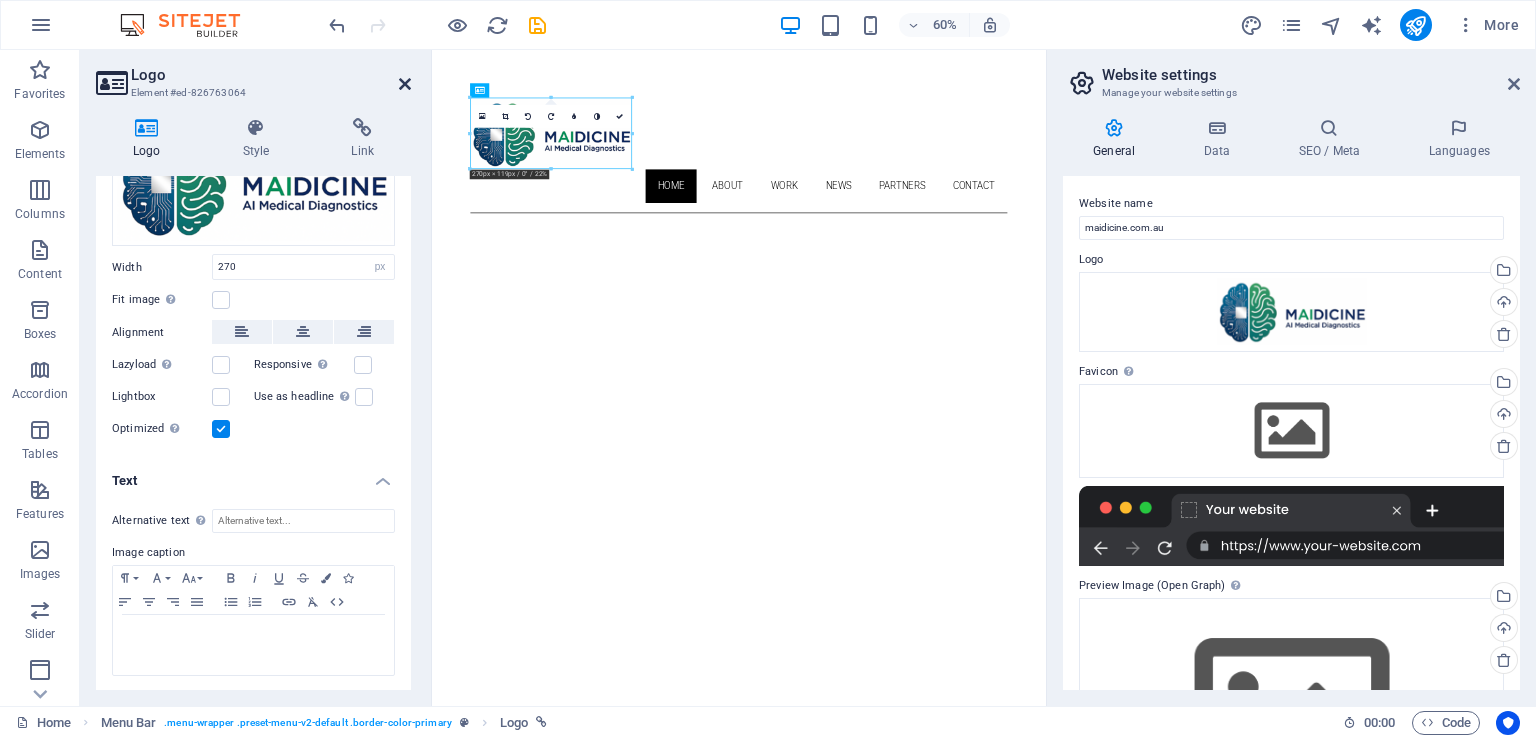 click at bounding box center [405, 84] 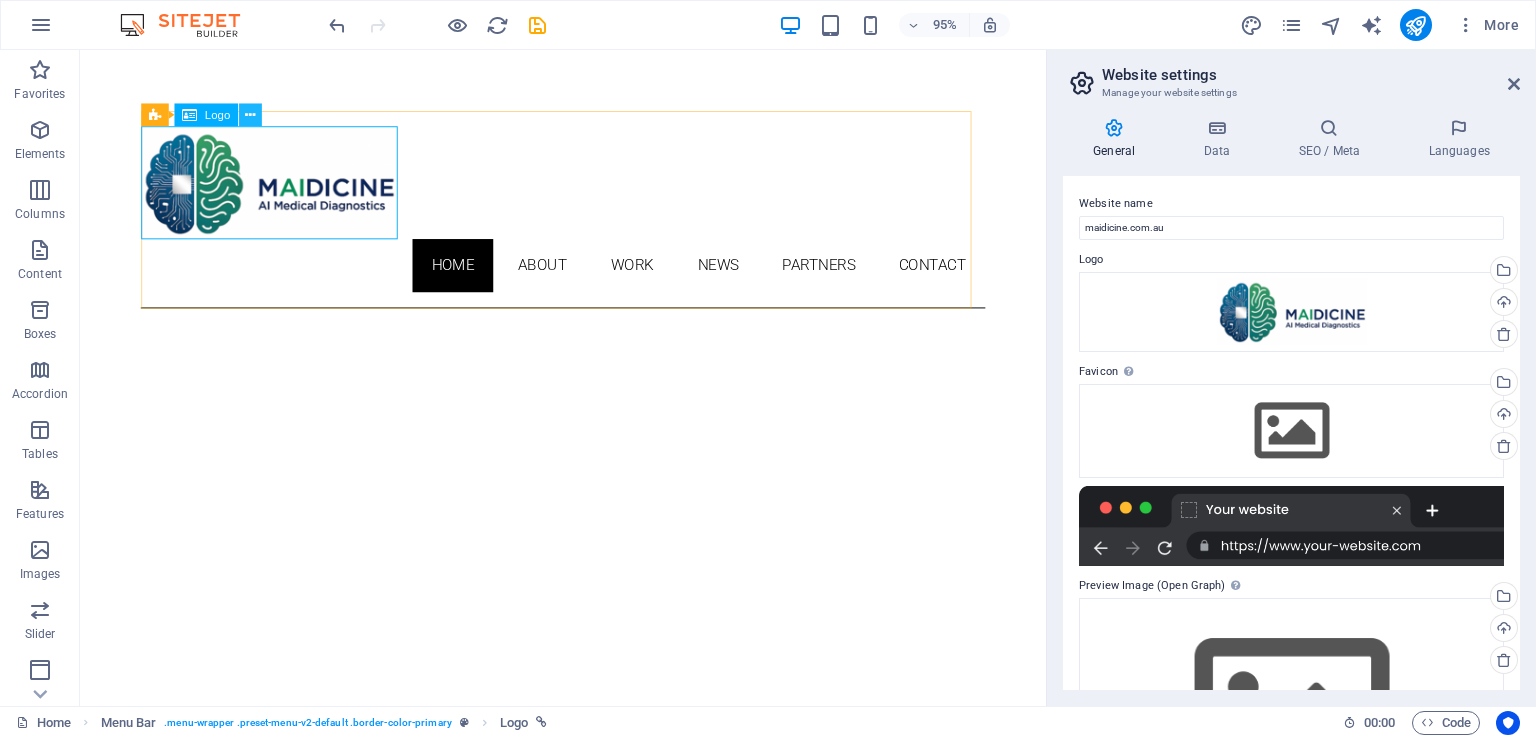 click at bounding box center (250, 115) 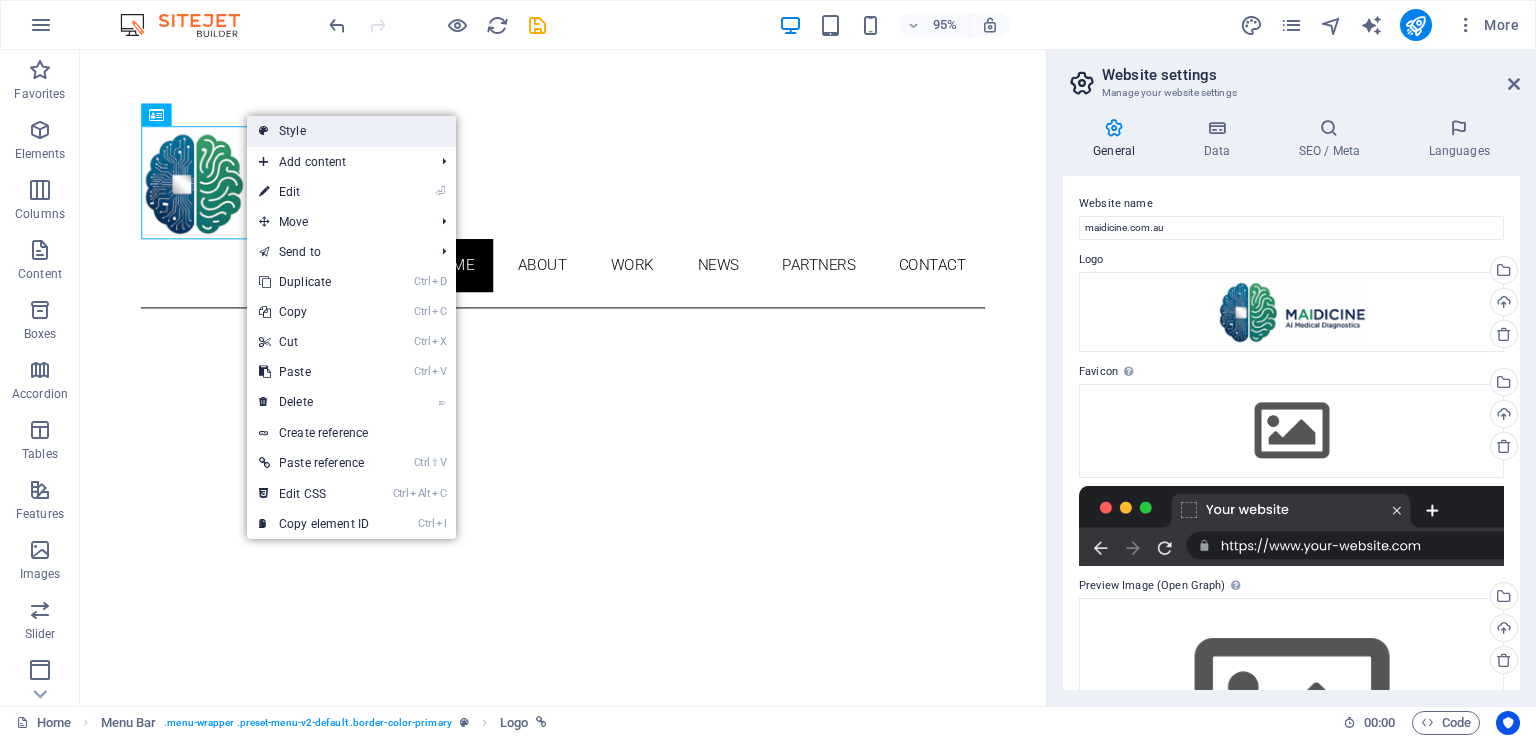 click on "Style" at bounding box center [351, 131] 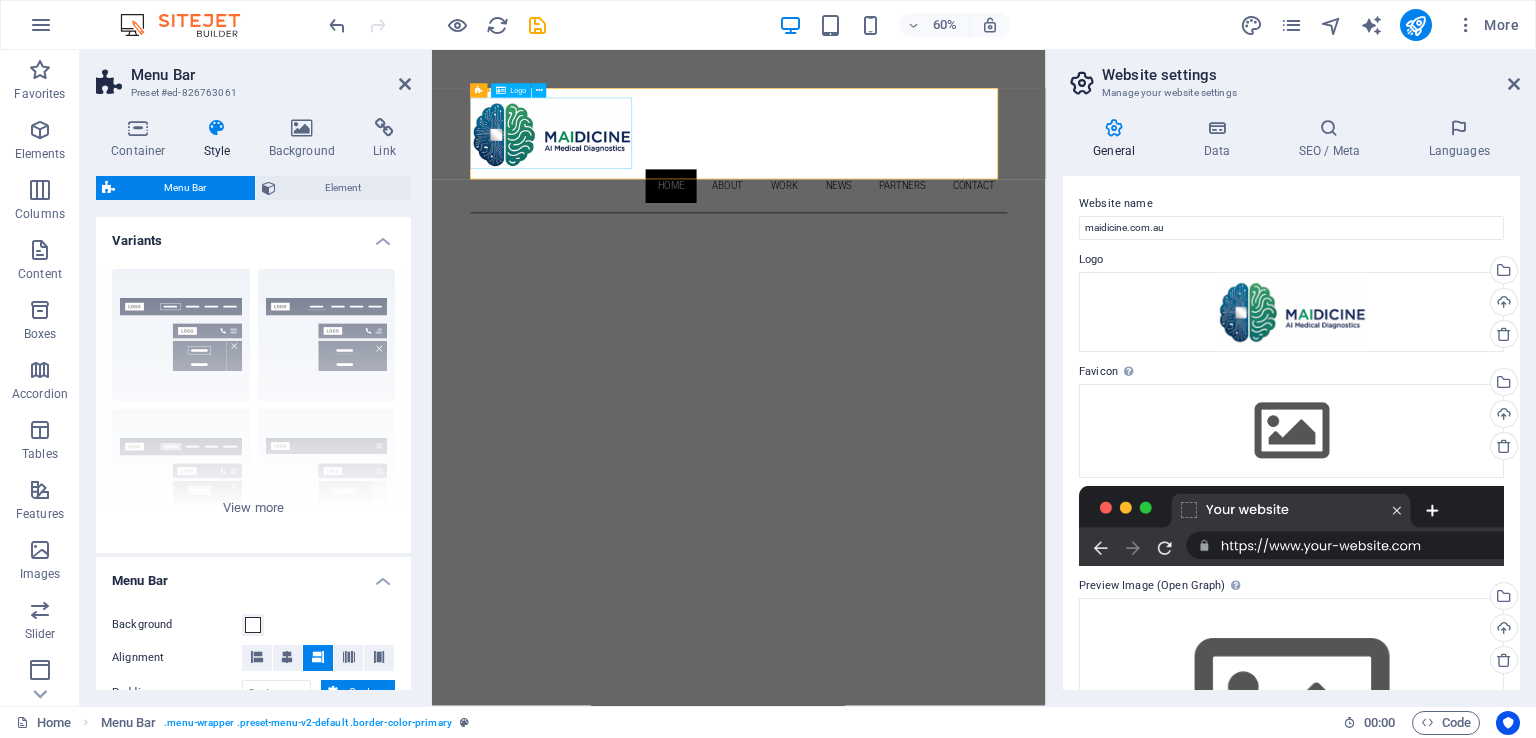 click at bounding box center [943, 189] 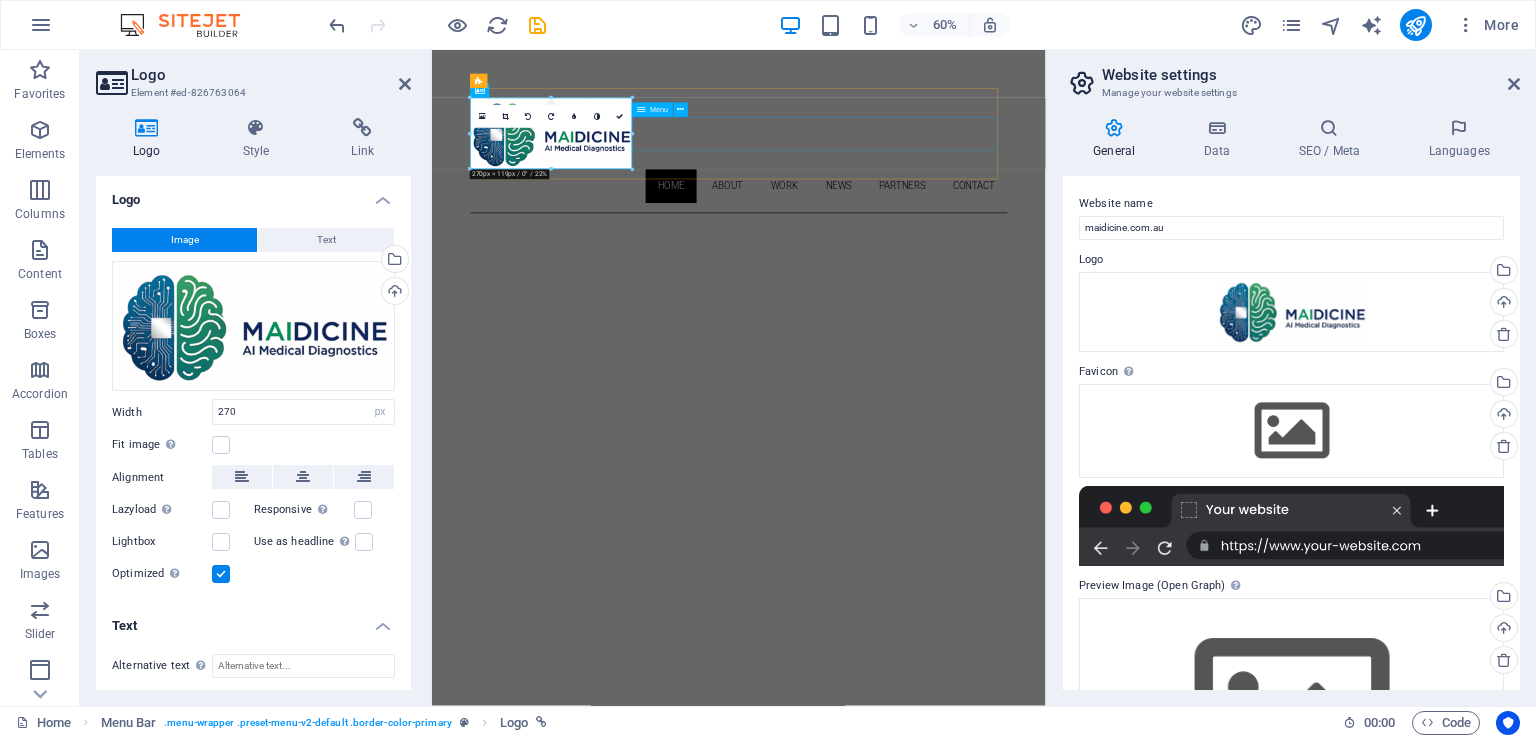 click on "Home About Work News Partners Contact" at bounding box center (943, 277) 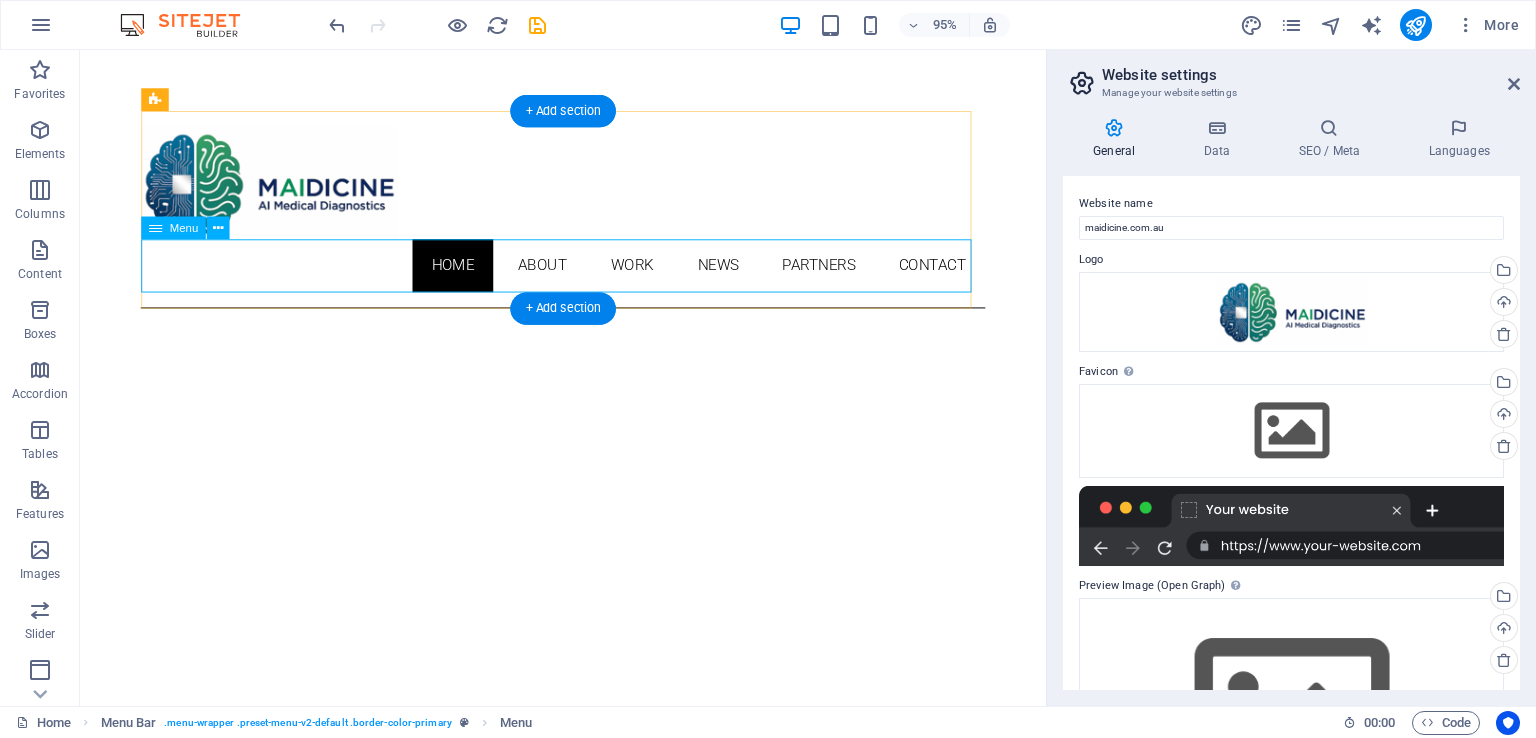 click on "Home About Work News Partners Contact" at bounding box center [588, 277] 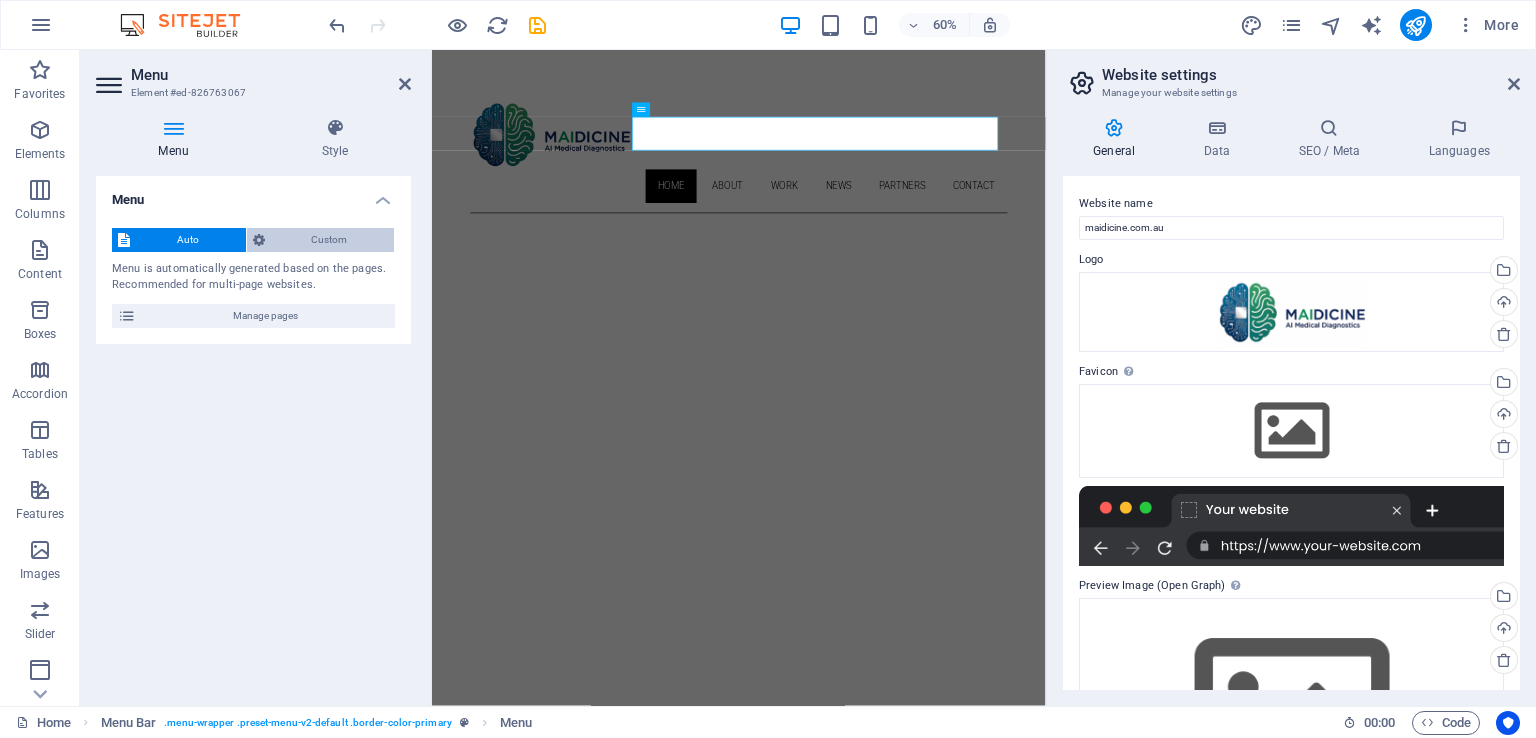 click on "Custom" at bounding box center (330, 240) 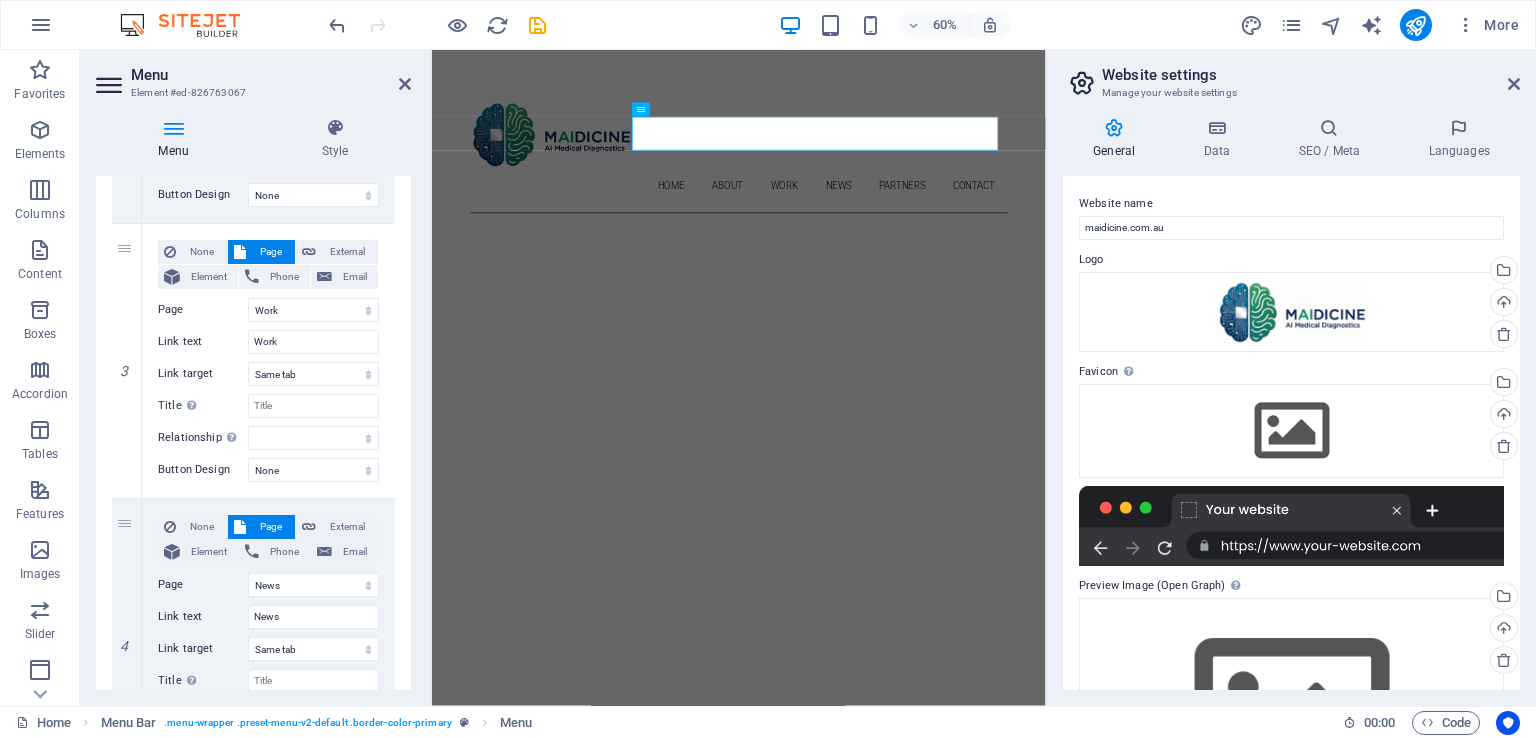 scroll, scrollTop: 700, scrollLeft: 0, axis: vertical 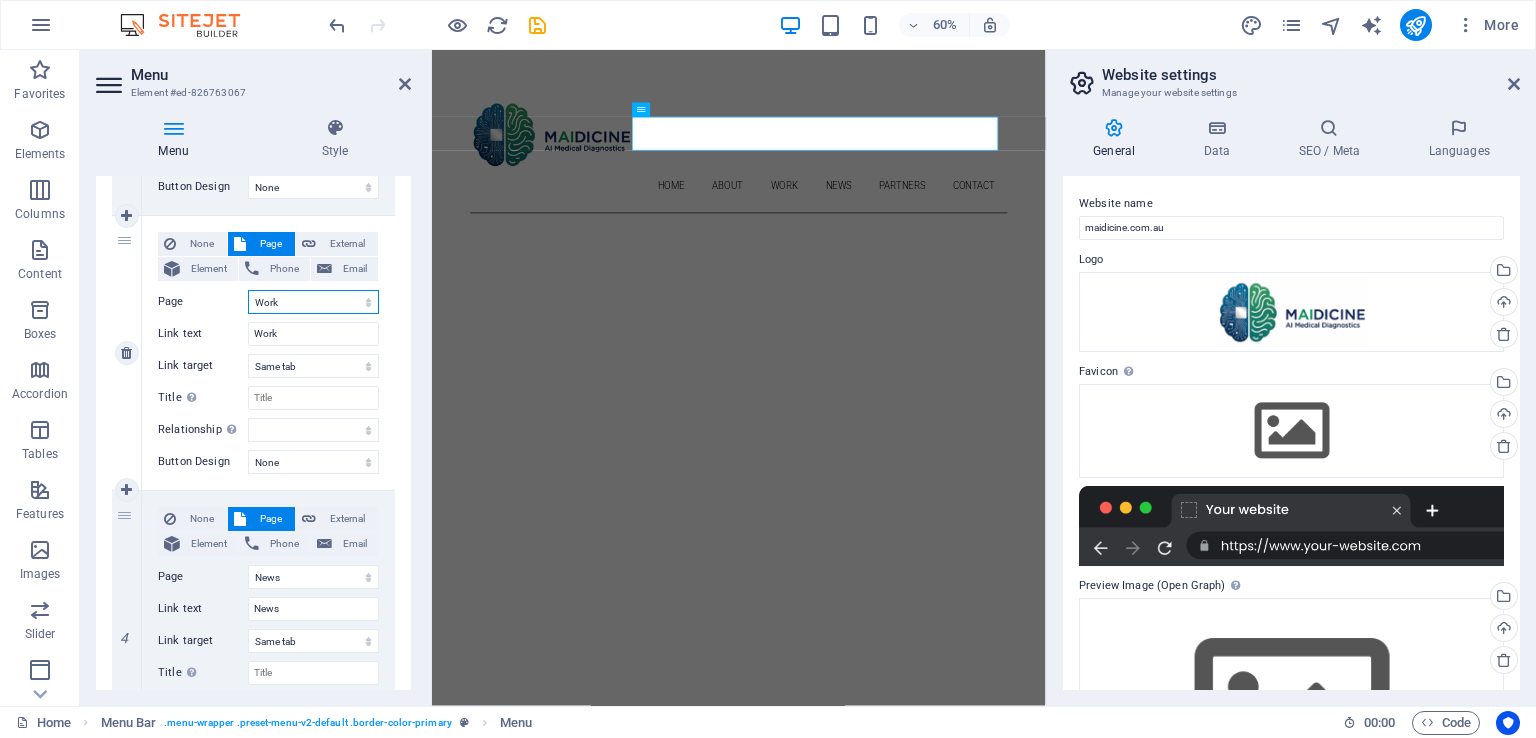 click on "Home About Work News Partners Contact Legal Notice Privacy" at bounding box center [313, 302] 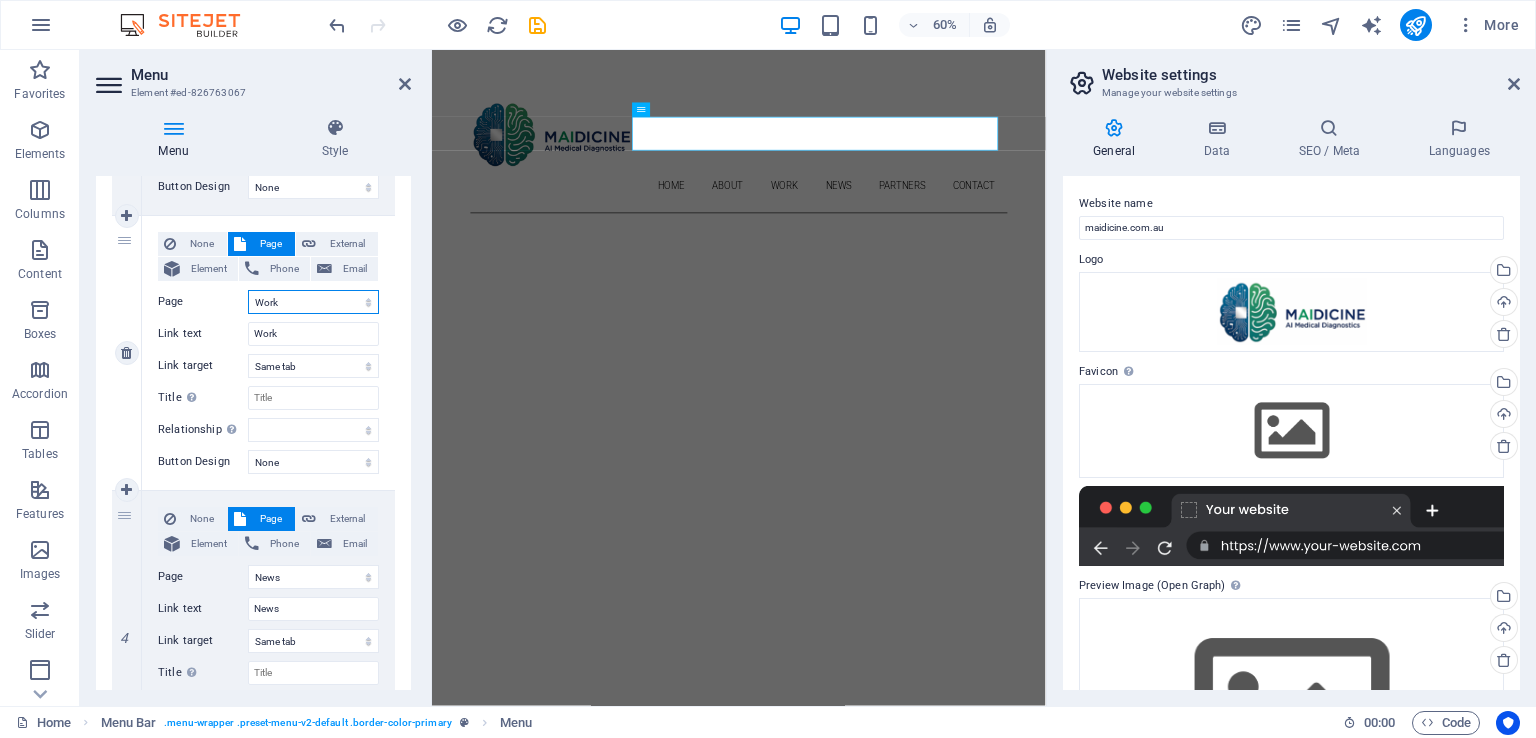 click on "Home About Work News Partners Contact Legal Notice Privacy" at bounding box center (313, 302) 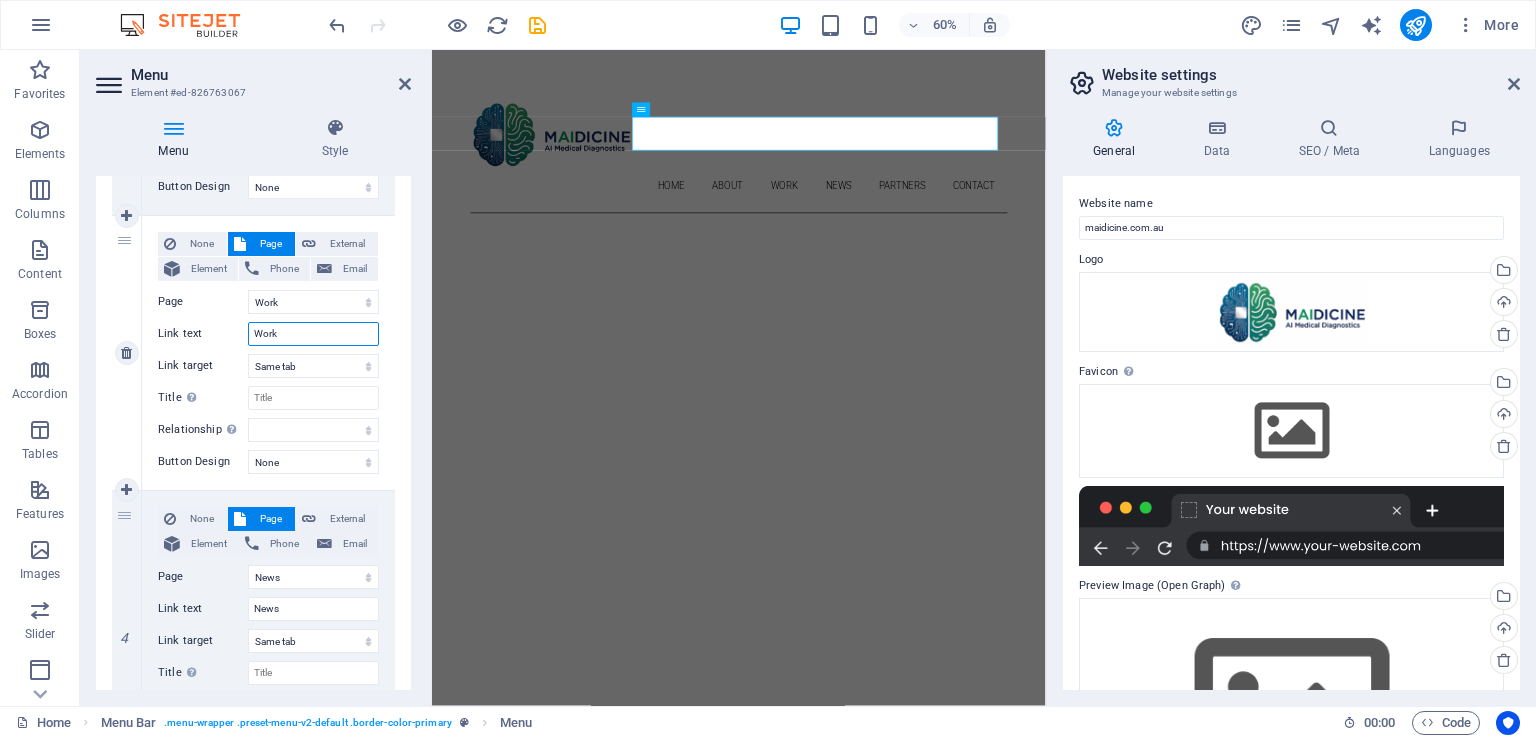 drag, startPoint x: 292, startPoint y: 331, endPoint x: 248, endPoint y: 332, distance: 44.011364 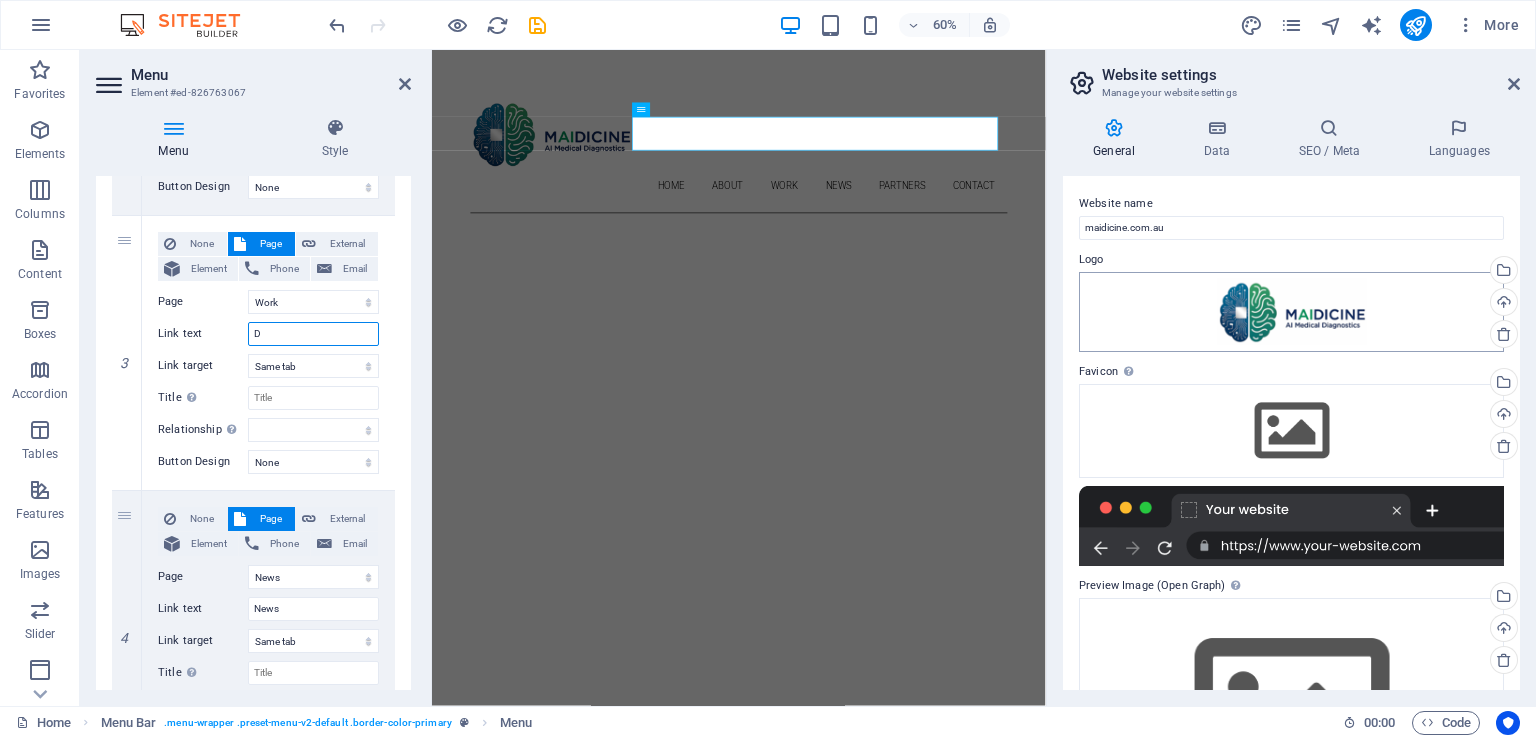 type on "Di" 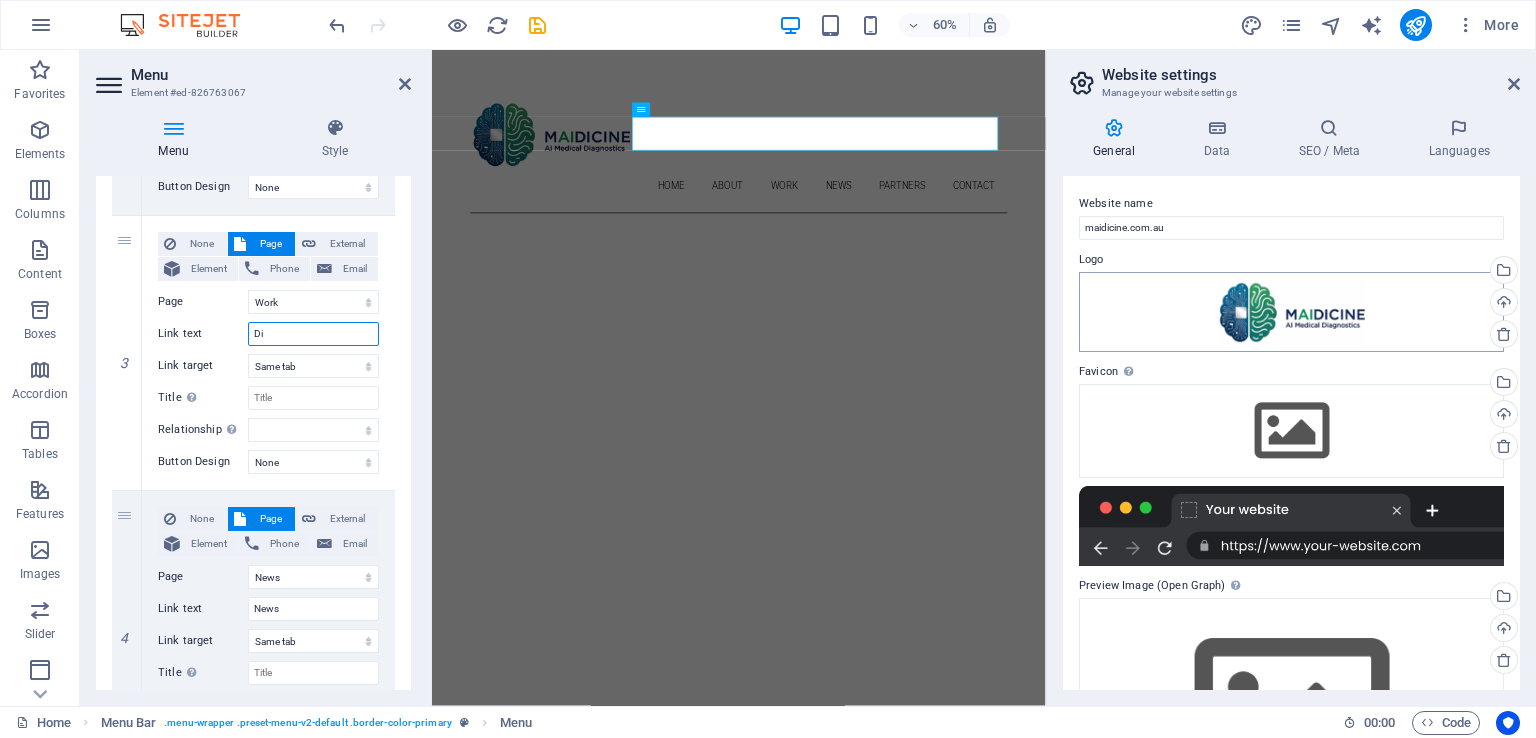 select 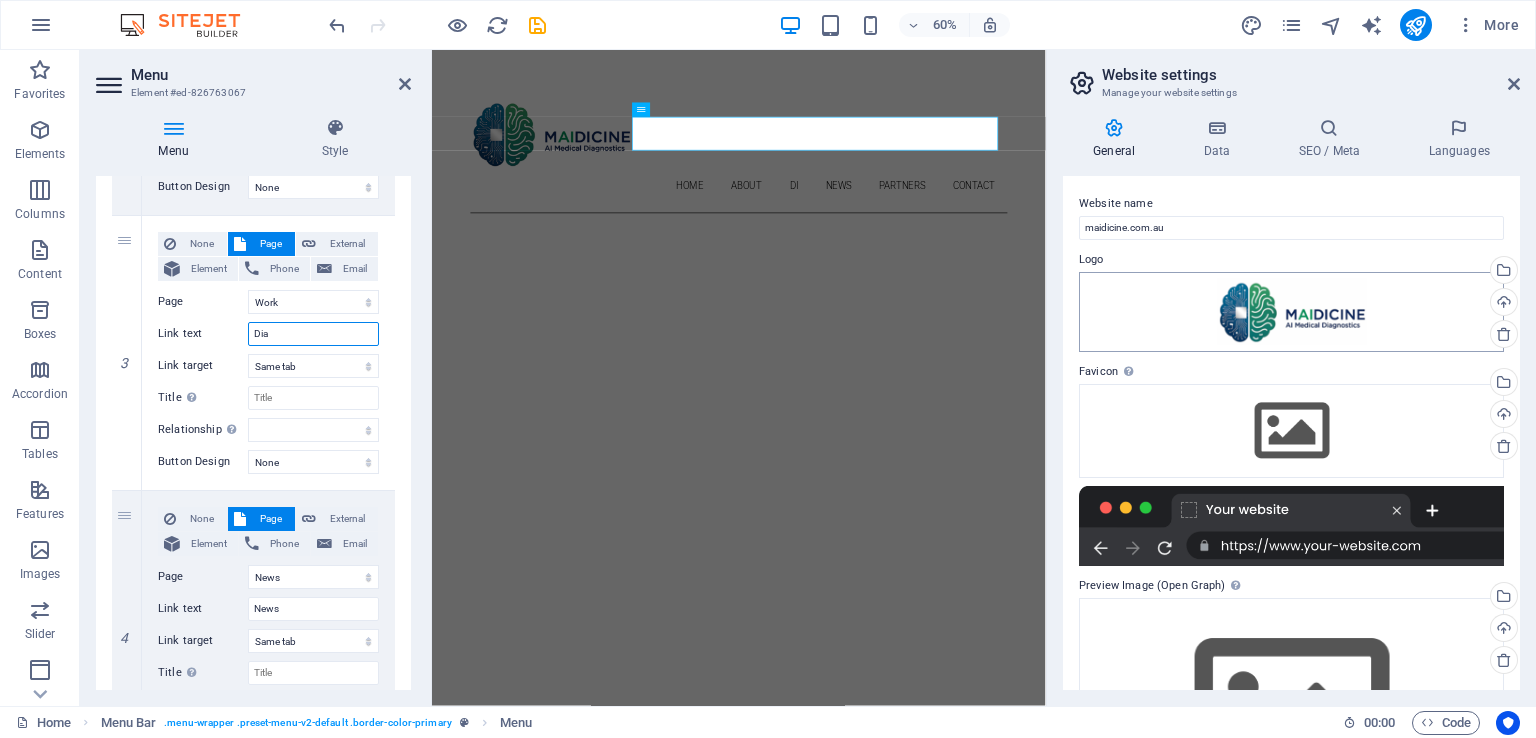 type on "Diag" 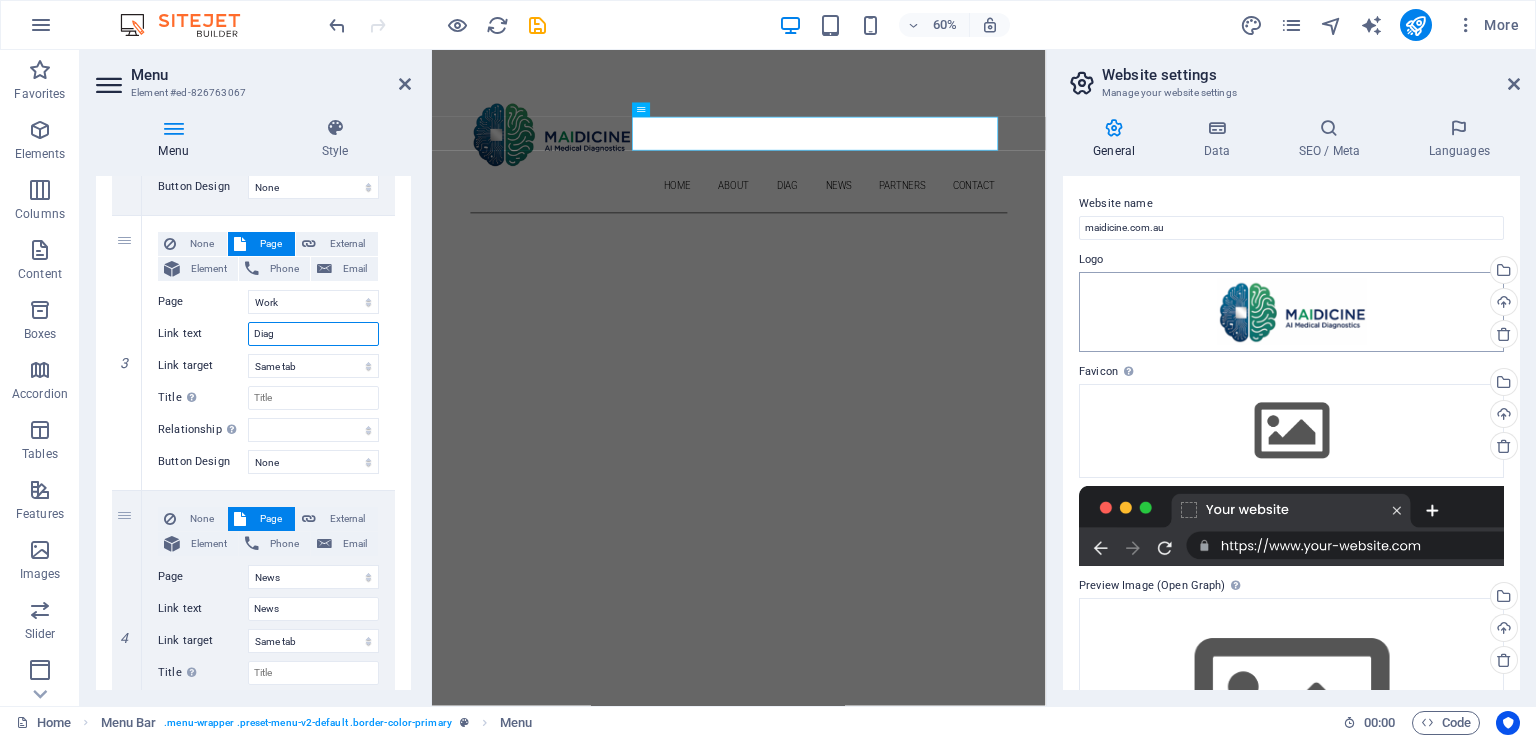 select 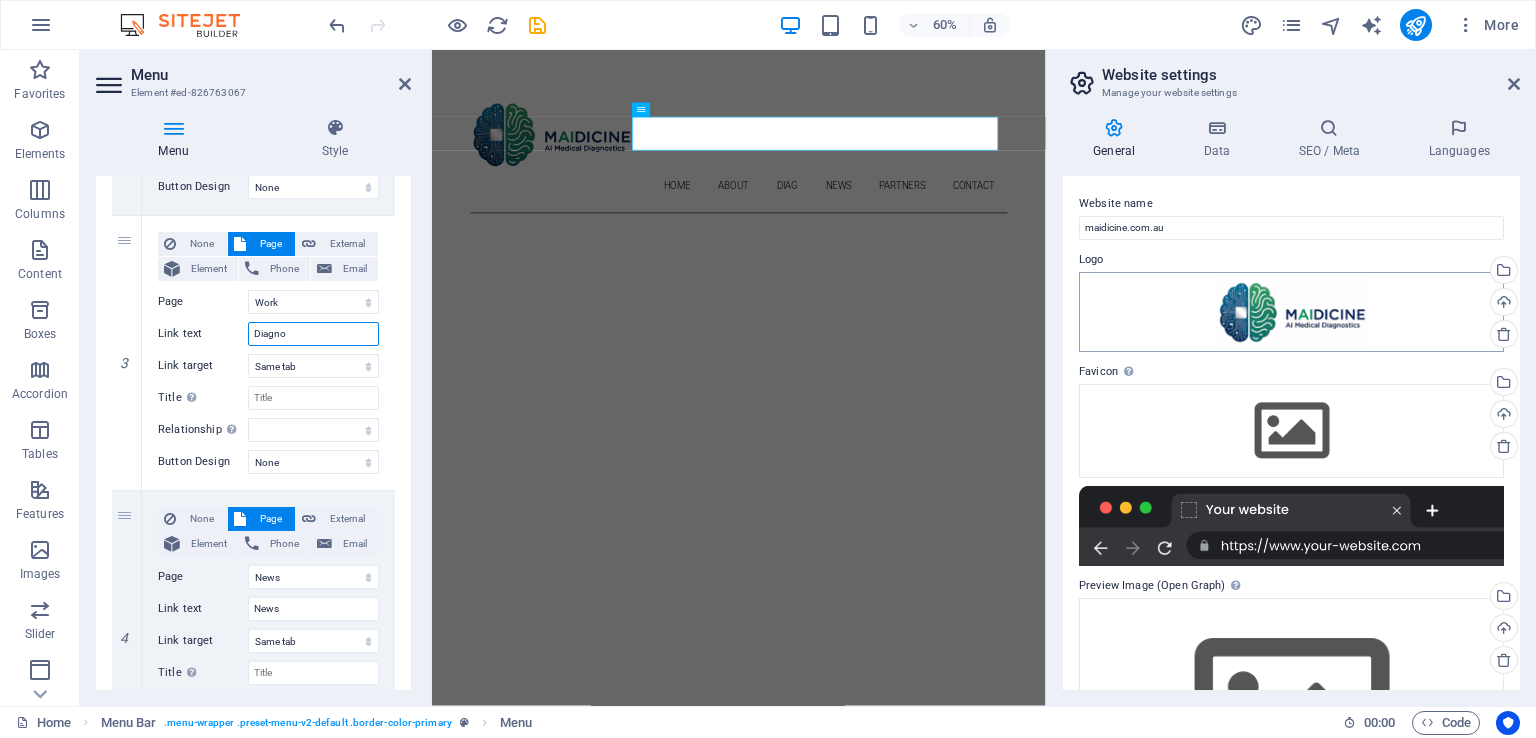 type on "Diagnos" 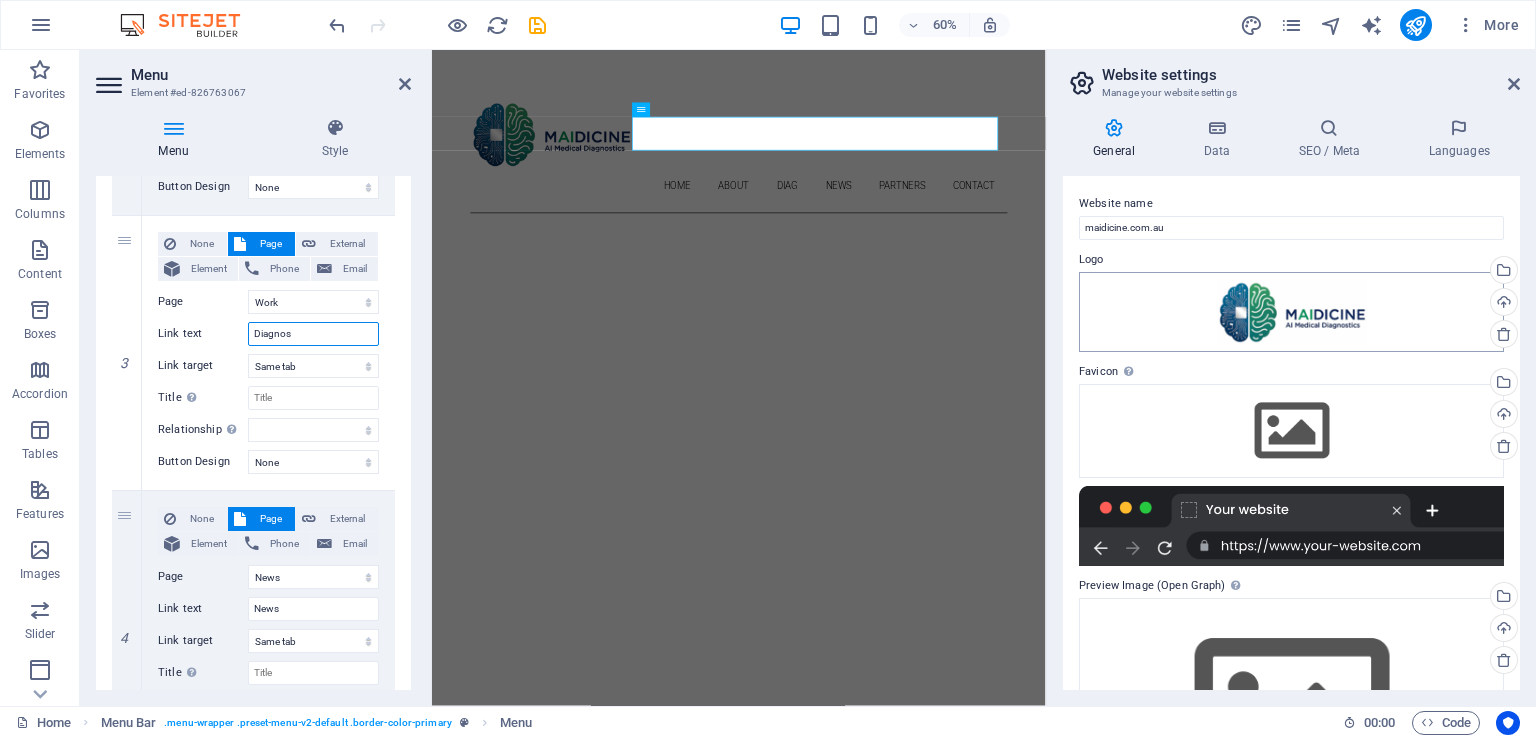 select 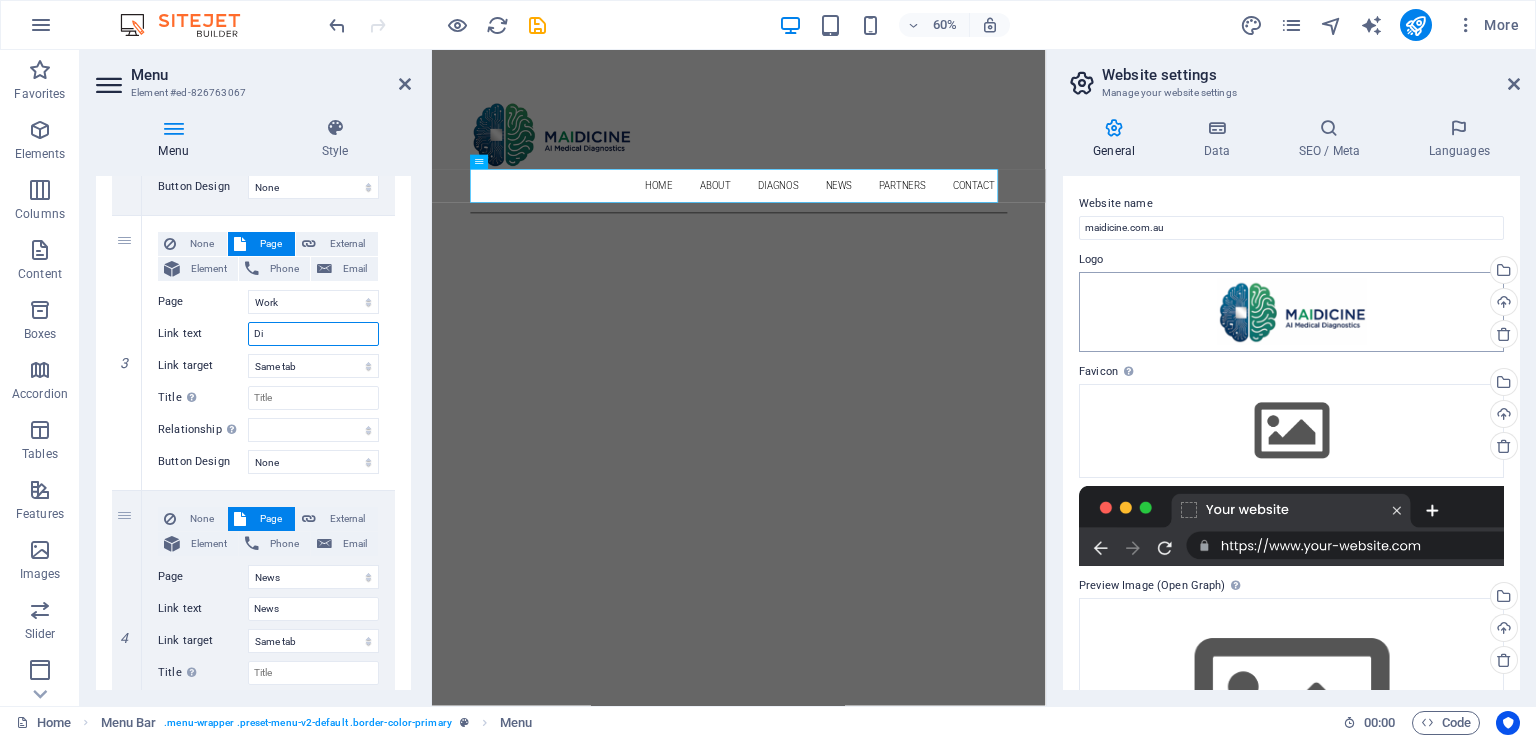 type on "D" 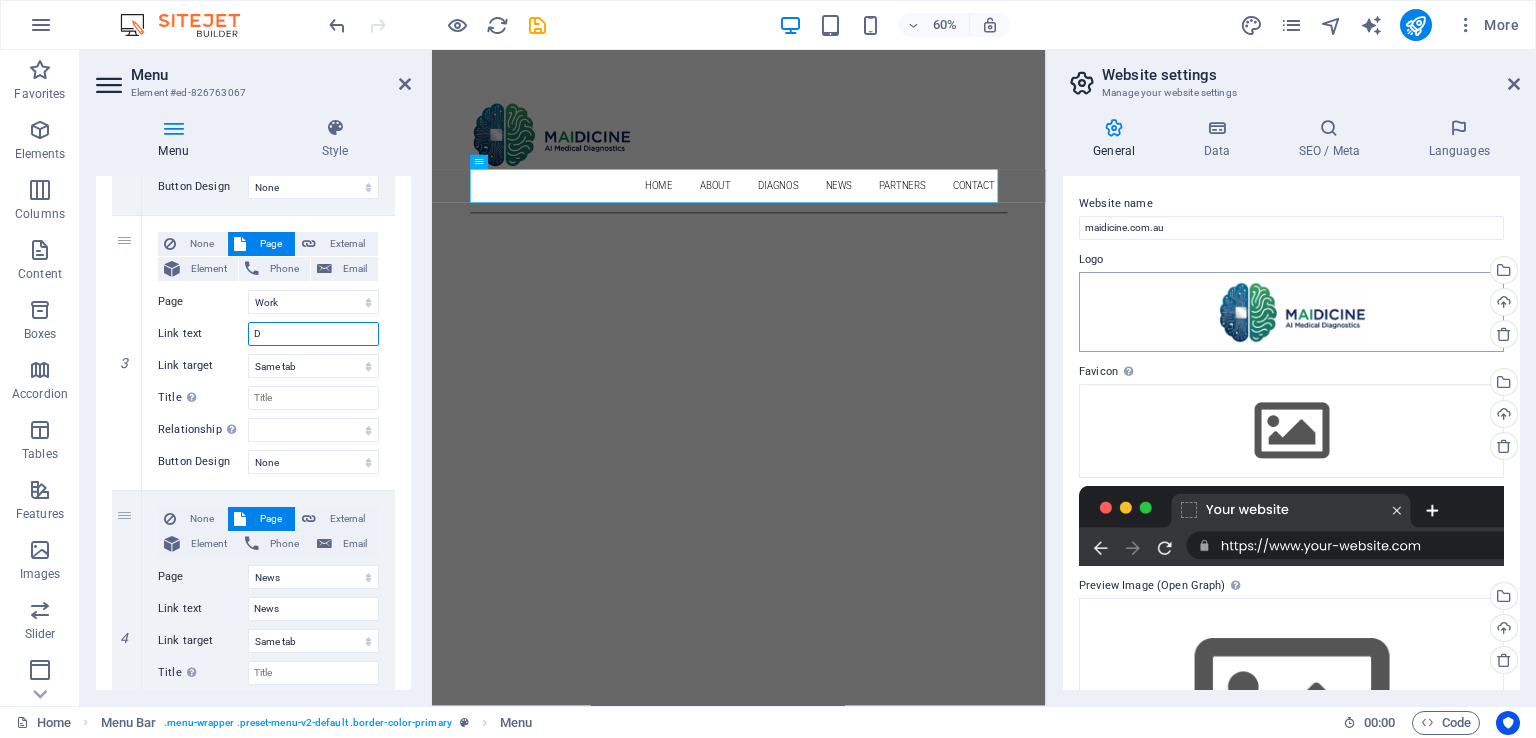 select 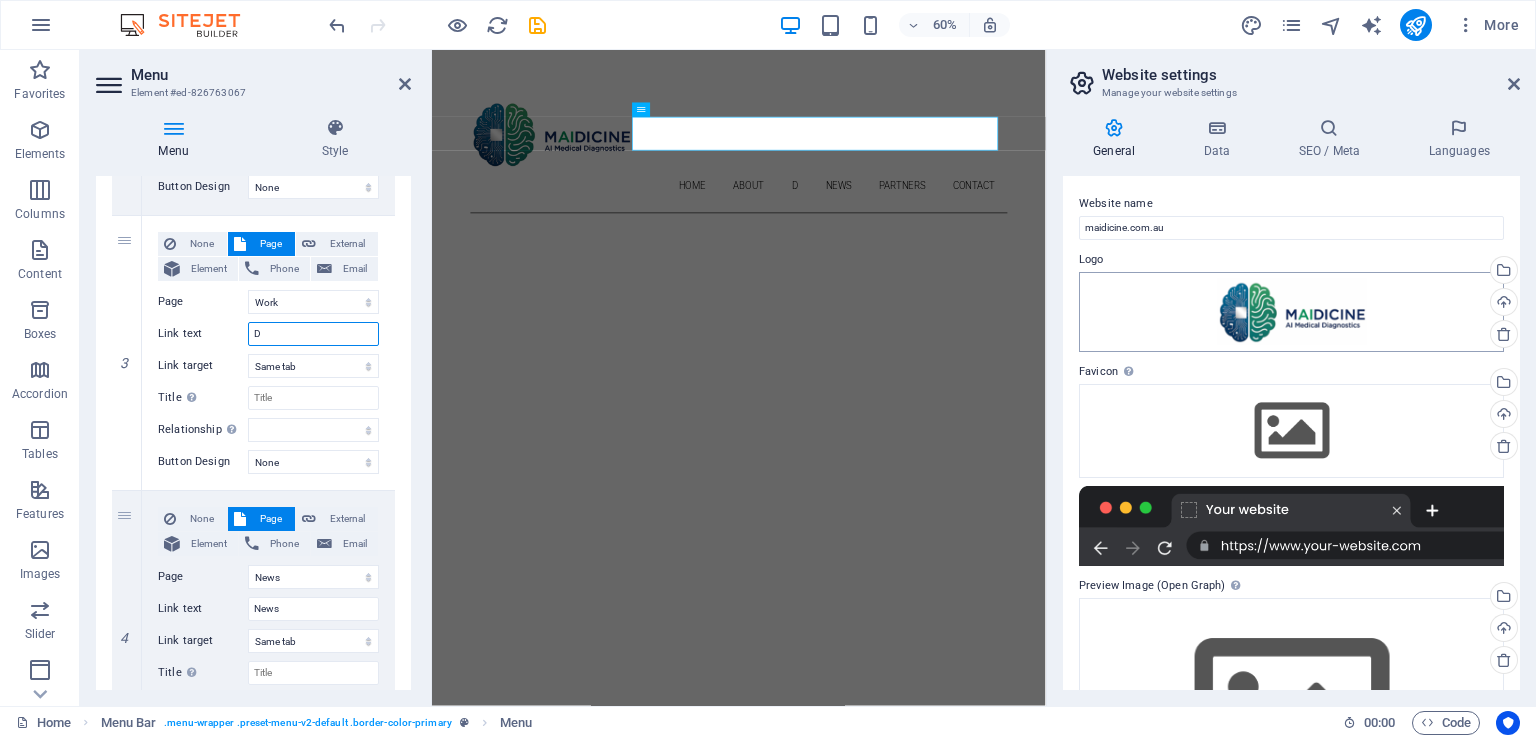 type on "DI" 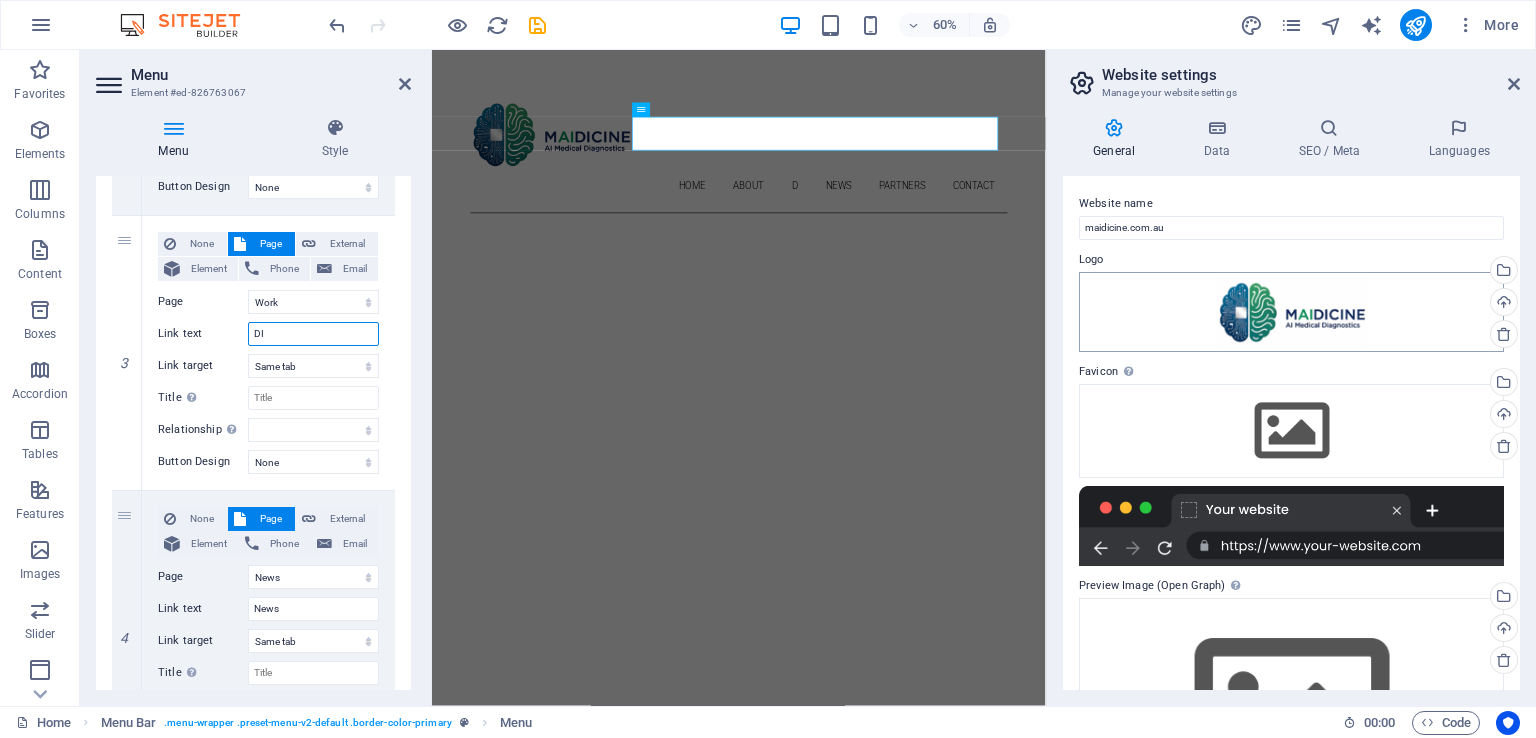 select 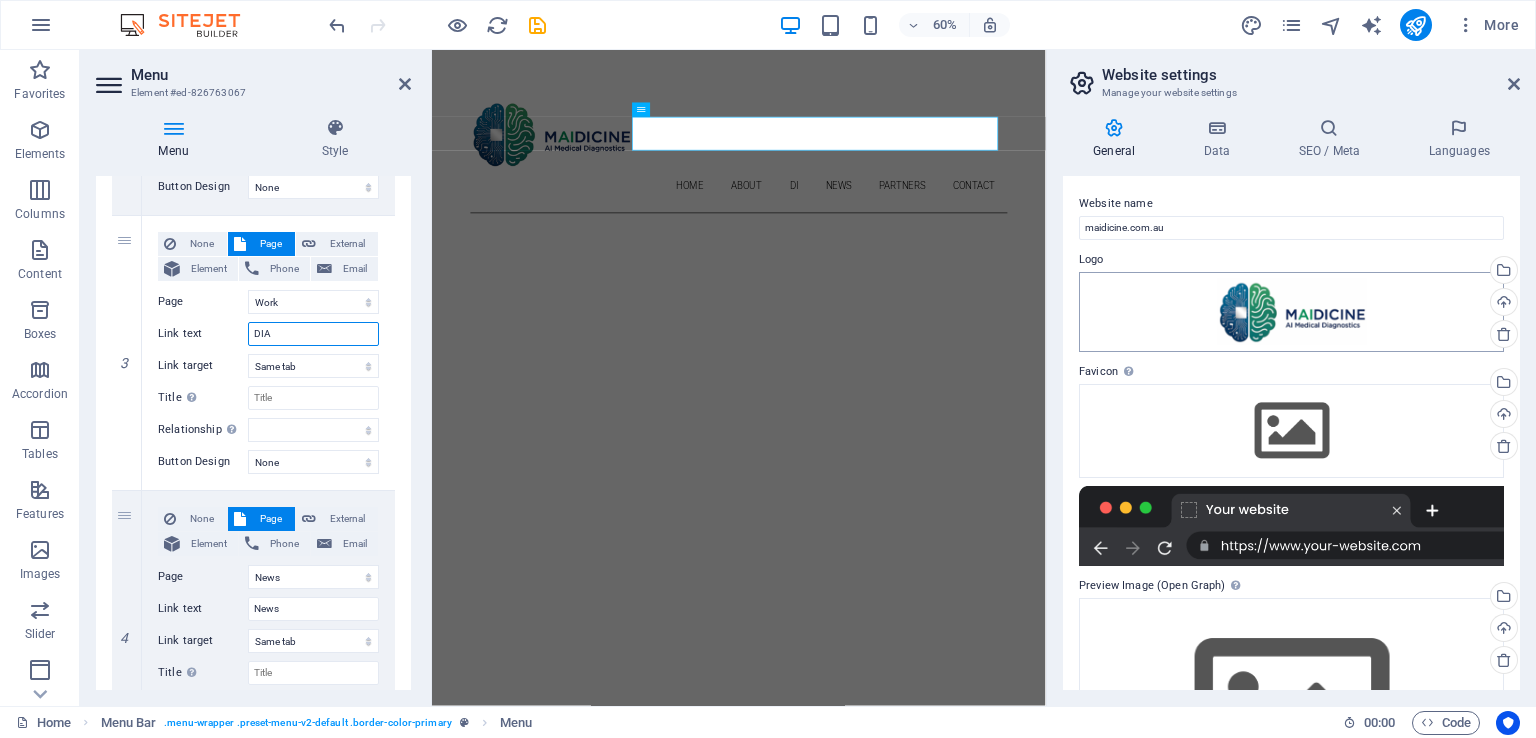 select 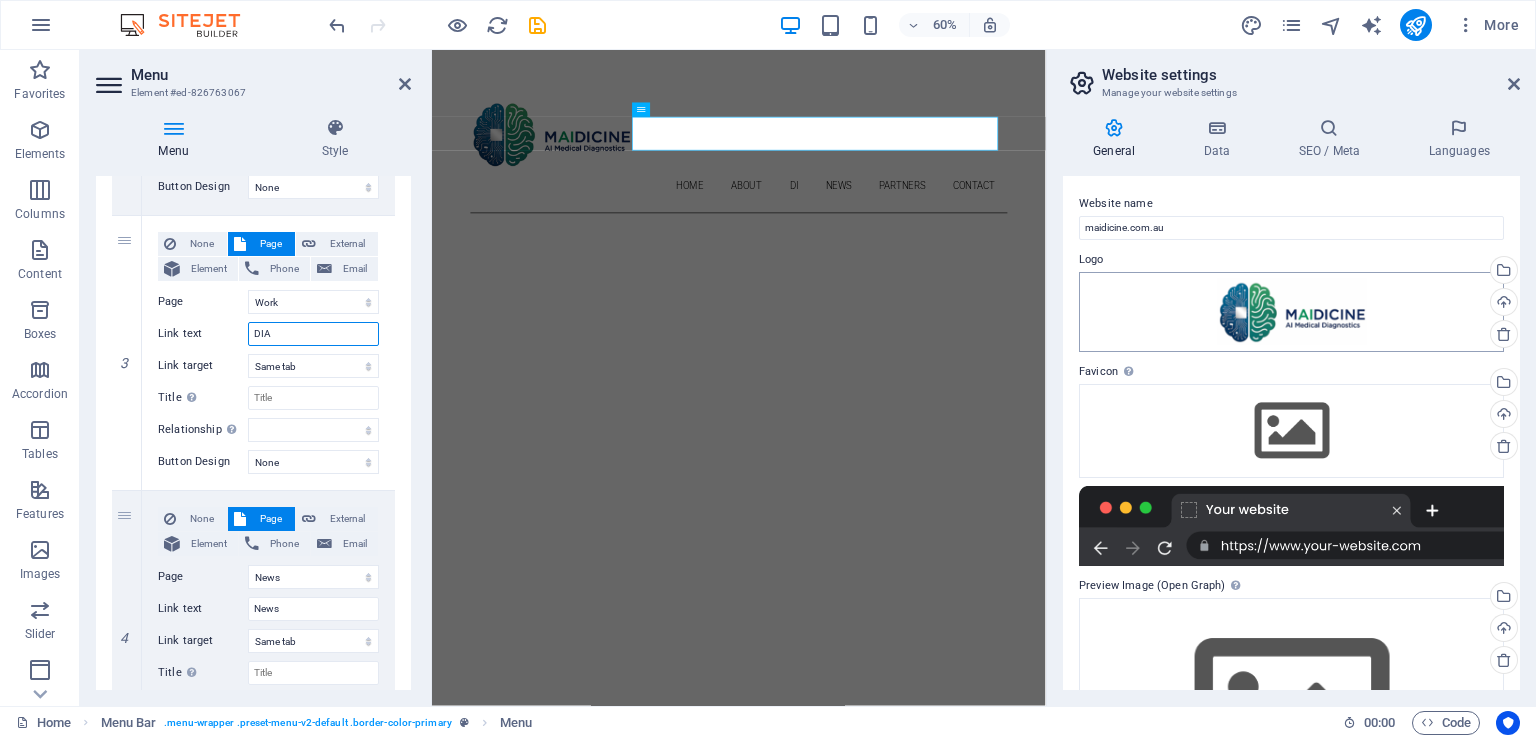 type on "DIAG" 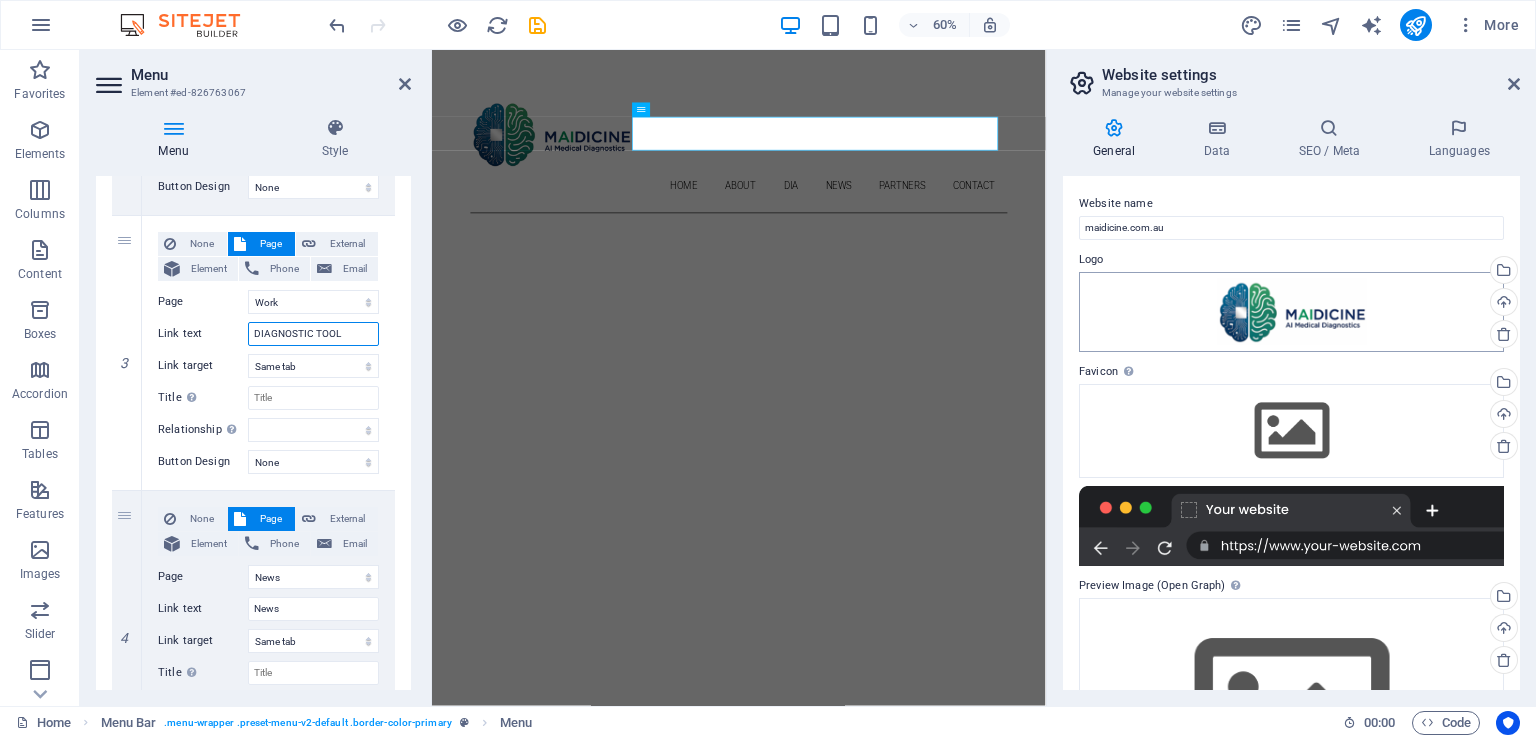 type on "DIAGNOSTIC TOOLS" 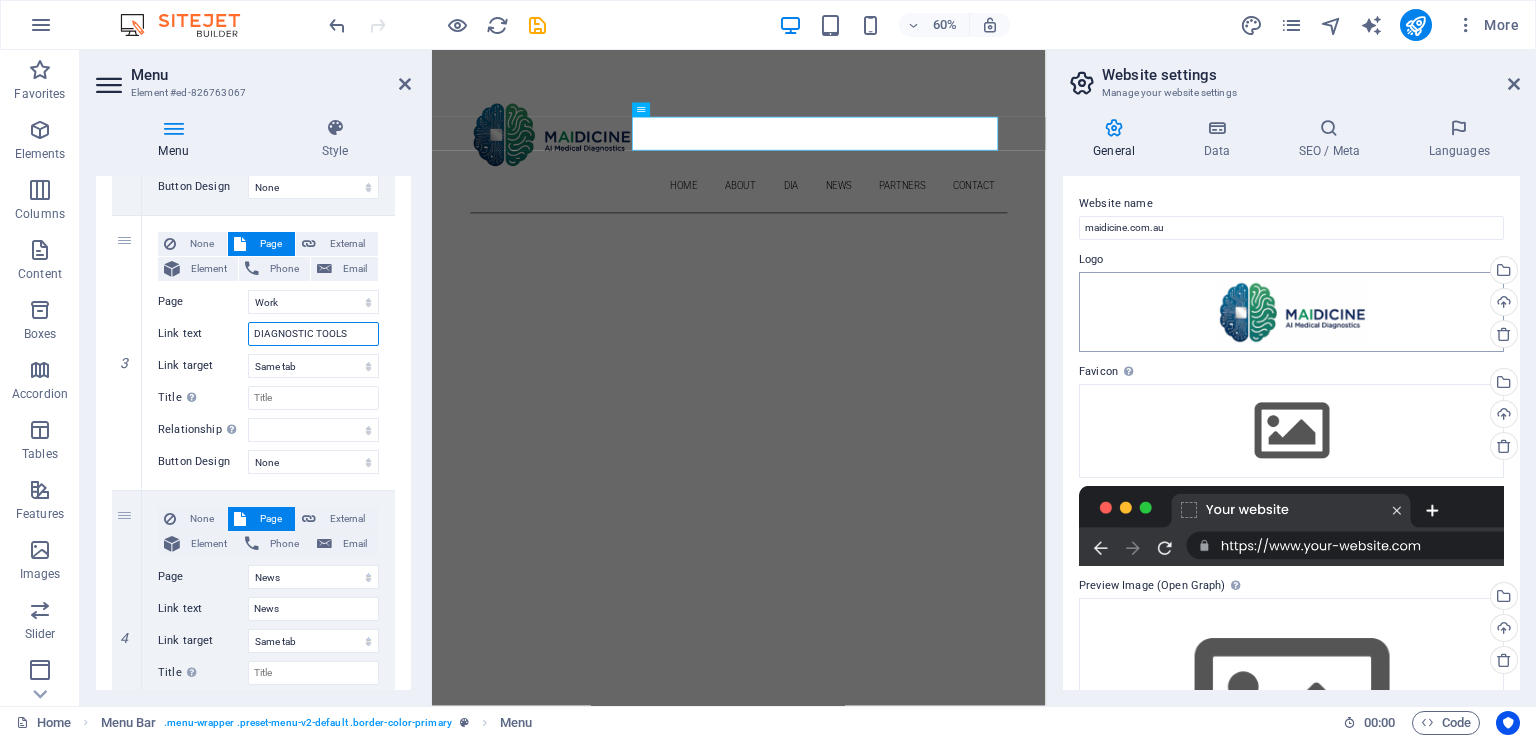 select 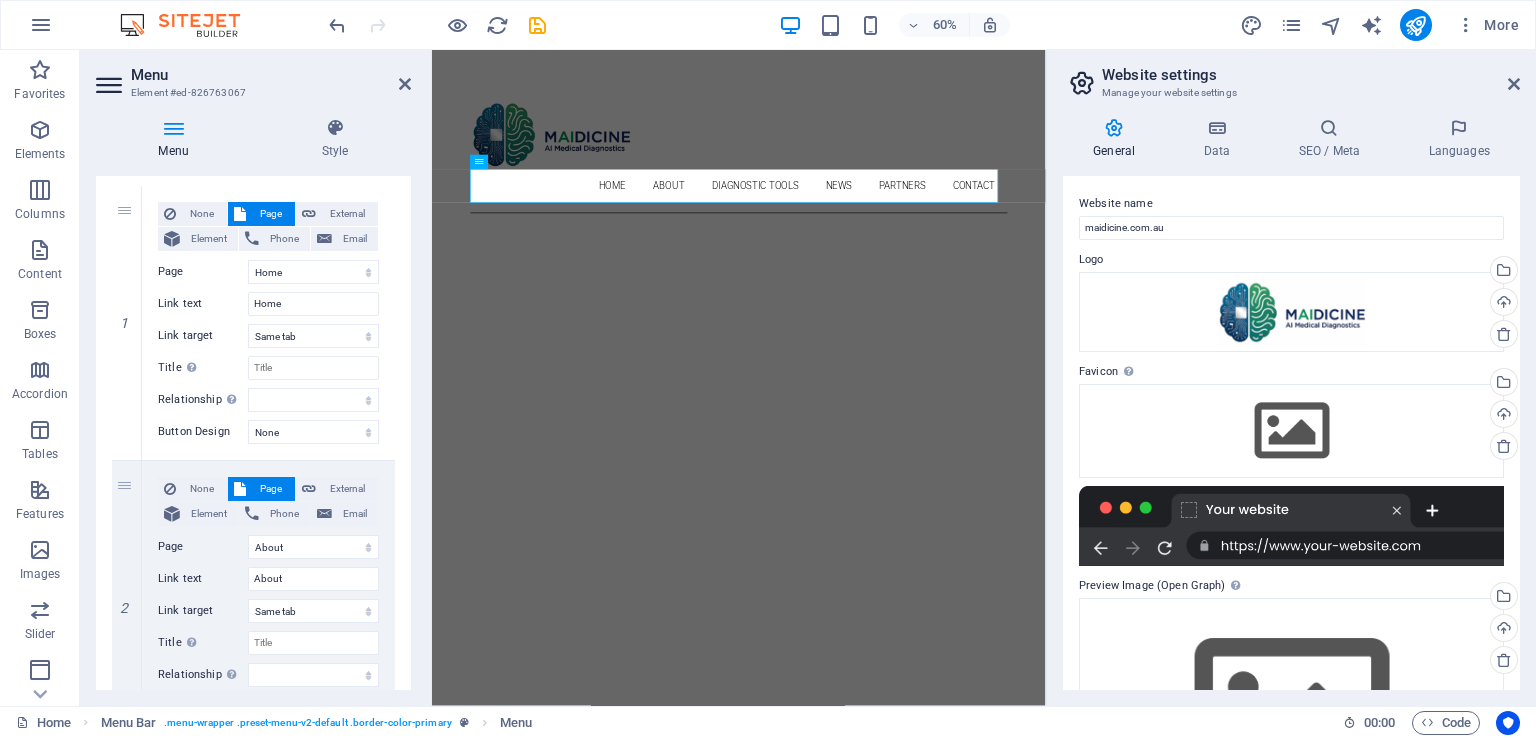 scroll, scrollTop: 0, scrollLeft: 0, axis: both 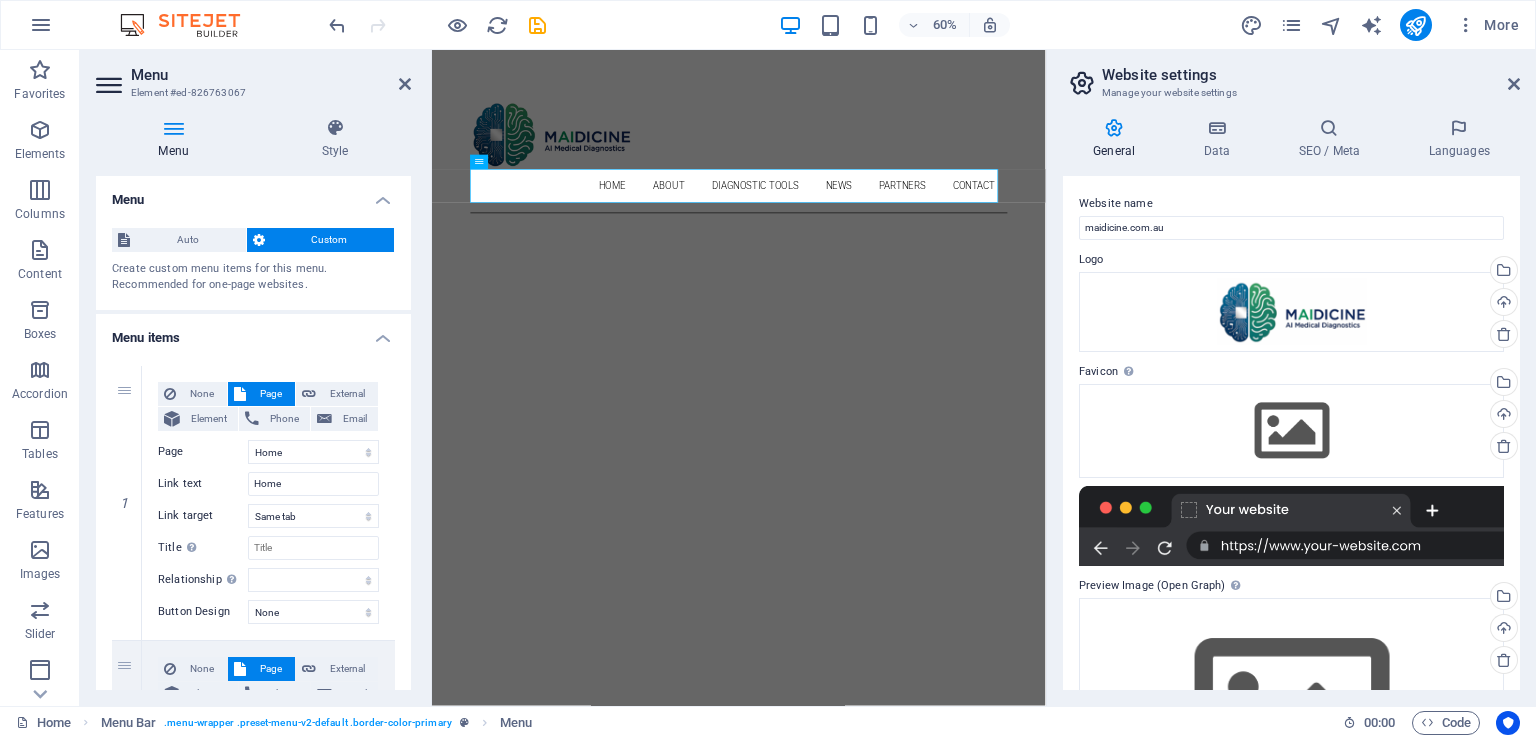 type on "DIAGNOSTIC TOOLS" 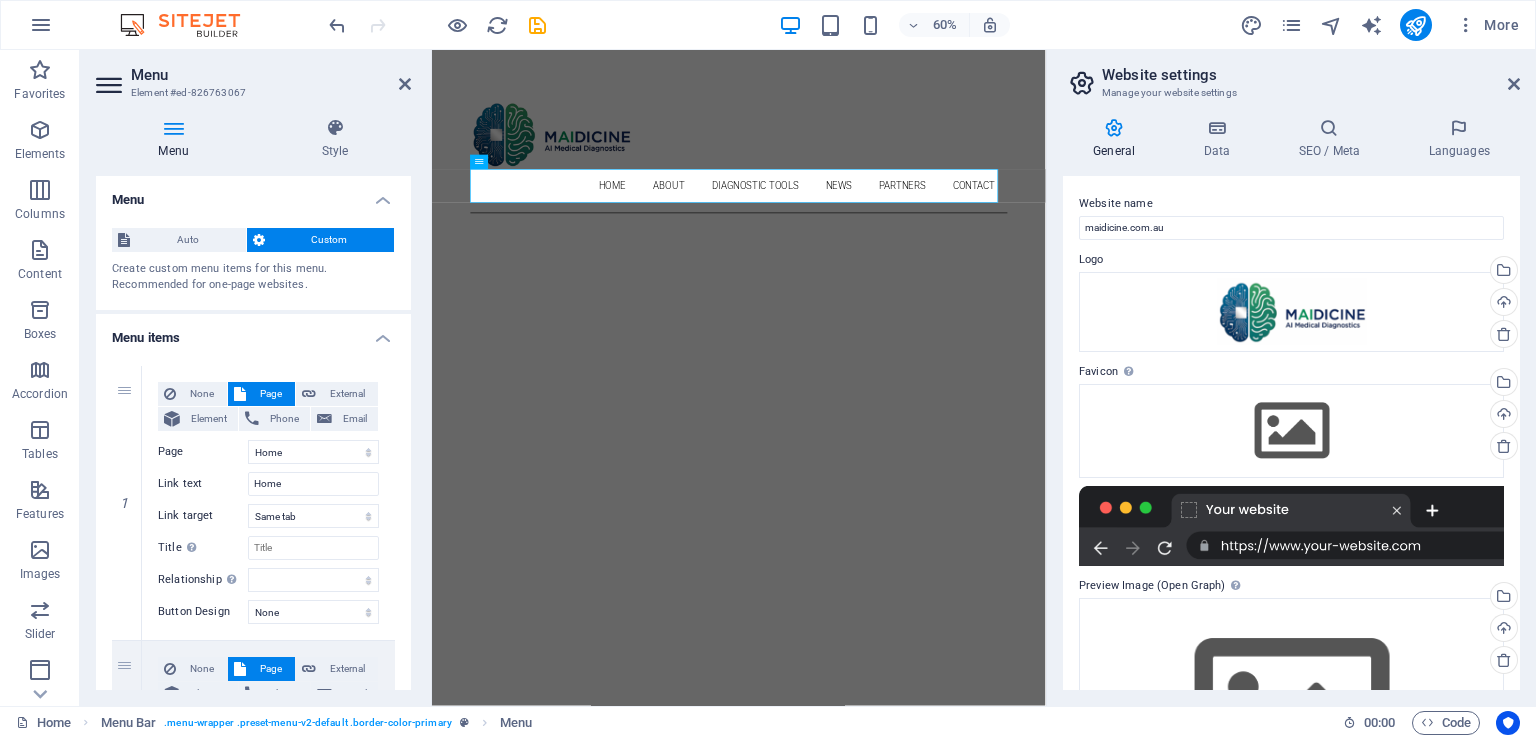 click on "Skip to main content
Home About DIAGNOSTIC TOOLS News Partners Contact About me My work Partners Contact About Lorem ipsum dolor sit amet, consectetuer adipiscing elit. Aenean commodo ligula eget dolor. Lorem ipsum dolor sit amet. see more Work Lorem ipsum dolor sit amet, consectetuer adipiscing elit. Aenean commodo ligula eget dolor. Lorem ipsum dolor sit amet. see more Blog Lorem ipsum dolor sit amet, consectetuer adipiscing elit. Aenean commodo ligula eget dolor. Lorem ipsum dolor sit amet. see more Phone Call me! 0123 - 456789 Social Facebook Instagram Twitter Contact 641227538bafe8290463385016868e@cpanel.local Legal Notice Privacy" at bounding box center [943, 2720] 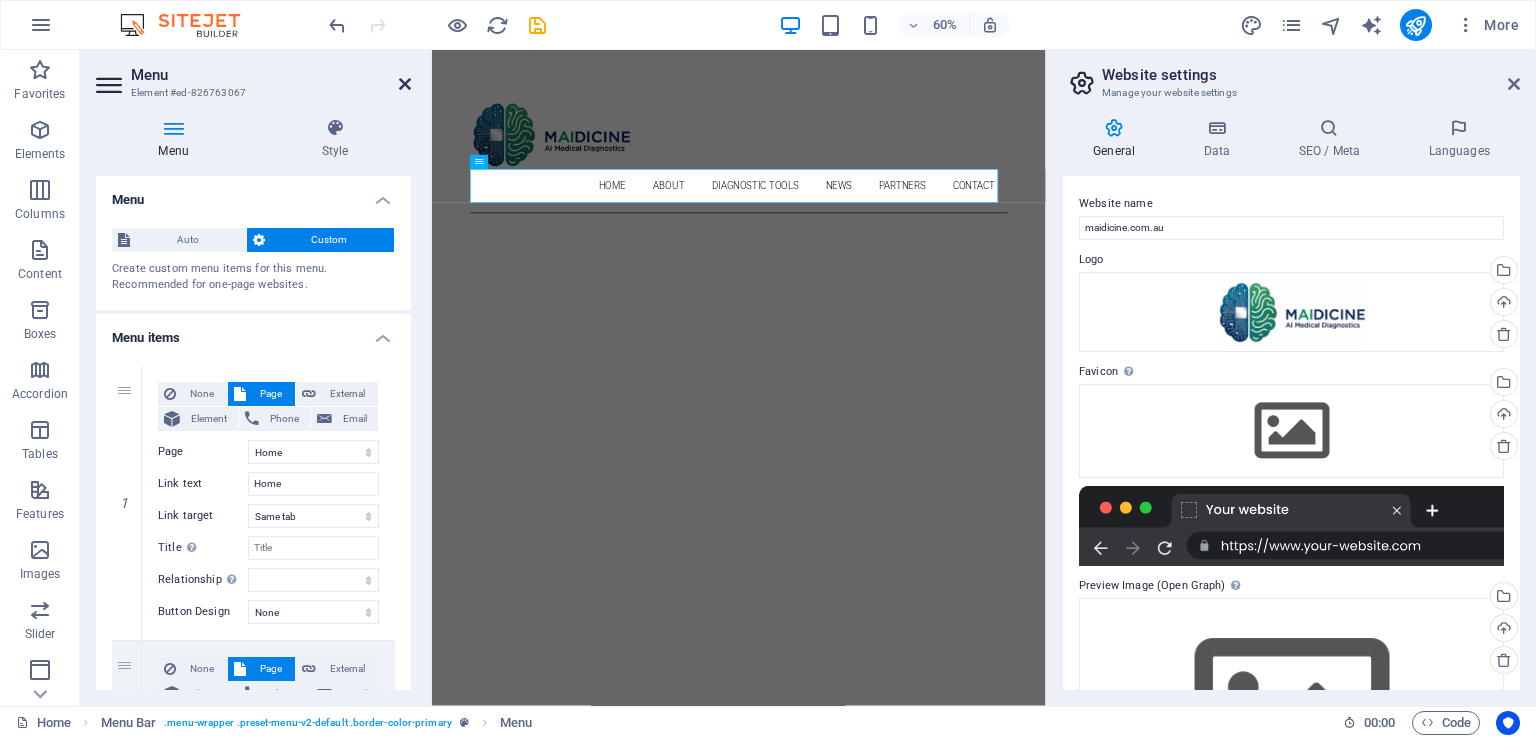 click at bounding box center [405, 84] 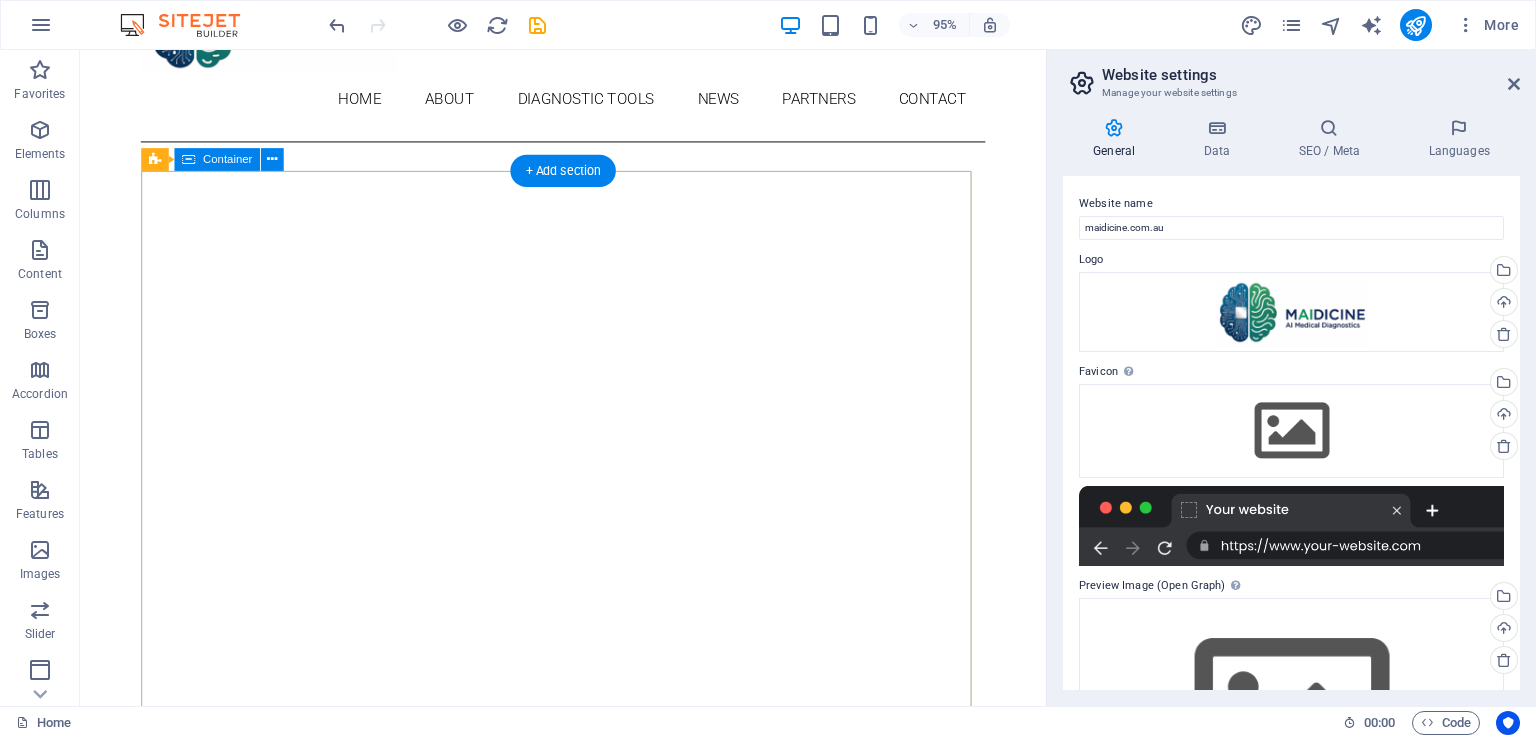 scroll, scrollTop: 200, scrollLeft: 0, axis: vertical 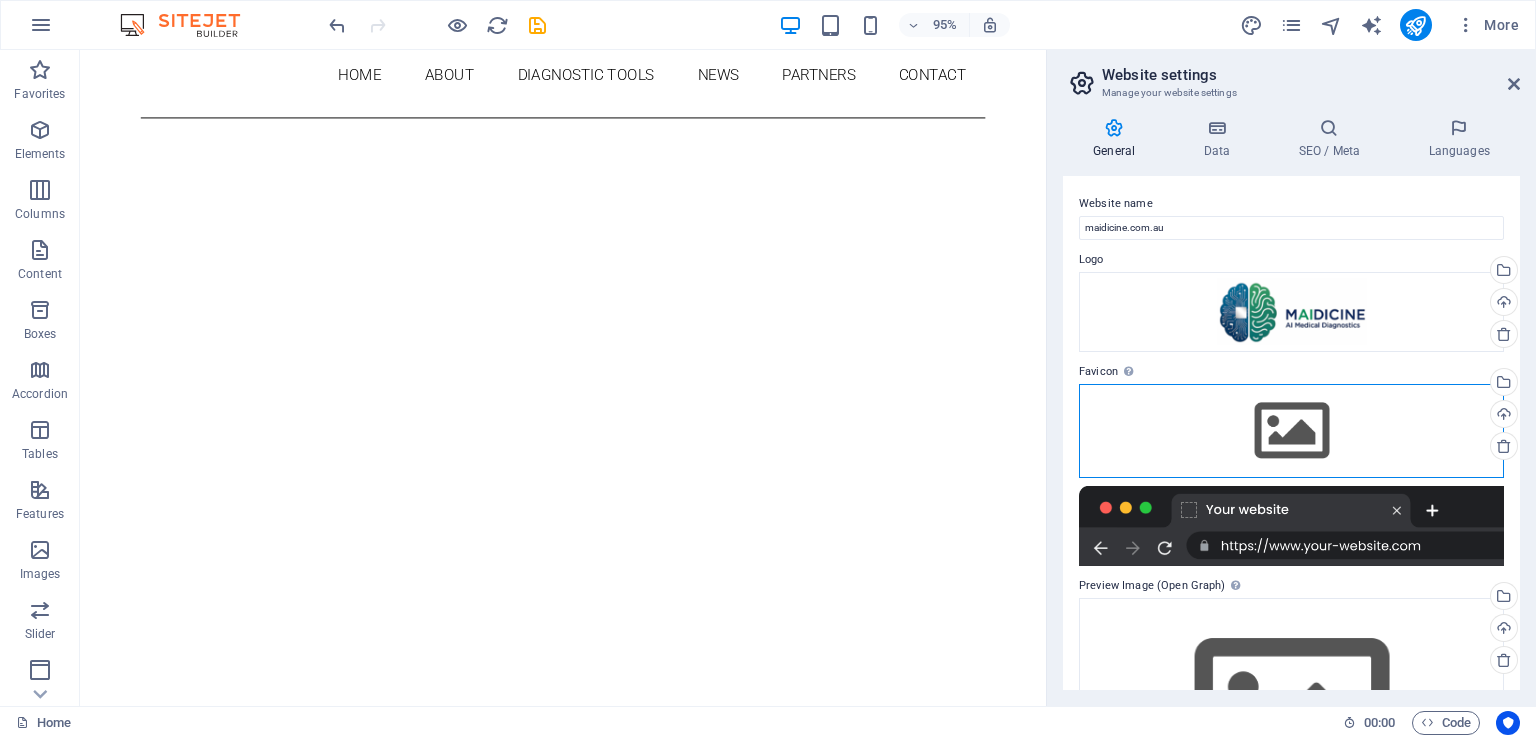 click on "Drag files here, click to choose files or select files from Files or our free stock photos & videos" at bounding box center [1291, 431] 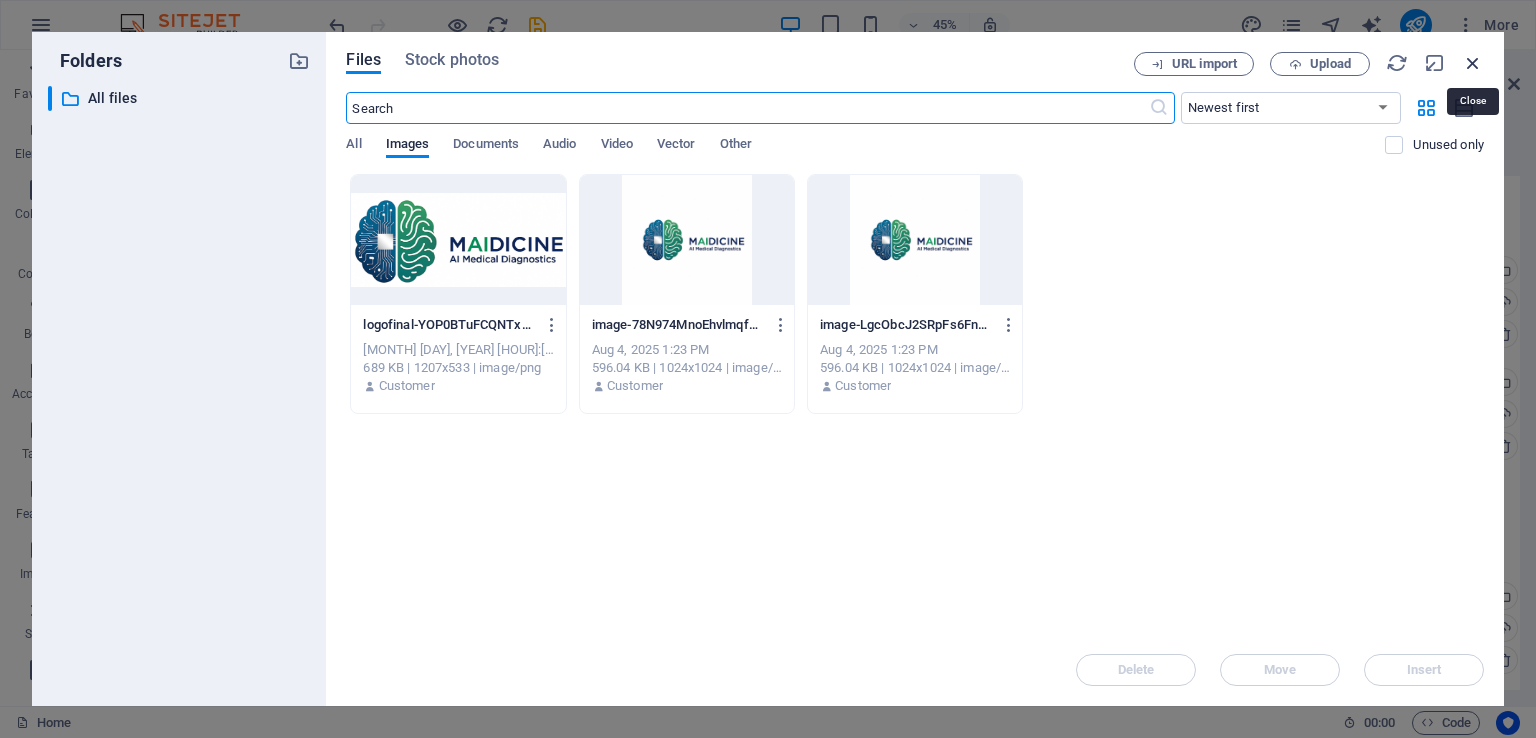 click at bounding box center [1473, 63] 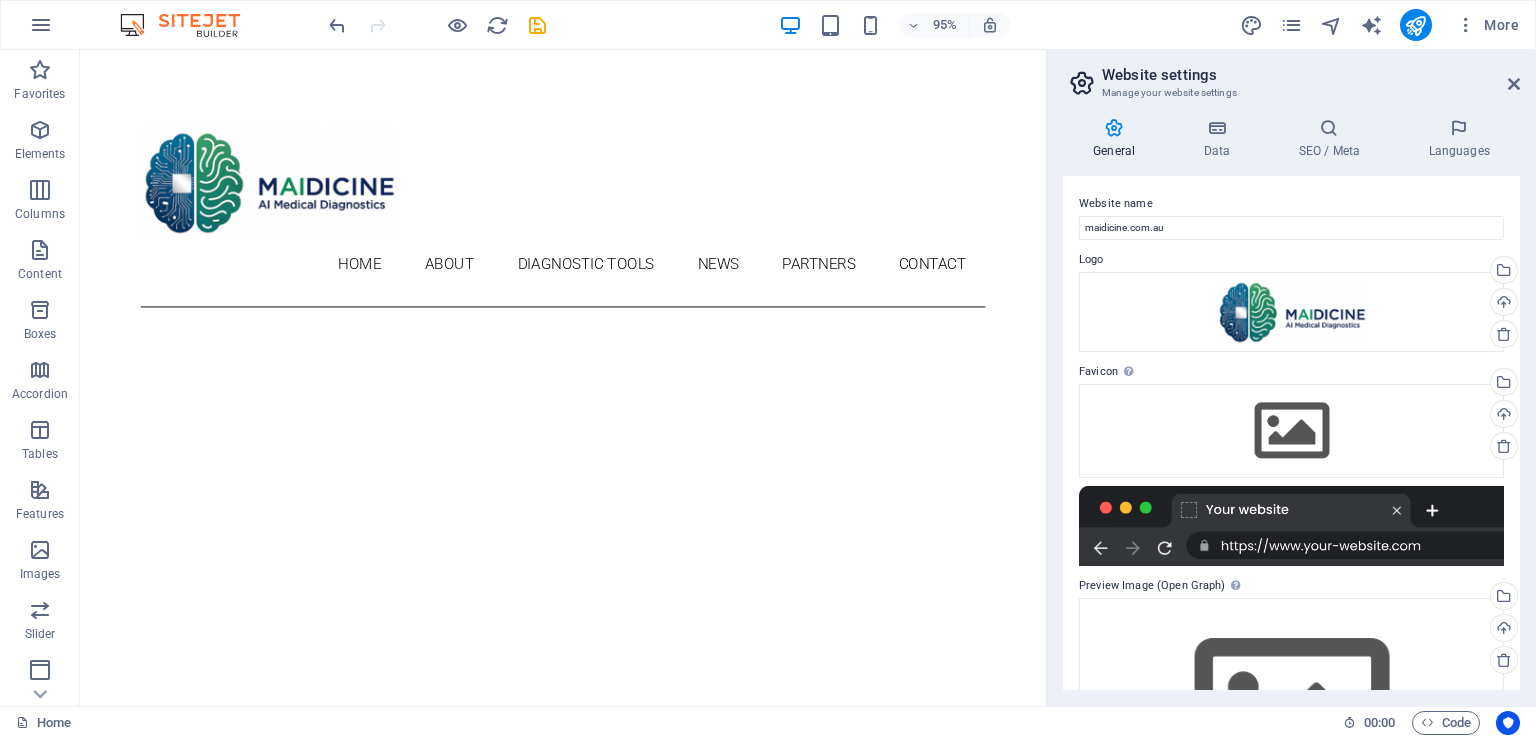 scroll, scrollTop: 0, scrollLeft: 0, axis: both 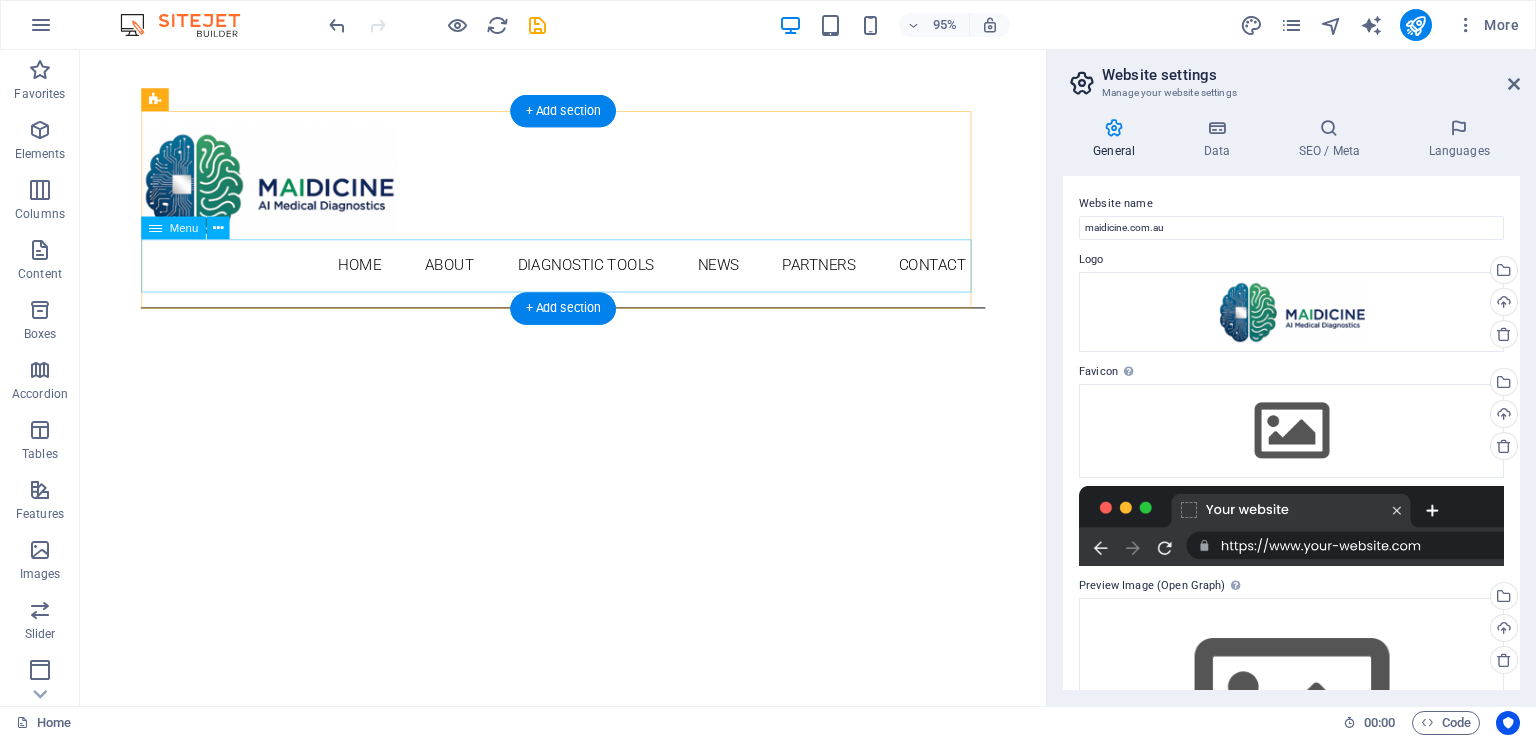 click on "Home About DIAGNOSTIC TOOLS News Partners Contact" at bounding box center [588, 277] 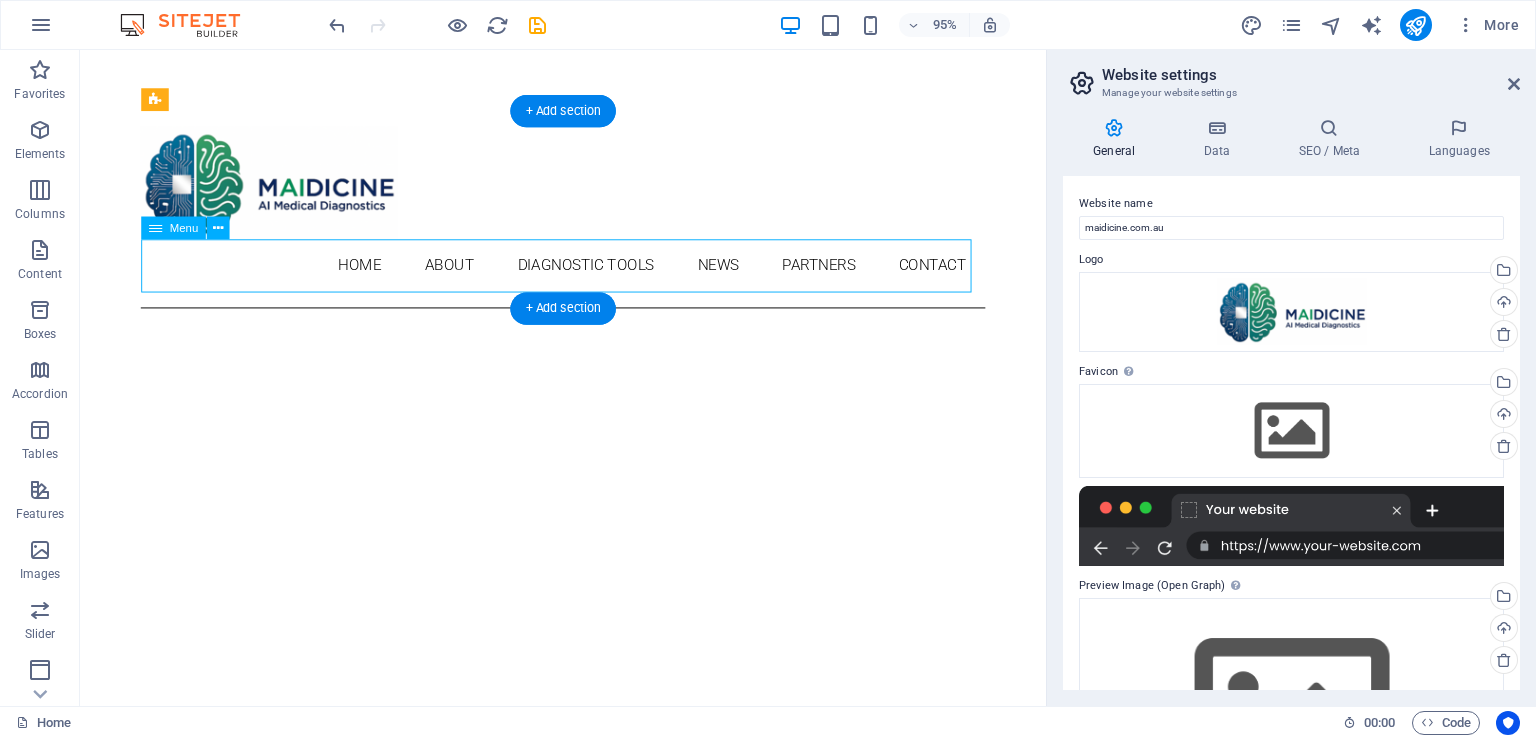 click on "Home About DIAGNOSTIC TOOLS News Partners Contact" at bounding box center [588, 277] 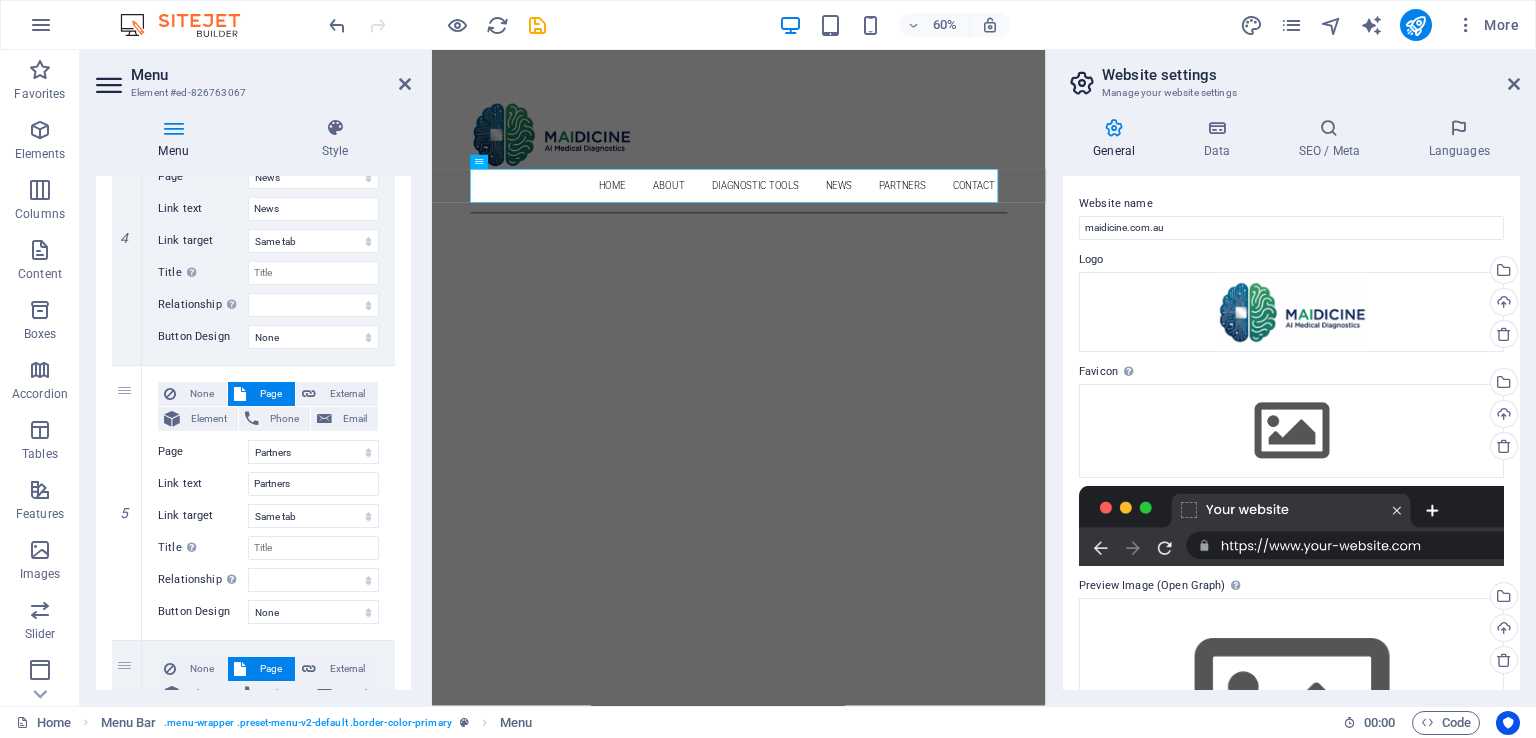 scroll, scrollTop: 1200, scrollLeft: 0, axis: vertical 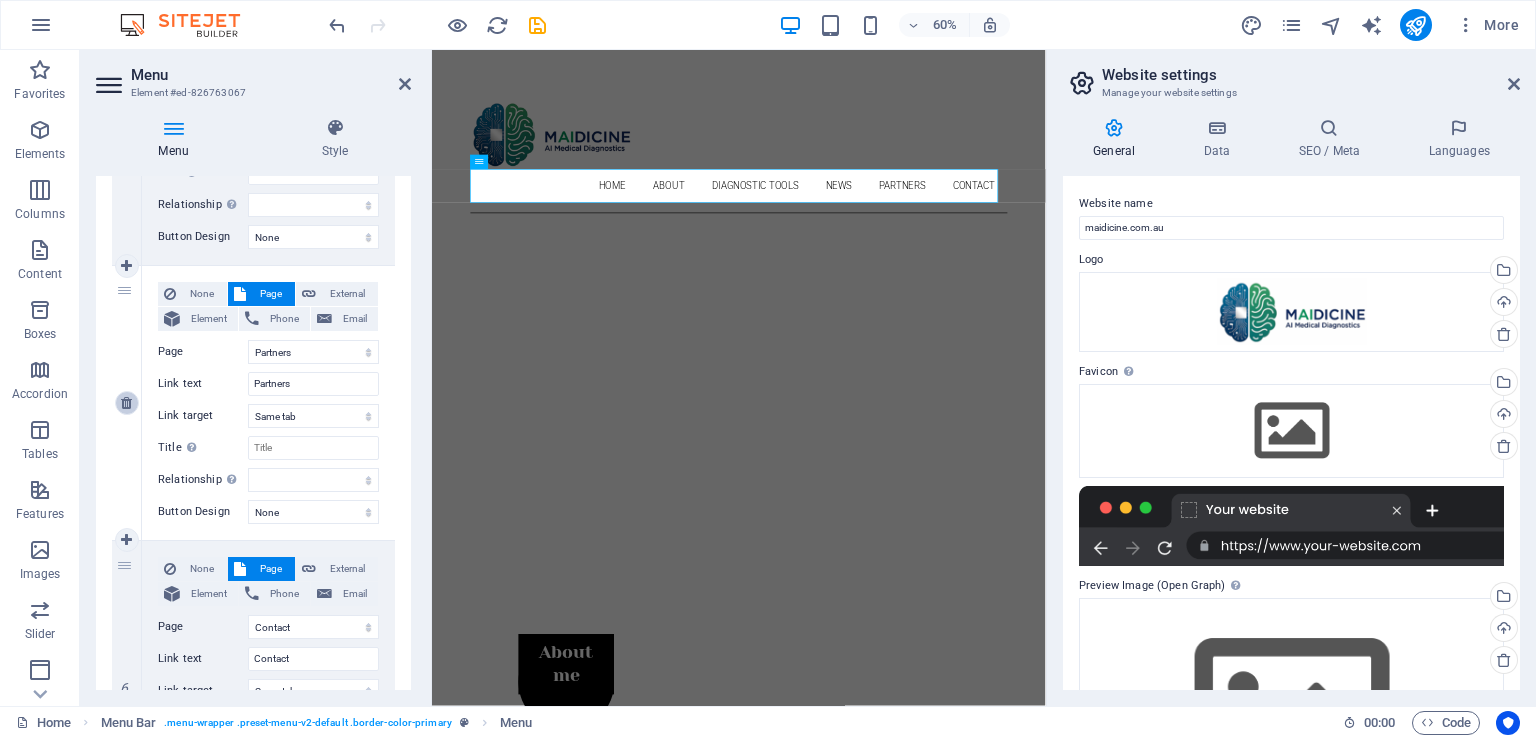 click at bounding box center (126, 403) 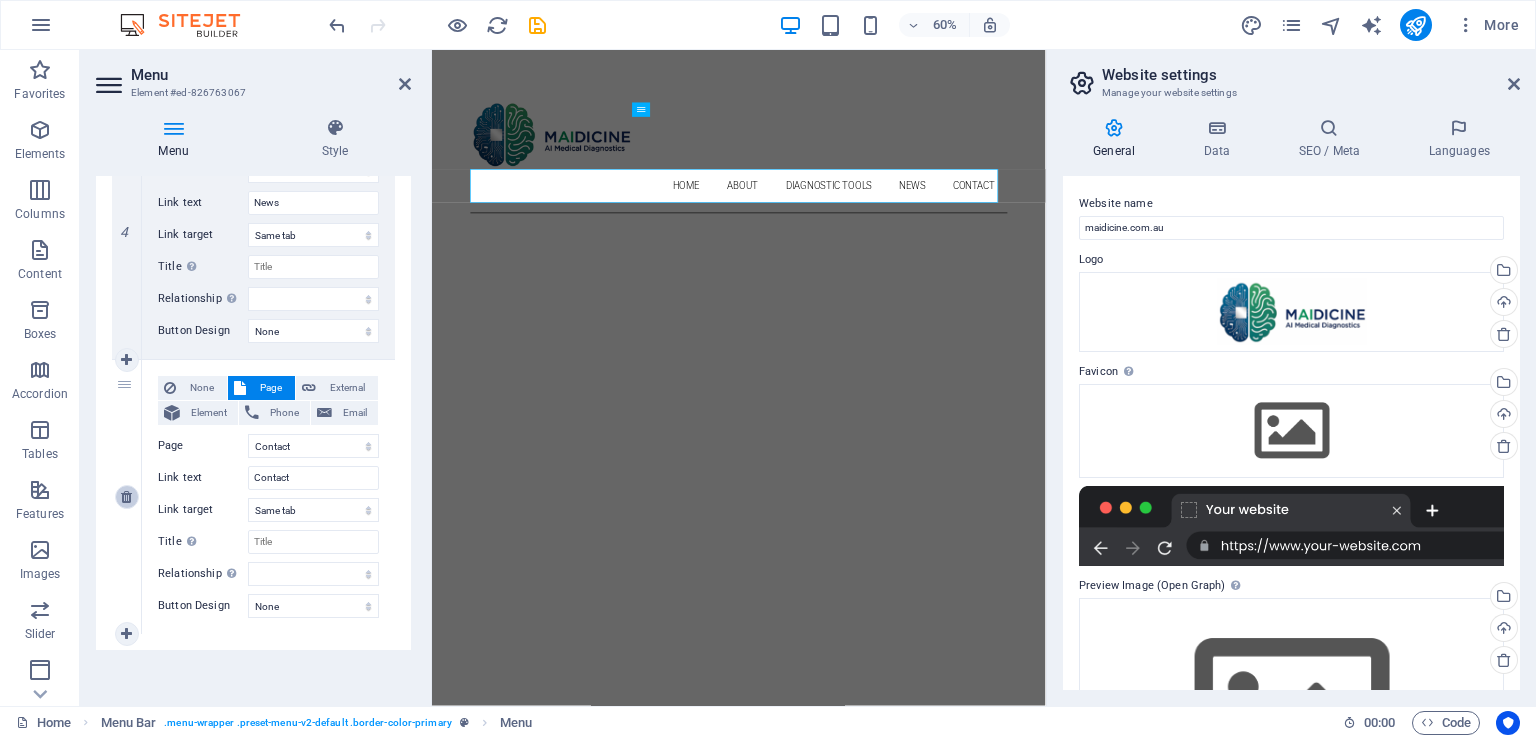 scroll, scrollTop: 1105, scrollLeft: 0, axis: vertical 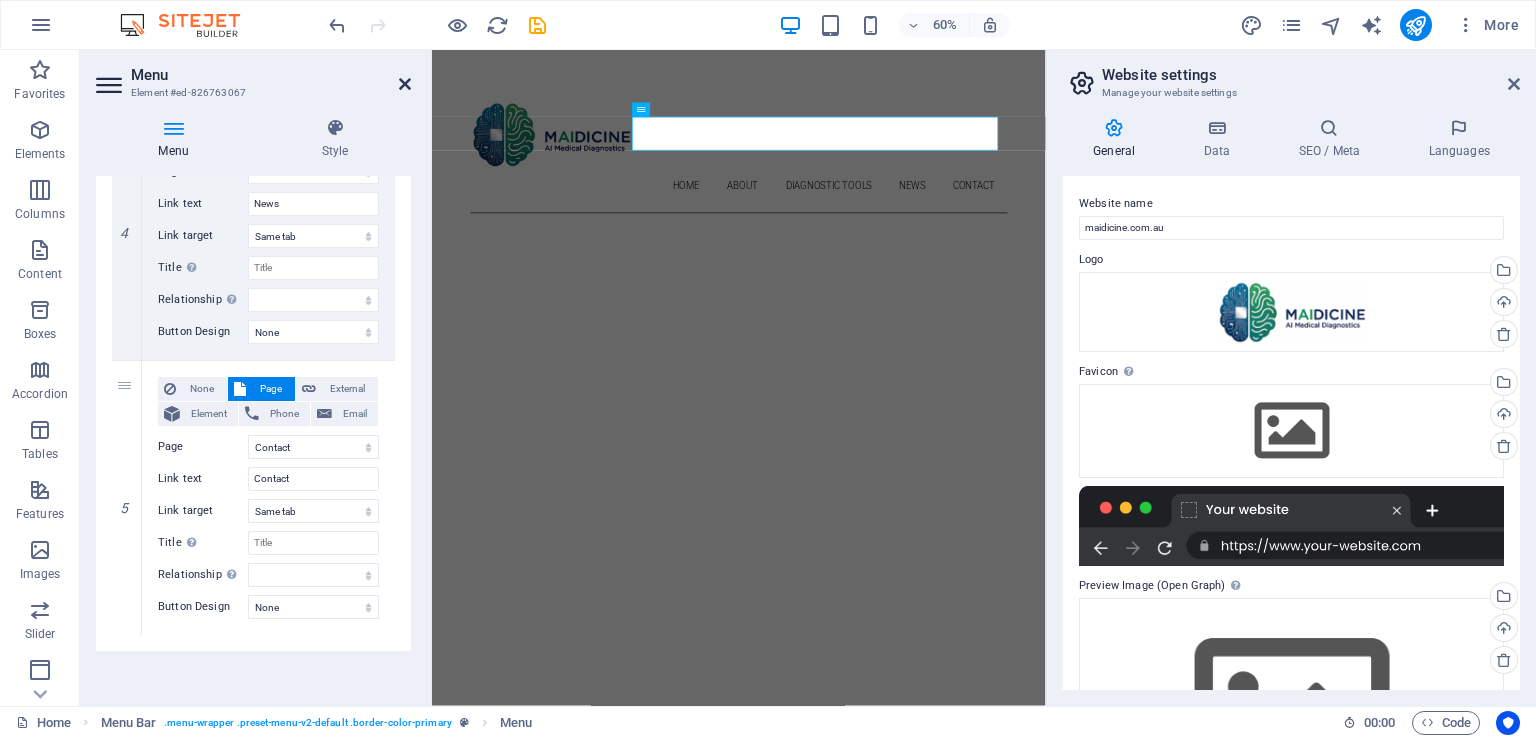 drag, startPoint x: 405, startPoint y: 80, endPoint x: 342, endPoint y: 32, distance: 79.20227 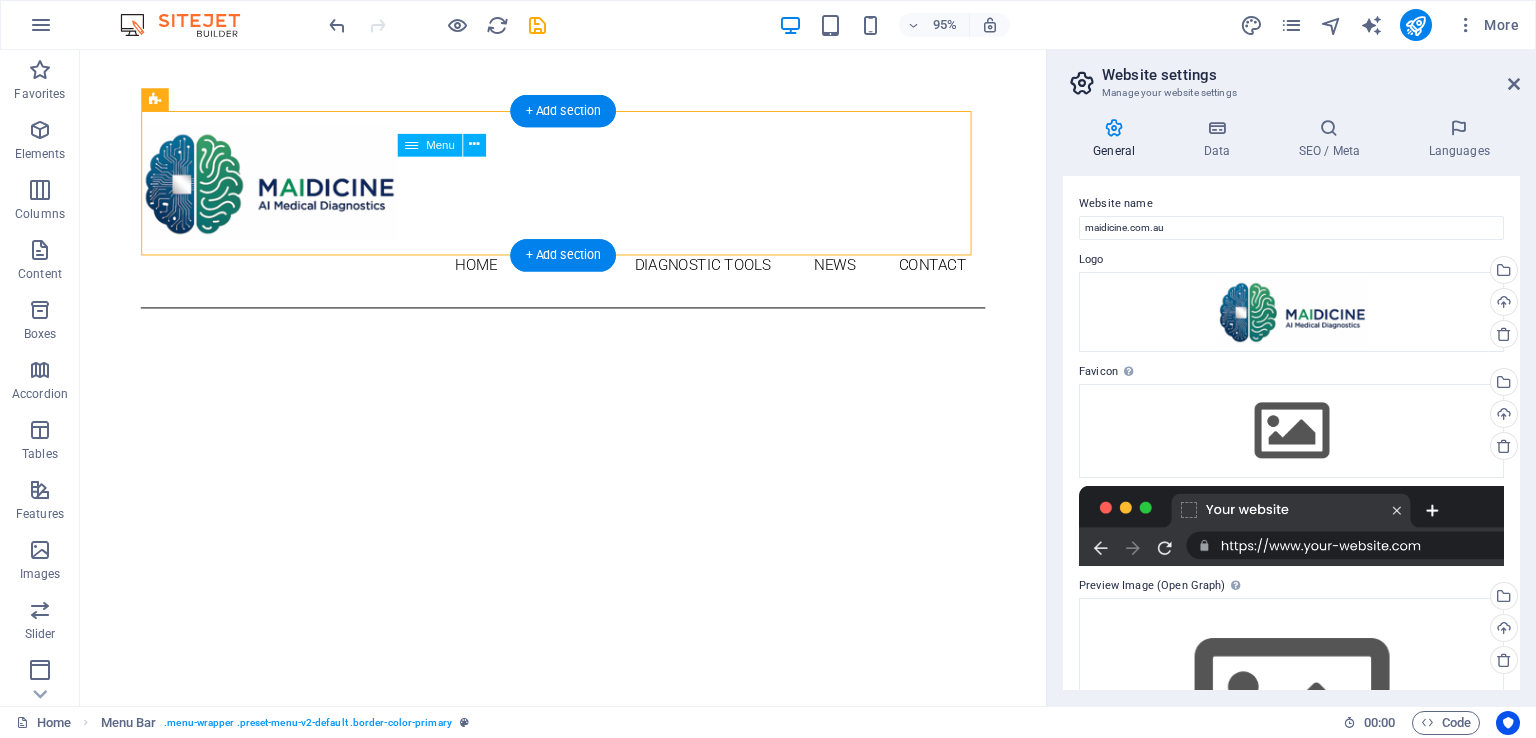 drag, startPoint x: 548, startPoint y: 160, endPoint x: 554, endPoint y: 189, distance: 29.614185 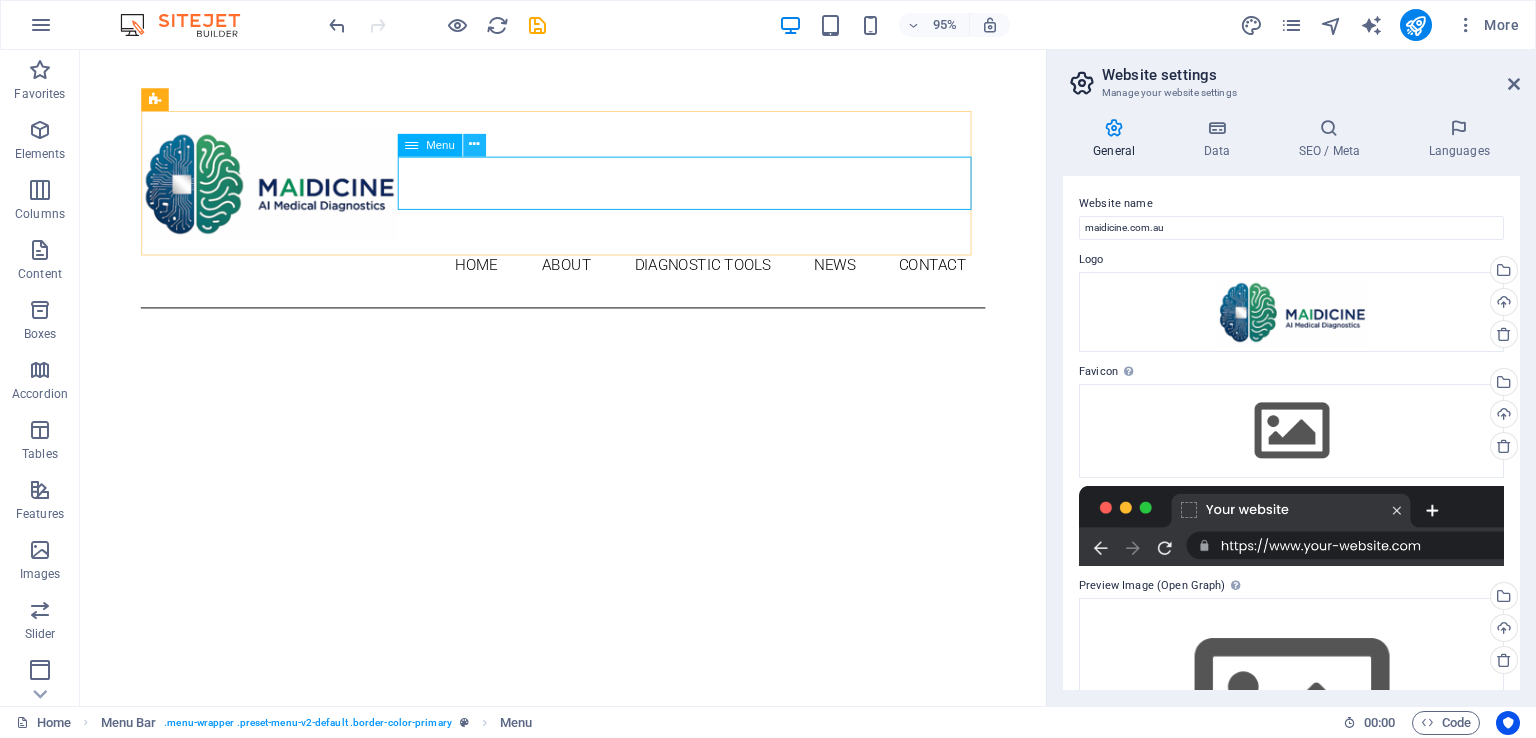 click at bounding box center [474, 145] 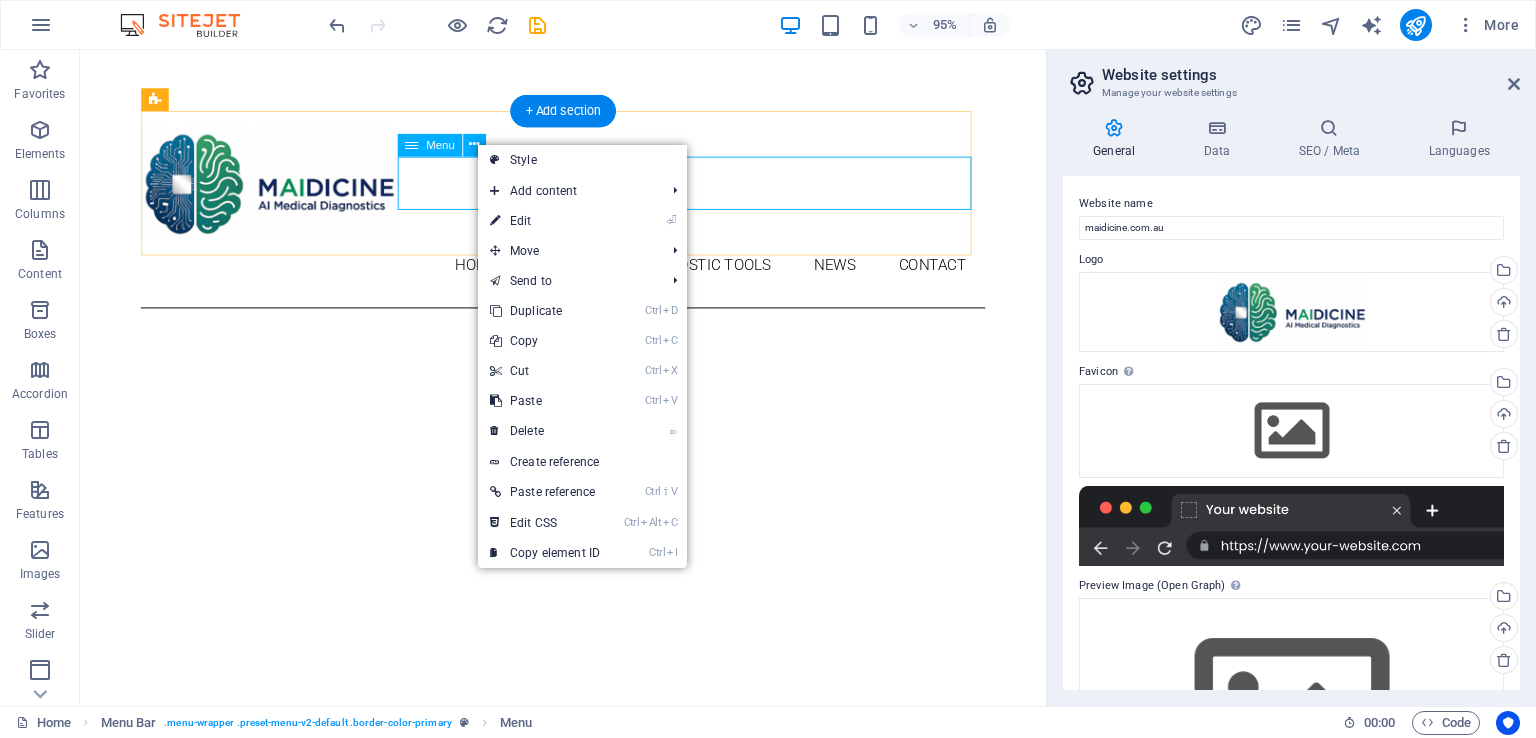 click on "Home About DIAGNOSTIC TOOLS News Contact" at bounding box center (588, 277) 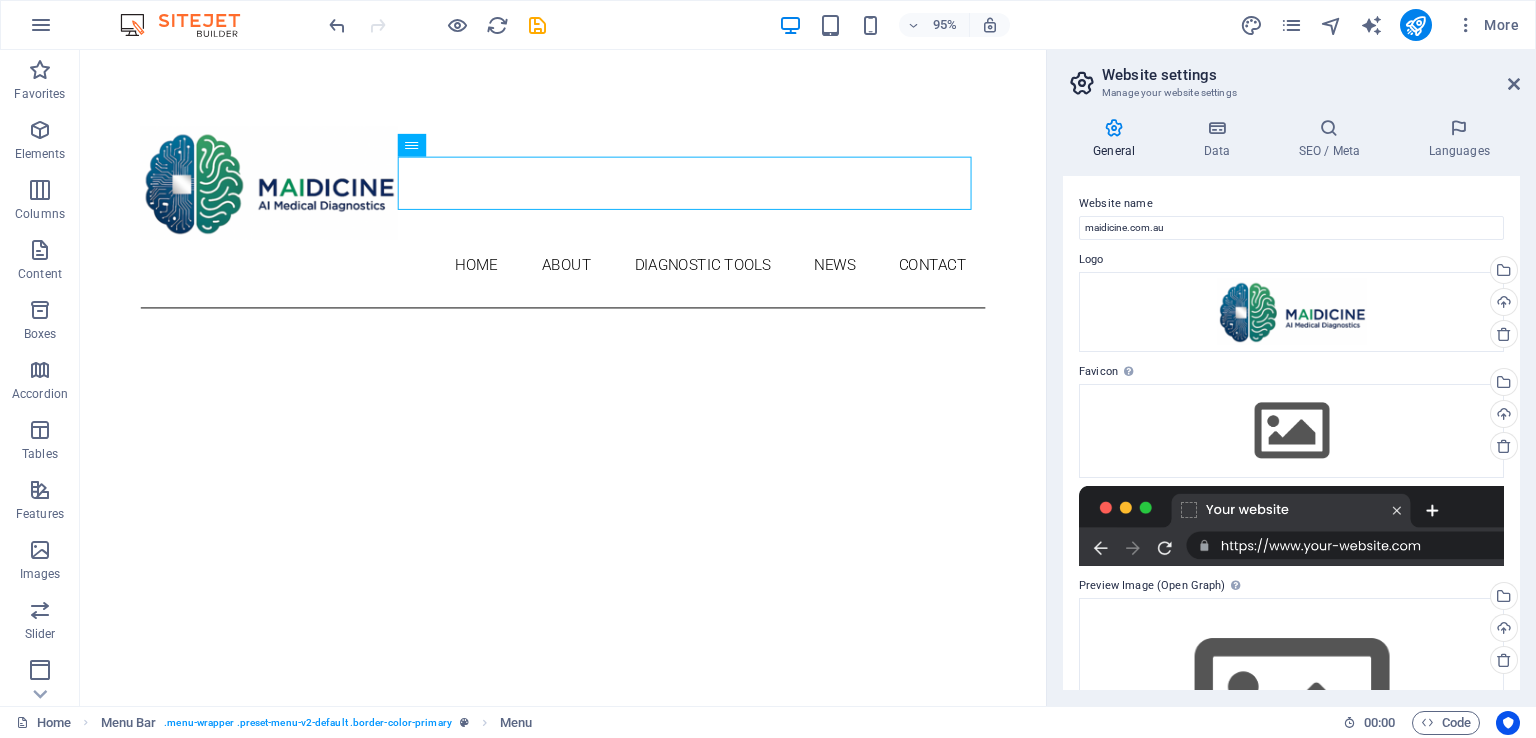click on "Skip to main content
Home About DIAGNOSTIC TOOLS News Contact About me My work Partners Contact About Lorem ipsum dolor sit amet, consectetuer adipiscing elit. Aenean commodo ligula eget dolor. Lorem ipsum dolor sit amet. see more Work Lorem ipsum dolor sit amet, consectetuer adipiscing elit. Aenean commodo ligula eget dolor. Lorem ipsum dolor sit amet. see more Blog Lorem ipsum dolor sit amet, consectetuer adipiscing elit. Aenean commodo ligula eget dolor. Lorem ipsum dolor sit amet. see more Phone Call me! 0123 - 456789 Social Facebook Instagram Twitter Contact 641227538bafe8290463385016868e@cpanel.local Legal Notice Privacy" at bounding box center (588, 2720) 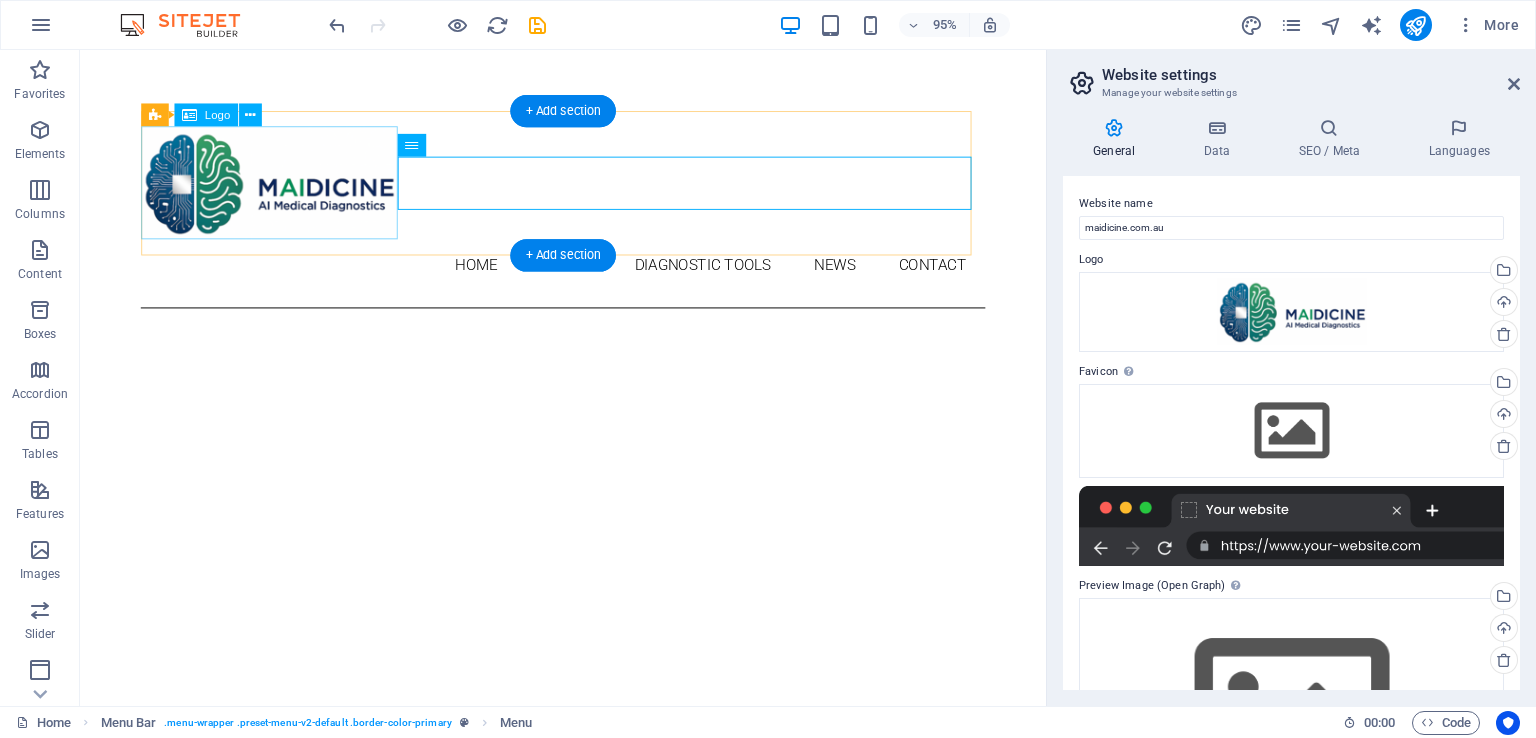 click at bounding box center [588, 189] 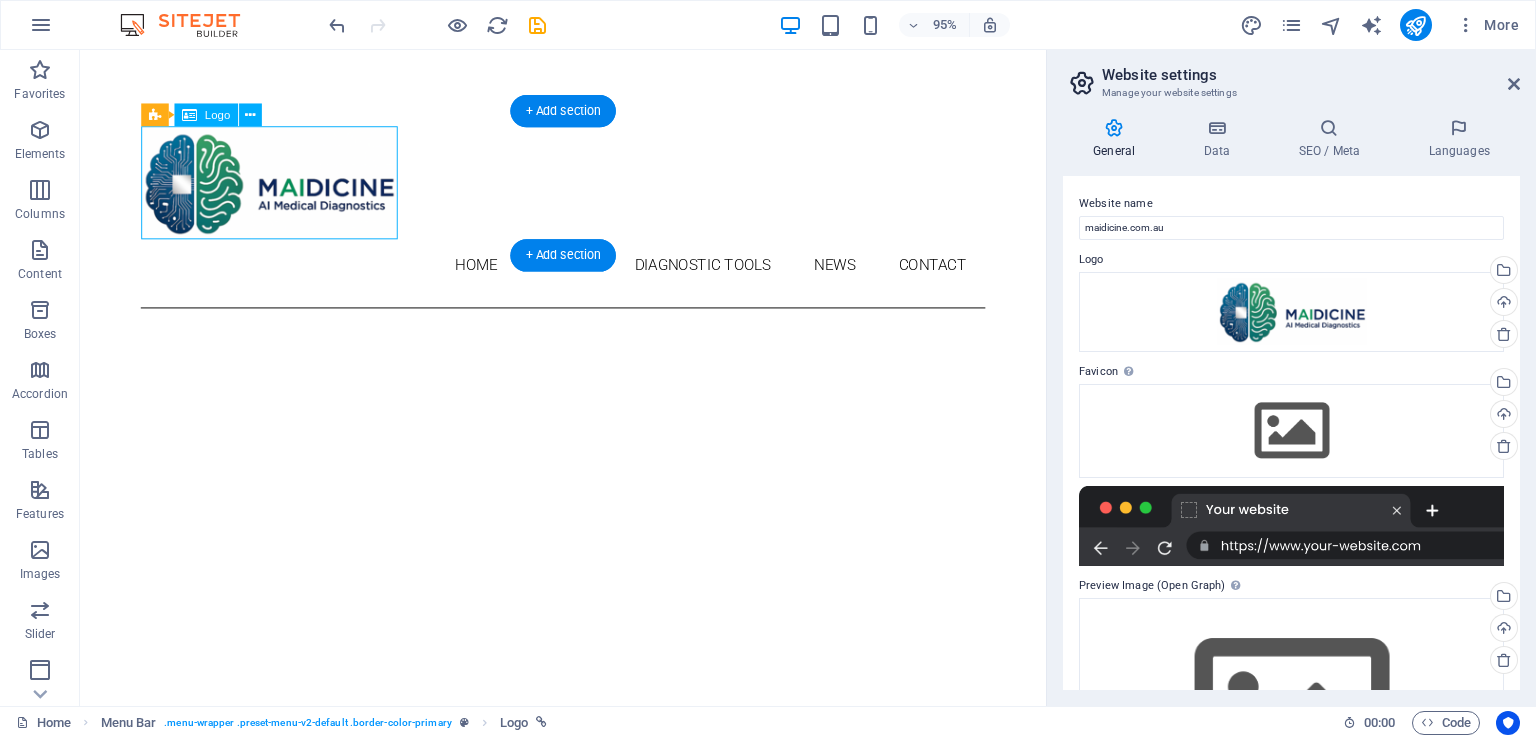 click at bounding box center [588, 189] 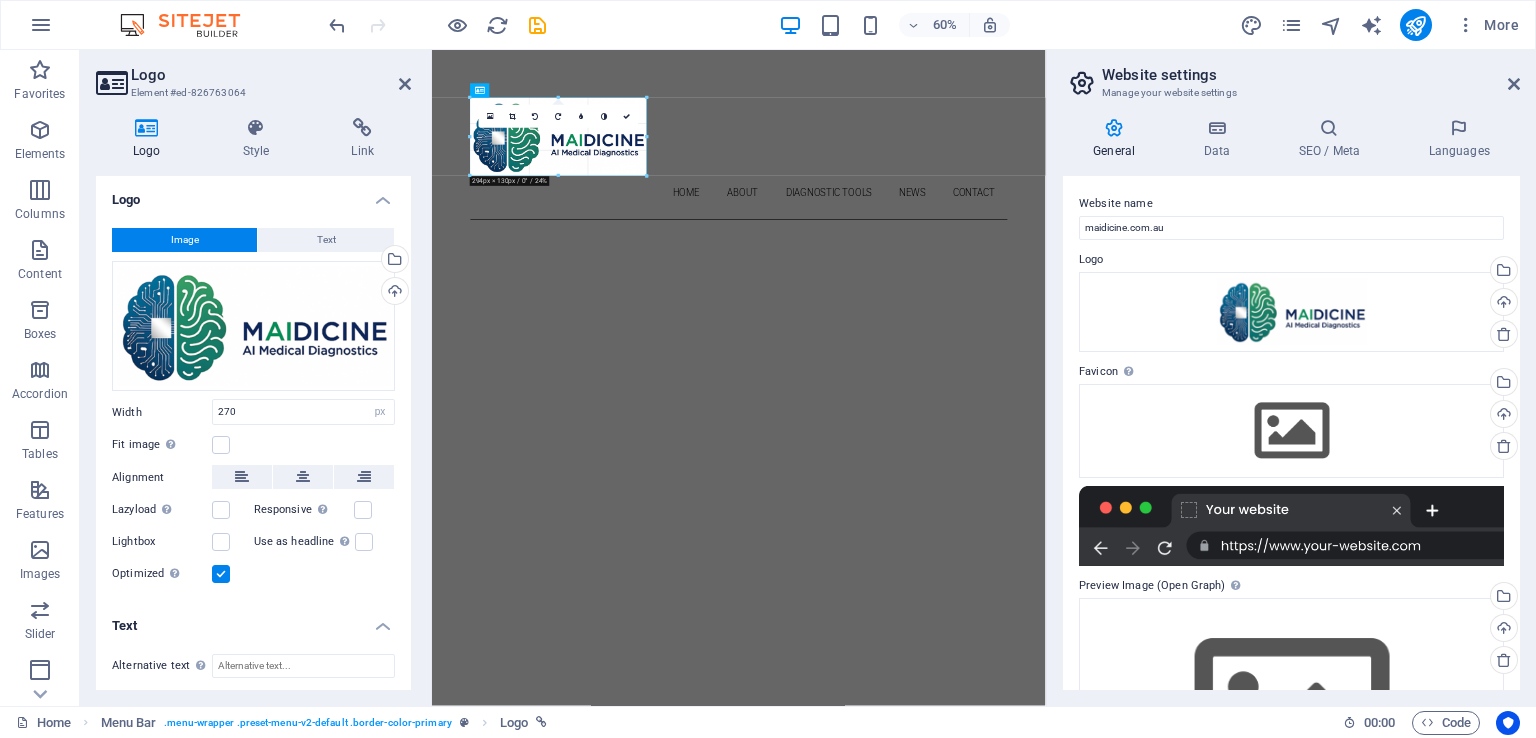 drag, startPoint x: 633, startPoint y: 97, endPoint x: 303, endPoint y: 219, distance: 351.8295 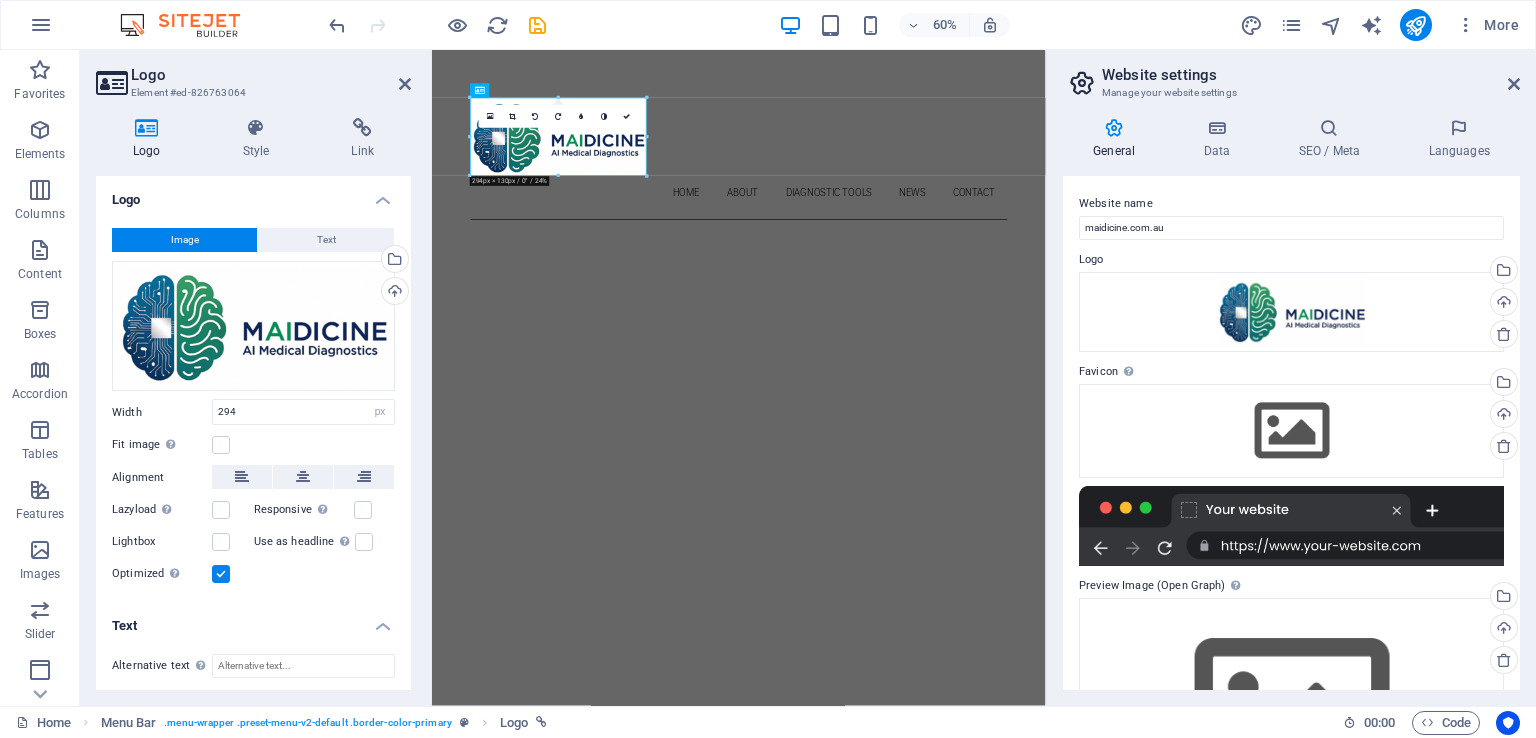 click on "Skip to main content
Home About DIAGNOSTIC TOOLS News Contact About me My work Partners Contact About Lorem ipsum dolor sit amet, consectetuer adipiscing elit. Aenean commodo ligula eget dolor. Lorem ipsum dolor sit amet. see more Work Lorem ipsum dolor sit amet, consectetuer adipiscing elit. Aenean commodo ligula eget dolor. Lorem ipsum dolor sit amet. see more Blog Lorem ipsum dolor sit amet, consectetuer adipiscing elit. Aenean commodo ligula eget dolor. Lorem ipsum dolor sit amet. see more Phone Call me! 0123 - 456789 Social Facebook Instagram Twitter Contact 641227538bafe8290463385016868e@cpanel.local Legal Notice Privacy" at bounding box center (943, 2725) 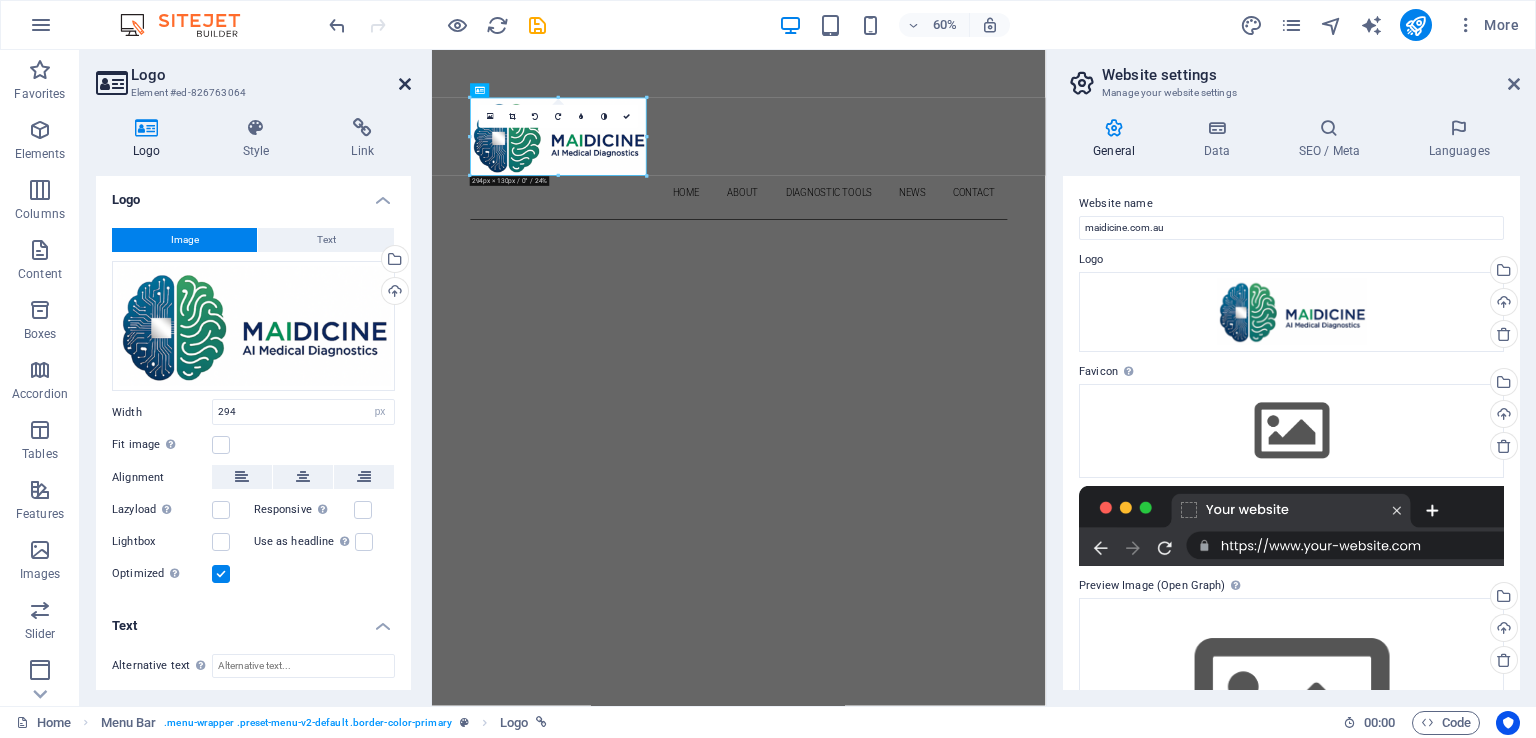 click at bounding box center [405, 84] 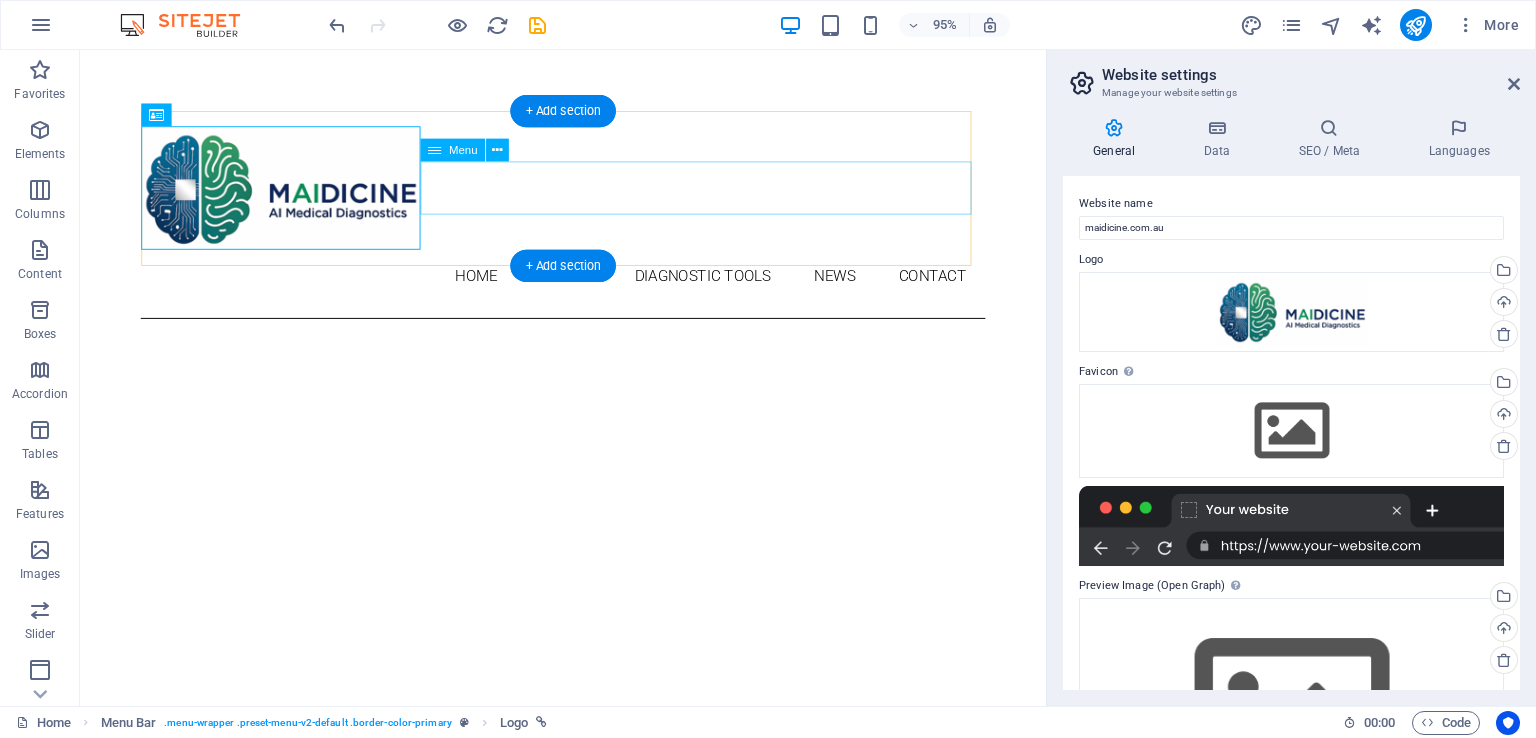click on "Home About DIAGNOSTIC TOOLS News Contact" at bounding box center [588, 288] 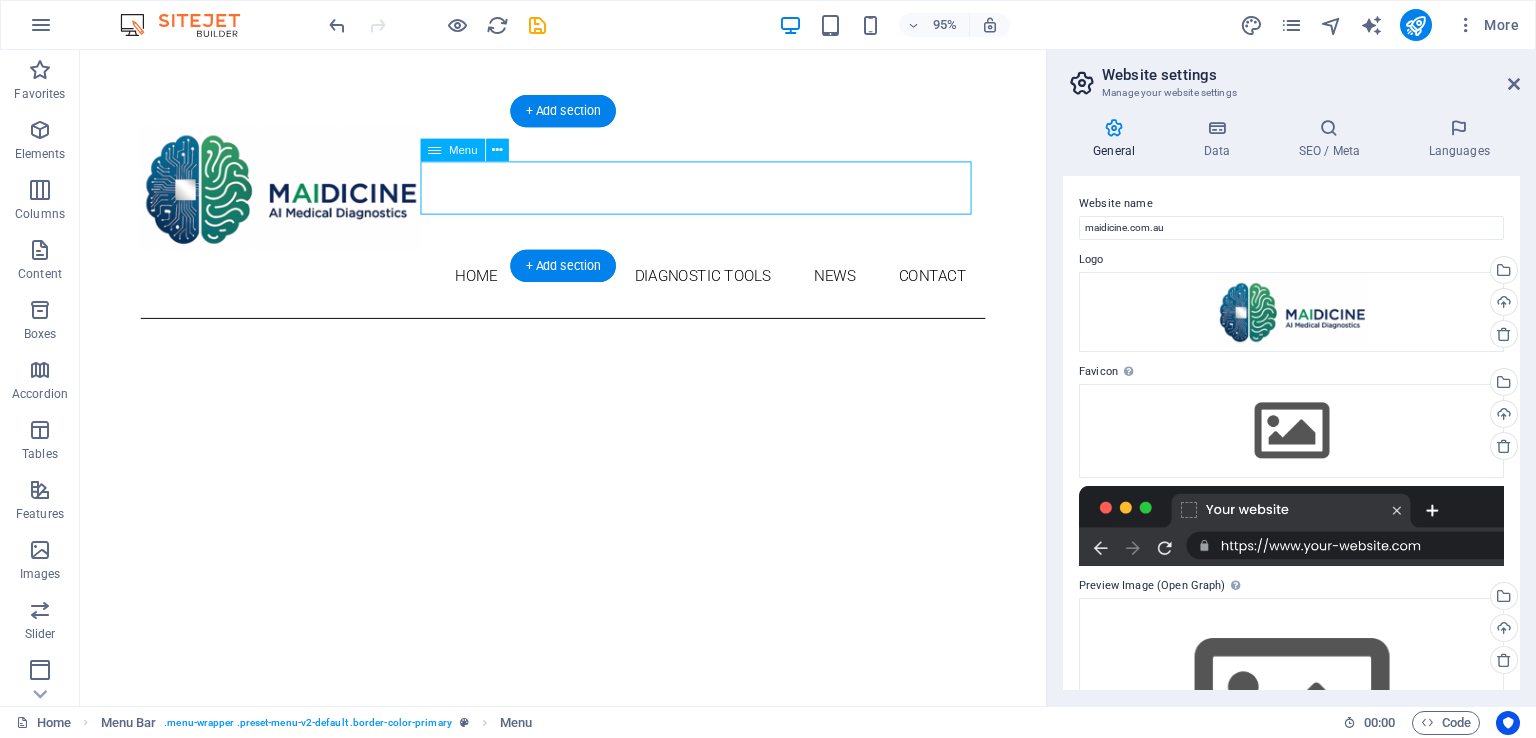 click on "Home About DIAGNOSTIC TOOLS News Contact" at bounding box center [588, 288] 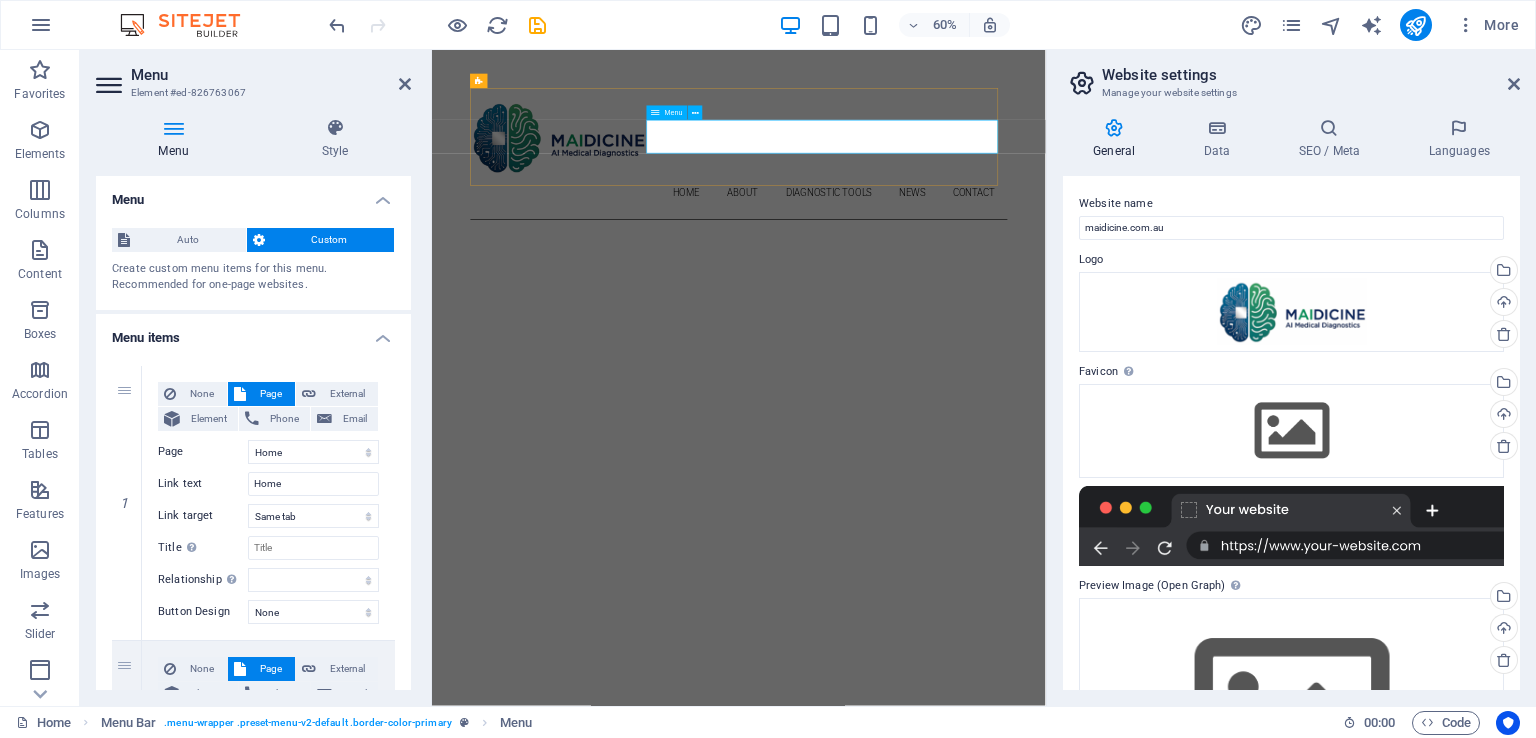 click on "Home About DIAGNOSTIC TOOLS News Contact" at bounding box center (943, 288) 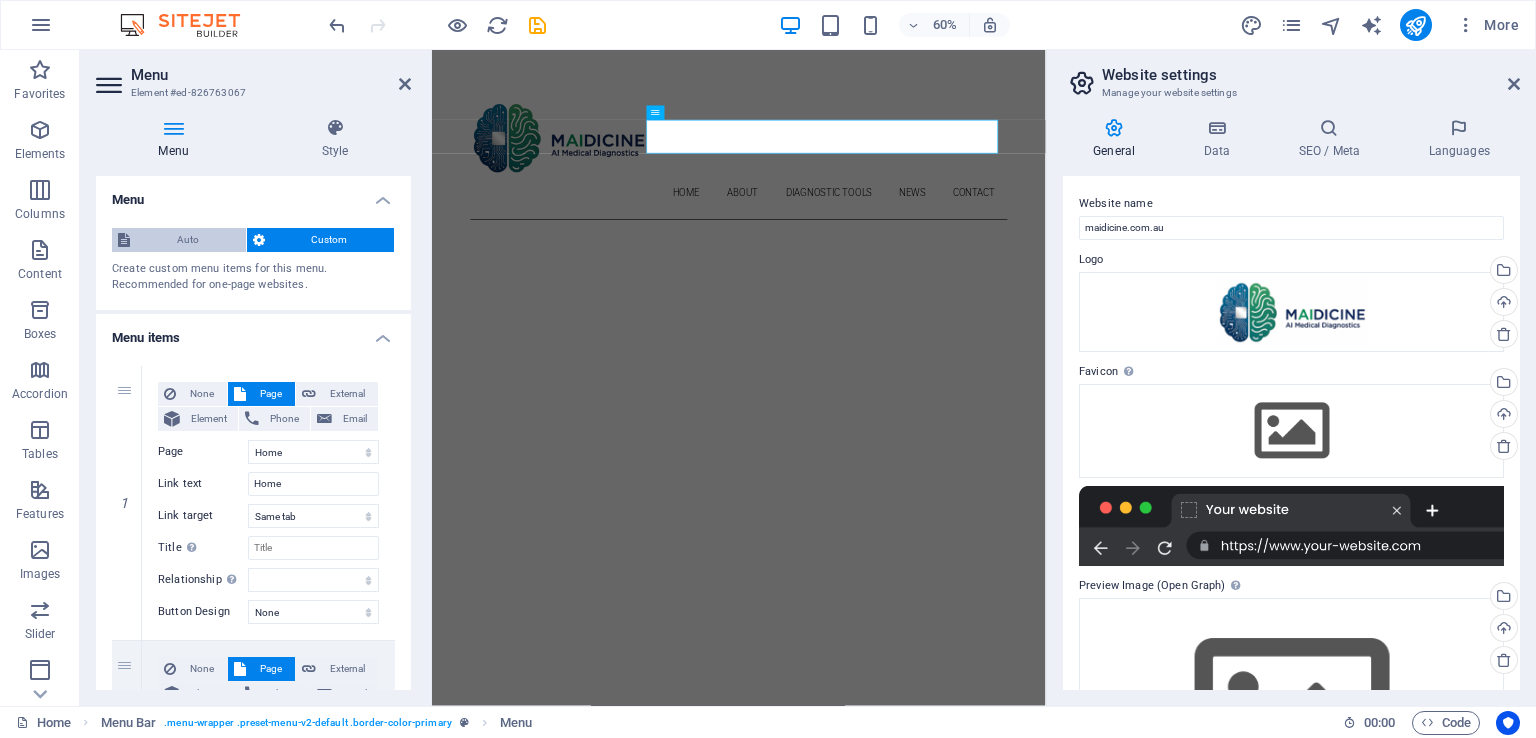 click on "Auto" at bounding box center [188, 240] 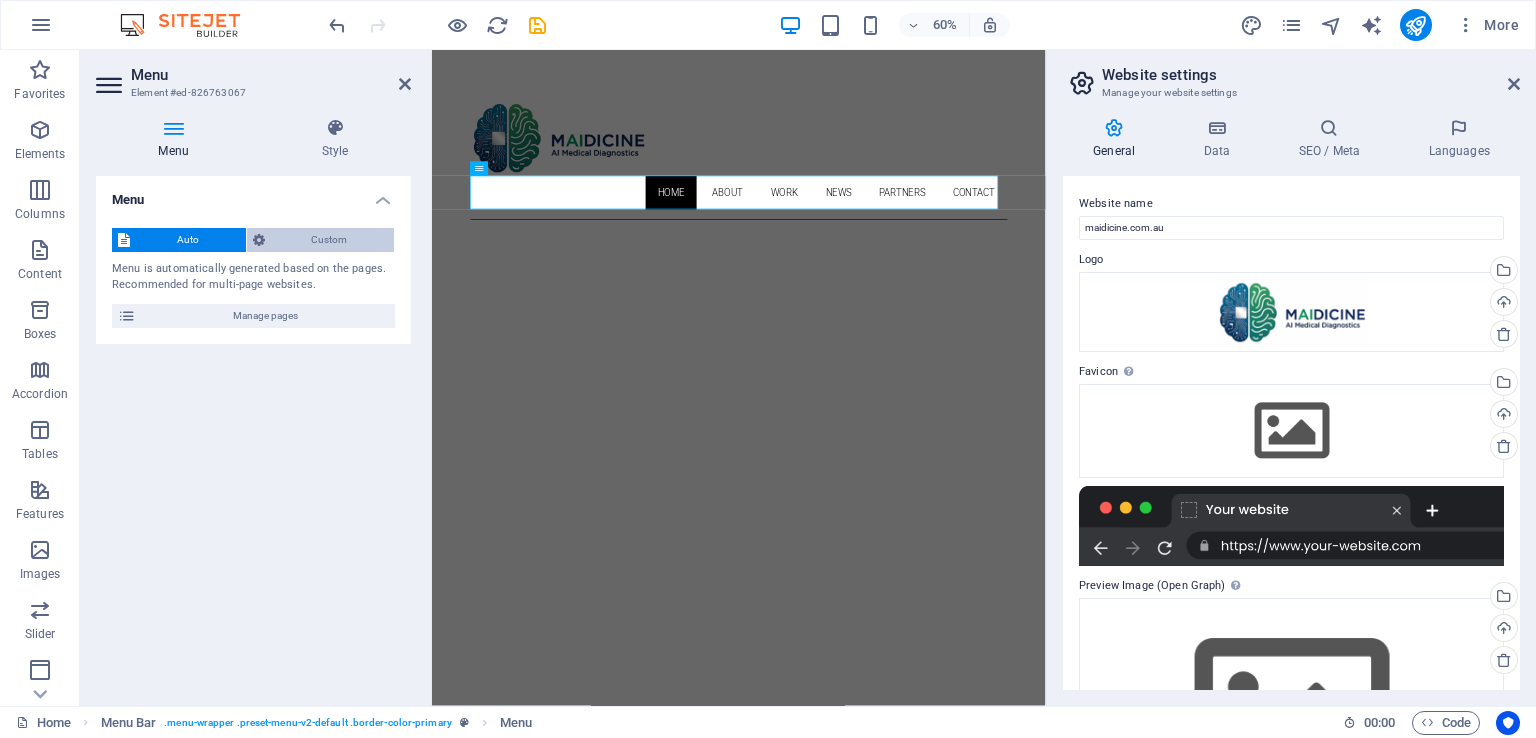 click on "Custom" at bounding box center (330, 240) 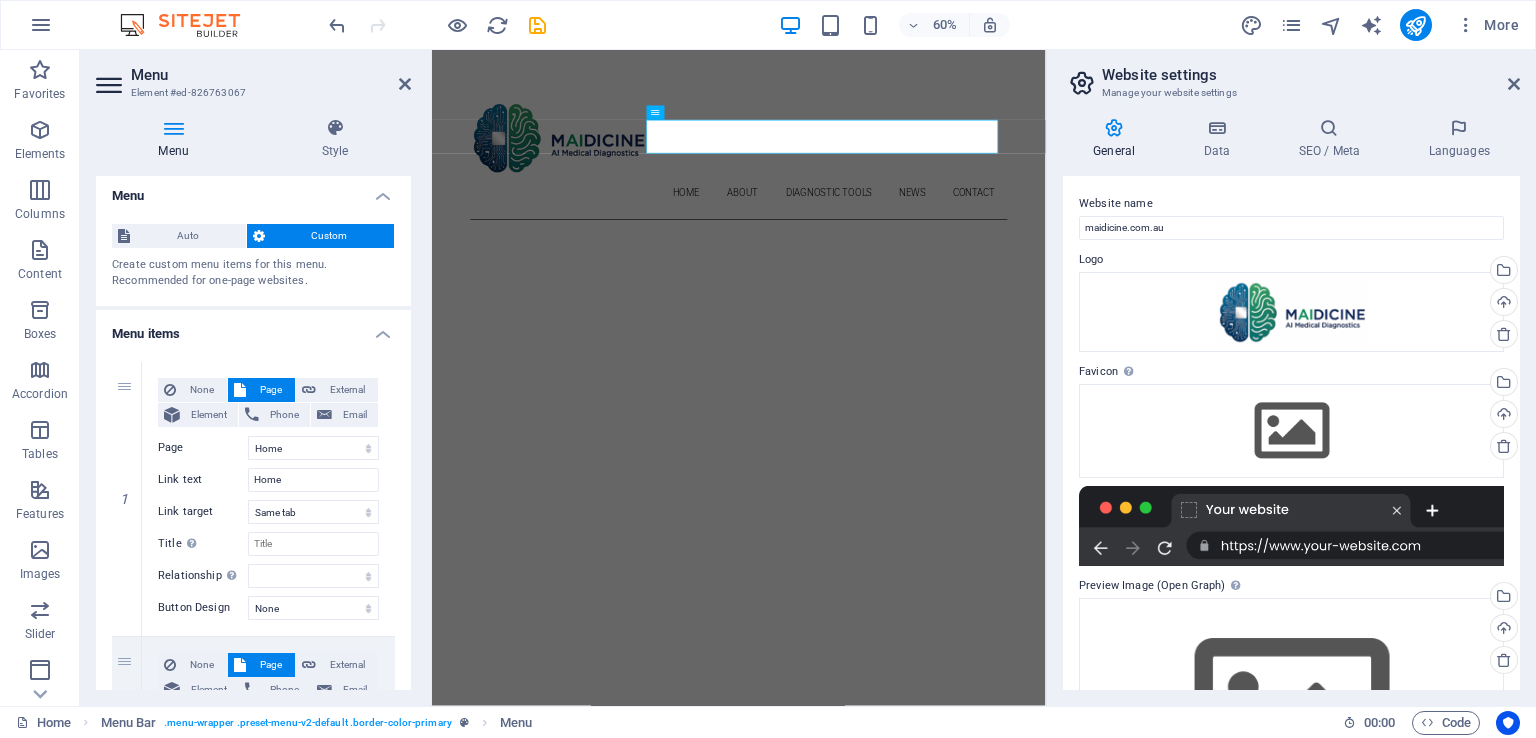 scroll, scrollTop: 0, scrollLeft: 0, axis: both 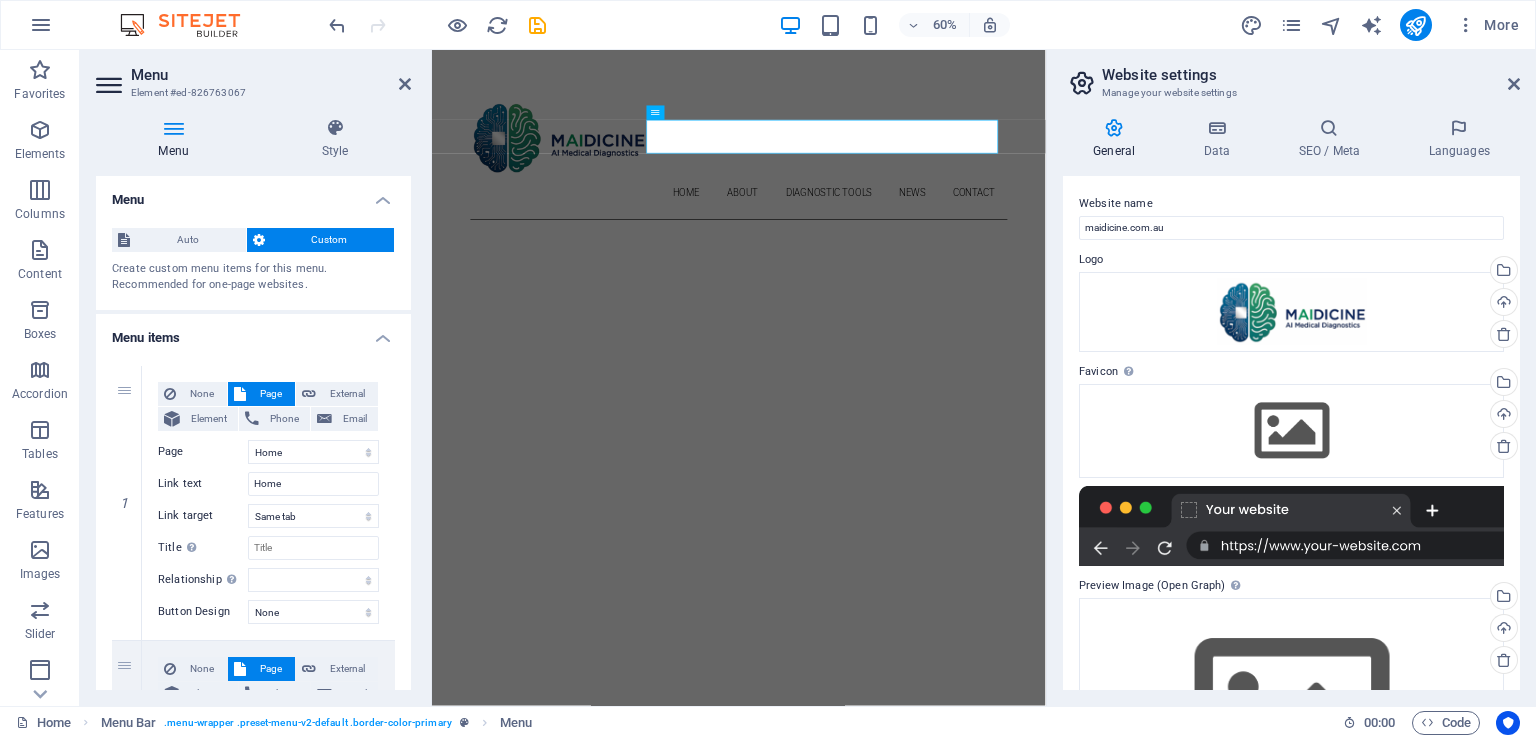 click at bounding box center (1291, 526) 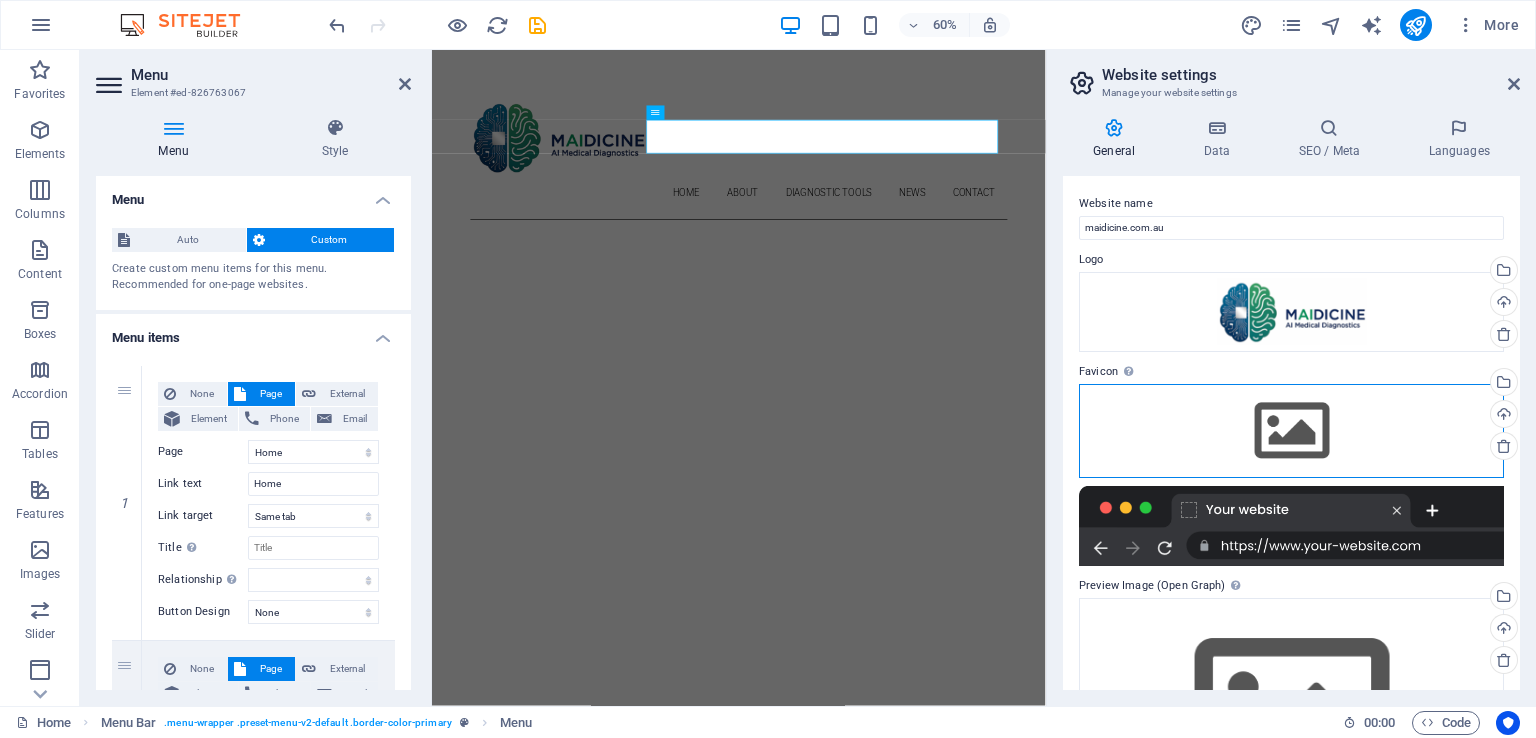 click on "Drag files here, click to choose files or select files from Files or our free stock photos & videos" at bounding box center (1291, 431) 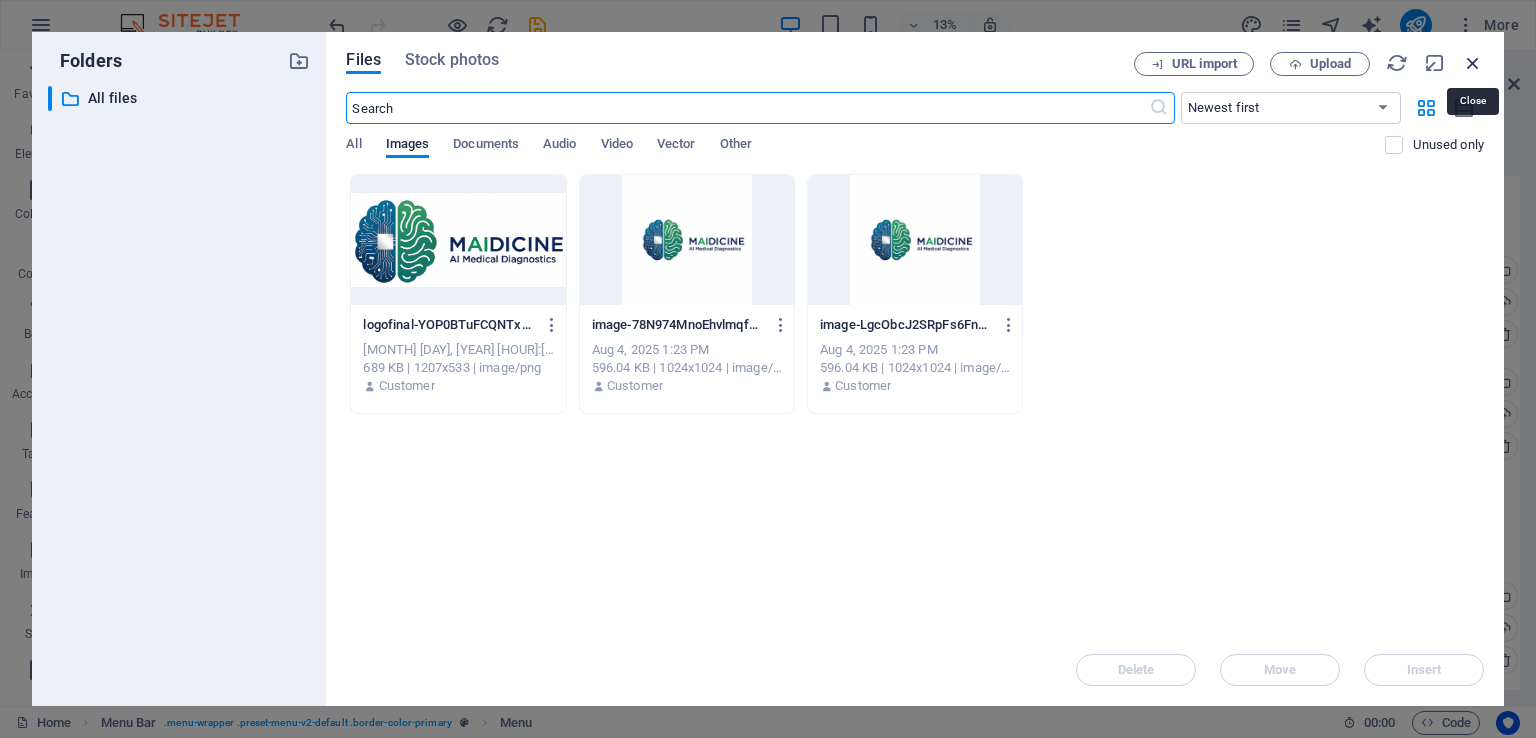 click at bounding box center (1473, 63) 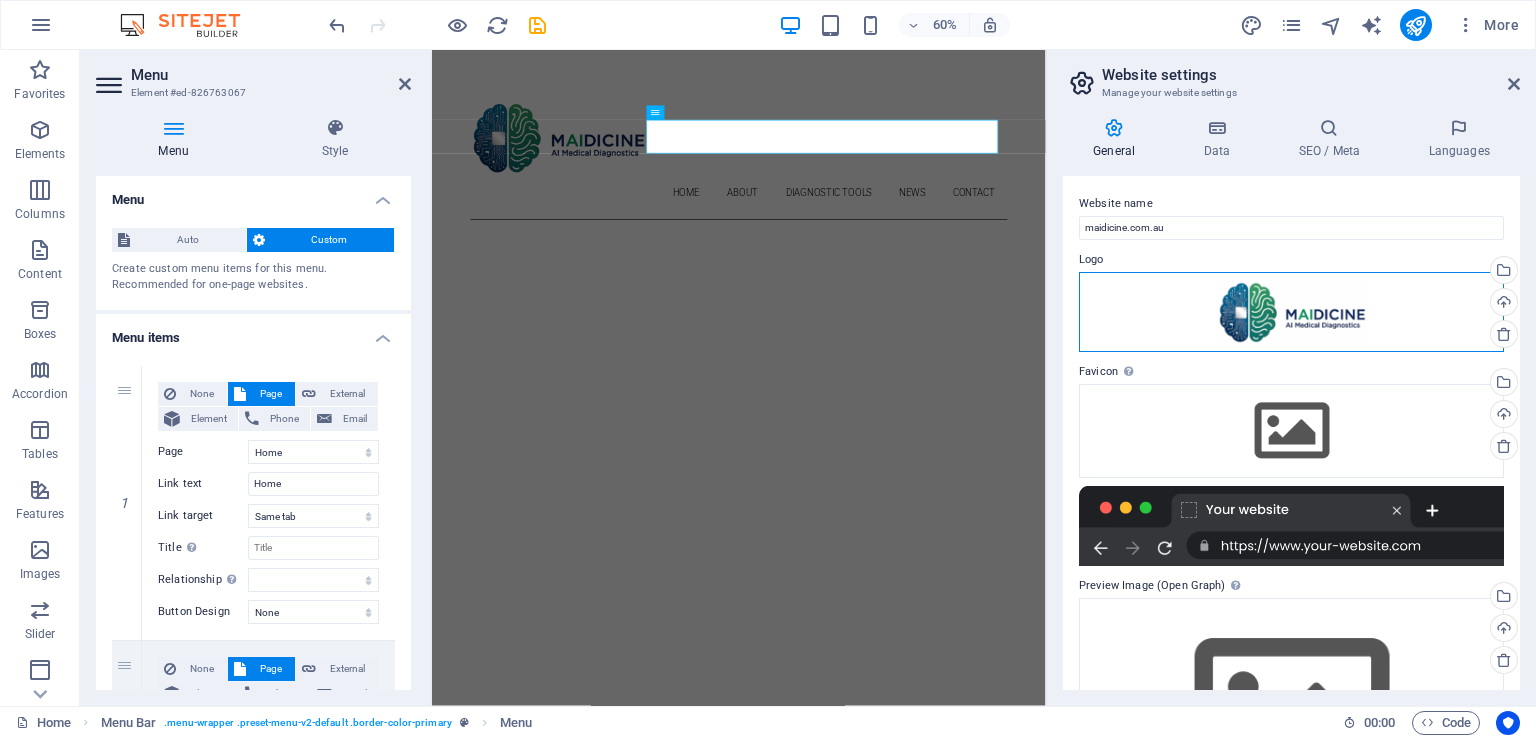 click on "Drag files here, click to choose files or select files from Files or our free stock photos & videos" at bounding box center [1291, 312] 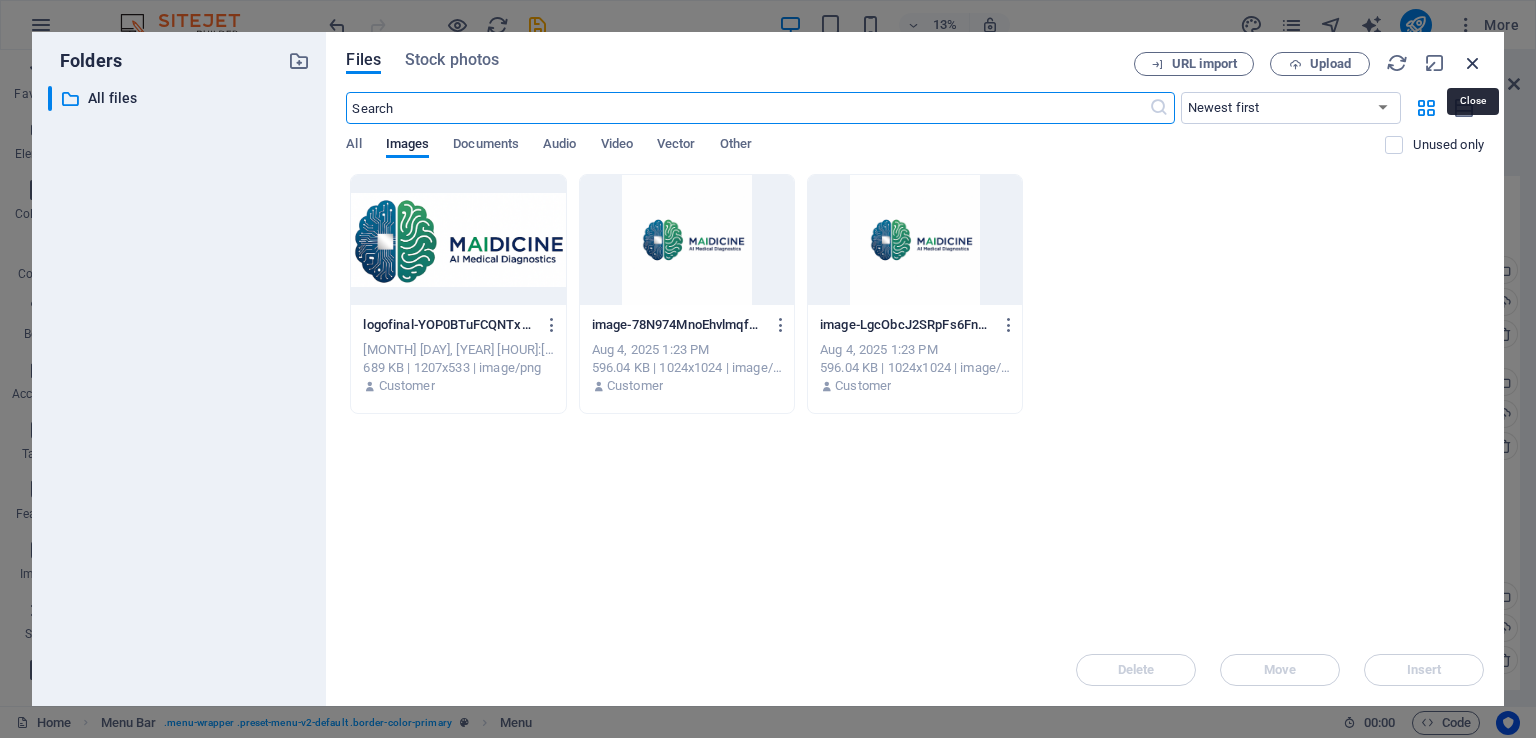 click at bounding box center (1473, 63) 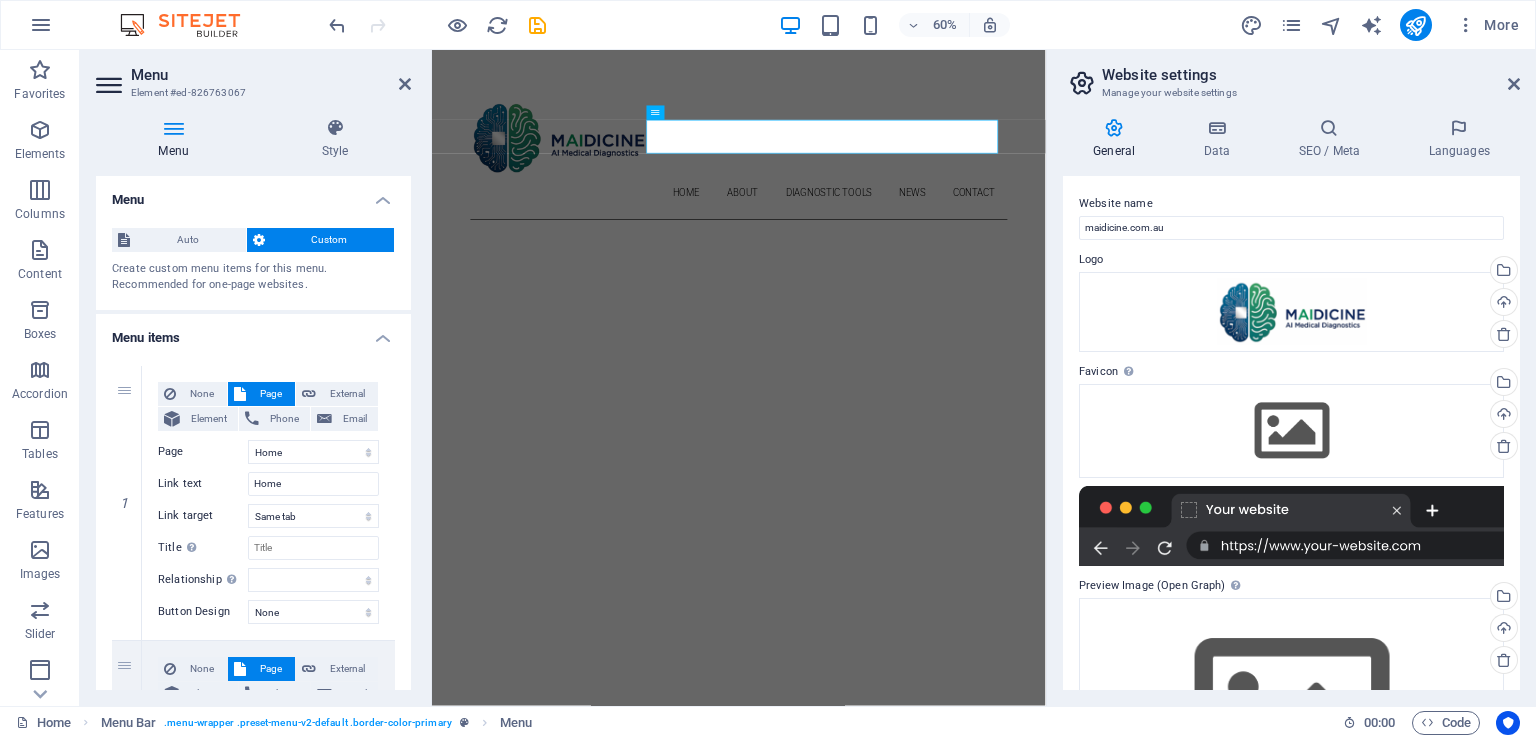 click on "Skip to main content
Home About DIAGNOSTIC TOOLS News Contact About me My work Partners Contact About Lorem ipsum dolor sit amet, consectetuer adipiscing elit. Aenean commodo ligula eget dolor. Lorem ipsum dolor sit amet. see more Work Lorem ipsum dolor sit amet, consectetuer adipiscing elit. Aenean commodo ligula eget dolor. Lorem ipsum dolor sit amet. see more Blog Lorem ipsum dolor sit amet, consectetuer adipiscing elit. Aenean commodo ligula eget dolor. Lorem ipsum dolor sit amet. see more Phone Call me! 0123 - 456789 Social Facebook Instagram Twitter Contact 641227538bafe8290463385016868e@cpanel.local Legal Notice Privacy" at bounding box center (943, 2725) 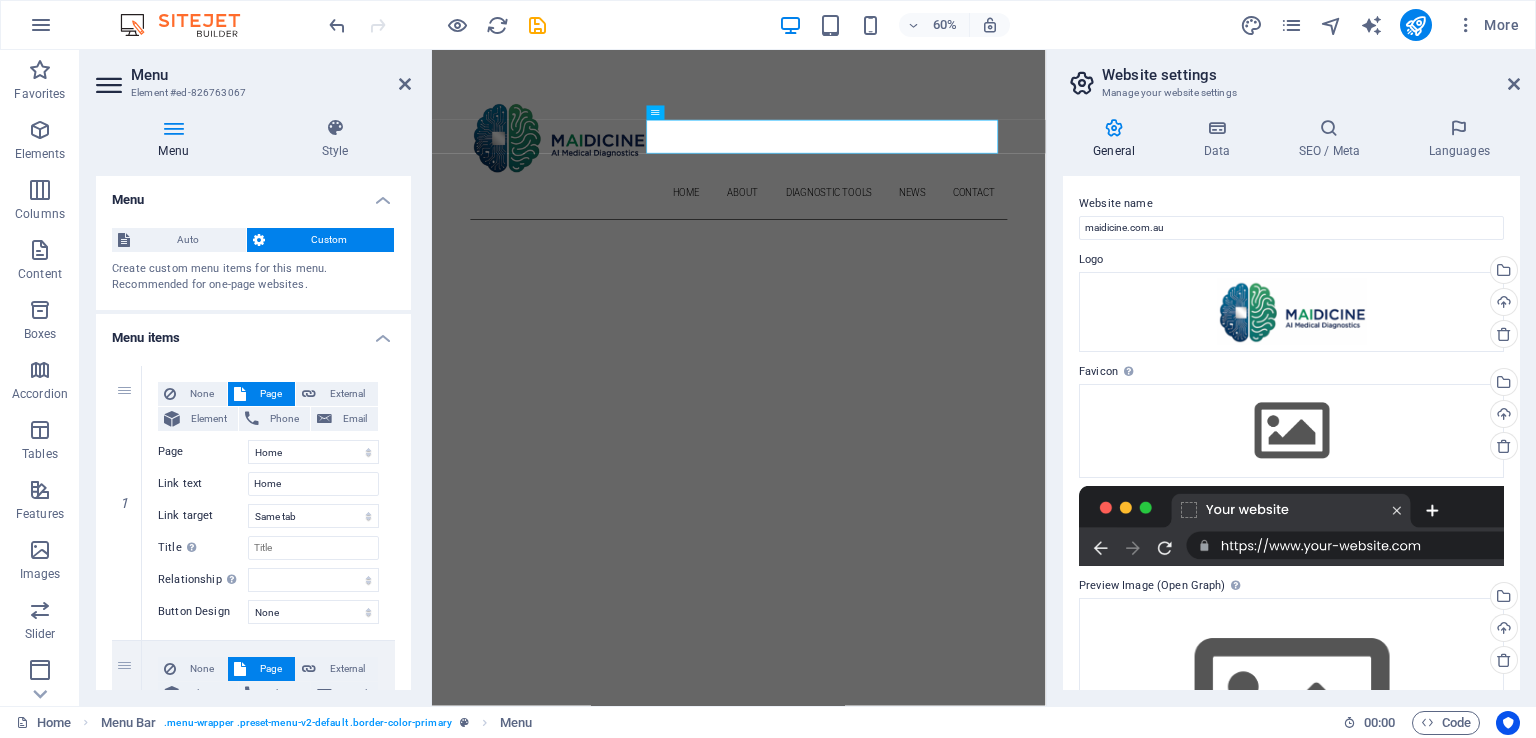 click on "Skip to main content
Home About DIAGNOSTIC TOOLS News Contact About me My work Partners Contact About Lorem ipsum dolor sit amet, consectetuer adipiscing elit. Aenean commodo ligula eget dolor. Lorem ipsum dolor sit amet. see more Work Lorem ipsum dolor sit amet, consectetuer adipiscing elit. Aenean commodo ligula eget dolor. Lorem ipsum dolor sit amet. see more Blog Lorem ipsum dolor sit amet, consectetuer adipiscing elit. Aenean commodo ligula eget dolor. Lorem ipsum dolor sit amet. see more Phone Call me! 0123 - 456789 Social Facebook Instagram Twitter Contact 641227538bafe8290463385016868e@cpanel.local Legal Notice Privacy" at bounding box center (943, 2725) 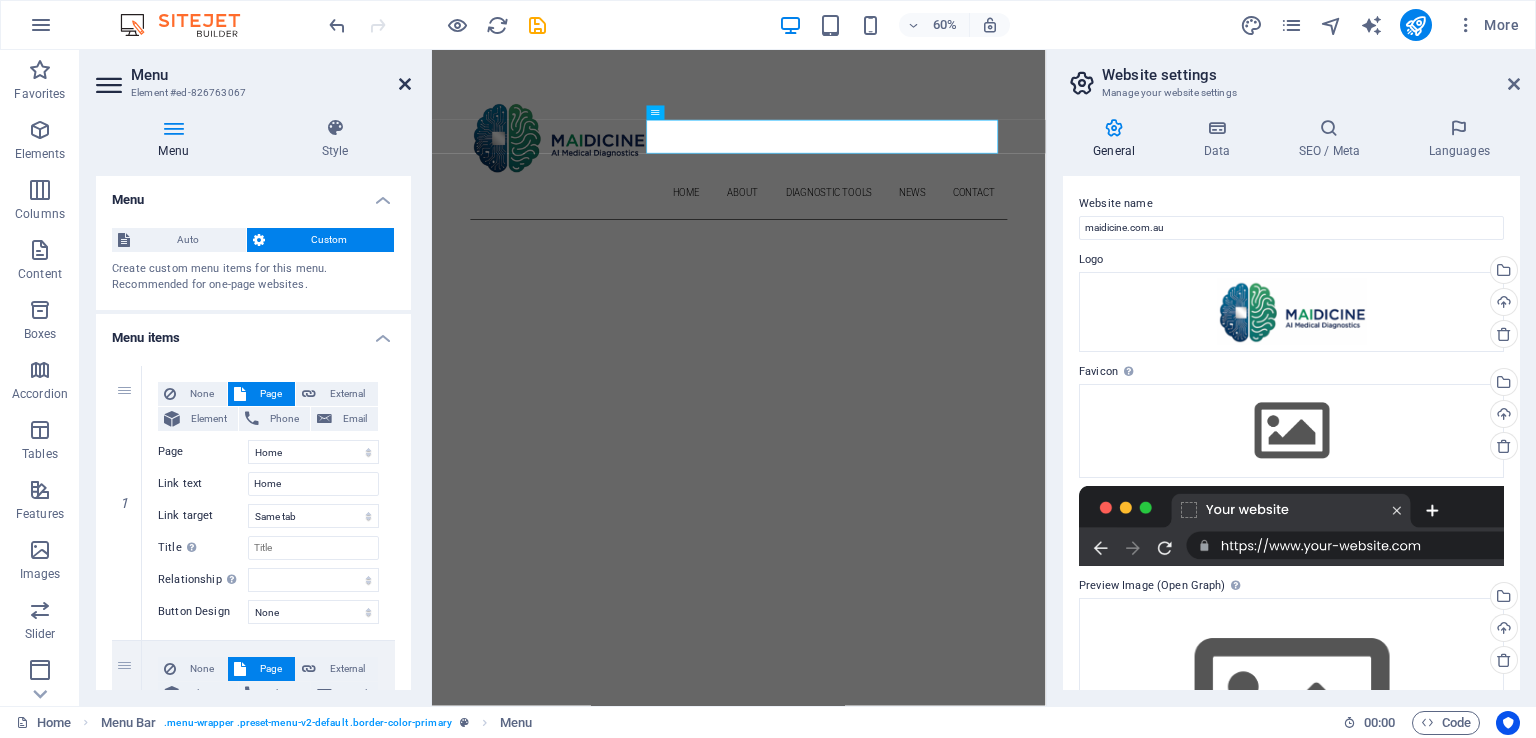 click at bounding box center [405, 84] 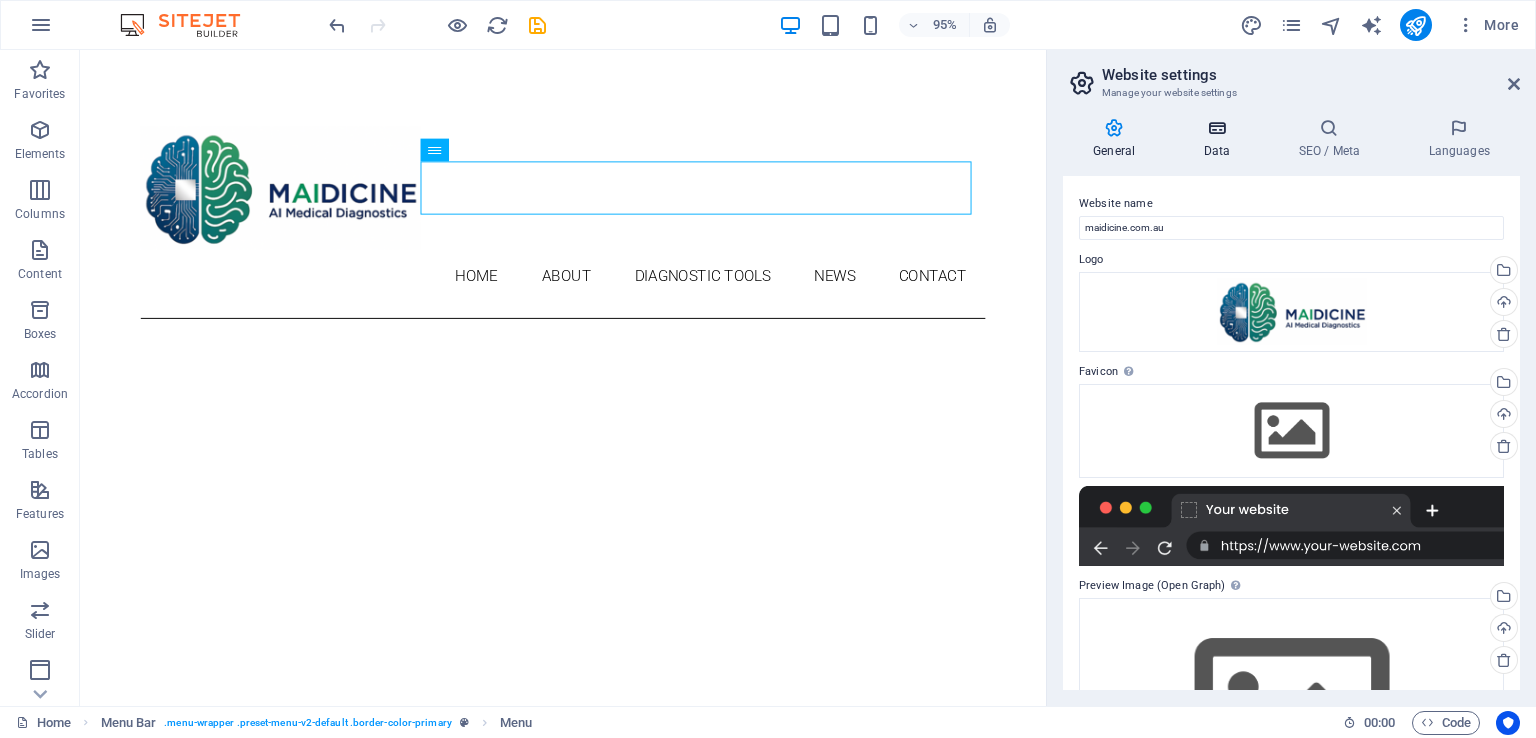 click at bounding box center [1216, 128] 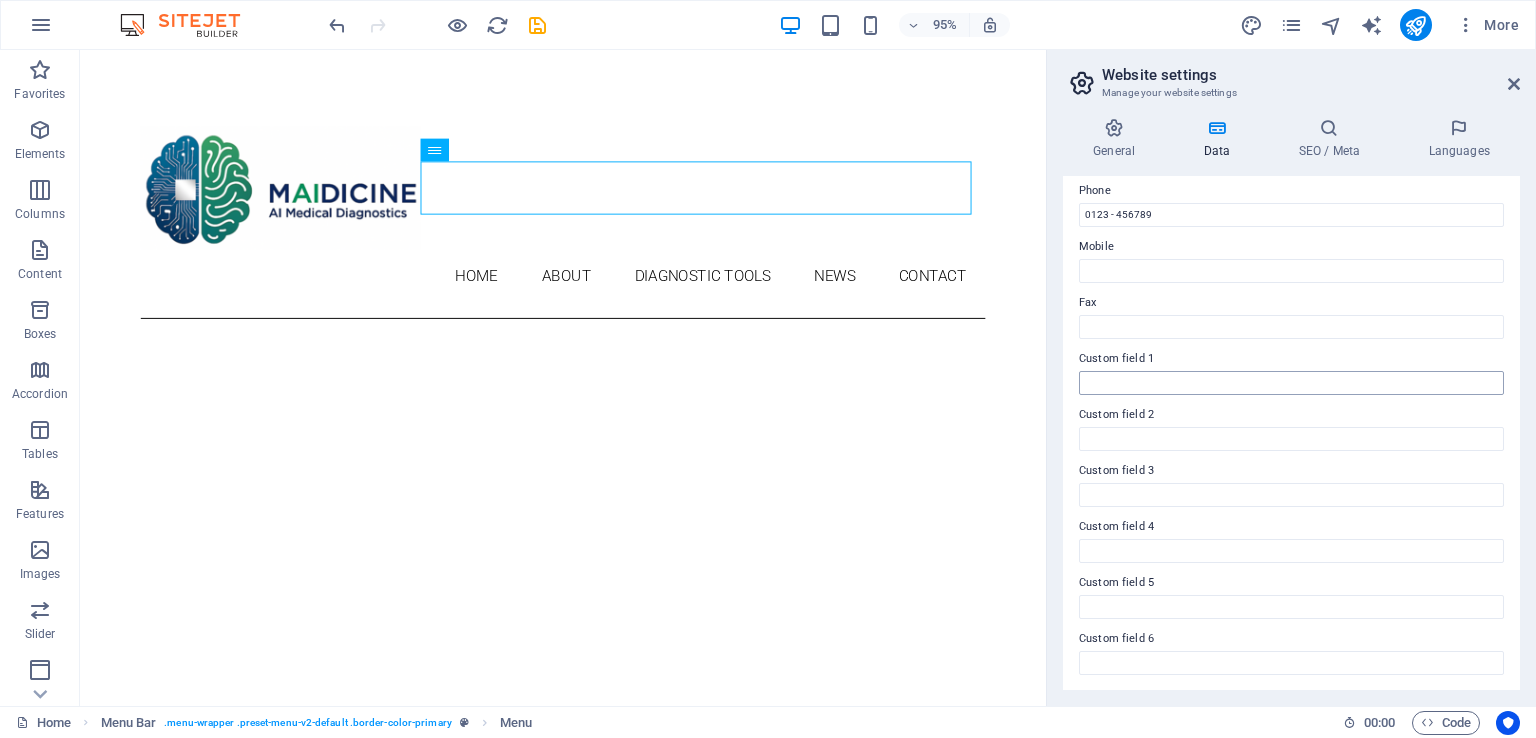 scroll, scrollTop: 0, scrollLeft: 0, axis: both 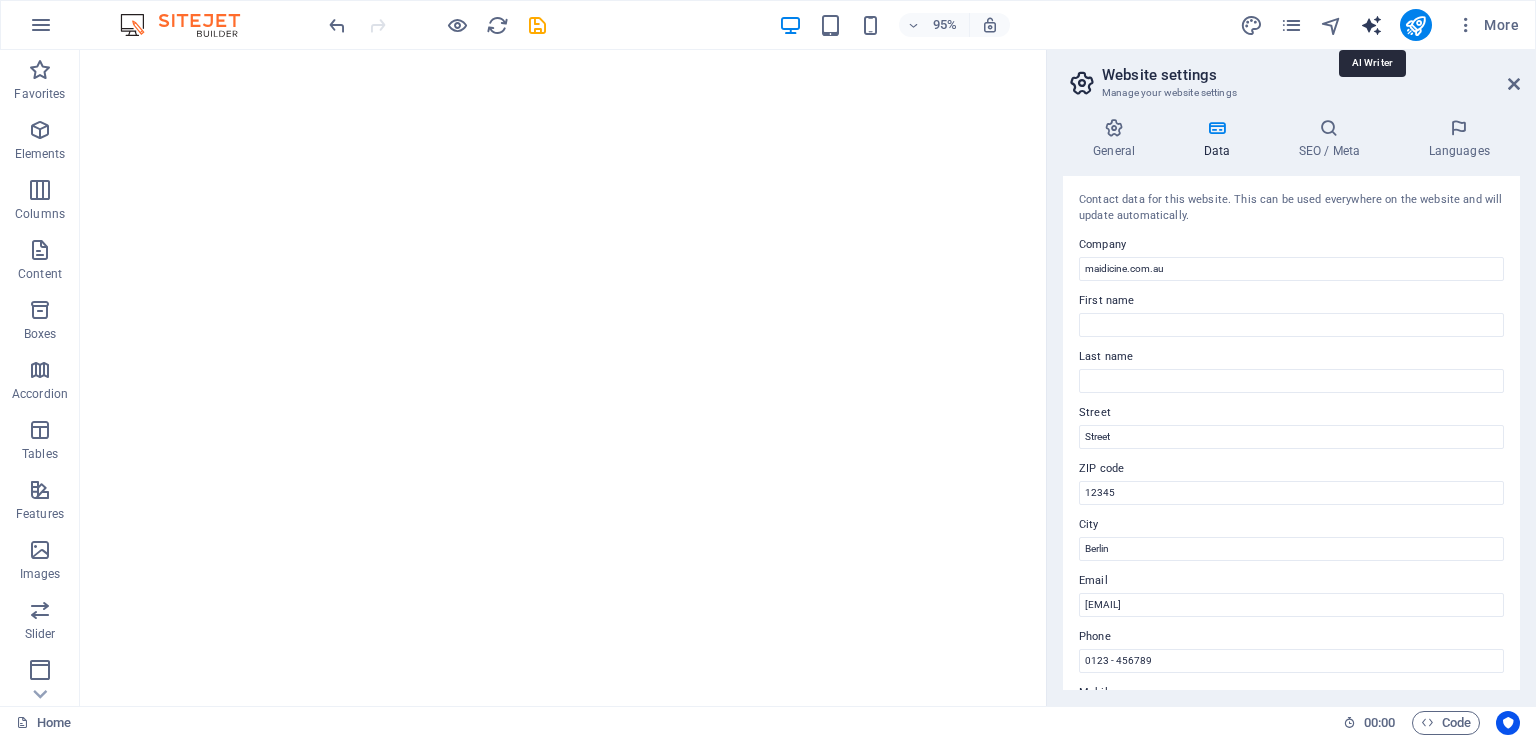 click at bounding box center [1371, 25] 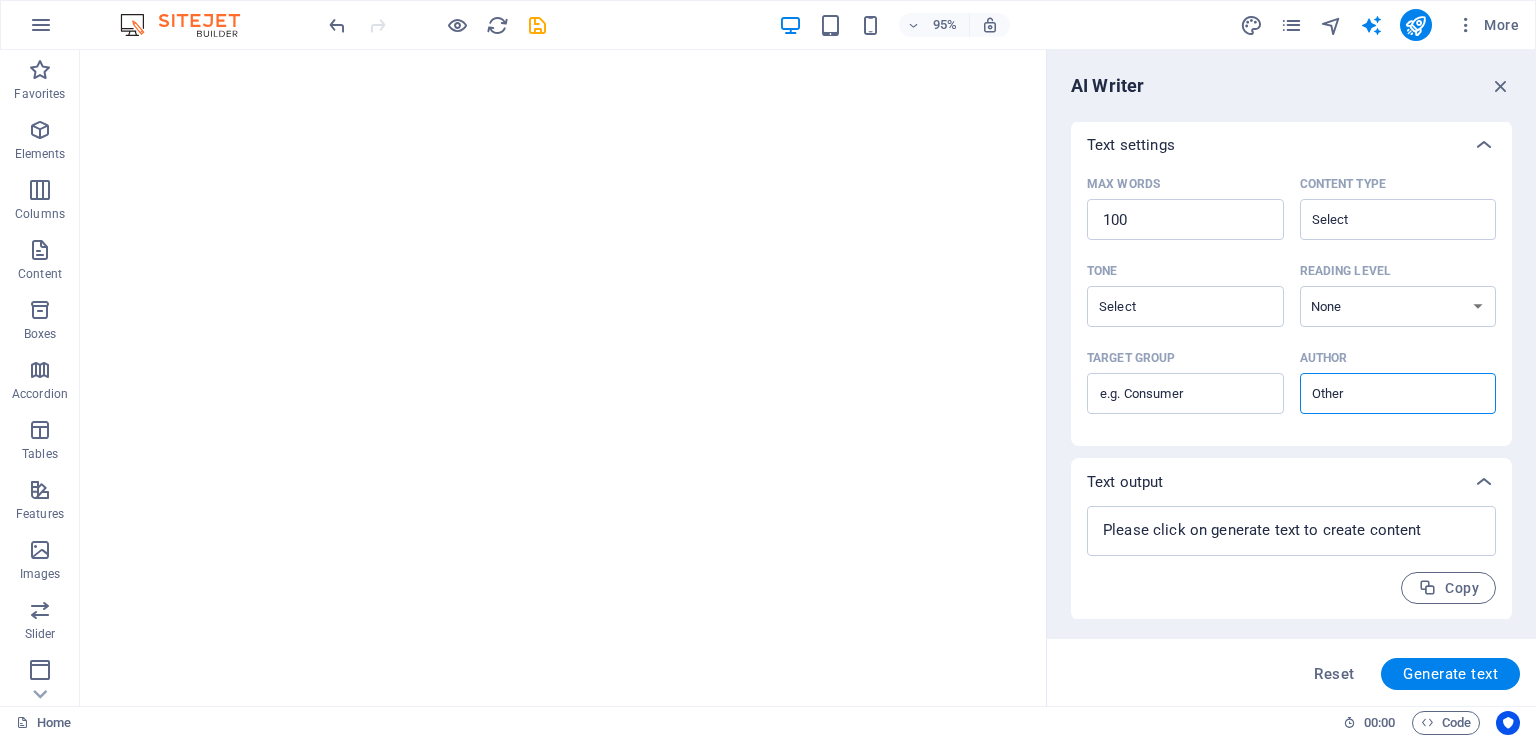 scroll, scrollTop: 0, scrollLeft: 0, axis: both 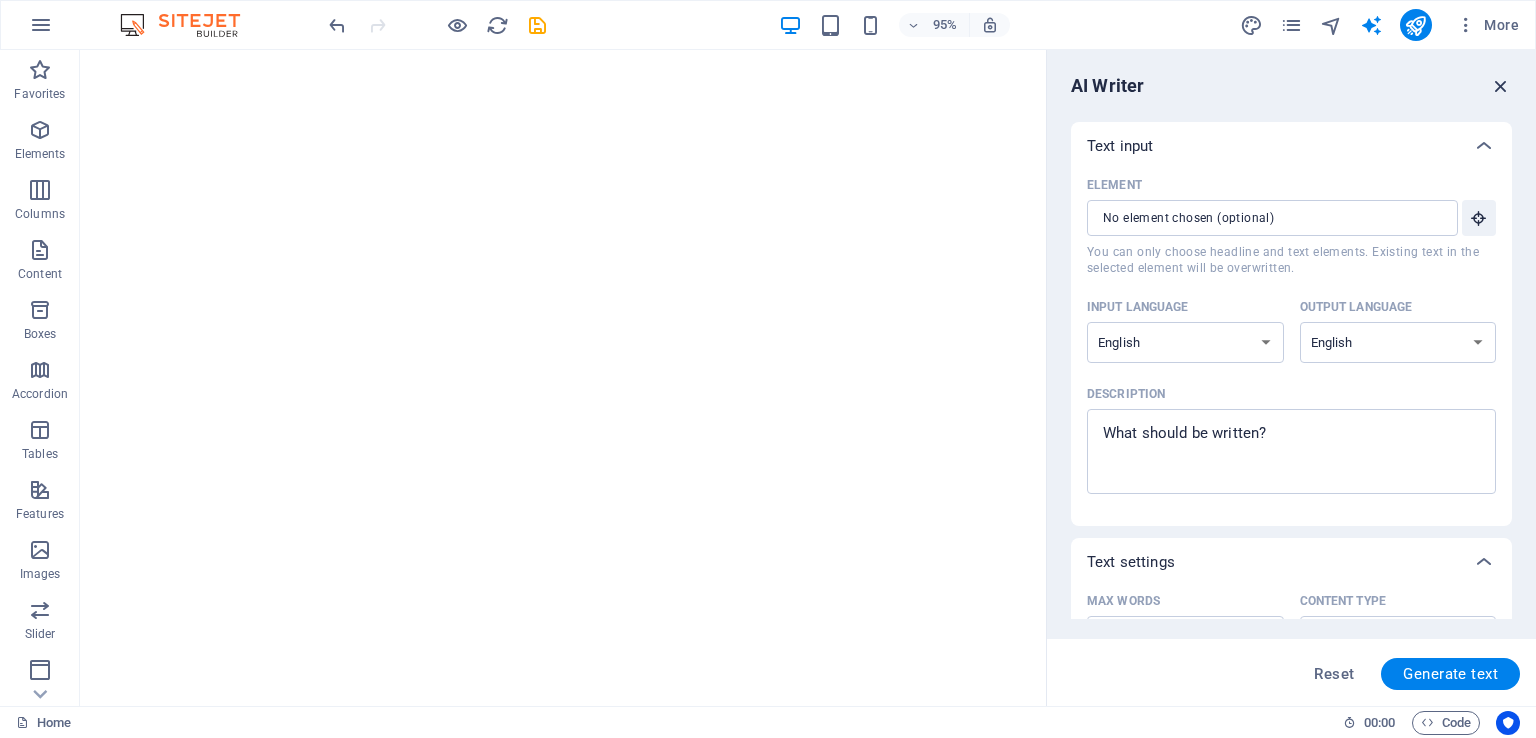 click at bounding box center [1501, 86] 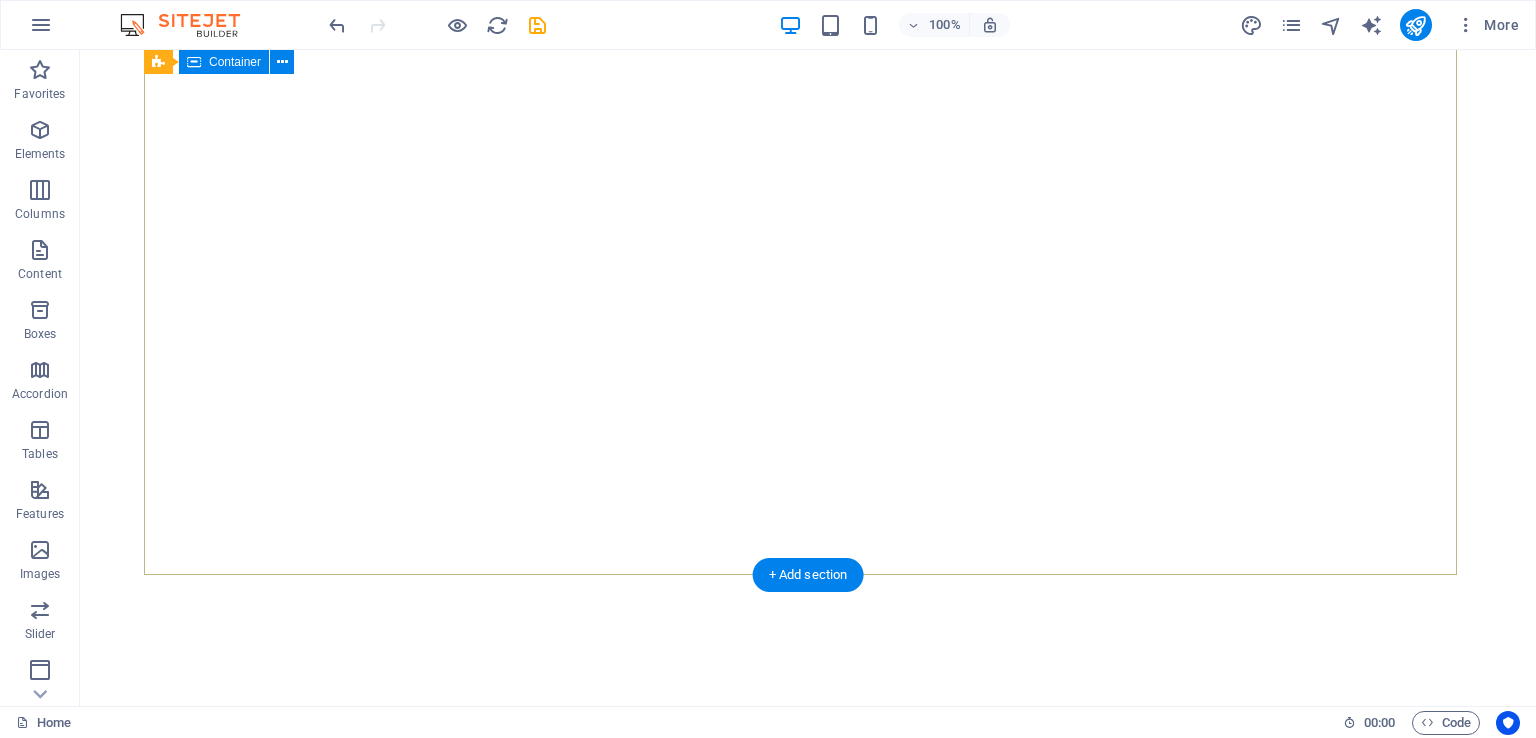 scroll, scrollTop: 0, scrollLeft: 0, axis: both 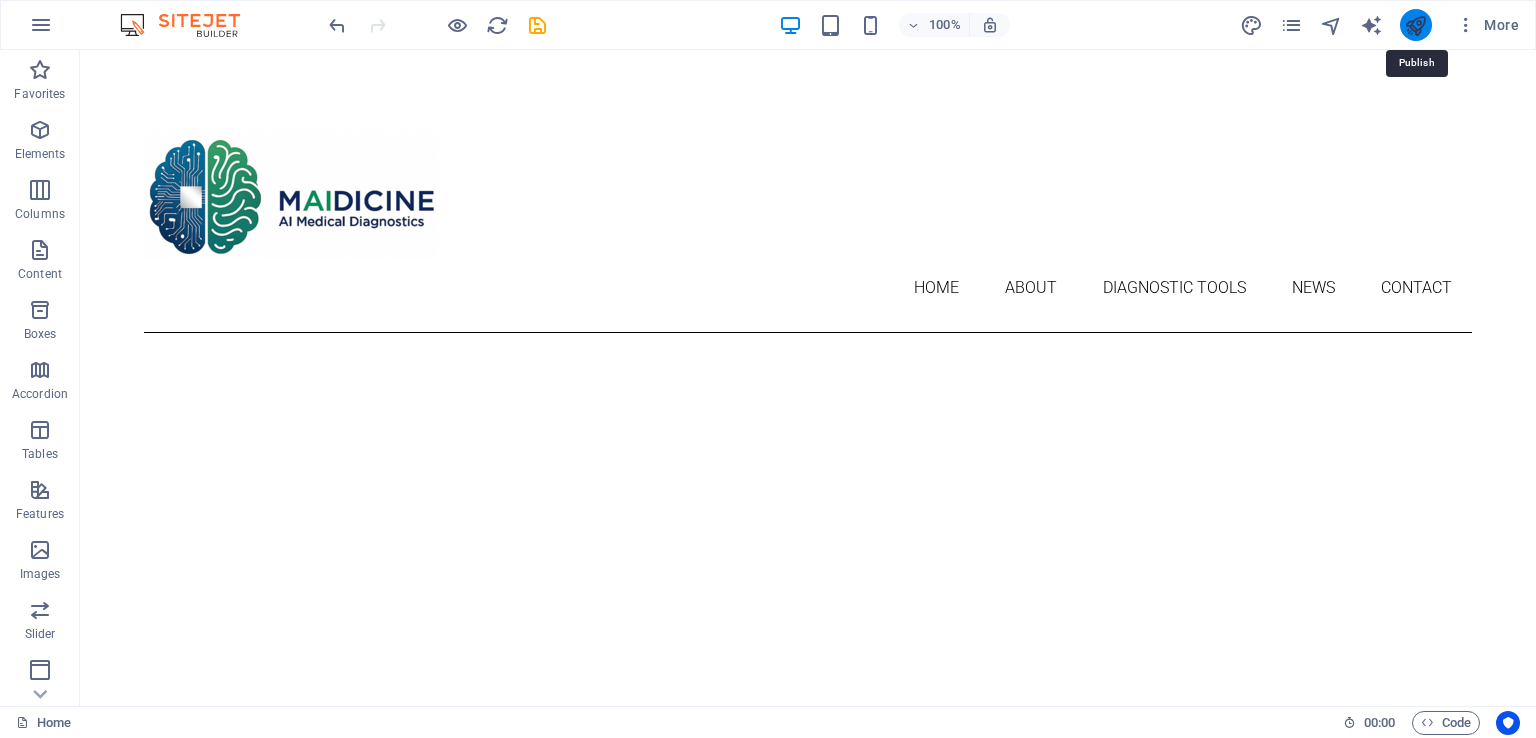 click at bounding box center [1415, 25] 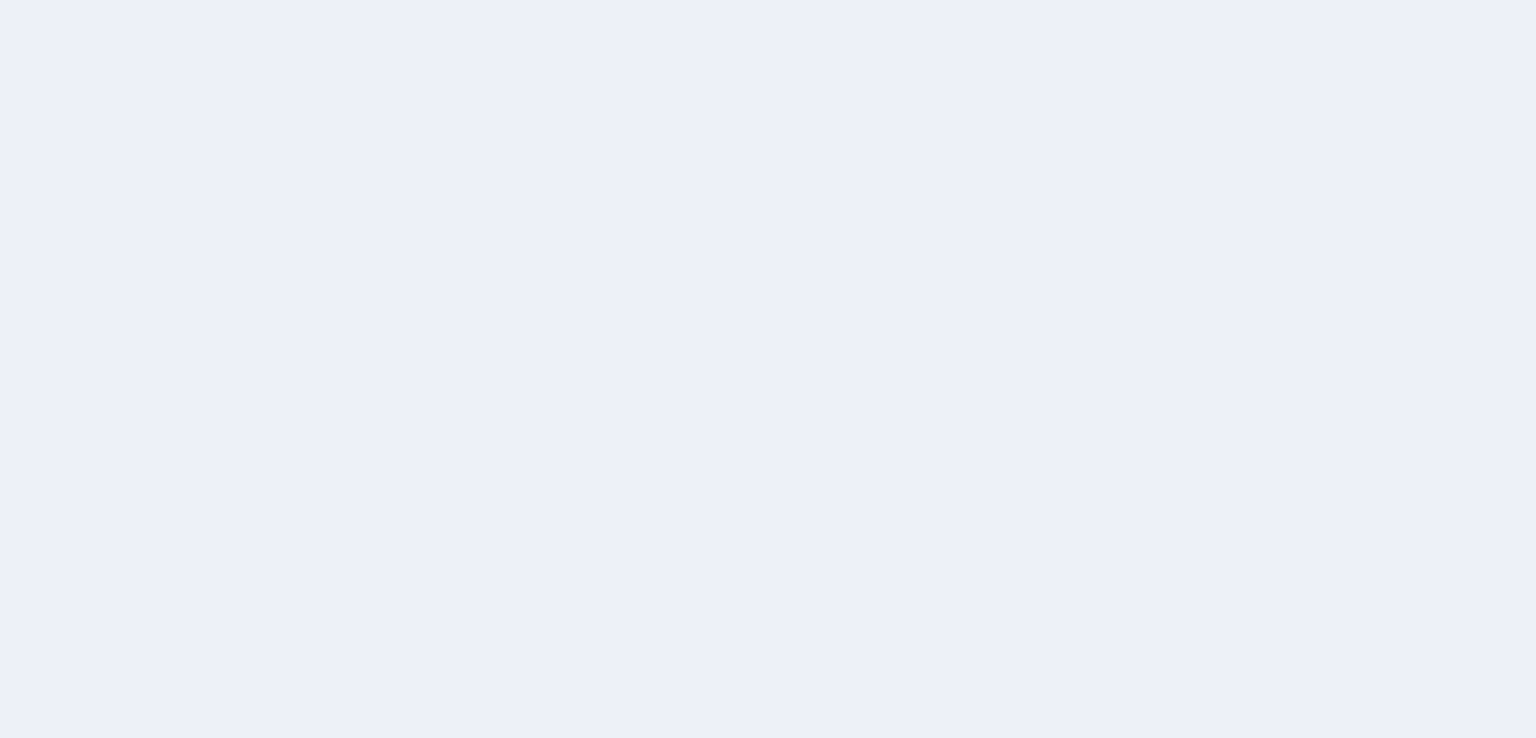 scroll, scrollTop: 0, scrollLeft: 0, axis: both 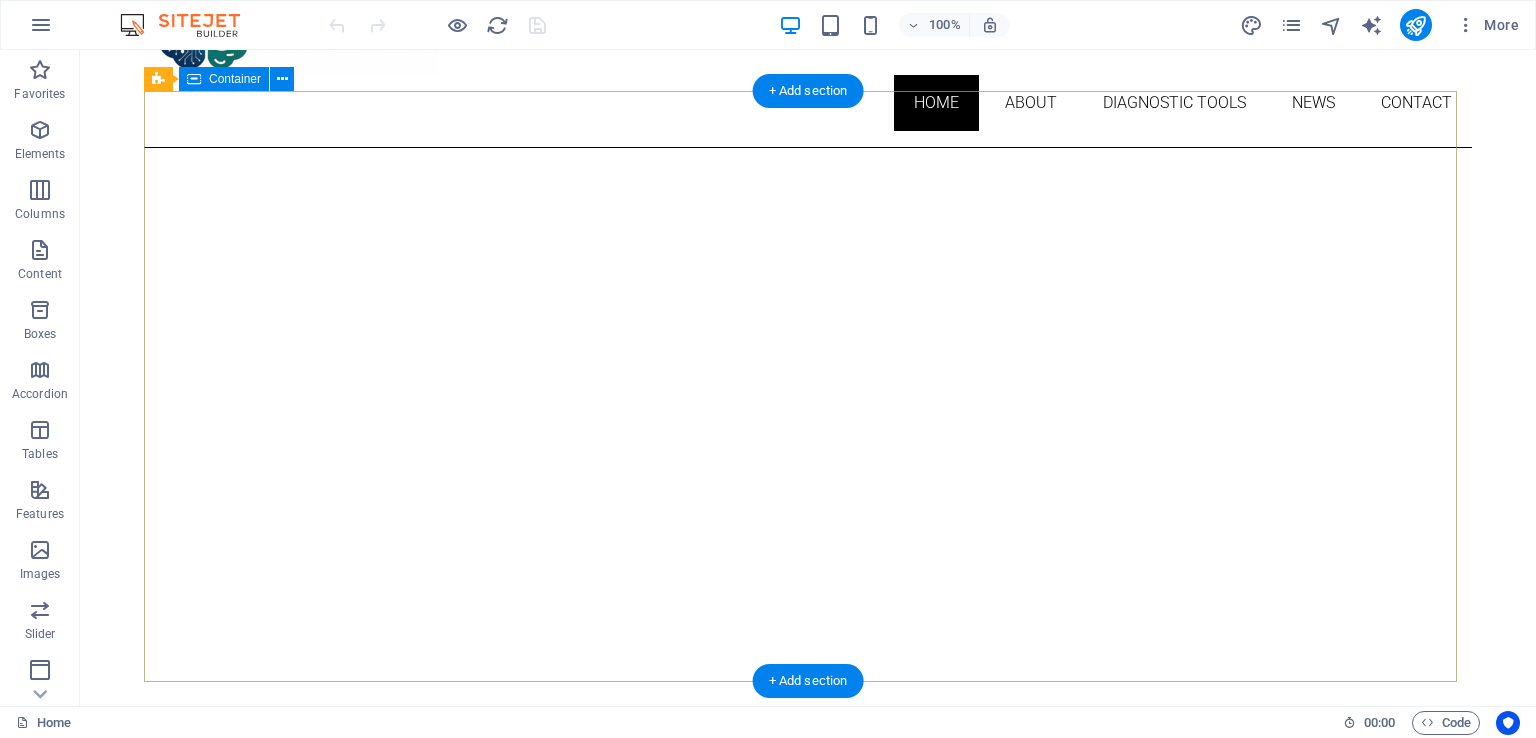 click on "About me My work Partners Contact" at bounding box center (808, 1138) 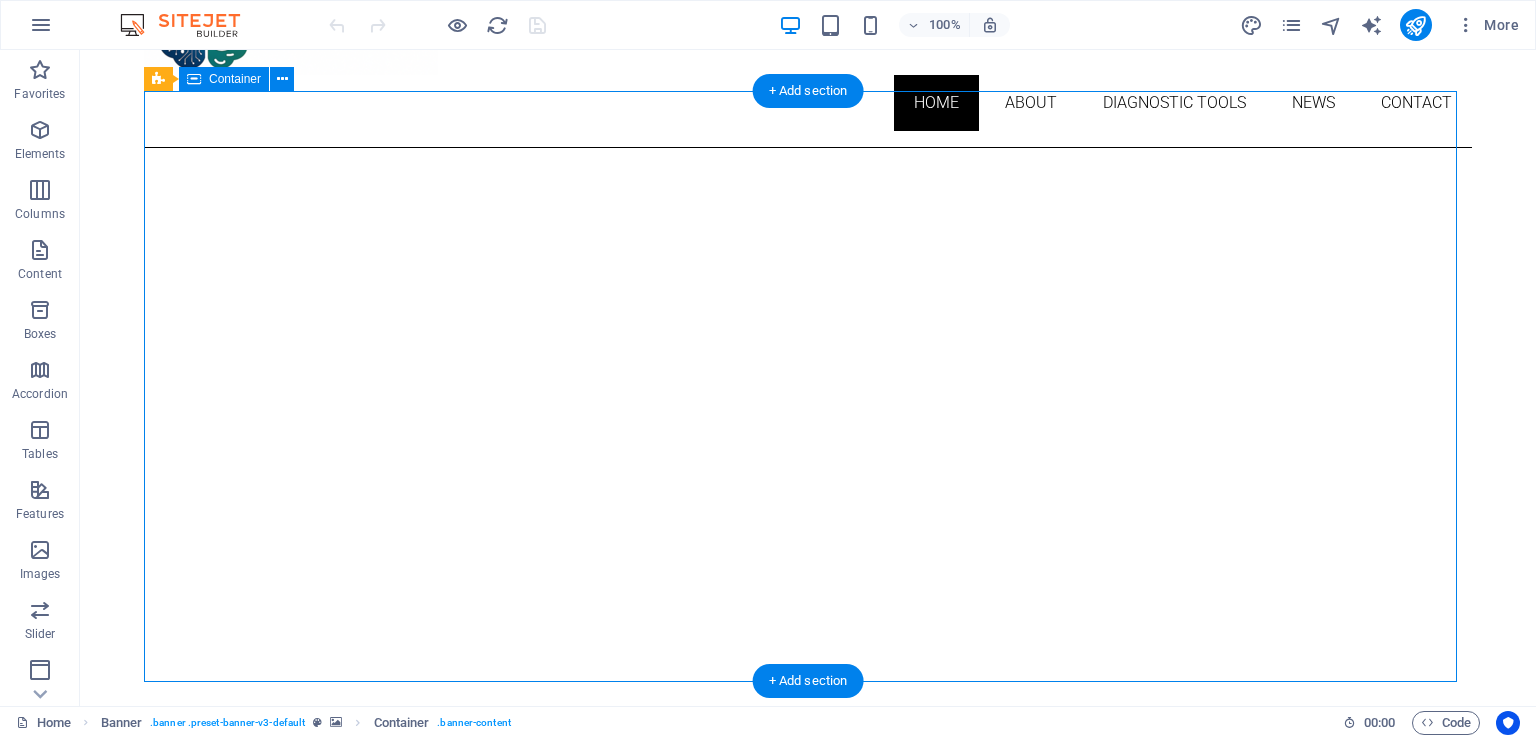 click on "About me My work Partners Contact" at bounding box center (808, 1138) 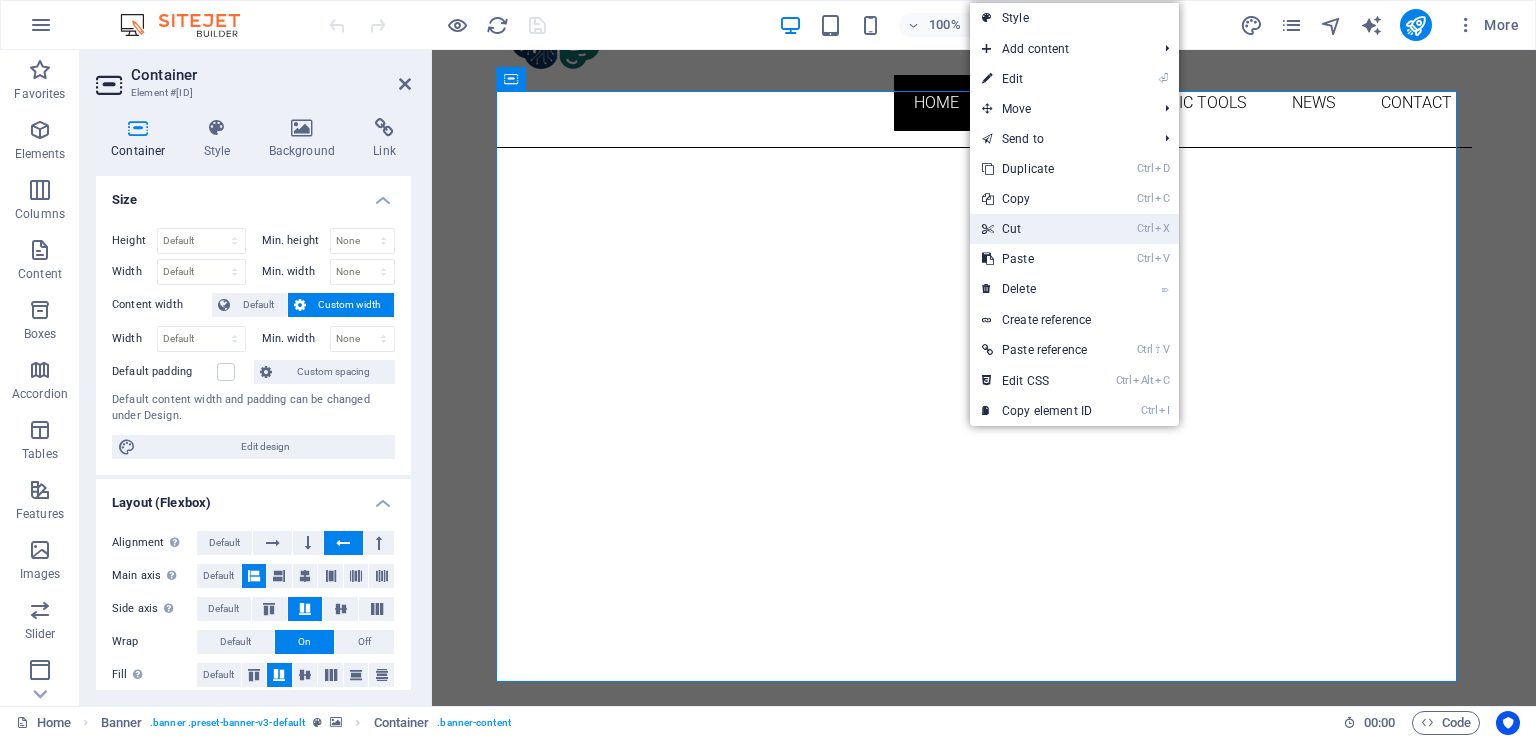 click on "Ctrl X  Cut" at bounding box center (1037, 229) 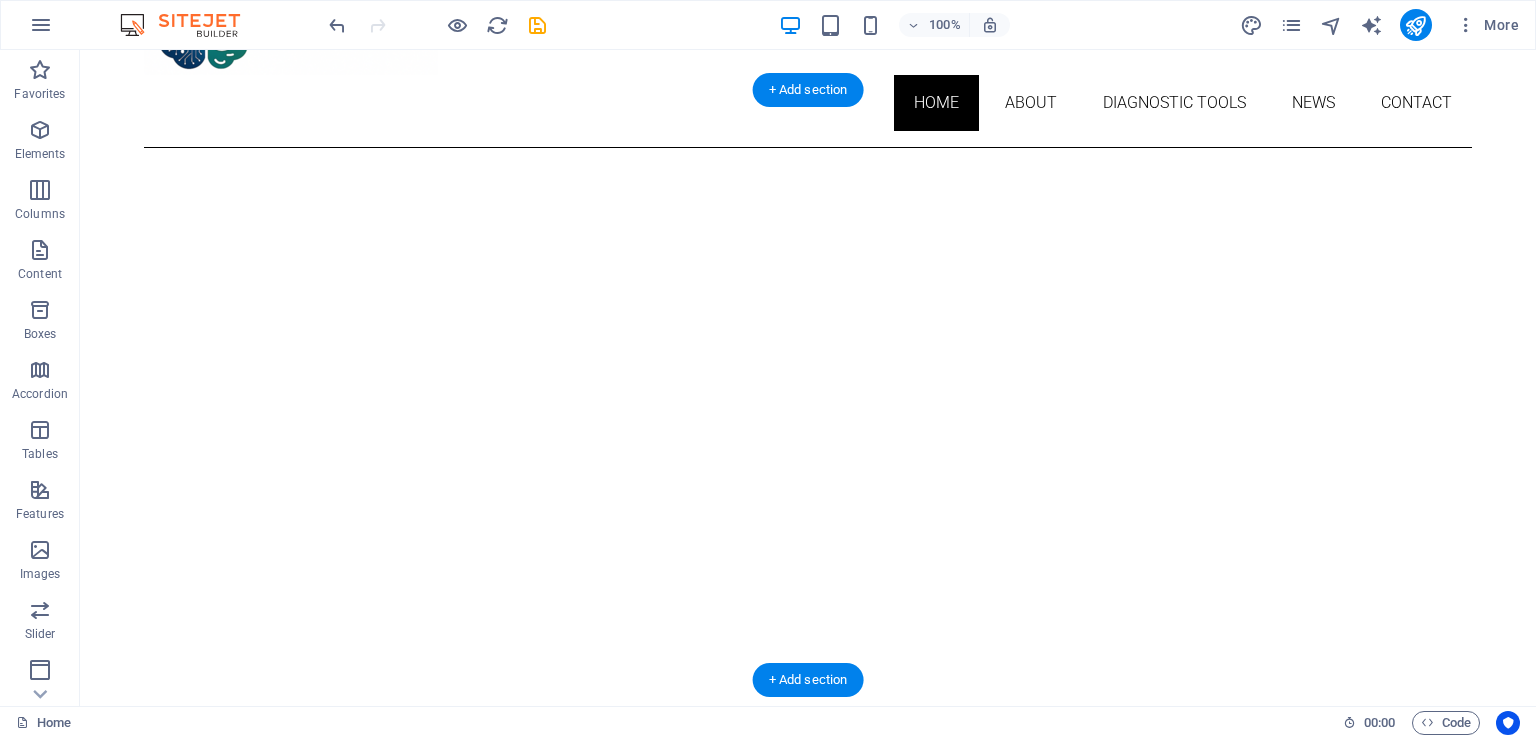 scroll, scrollTop: 85, scrollLeft: 0, axis: vertical 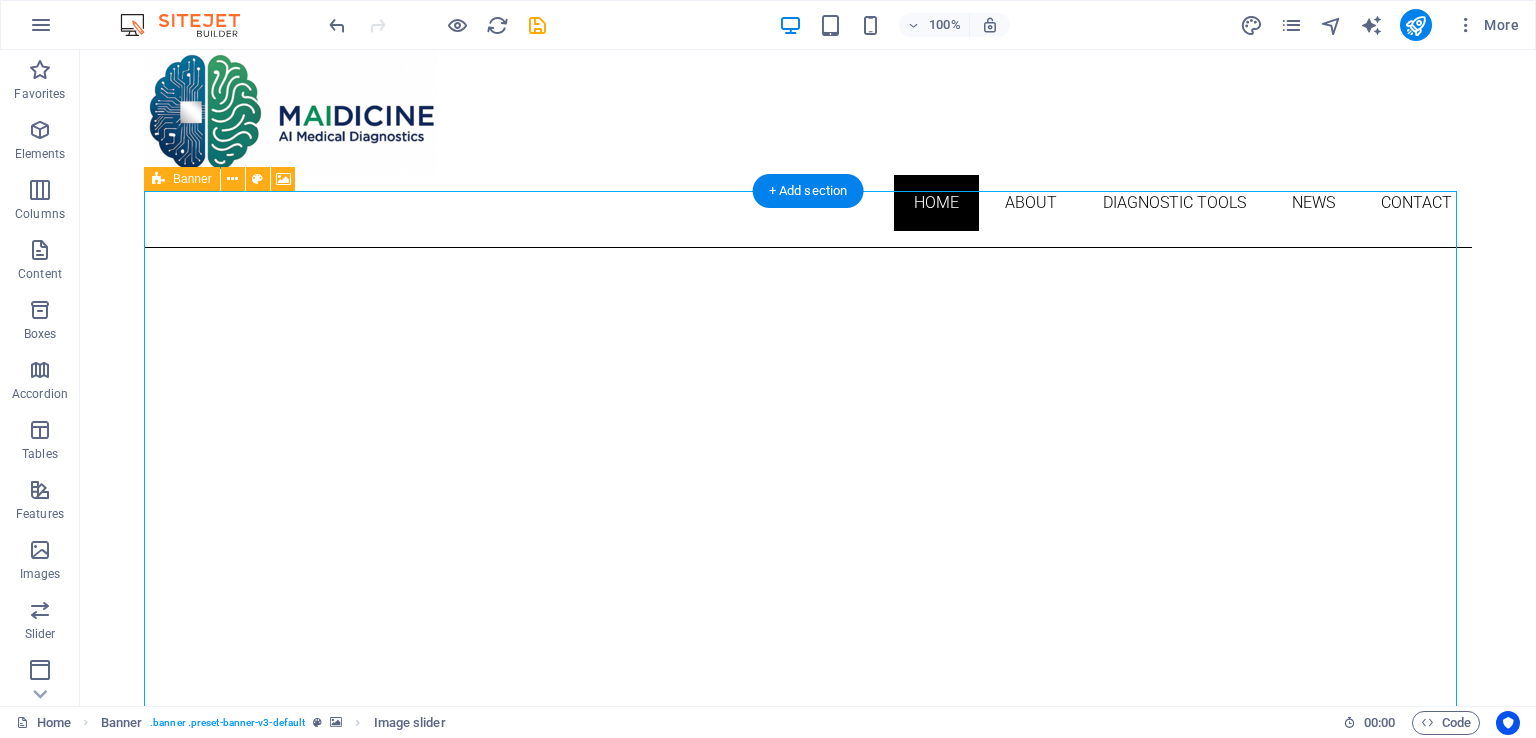 click at bounding box center (-4452, 248) 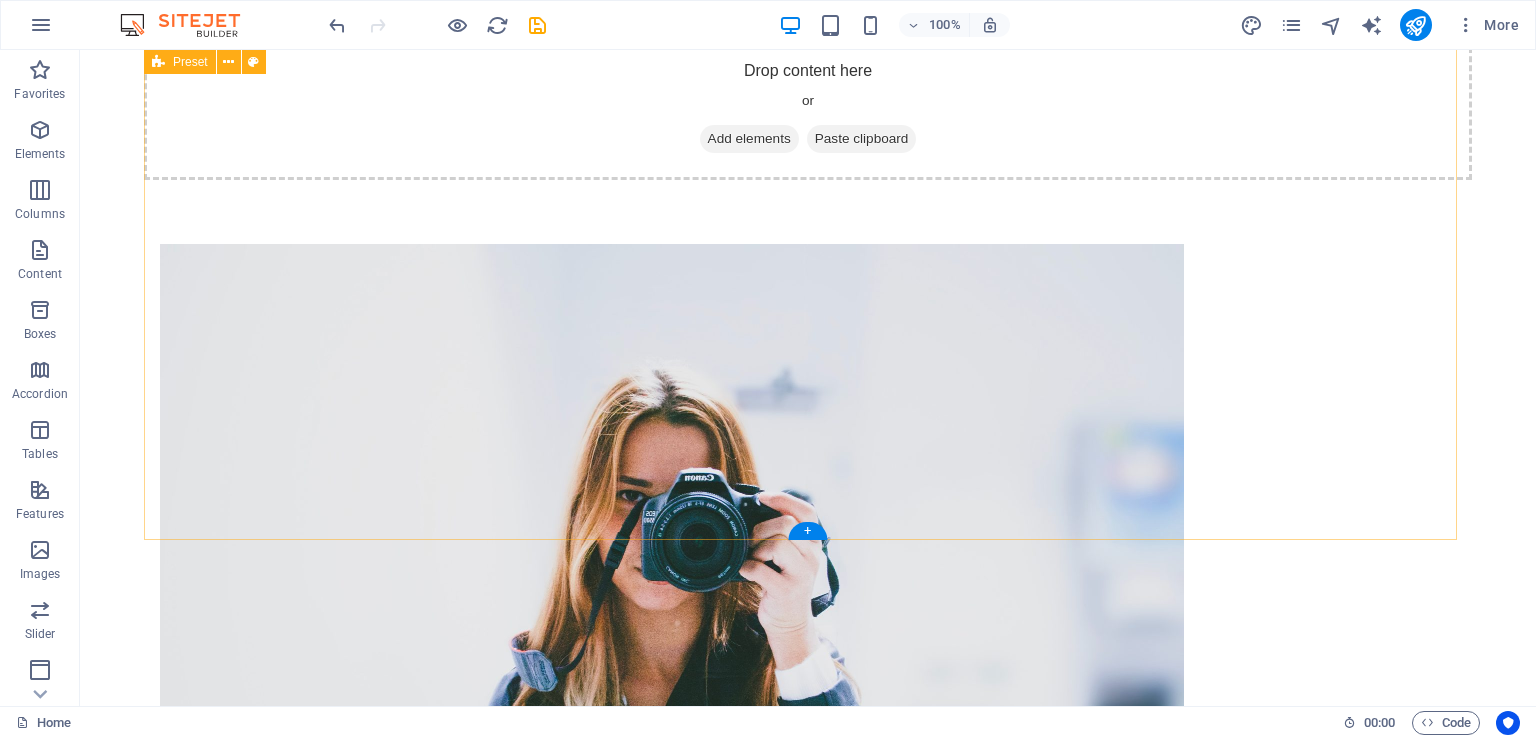 scroll, scrollTop: 185, scrollLeft: 0, axis: vertical 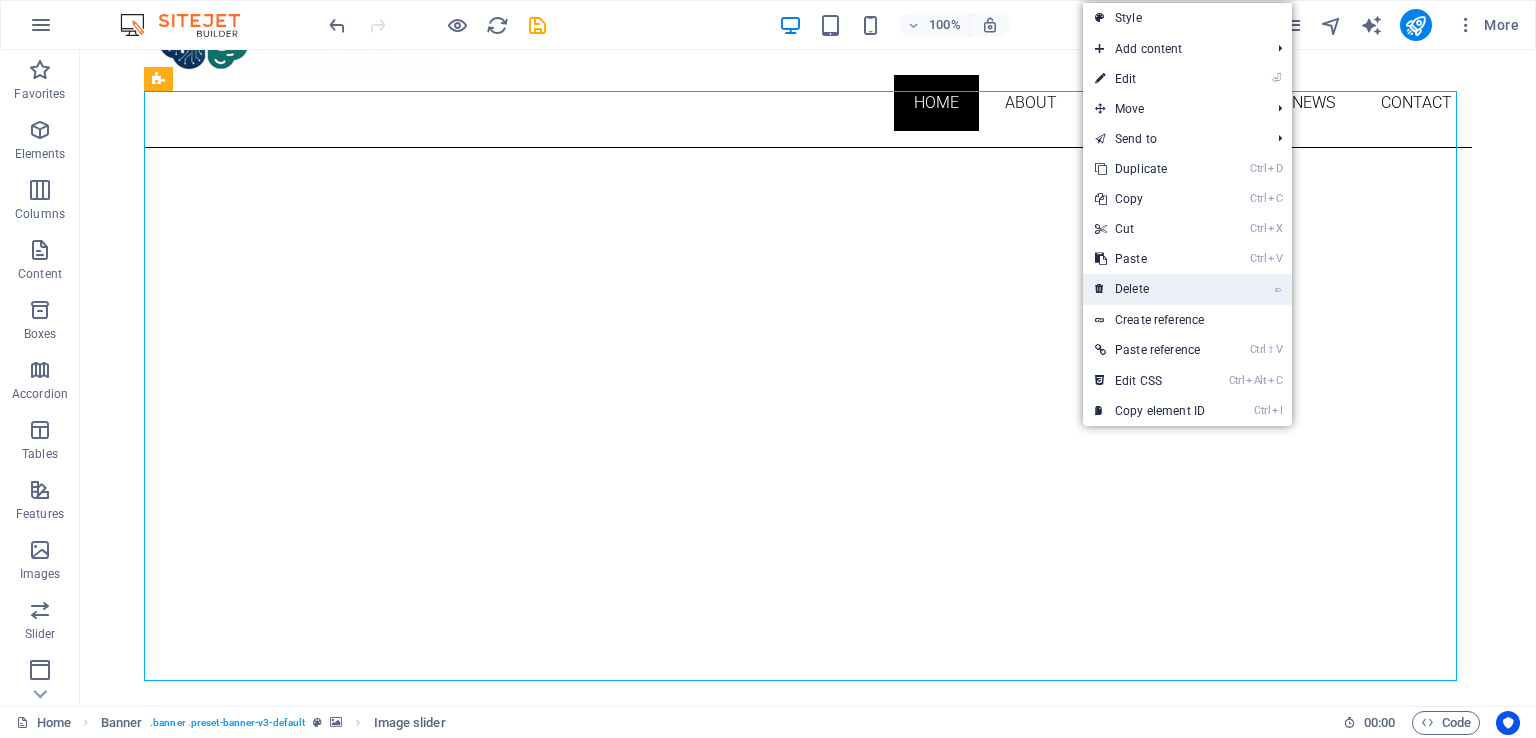 click on "⌦  Delete" at bounding box center (1150, 289) 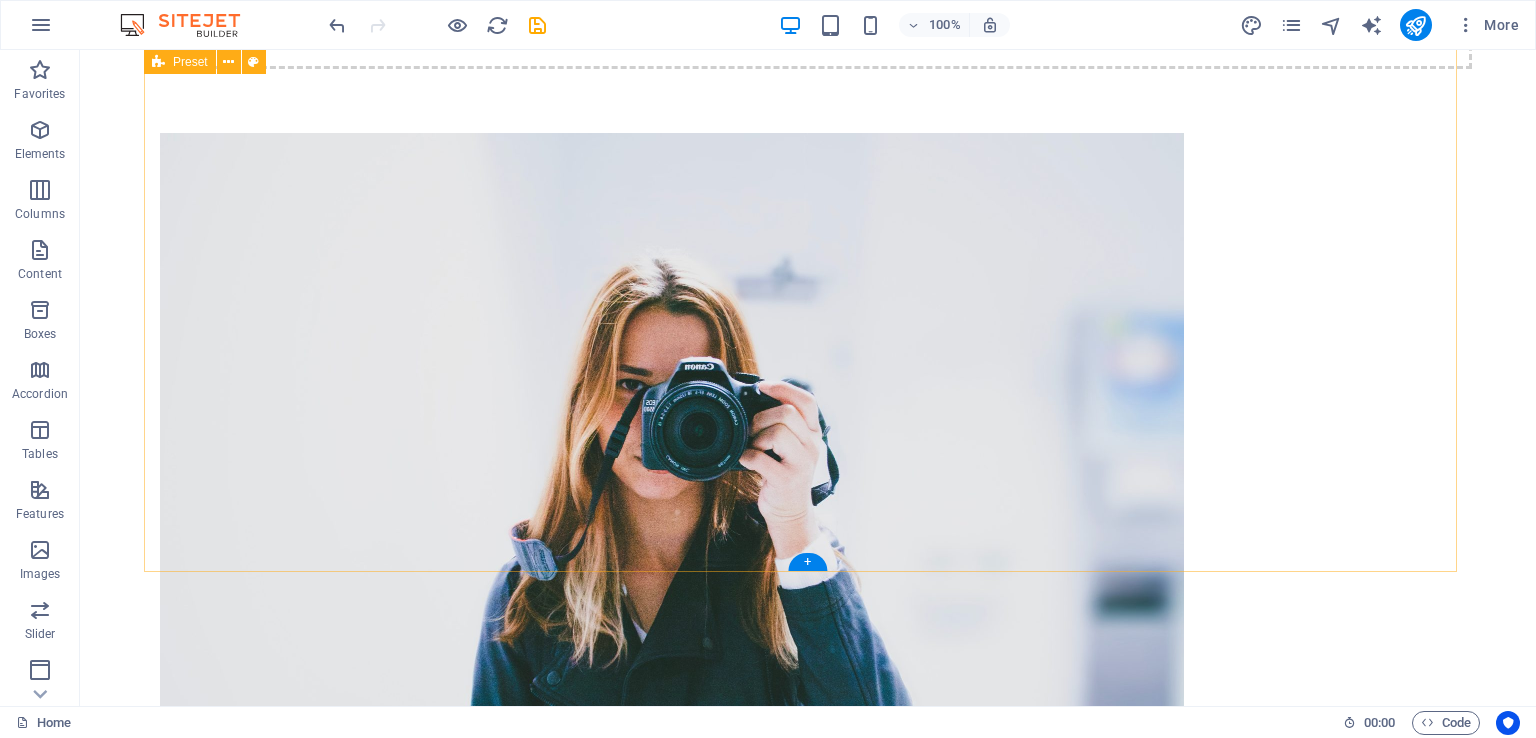 scroll, scrollTop: 1020, scrollLeft: 0, axis: vertical 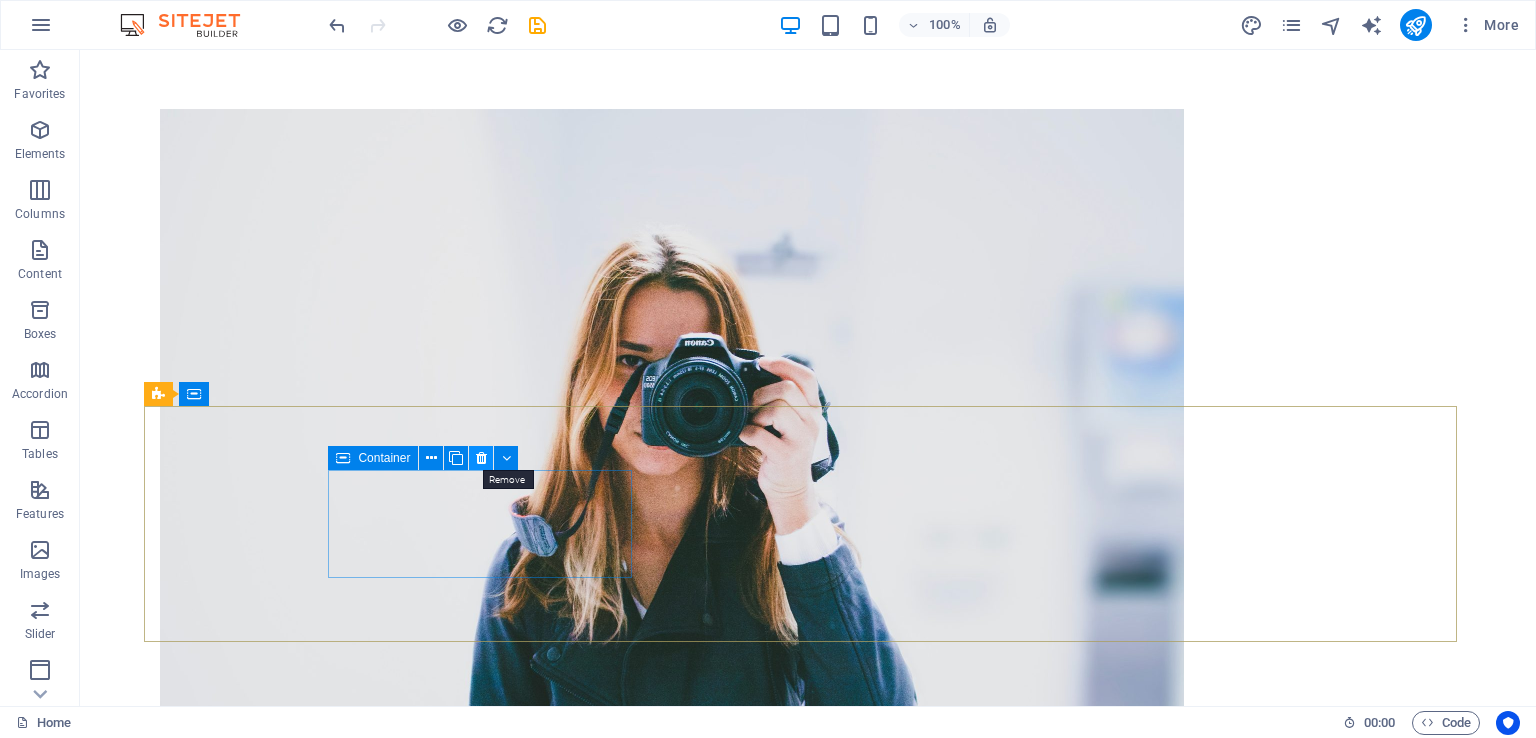 click at bounding box center (481, 458) 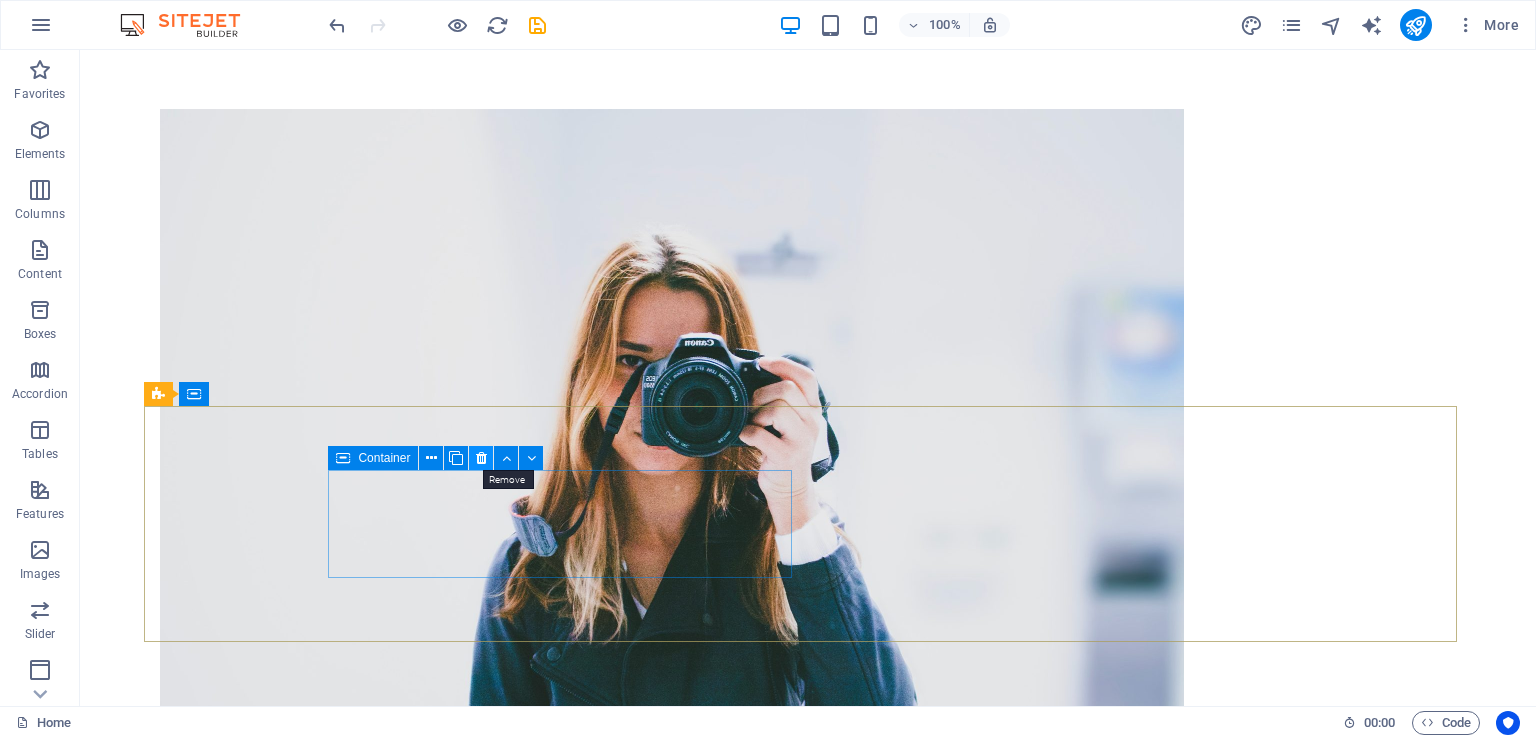 click at bounding box center (481, 458) 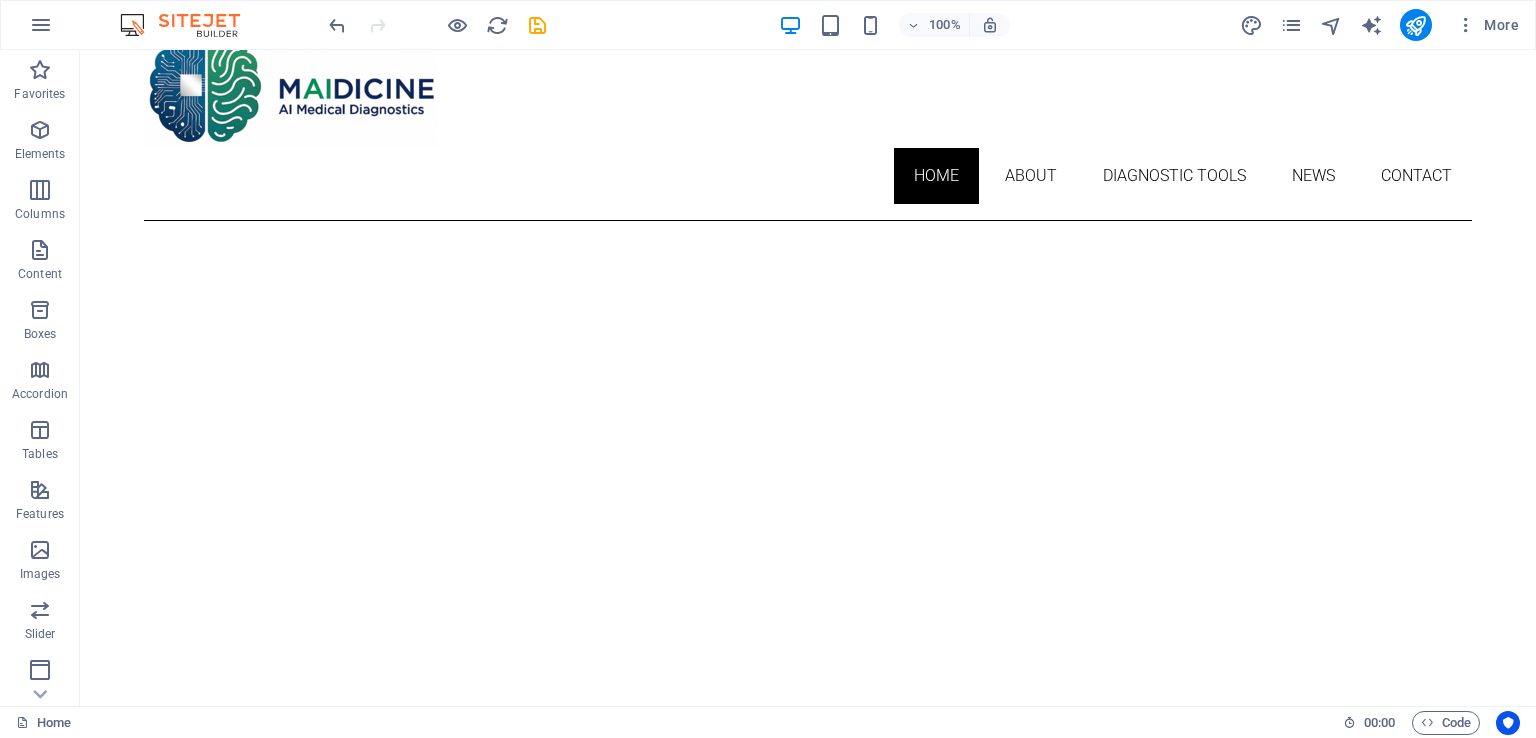 scroll, scrollTop: 0, scrollLeft: 0, axis: both 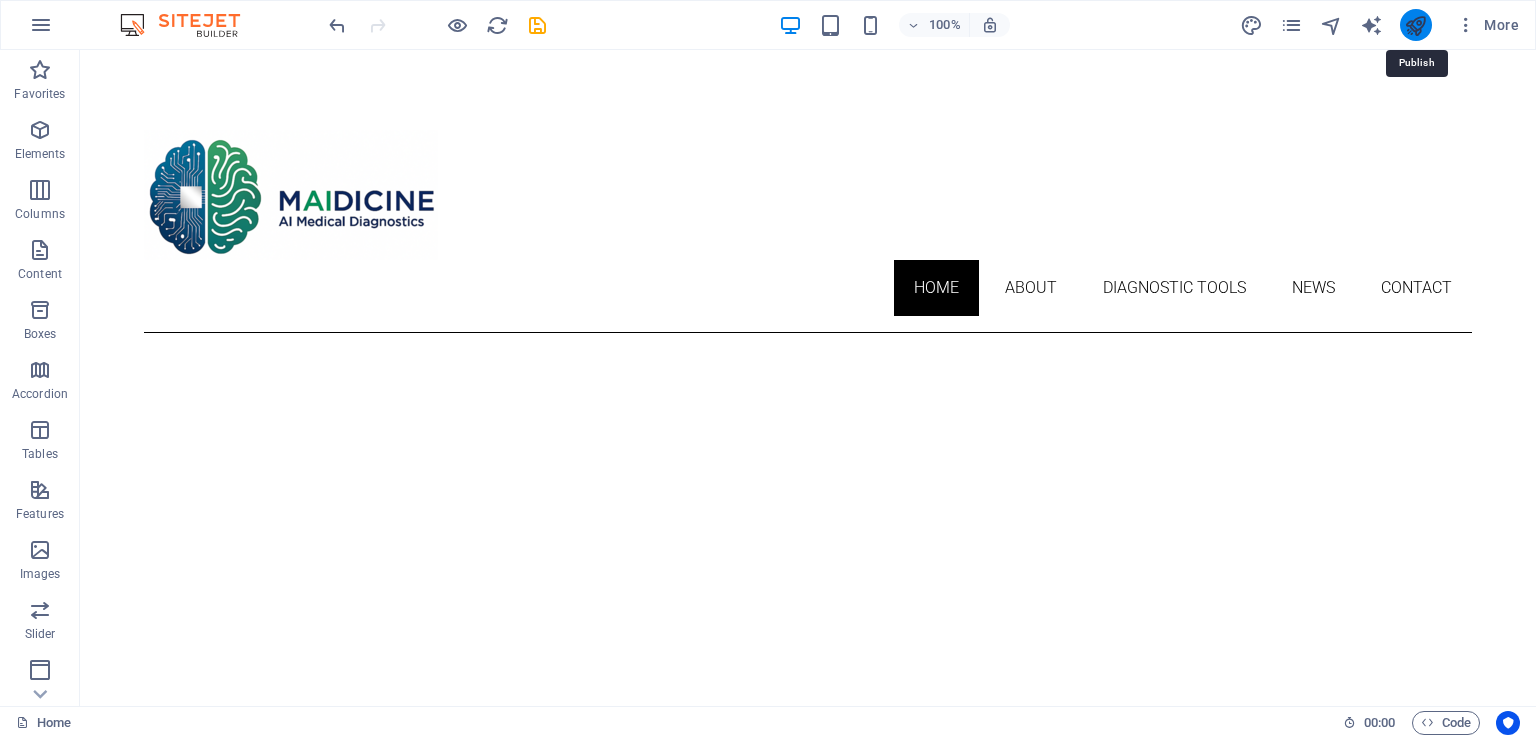 click at bounding box center (1415, 25) 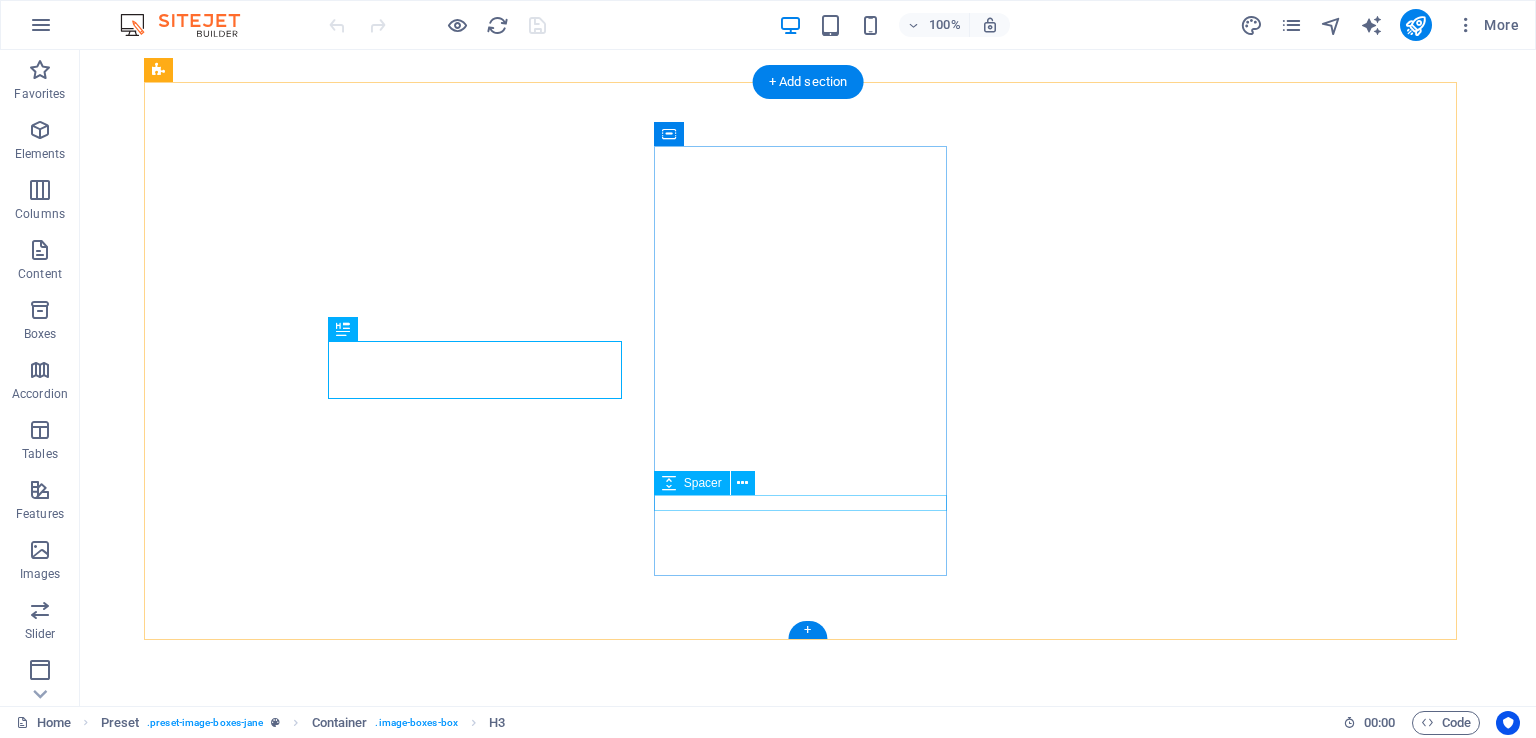 scroll, scrollTop: 0, scrollLeft: 0, axis: both 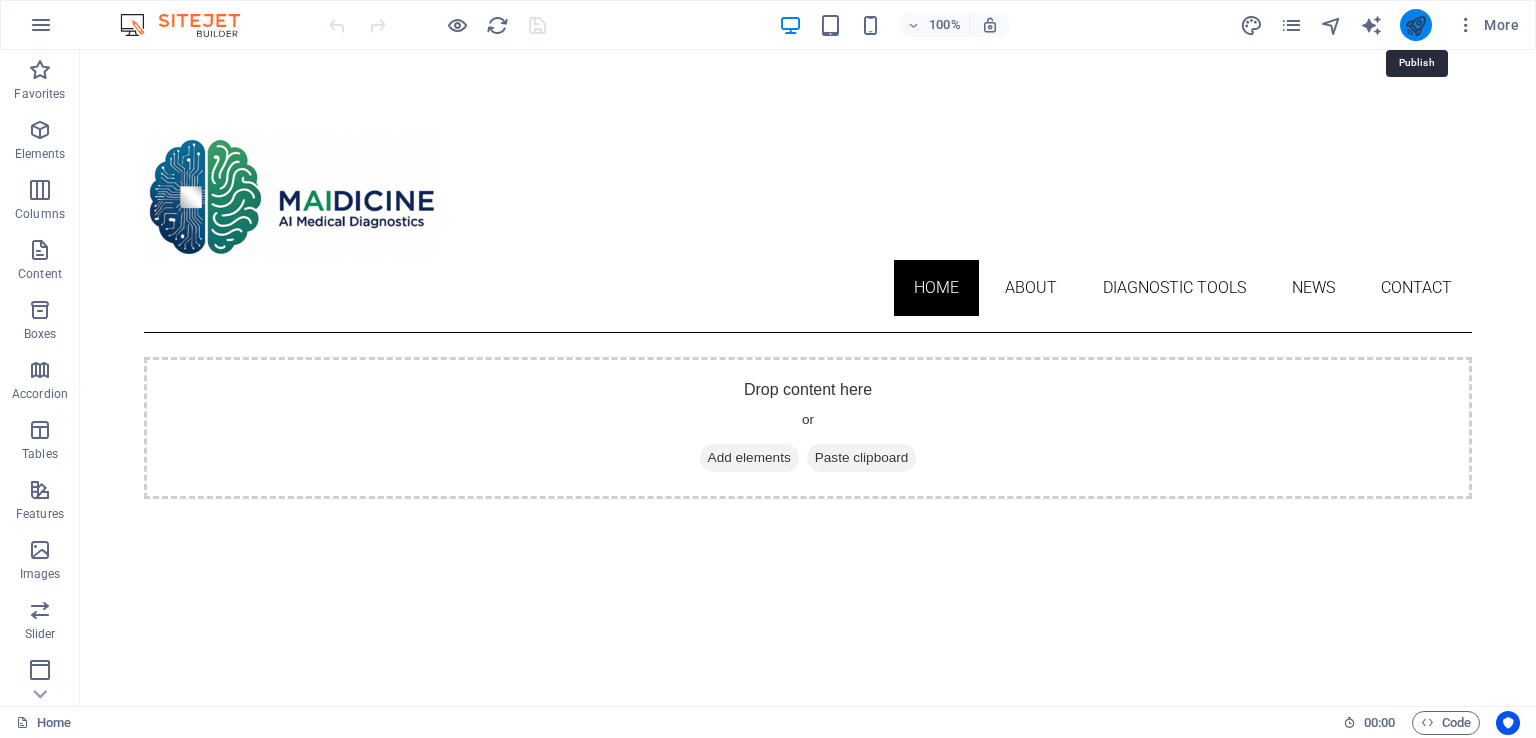 click at bounding box center [1415, 25] 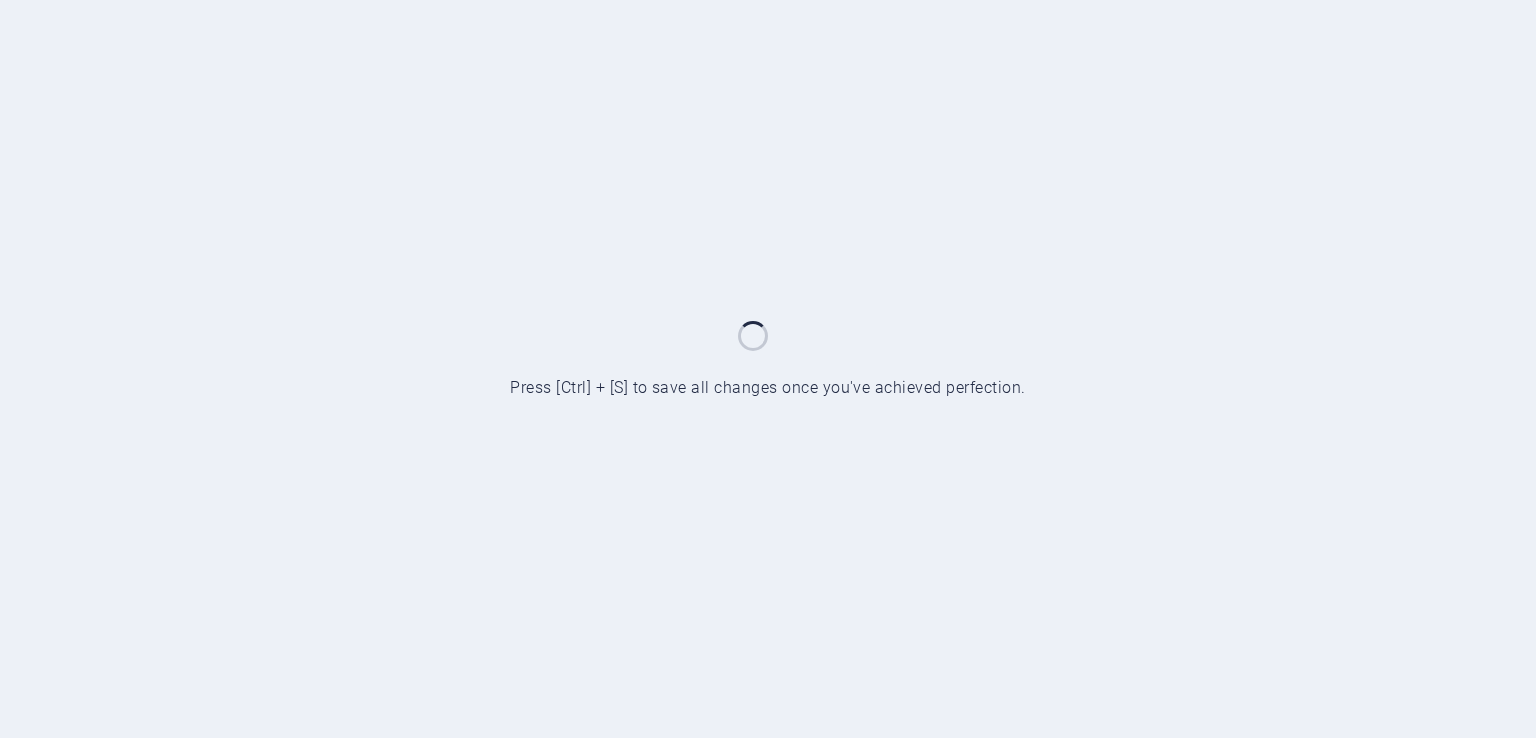 scroll, scrollTop: 0, scrollLeft: 0, axis: both 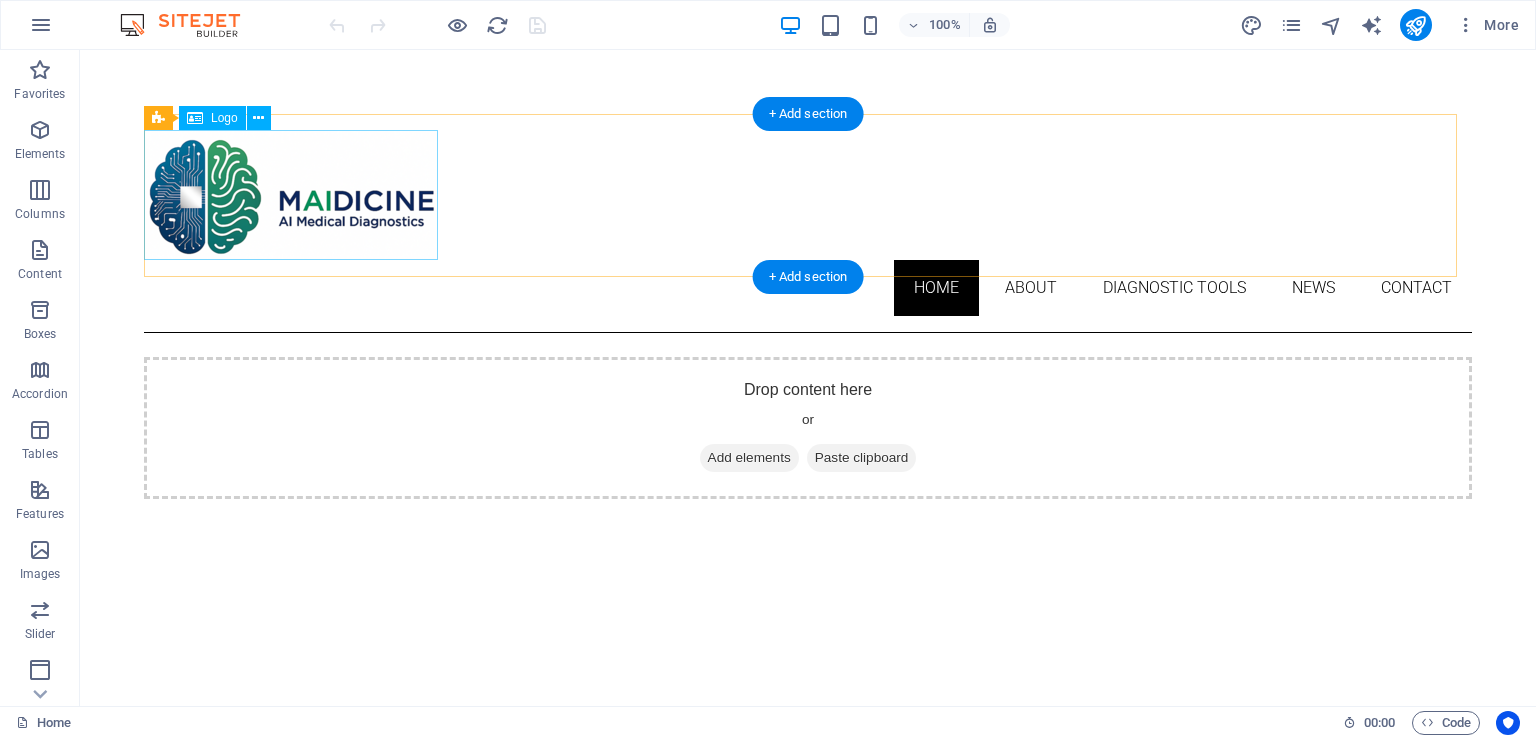 click at bounding box center (808, 195) 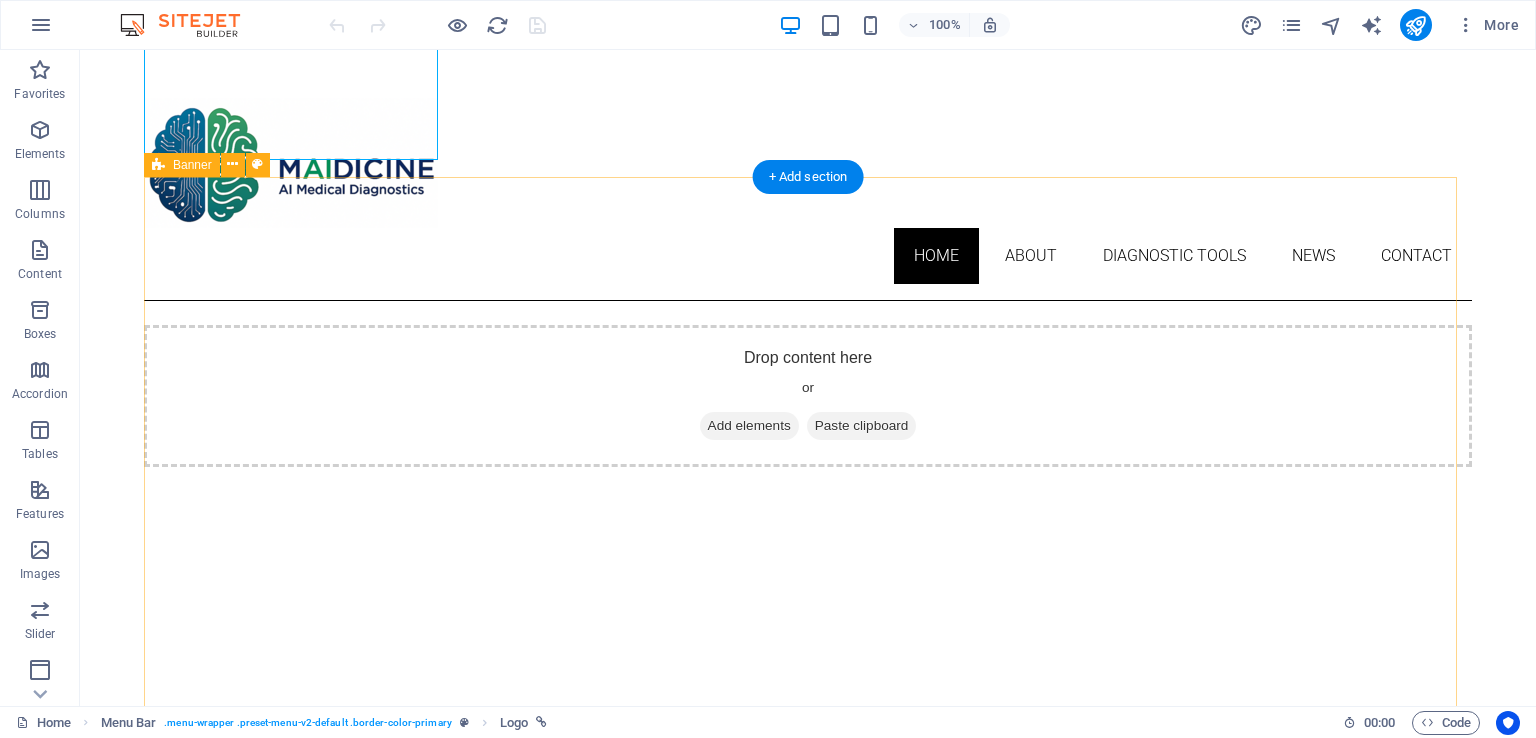 scroll, scrollTop: 0, scrollLeft: 0, axis: both 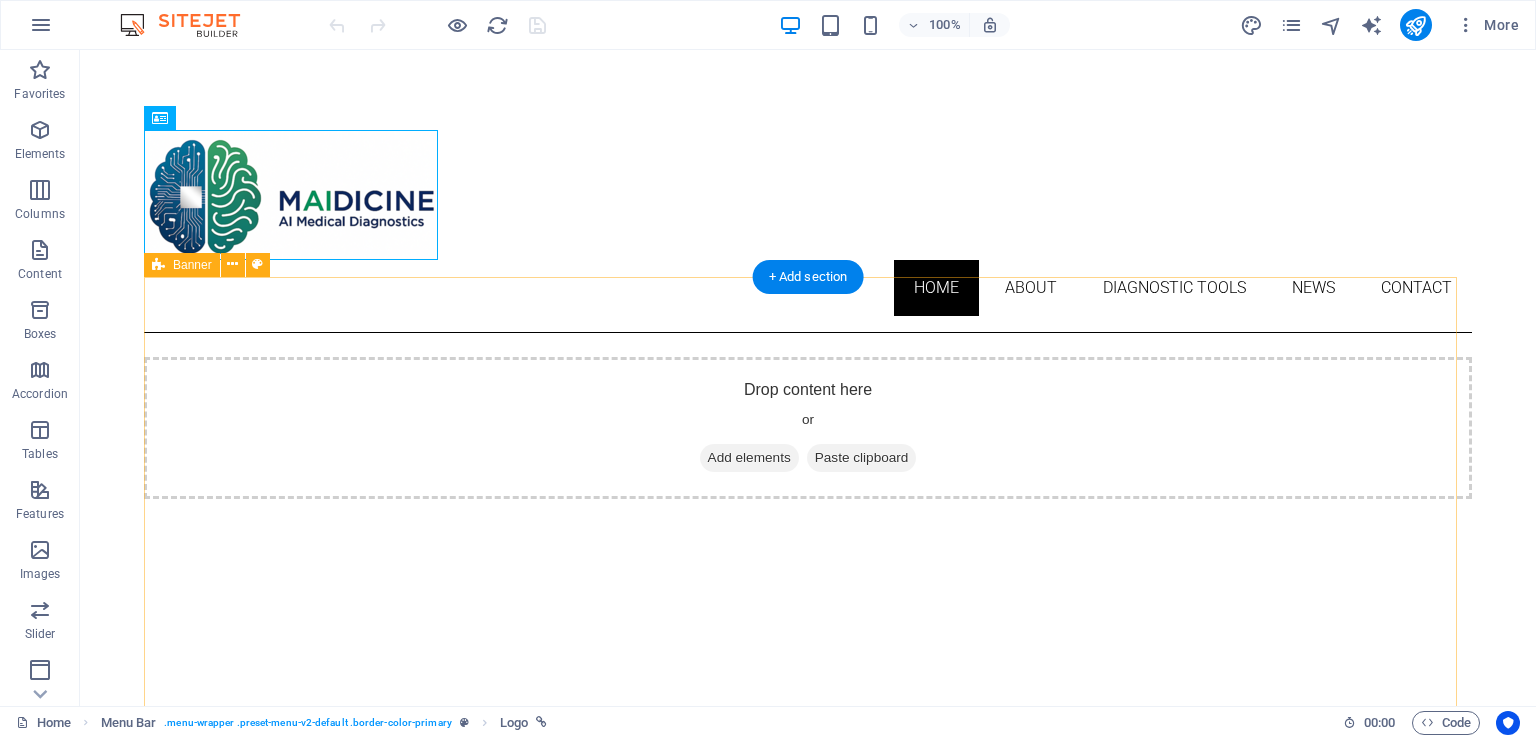 click on "Drop content here or  Add elements  Paste clipboard" at bounding box center [808, 628] 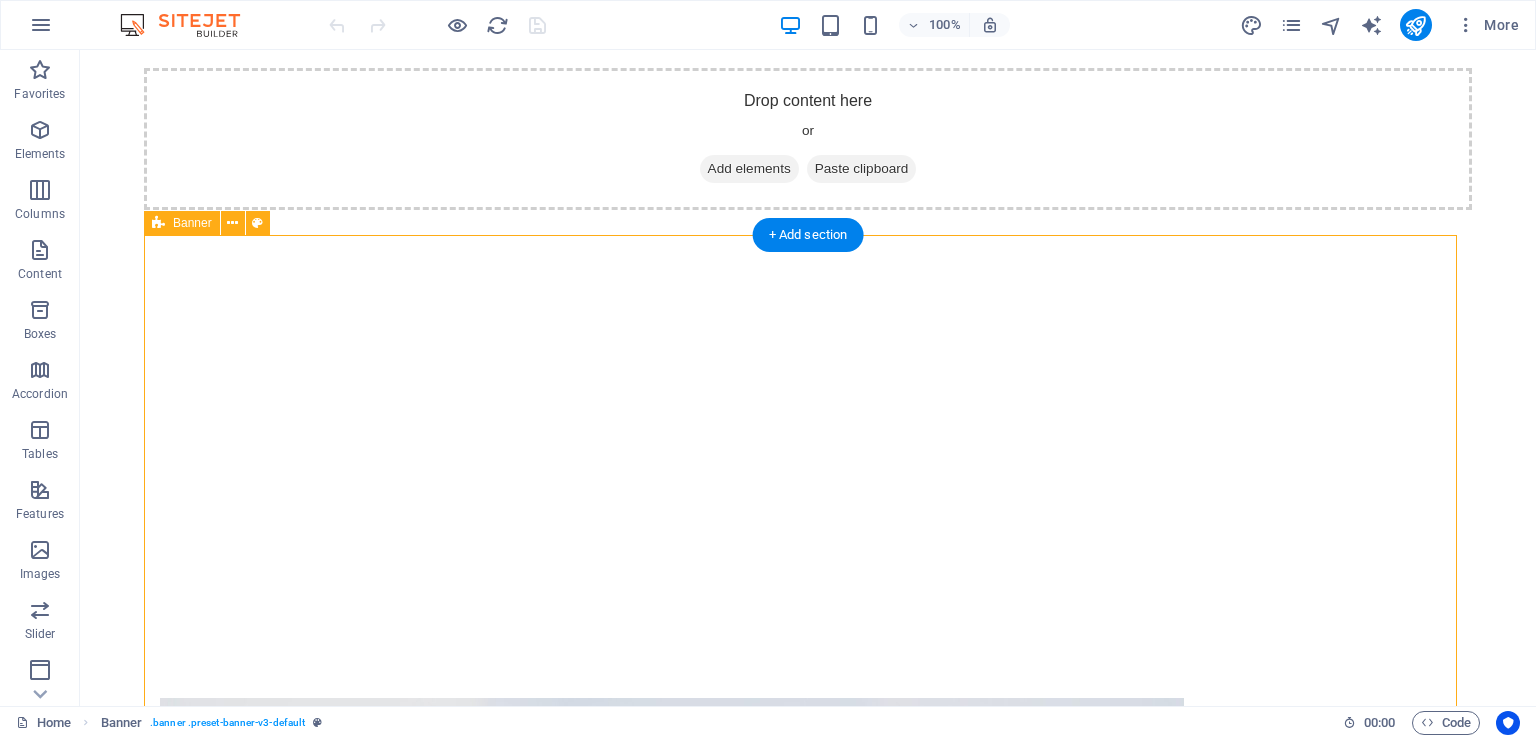 scroll, scrollTop: 300, scrollLeft: 0, axis: vertical 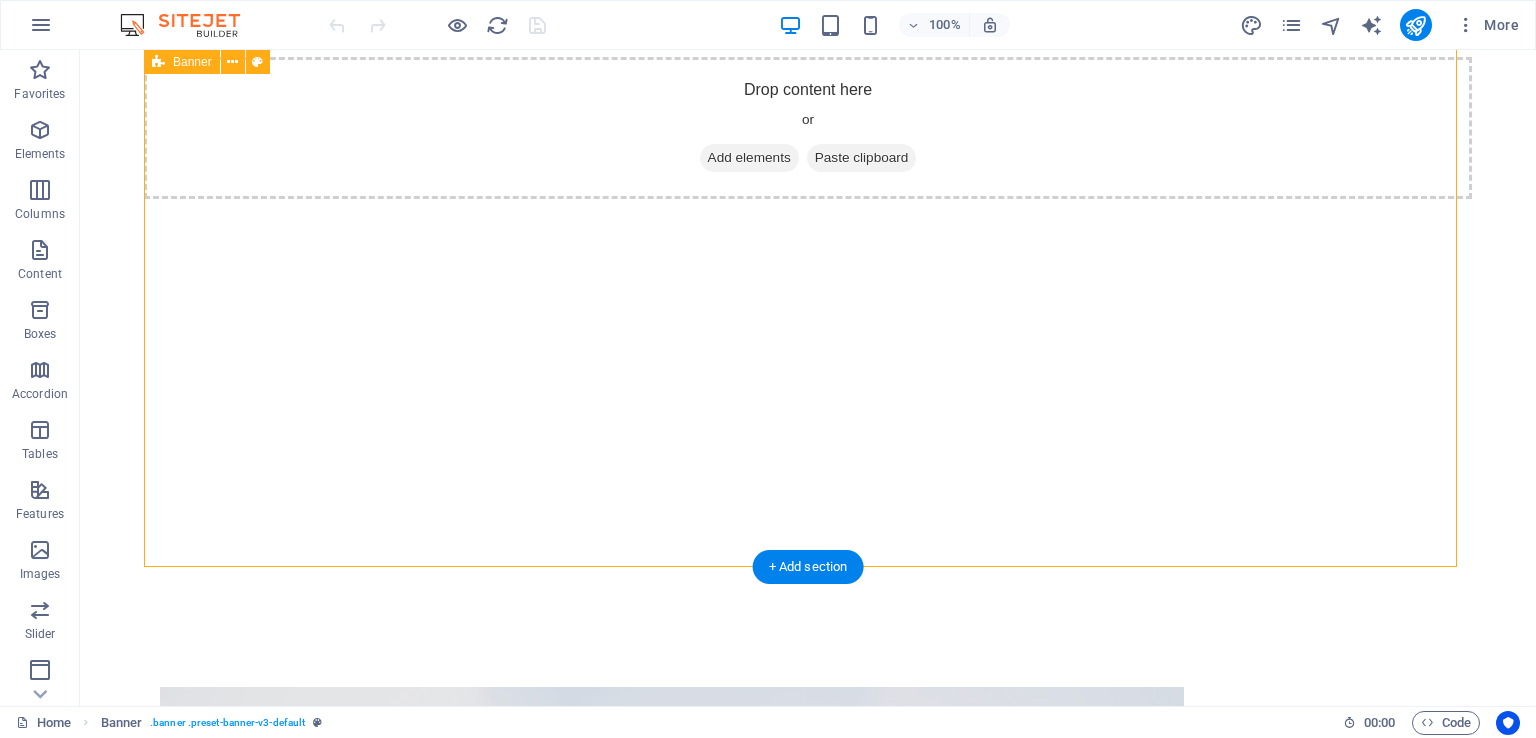 click on "Drop content here or  Add elements  Paste clipboard" at bounding box center [808, 328] 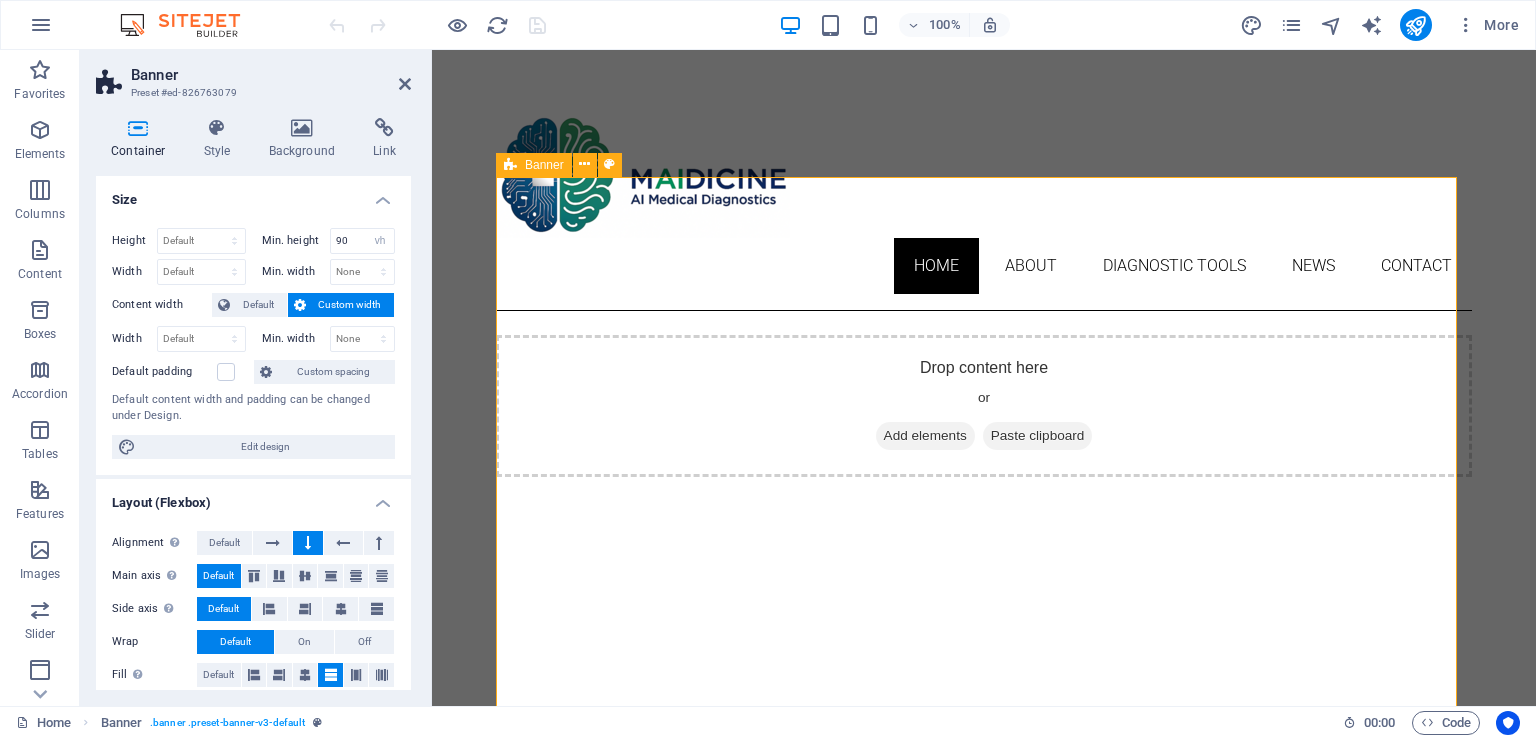 scroll, scrollTop: 0, scrollLeft: 0, axis: both 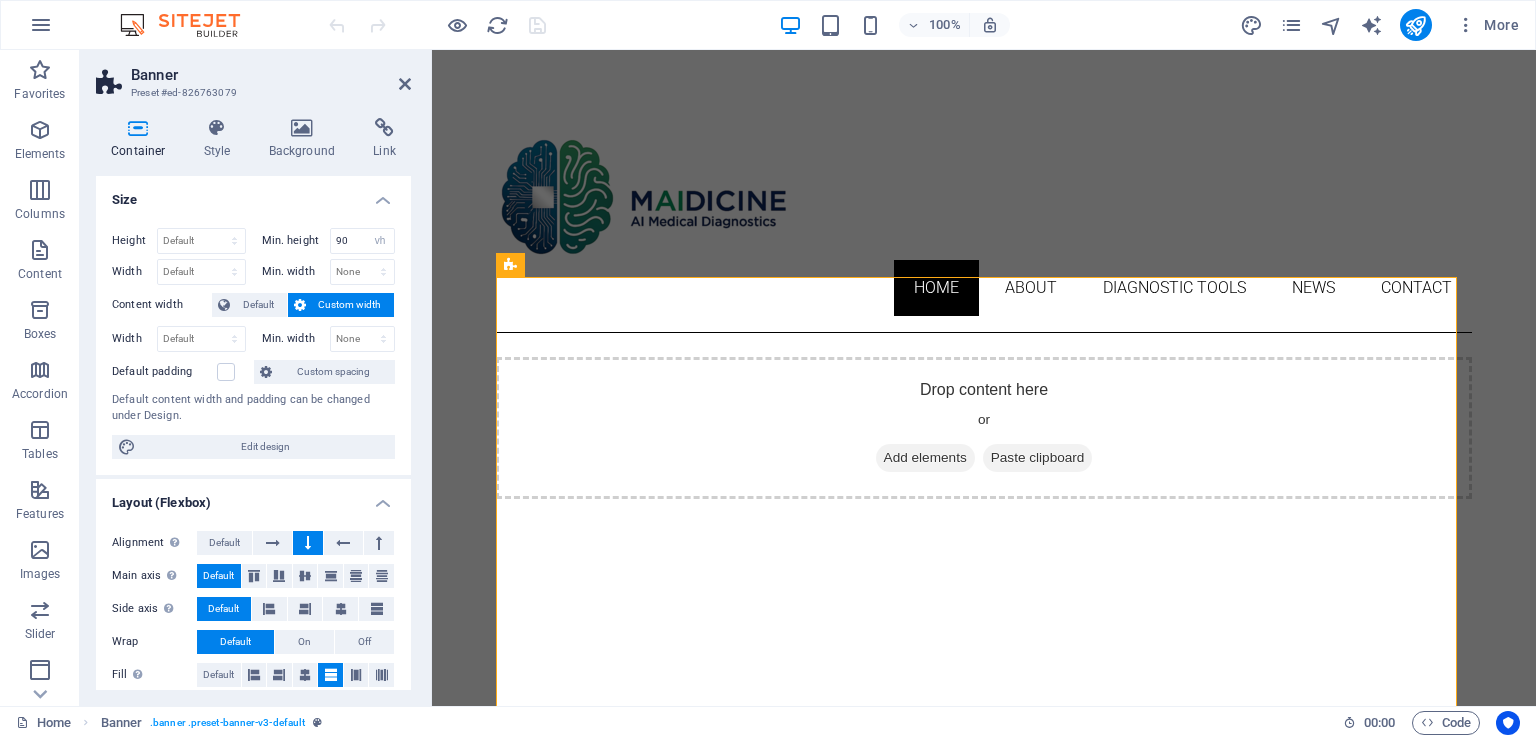 click on "Skip to main content
Home About DIAGNOSTIC TOOLS News Contact   Drop content here or  Add elements  Paste clipboard About Lorem ipsum dolor sit amet, consectetuer adipiscing elit. Aenean commodo ligula eget dolor. Lorem ipsum dolor sit amet. see more Work Lorem ipsum dolor sit amet, consectetuer adipiscing elit. Aenean commodo ligula eget dolor. Lorem ipsum dolor sit amet. see more Blog Lorem ipsum dolor sit amet, consectetuer adipiscing elit. Aenean commodo ligula eget dolor. Lorem ipsum dolor sit amet. see more Contact 641227538bafe8290463385016868e@cpanel.local Legal Notice Privacy" at bounding box center (984, 1988) 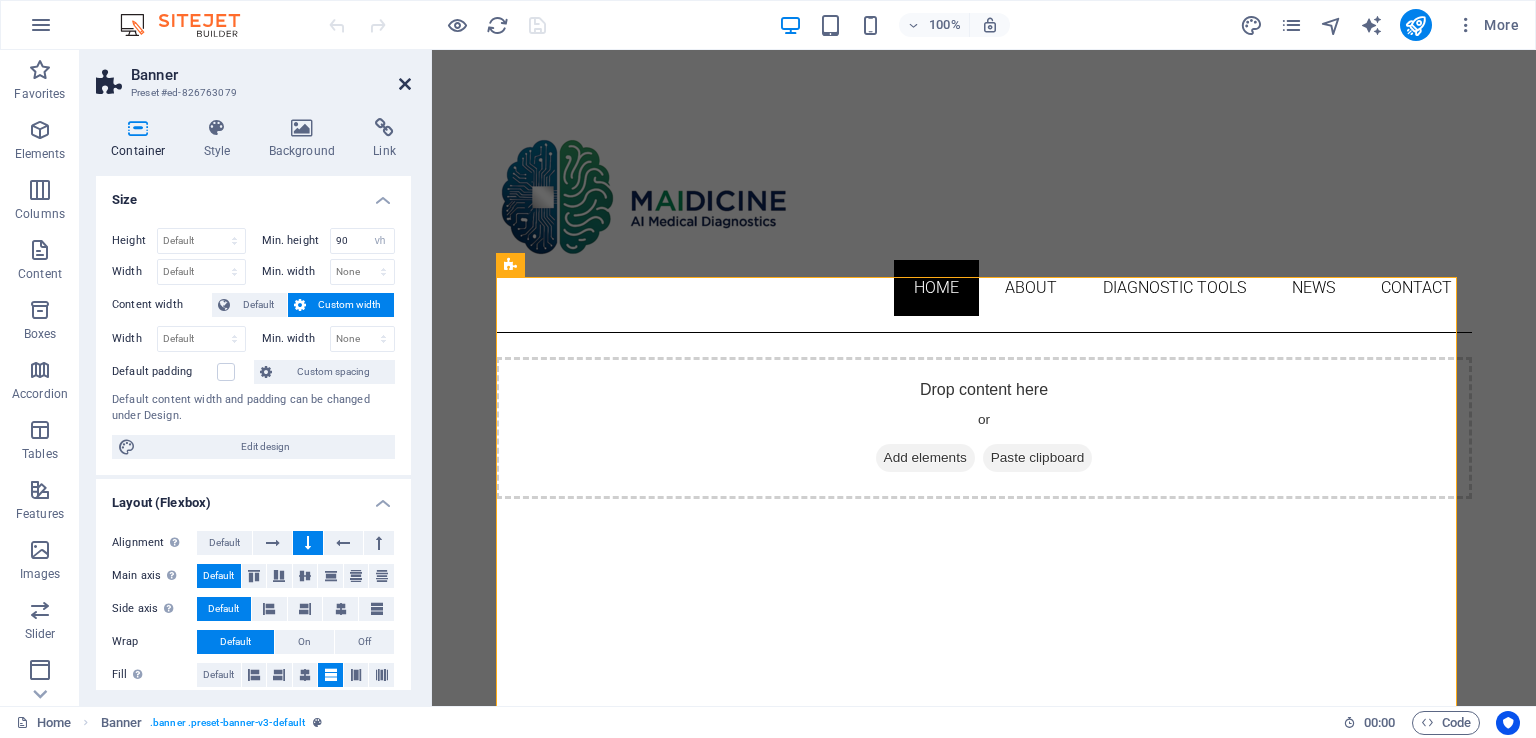 click at bounding box center (405, 84) 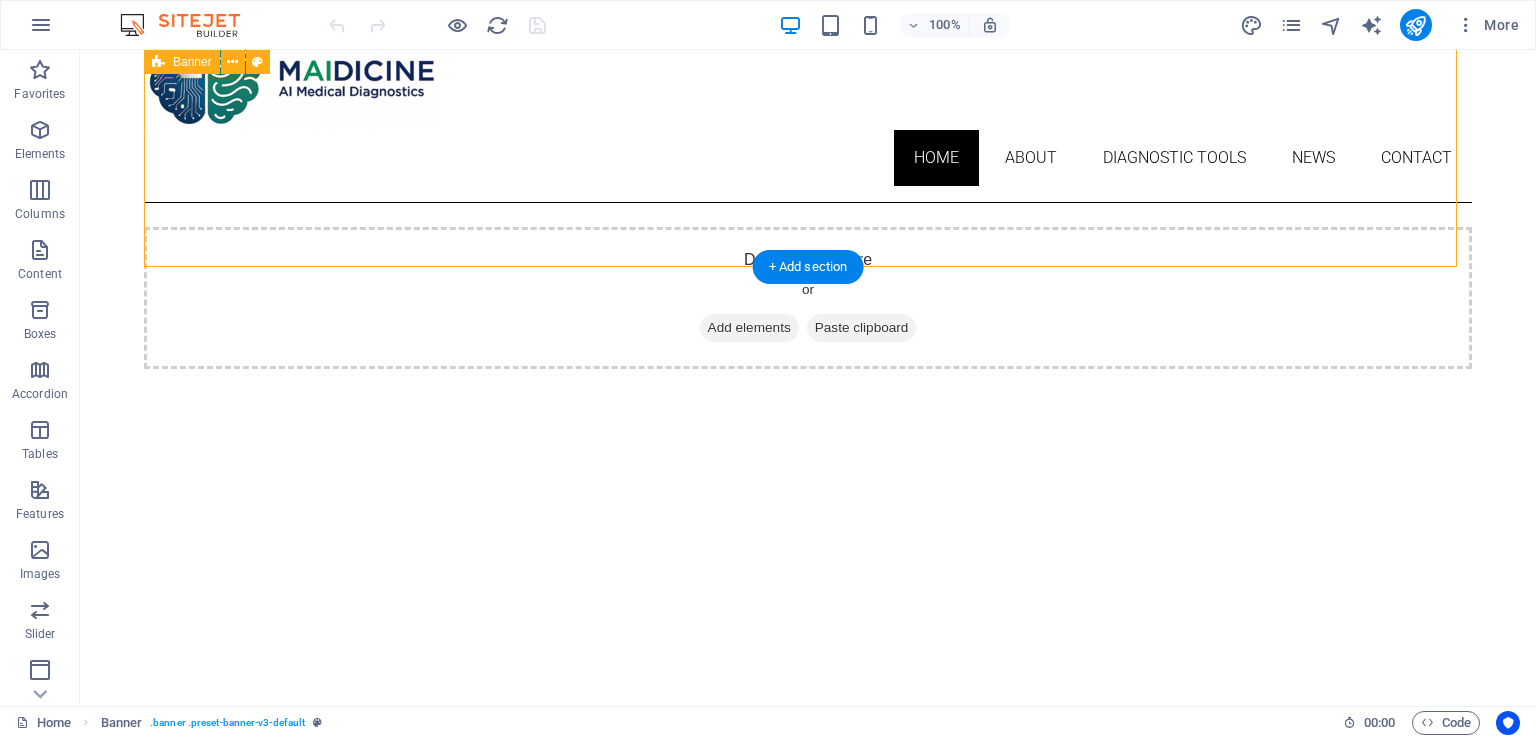 scroll, scrollTop: 0, scrollLeft: 0, axis: both 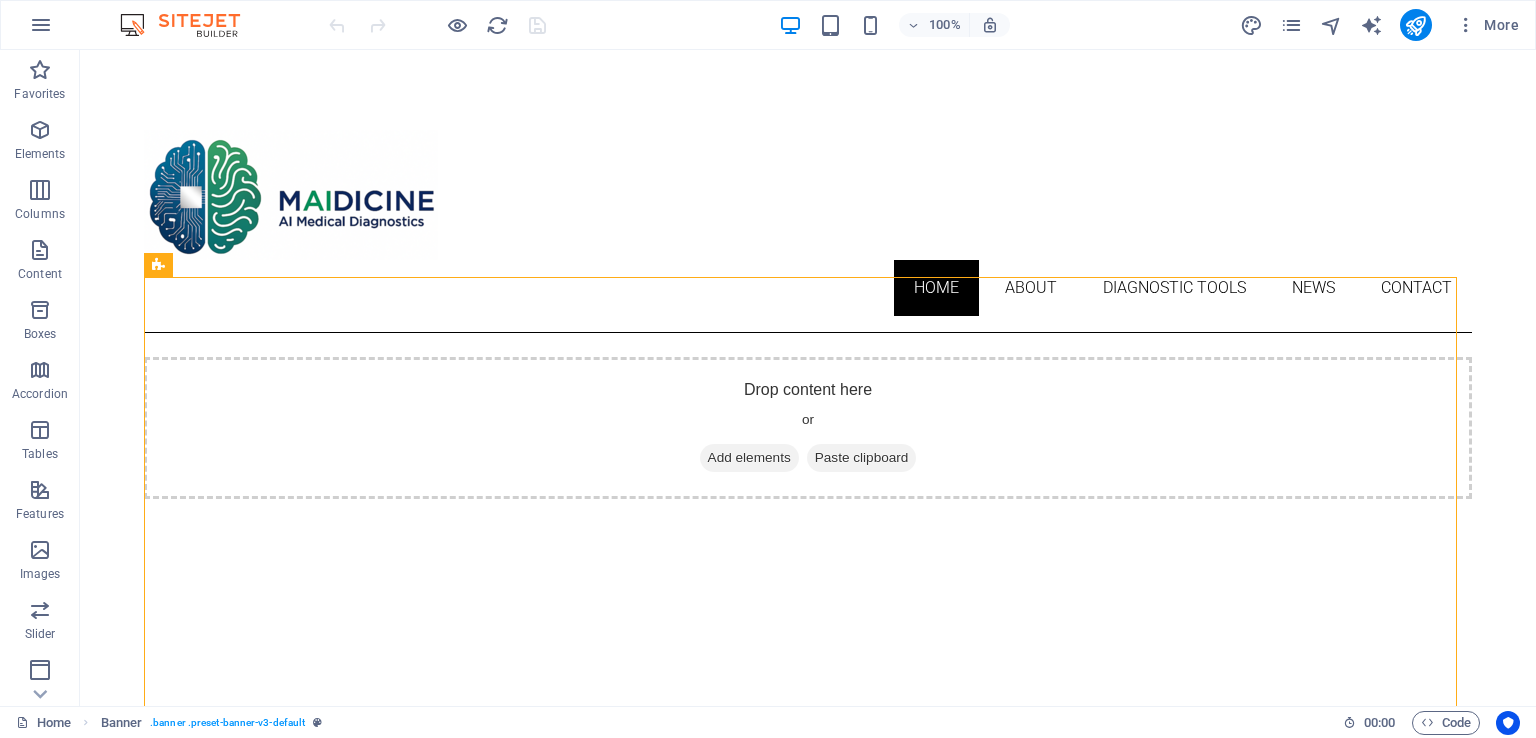 click on "Skip to main content
Home About DIAGNOSTIC TOOLS News Contact   Drop content here or  Add elements  Paste clipboard About Lorem ipsum dolor sit amet, consectetuer adipiscing elit. Aenean commodo ligula eget dolor. Lorem ipsum dolor sit amet. see more Work Lorem ipsum dolor sit amet, consectetuer adipiscing elit. Aenean commodo ligula eget dolor. Lorem ipsum dolor sit amet. see more Blog Lorem ipsum dolor sit amet, consectetuer adipiscing elit. Aenean commodo ligula eget dolor. Lorem ipsum dolor sit amet. see more Contact 641227538bafe8290463385016868e@cpanel.local Legal Notice Privacy" at bounding box center [808, 1988] 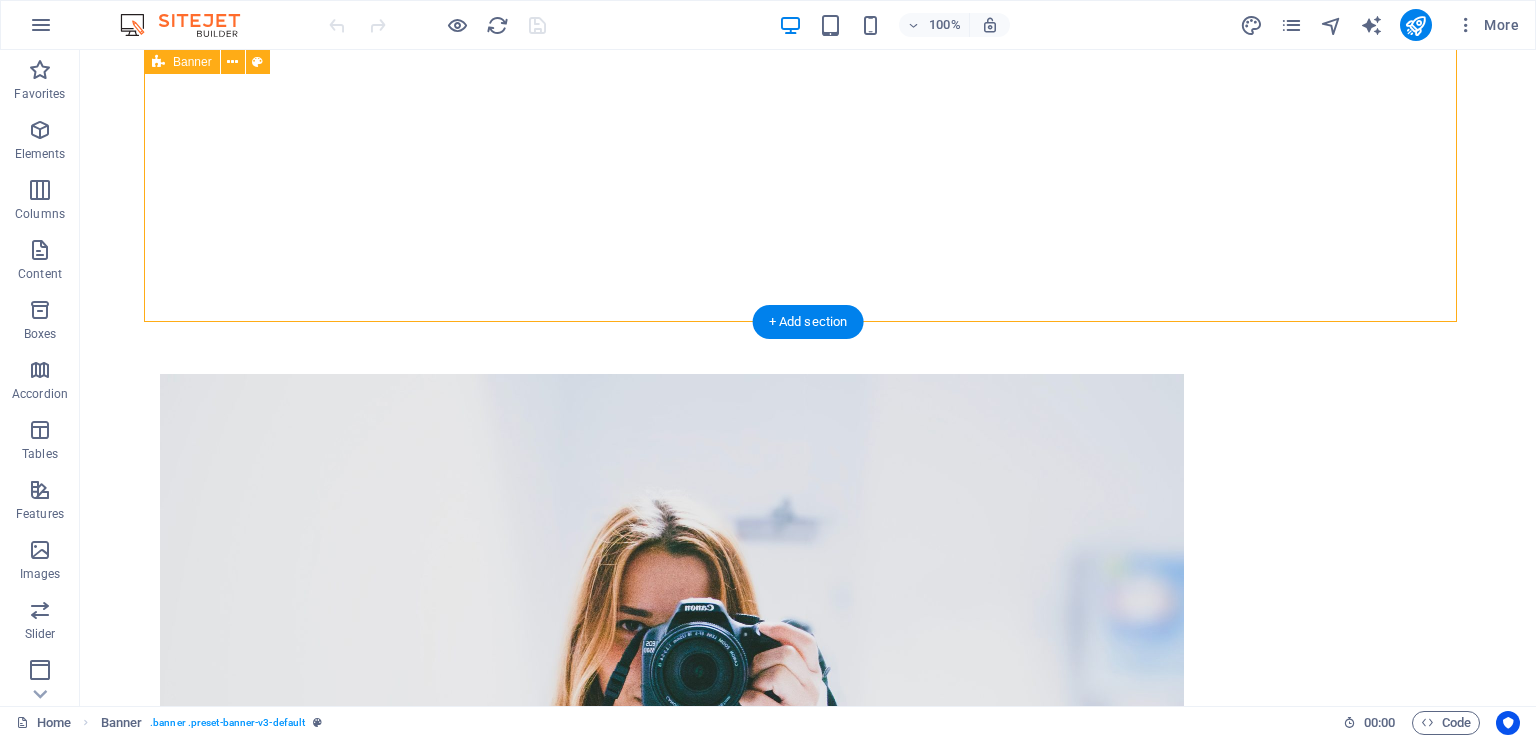 scroll, scrollTop: 800, scrollLeft: 0, axis: vertical 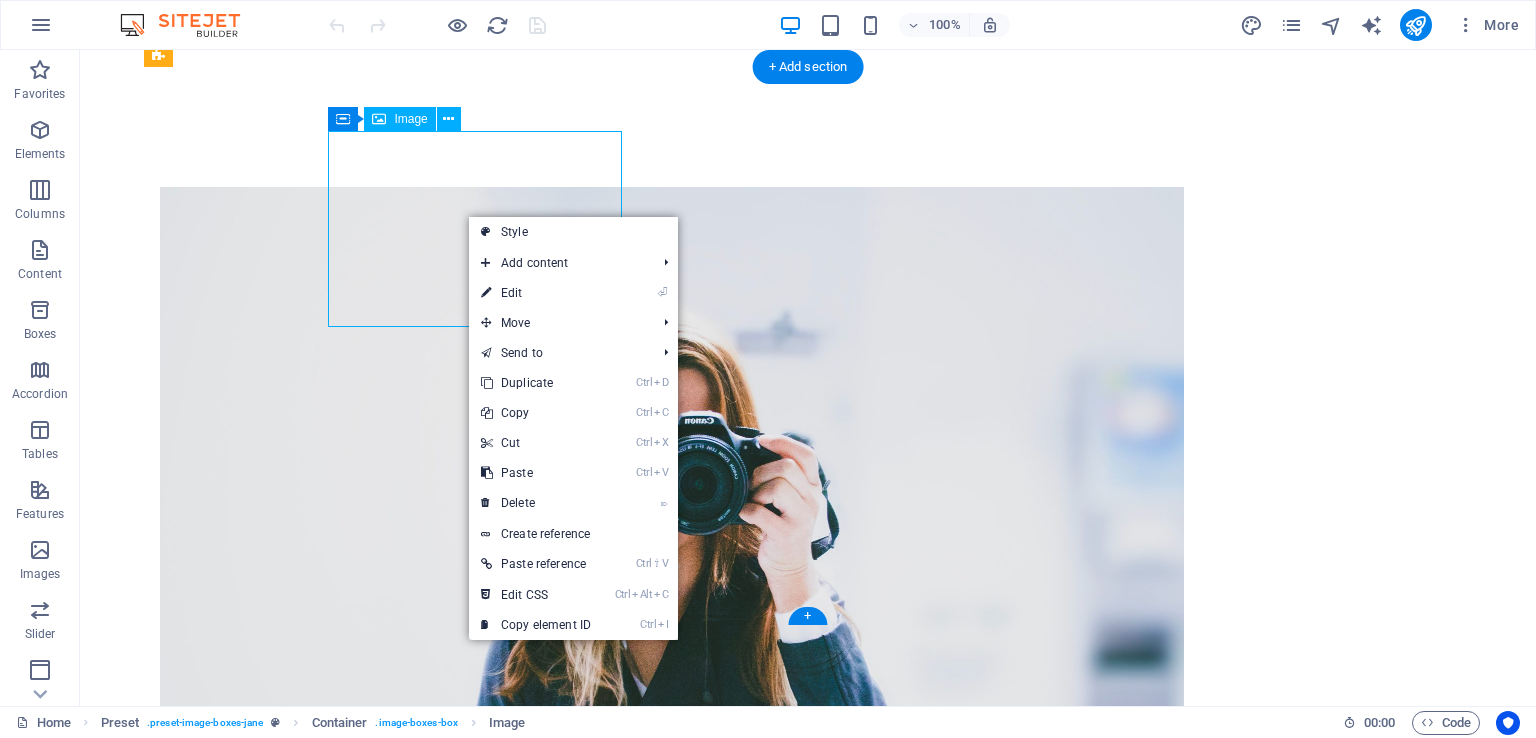 click at bounding box center [632, 528] 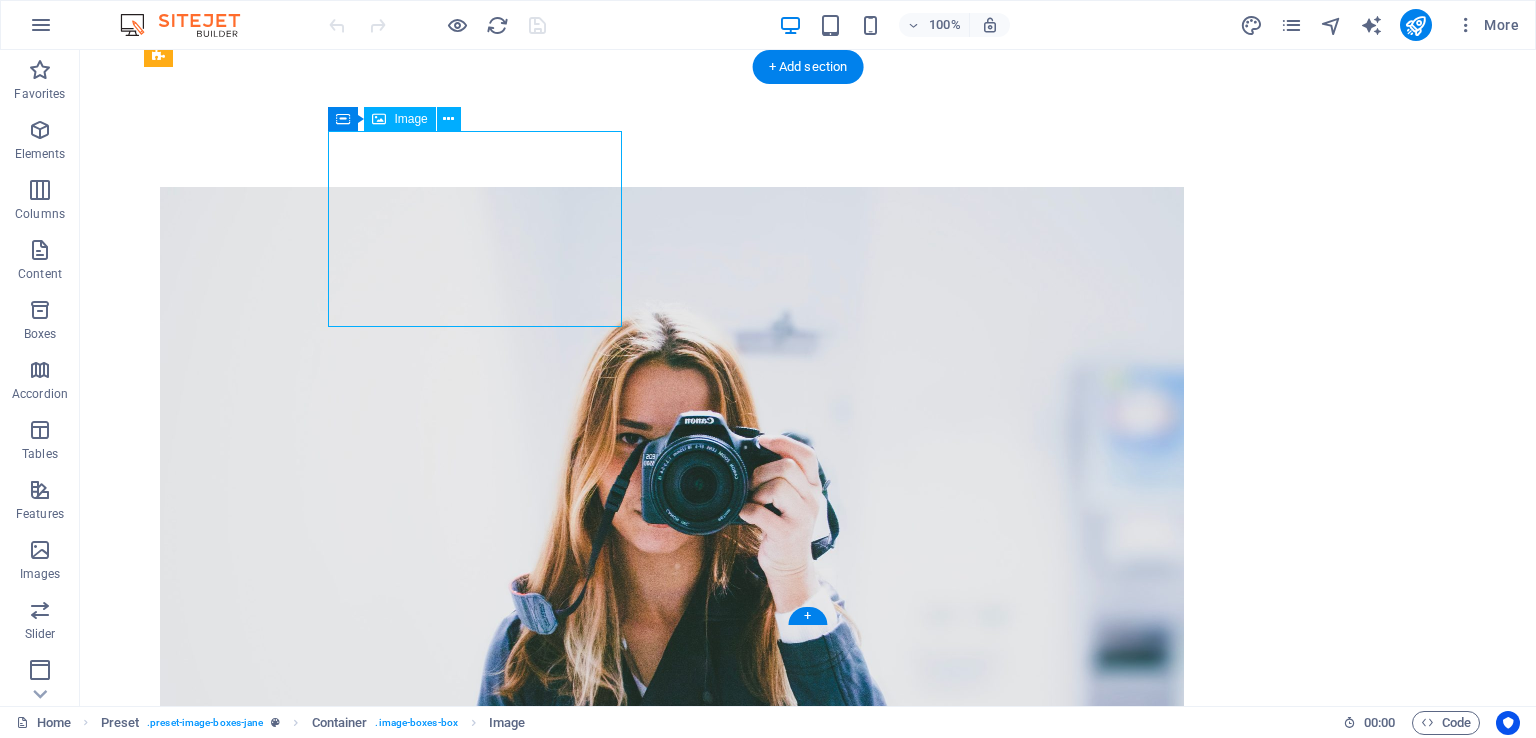 click at bounding box center [632, 528] 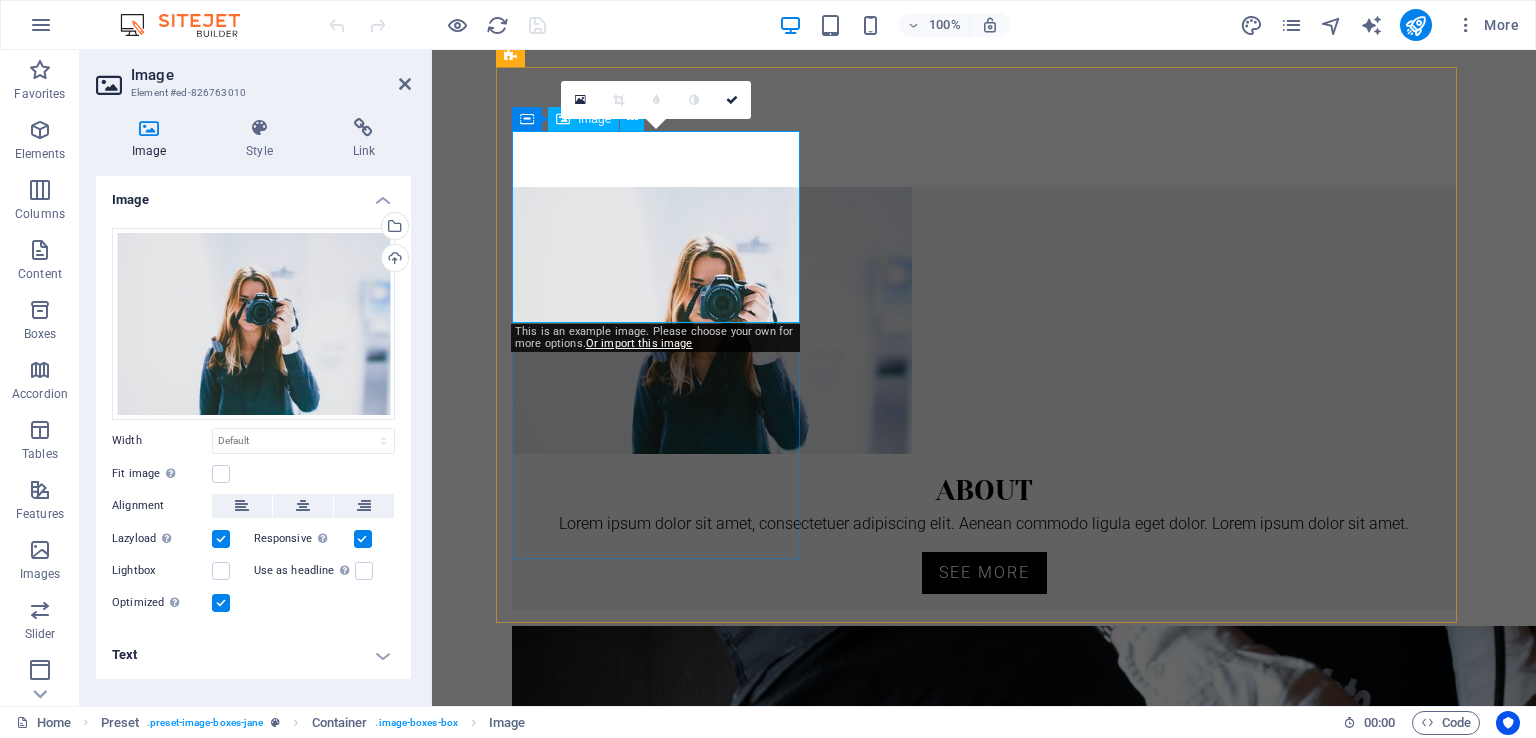 click at bounding box center [984, 320] 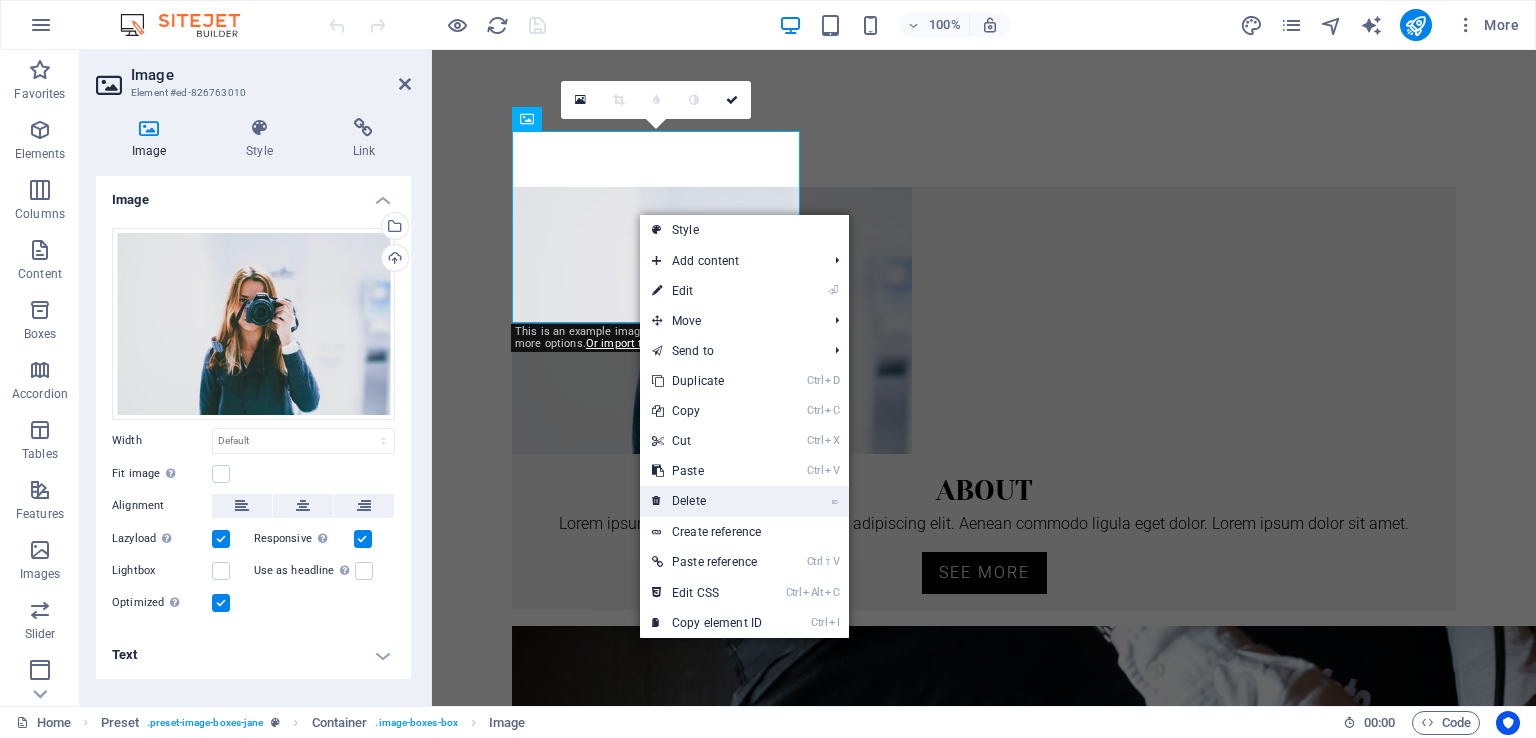 click on "⌦  Delete" at bounding box center [707, 501] 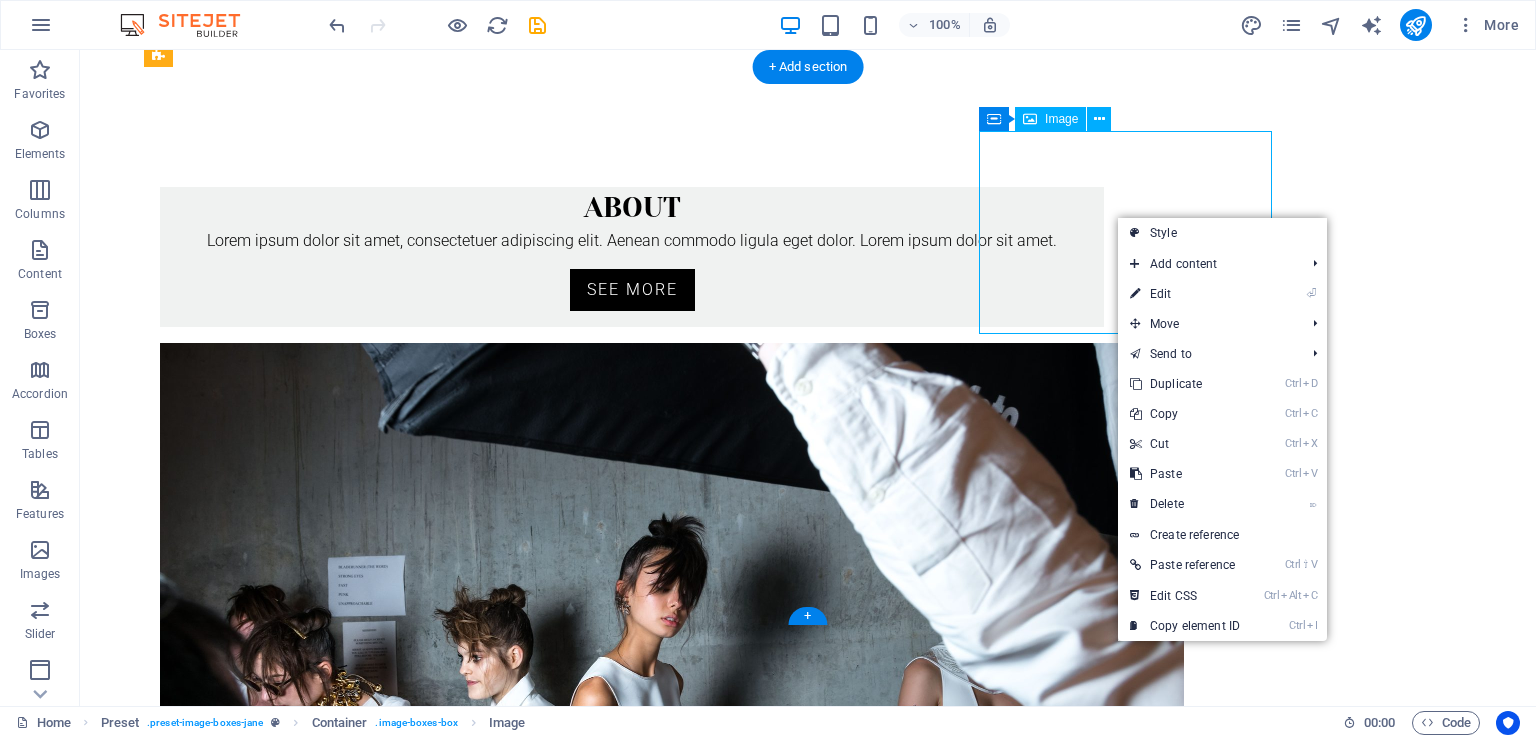 click at bounding box center [632, 1554] 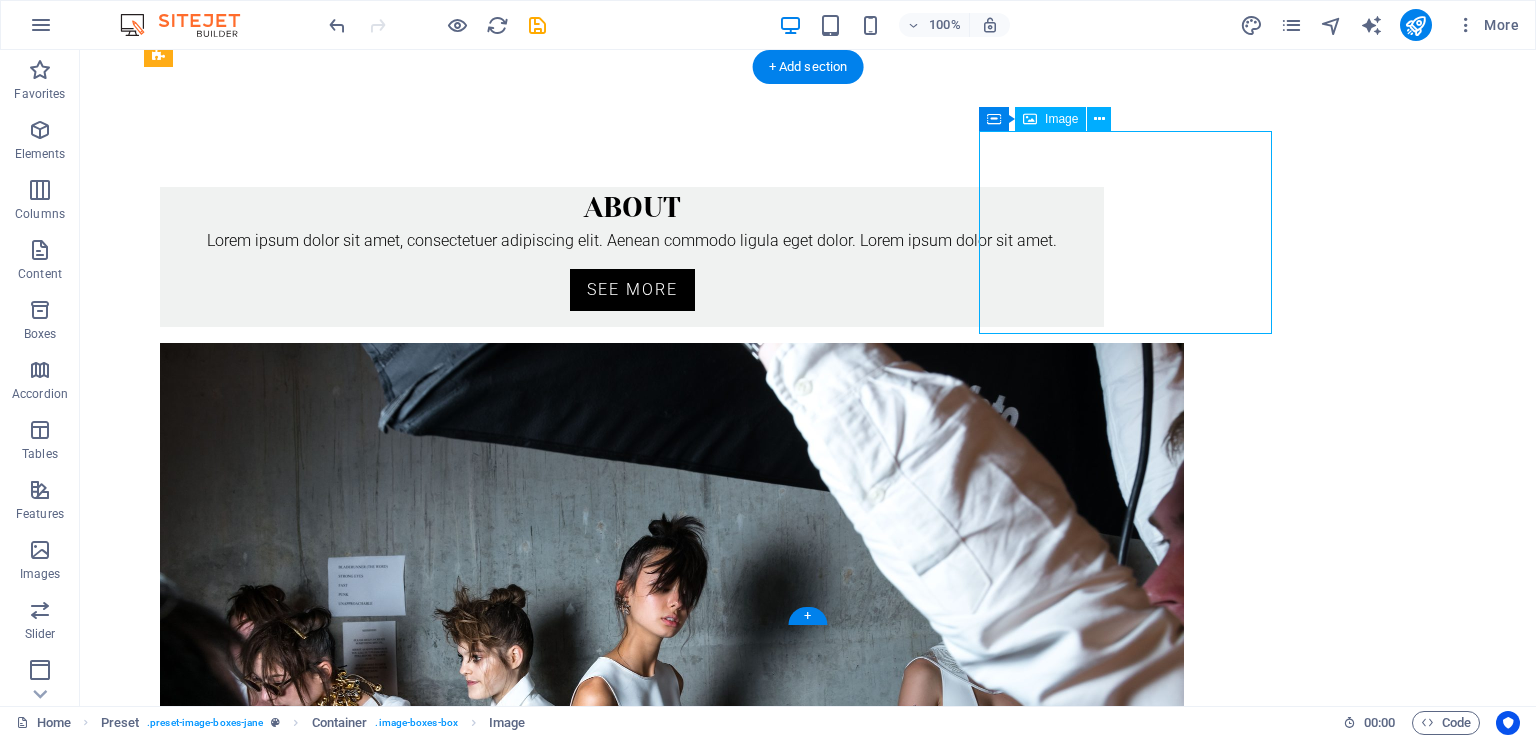 click at bounding box center (632, 1554) 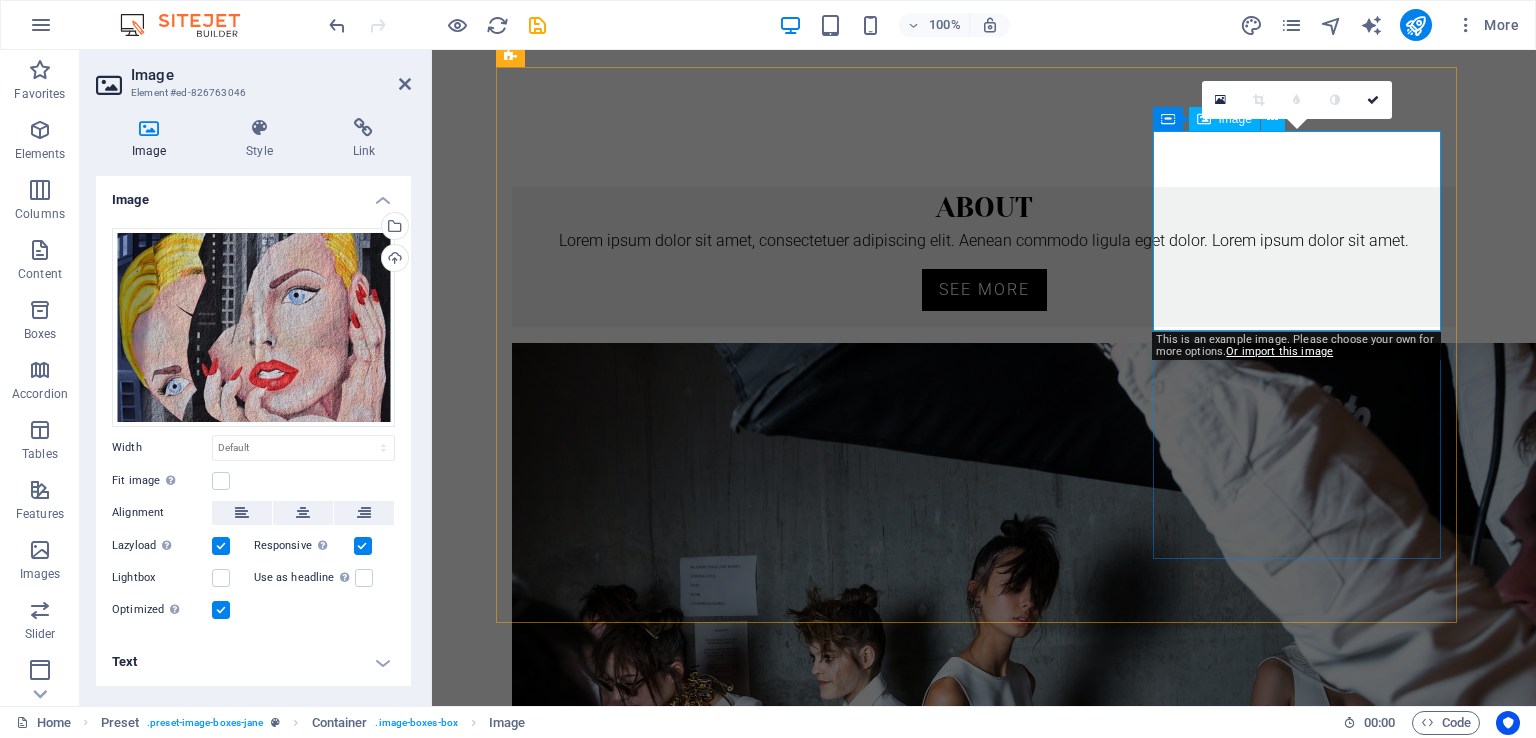 click at bounding box center (984, 1337) 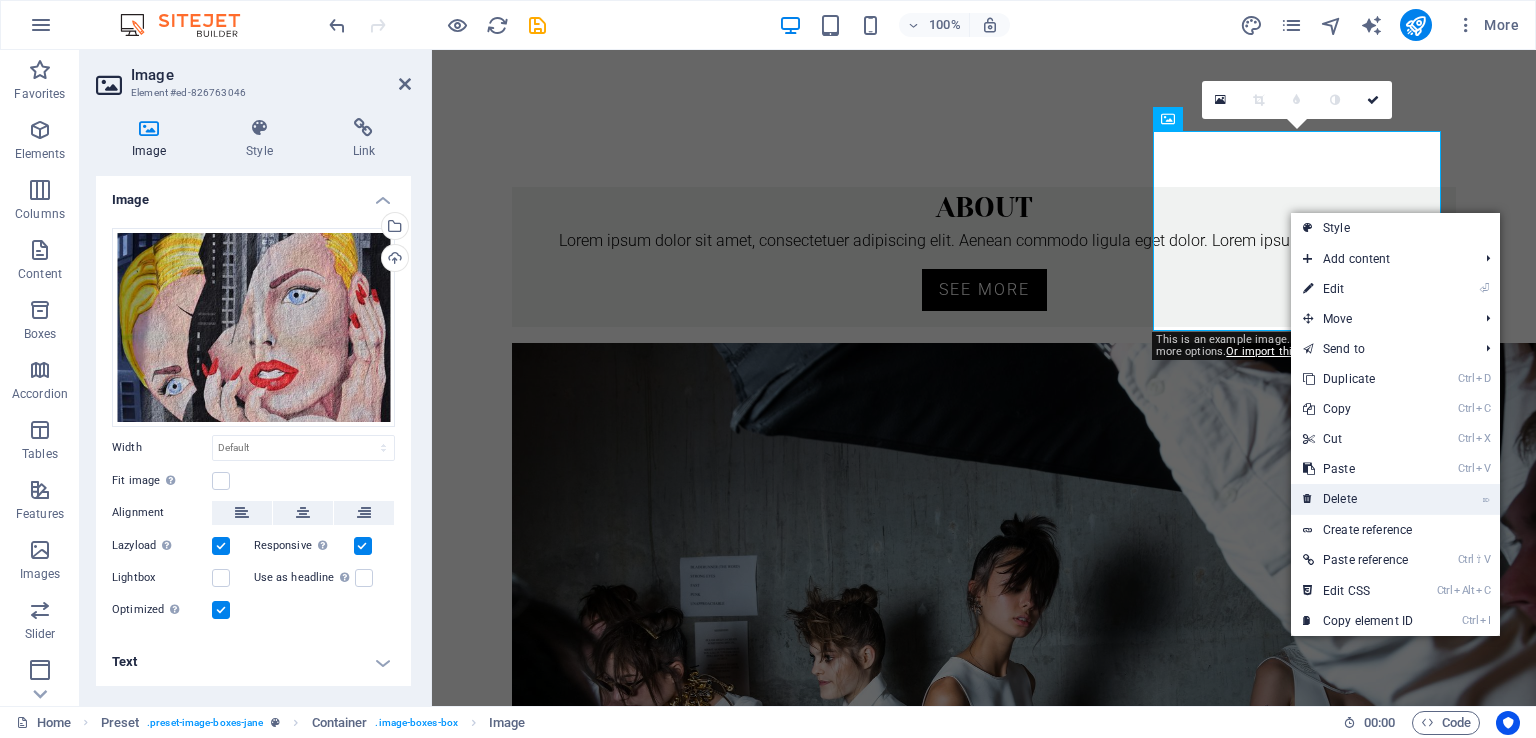 click on "⌦  Delete" at bounding box center [1358, 499] 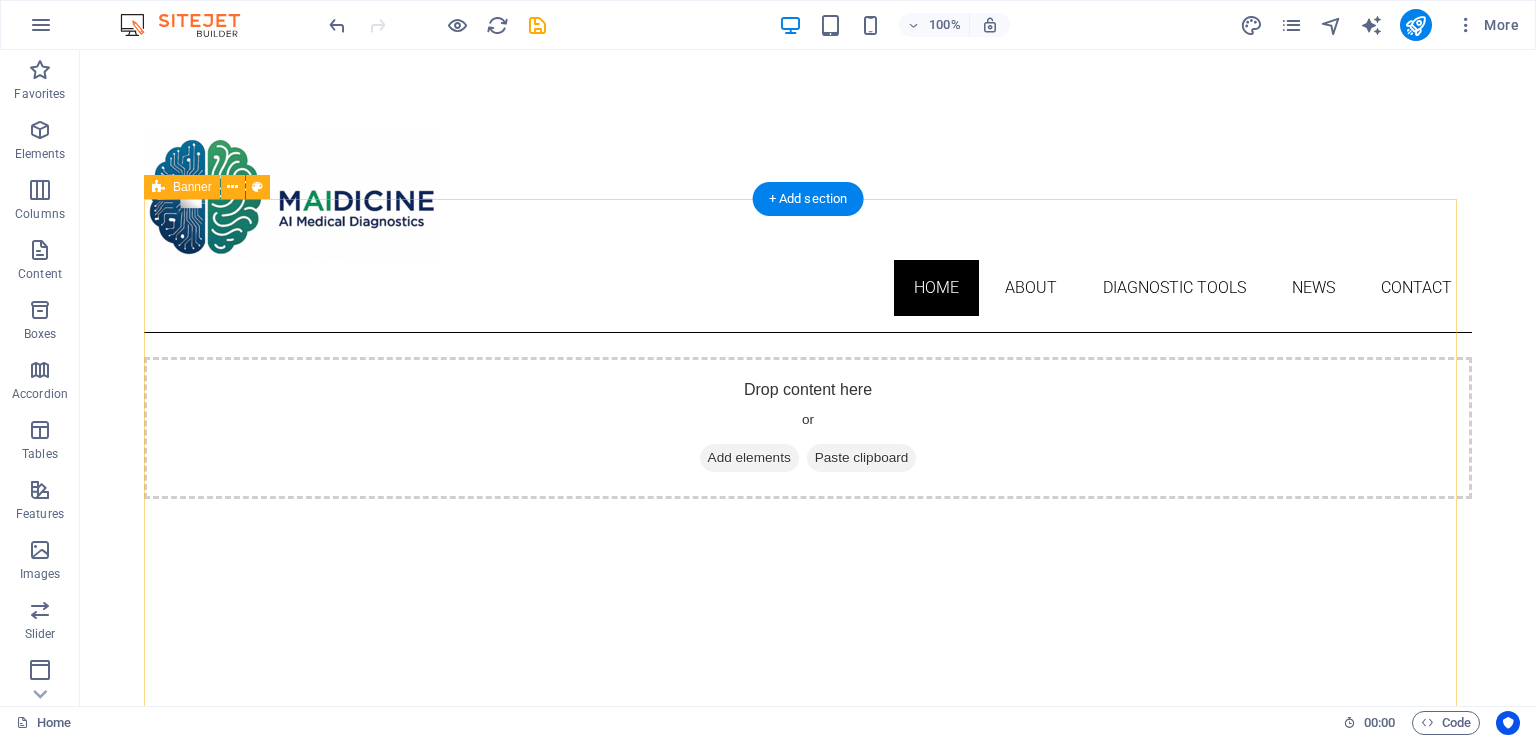 scroll, scrollTop: 100, scrollLeft: 0, axis: vertical 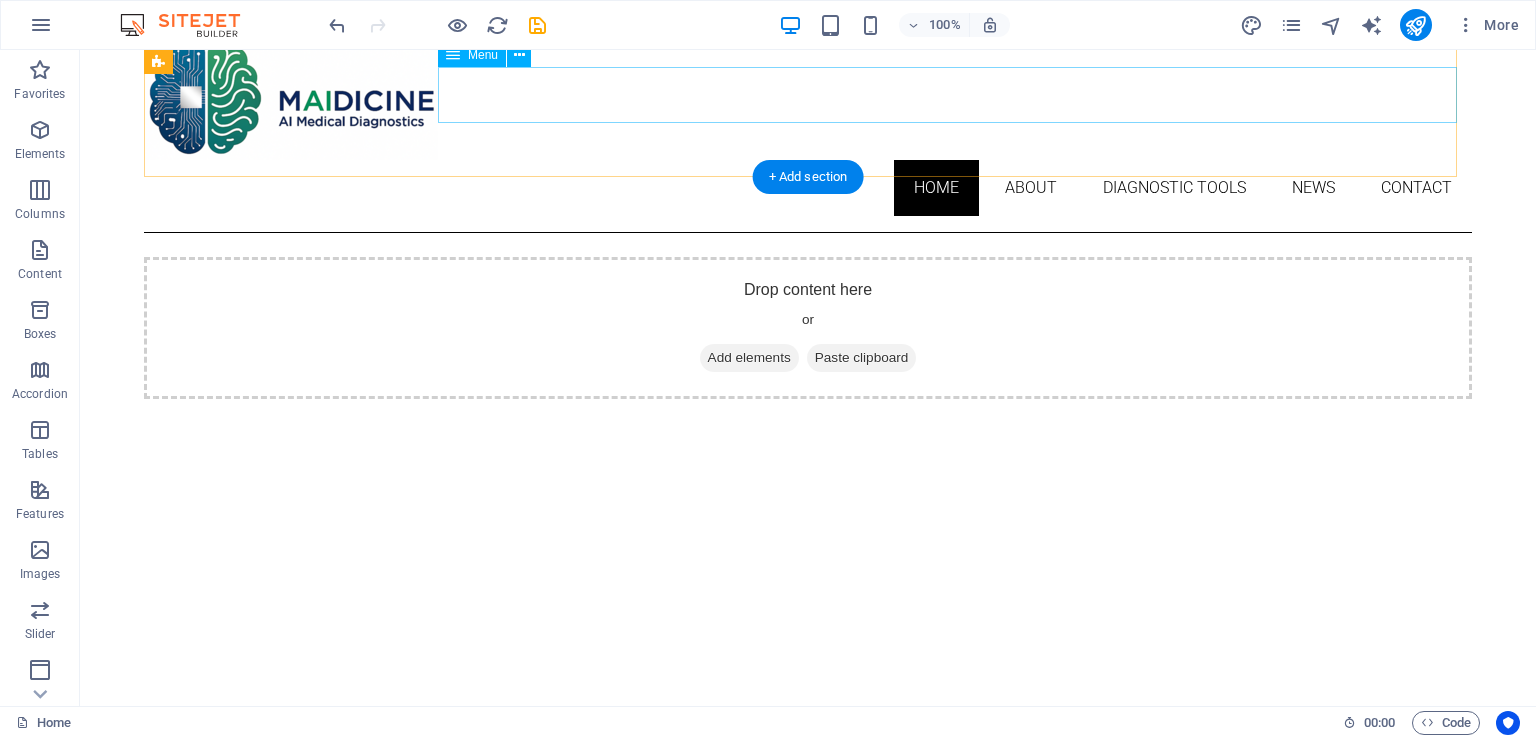 click on "Home About DIAGNOSTIC TOOLS News Contact" at bounding box center [808, 188] 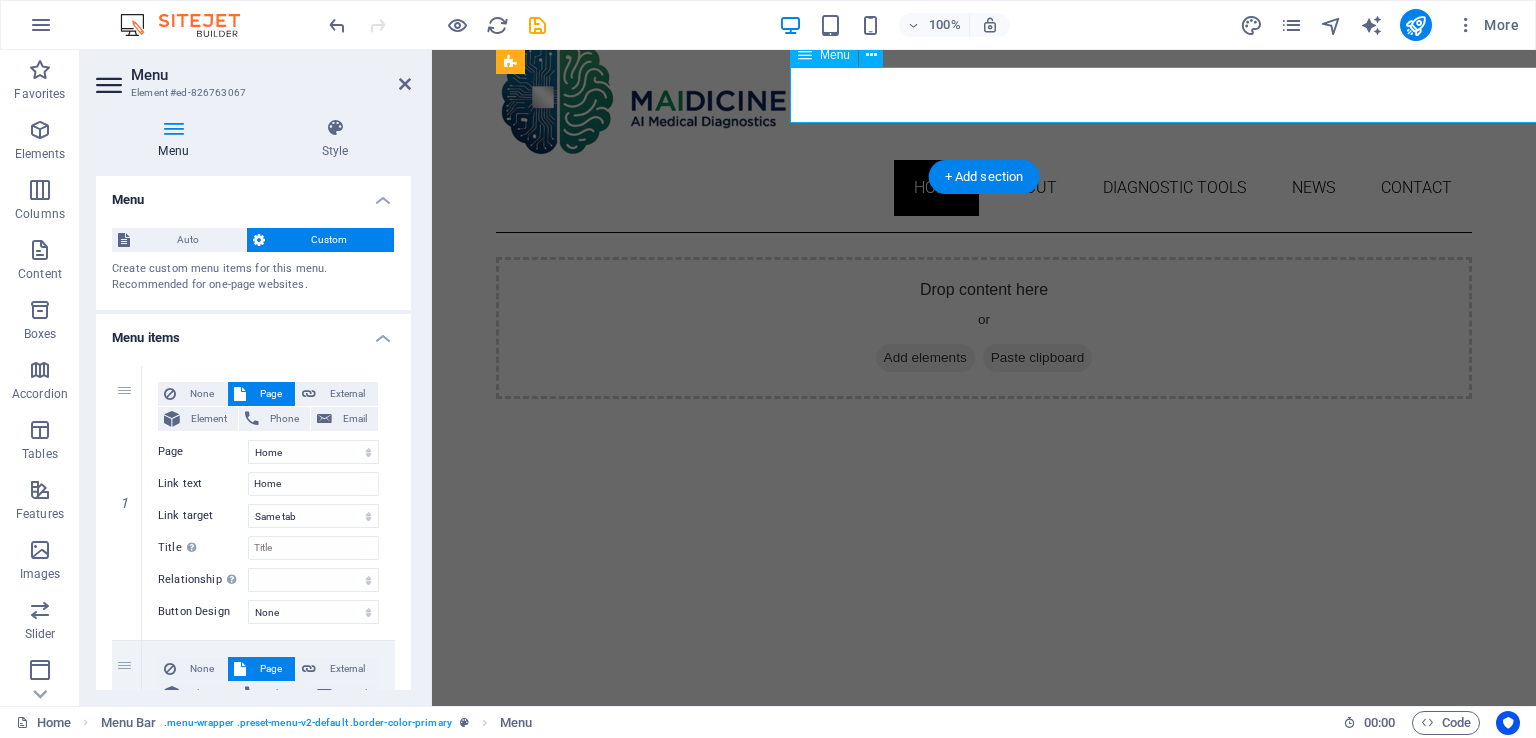 click on "Home About DIAGNOSTIC TOOLS News Contact" at bounding box center [984, 188] 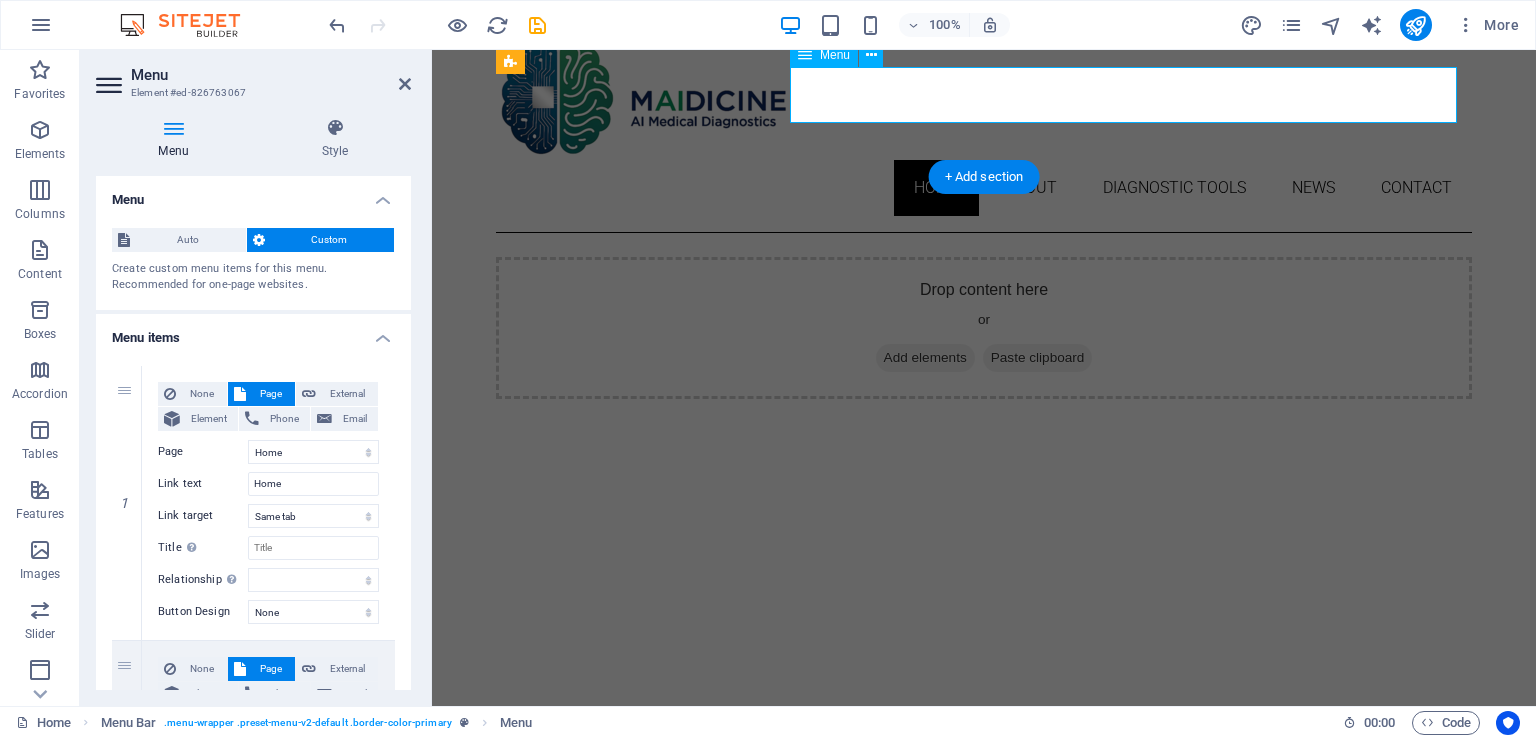 click on "Home About DIAGNOSTIC TOOLS News Contact" at bounding box center (984, 188) 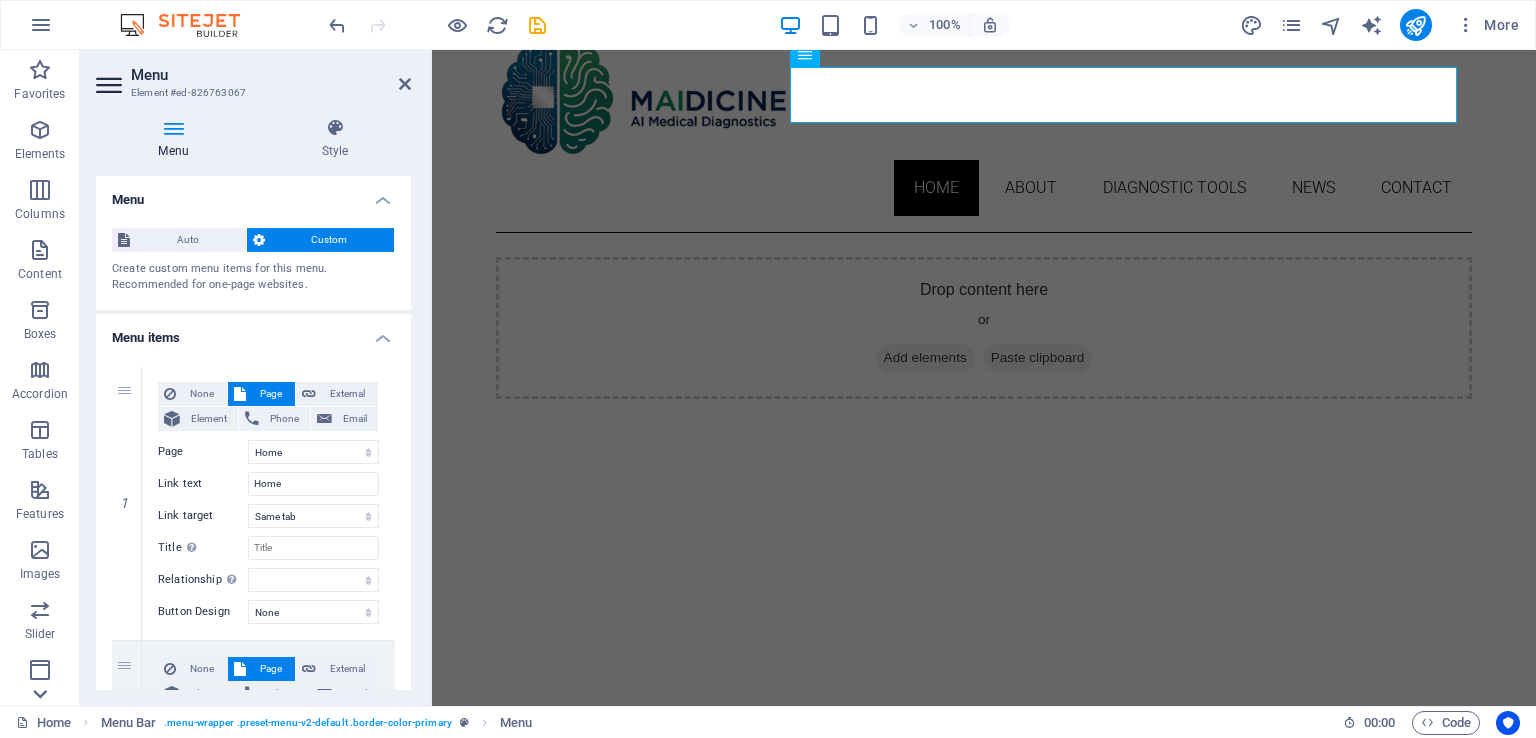 click 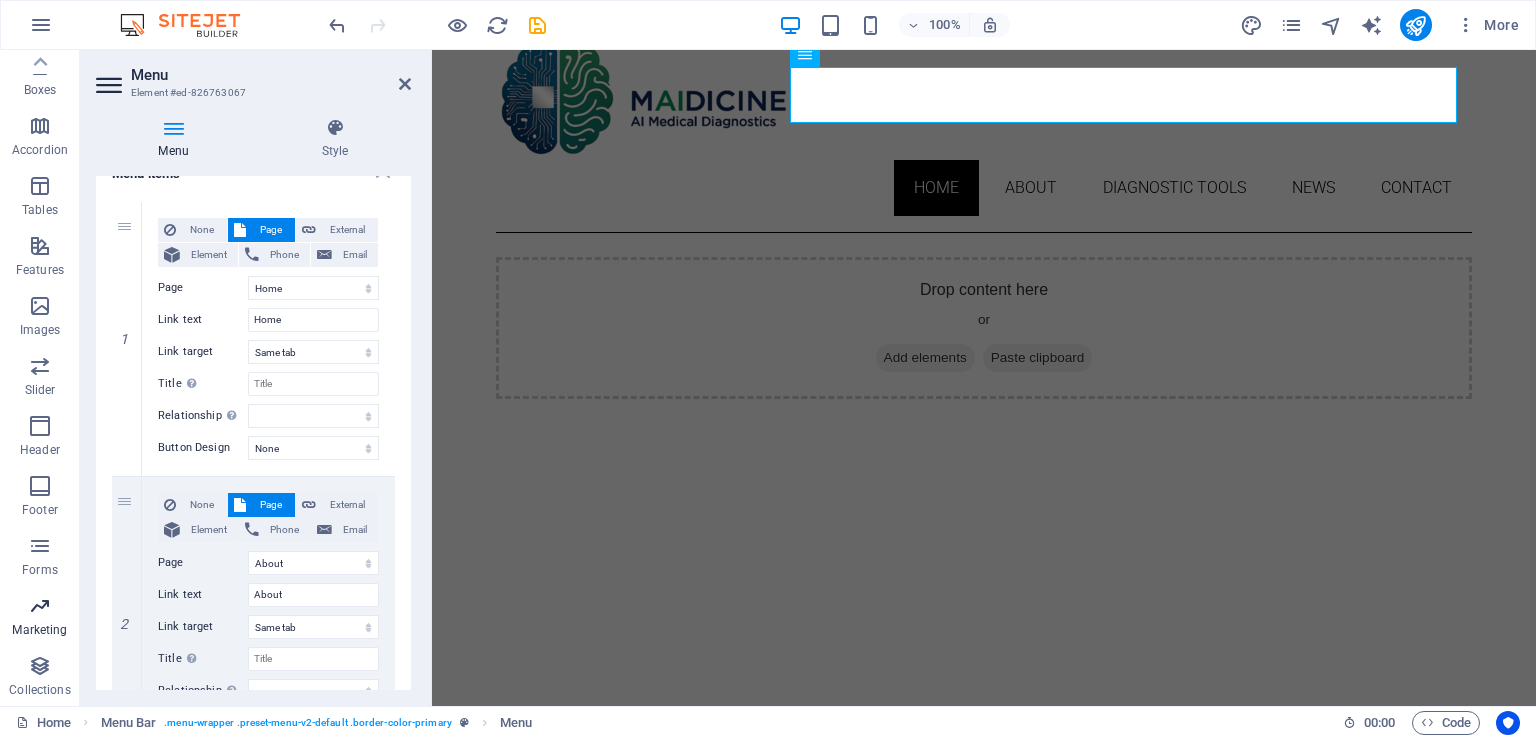 scroll, scrollTop: 200, scrollLeft: 0, axis: vertical 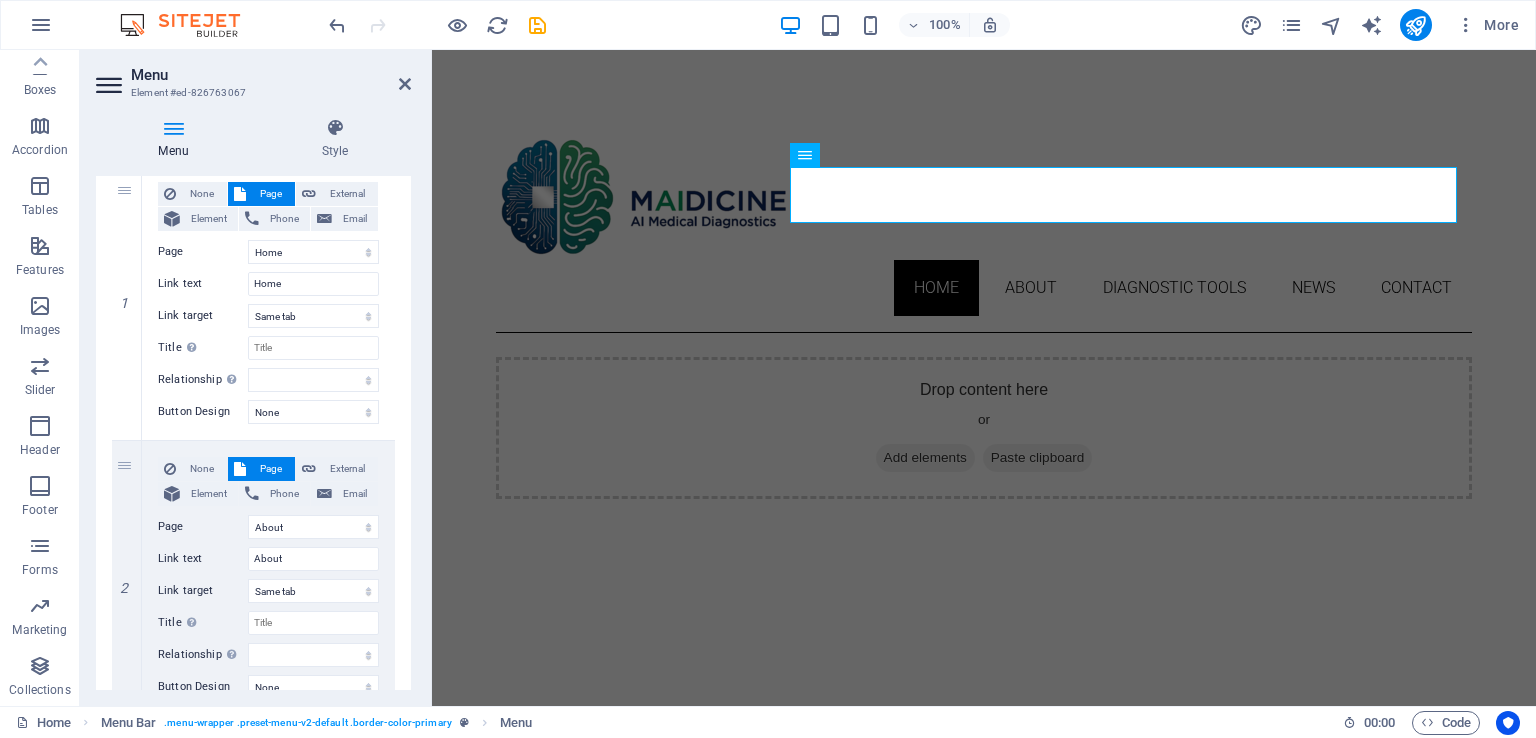 click on "Skip to main content
Home About DIAGNOSTIC TOOLS News Contact   Drop content here or  Add elements  Paste clipboard About Lorem ipsum dolor sit amet, consectetuer adipiscing elit. Aenean commodo ligula eget dolor. Lorem ipsum dolor sit amet. see more Work Lorem ipsum dolor sit amet, consectetuer adipiscing elit. Aenean commodo ligula eget dolor. Lorem ipsum dolor sit amet. see more Blog Lorem ipsum dolor sit amet, consectetuer adipiscing elit. Aenean commodo ligula eget dolor. Lorem ipsum dolor sit amet. see more Contact 641227538bafe8290463385016868e@cpanel.local Legal Notice Privacy" at bounding box center [984, 1276] 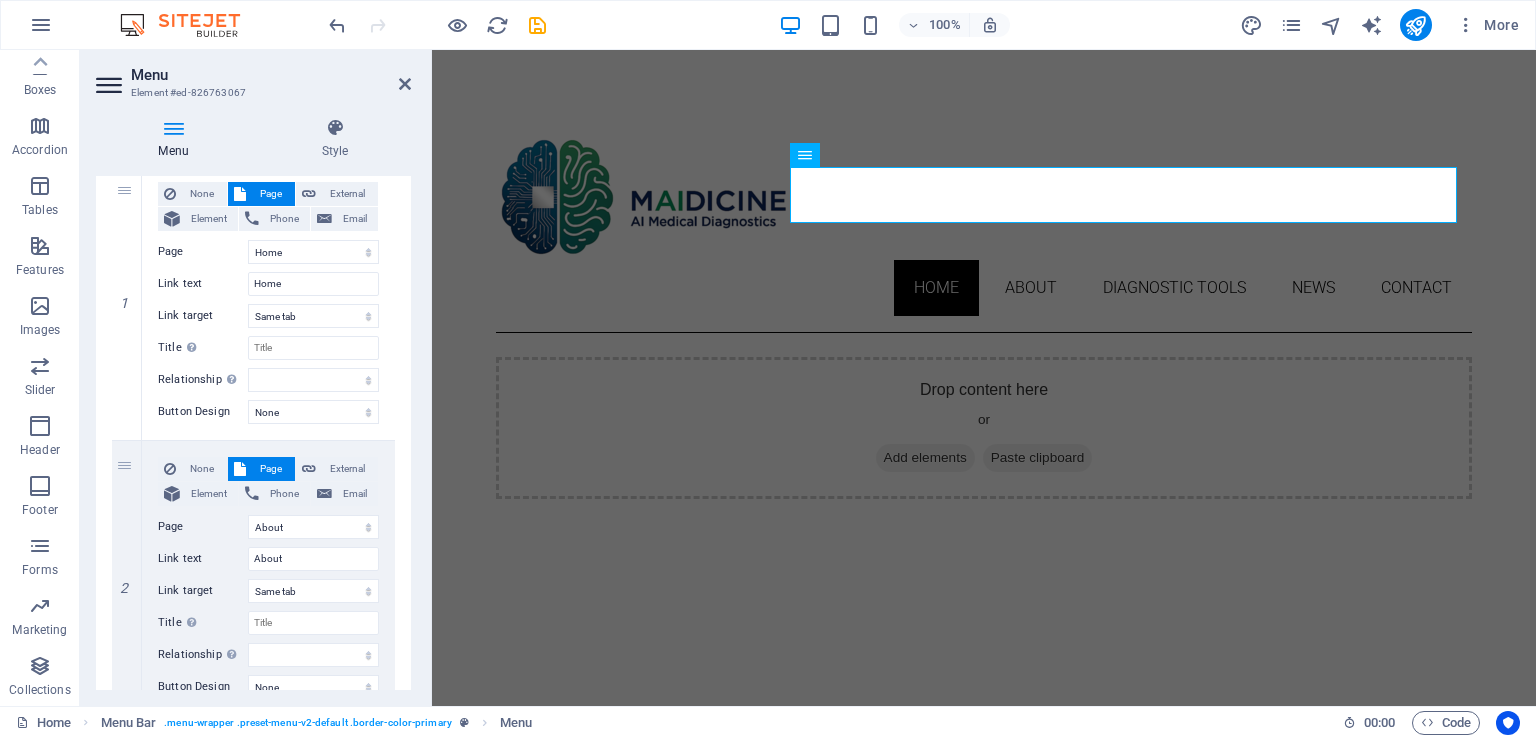 click on "Skip to main content
Home About DIAGNOSTIC TOOLS News Contact   Drop content here or  Add elements  Paste clipboard About Lorem ipsum dolor sit amet, consectetuer adipiscing elit. Aenean commodo ligula eget dolor. Lorem ipsum dolor sit amet. see more Work Lorem ipsum dolor sit amet, consectetuer adipiscing elit. Aenean commodo ligula eget dolor. Lorem ipsum dolor sit amet. see more Blog Lorem ipsum dolor sit amet, consectetuer adipiscing elit. Aenean commodo ligula eget dolor. Lorem ipsum dolor sit amet. see more Contact 641227538bafe8290463385016868e@cpanel.local Legal Notice Privacy" at bounding box center [984, 1276] 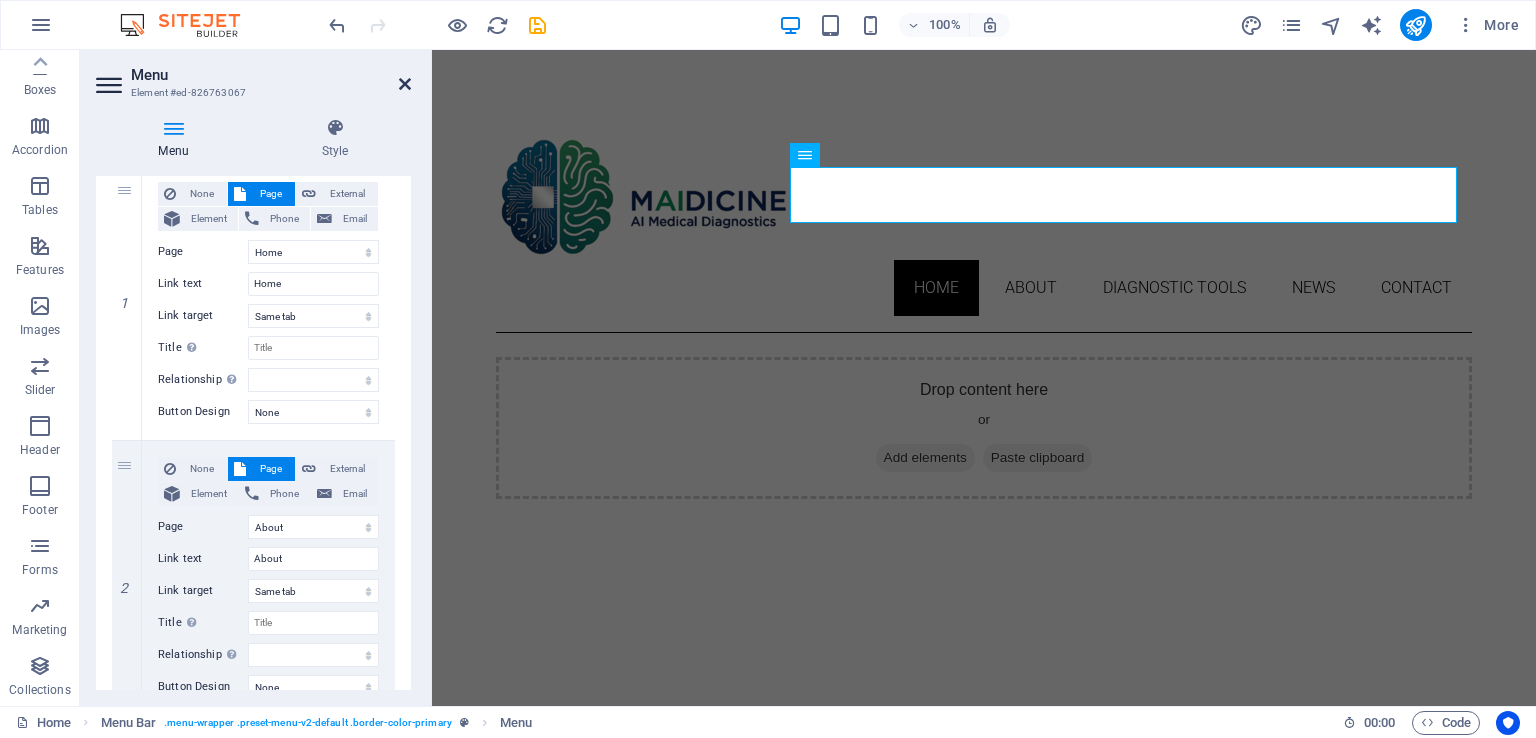 click at bounding box center (405, 84) 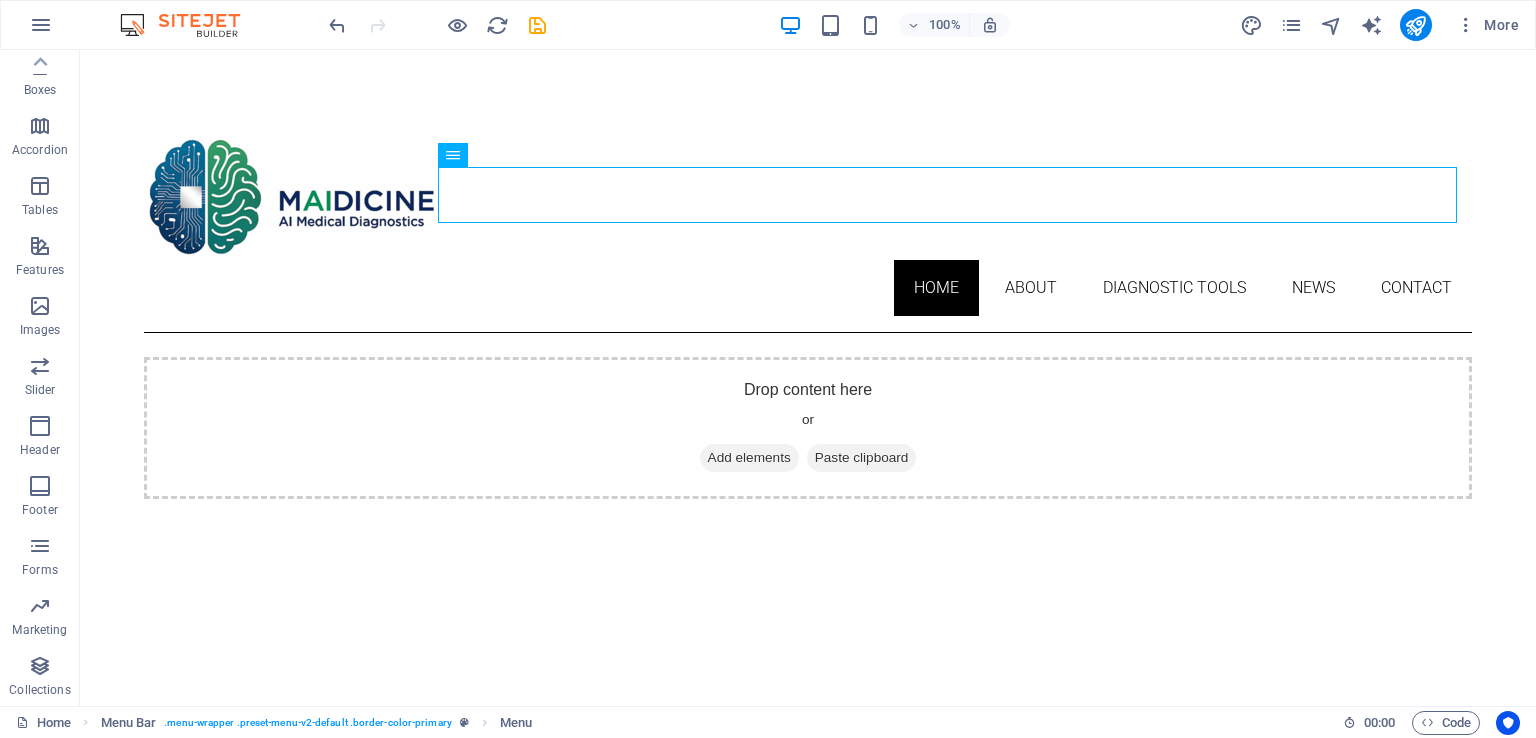 click on "Skip to main content
Home About DIAGNOSTIC TOOLS News Contact   Drop content here or  Add elements  Paste clipboard About Lorem ipsum dolor sit amet, consectetuer adipiscing elit. Aenean commodo ligula eget dolor. Lorem ipsum dolor sit amet. see more Work Lorem ipsum dolor sit amet, consectetuer adipiscing elit. Aenean commodo ligula eget dolor. Lorem ipsum dolor sit amet. see more Blog Lorem ipsum dolor sit amet, consectetuer adipiscing elit. Aenean commodo ligula eget dolor. Lorem ipsum dolor sit amet. see more Contact 641227538bafe8290463385016868e@cpanel.local Legal Notice Privacy" at bounding box center (808, 1276) 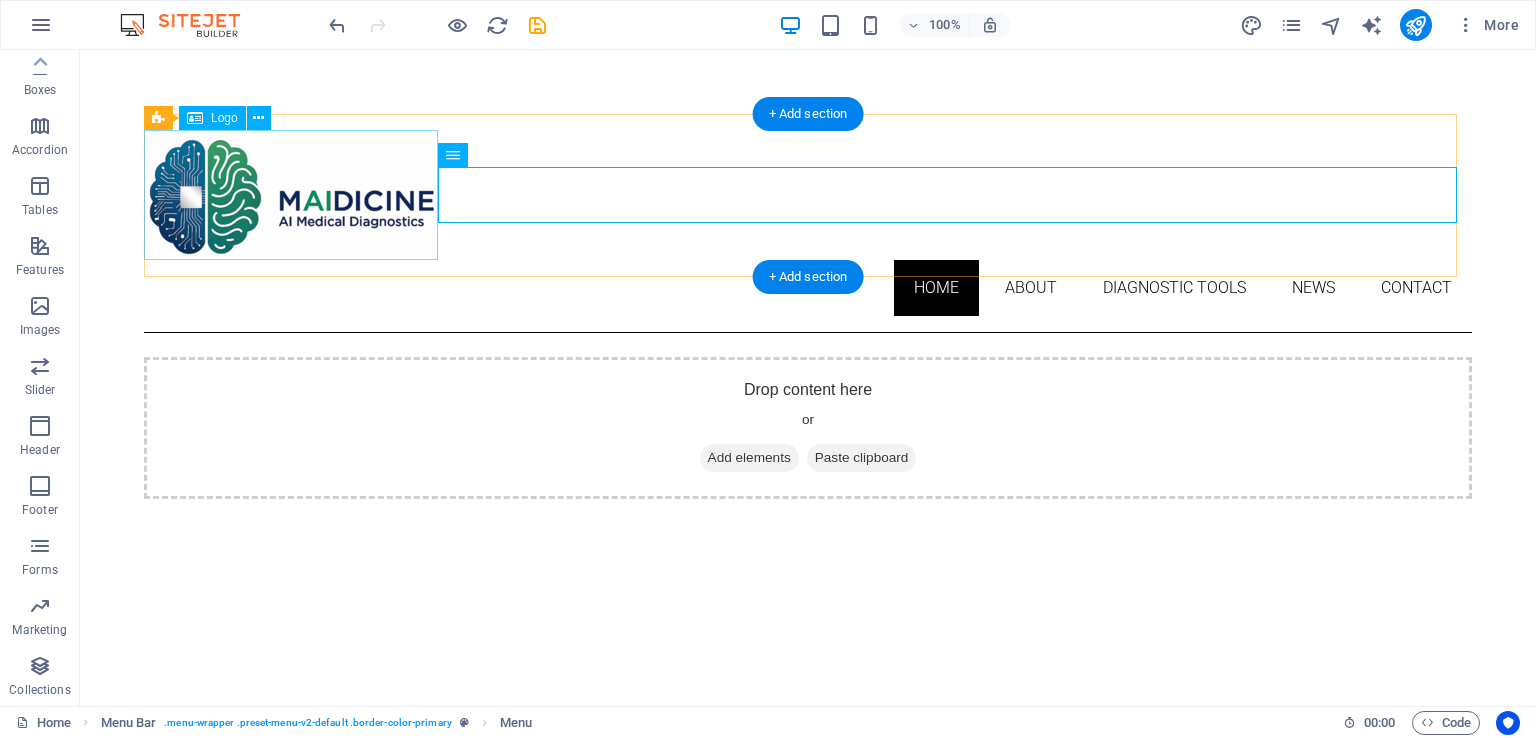 click at bounding box center [808, 195] 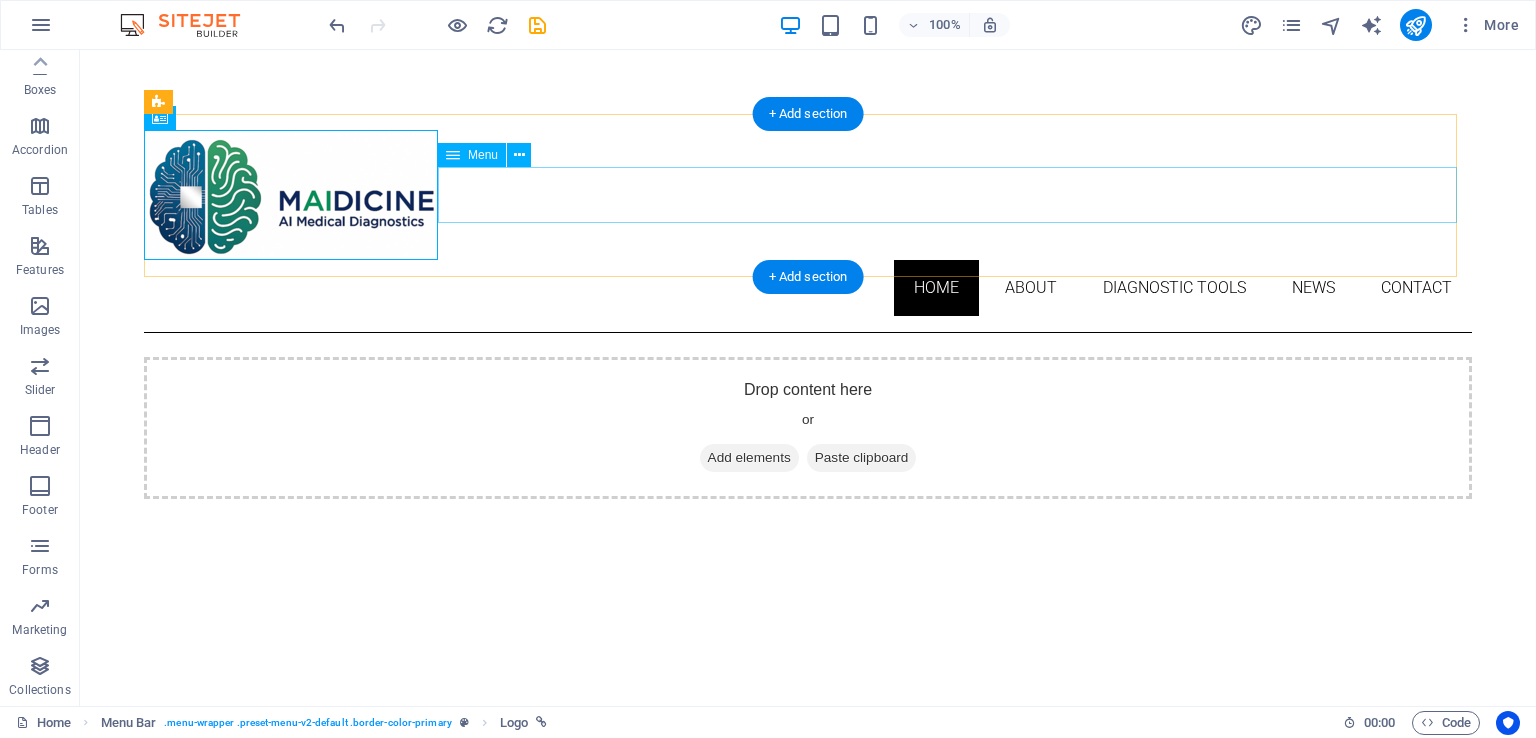 click on "Home About DIAGNOSTIC TOOLS News Contact" at bounding box center [808, 288] 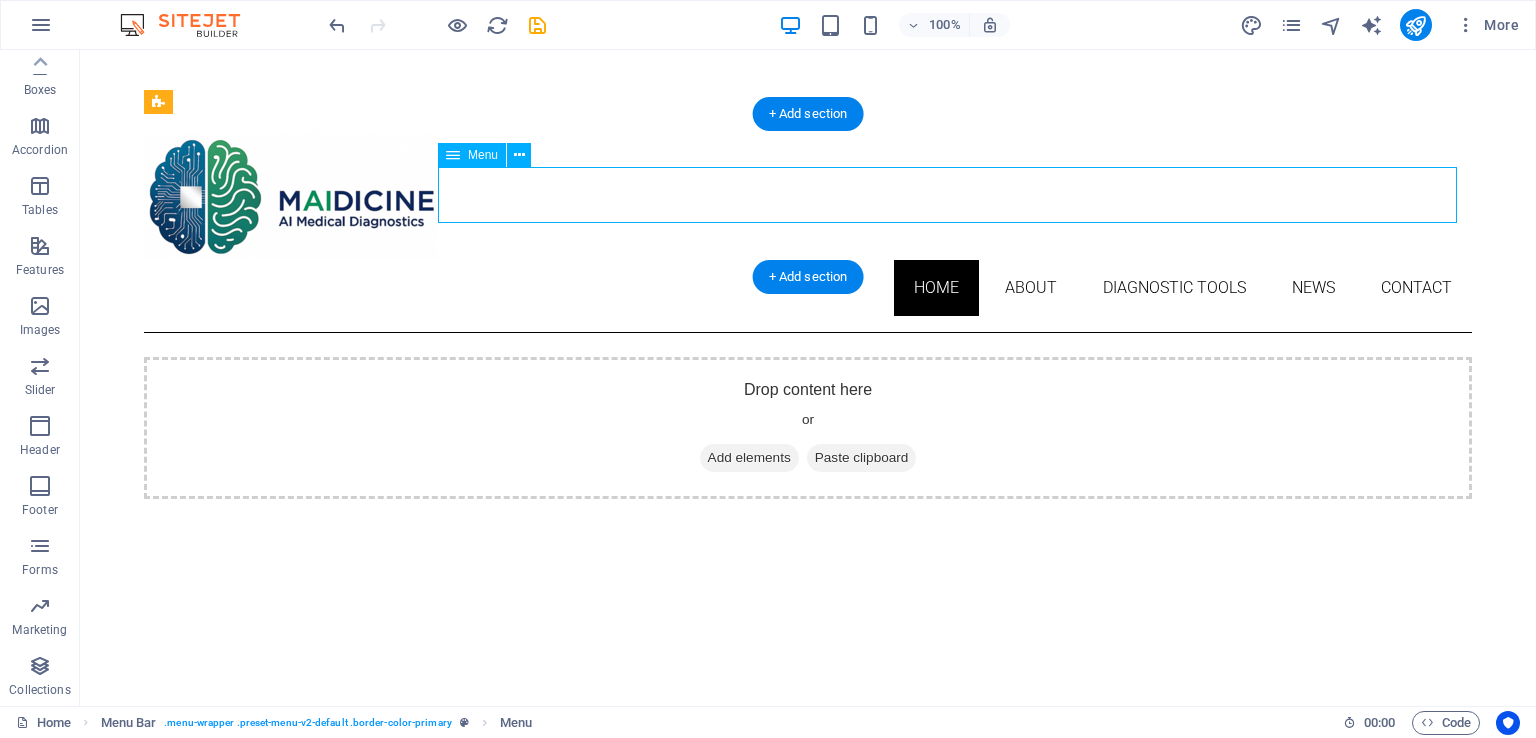 click on "Home About DIAGNOSTIC TOOLS News Contact" at bounding box center [808, 288] 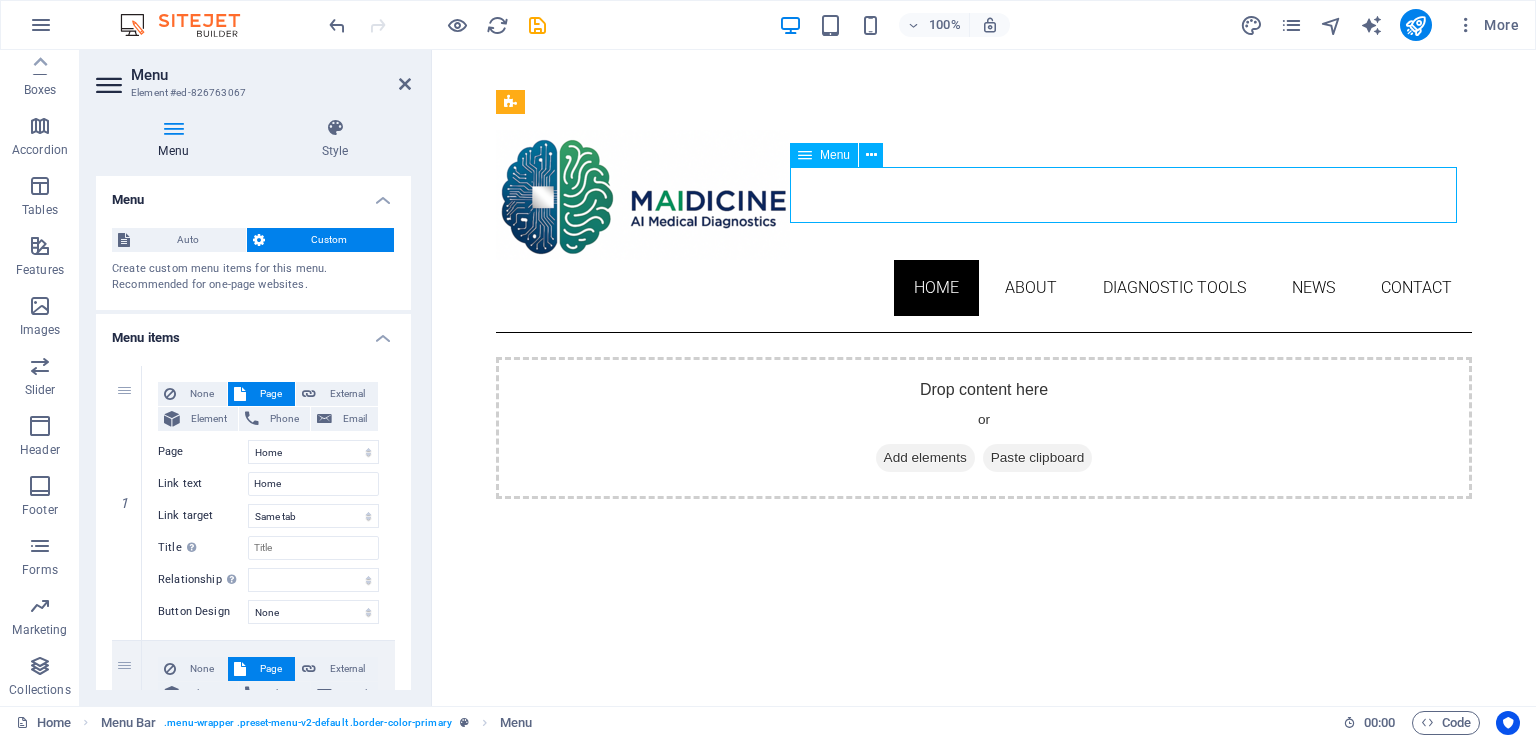 drag, startPoint x: 920, startPoint y: 197, endPoint x: 831, endPoint y: 197, distance: 89 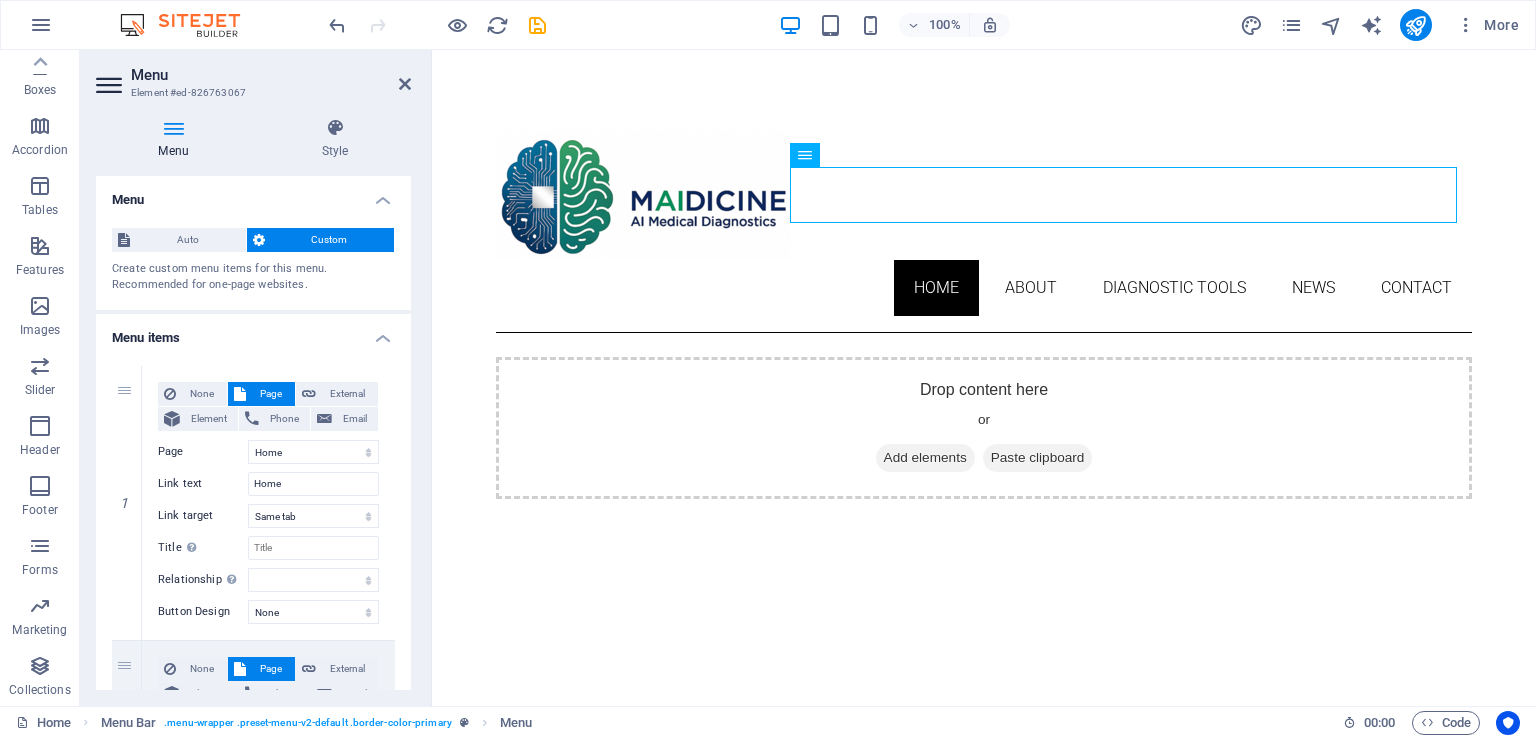 click on "Skip to main content
Home About DIAGNOSTIC TOOLS News Contact   Drop content here or  Add elements  Paste clipboard About Lorem ipsum dolor sit amet, consectetuer adipiscing elit. Aenean commodo ligula eget dolor. Lorem ipsum dolor sit amet. see more Work Lorem ipsum dolor sit amet, consectetuer adipiscing elit. Aenean commodo ligula eget dolor. Lorem ipsum dolor sit amet. see more Blog Lorem ipsum dolor sit amet, consectetuer adipiscing elit. Aenean commodo ligula eget dolor. Lorem ipsum dolor sit amet. see more Contact 641227538bafe8290463385016868e@cpanel.local Legal Notice Privacy" at bounding box center (984, 1276) 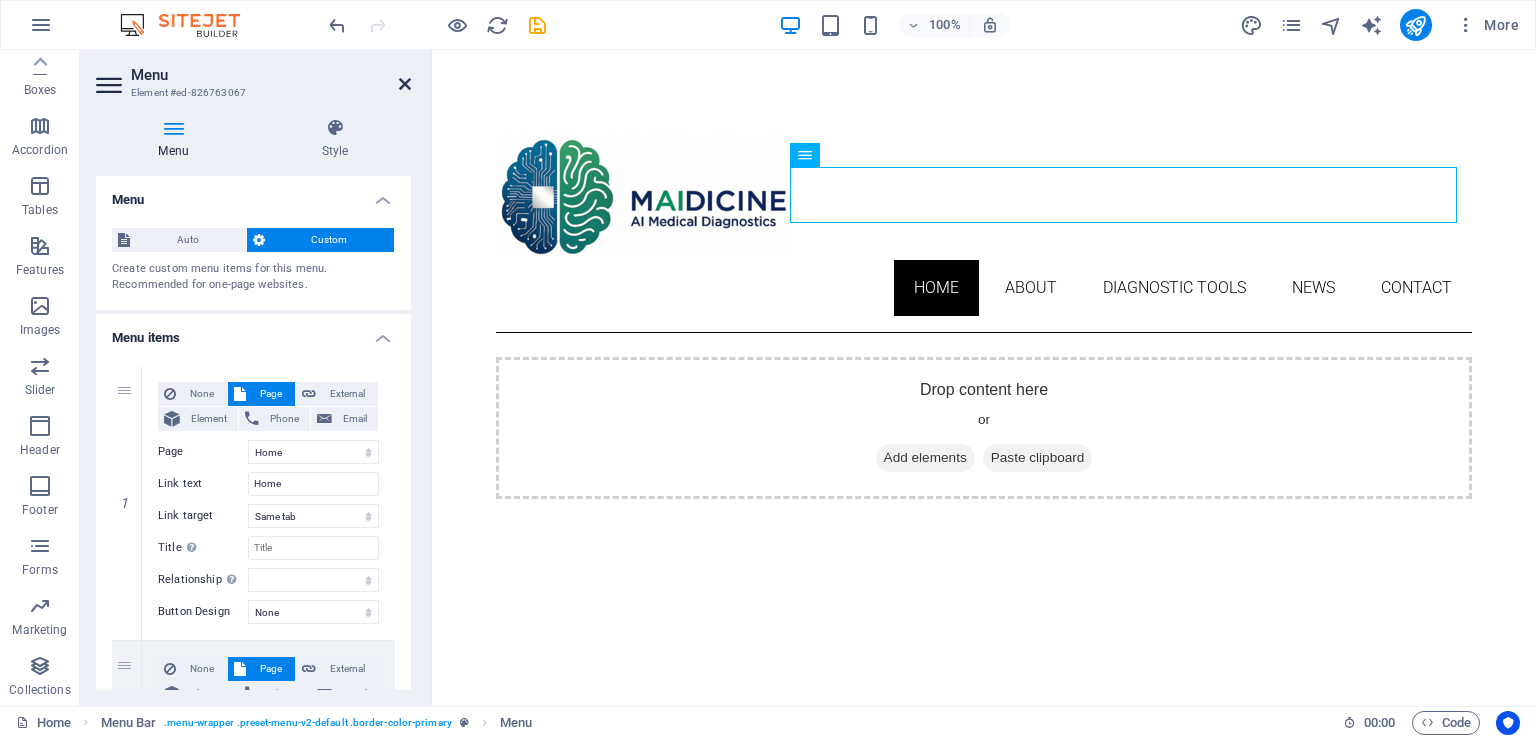 drag, startPoint x: 403, startPoint y: 77, endPoint x: 367, endPoint y: 38, distance: 53.075417 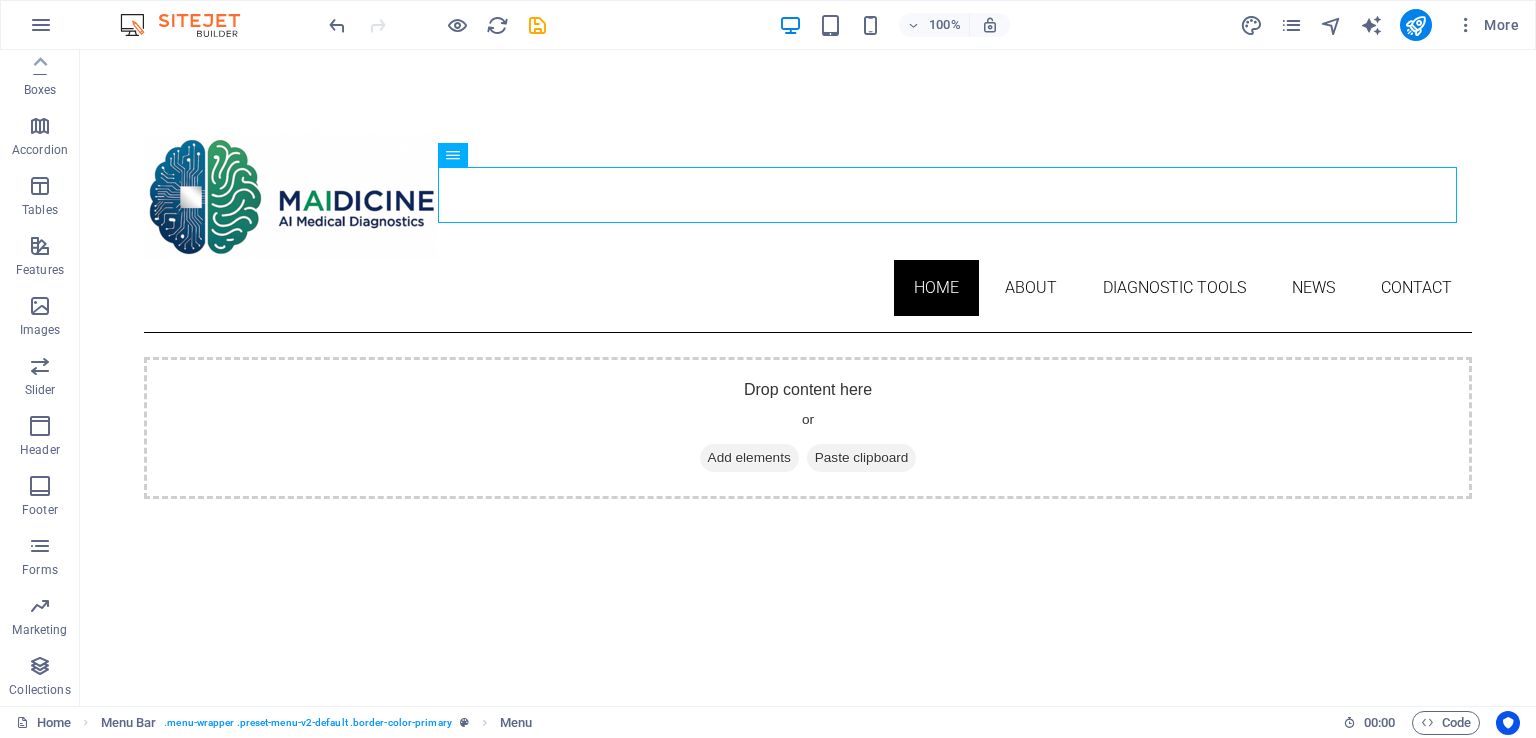 click on "Skip to main content
Home About DIAGNOSTIC TOOLS News Contact   Drop content here or  Add elements  Paste clipboard About Lorem ipsum dolor sit amet, consectetuer adipiscing elit. Aenean commodo ligula eget dolor. Lorem ipsum dolor sit amet. see more Work Lorem ipsum dolor sit amet, consectetuer adipiscing elit. Aenean commodo ligula eget dolor. Lorem ipsum dolor sit amet. see more Blog Lorem ipsum dolor sit amet, consectetuer adipiscing elit. Aenean commodo ligula eget dolor. Lorem ipsum dolor sit amet. see more Contact 641227538bafe8290463385016868e@cpanel.local Legal Notice Privacy" at bounding box center (808, 1276) 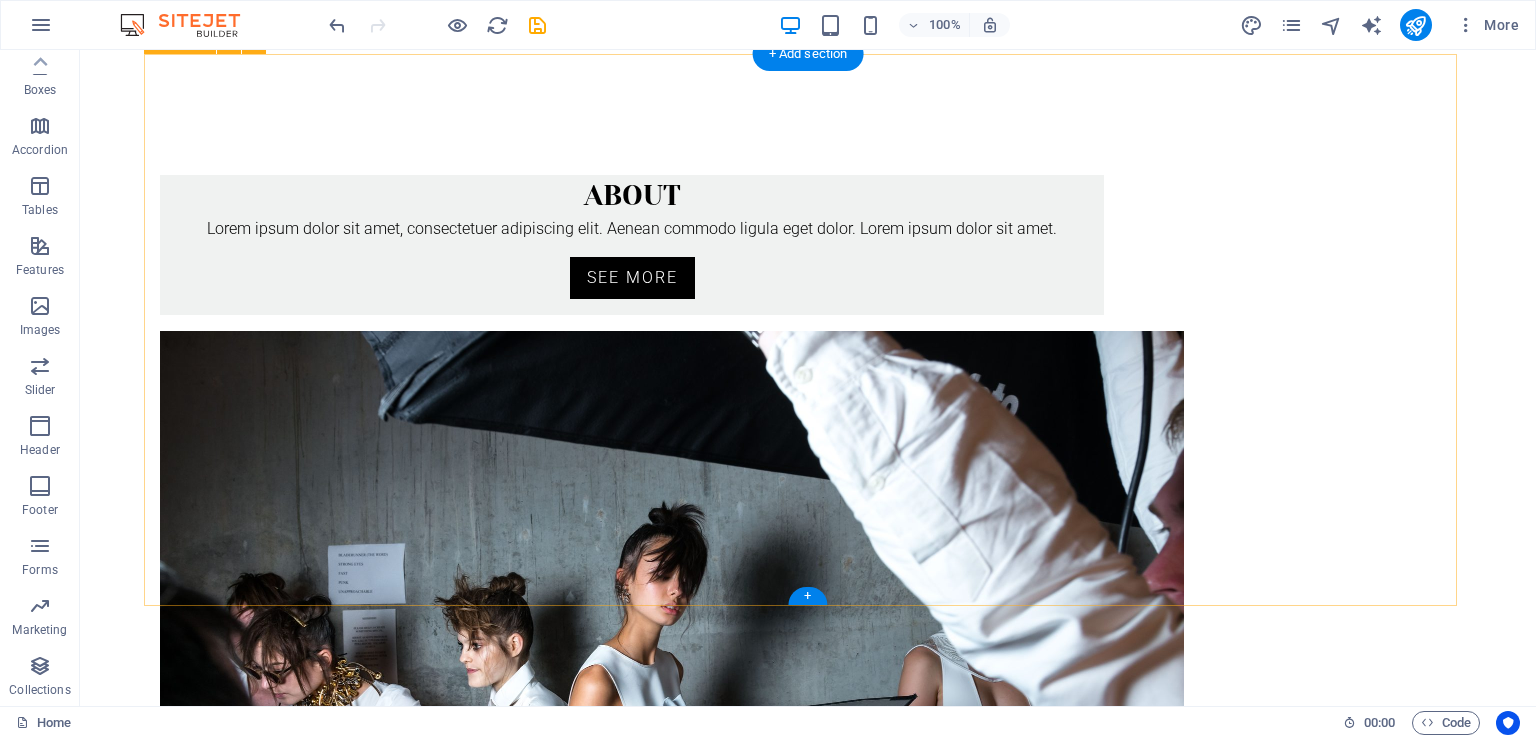 scroll, scrollTop: 712, scrollLeft: 0, axis: vertical 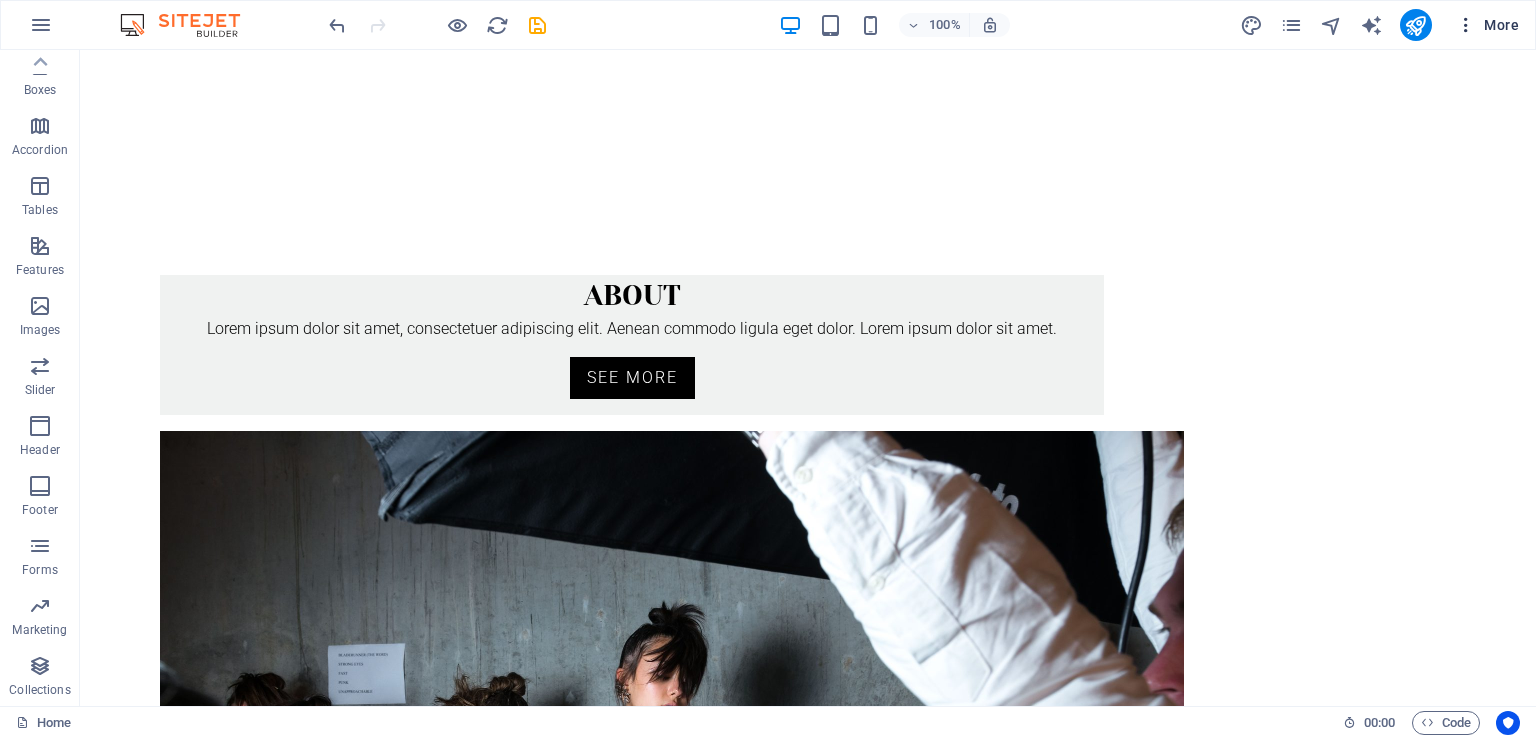 click on "More" at bounding box center [1487, 25] 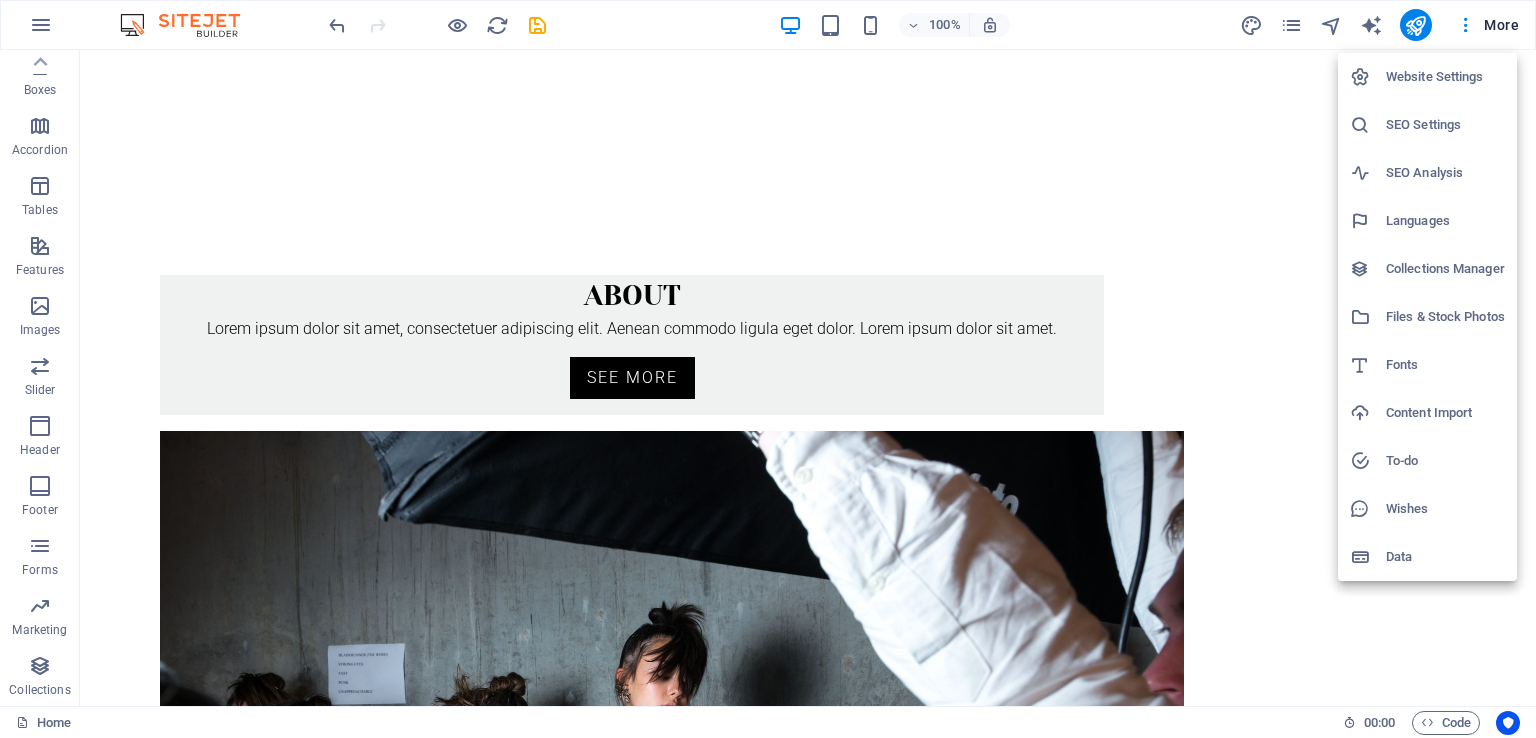click on "Files & Stock Photos" at bounding box center [1445, 317] 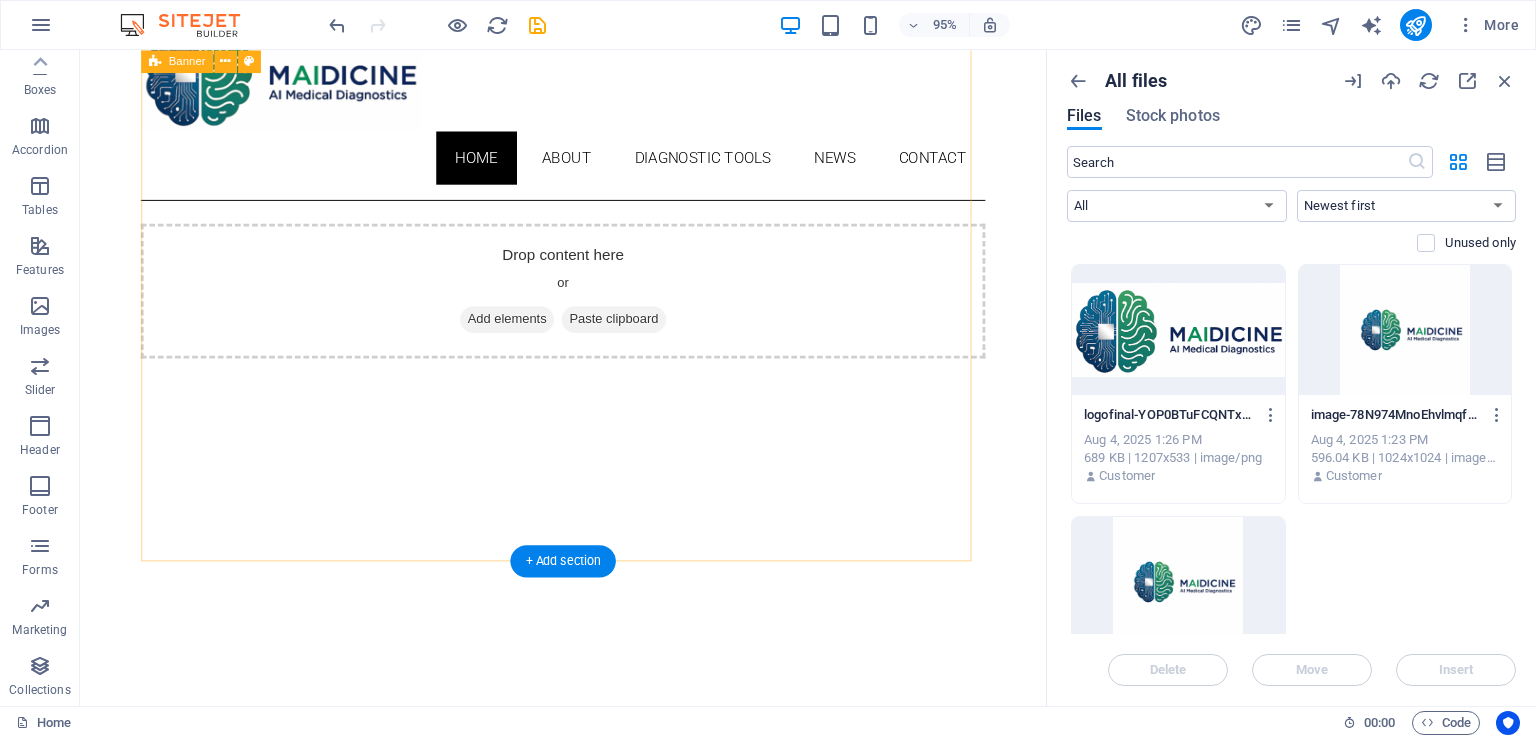 scroll, scrollTop: 0, scrollLeft: 0, axis: both 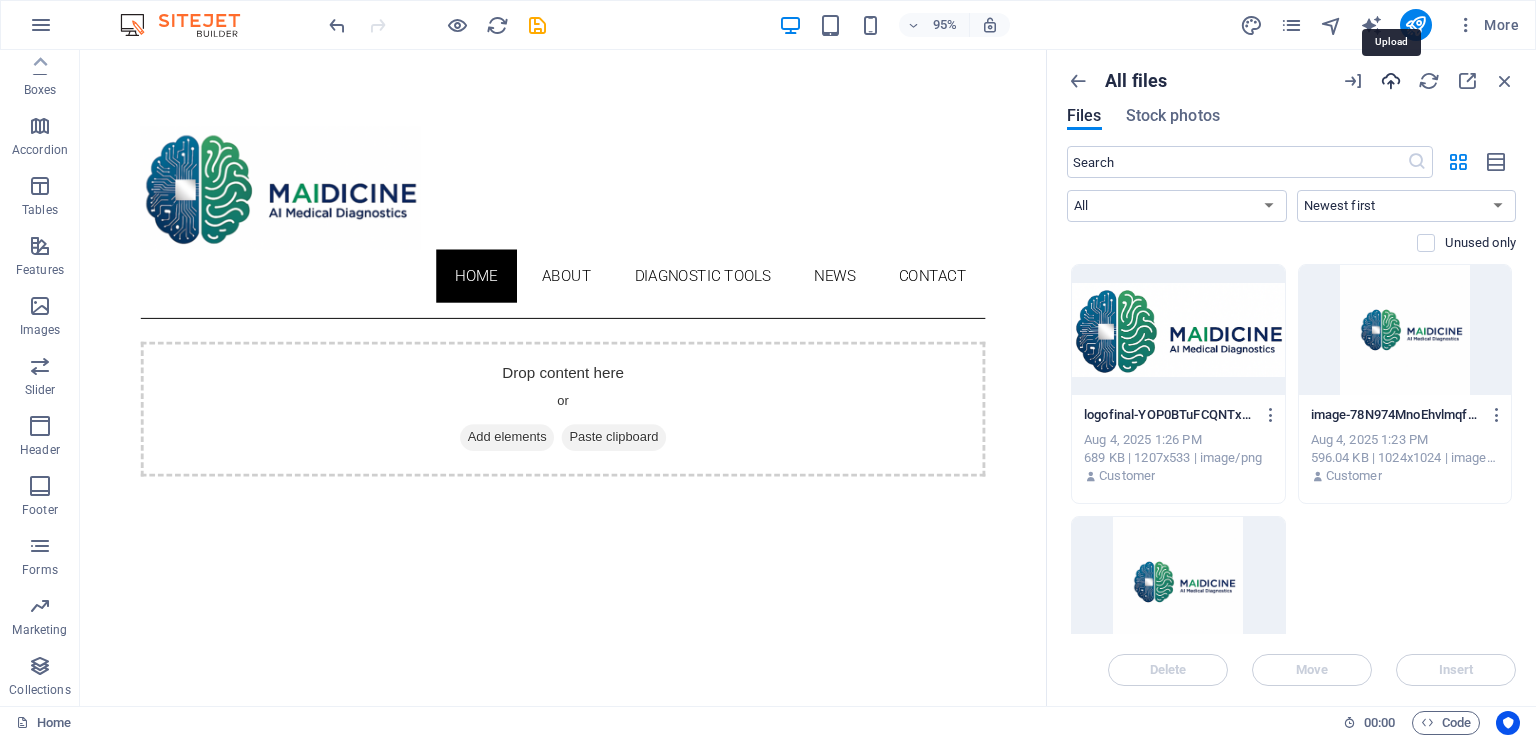 click at bounding box center [1391, 81] 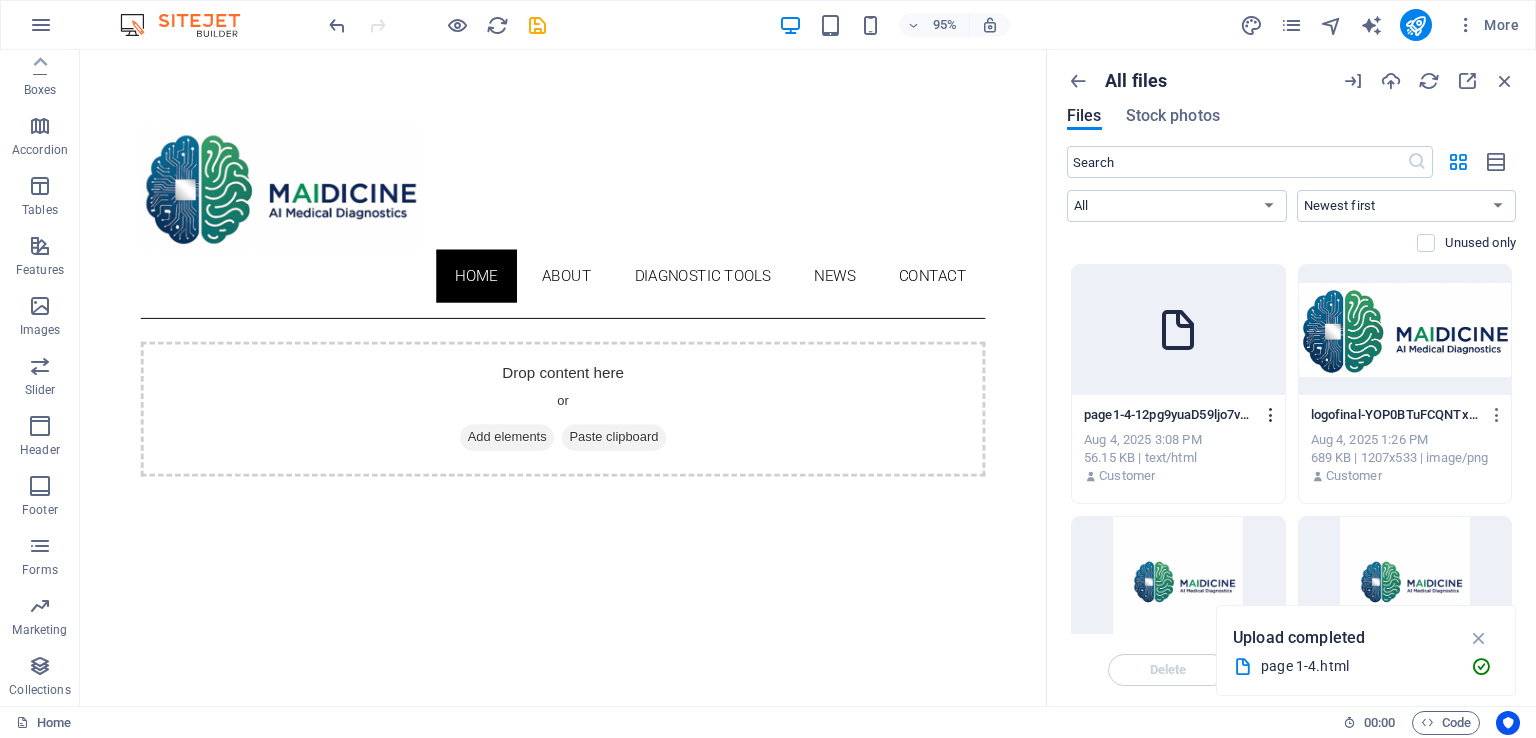 click at bounding box center (1271, 415) 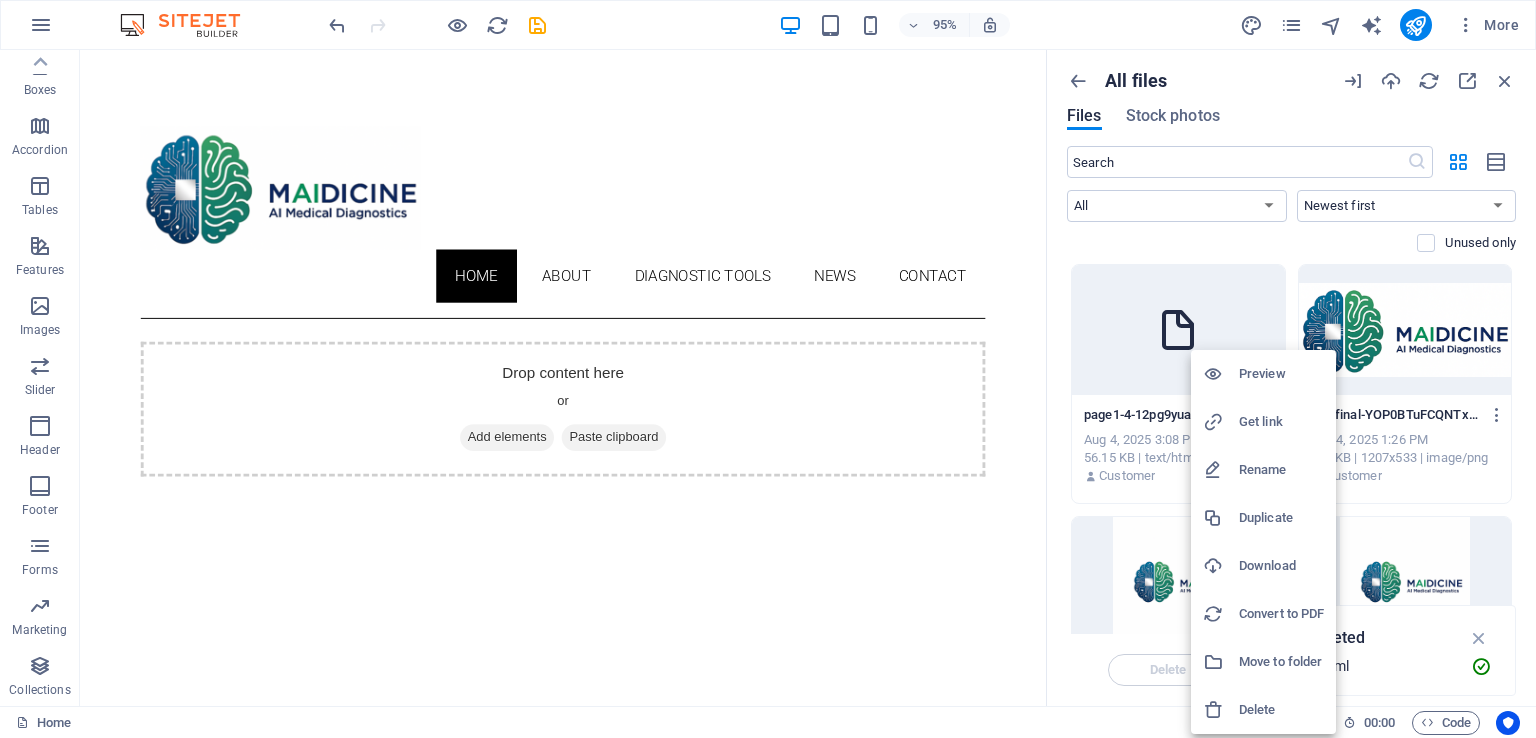 click on "Preview" at bounding box center [1281, 374] 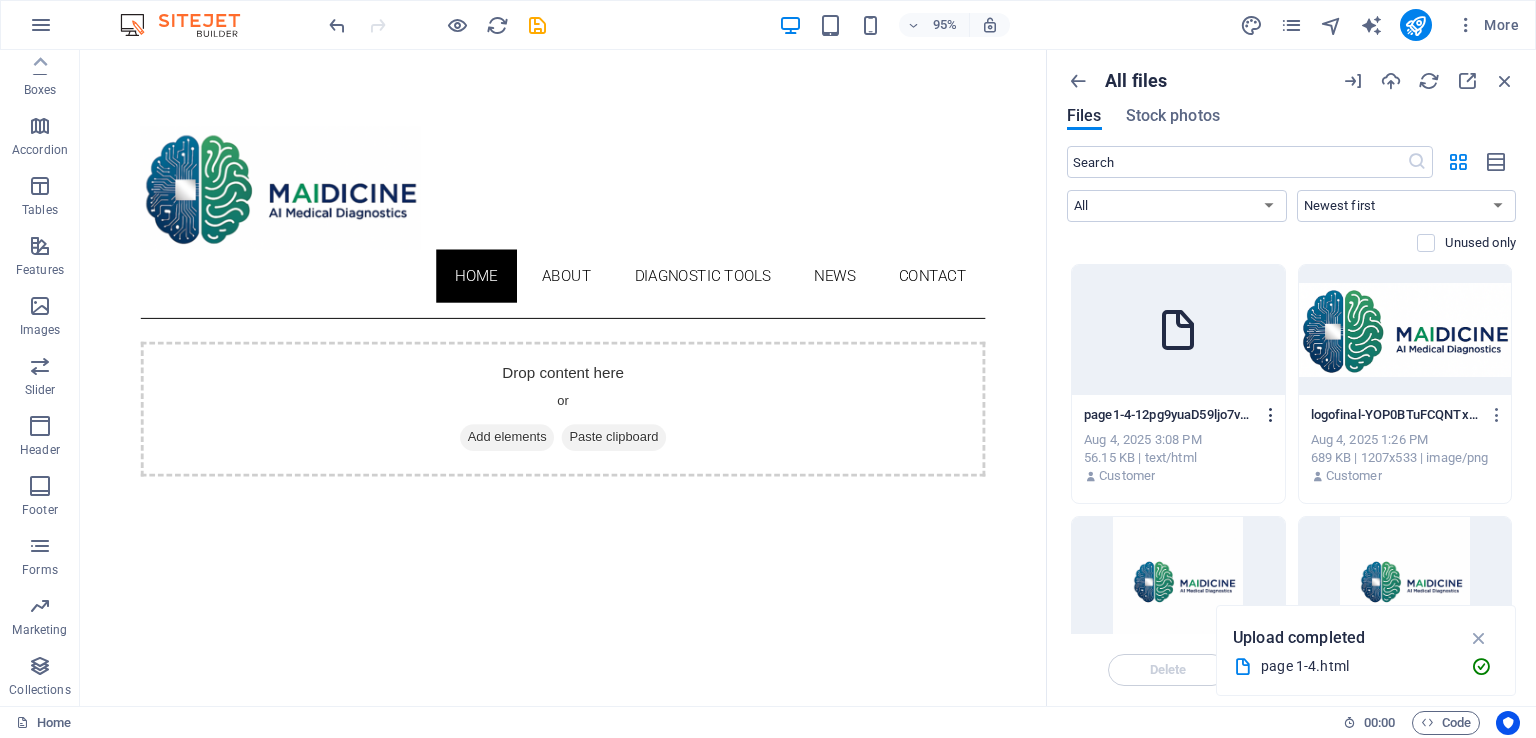 click at bounding box center [1271, 415] 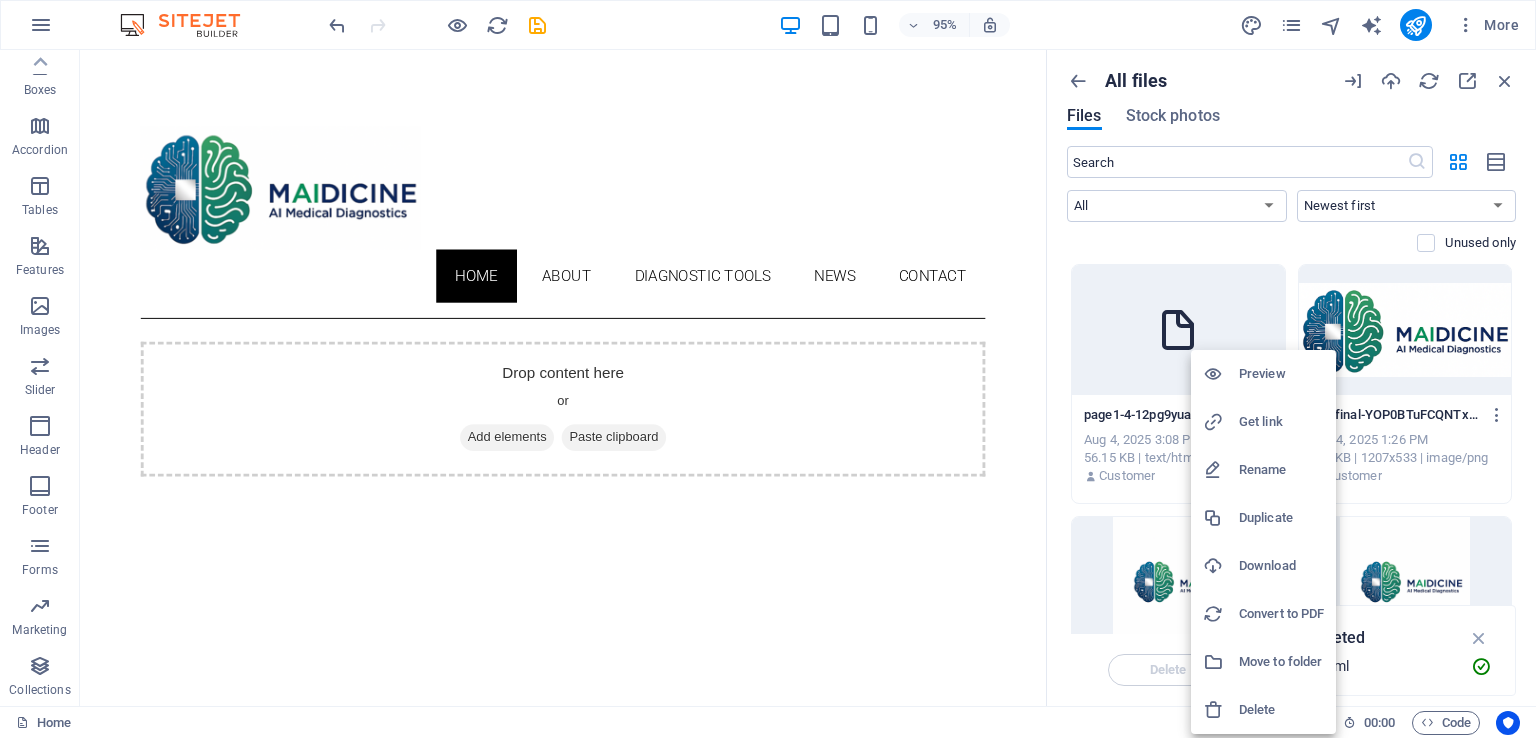 click on "Convert to PDF" at bounding box center [1281, 614] 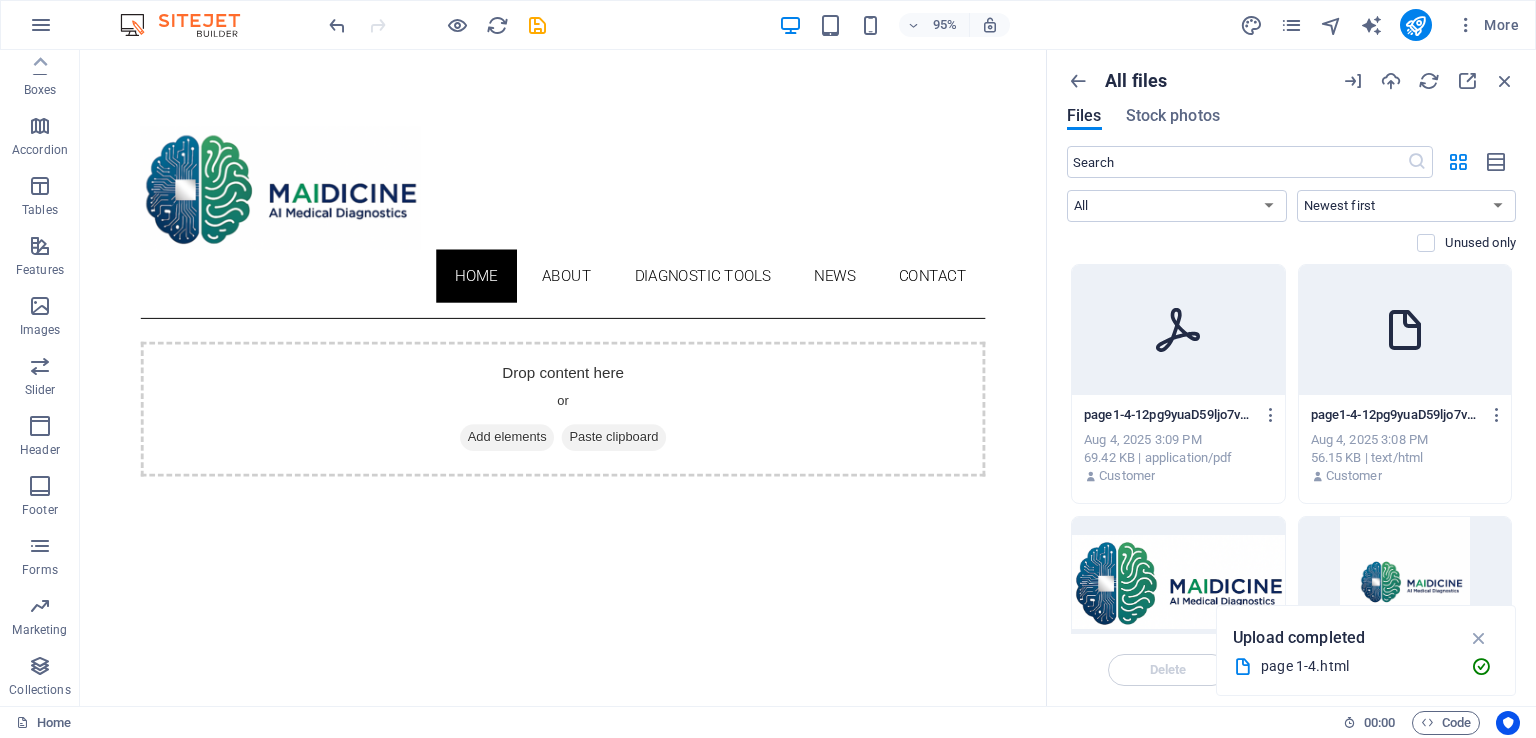 click 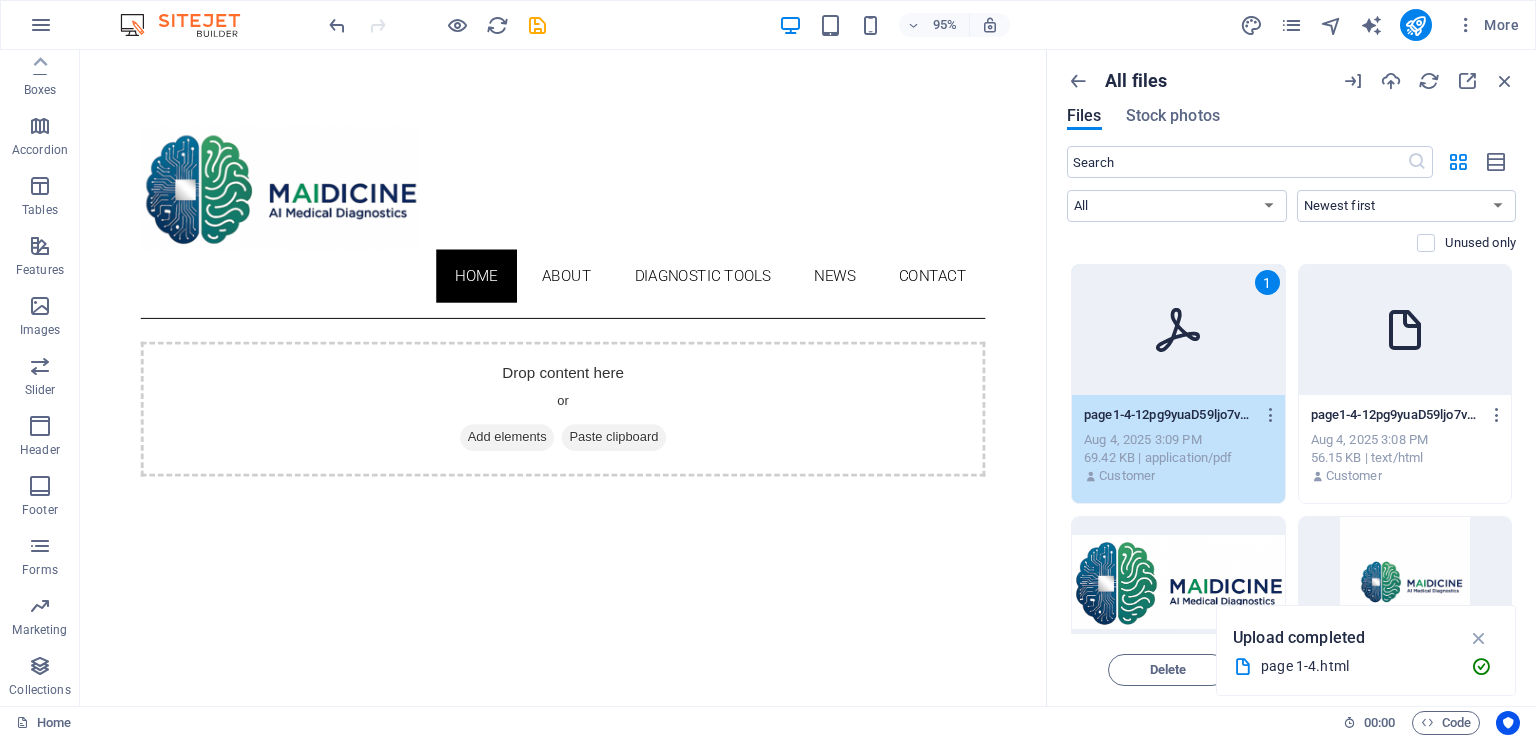 click 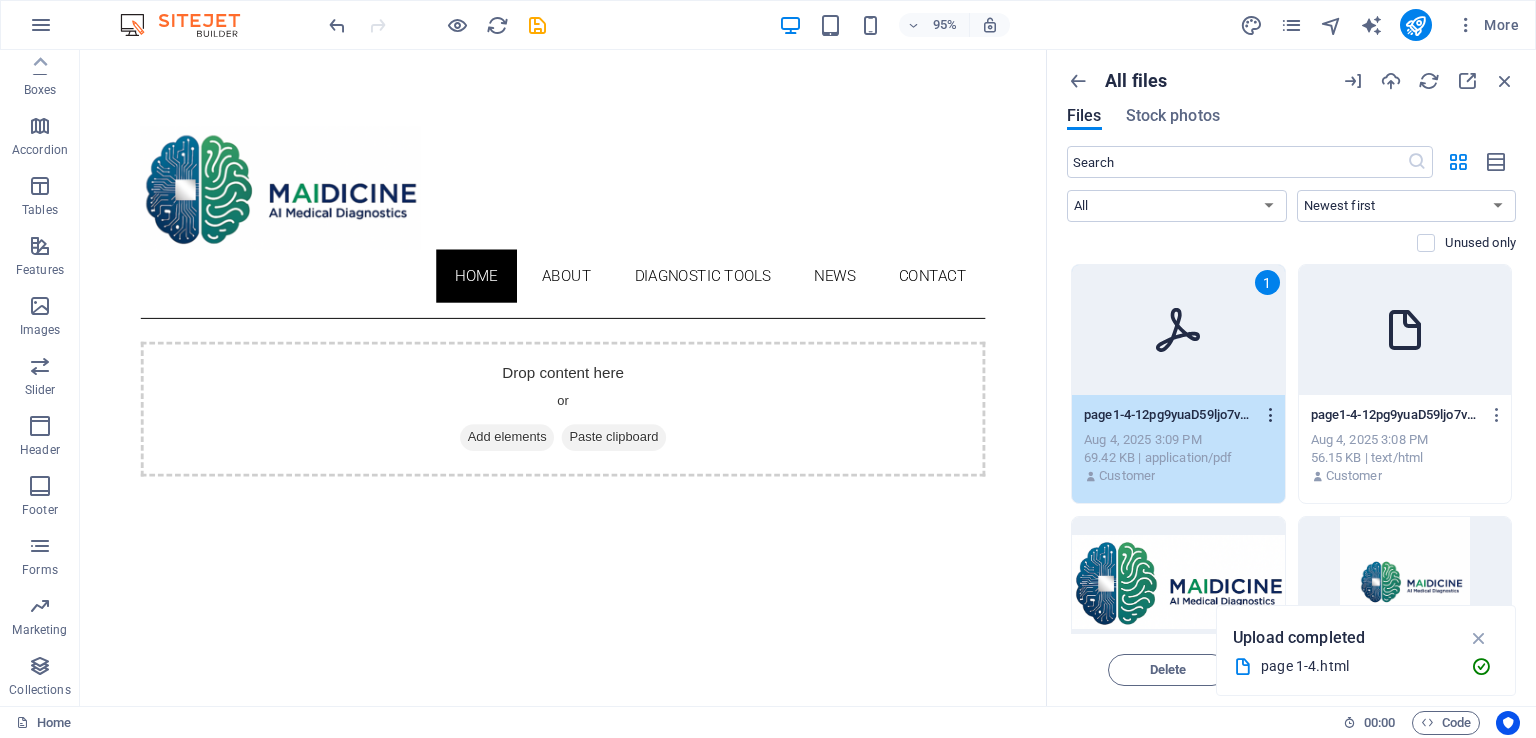 click at bounding box center (1271, 415) 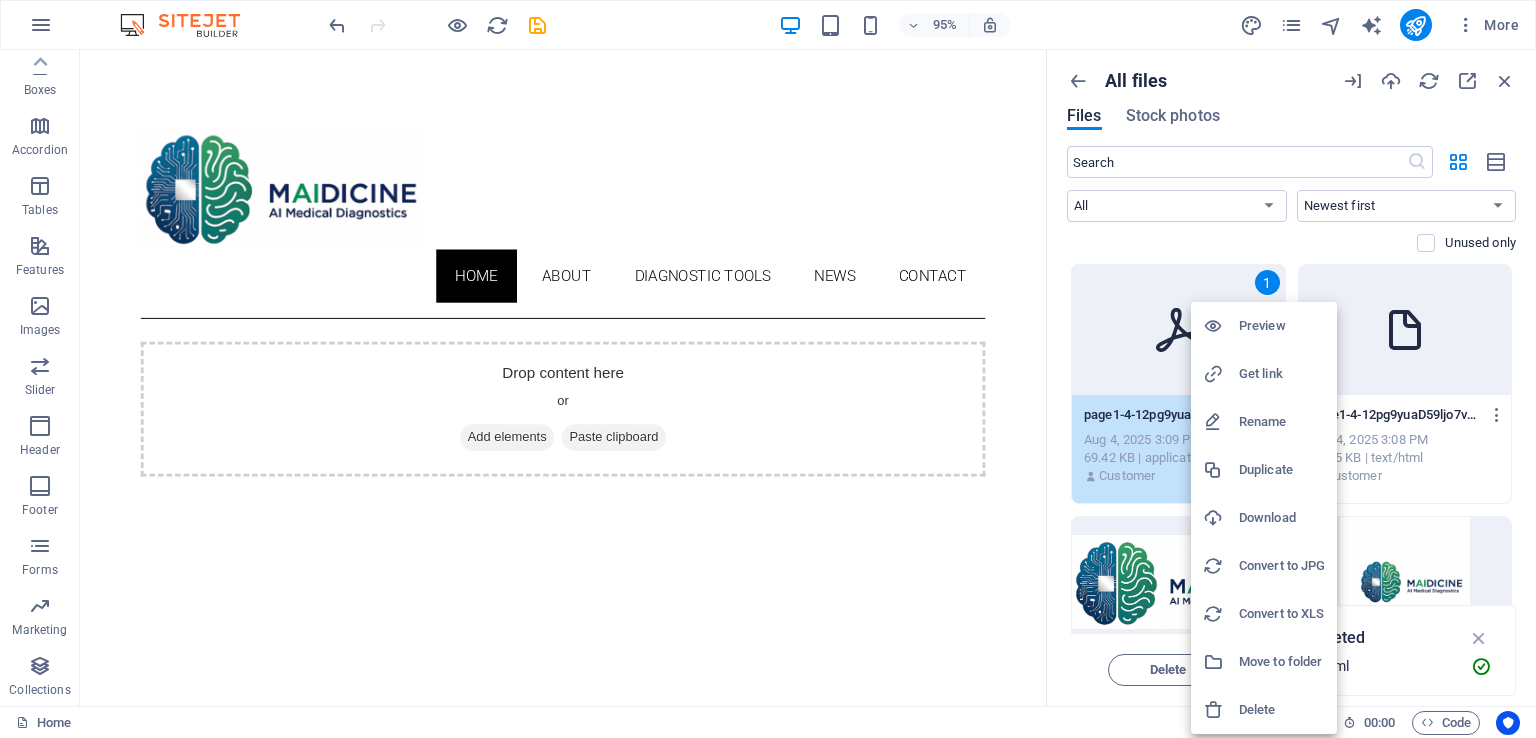 click on "Preview" at bounding box center (1282, 326) 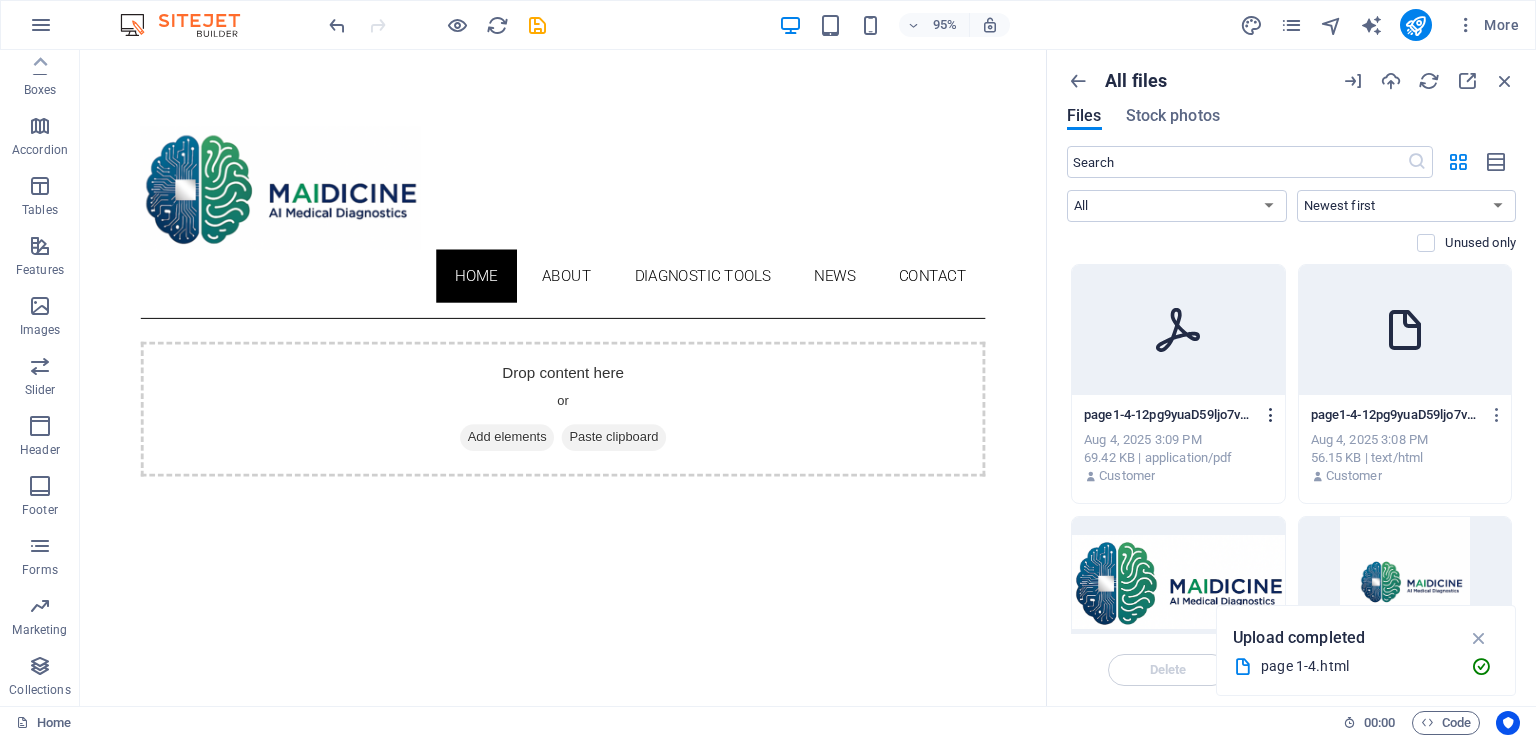 click at bounding box center [1271, 415] 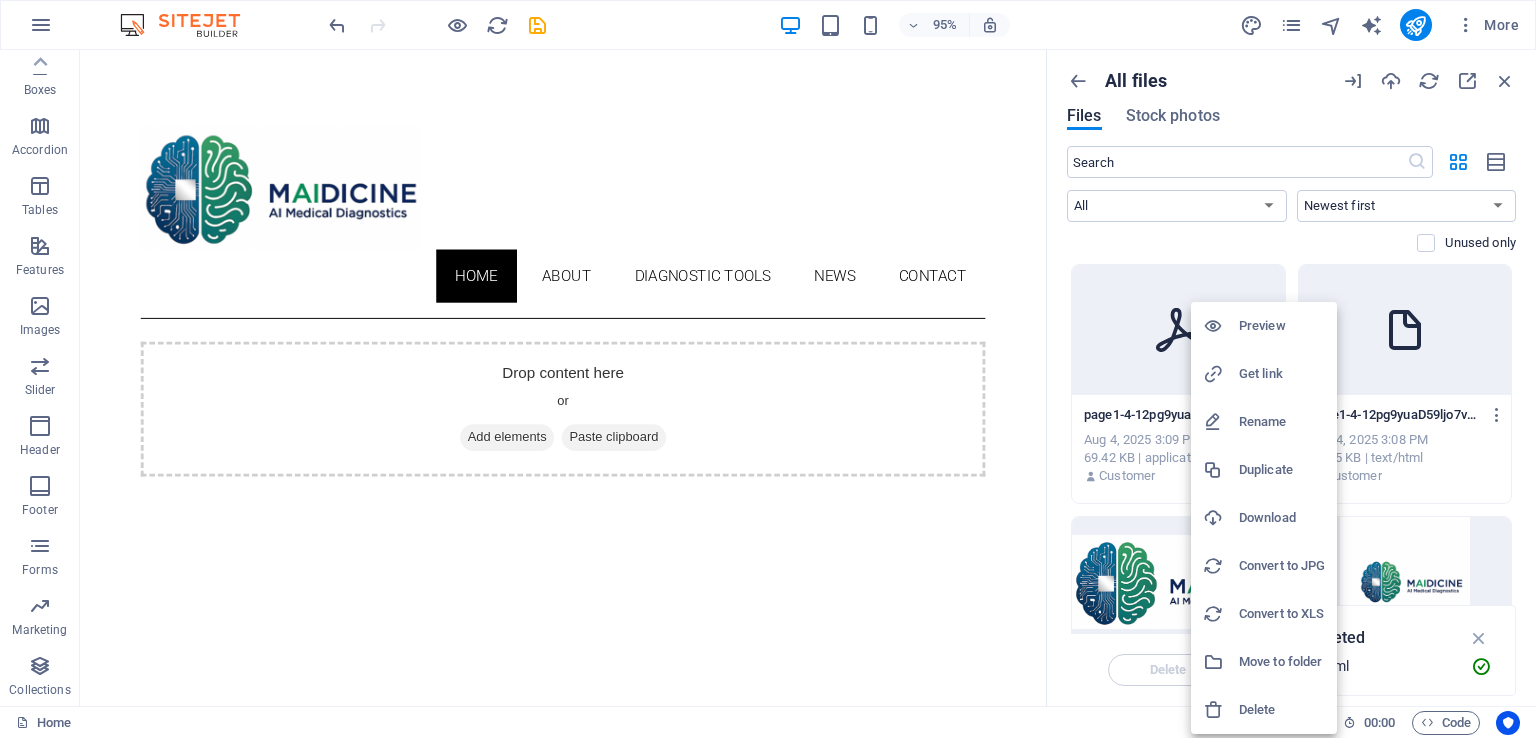 click on "Delete" at bounding box center (1282, 710) 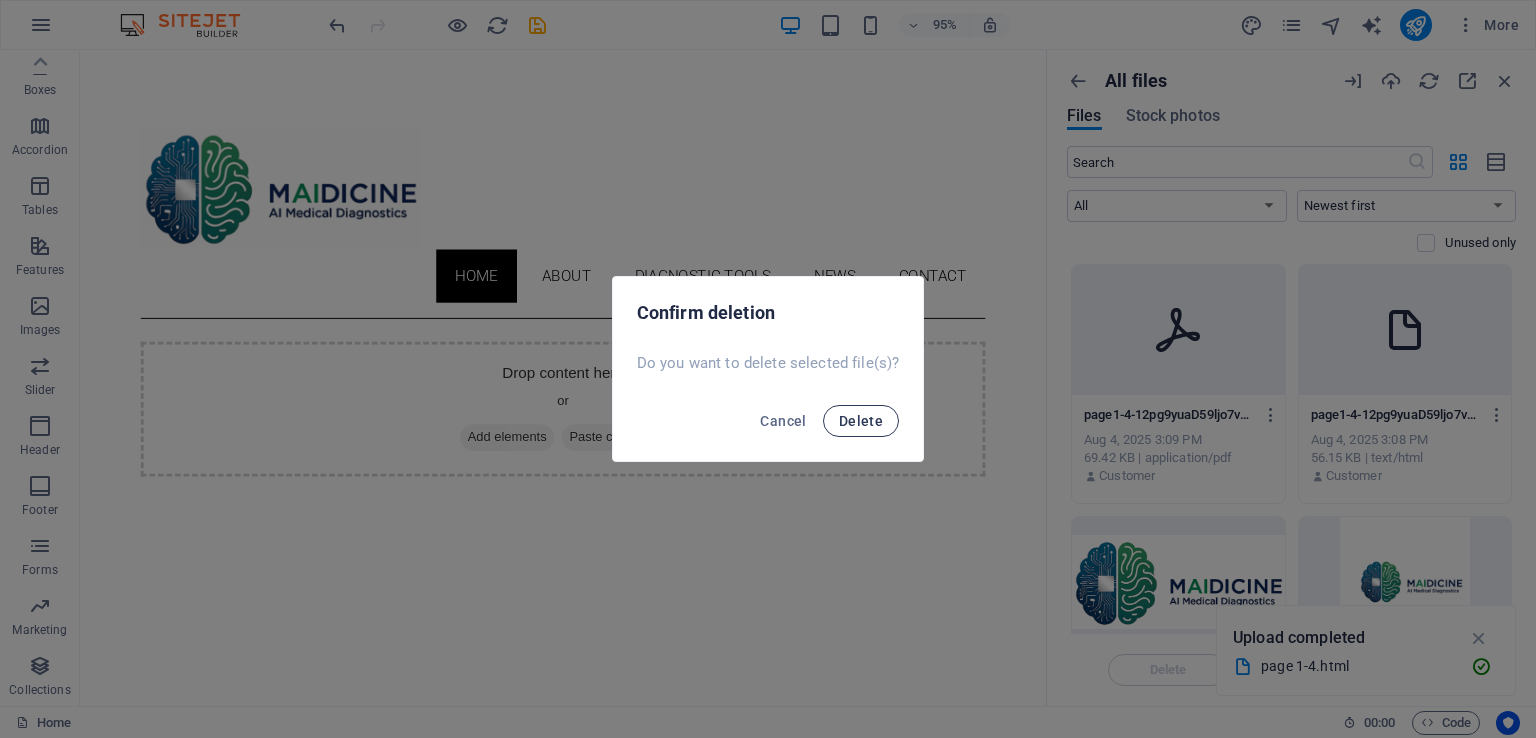 click on "Delete" at bounding box center [861, 421] 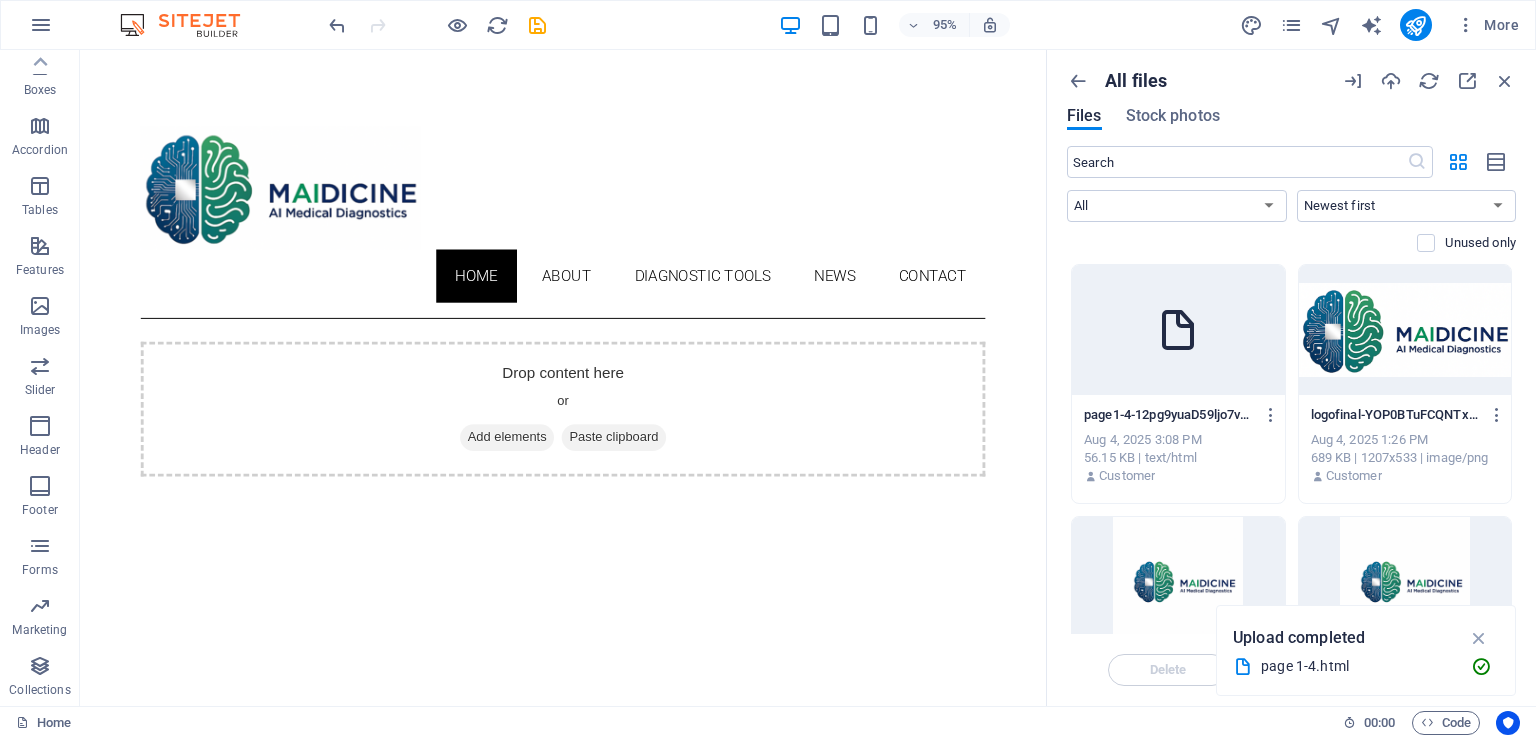 click at bounding box center (1178, 330) 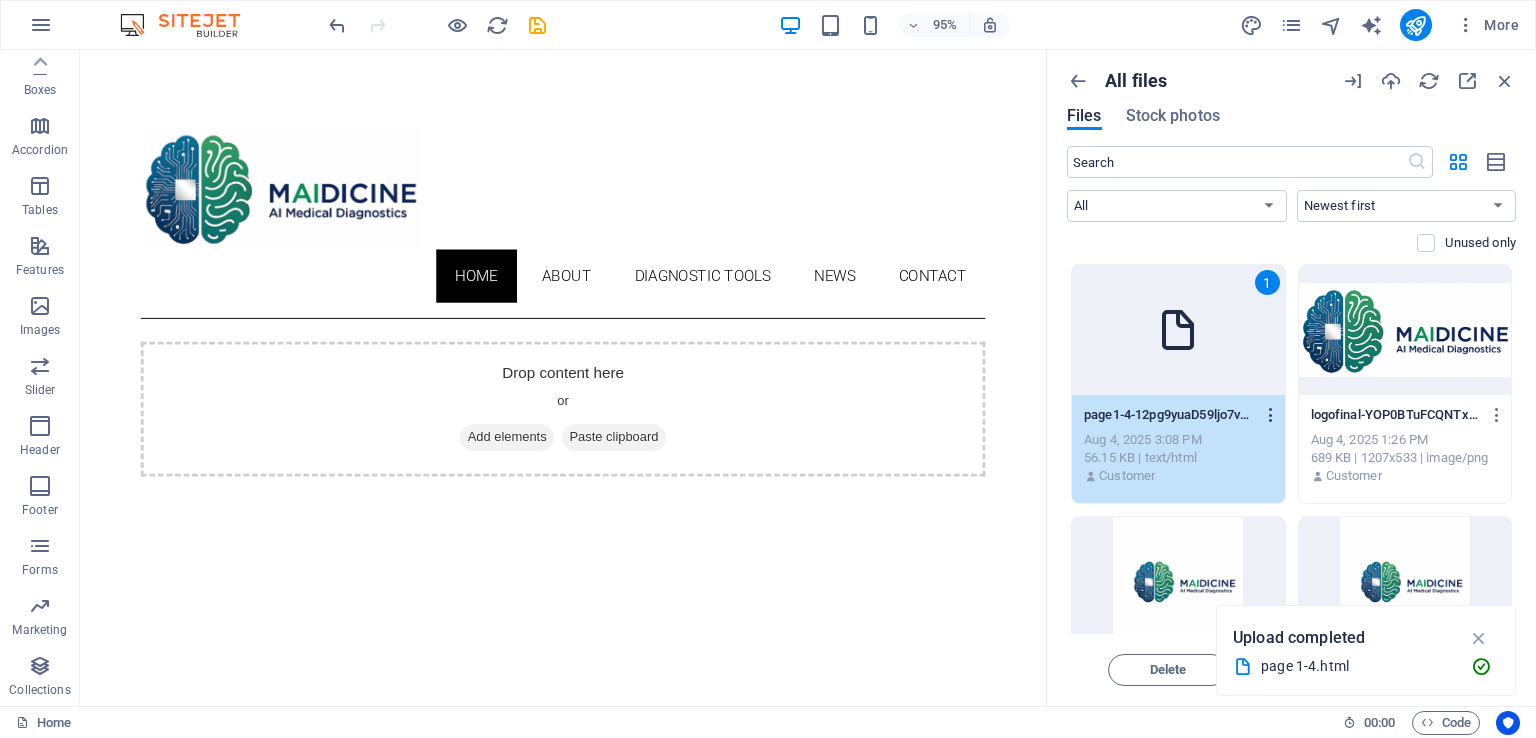 click at bounding box center (1271, 415) 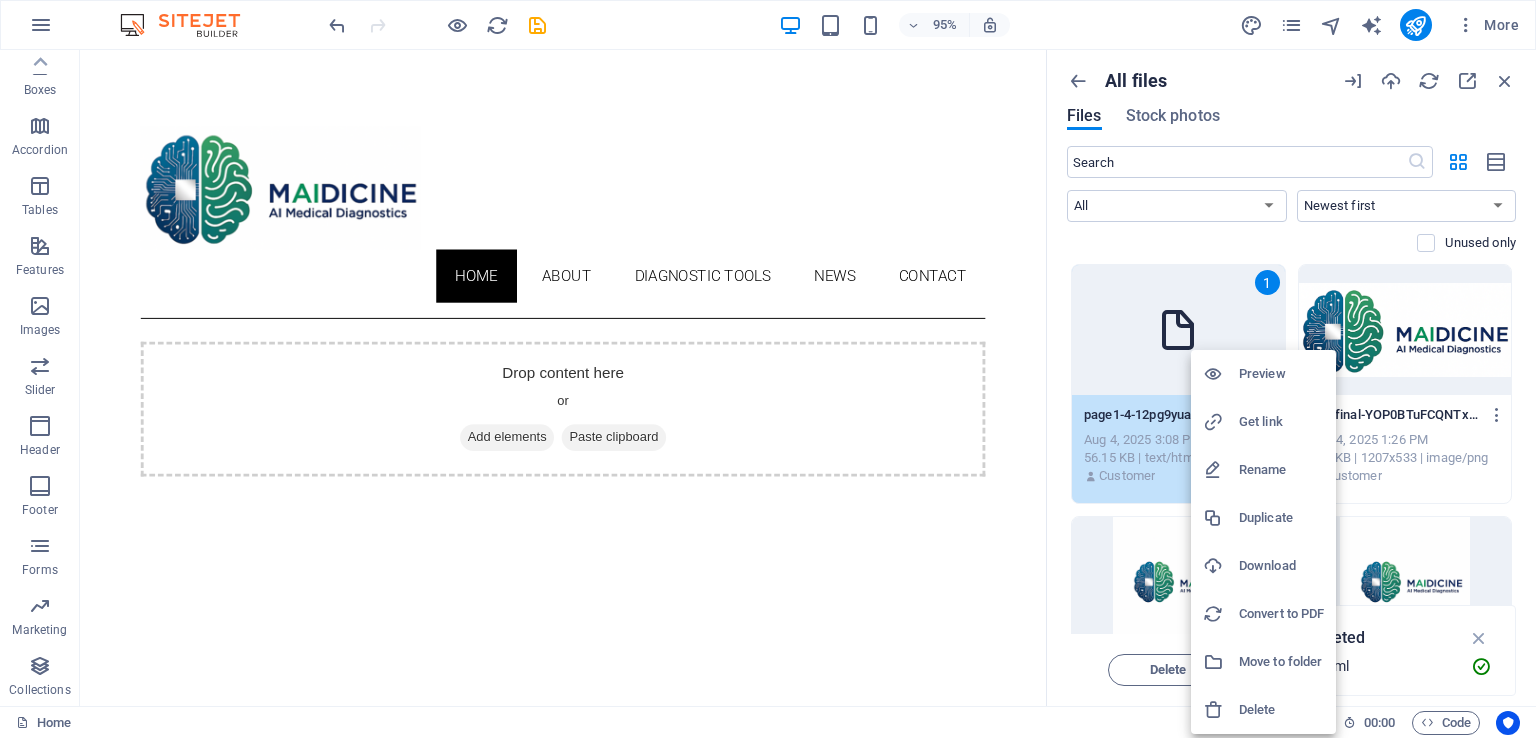 click on "Preview" at bounding box center [1281, 374] 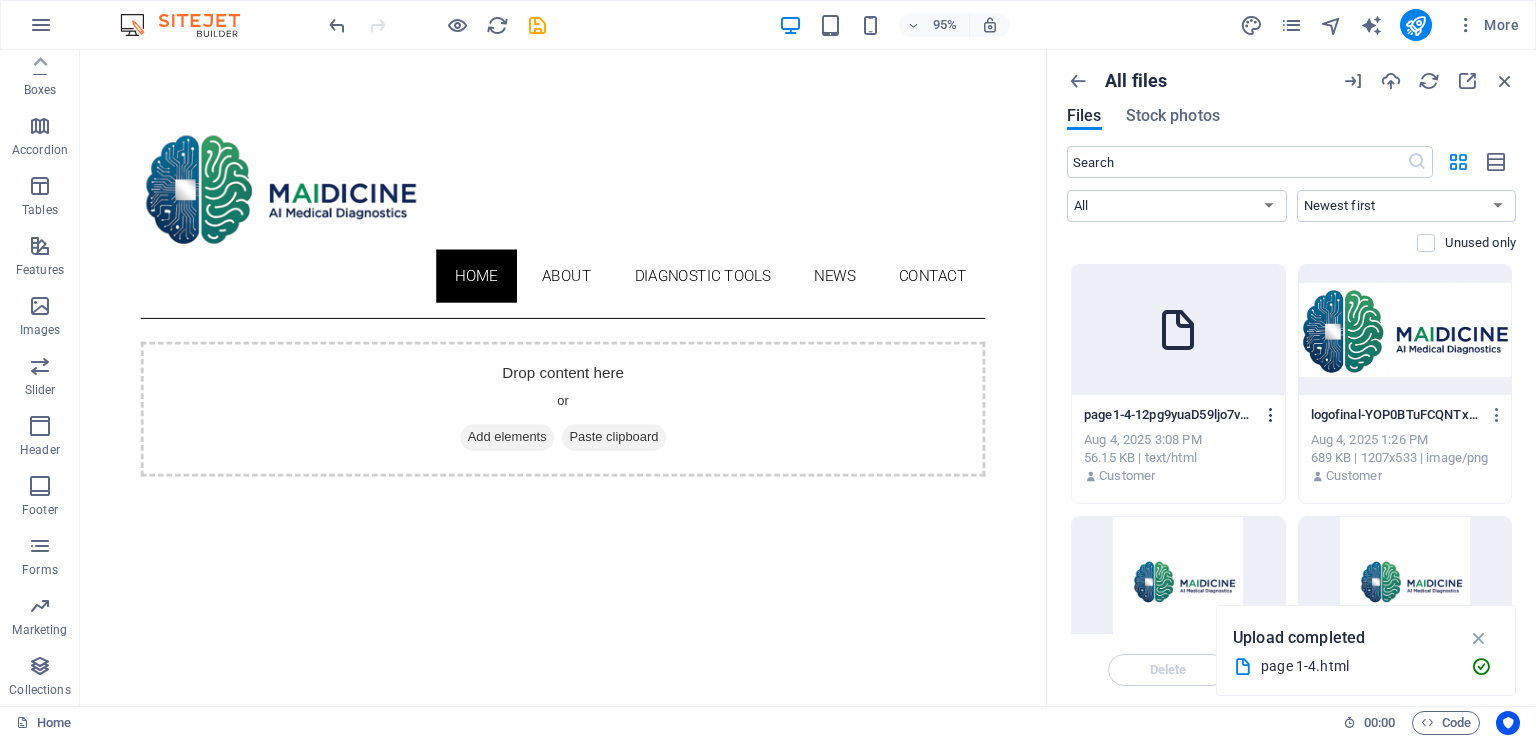 click at bounding box center [1271, 415] 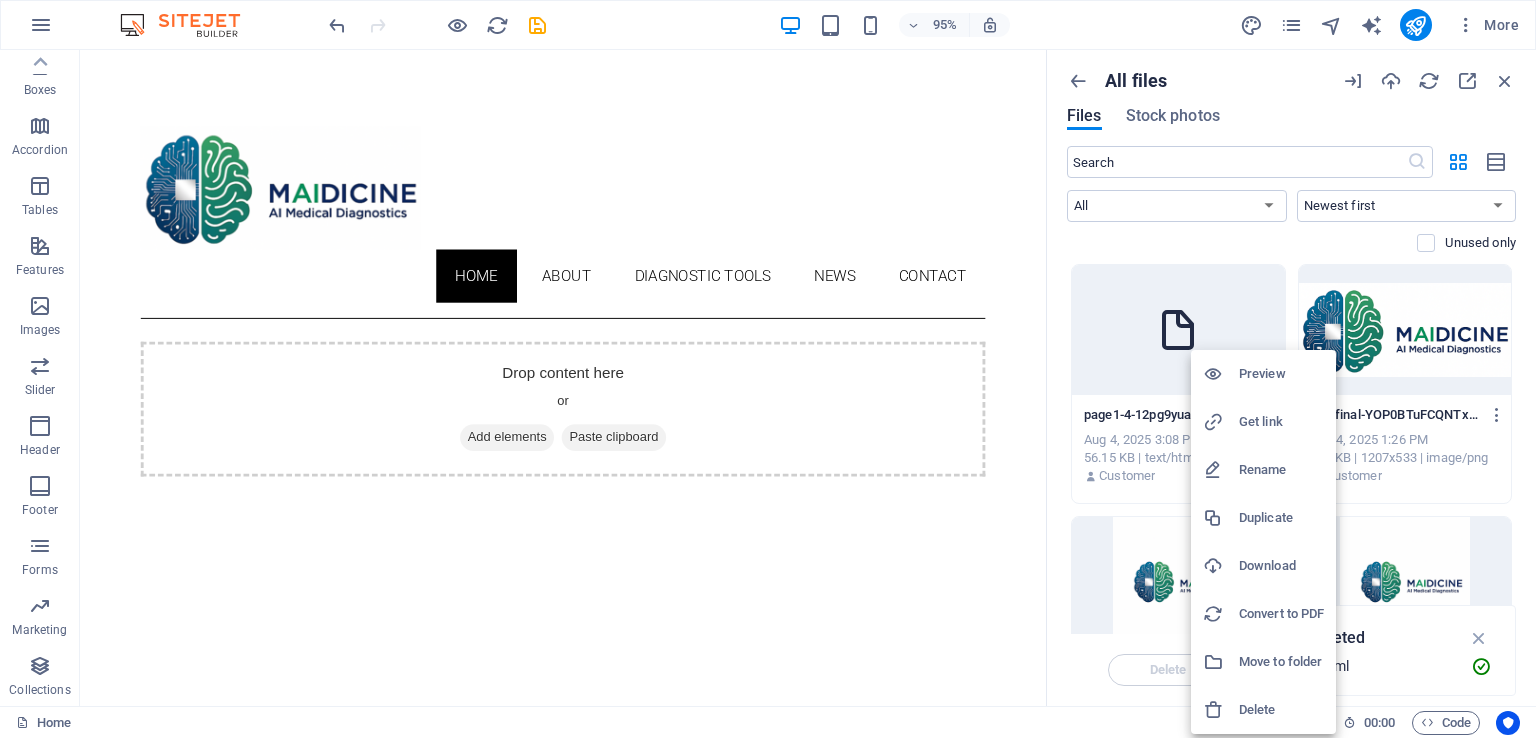 click on "Get link" at bounding box center [1281, 422] 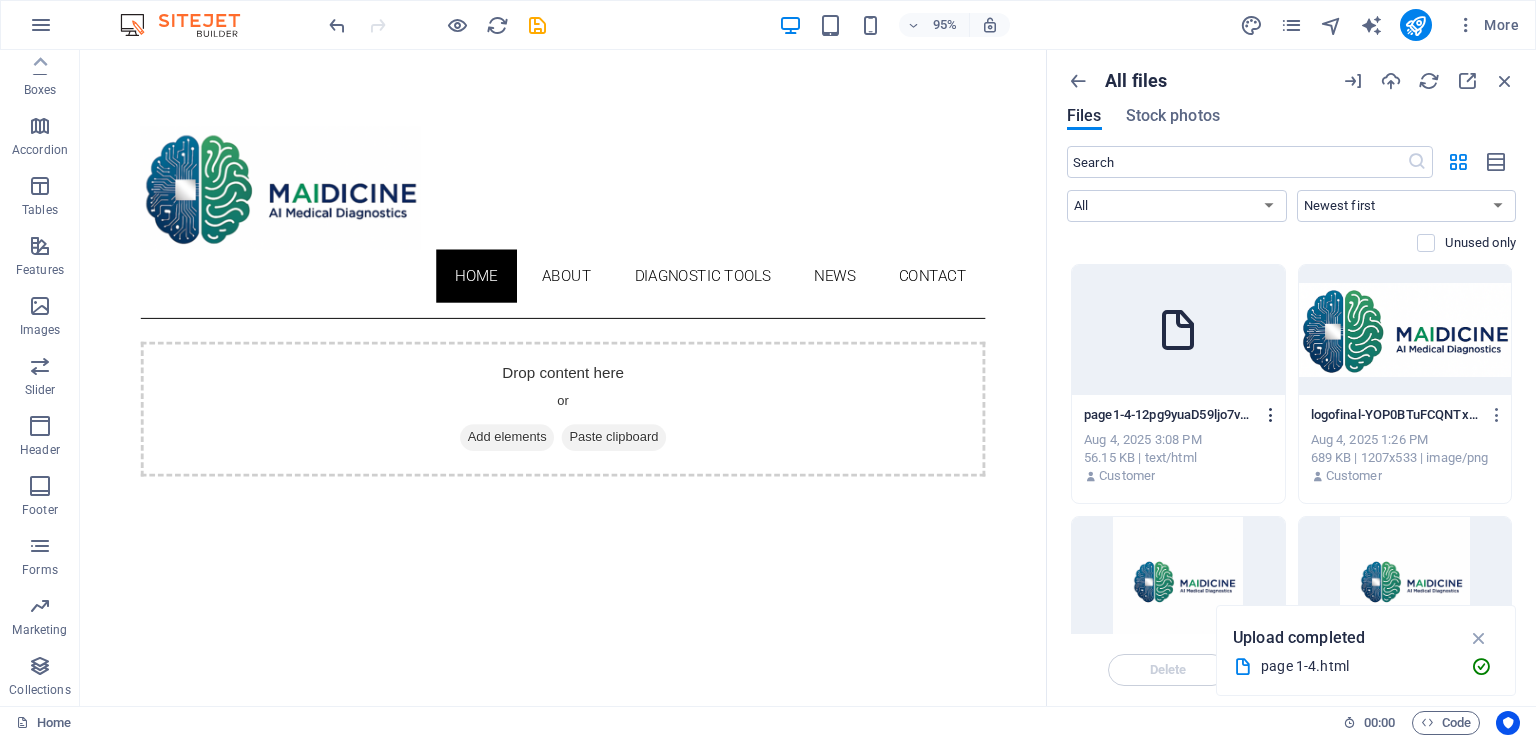 click at bounding box center (1271, 415) 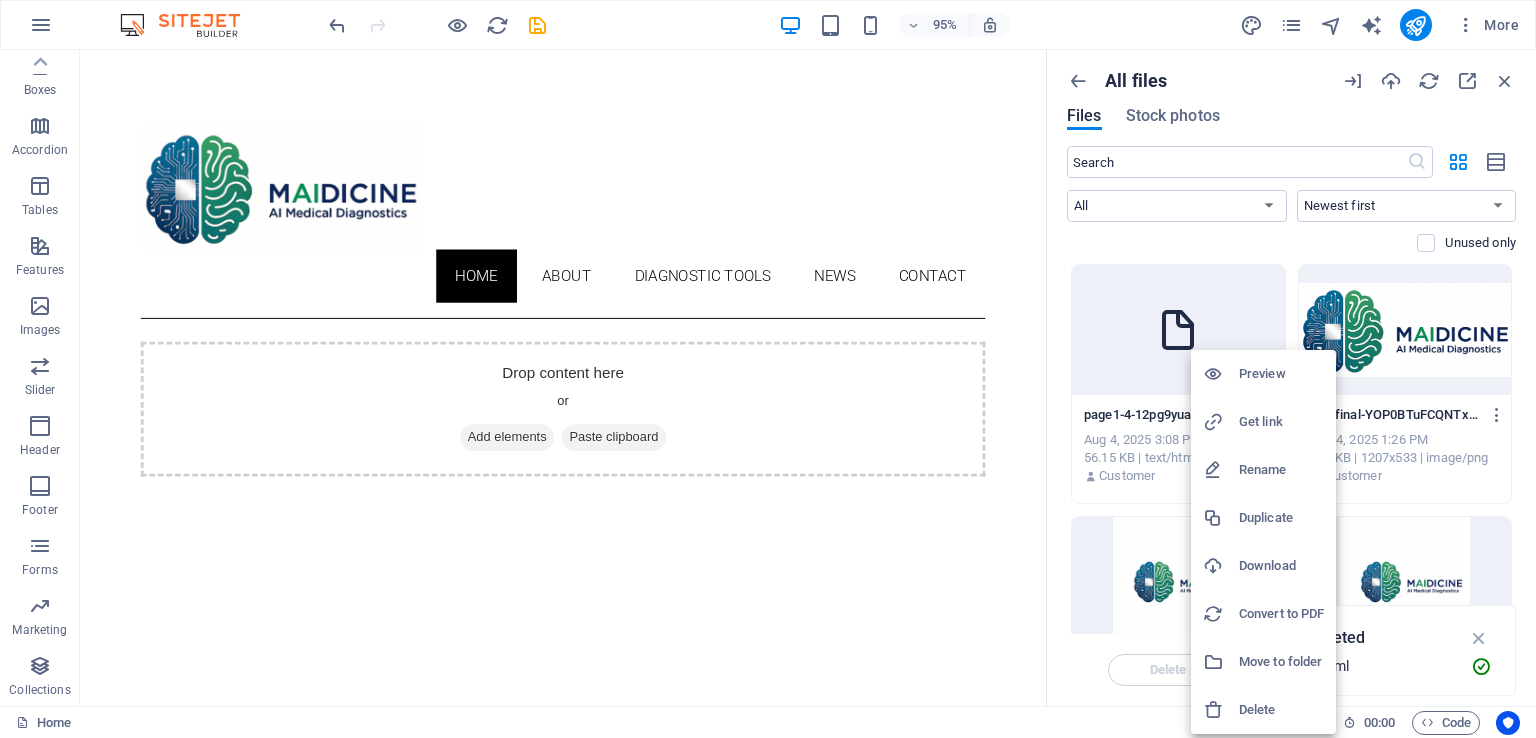 drag, startPoint x: 1167, startPoint y: 349, endPoint x: 599, endPoint y: 332, distance: 568.25433 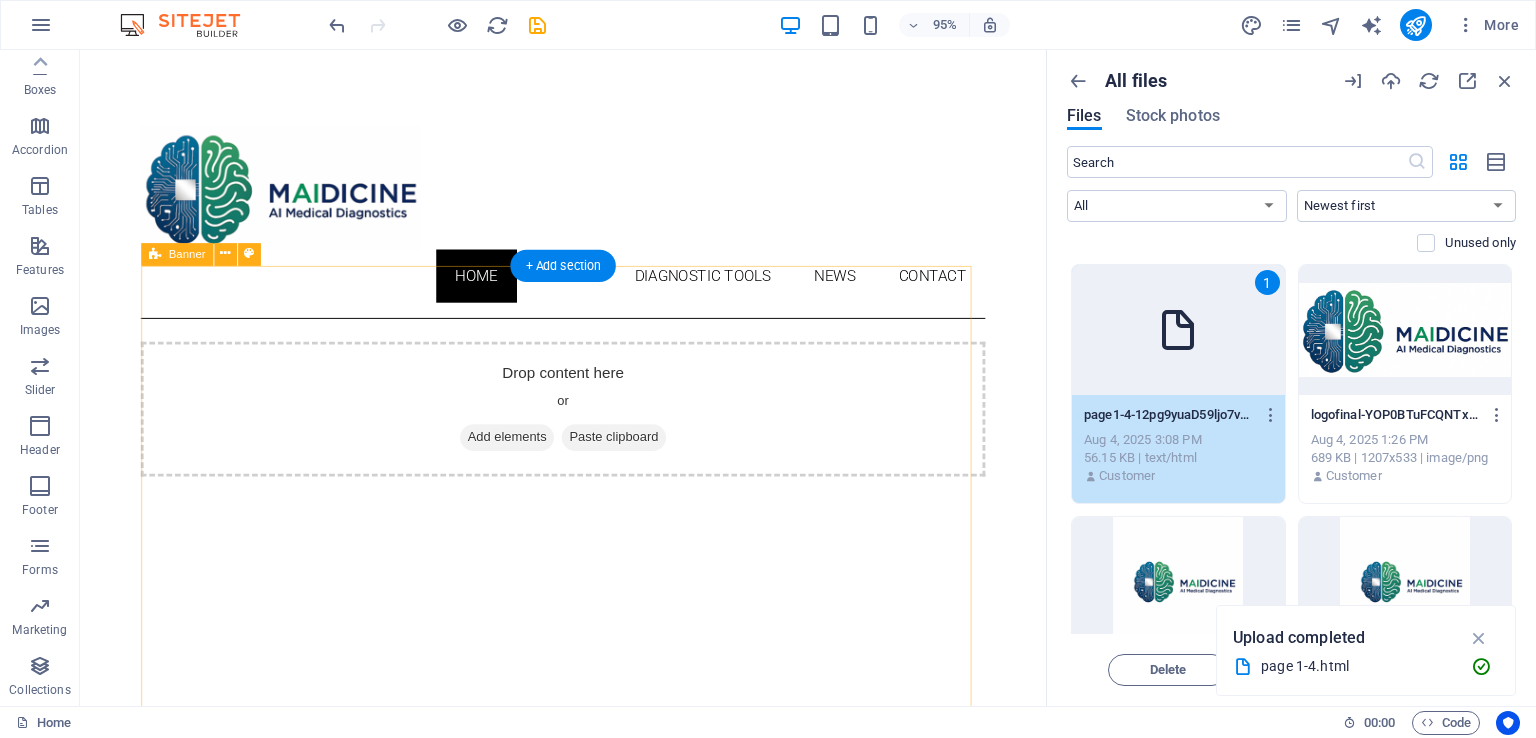click on "Drop content here or  Add elements  Paste clipboard" at bounding box center (588, 428) 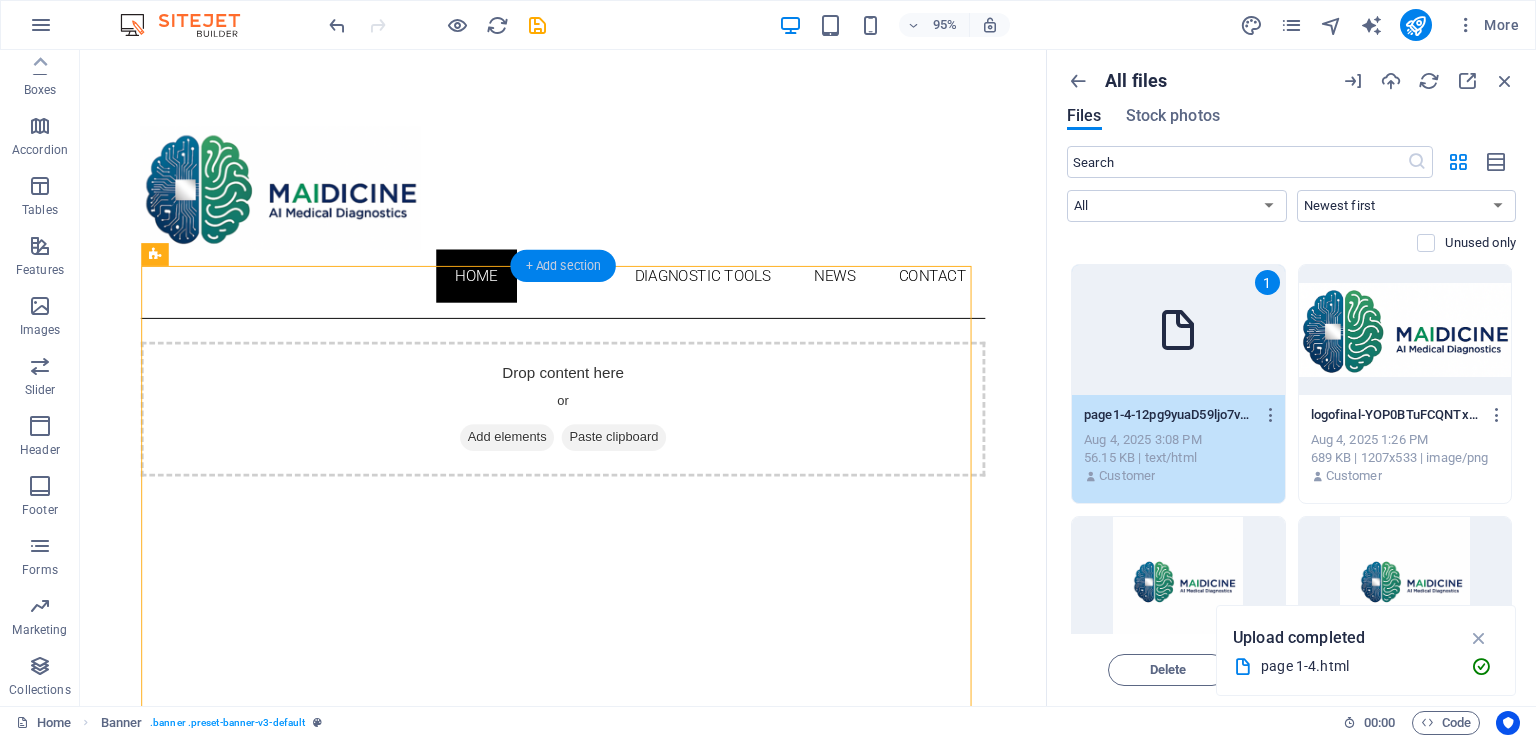 drag, startPoint x: 592, startPoint y: 277, endPoint x: 382, endPoint y: 449, distance: 271.44797 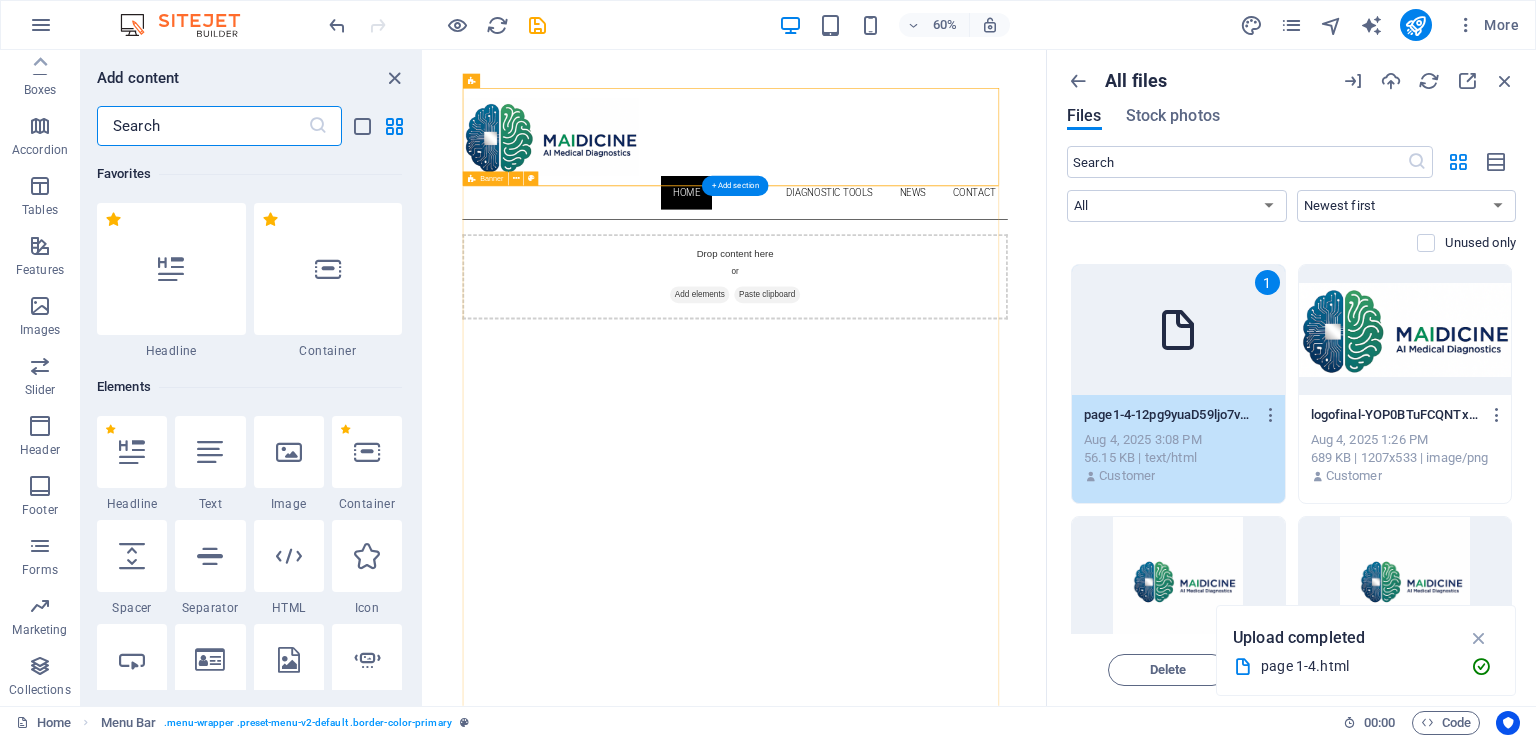 scroll, scrollTop: 3499, scrollLeft: 0, axis: vertical 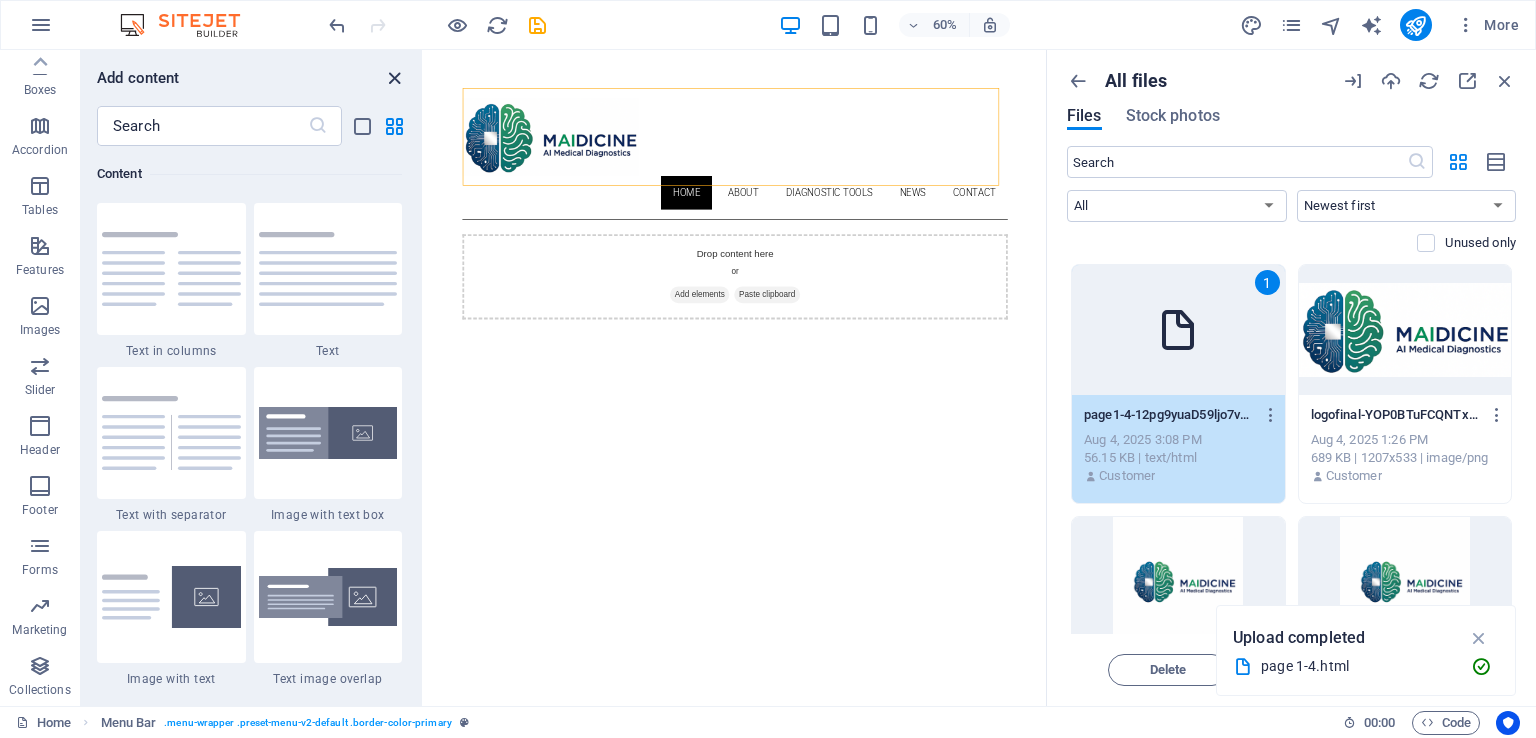 drag, startPoint x: 394, startPoint y: 77, endPoint x: 571, endPoint y: 111, distance: 180.23596 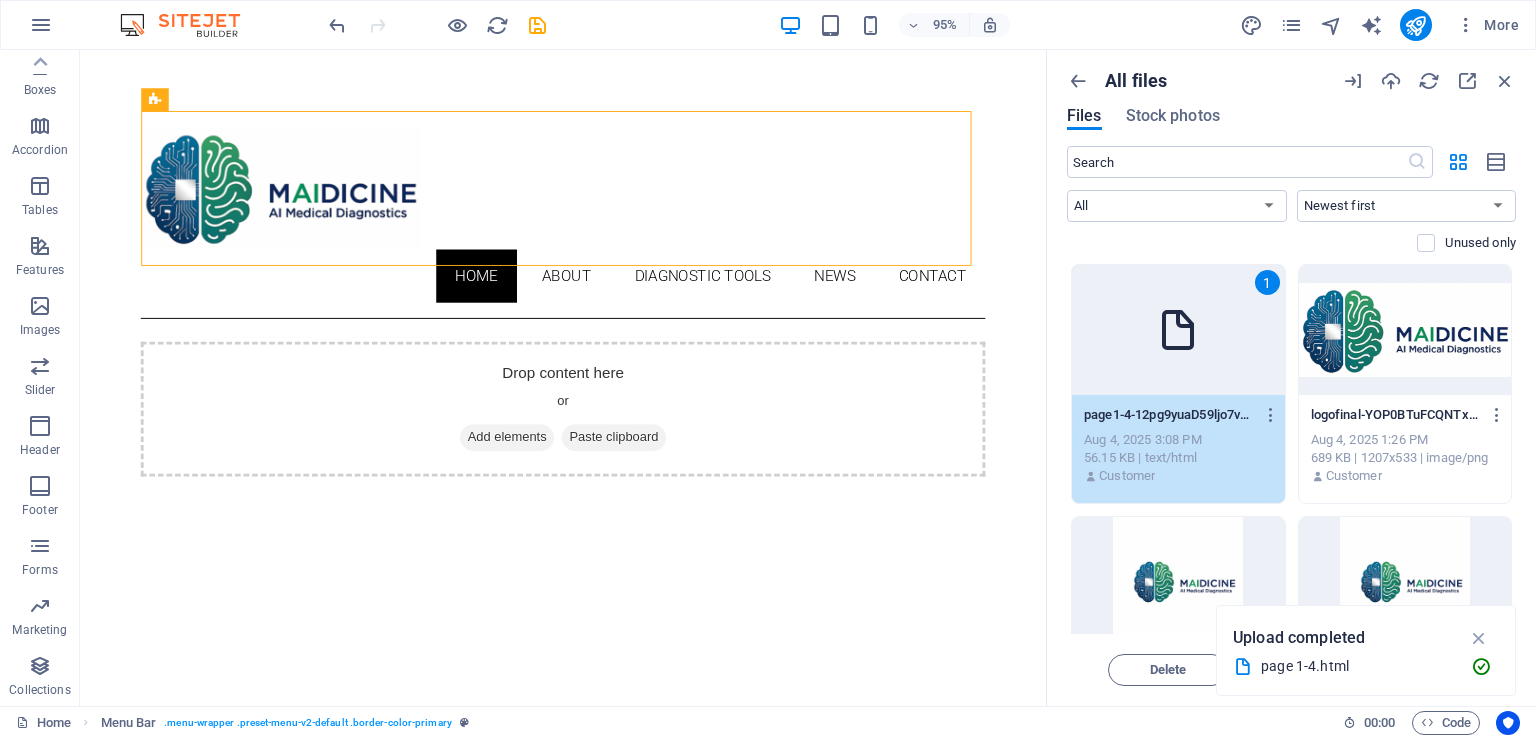 click on "page1-4-12pg9yuaD59ljo7vuNBfqQ.html page1-4-12pg9yuaD59ljo7vuNBfqQ.html Aug 4, 2025 3:08 PM 56.15 KB | text/html Customer" at bounding box center [1178, 446] 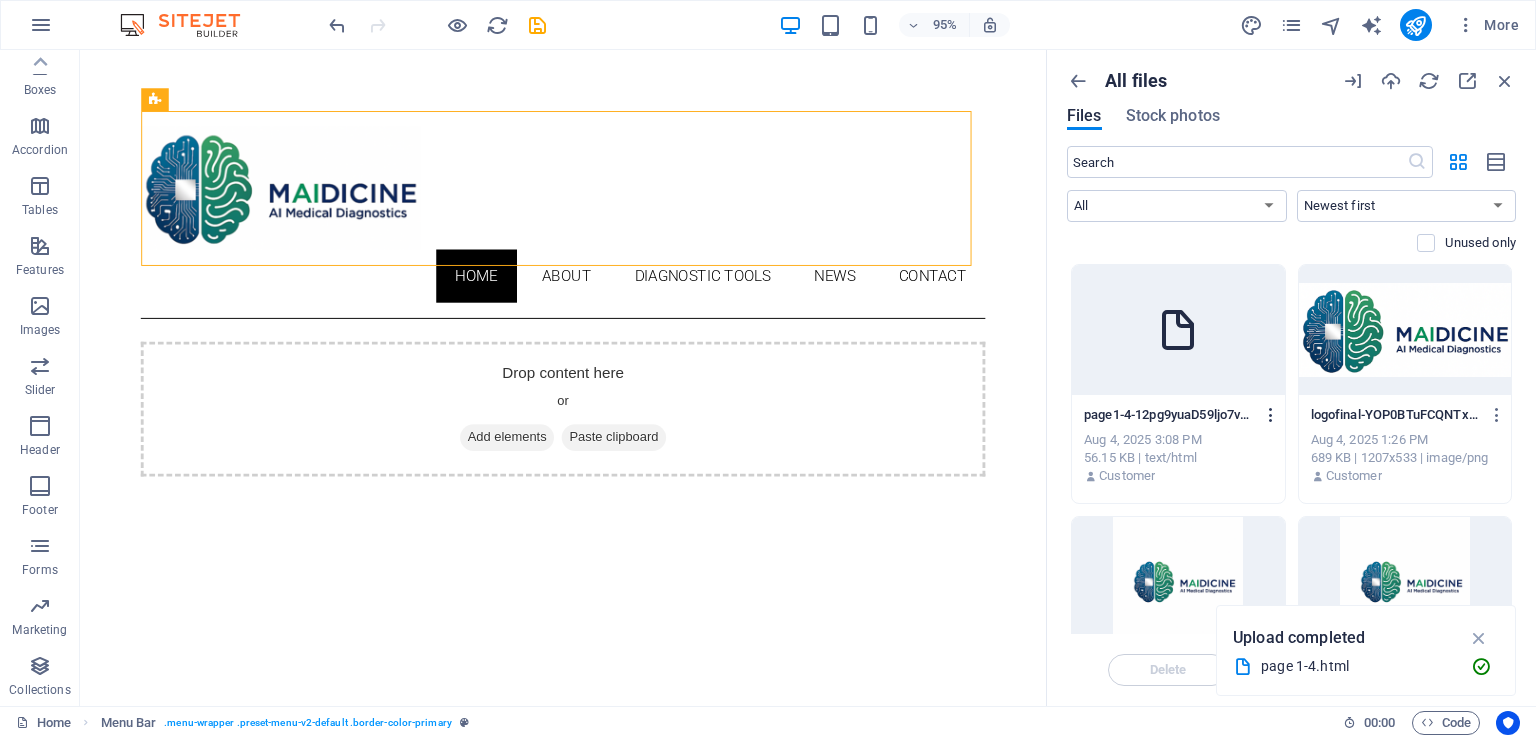 click at bounding box center [1271, 415] 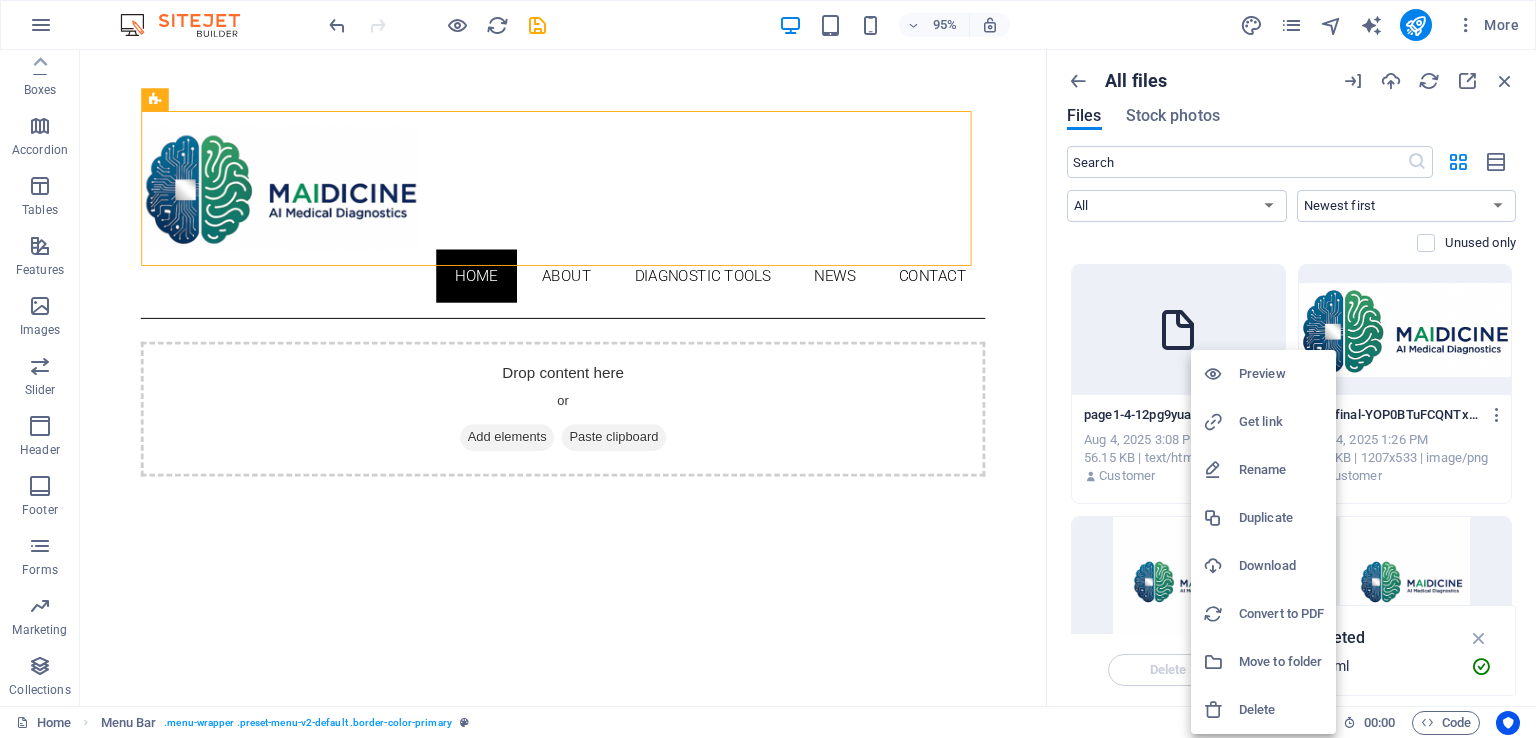 click on "Get link" at bounding box center [1281, 422] 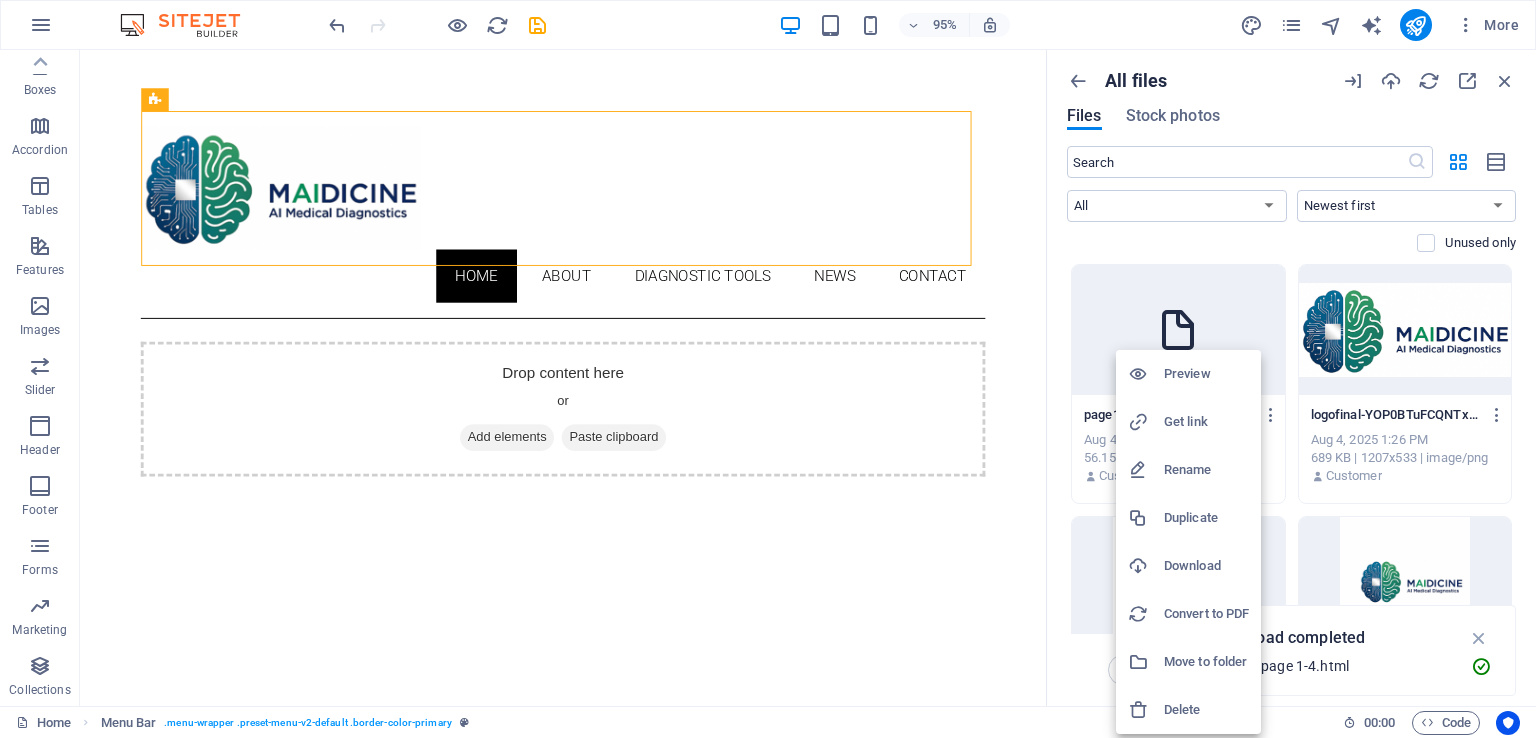 click at bounding box center [768, 369] 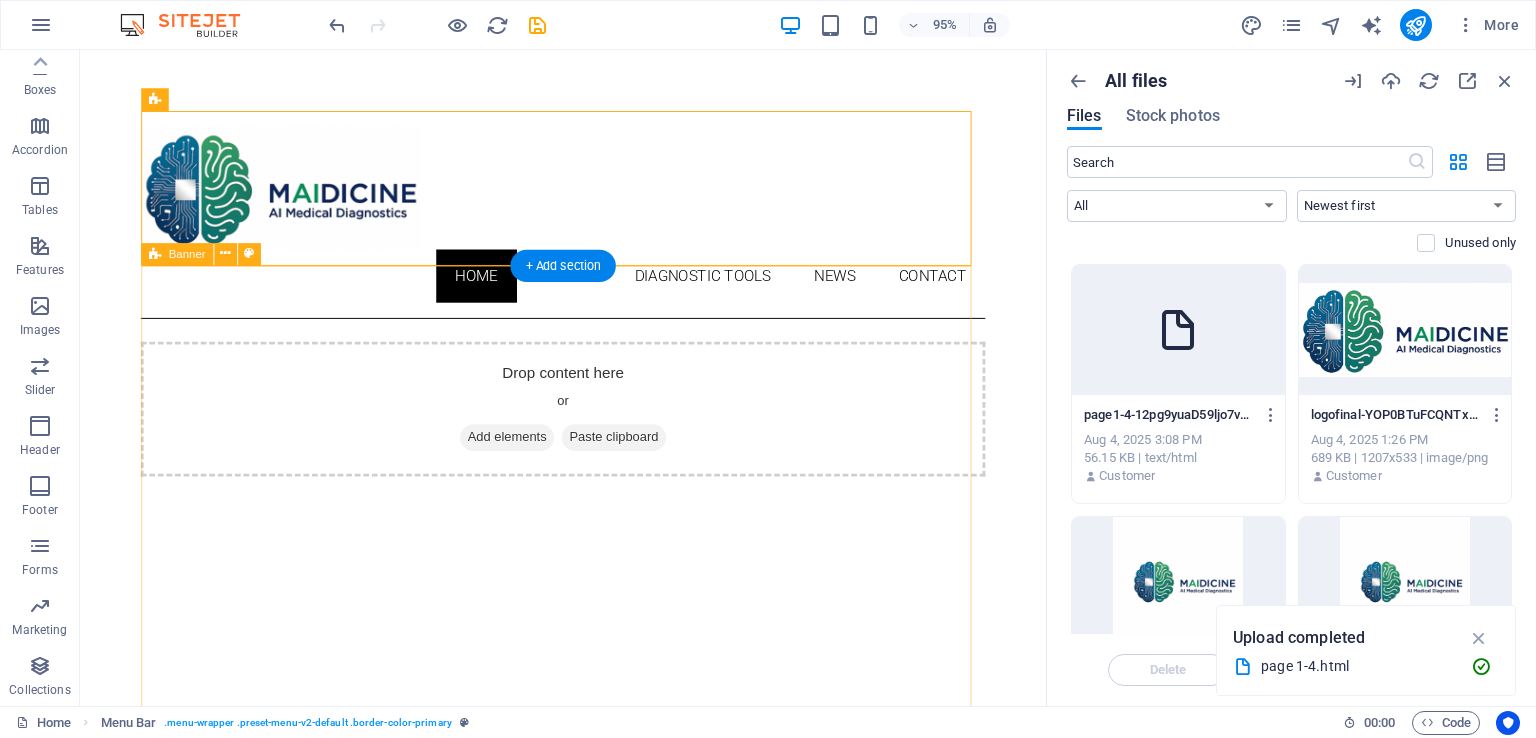 click on "Drop content here or  Add elements  Paste clipboard" at bounding box center (588, 644) 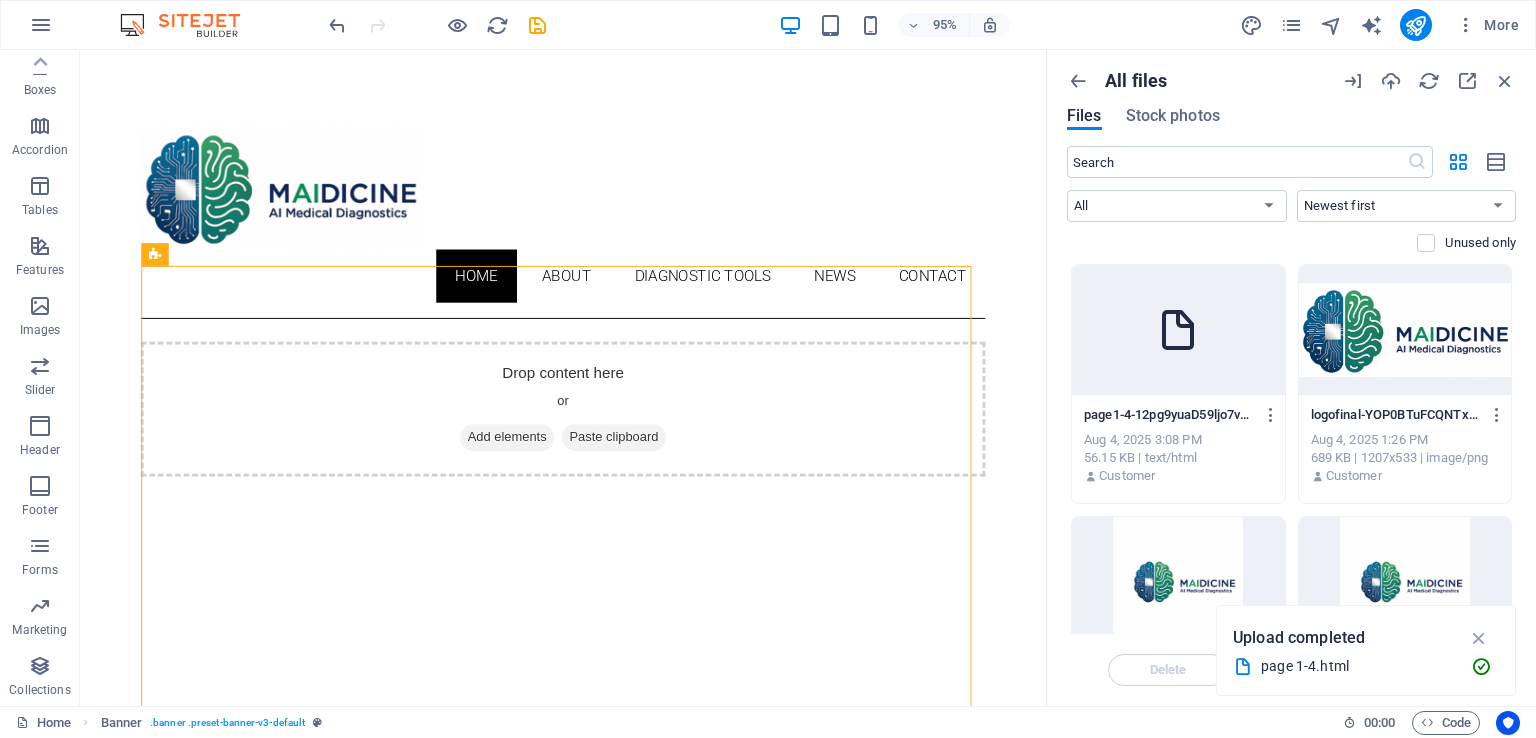 click on "Skip to main content
Home About DIAGNOSTIC TOOLS News Contact   Drop content here or  Add elements  Paste clipboard About Lorem ipsum dolor sit amet, consectetuer adipiscing elit. Aenean commodo ligula eget dolor. Lorem ipsum dolor sit amet. see more Work Lorem ipsum dolor sit amet, consectetuer adipiscing elit. Aenean commodo ligula eget dolor. Lorem ipsum dolor sit amet. see more Blog Lorem ipsum dolor sit amet, consectetuer adipiscing elit. Aenean commodo ligula eget dolor. Lorem ipsum dolor sit amet. see more Contact 641227538bafe8290463385016868e@cpanel.local Legal Notice Privacy" at bounding box center (588, 1328) 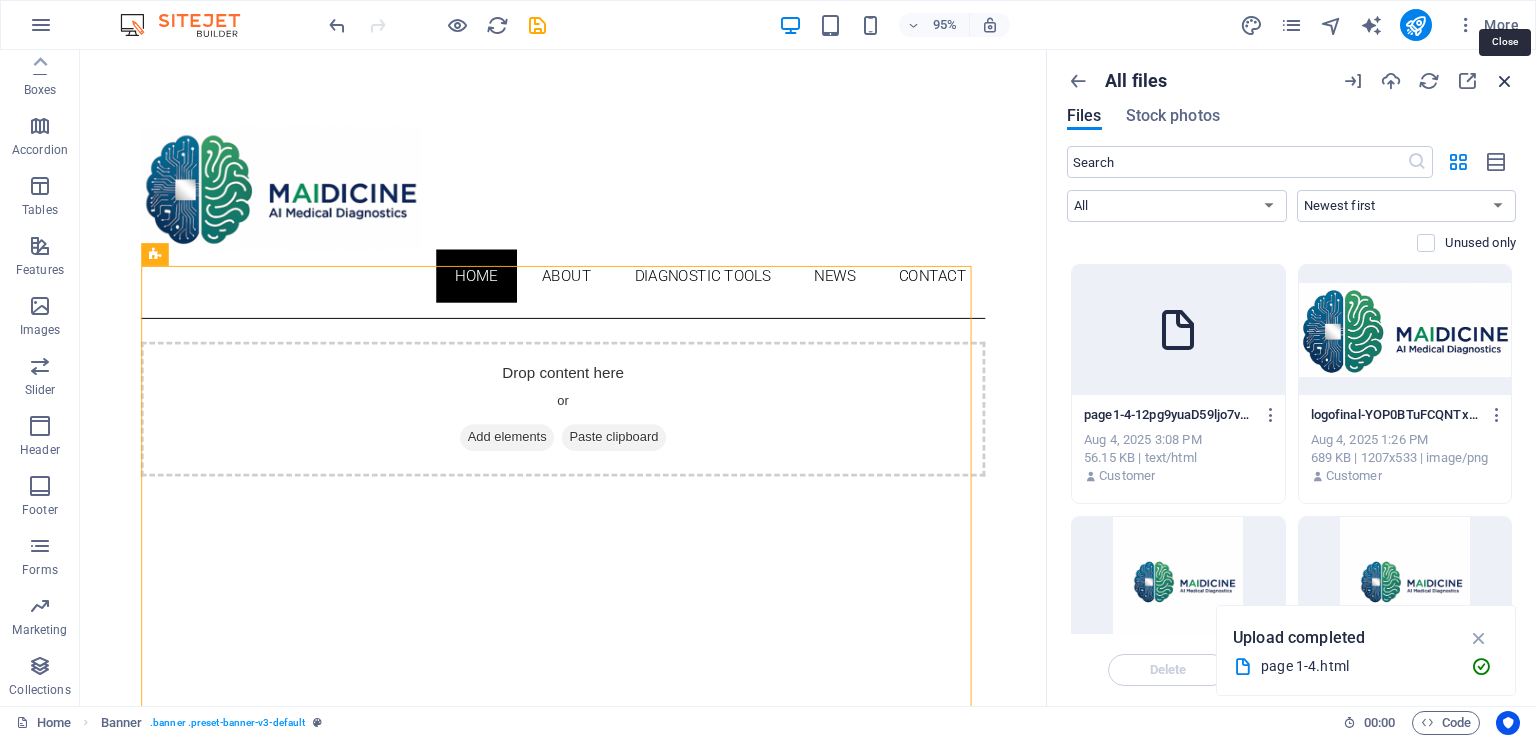 click at bounding box center (1505, 81) 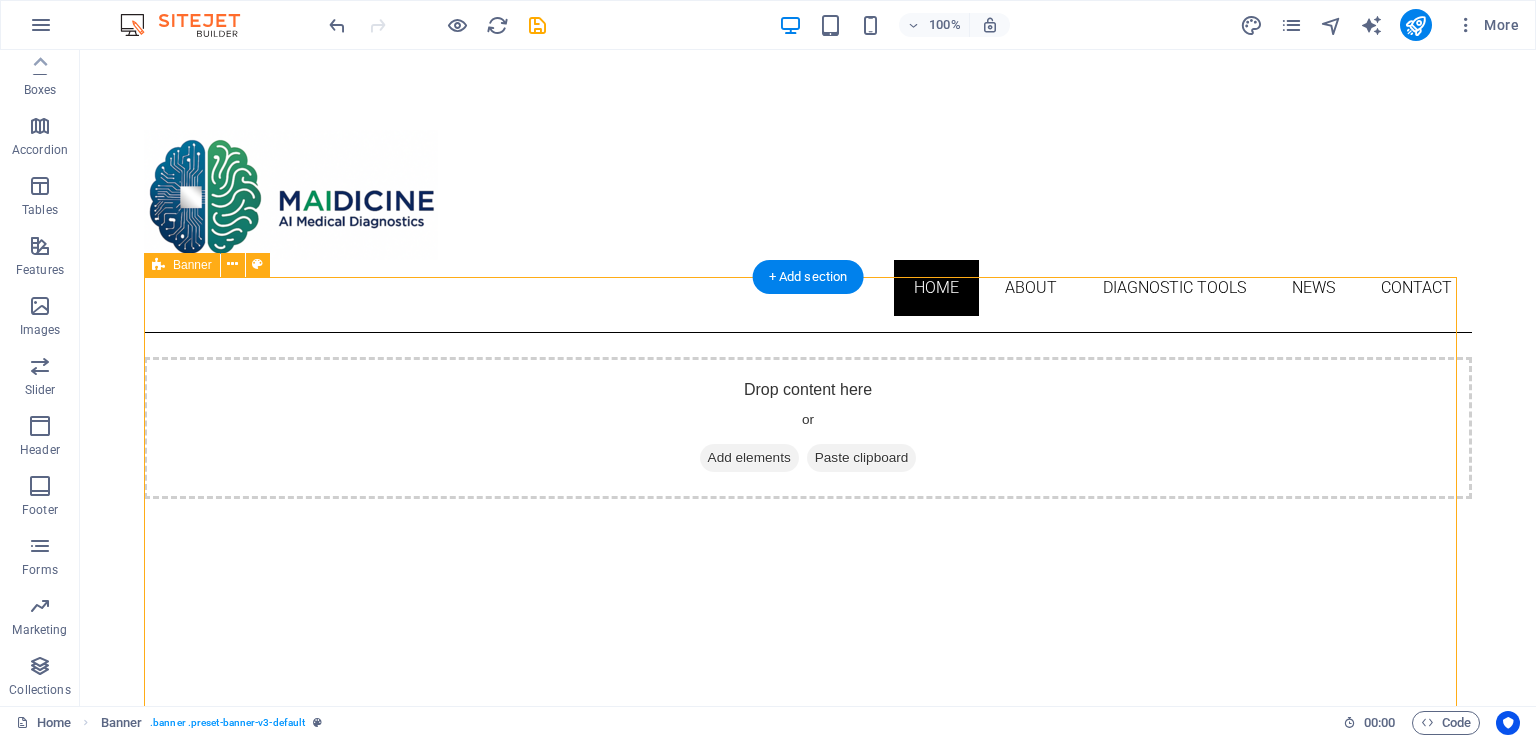 click on "Add elements" at bounding box center (749, 458) 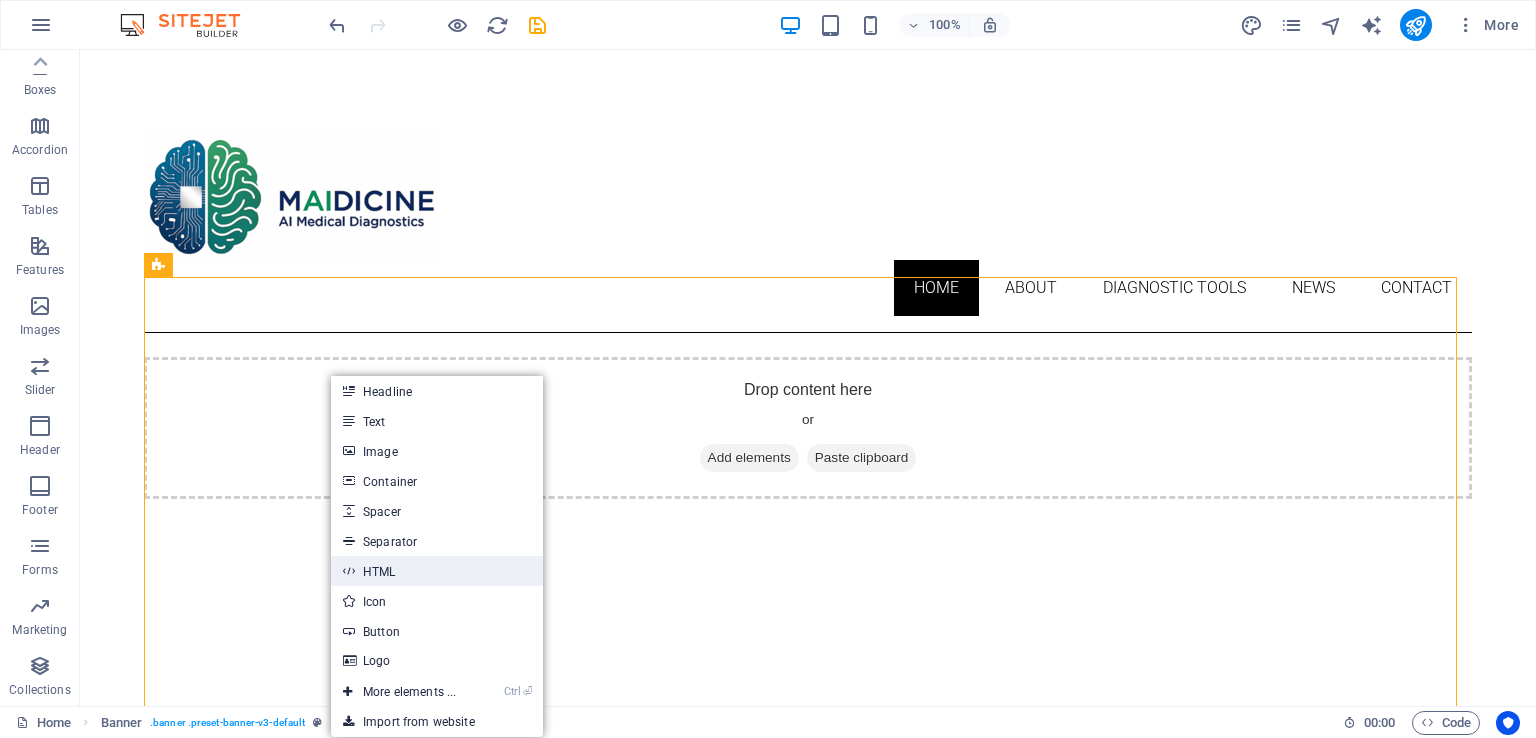 click on "HTML" at bounding box center (437, 571) 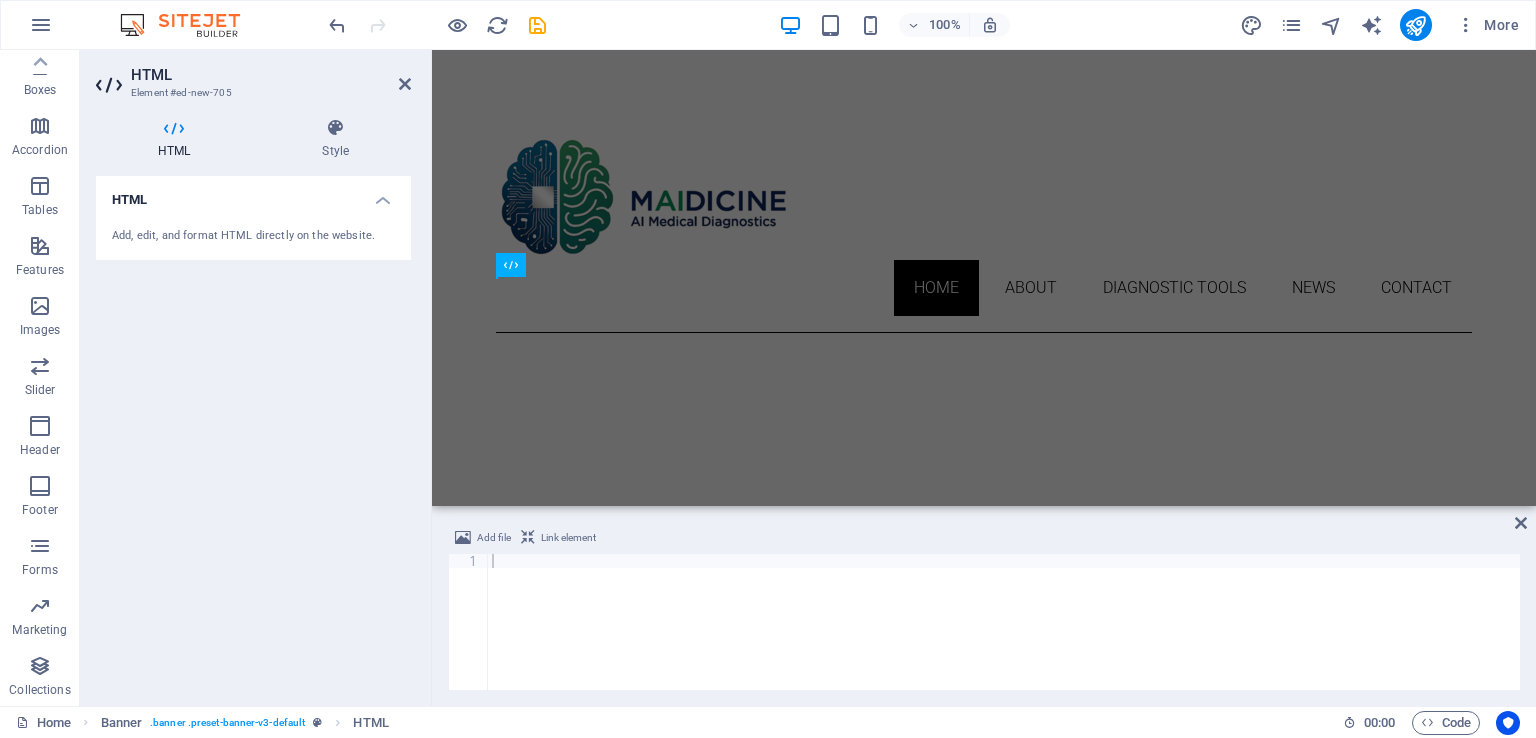 click on "HTML" at bounding box center (271, 75) 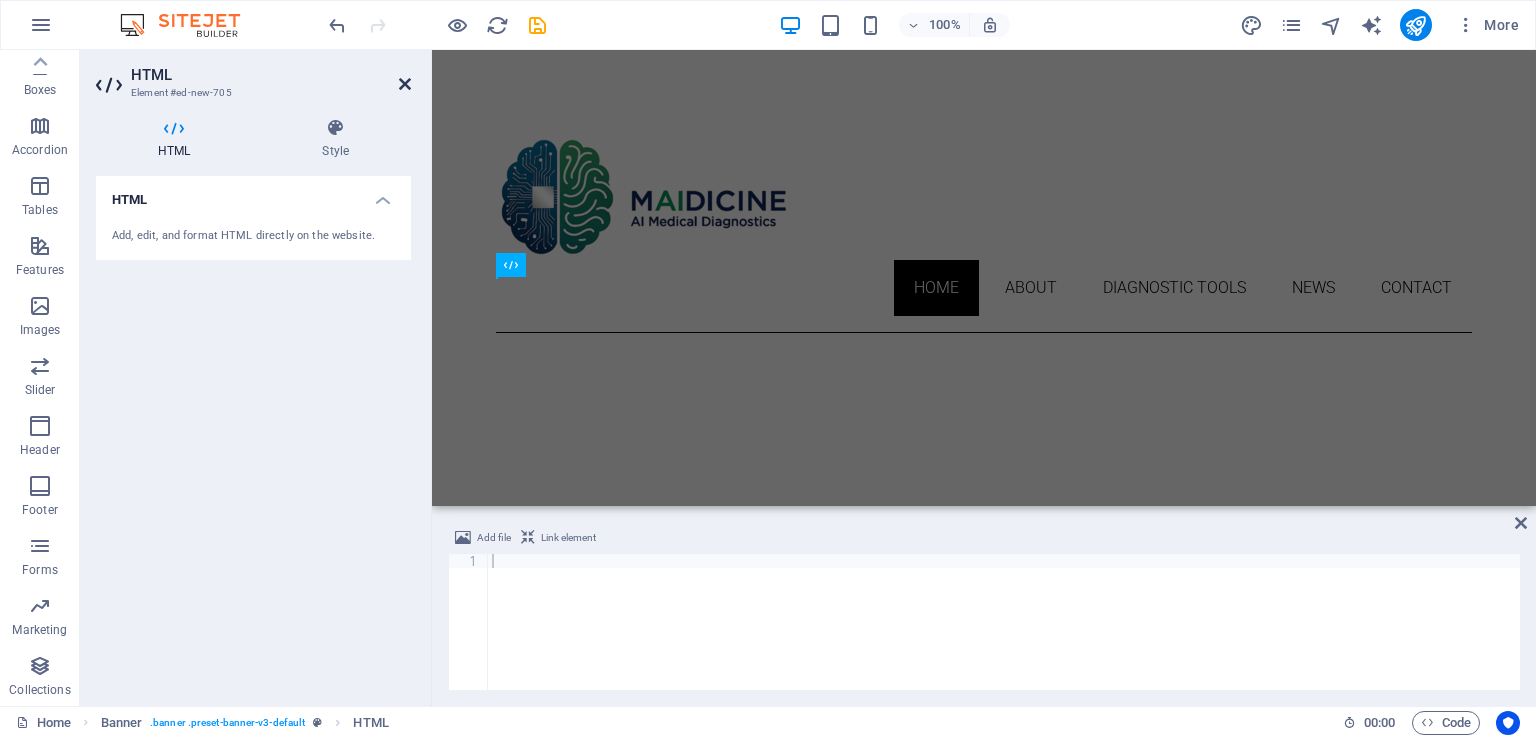 click at bounding box center [405, 84] 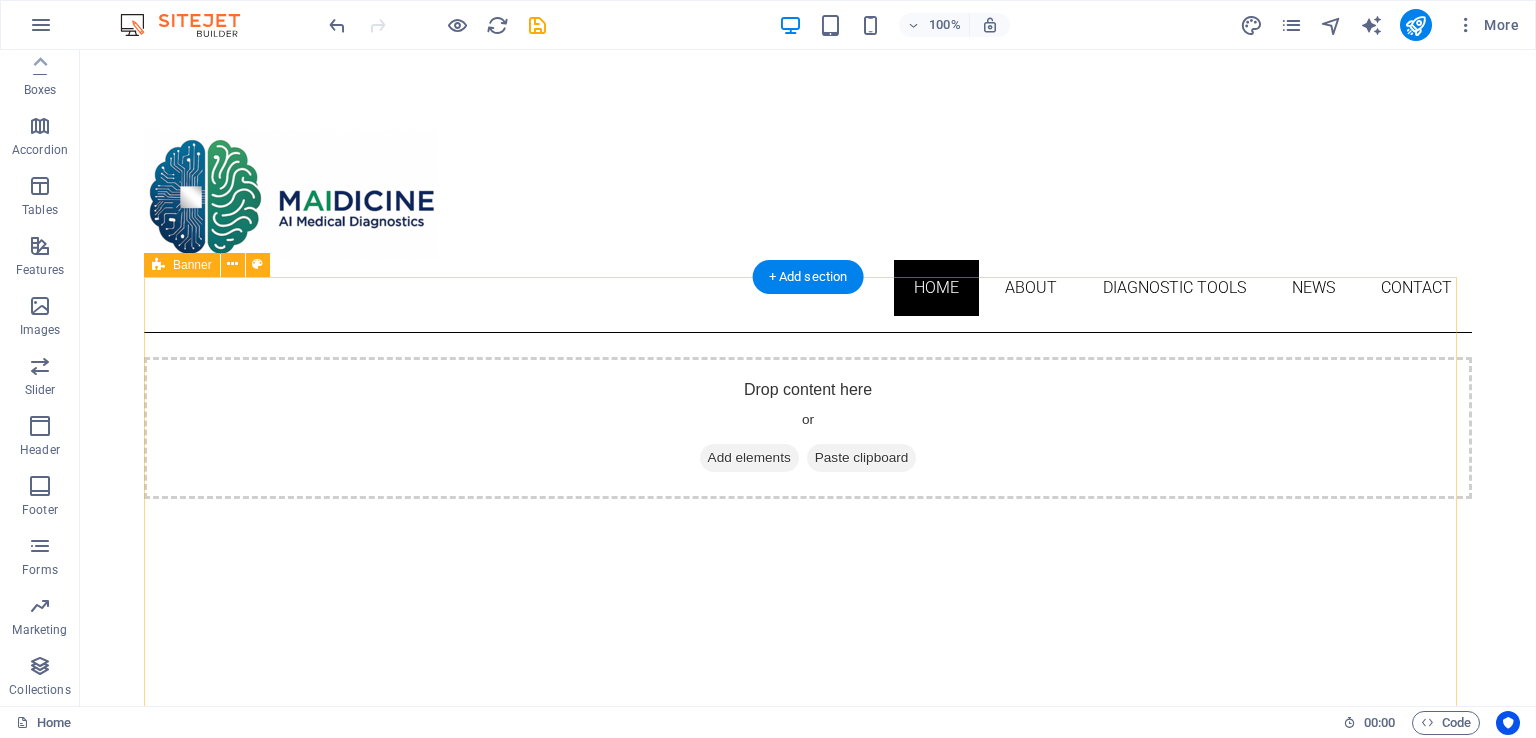 click on "Add elements" at bounding box center (749, 458) 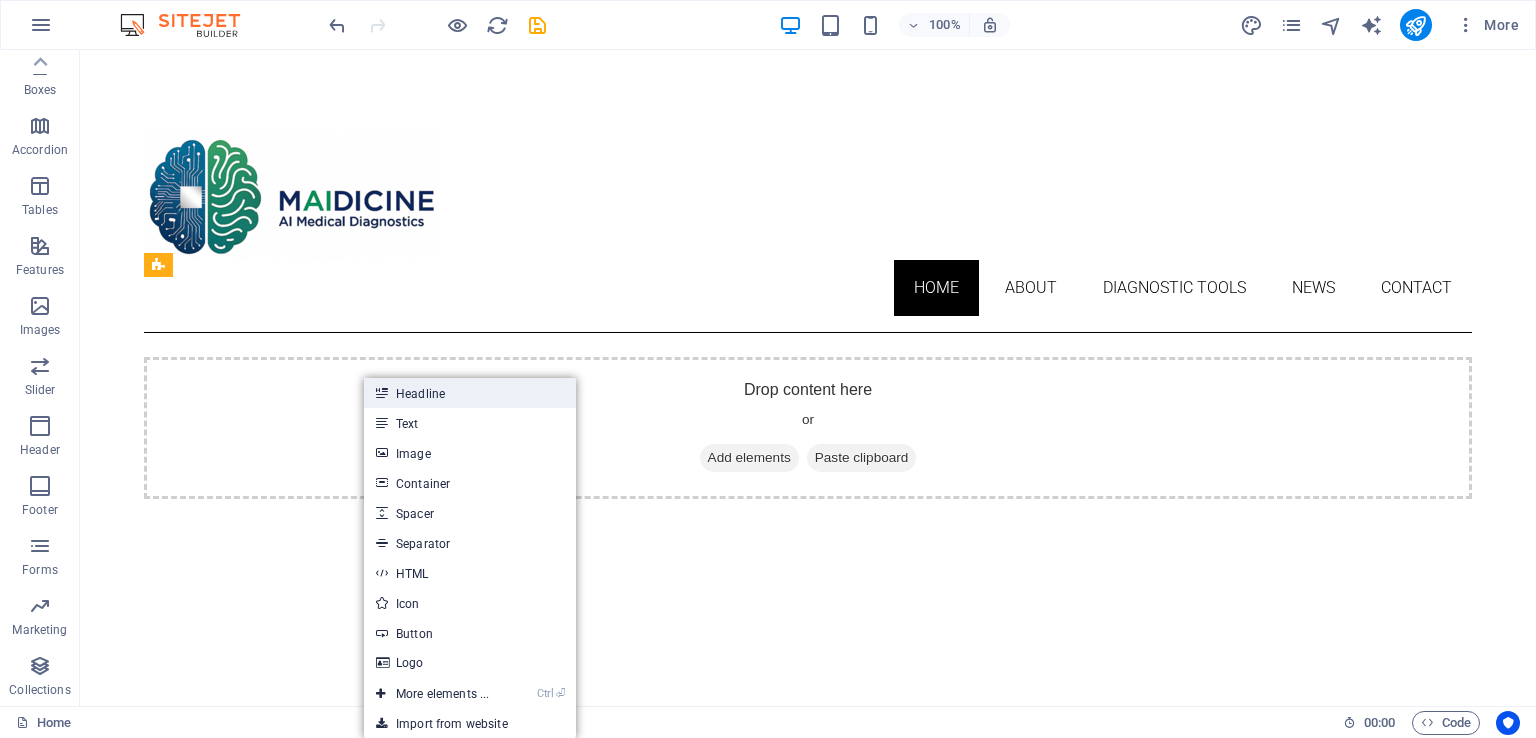 click on "Headline" at bounding box center (470, 393) 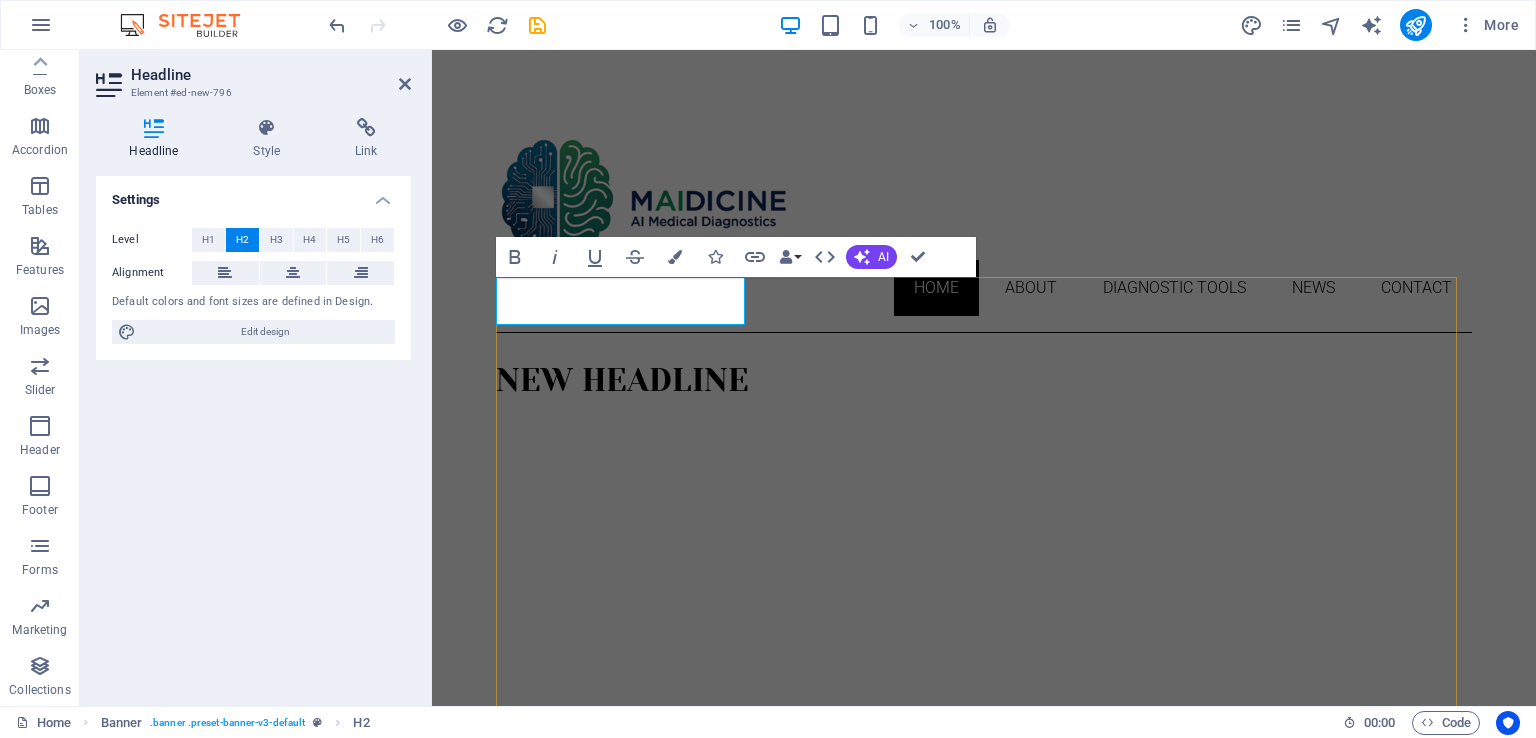 type 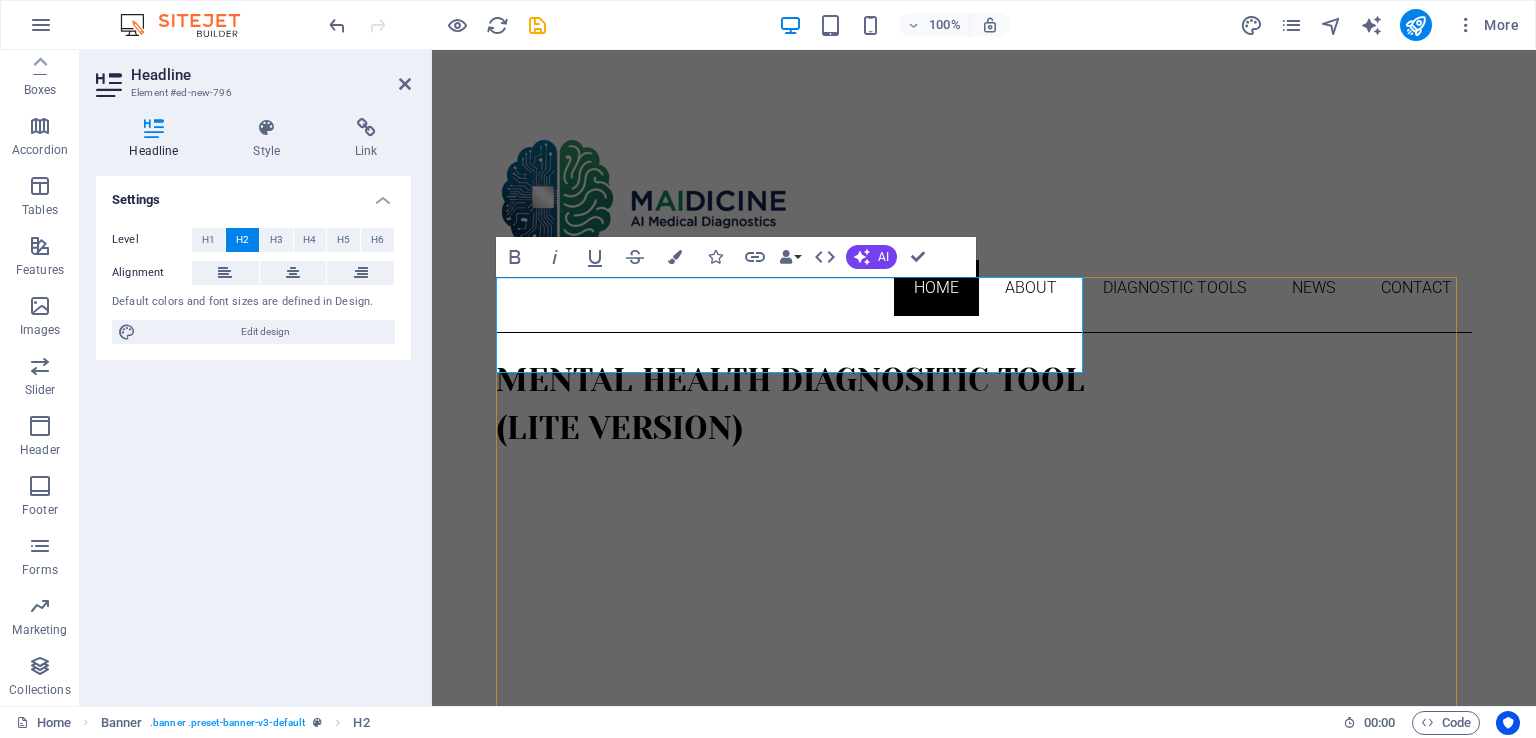 click on "Mental health diagnositic tool ‌(lite version)" at bounding box center (984, 628) 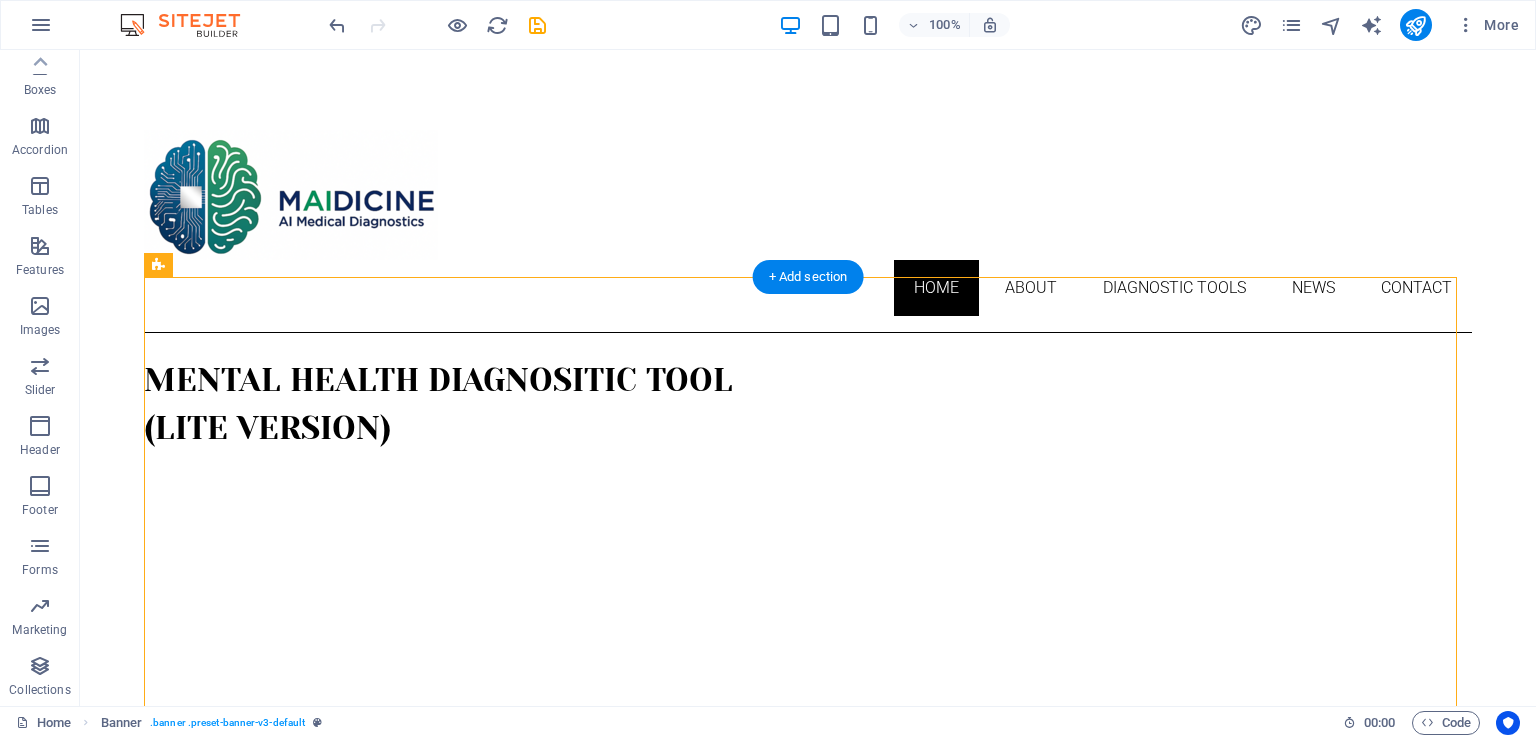drag, startPoint x: 237, startPoint y: 319, endPoint x: 164, endPoint y: 359, distance: 83.240616 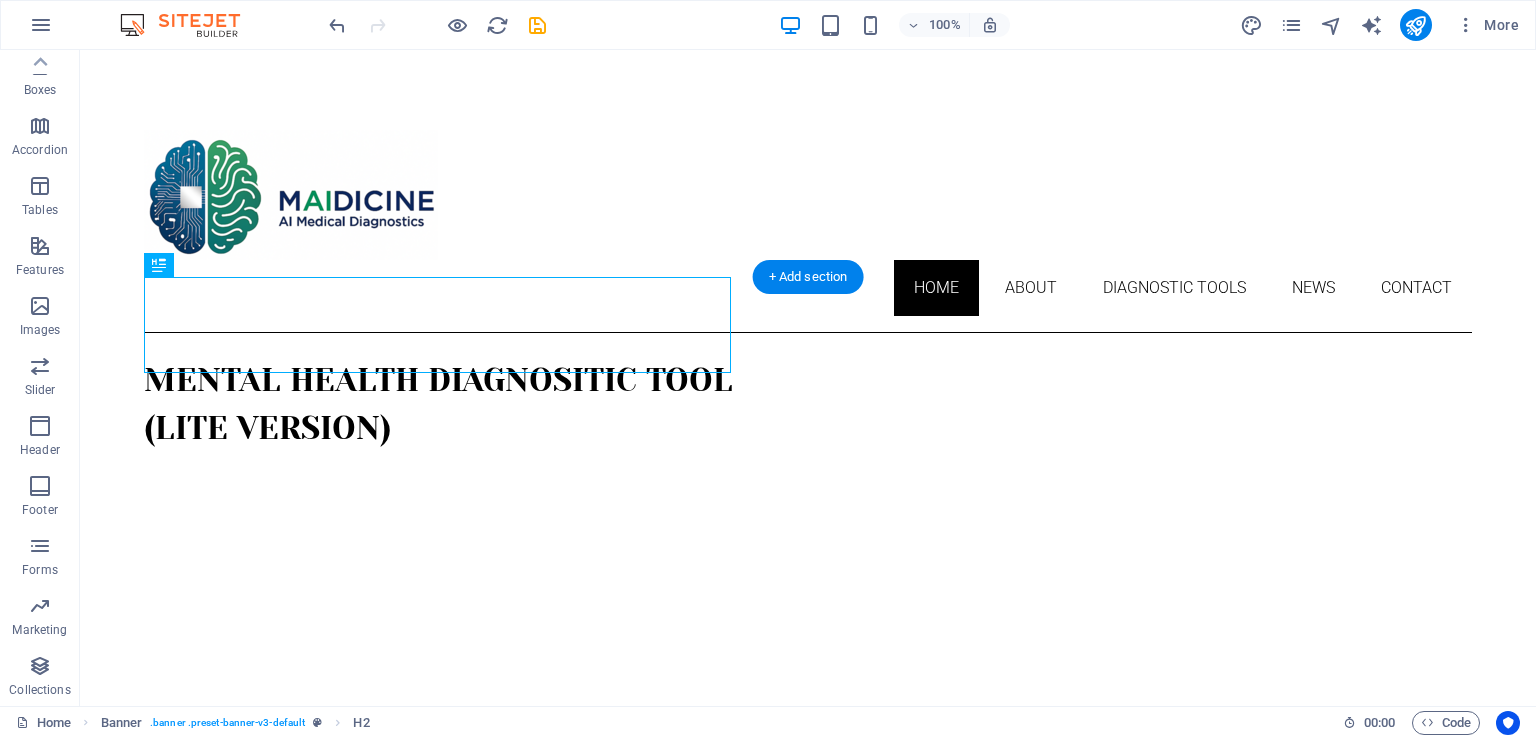 drag, startPoint x: 652, startPoint y: 313, endPoint x: 663, endPoint y: 419, distance: 106.56923 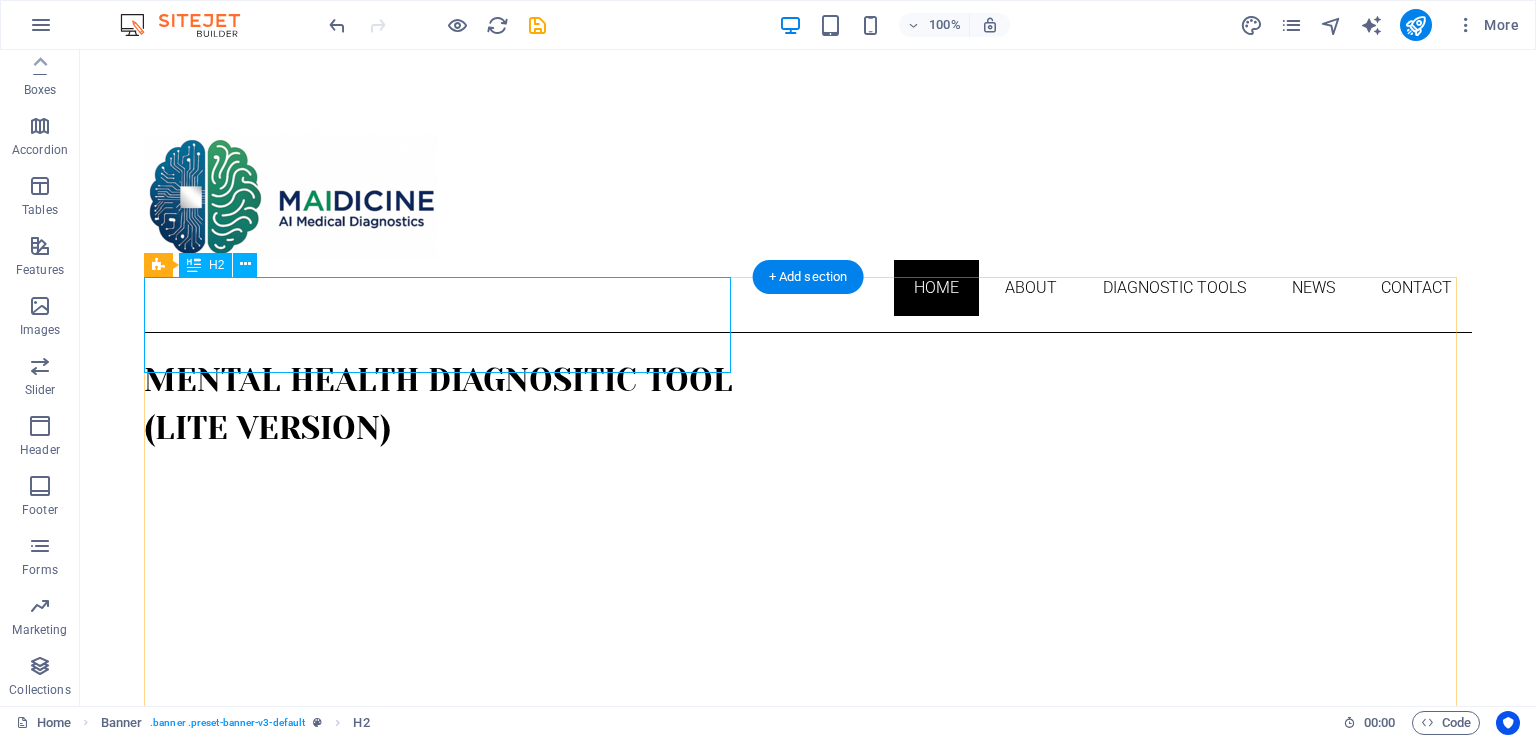 click on "Mental health diagnositic tool (lite version)" at bounding box center [808, 405] 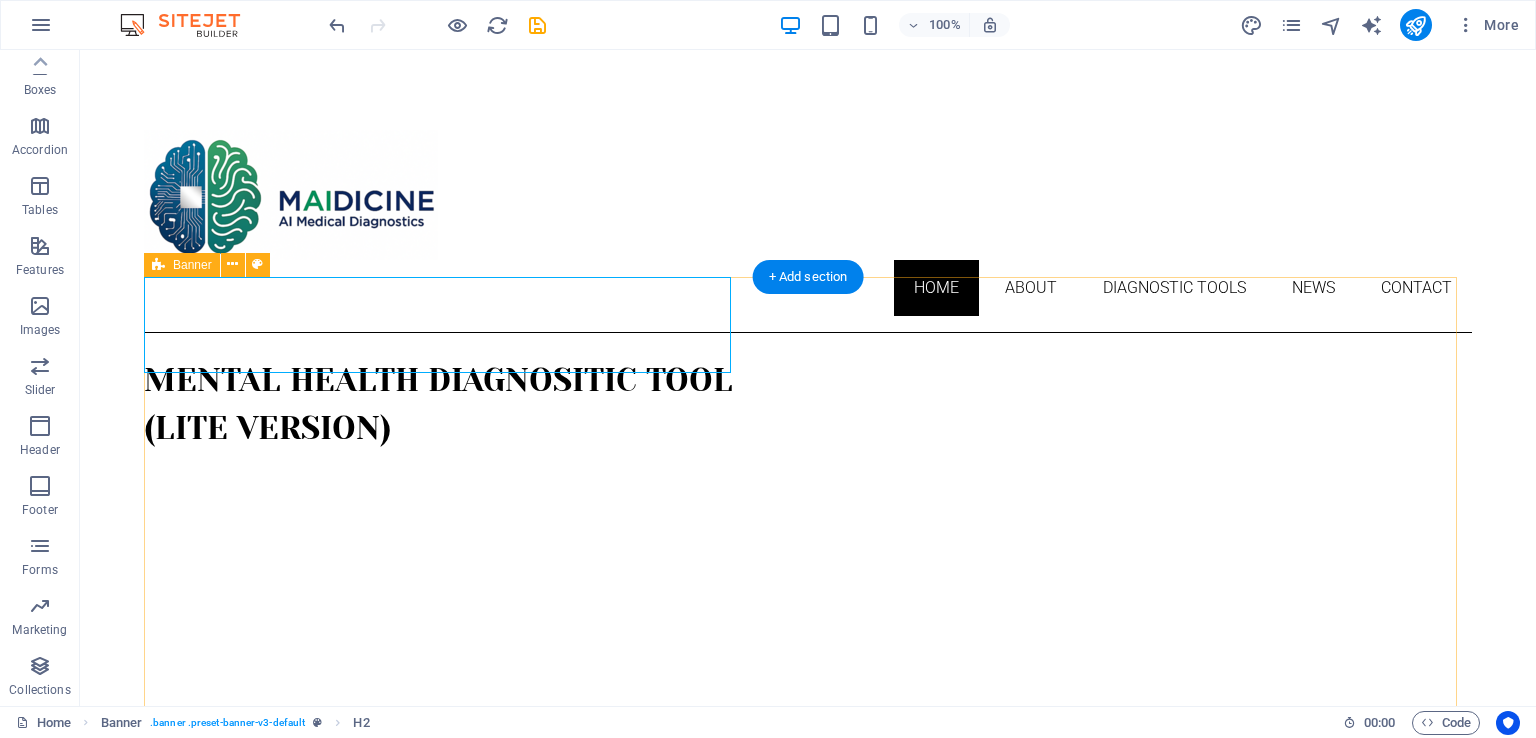 click on "Mental health diagnositic tool (lite version)" at bounding box center [808, 628] 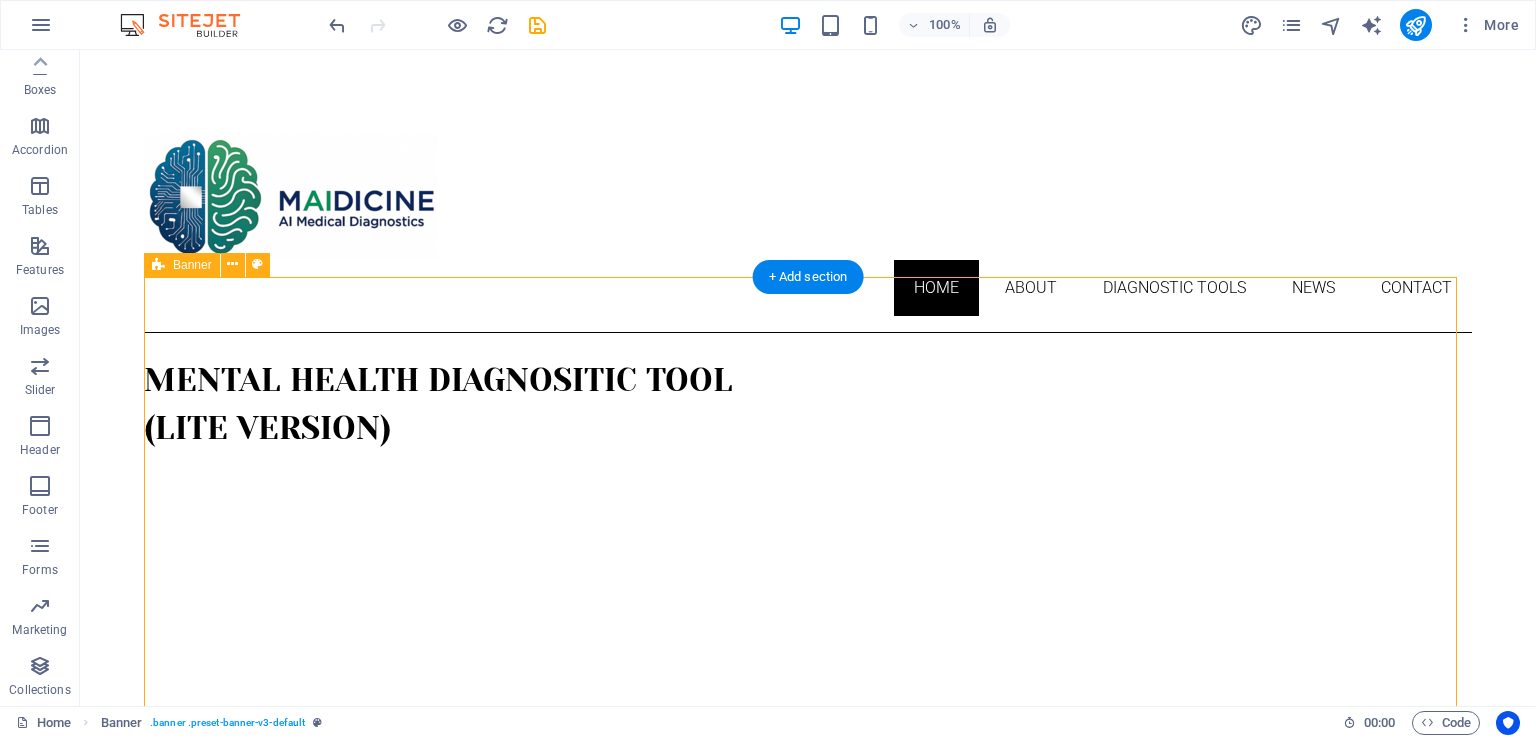 click on "Mental health diagnositic tool (lite version)" at bounding box center [808, 628] 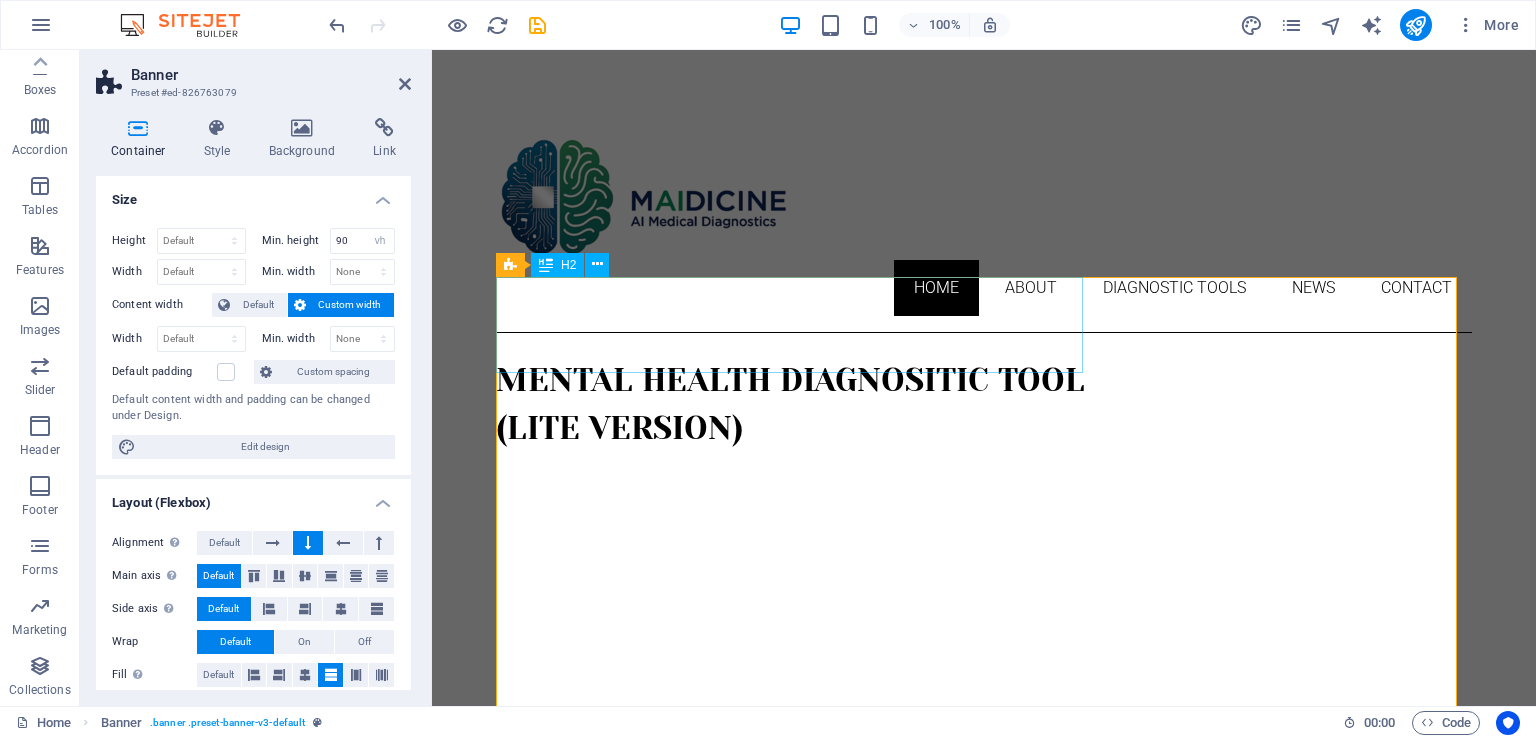 click on "Mental health diagnositic tool (lite version)" at bounding box center [984, 405] 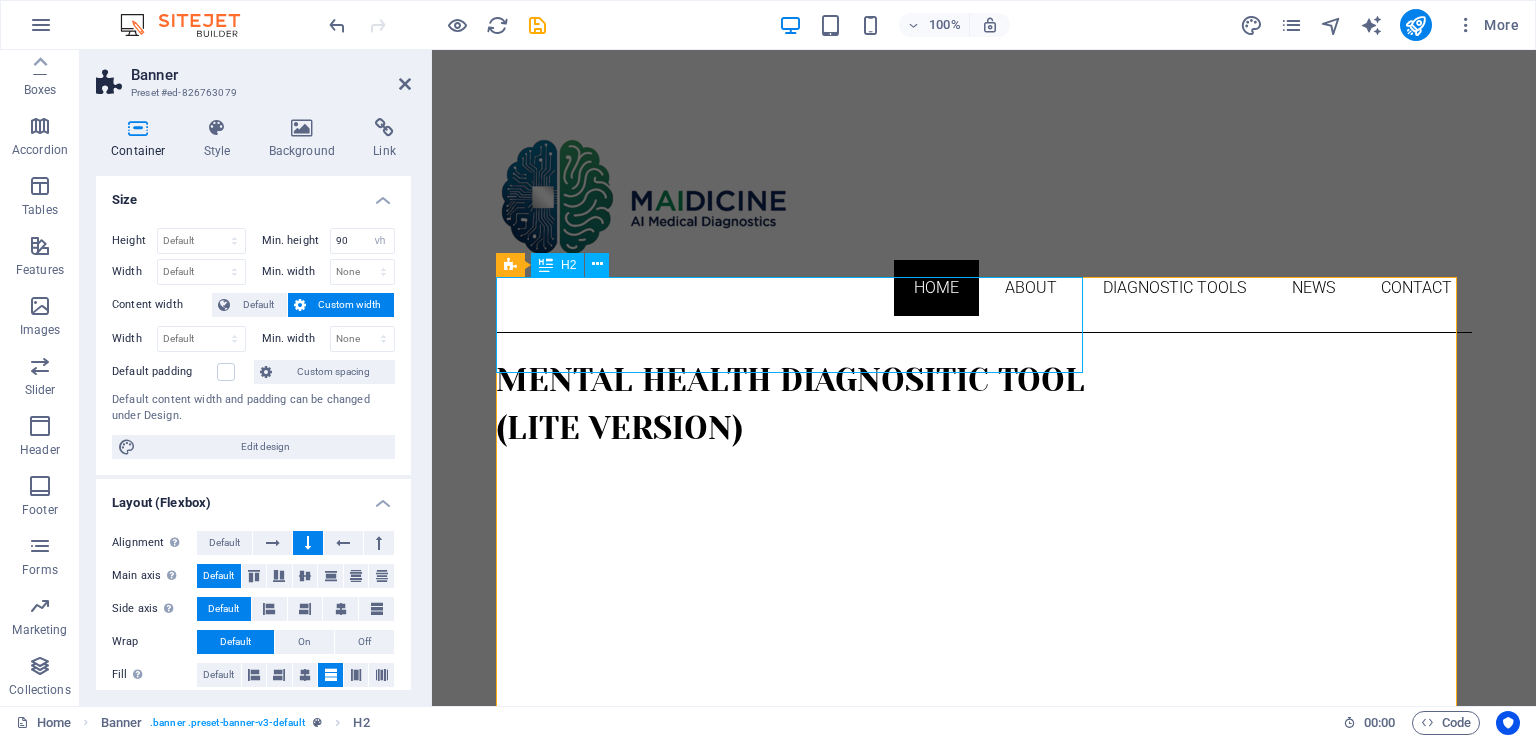 click on "Mental health diagnositic tool (lite version)" at bounding box center [984, 405] 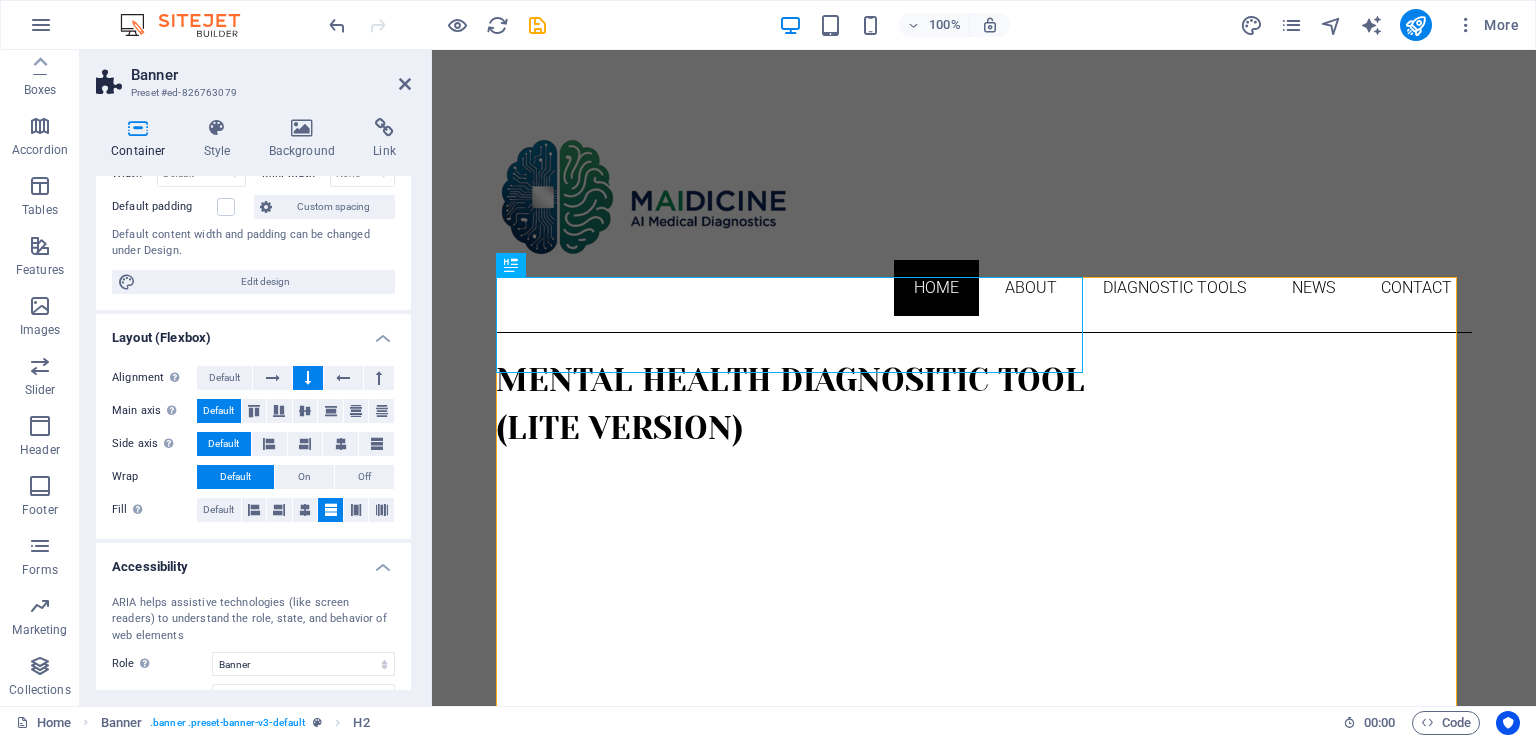 scroll, scrollTop: 200, scrollLeft: 0, axis: vertical 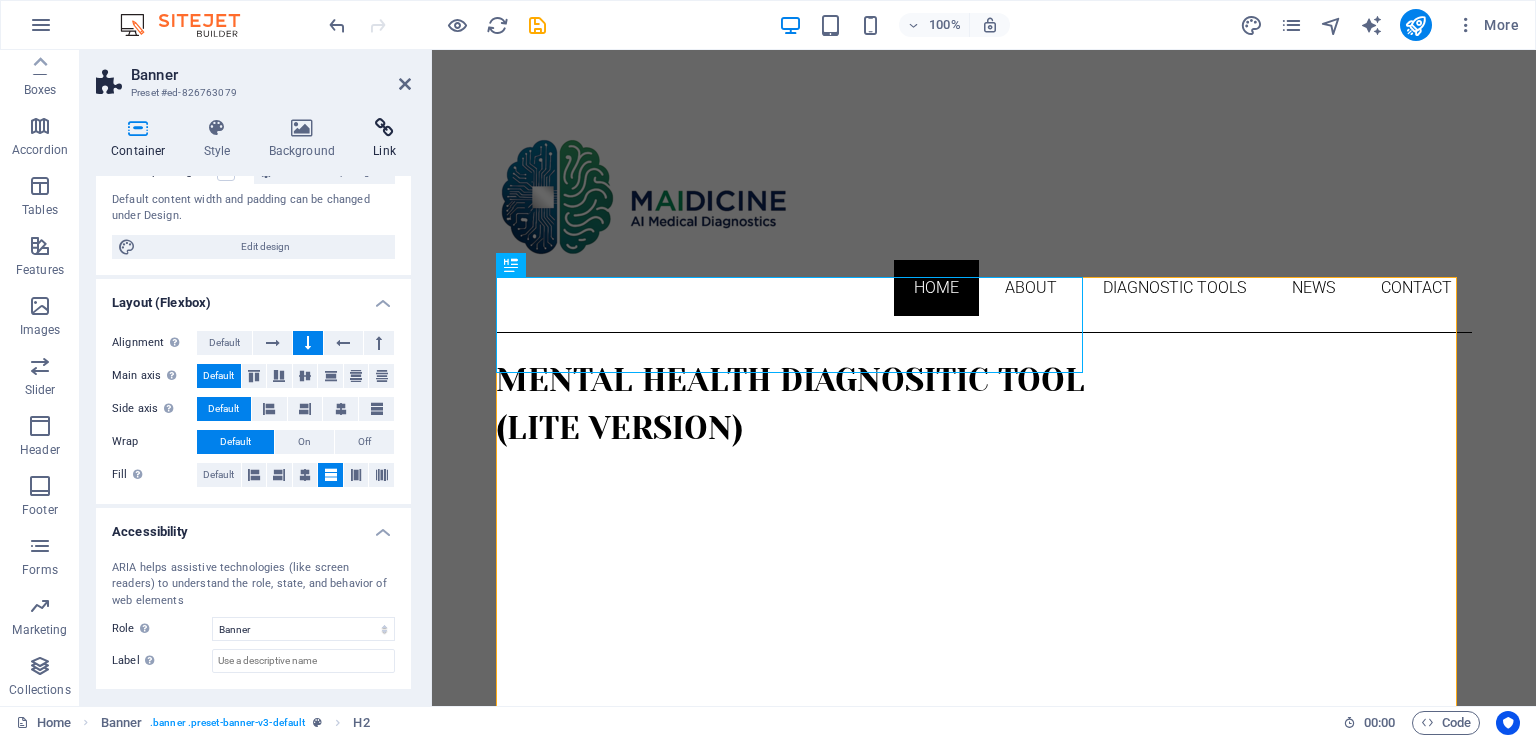 click at bounding box center (384, 128) 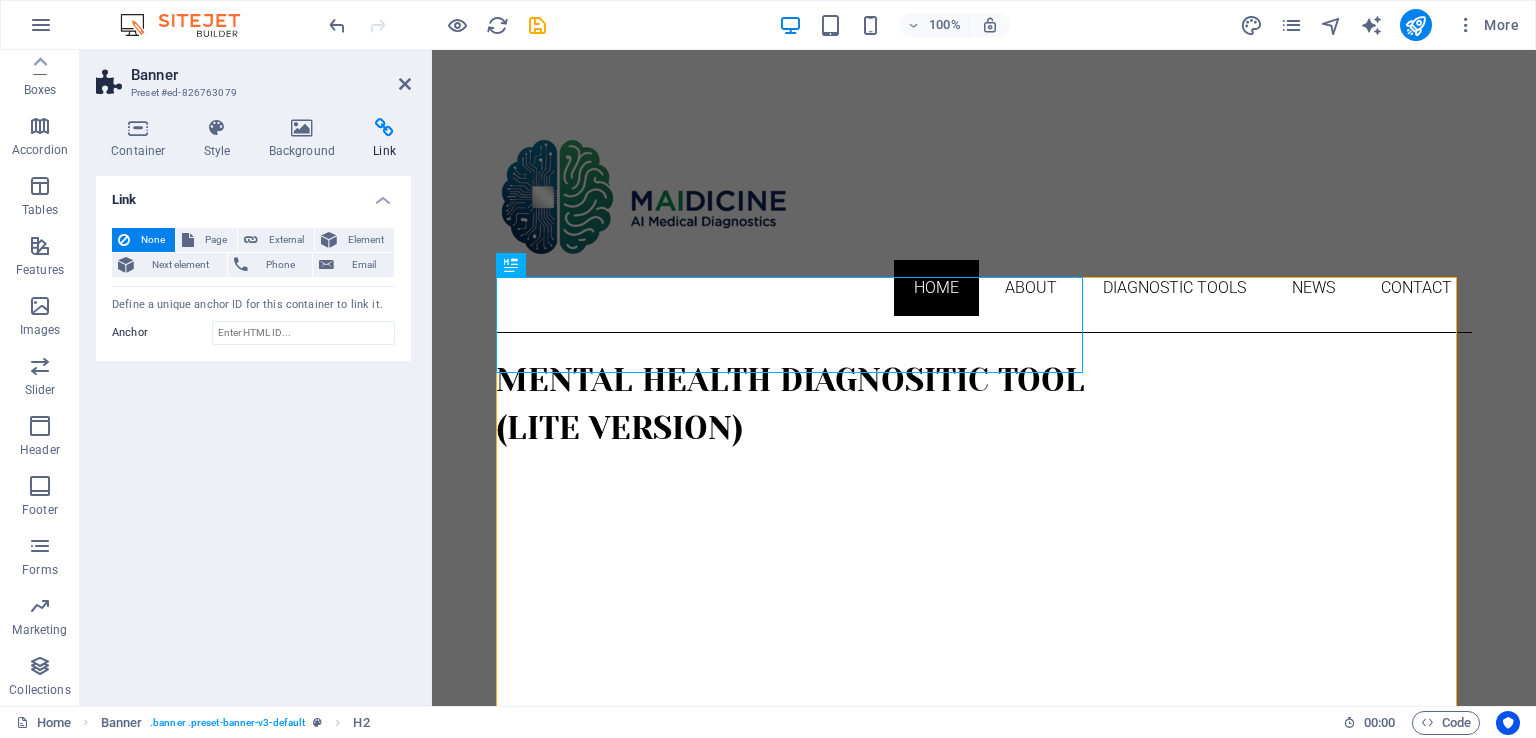 click on "Anchor" at bounding box center [162, 333] 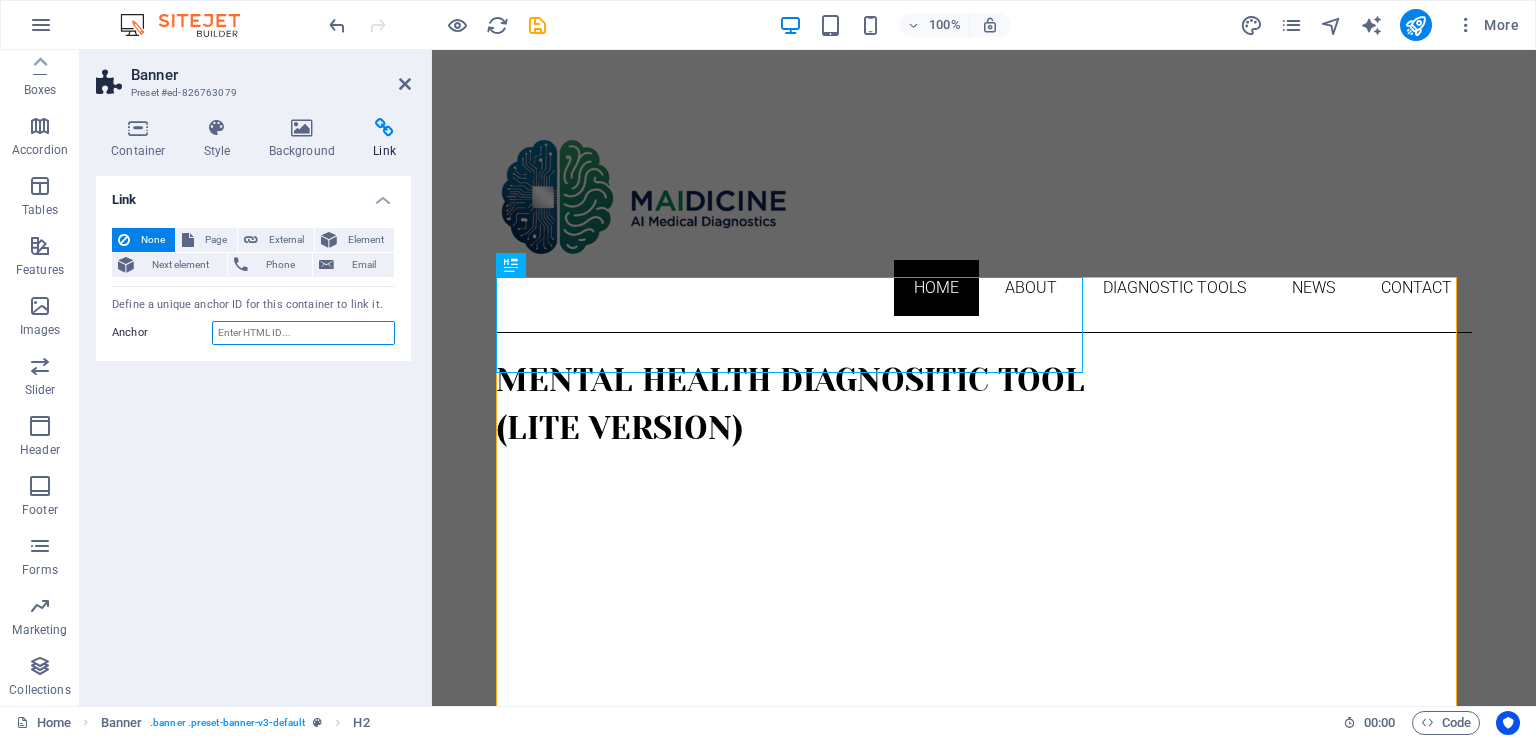 click on "Anchor" at bounding box center [303, 333] 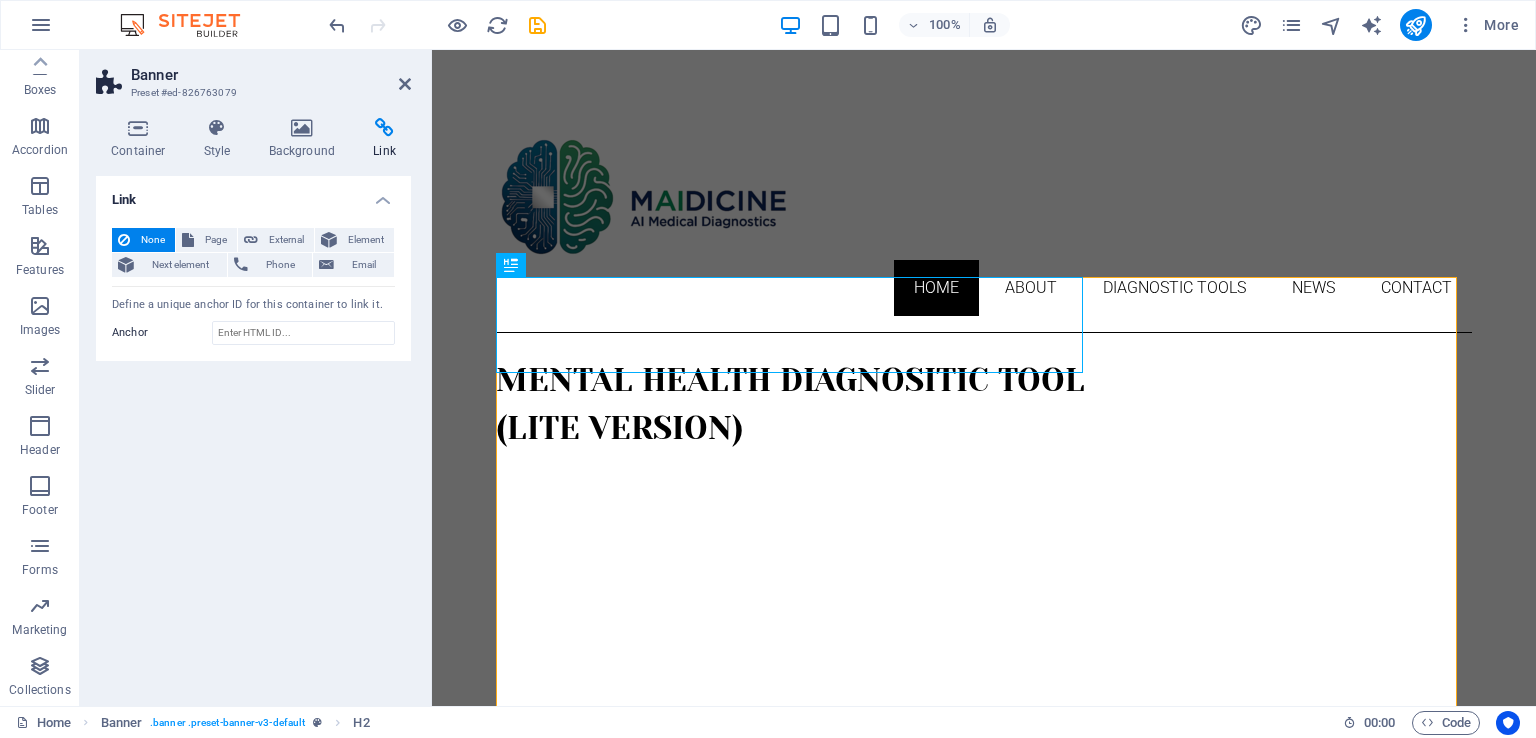 click on "Skip to main content
Home About DIAGNOSTIC TOOLS News Contact   Mental health diagnositic tool (lite version) About Lorem ipsum dolor sit amet, consectetuer adipiscing elit. Aenean commodo ligula eget dolor. Lorem ipsum dolor sit amet. see more Work Lorem ipsum dolor sit amet, consectetuer adipiscing elit. Aenean commodo ligula eget dolor. Lorem ipsum dolor sit amet. see more Blog Lorem ipsum dolor sit amet, consectetuer adipiscing elit. Aenean commodo ligula eget dolor. Lorem ipsum dolor sit amet. see more Contact 641227538bafe8290463385016868e@cpanel.local Legal Notice Privacy" at bounding box center (984, 1276) 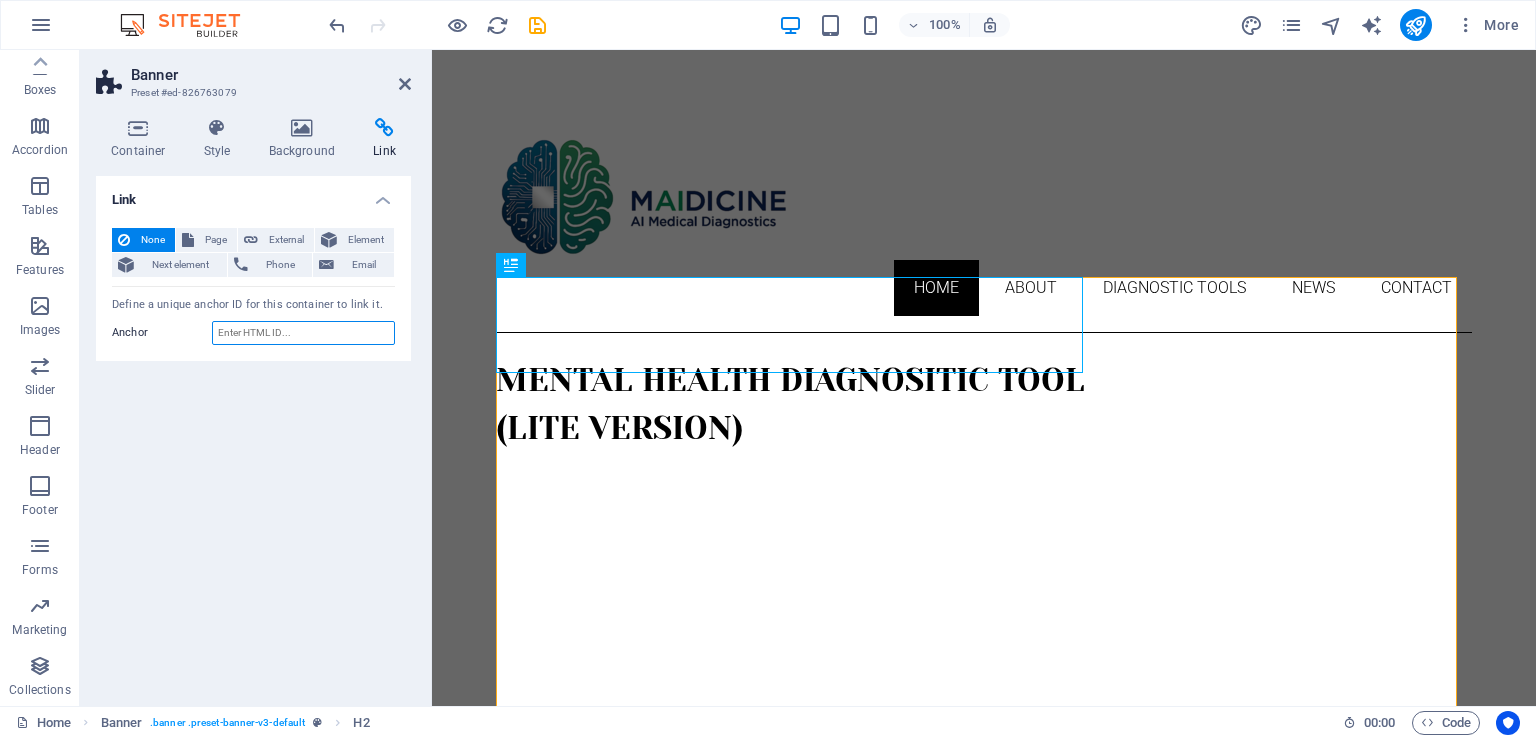 click on "Anchor" at bounding box center [303, 333] 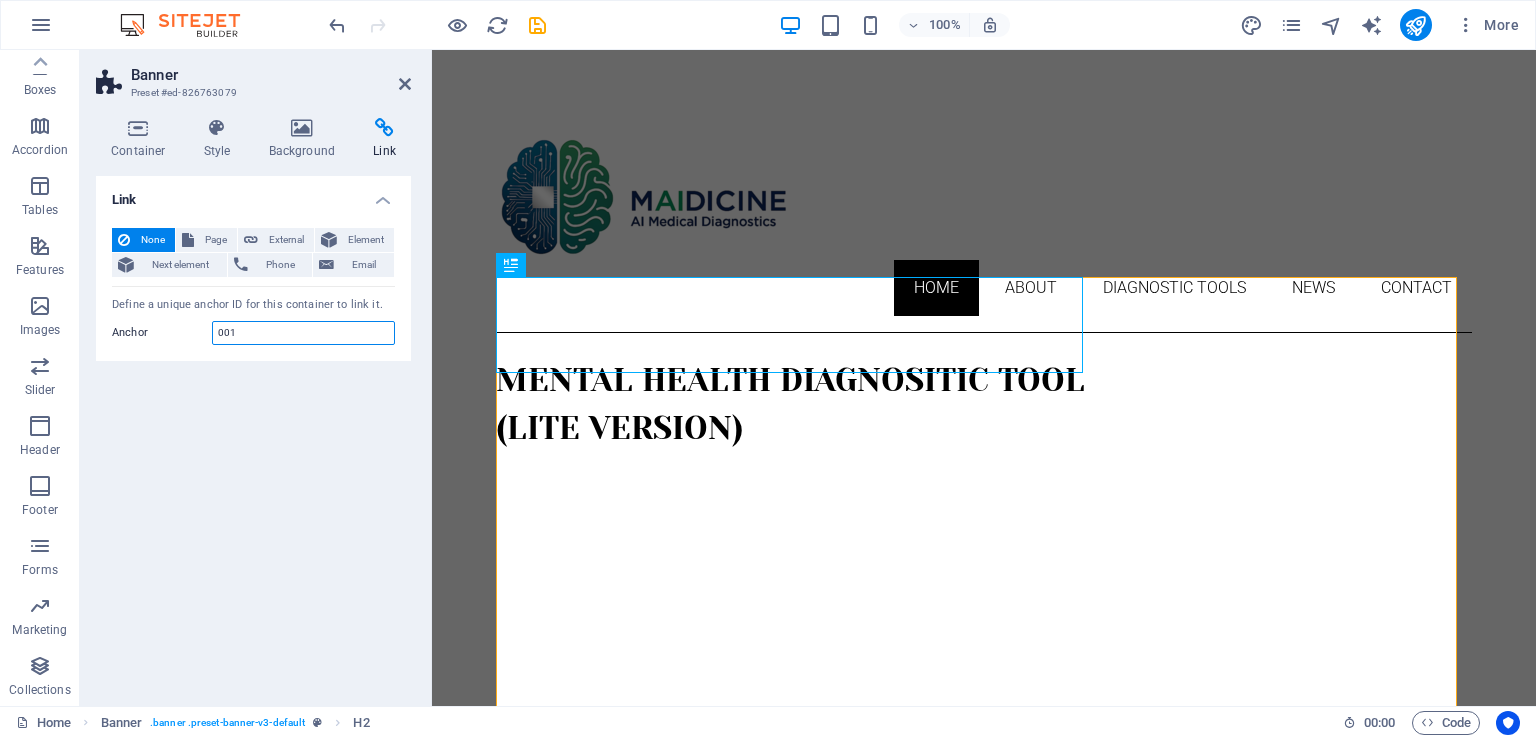 type on "001" 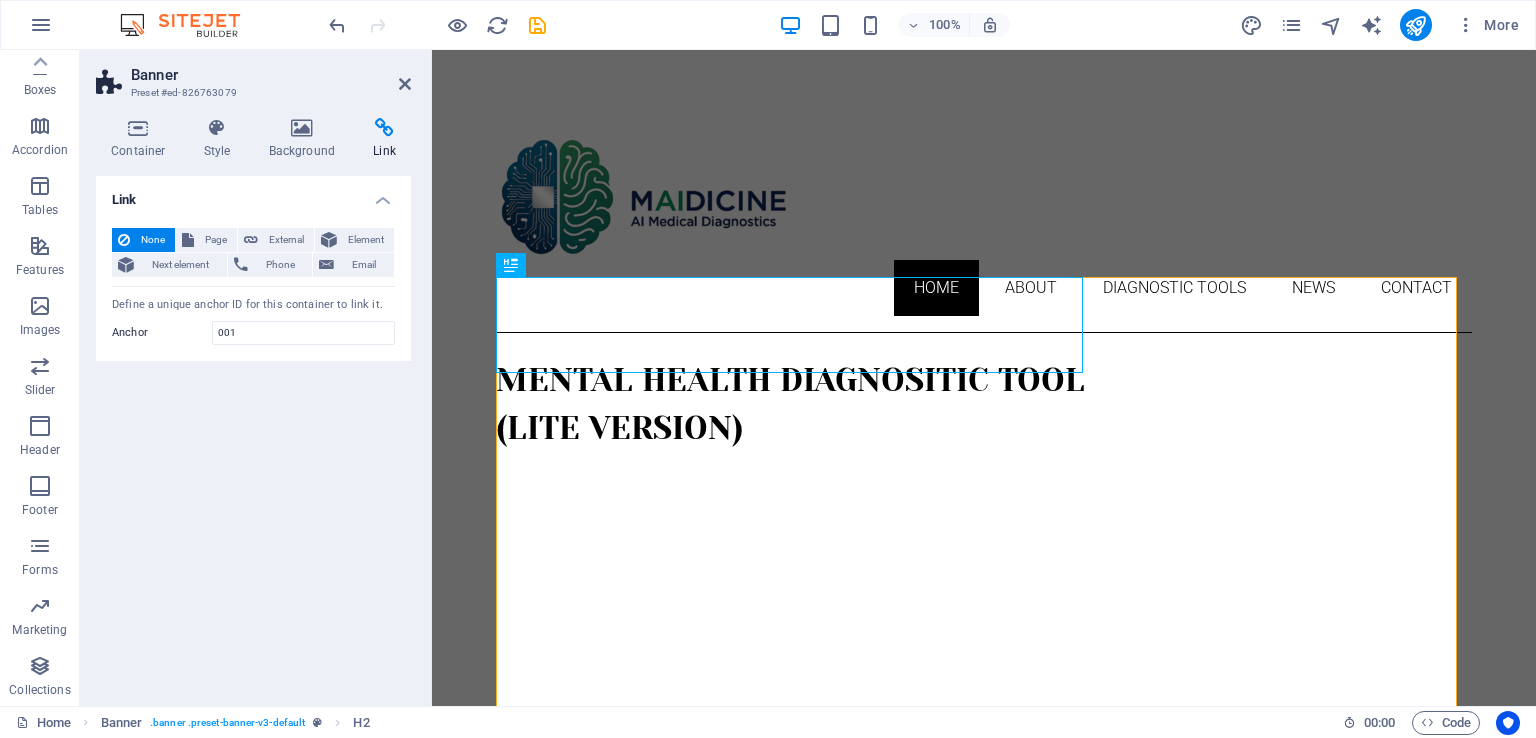 click on "Link None Page External Element Next element Phone Email Page Home About Work News Partners Contact Legal Notice Privacy Element
URL Phone Email Link target New tab Same tab Overlay Title Additional link description, should not be the same as the link text. The title is most often shown as a tooltip text when the mouse moves over the element. Leave empty if uncertain. Relationship Sets the  relationship of this link to the link target . For example, the value "nofollow" instructs search engines not to follow the link. Can be left empty. alternate author bookmark external help license next nofollow noreferrer noopener prev search tag Define a unique anchor ID for this container to link it. Anchor 001" at bounding box center (253, 433) 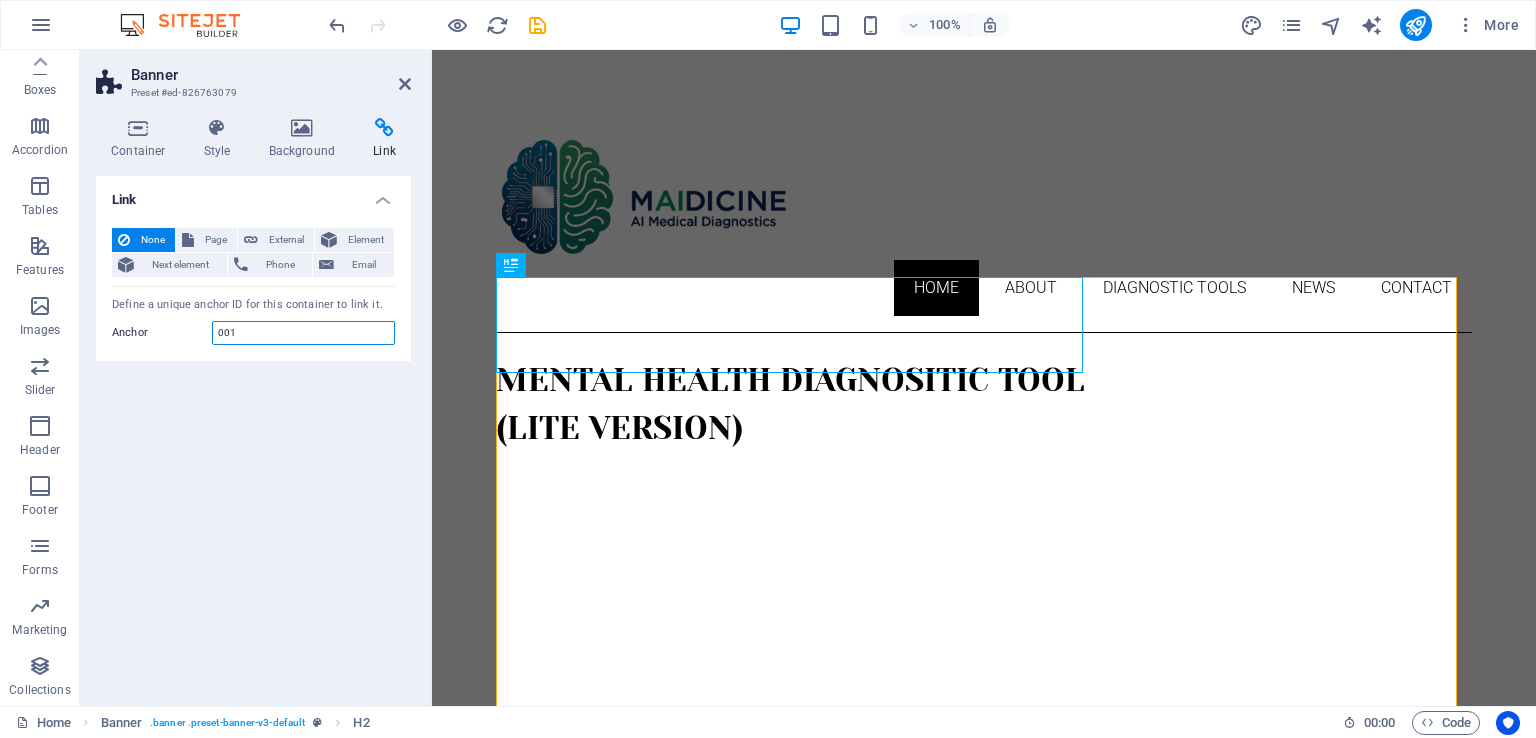 click on "001" at bounding box center (303, 333) 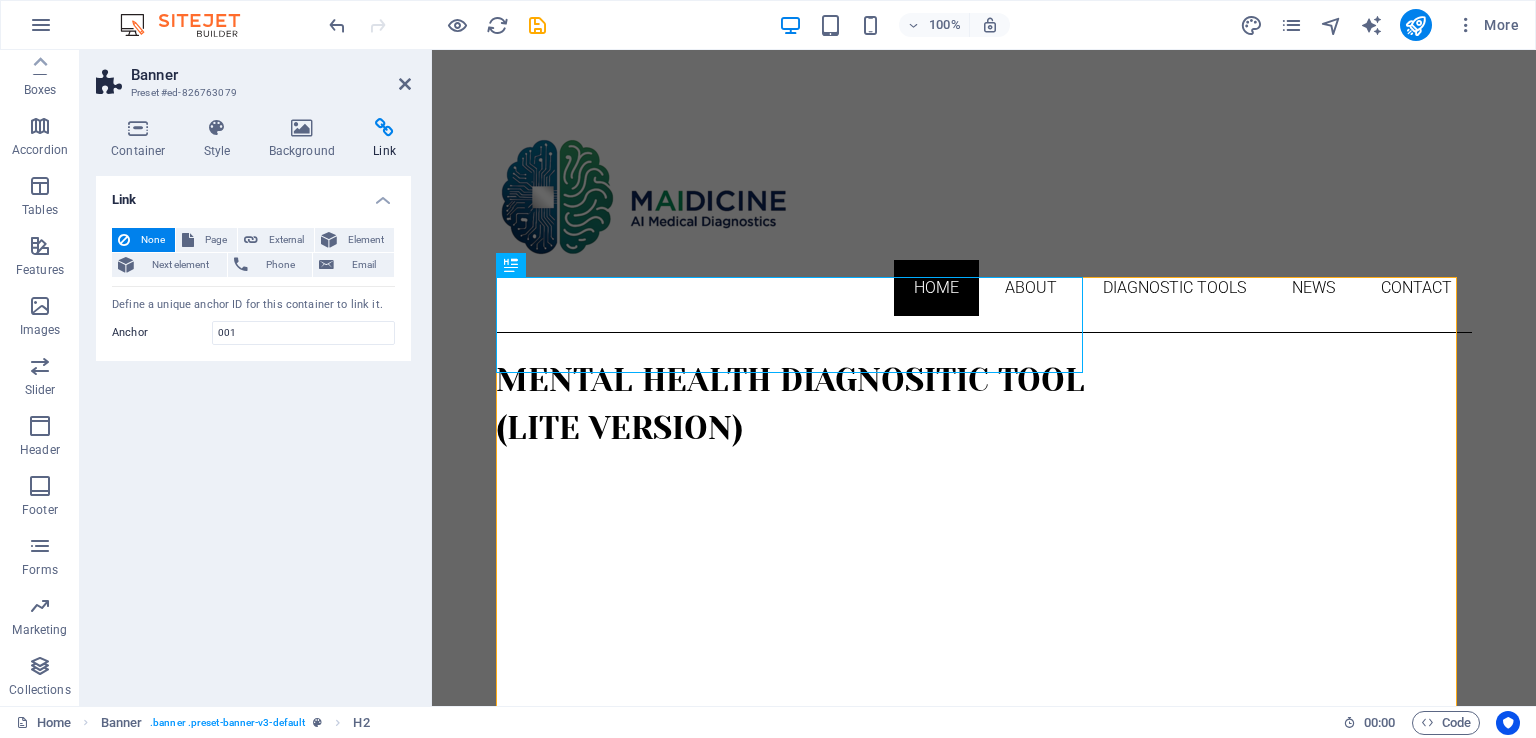 click on "Link None Page External Element Next element Phone Email Page Home About Work News Partners Contact Legal Notice Privacy Element
URL Phone Email Link target New tab Same tab Overlay Title Additional link description, should not be the same as the link text. The title is most often shown as a tooltip text when the mouse moves over the element. Leave empty if uncertain. Relationship Sets the  relationship of this link to the link target . For example, the value "nofollow" instructs search engines not to follow the link. Can be left empty. alternate author bookmark external help license next nofollow noreferrer noopener prev search tag Define a unique anchor ID for this container to link it. Anchor 001" at bounding box center [253, 433] 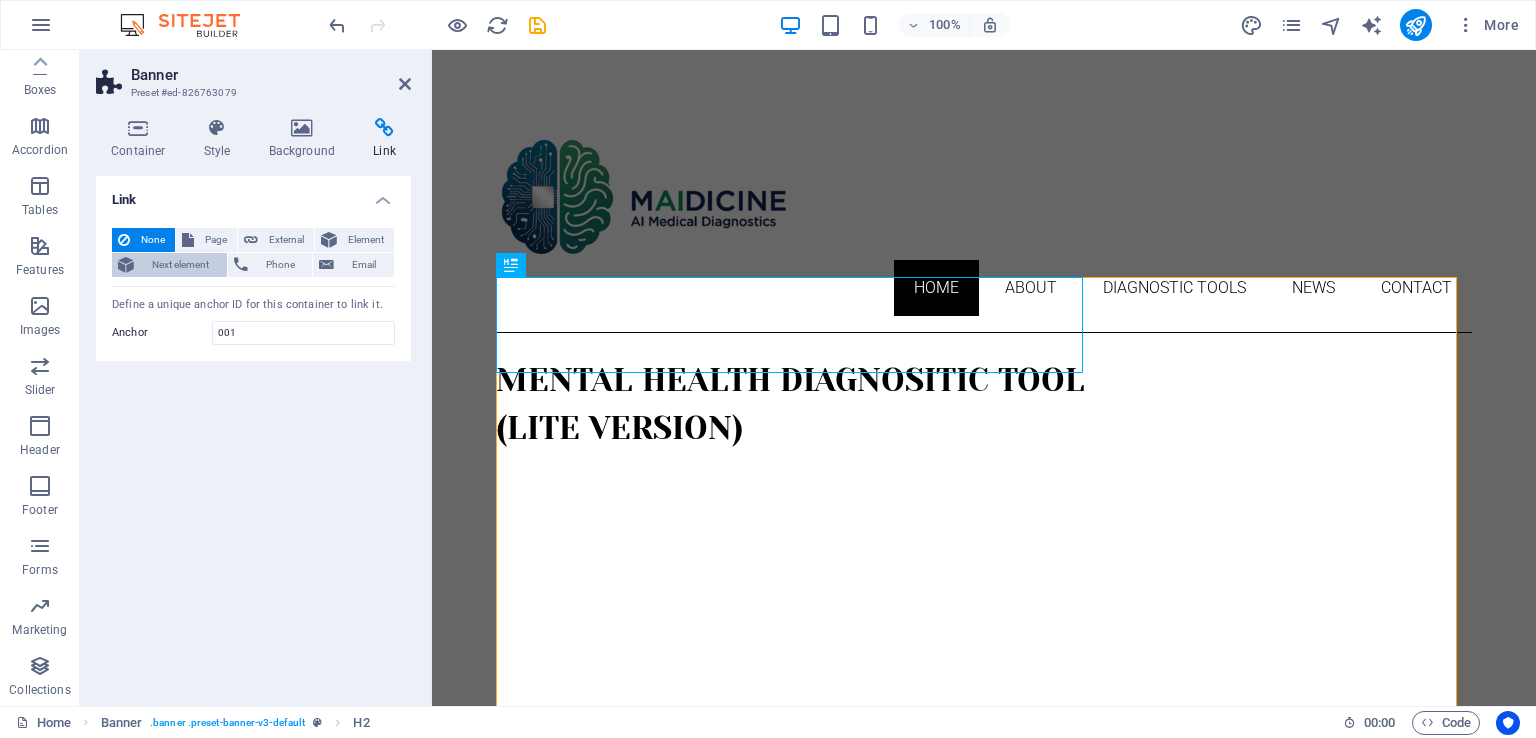 click on "Next element" at bounding box center (180, 265) 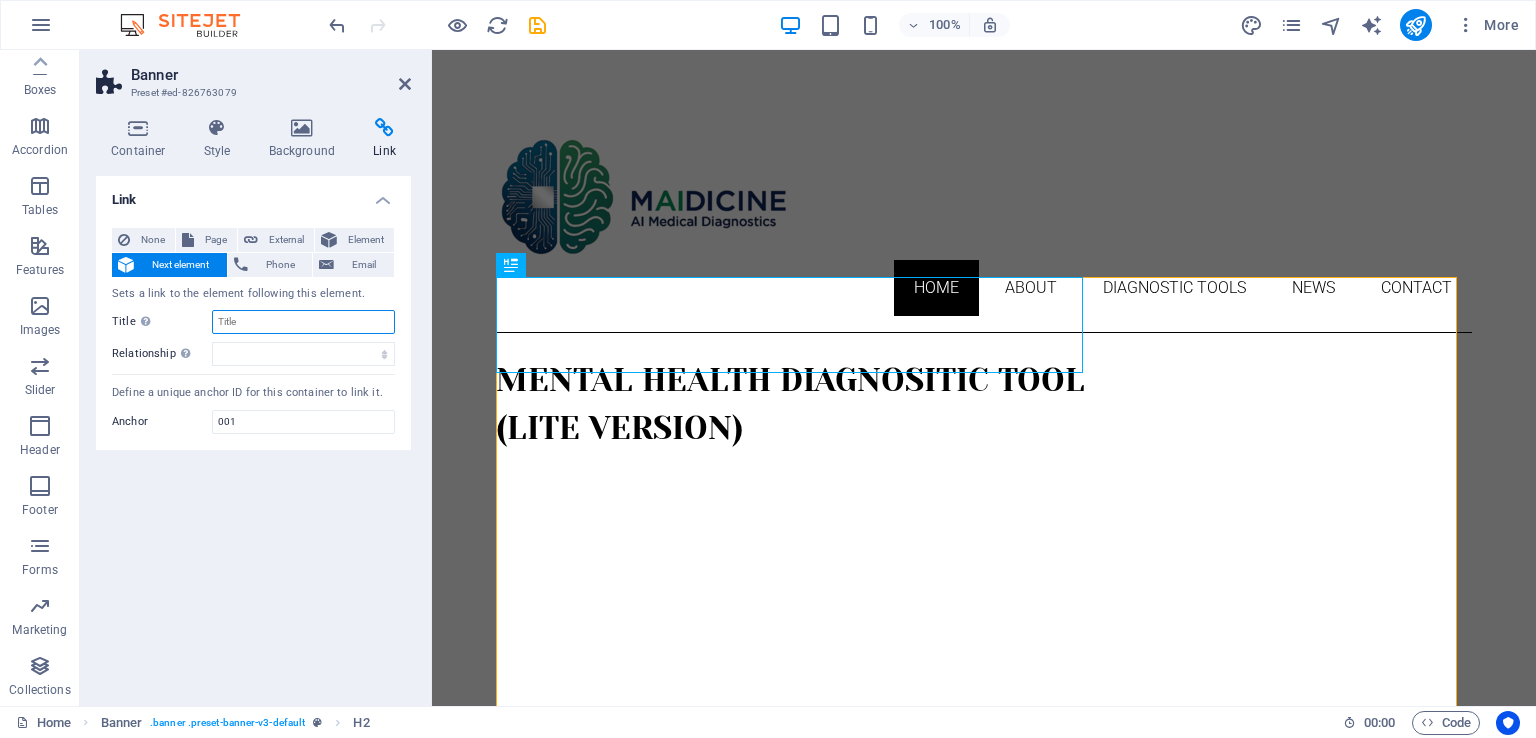 click on "Title Additional link description, should not be the same as the link text. The title is most often shown as a tooltip text when the mouse moves over the element. Leave empty if uncertain." at bounding box center (303, 322) 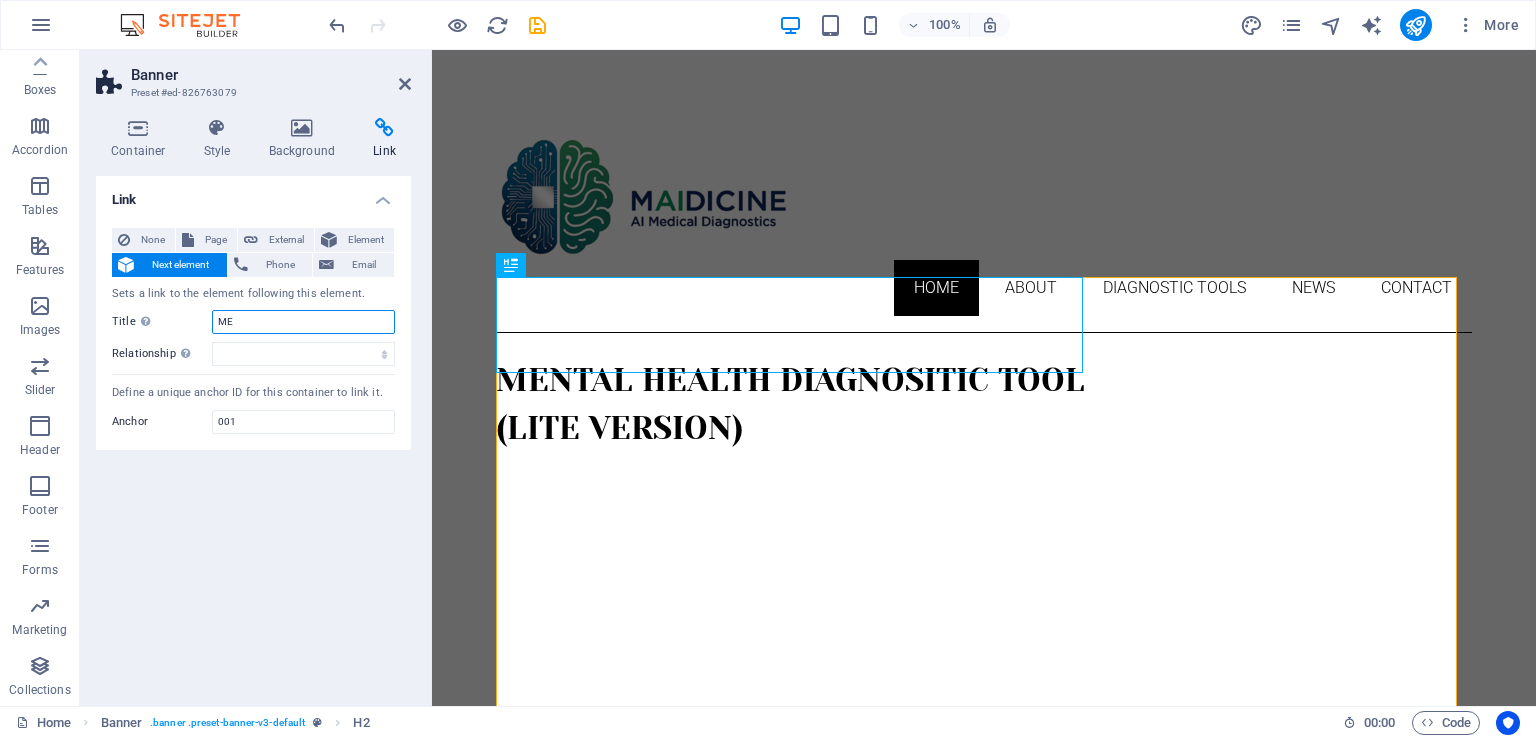 type on "M" 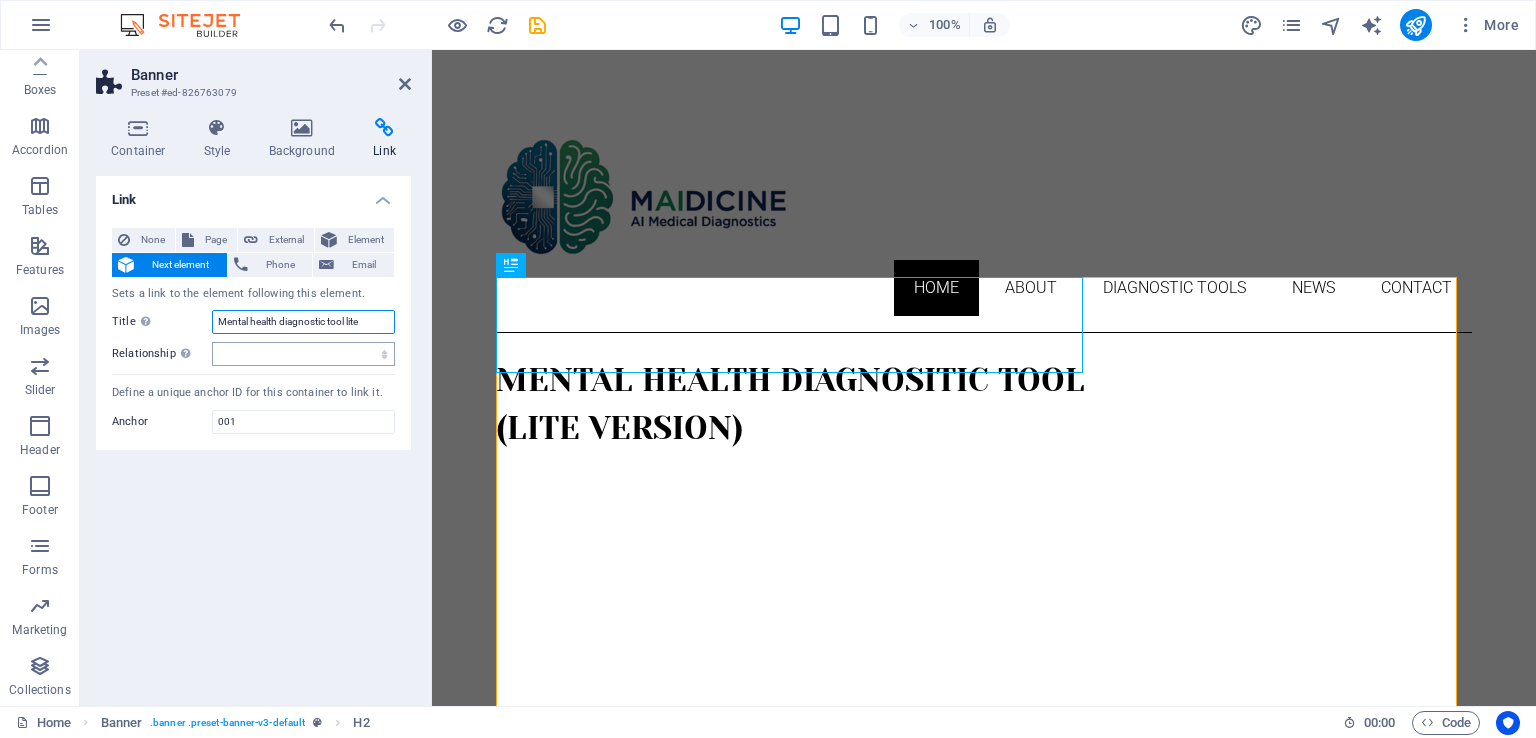 type on "Mental health diagnostic tool lite" 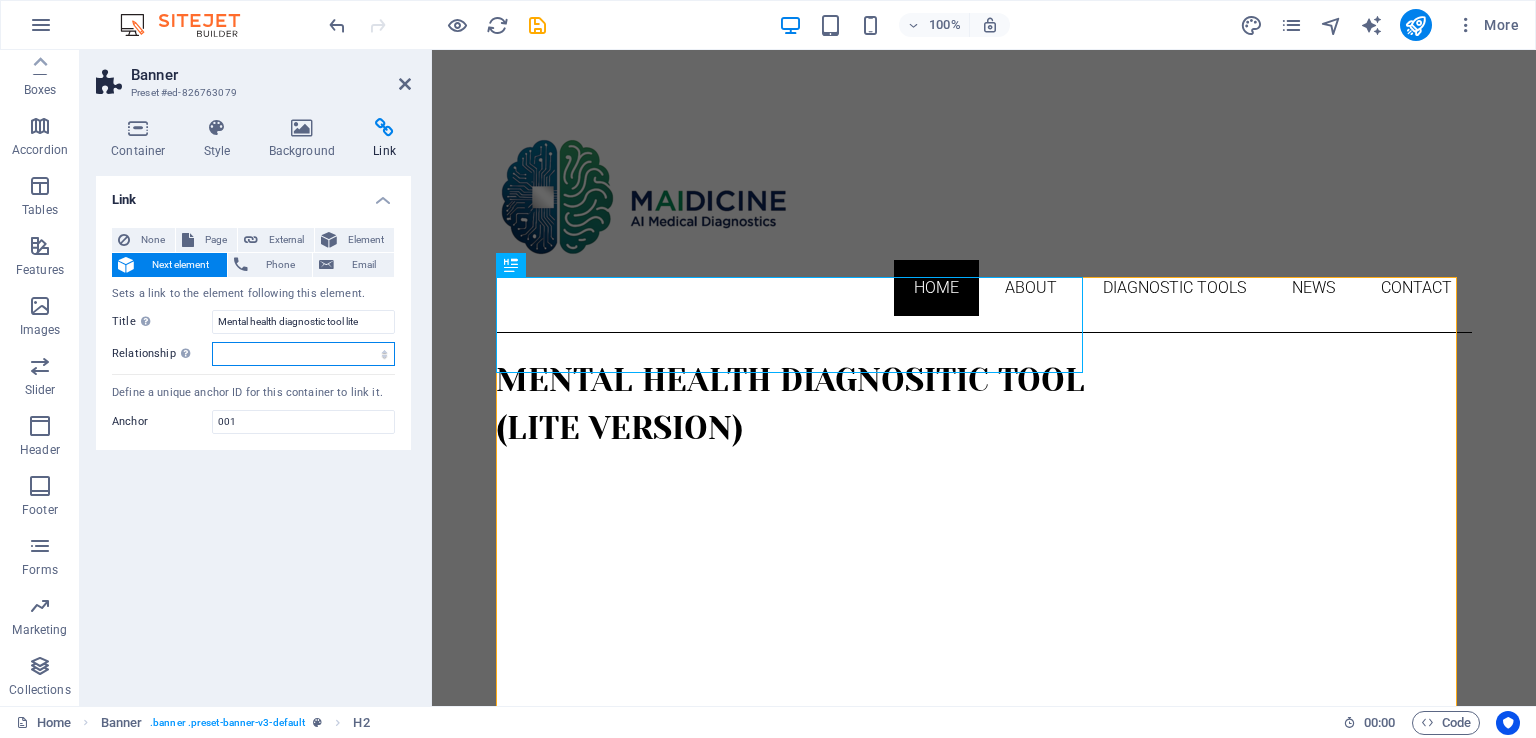 click on "alternate author bookmark external help license next nofollow noreferrer noopener prev search tag" at bounding box center (303, 354) 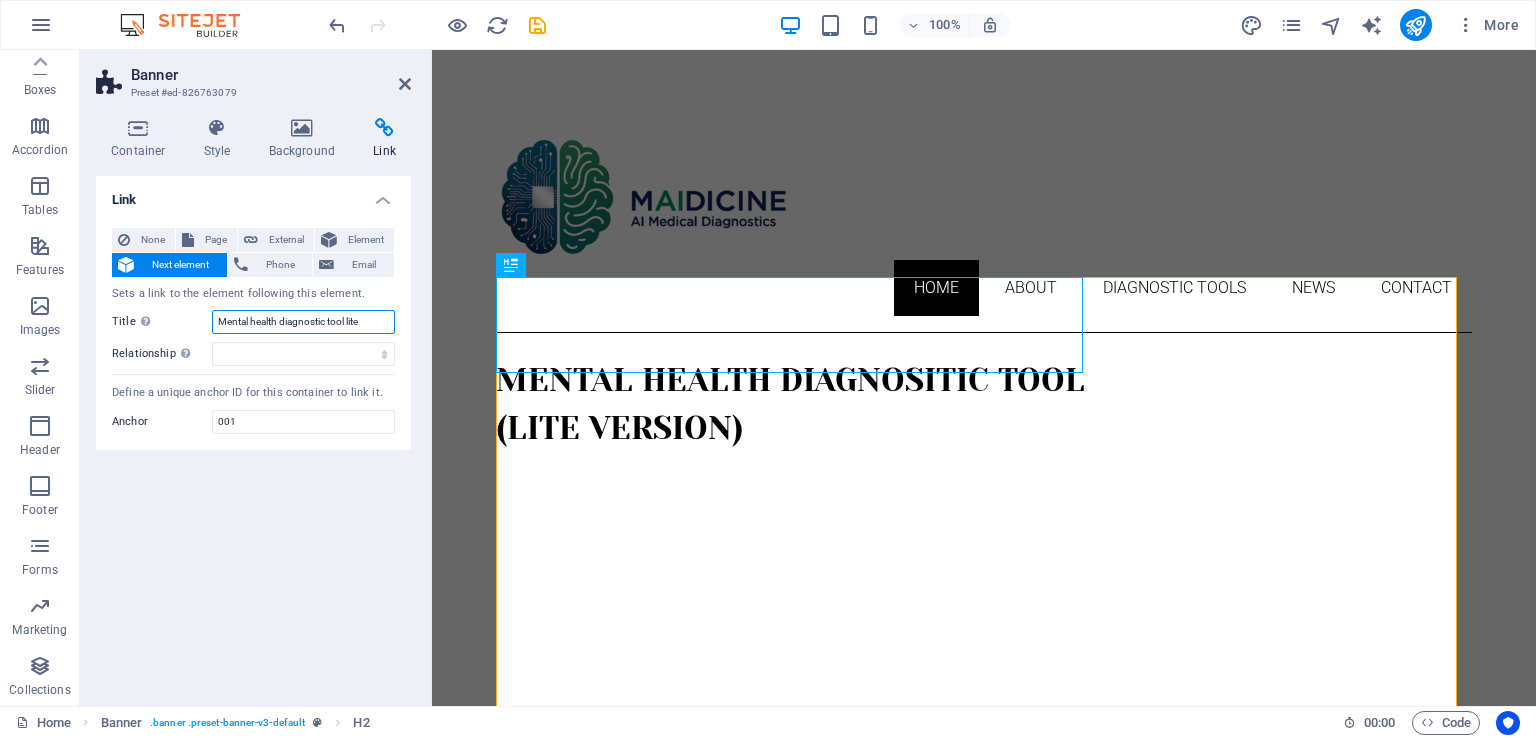 click on "Mental health diagnostic tool lite" at bounding box center [303, 322] 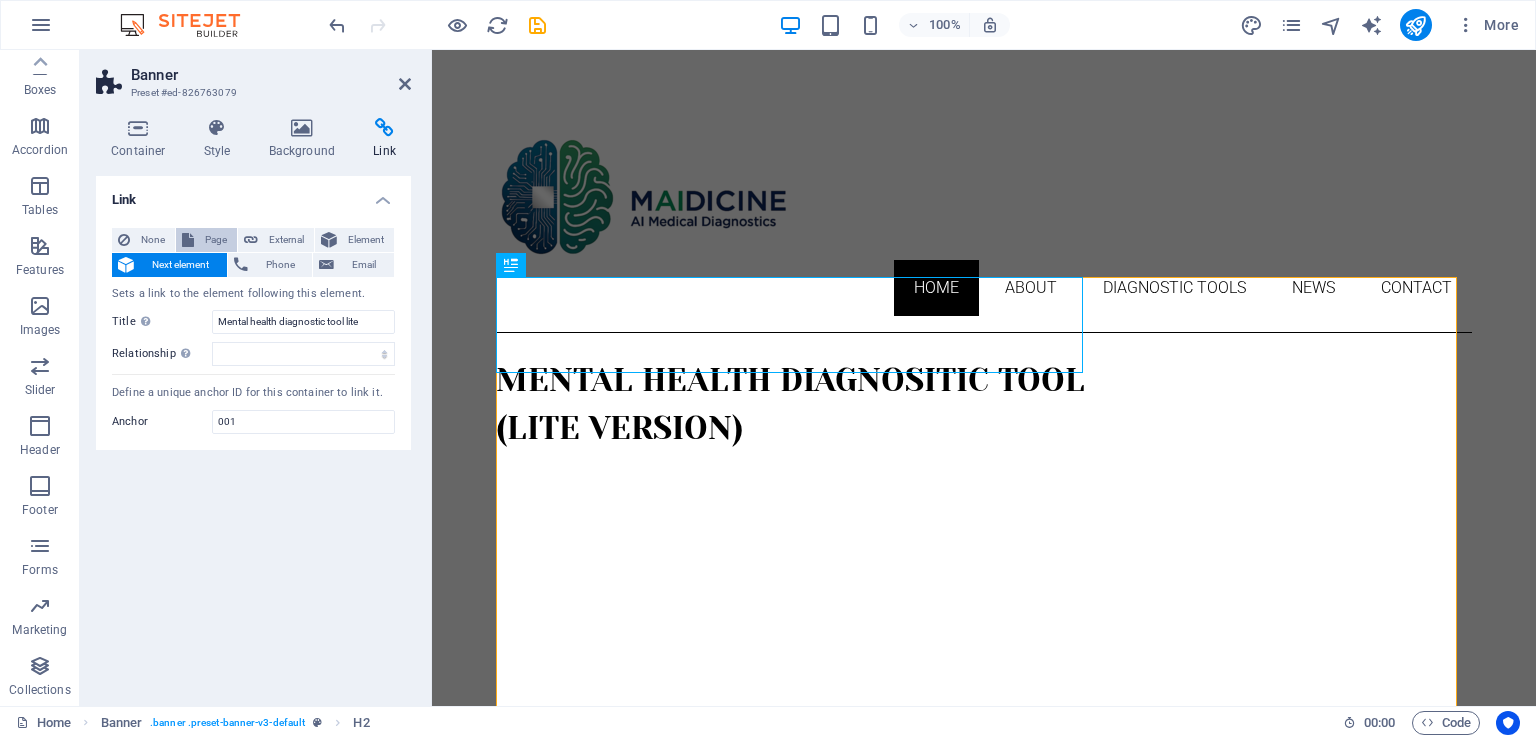 click on "Page" at bounding box center (206, 240) 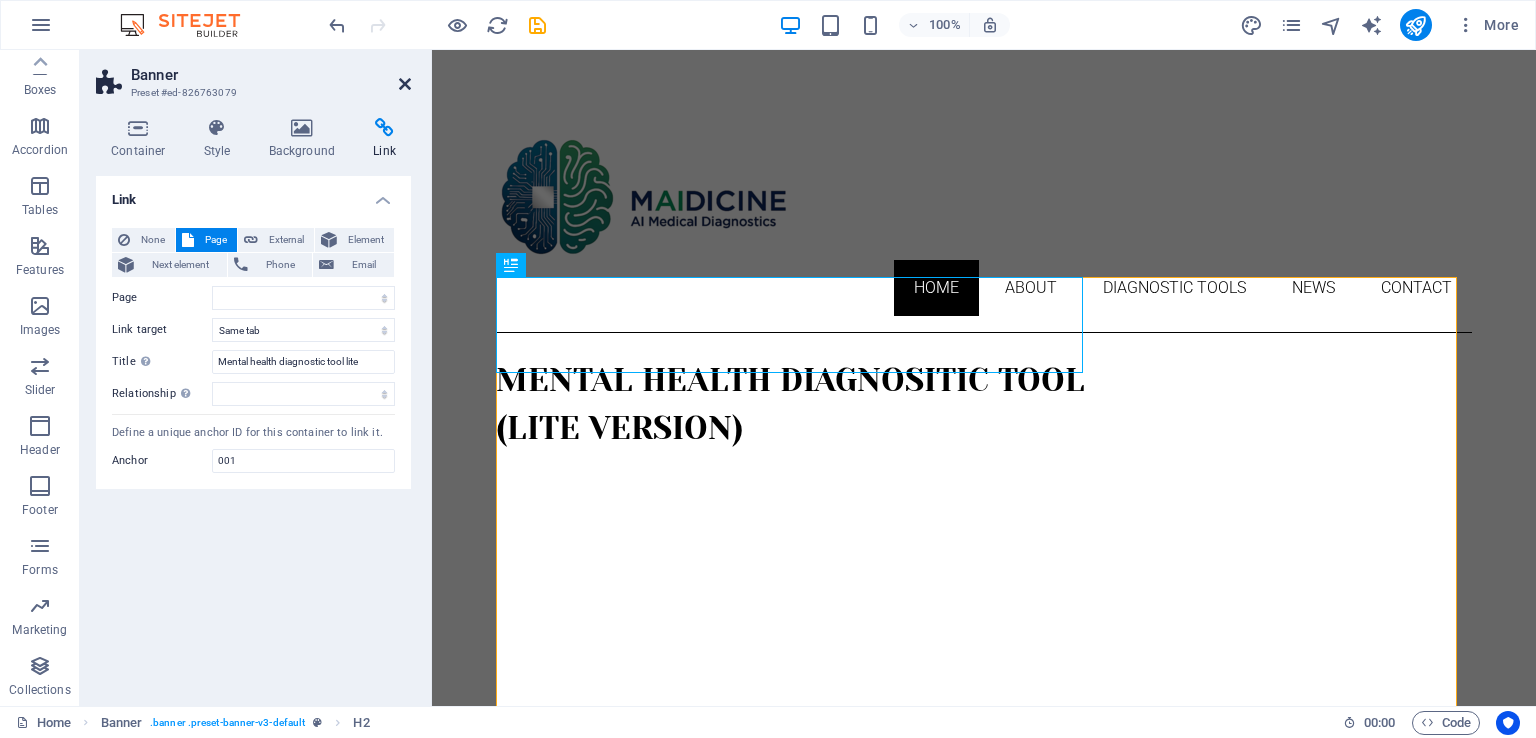 click at bounding box center [405, 84] 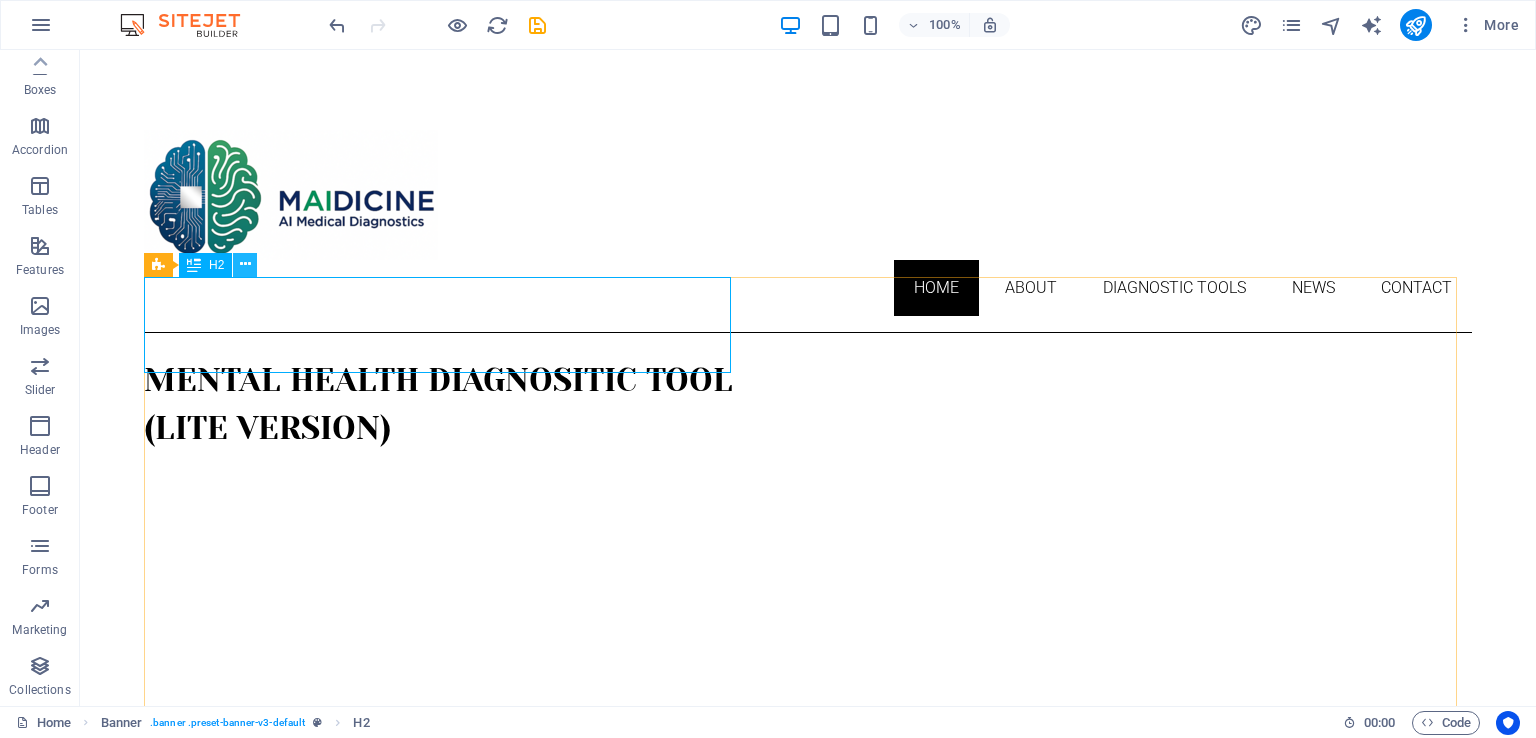 click at bounding box center [245, 264] 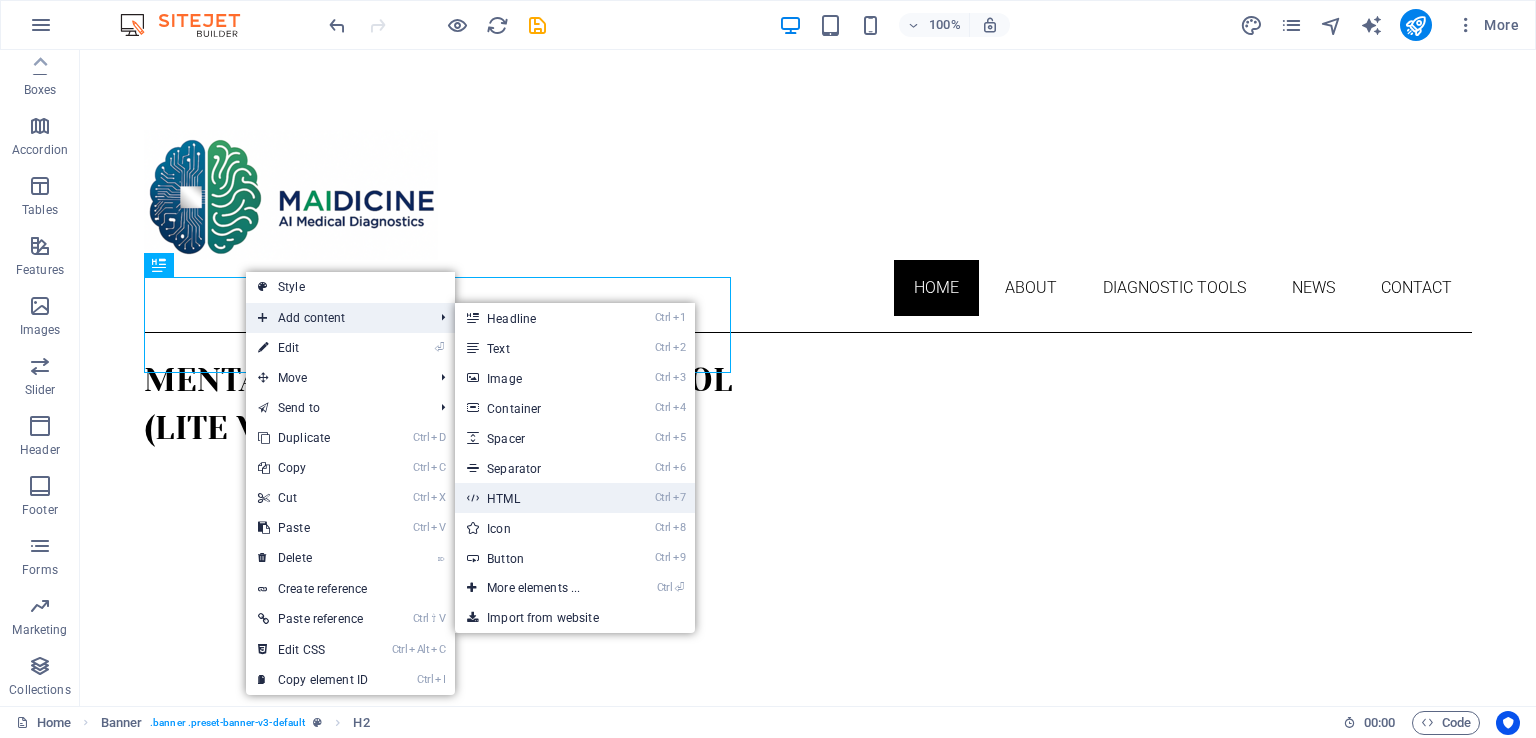 click on "Ctrl 7  HTML" at bounding box center (537, 498) 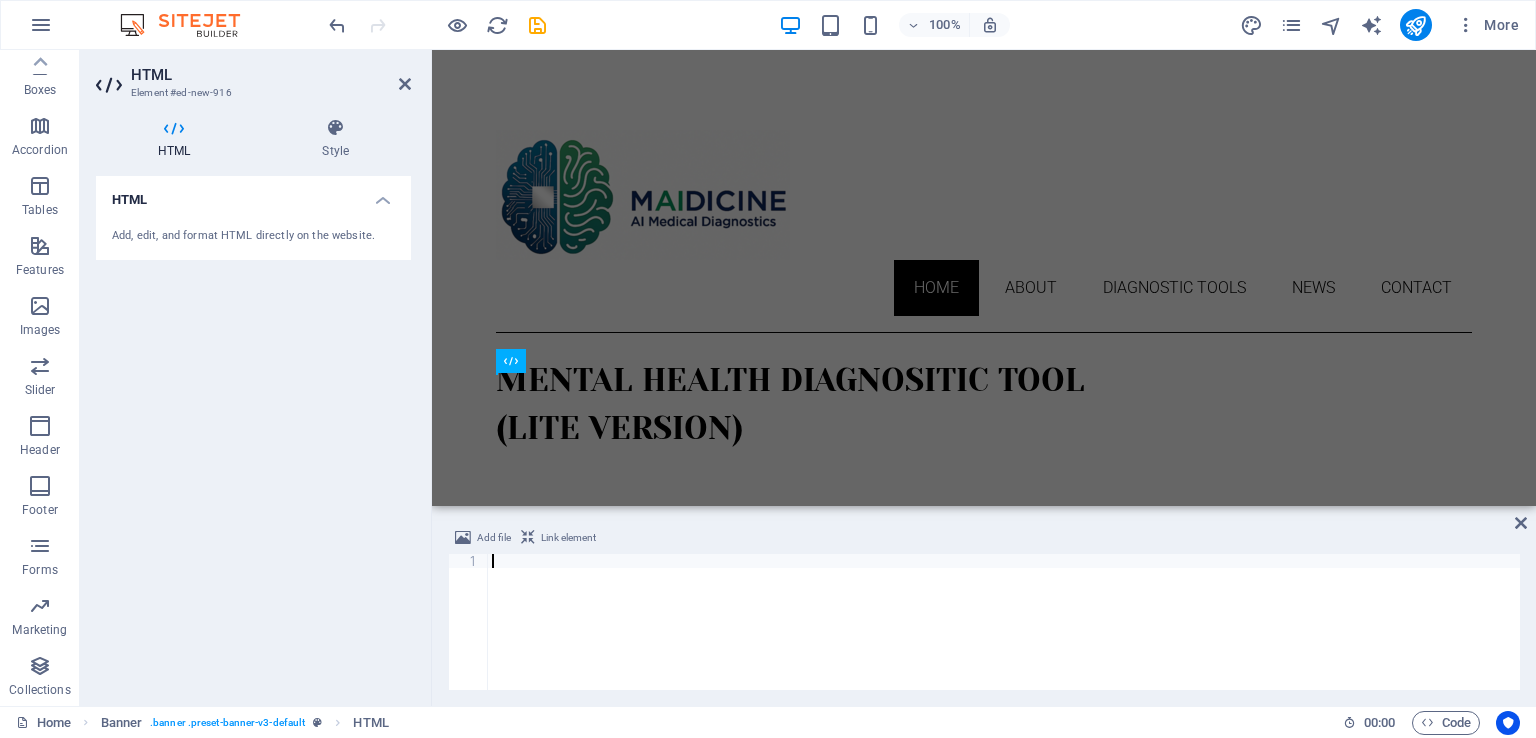 click at bounding box center [1004, 636] 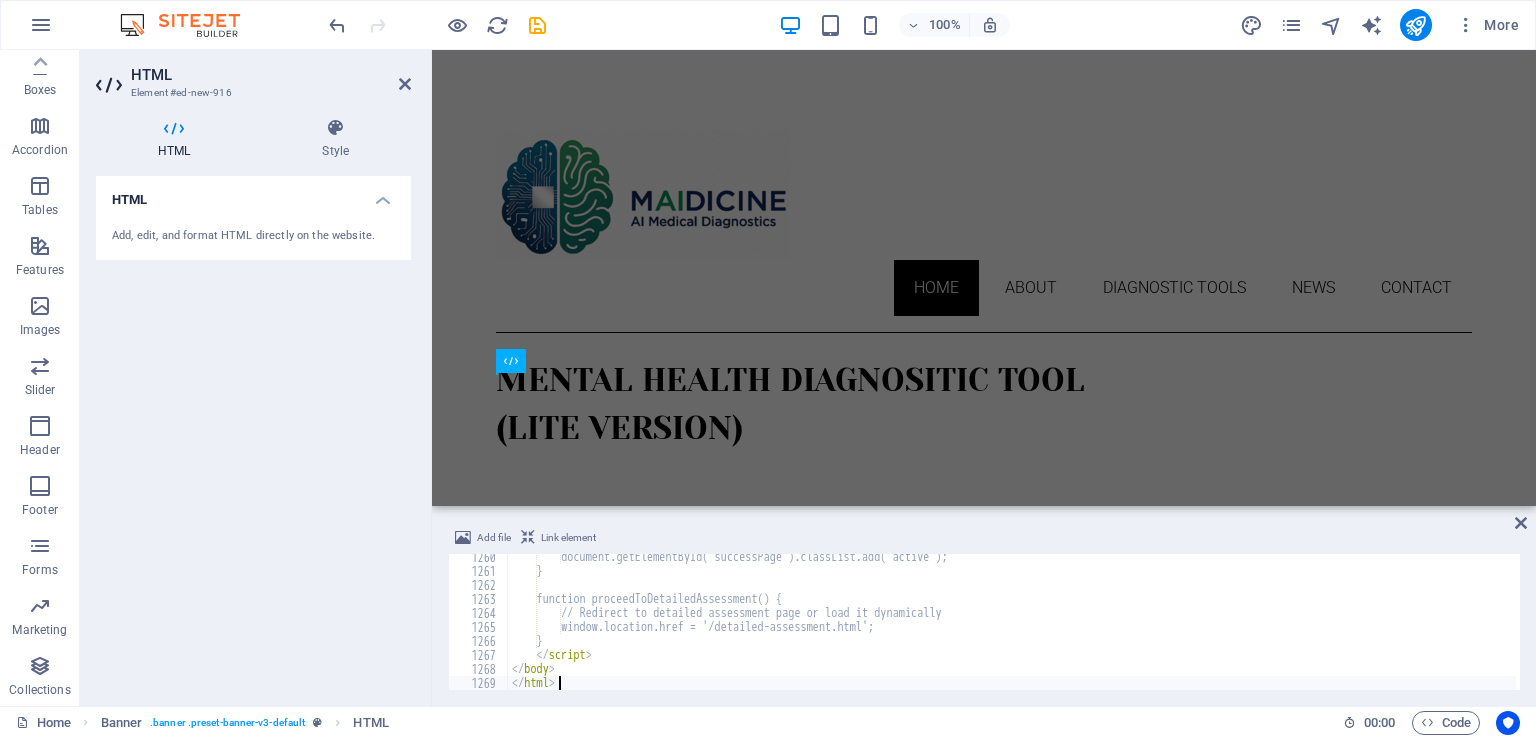 scroll, scrollTop: 17630, scrollLeft: 0, axis: vertical 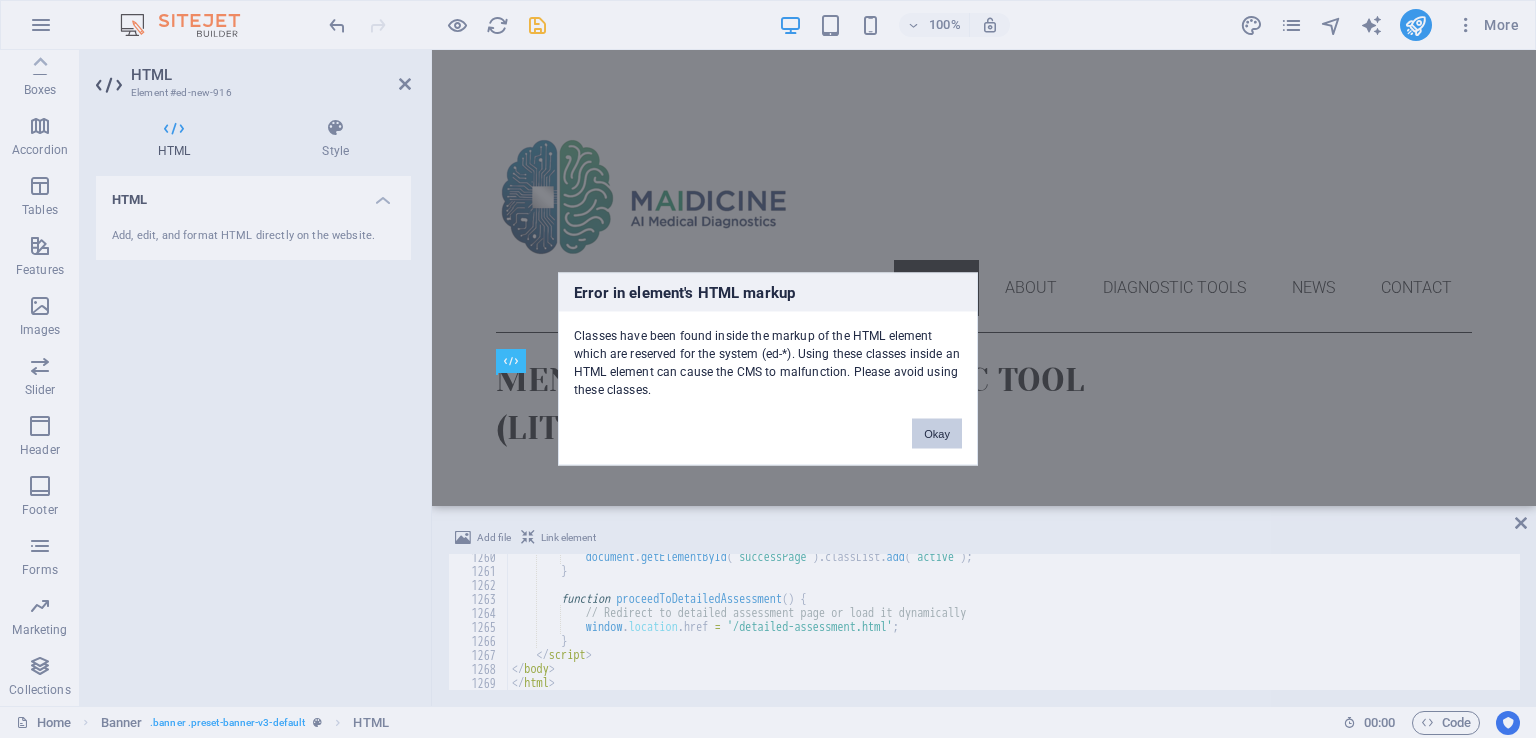 click on "Okay" at bounding box center (937, 434) 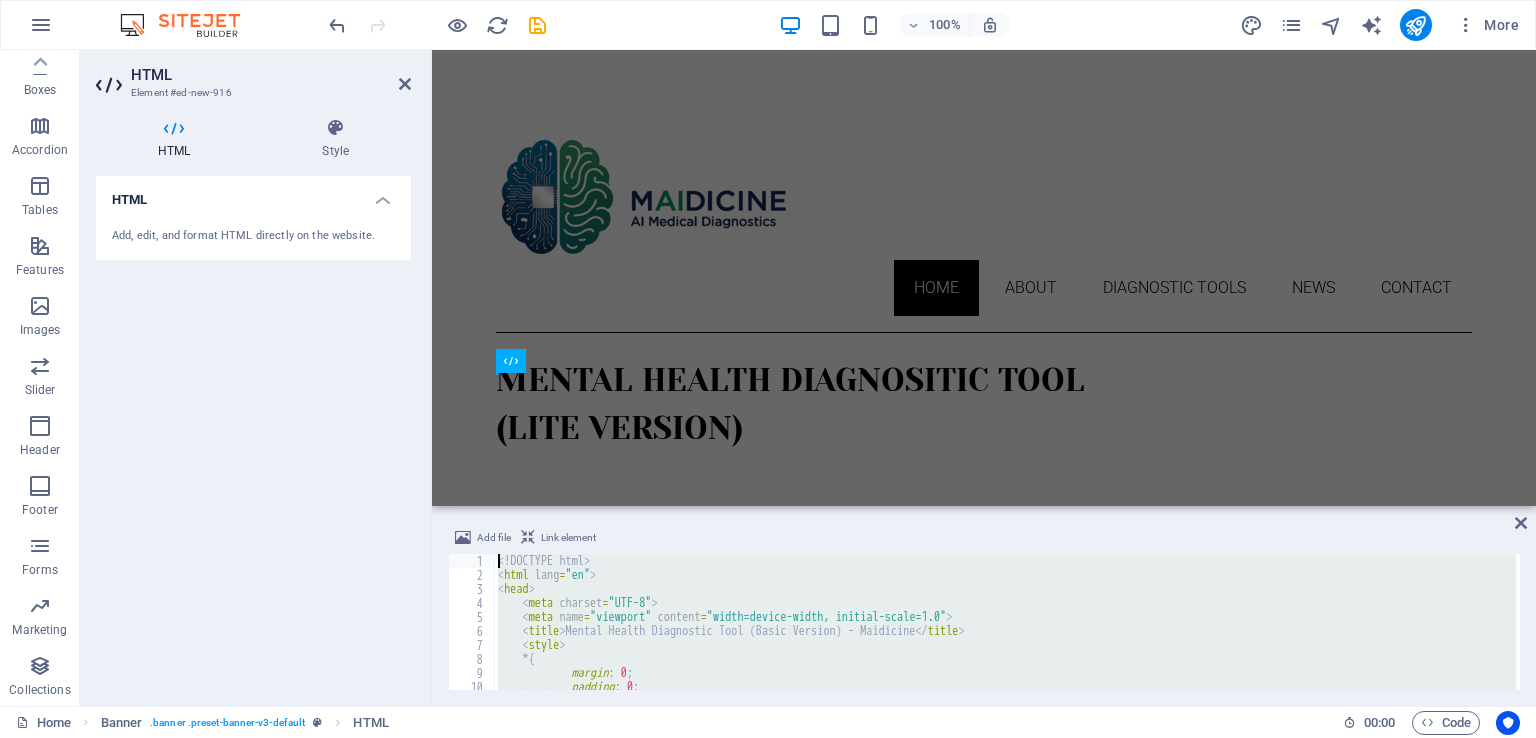 scroll, scrollTop: 0, scrollLeft: 0, axis: both 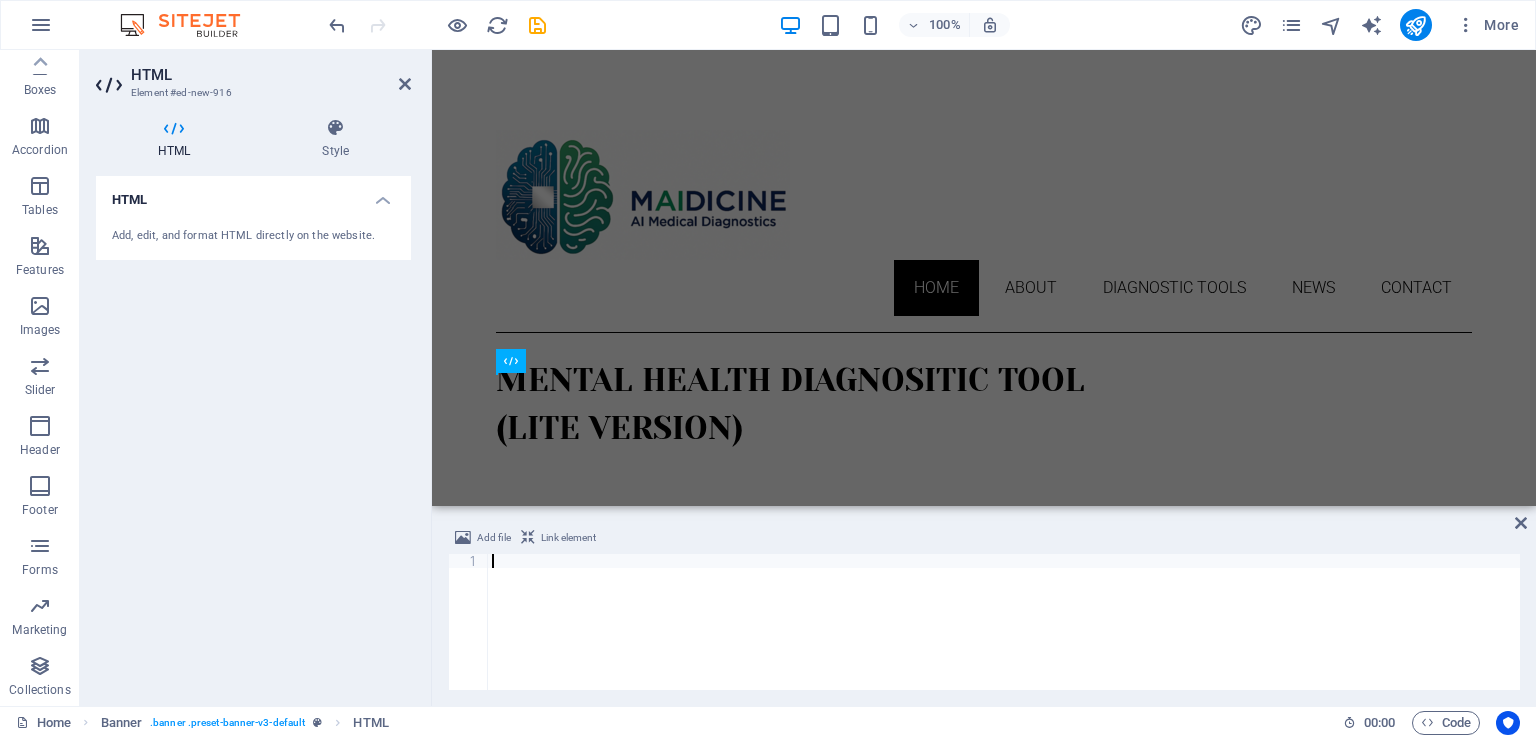 click at bounding box center [1004, 634] 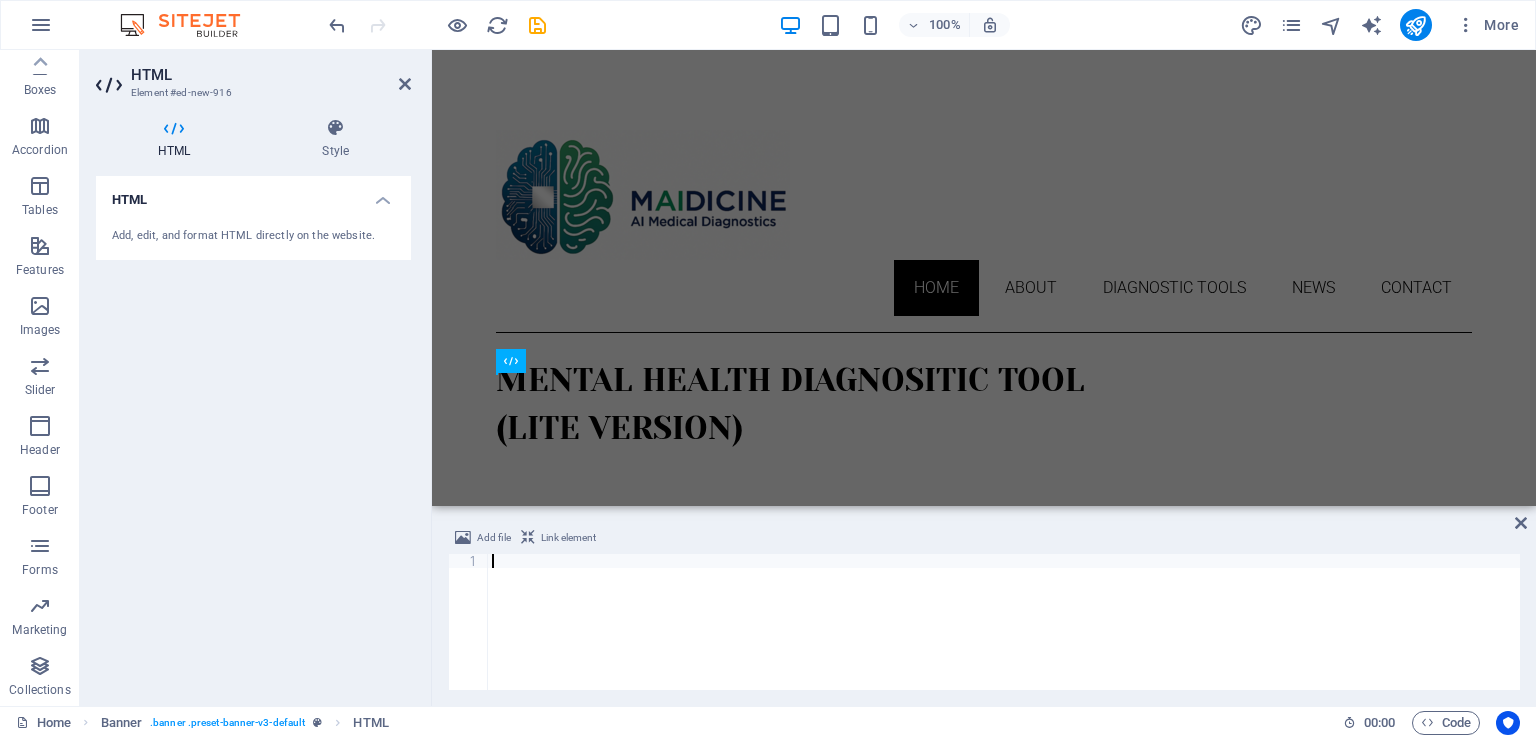 click on "Link element" at bounding box center [568, 538] 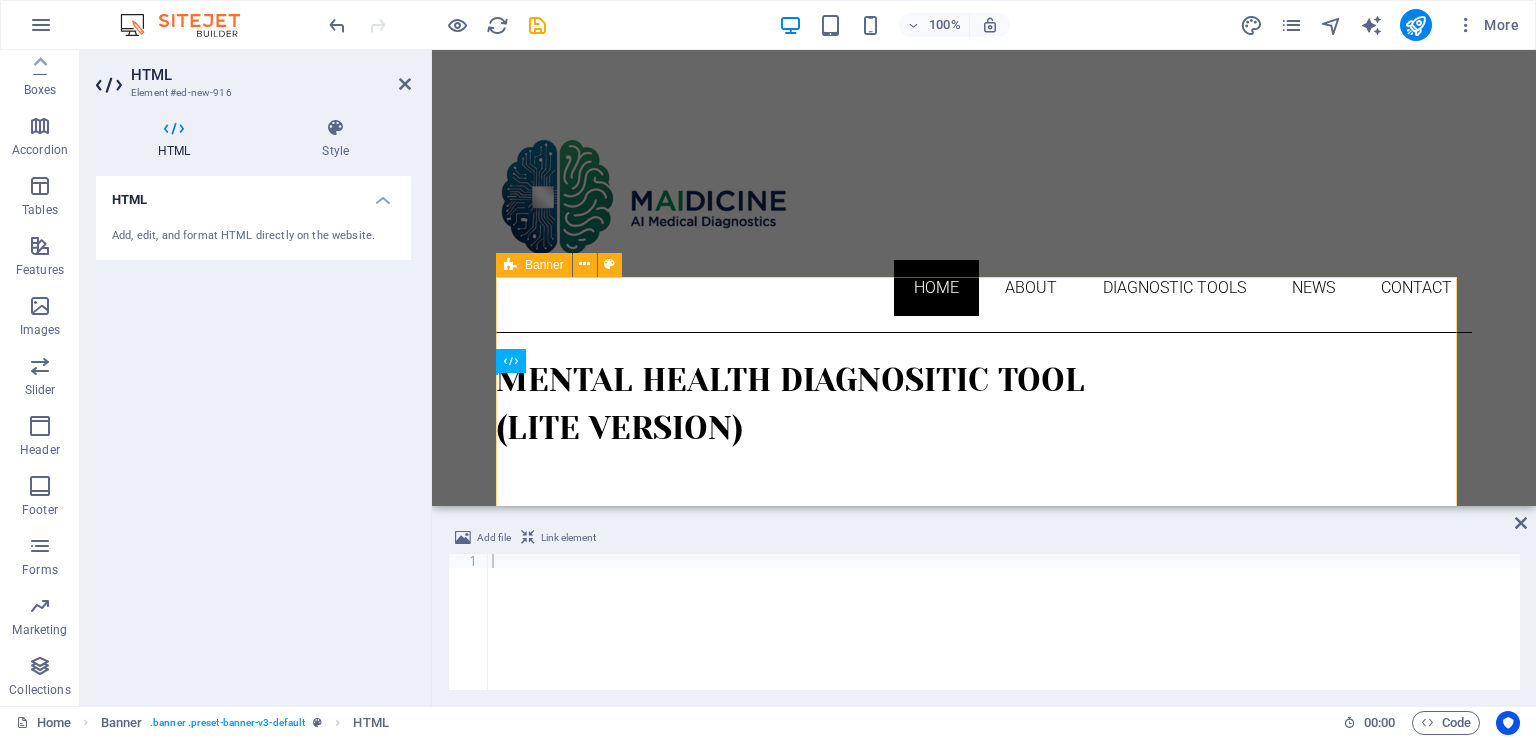 click on "Mental health diagnositic tool (lite version)" at bounding box center [984, 538] 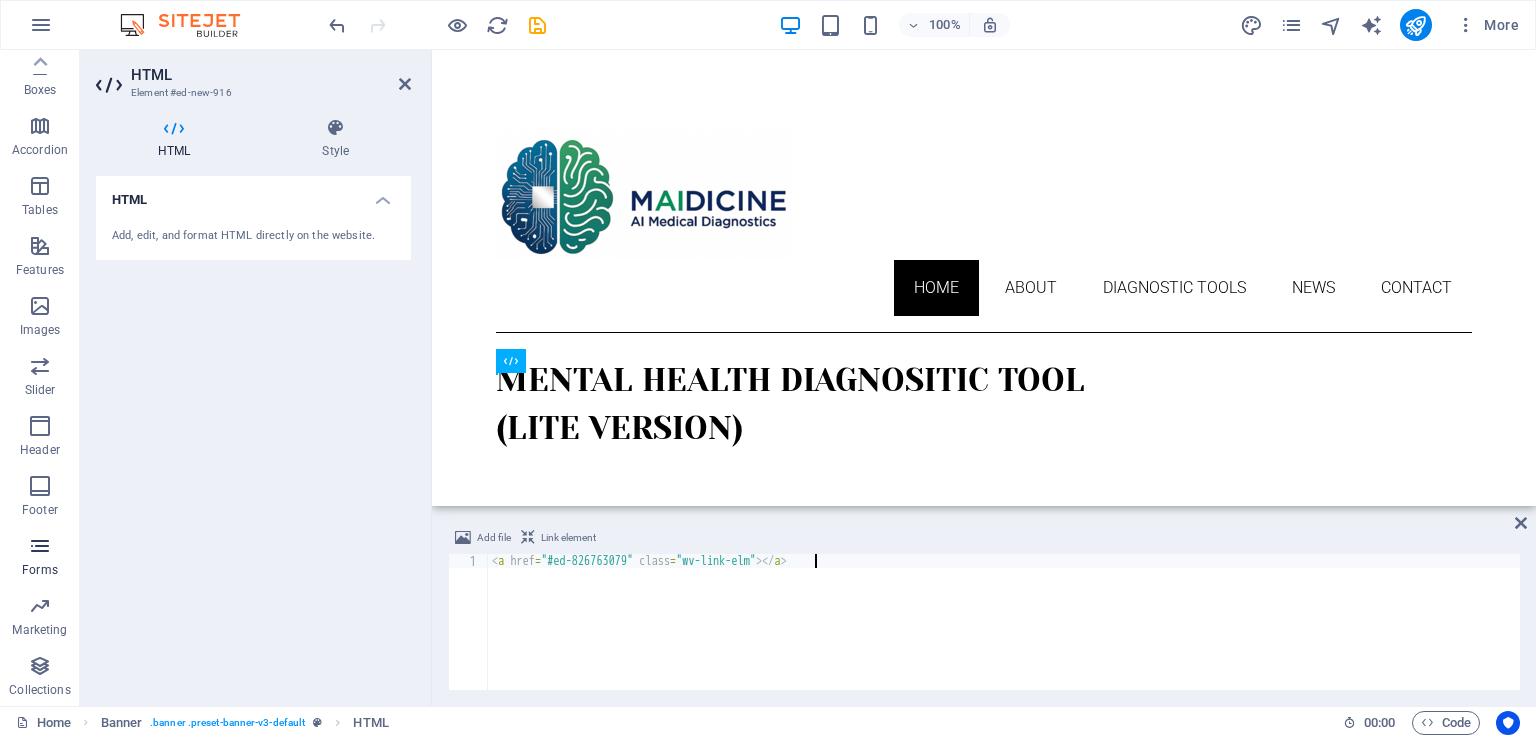 drag, startPoint x: 861, startPoint y: 569, endPoint x: 2, endPoint y: 569, distance: 859 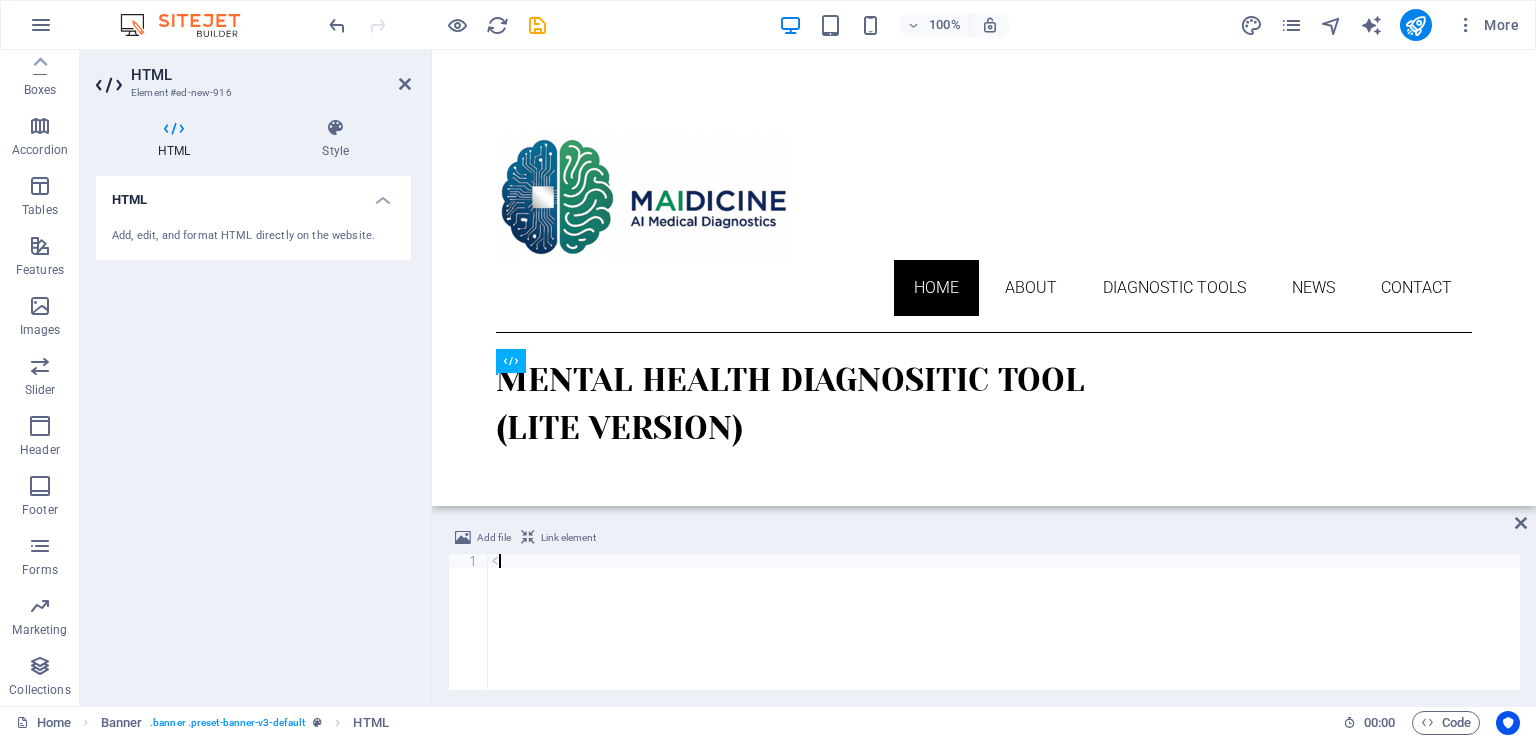 type on "<" 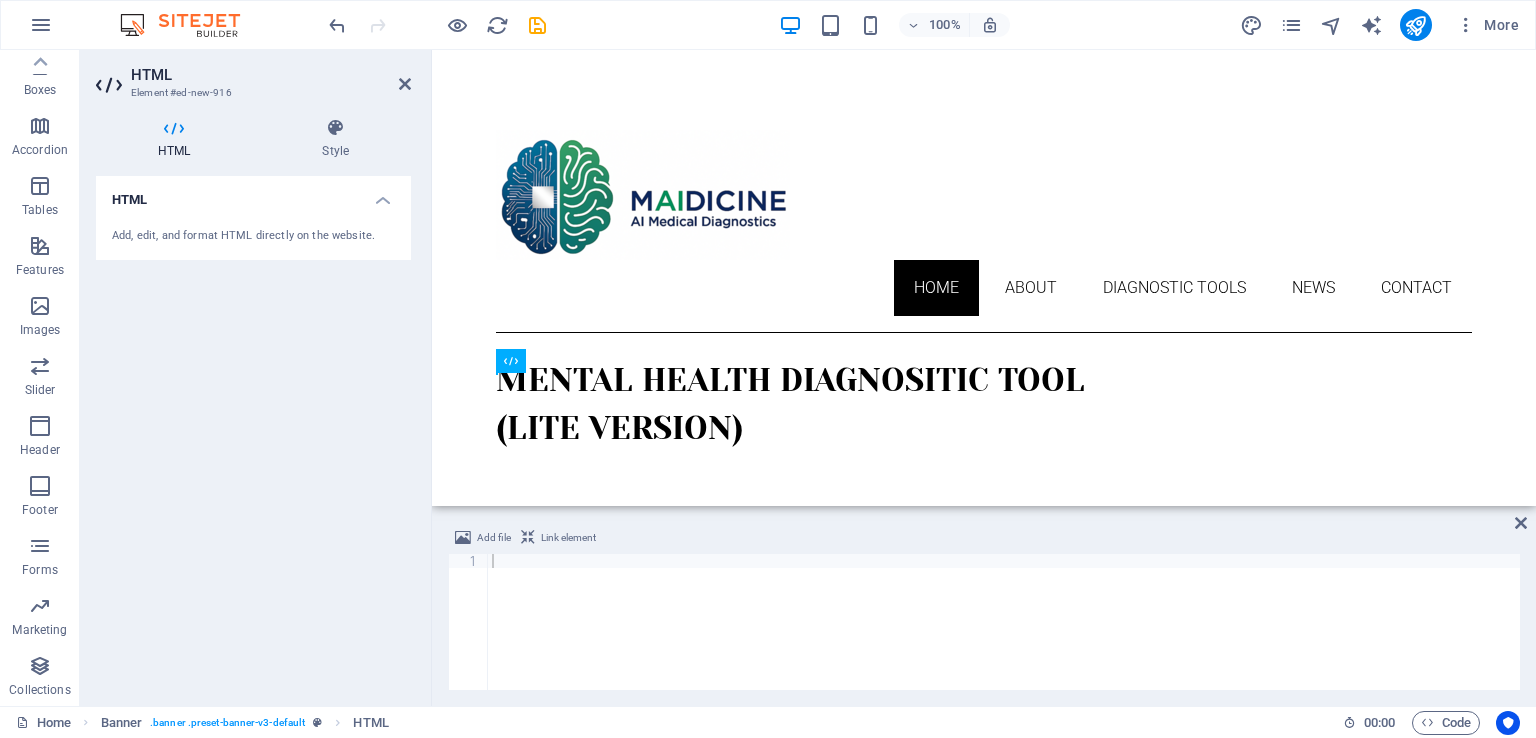 click on "HTML Element #ed-new-916 HTML Style HTML Add, edit, and format HTML directly on the website. Banner Element Layout How this element expands within the layout (Flexbox). Size Default auto px % 1/1 1/2 1/3 1/4 1/5 1/6 1/7 1/8 1/9 1/10 Grow Shrink Order Container layout Visible Visible Opacity 100 % Overflow Spacing Margin Default auto px % rem vw vh Custom Custom auto px % rem vw vh auto px % rem vw vh auto px % rem vw vh auto px % rem vw vh Padding Default px rem % vh vw Custom Custom px rem % vh vw px rem % vh vw px rem % vh vw px rem % vh vw Border Style              - Width 1 auto px rem % vh vw Custom Custom 1 auto px rem % vh vw 1 auto px rem % vh vw 1 auto px rem % vh vw 1 auto px rem % vh vw  - Color Round corners Default px rem % vh vw Custom Custom px rem % vh vw px rem % vh vw px rem % vh vw px rem % vh vw Shadow Default None Outside Inside Color X offset 0 px rem vh vw Y offset 0 px rem vh vw Blur 0 px rem % vh vw Spread 0 px rem vh vw Text Shadow Default None Outside Color X offset 0 px" at bounding box center (256, 378) 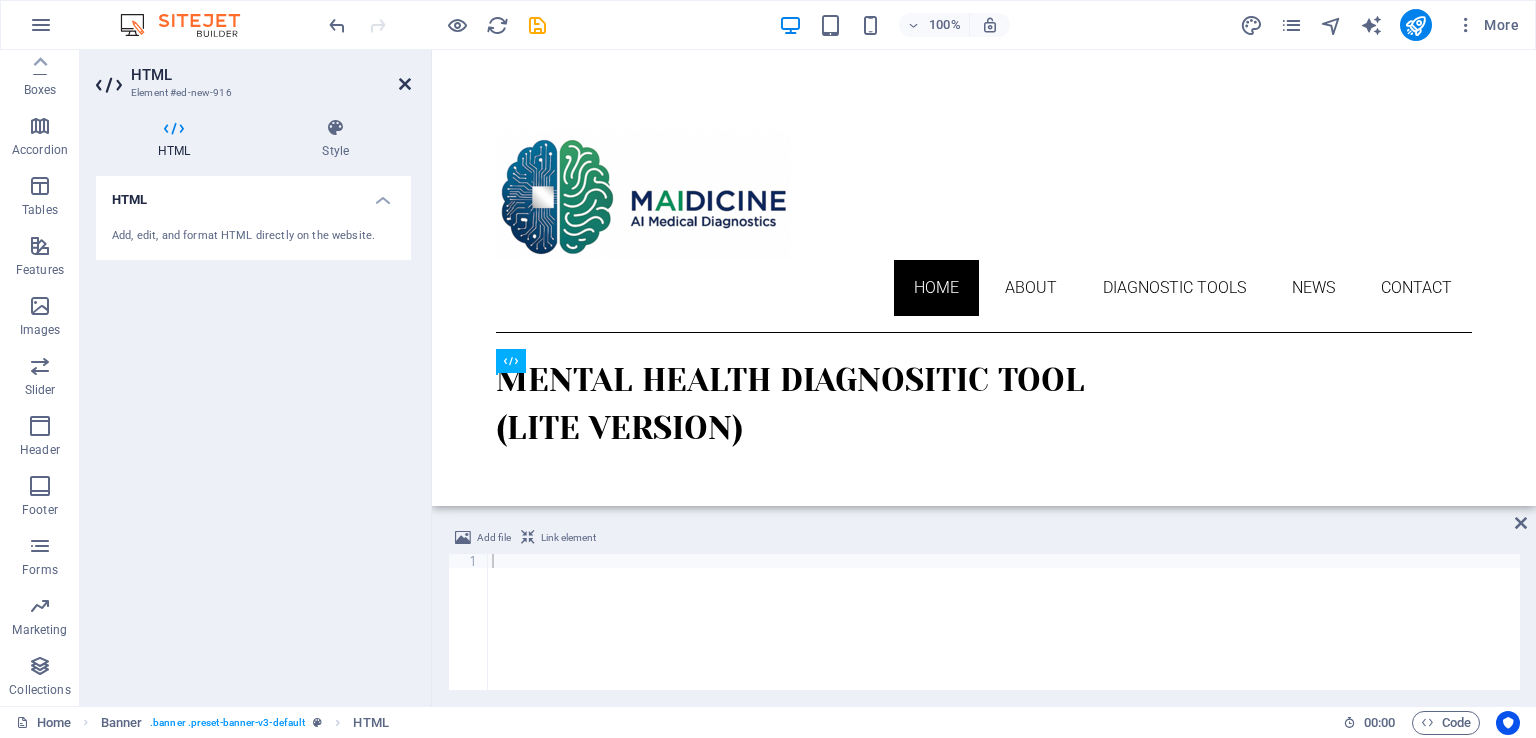 click at bounding box center (405, 84) 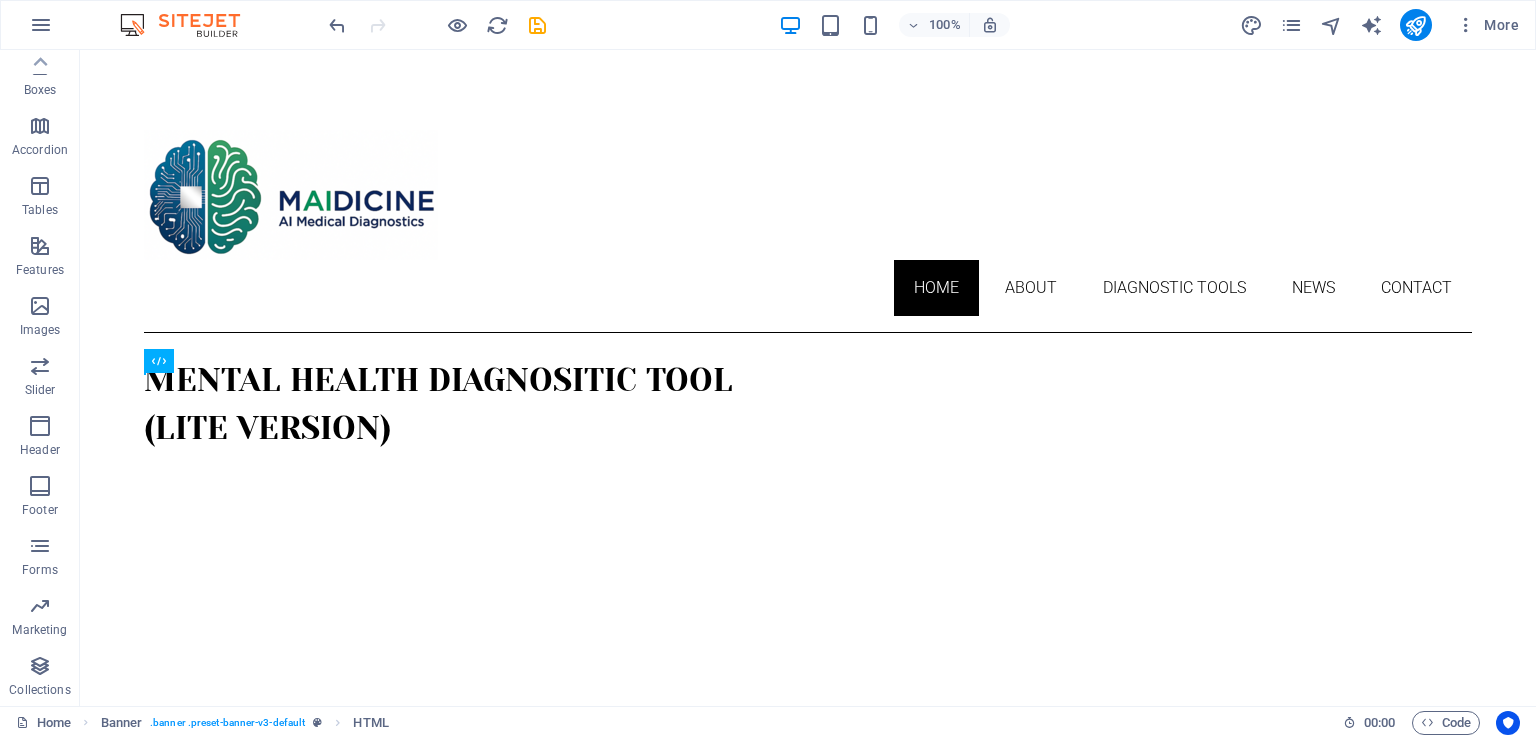 click on "Skip to main content
Home About DIAGNOSTIC TOOLS News Contact   Mental health diagnositic tool (lite version) About Lorem ipsum dolor sit amet, consectetuer adipiscing elit. Aenean commodo ligula eget dolor. Lorem ipsum dolor sit amet. see more Work Lorem ipsum dolor sit amet, consectetuer adipiscing elit. Aenean commodo ligula eget dolor. Lorem ipsum dolor sit amet. see more Blog Lorem ipsum dolor sit amet, consectetuer adipiscing elit. Aenean commodo ligula eget dolor. Lorem ipsum dolor sit amet. see more Contact 641227538bafe8290463385016868e@cpanel.local Legal Notice Privacy" at bounding box center [808, 1276] 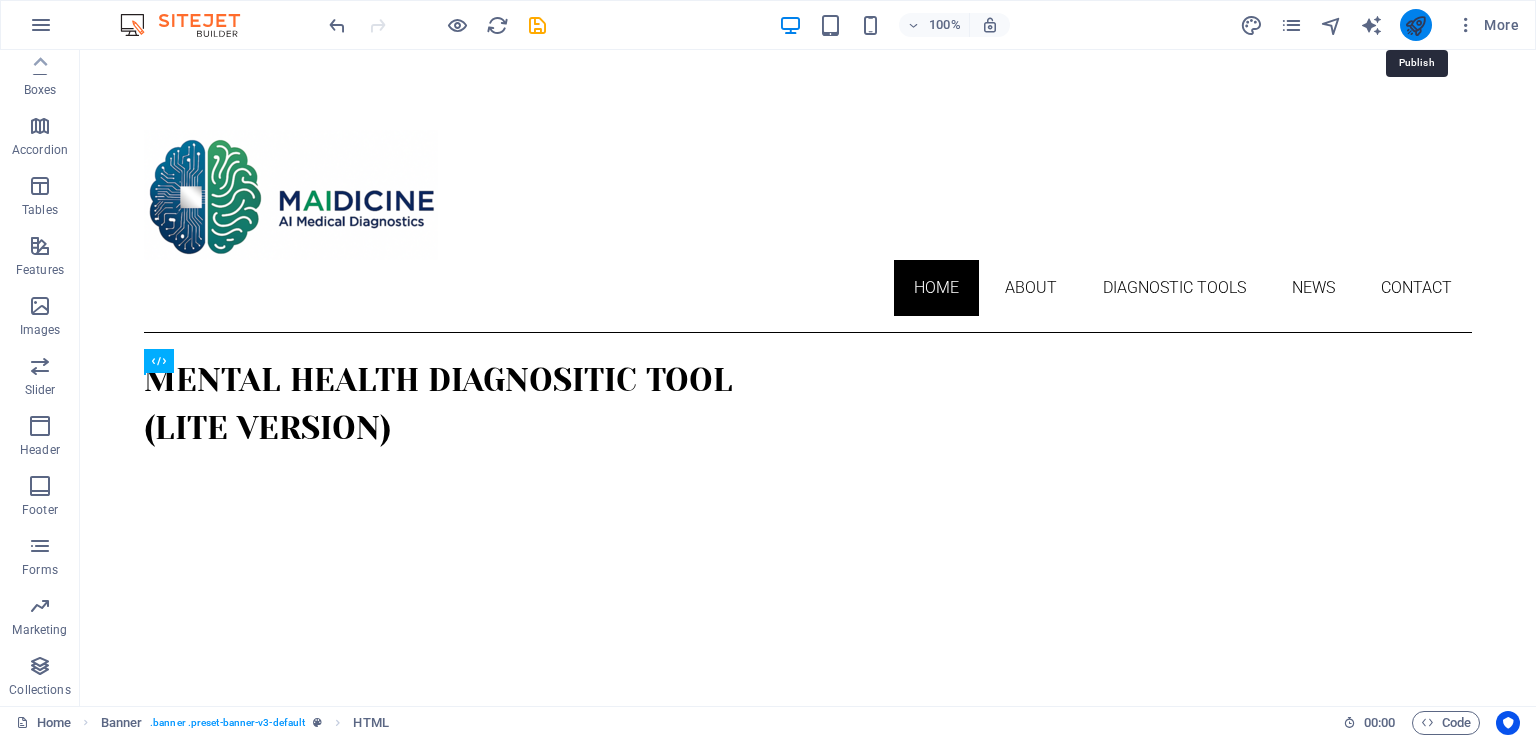 click at bounding box center [1415, 25] 